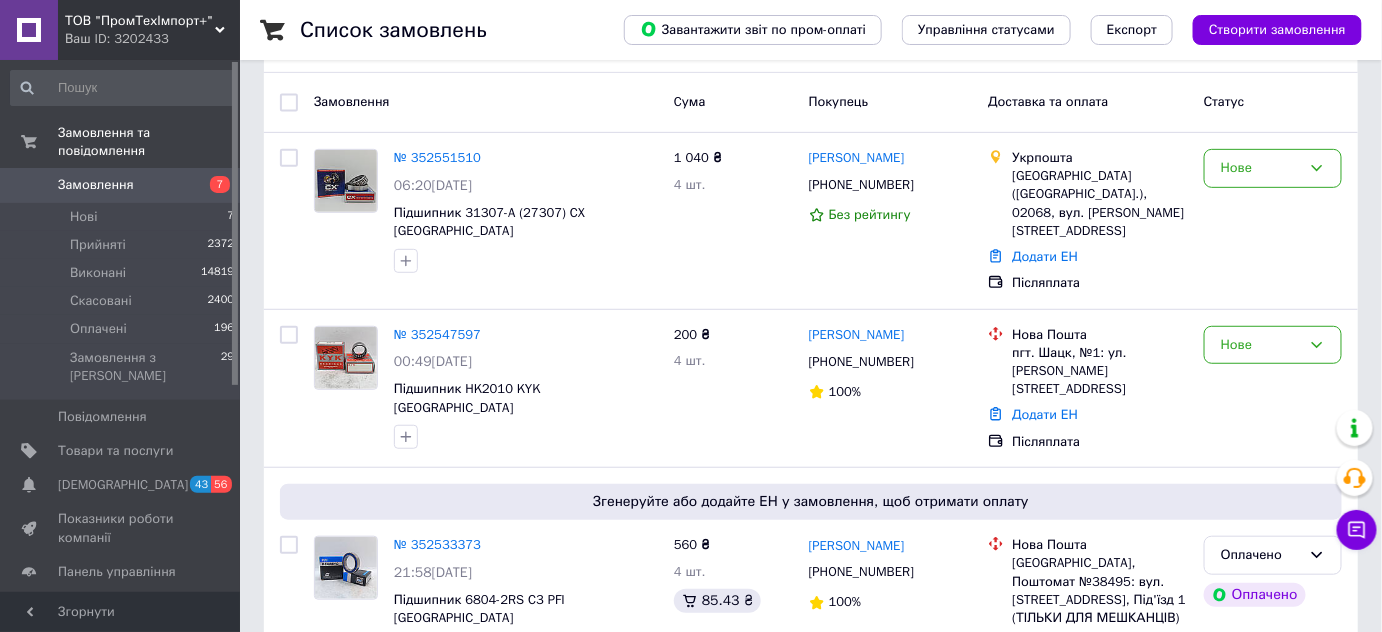 scroll, scrollTop: 0, scrollLeft: 0, axis: both 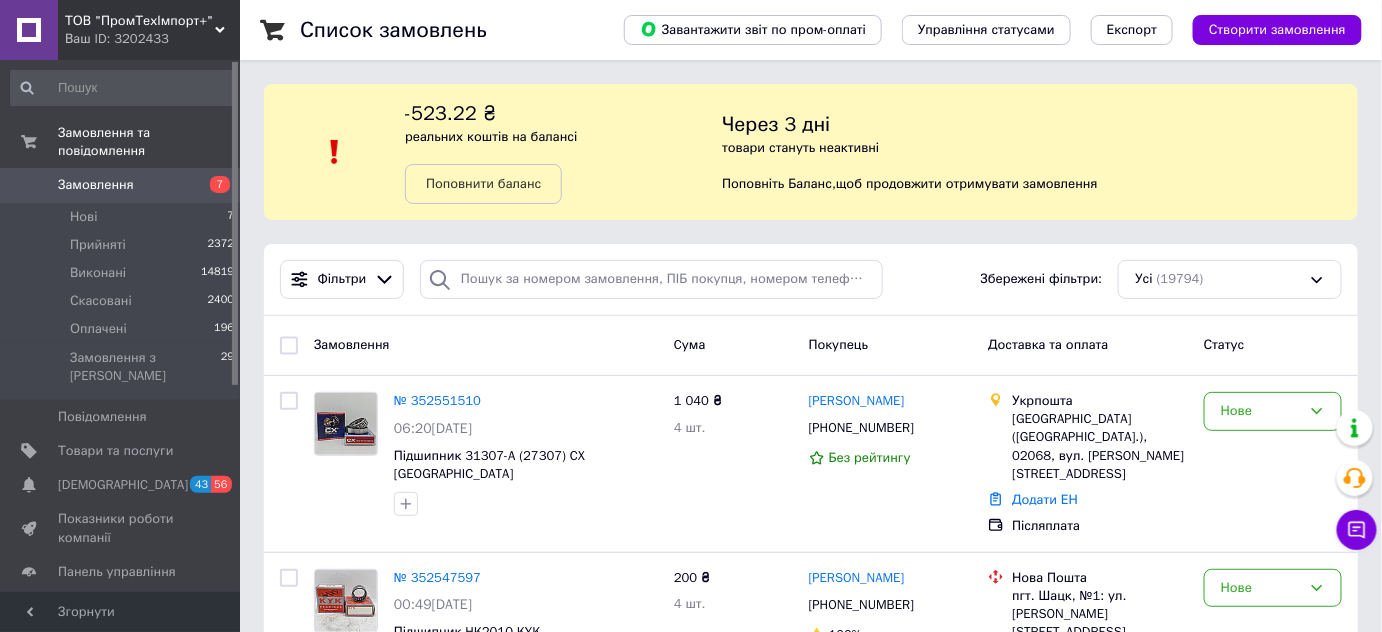 click on "Фільтри Збережені фільтри: Усі (19794)" at bounding box center (811, 280) 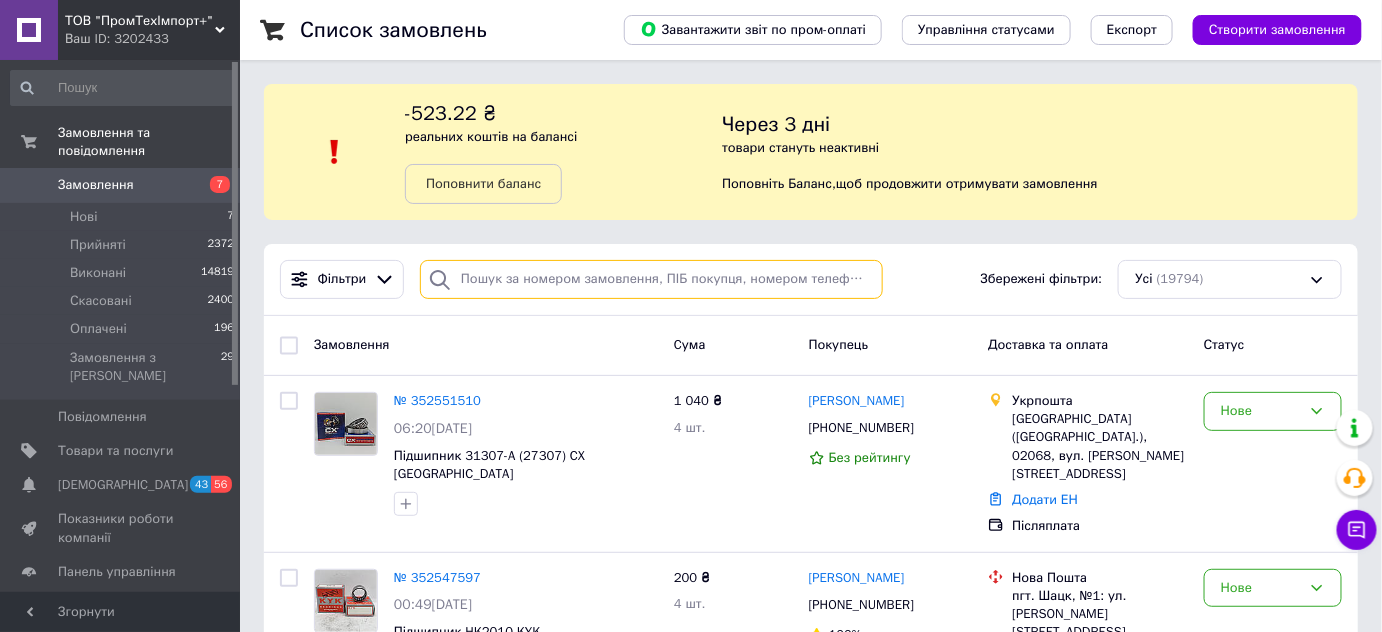 click at bounding box center (651, 279) 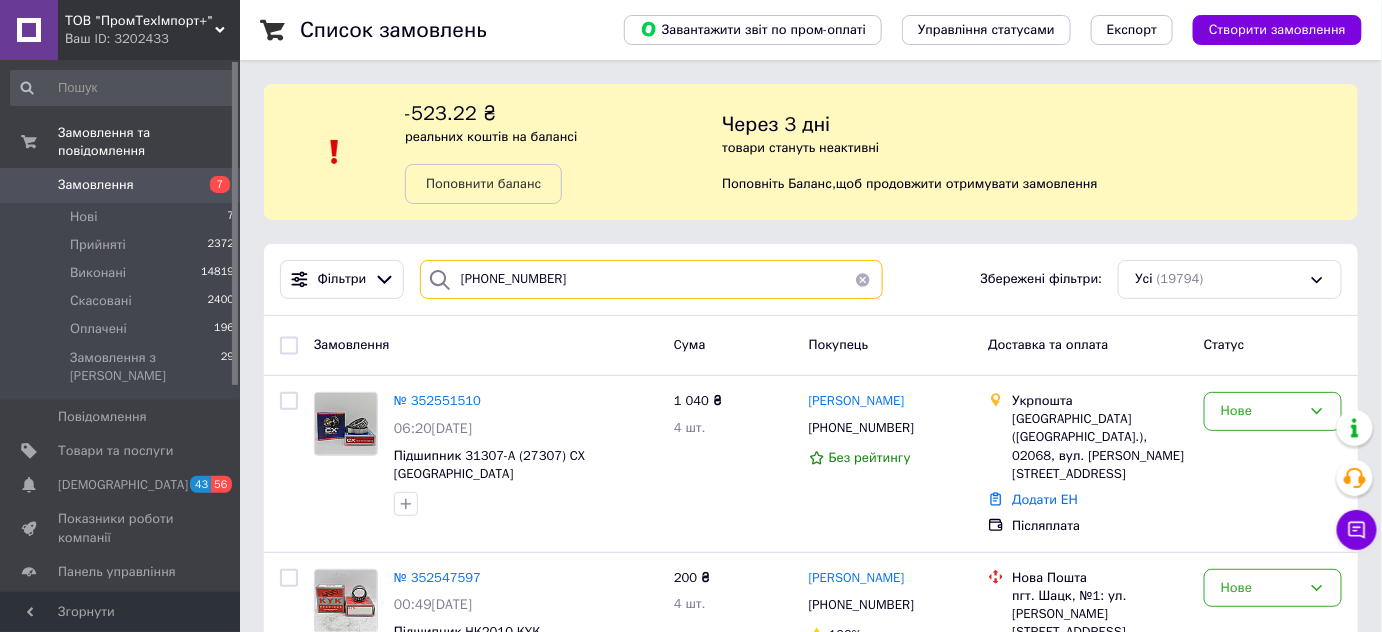 type on "[PHONE_NUMBER]" 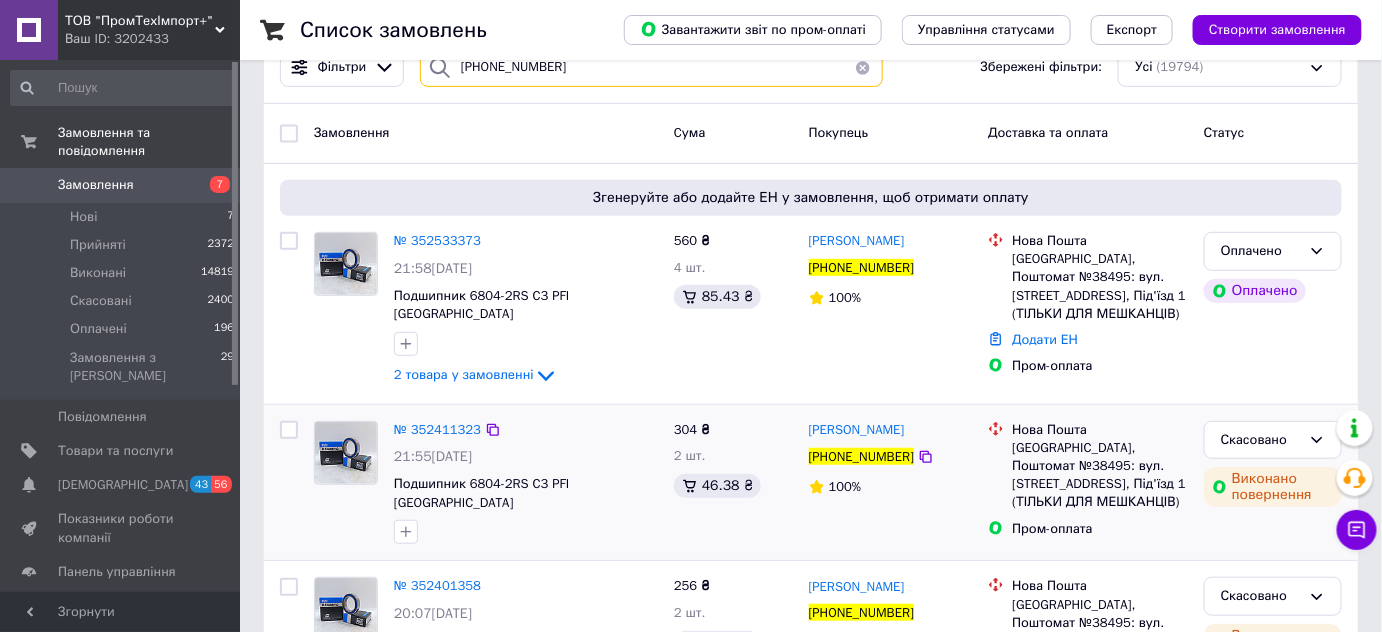 scroll, scrollTop: 264, scrollLeft: 0, axis: vertical 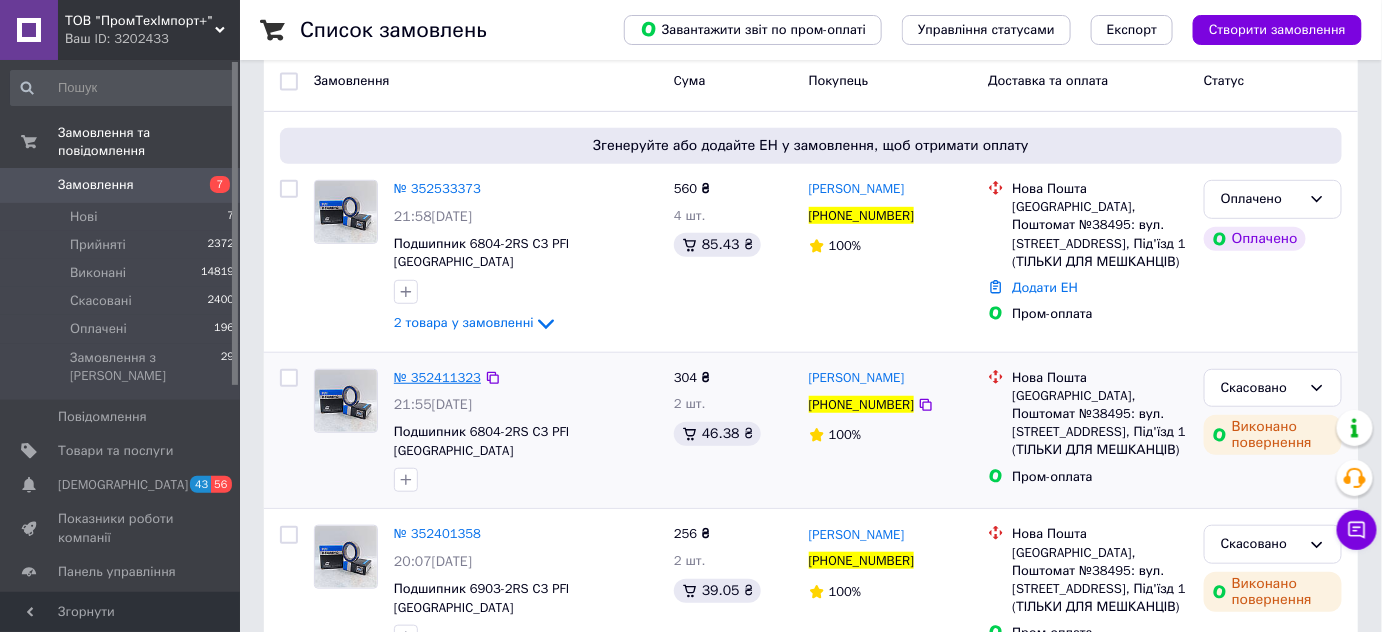 click on "№ 352411323" at bounding box center [437, 377] 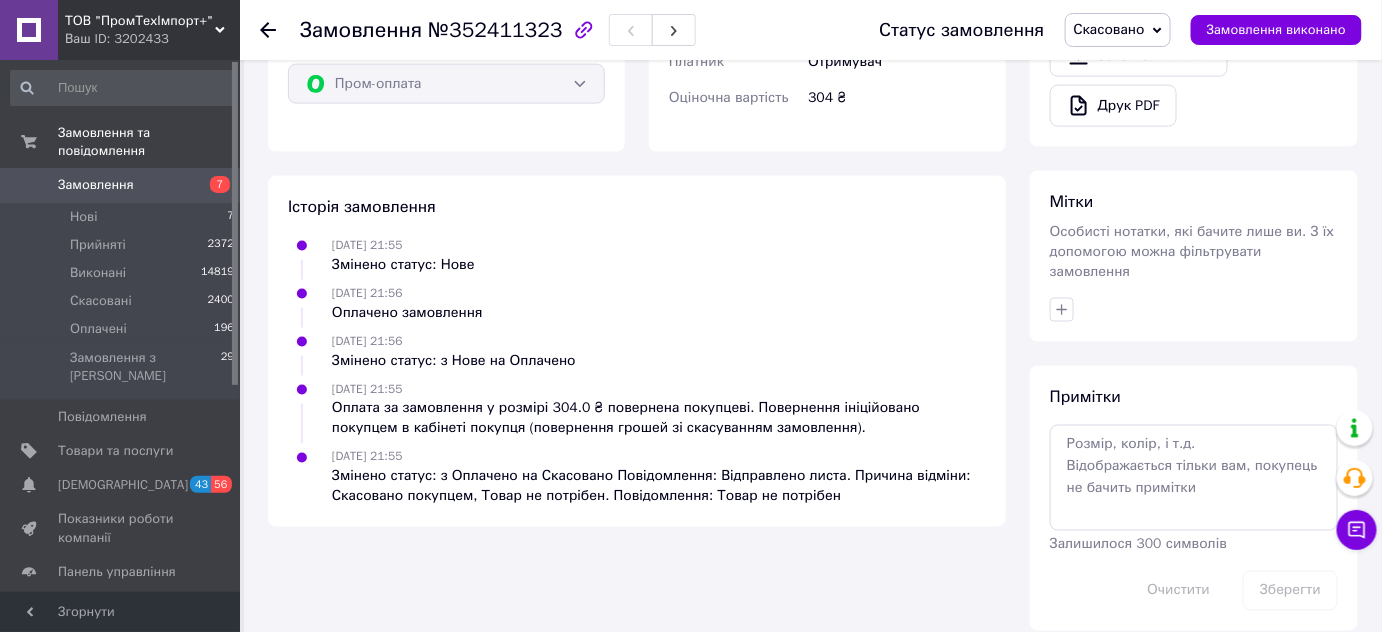scroll, scrollTop: 856, scrollLeft: 0, axis: vertical 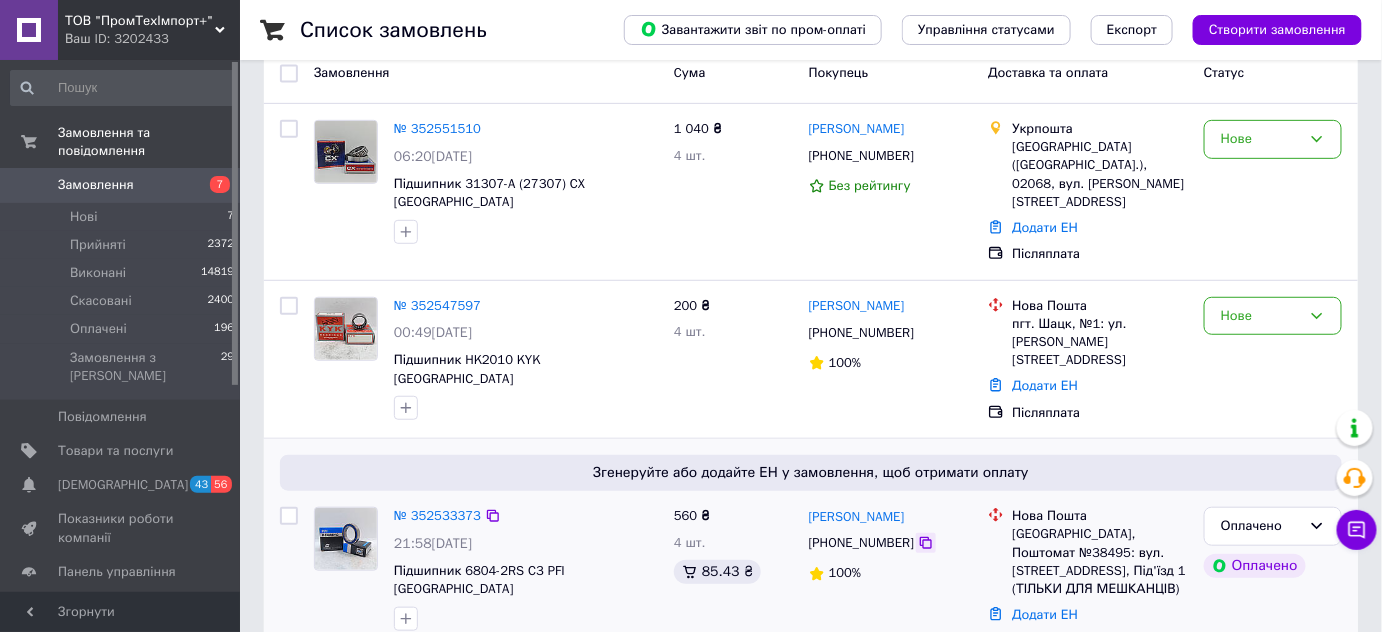 click 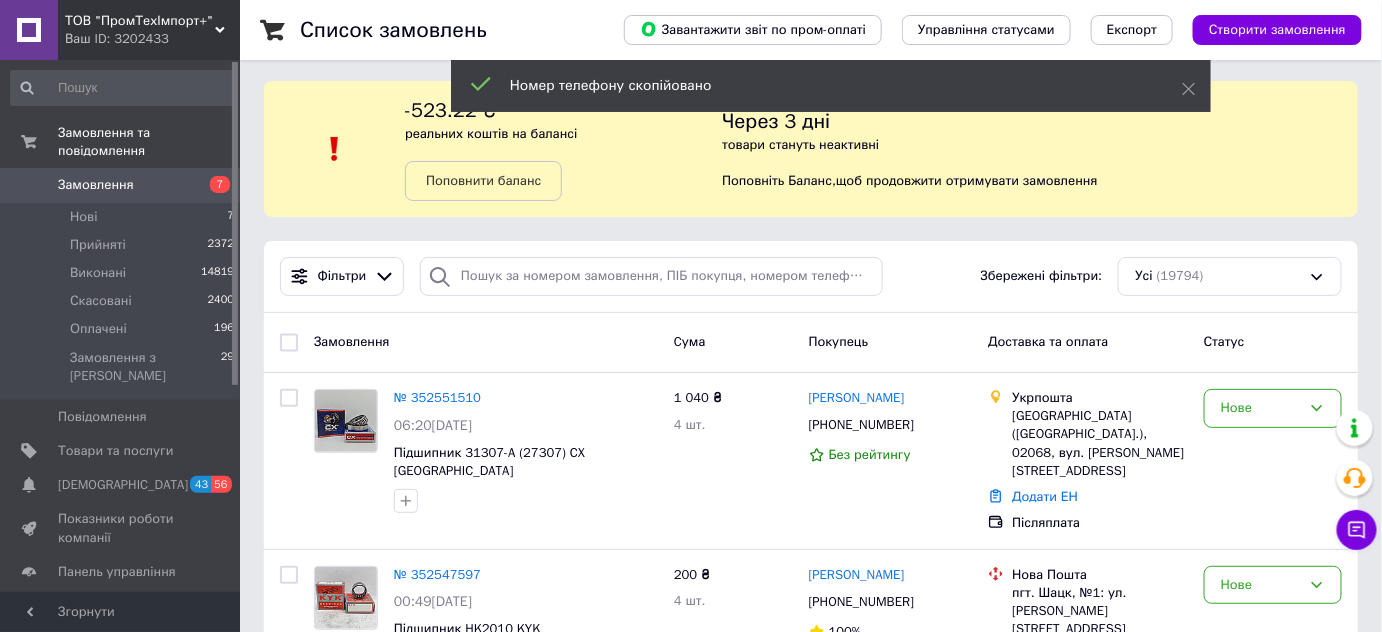 scroll, scrollTop: 0, scrollLeft: 0, axis: both 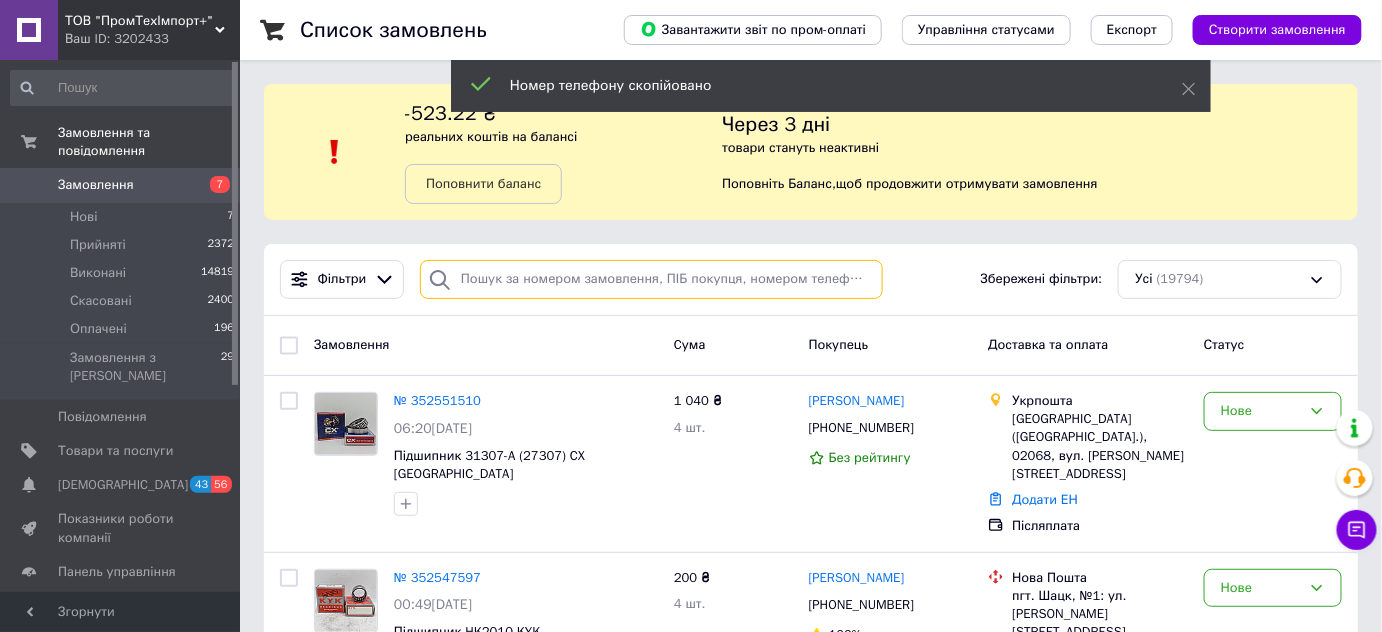 click at bounding box center [651, 279] 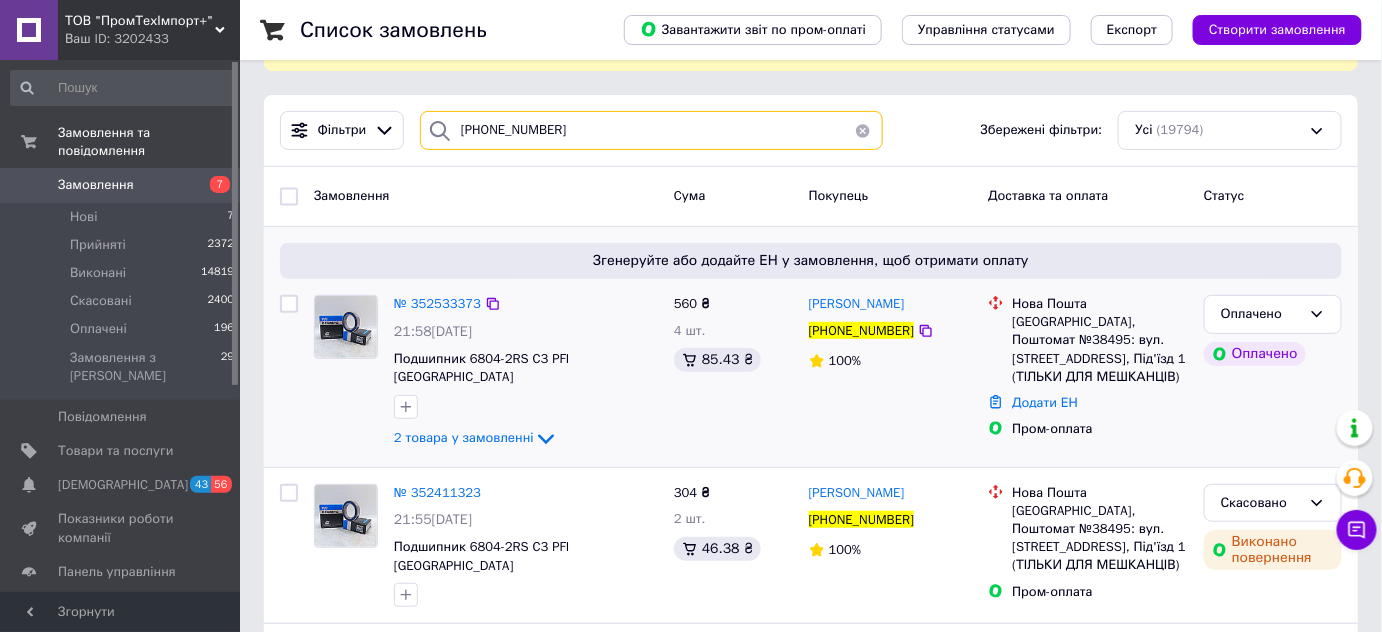 scroll, scrollTop: 264, scrollLeft: 0, axis: vertical 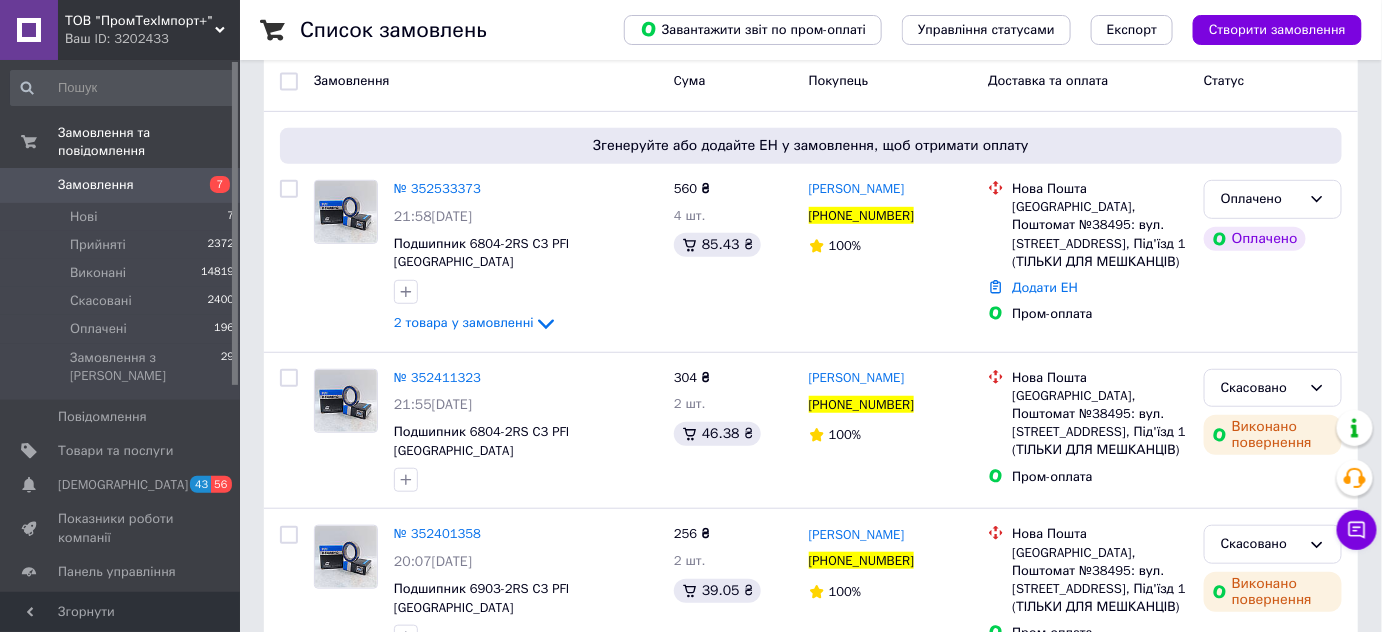 type on "[PHONE_NUMBER]" 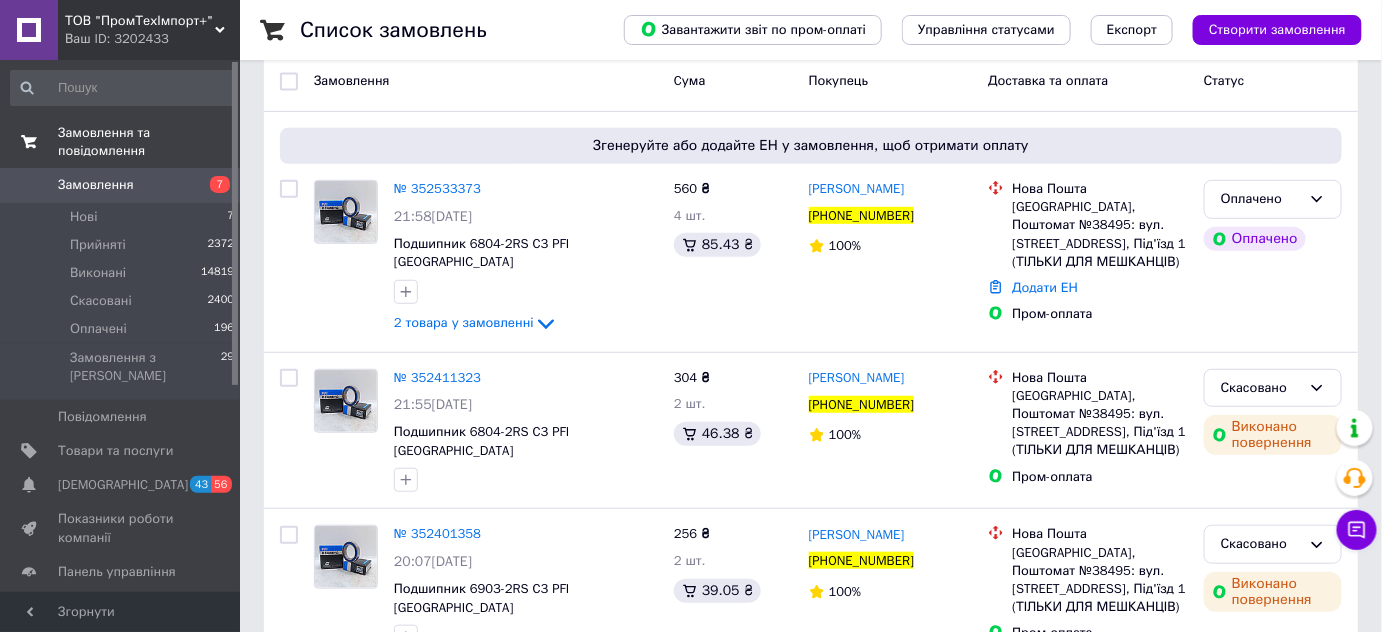 scroll, scrollTop: 0, scrollLeft: 0, axis: both 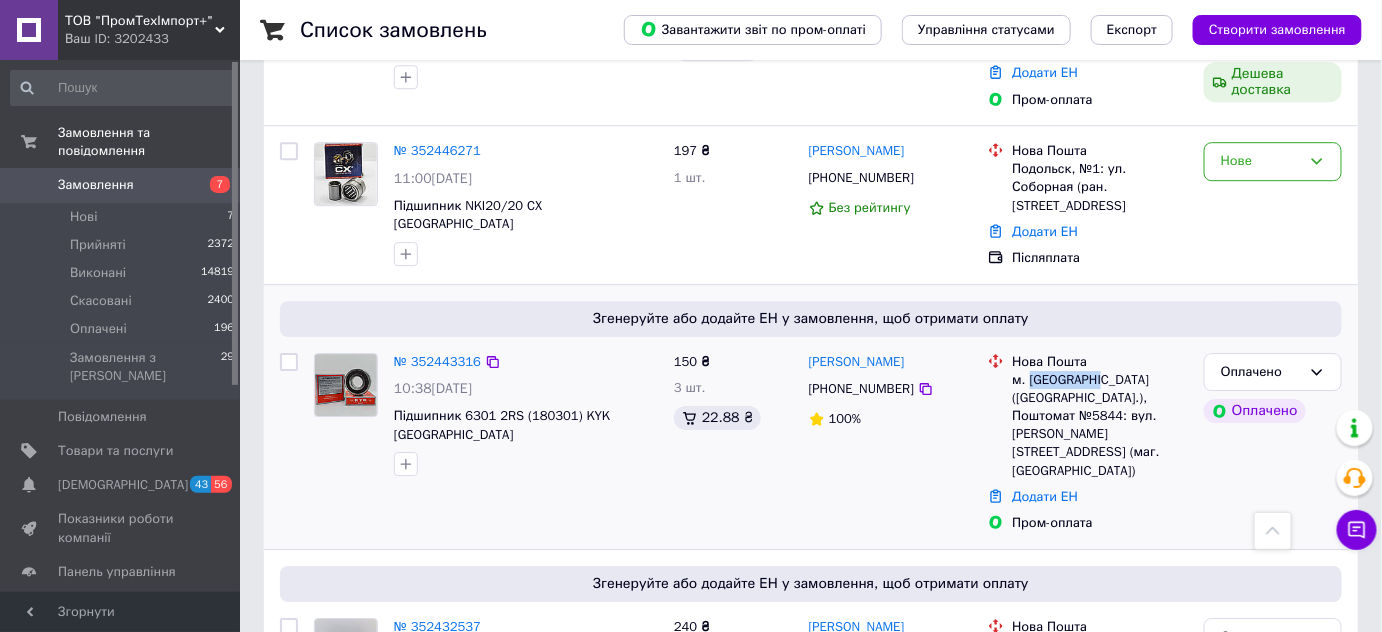 drag, startPoint x: 1029, startPoint y: 204, endPoint x: 1086, endPoint y: 207, distance: 57.07889 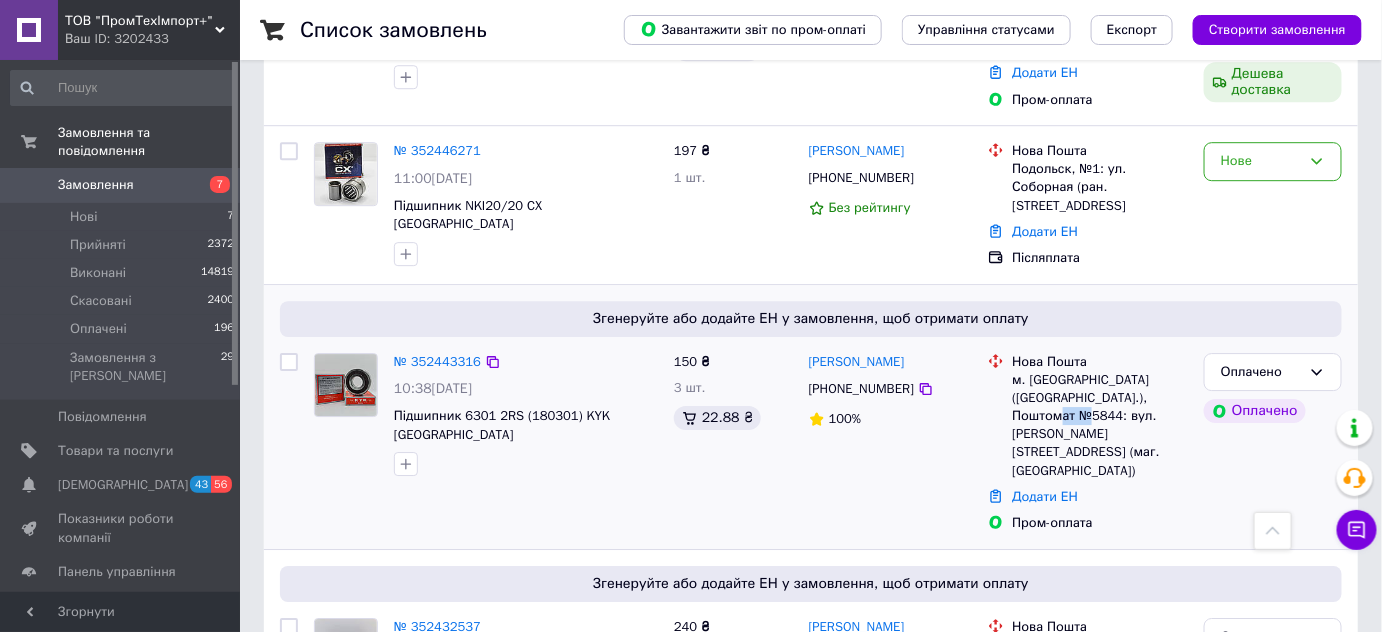 drag, startPoint x: 1093, startPoint y: 244, endPoint x: 1120, endPoint y: 244, distance: 27 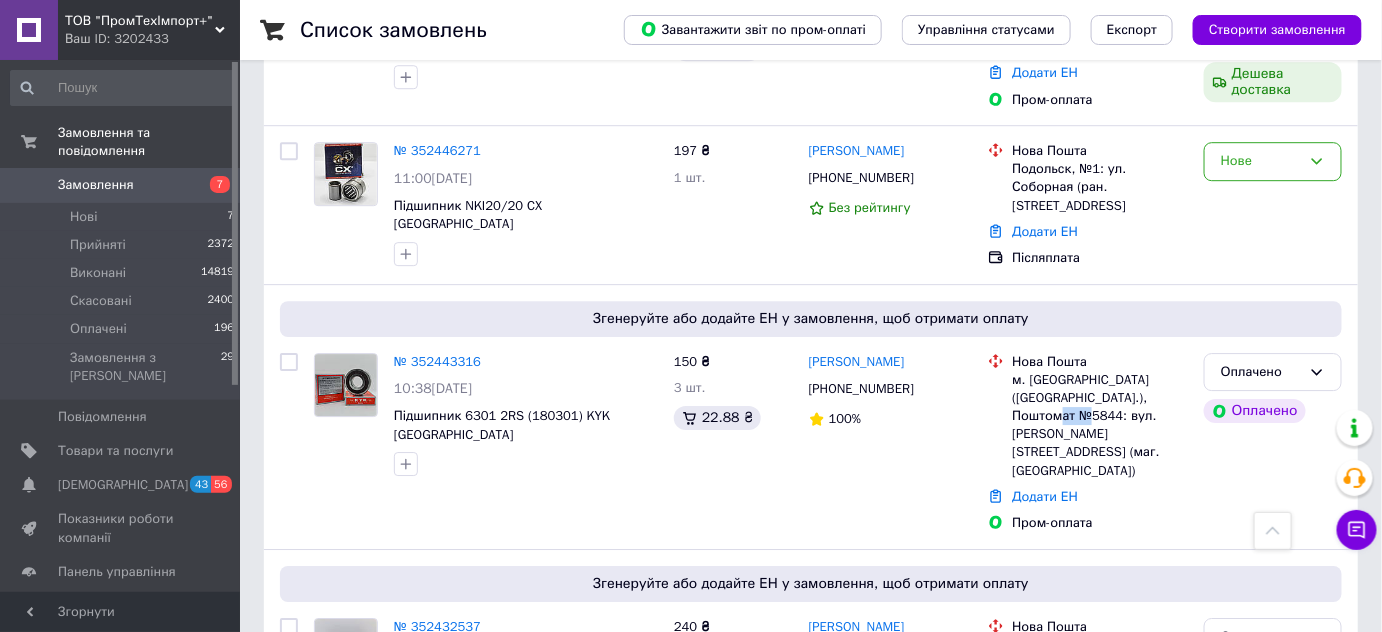 copy on "5844" 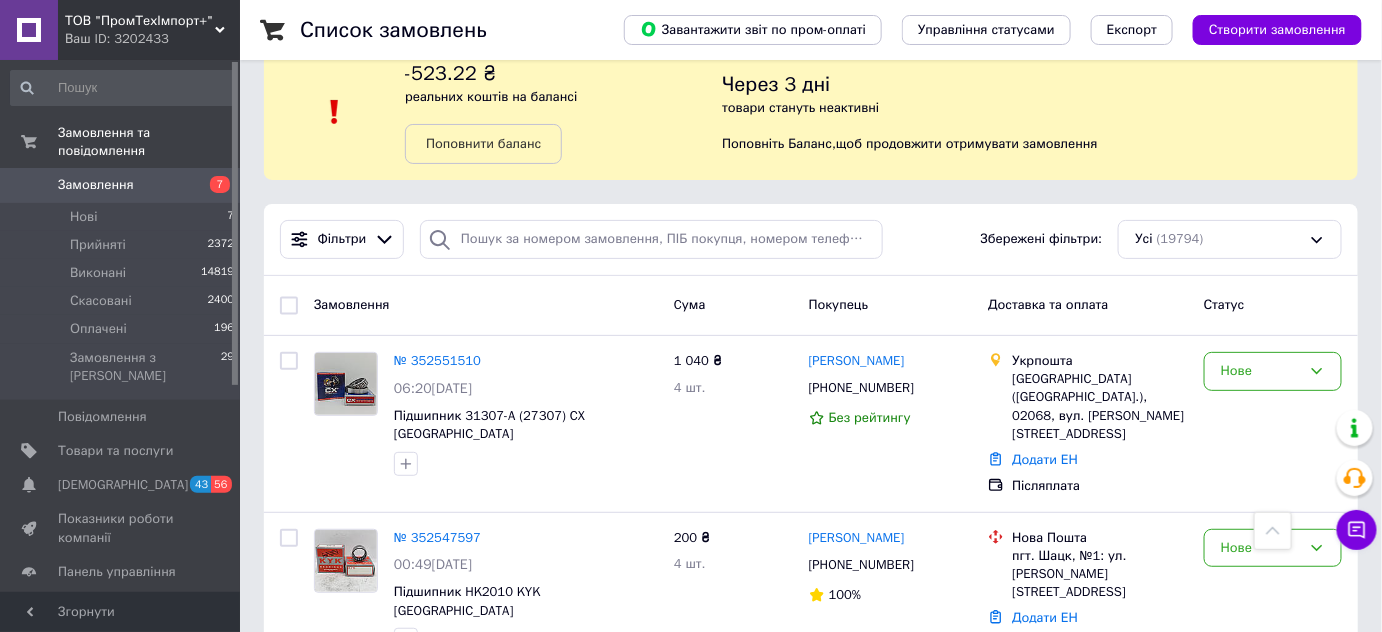 scroll, scrollTop: 0, scrollLeft: 0, axis: both 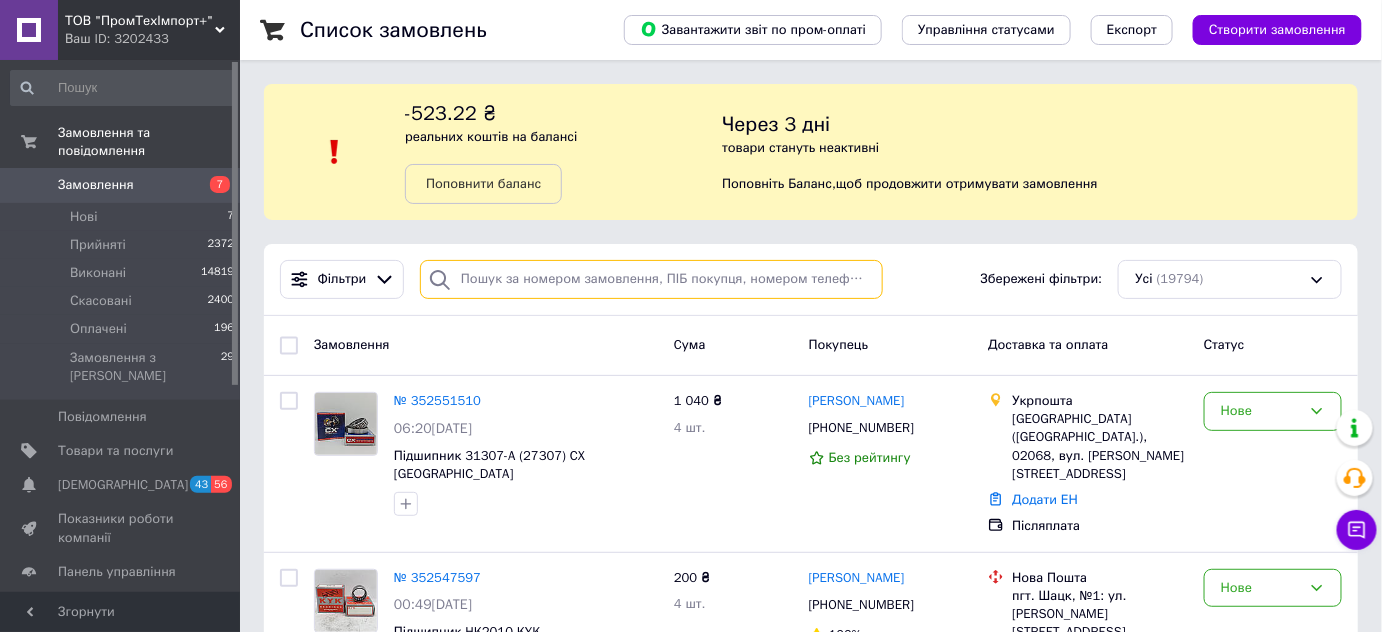 click at bounding box center [651, 279] 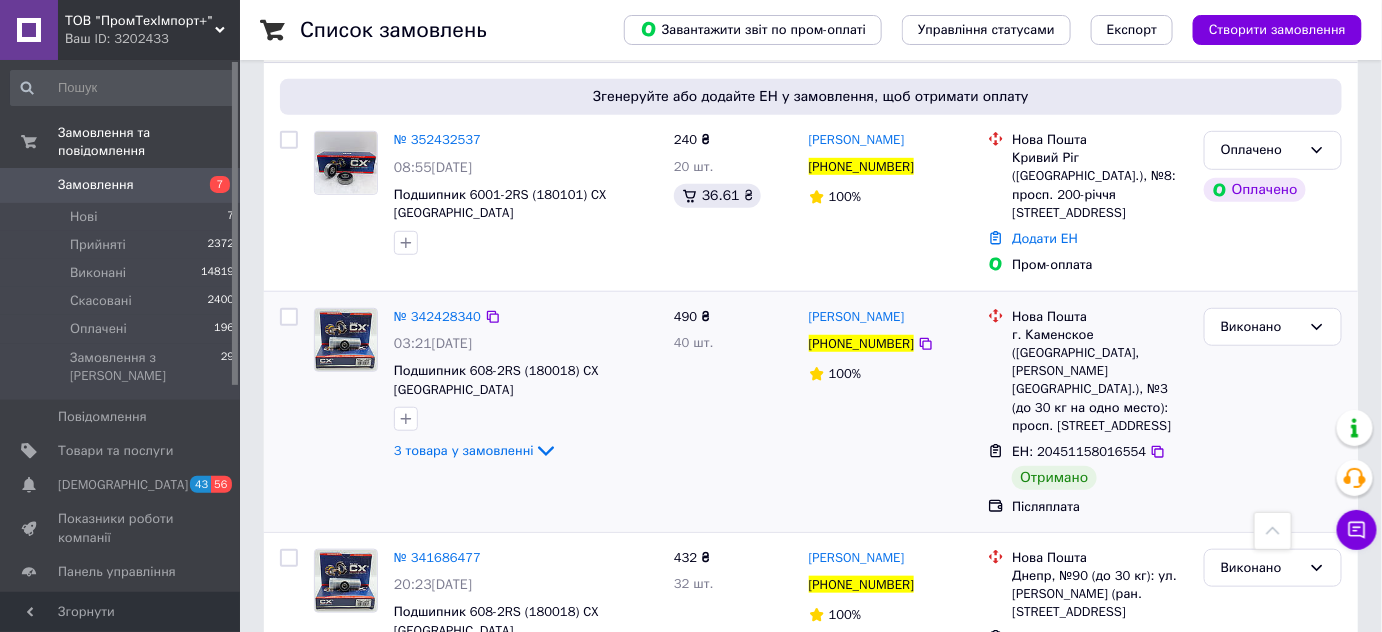 scroll, scrollTop: 272, scrollLeft: 0, axis: vertical 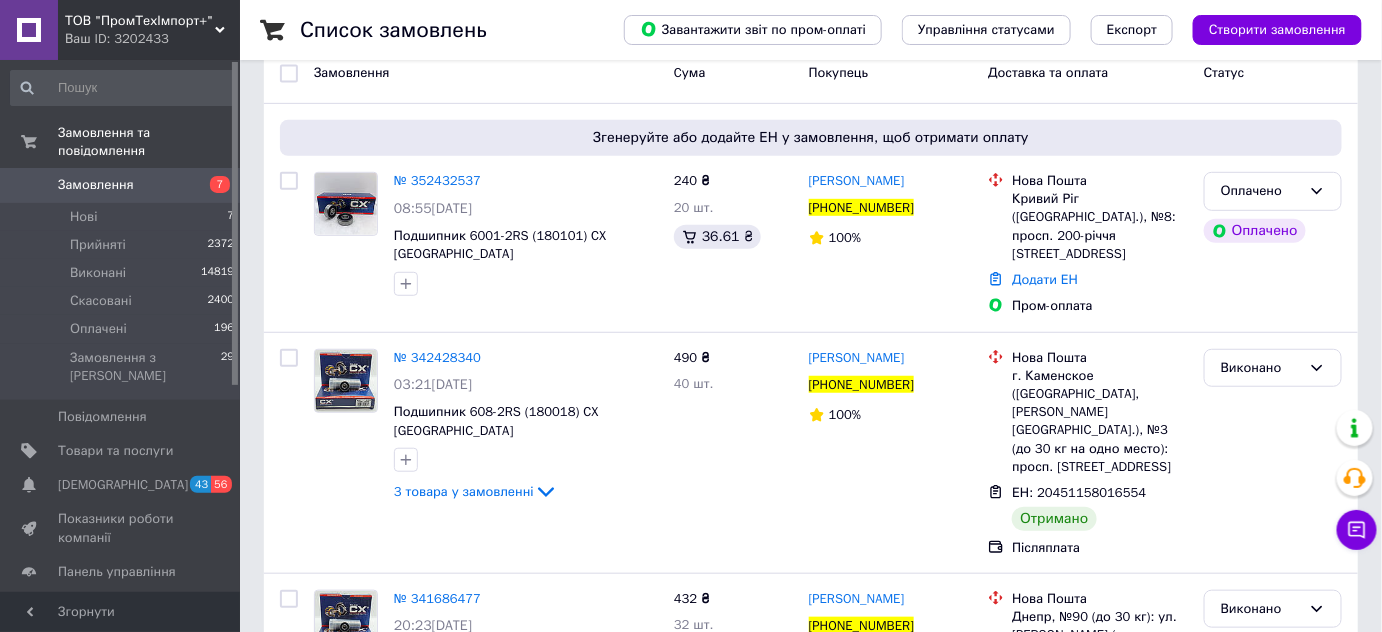 type on "[PHONE_NUMBER]" 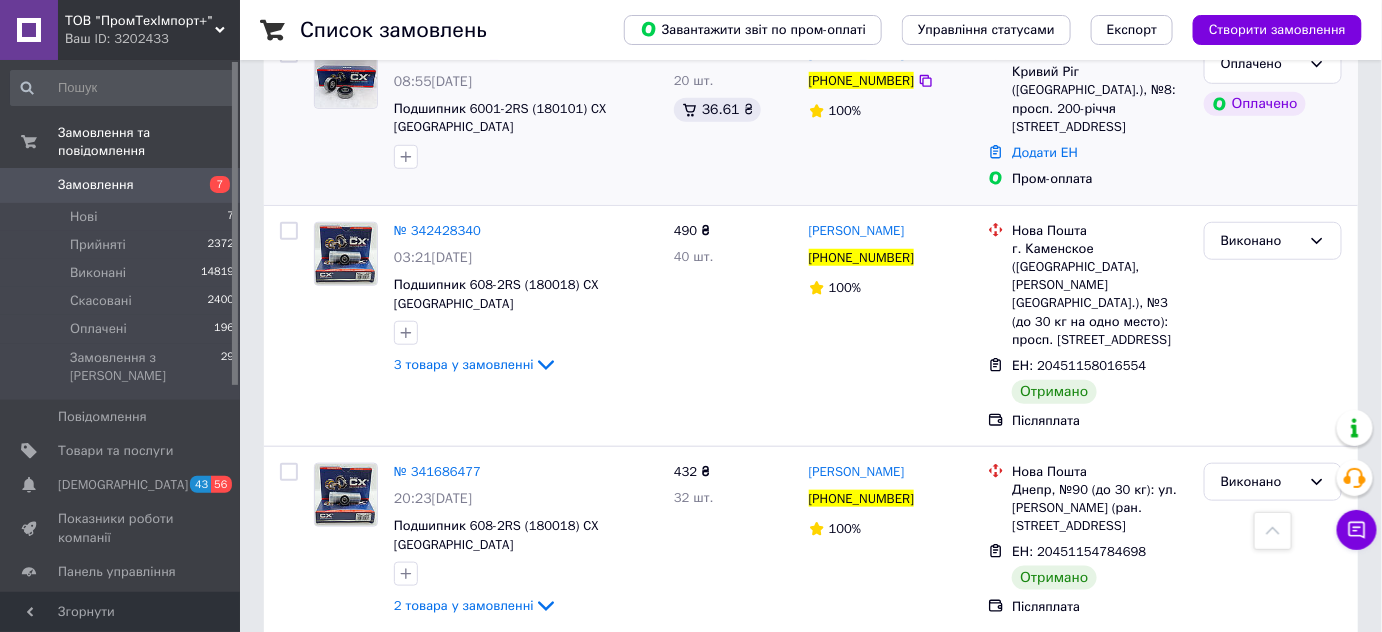 scroll, scrollTop: 181, scrollLeft: 0, axis: vertical 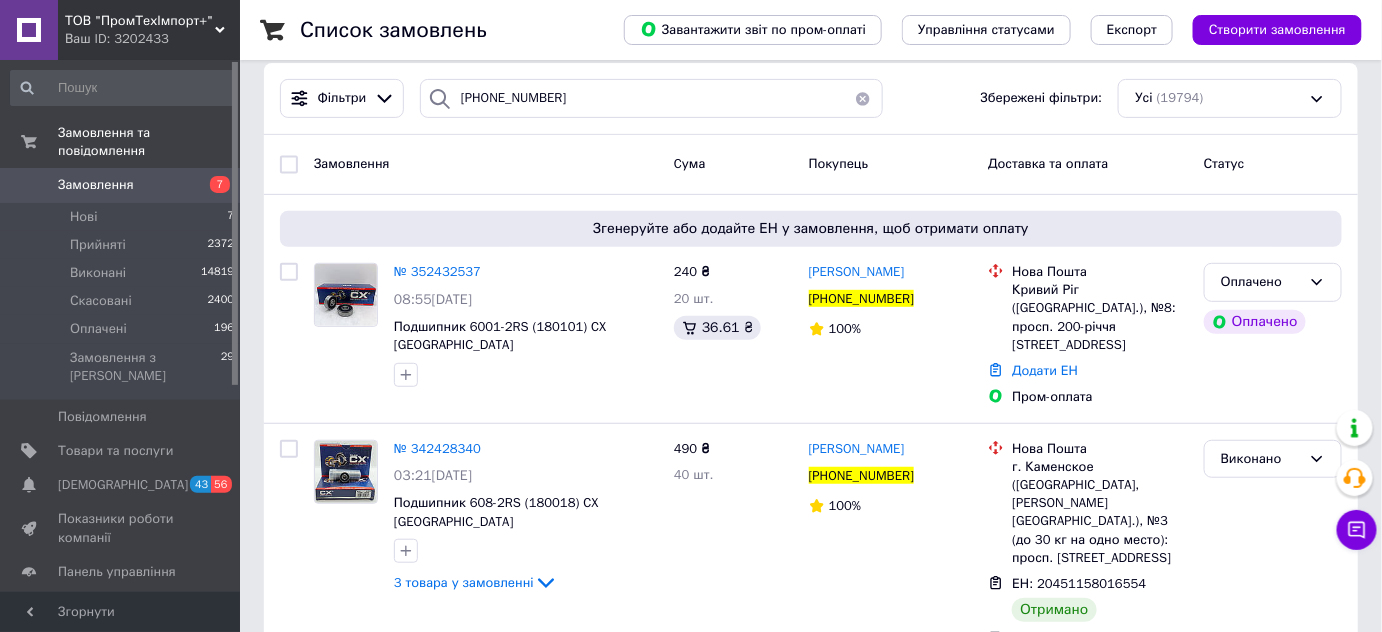 click at bounding box center (863, 98) 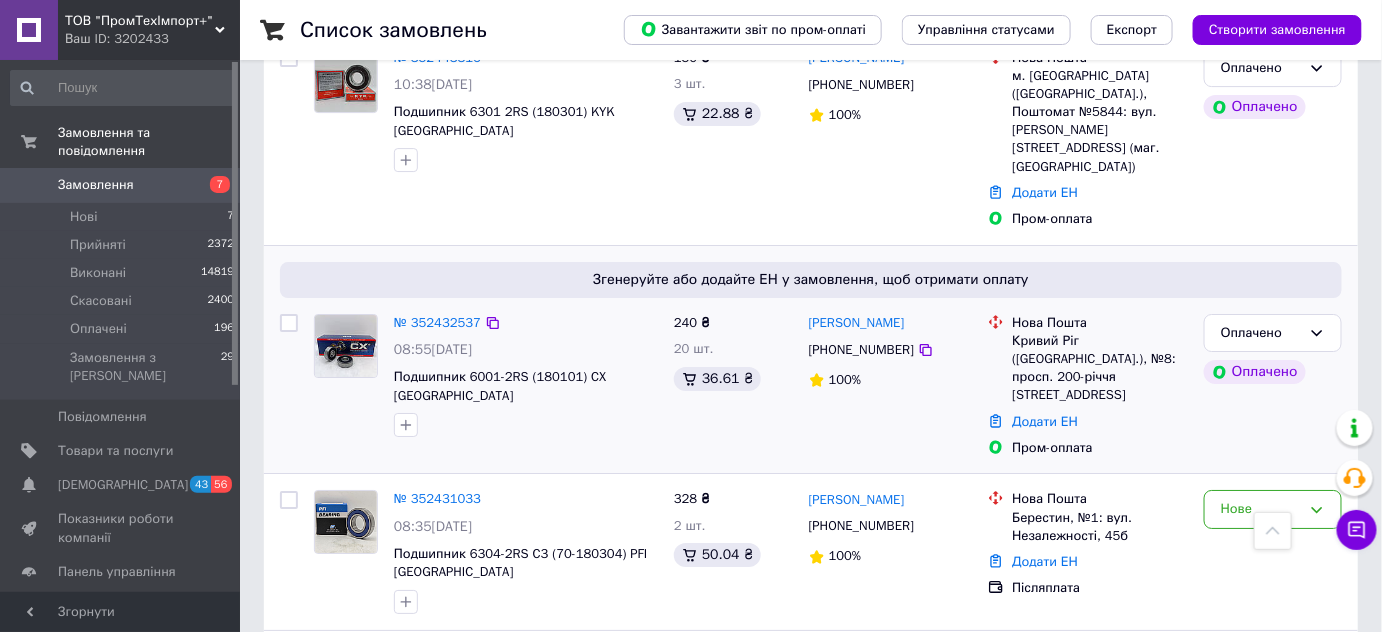 scroll, scrollTop: 2272, scrollLeft: 0, axis: vertical 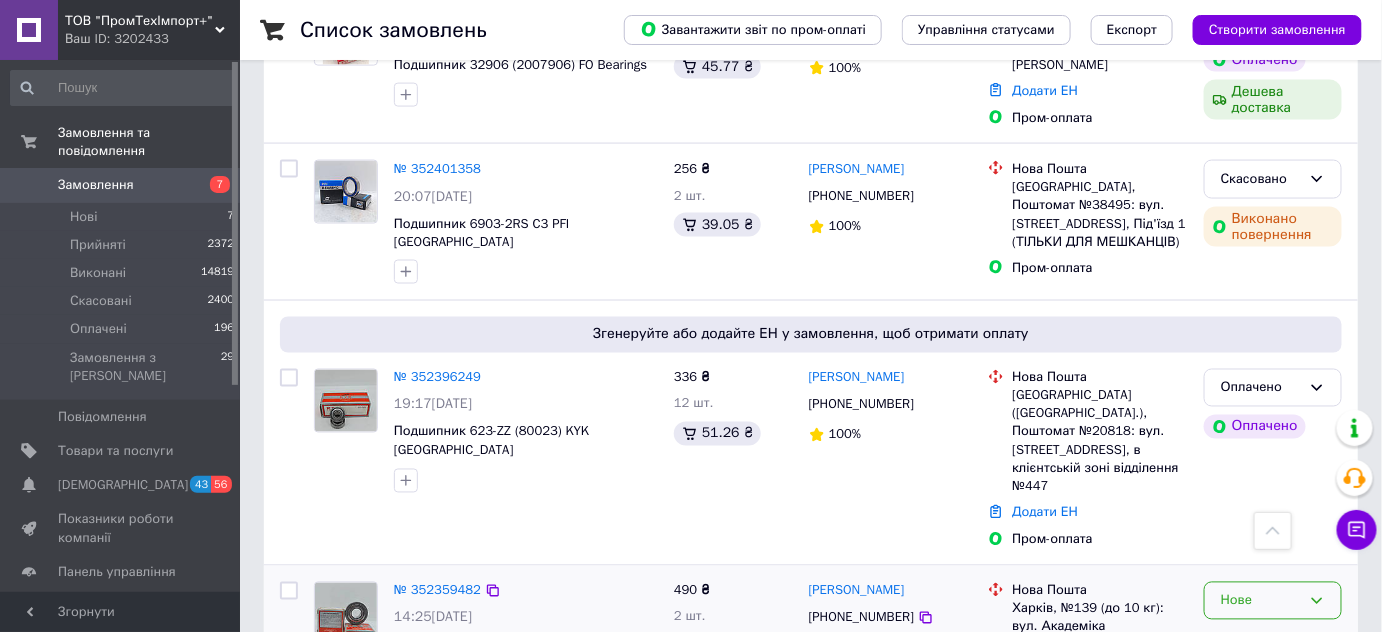 click on "Нове" at bounding box center (1261, 601) 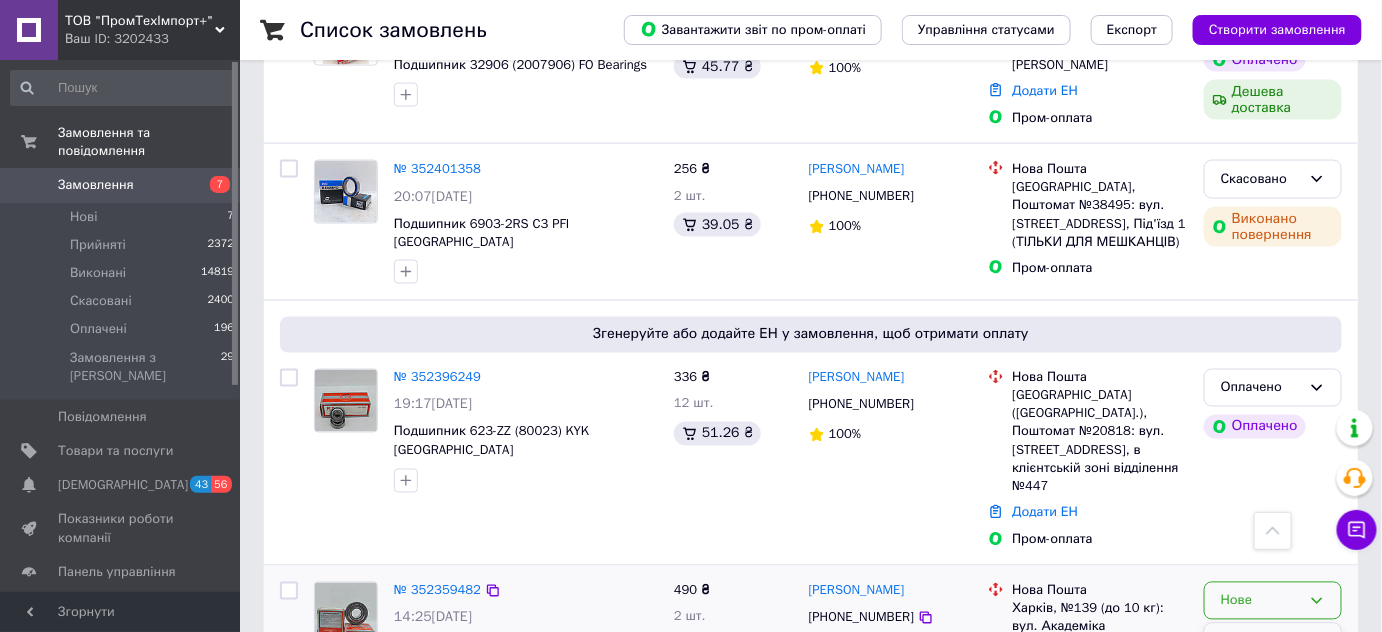 click on "Прийнято" at bounding box center (1273, 642) 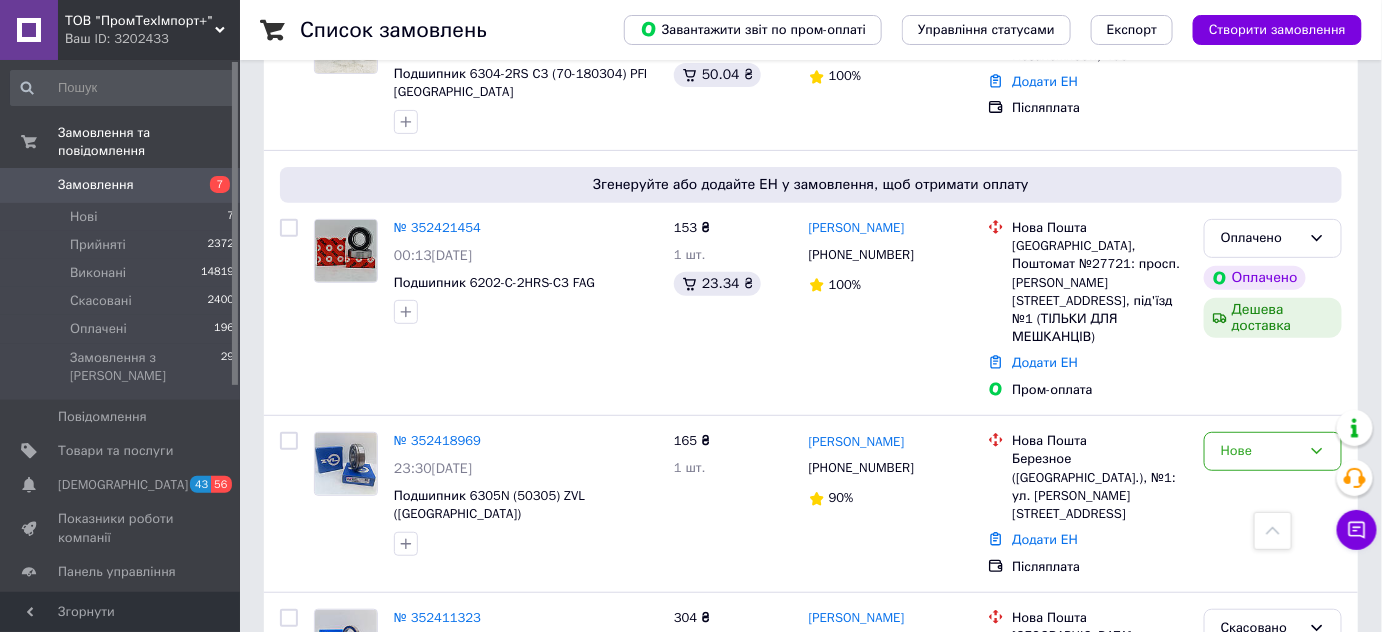 scroll, scrollTop: 2658, scrollLeft: 0, axis: vertical 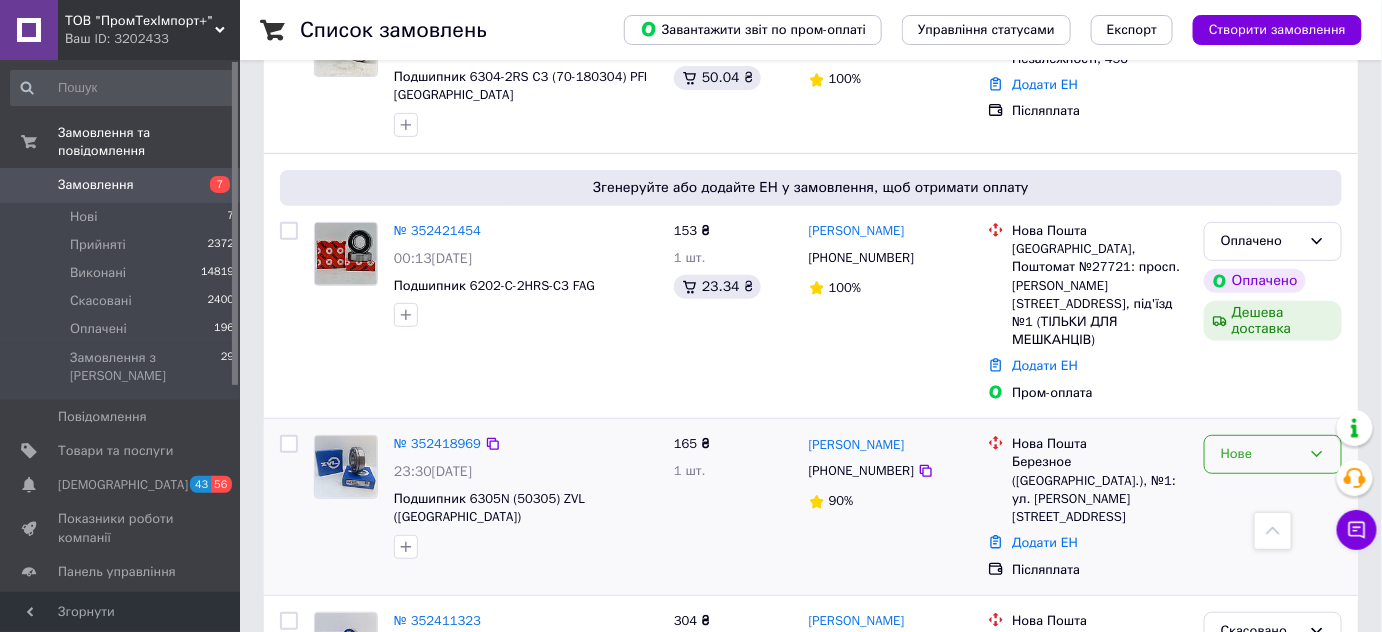 click on "Нове" at bounding box center (1261, 454) 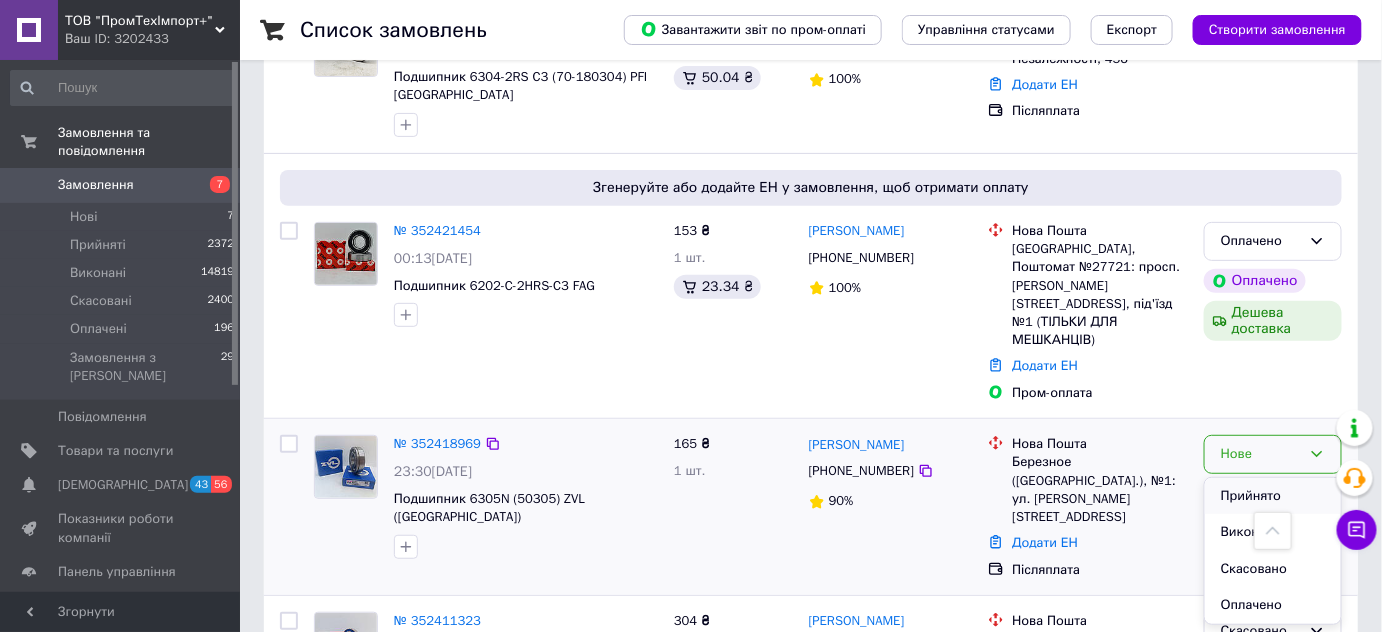 click on "Прийнято" at bounding box center [1273, 496] 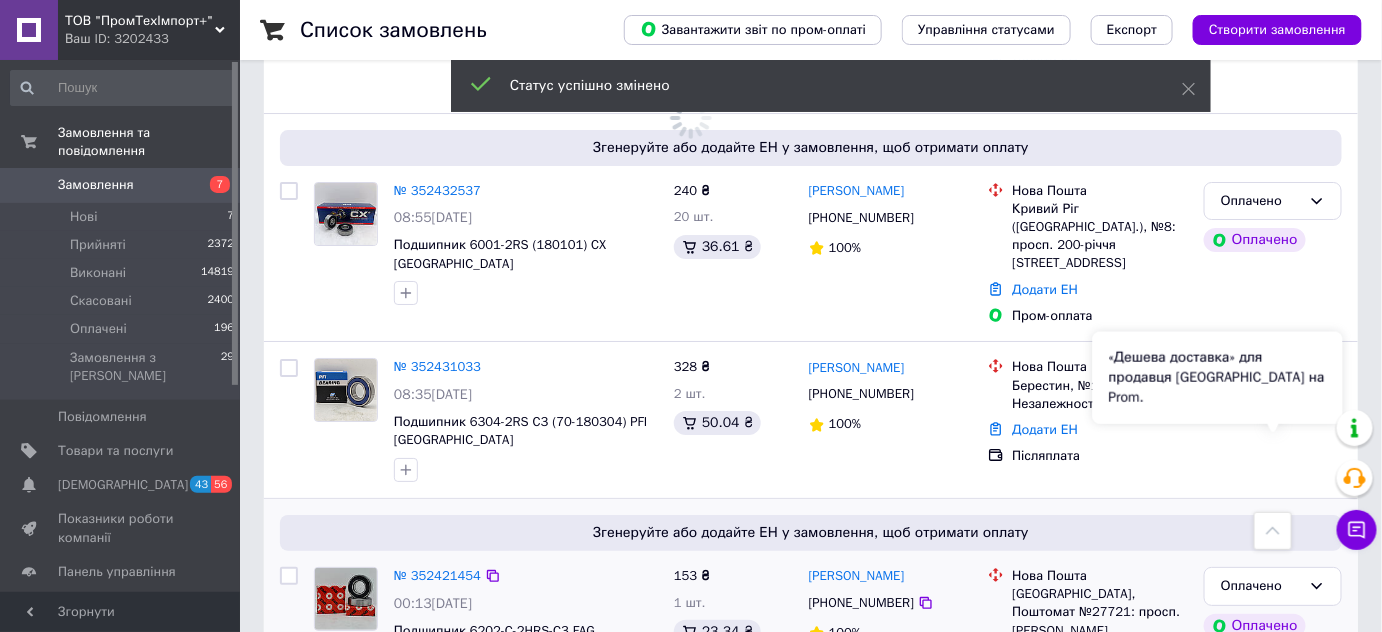scroll, scrollTop: 2294, scrollLeft: 0, axis: vertical 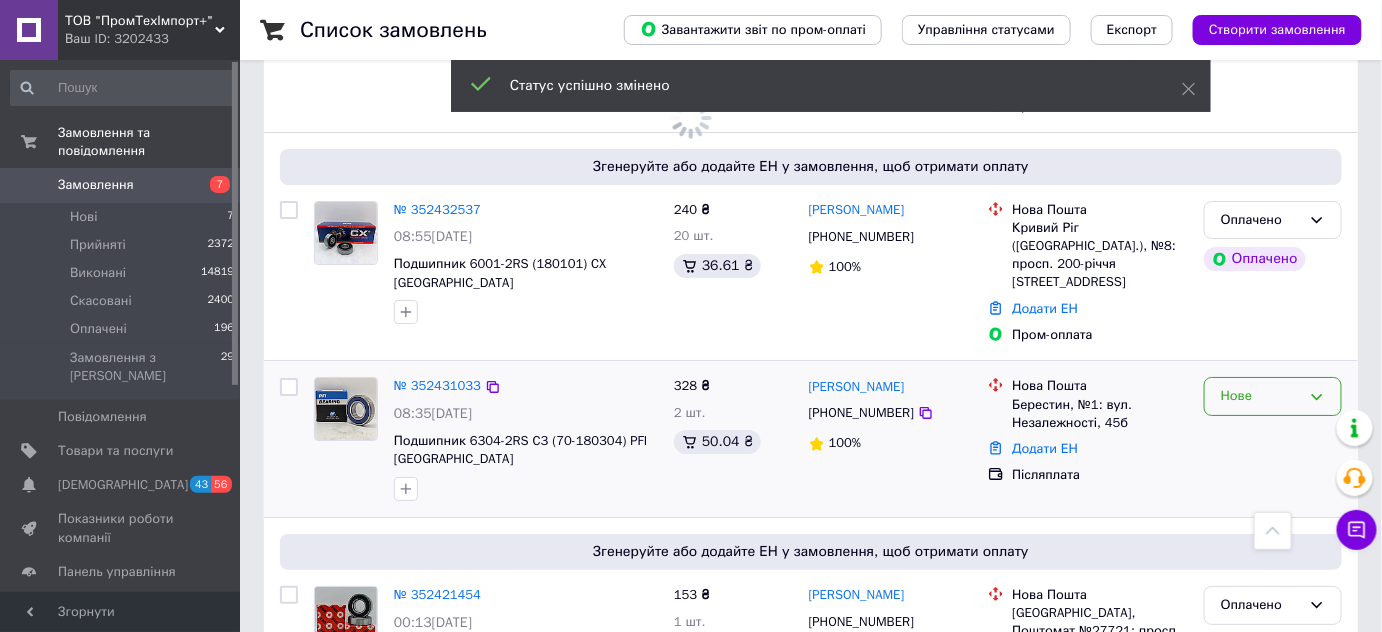 click on "Нове" at bounding box center (1273, 396) 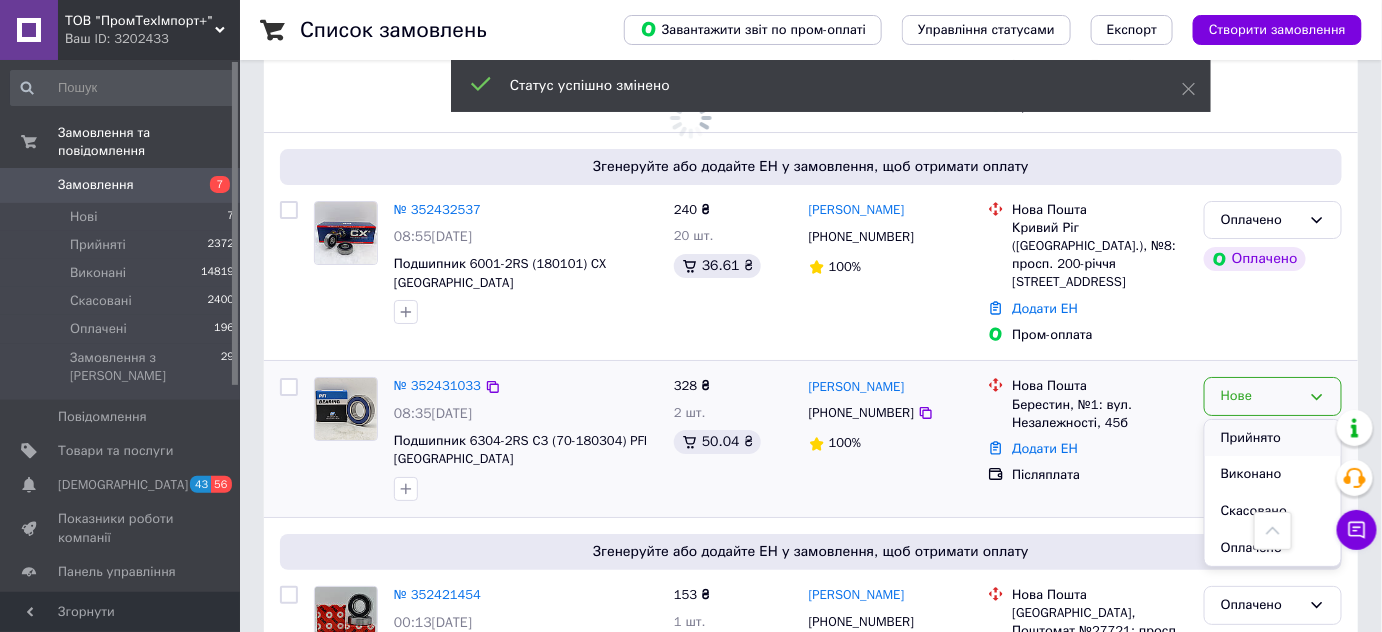 click on "Прийнято" at bounding box center [1273, 438] 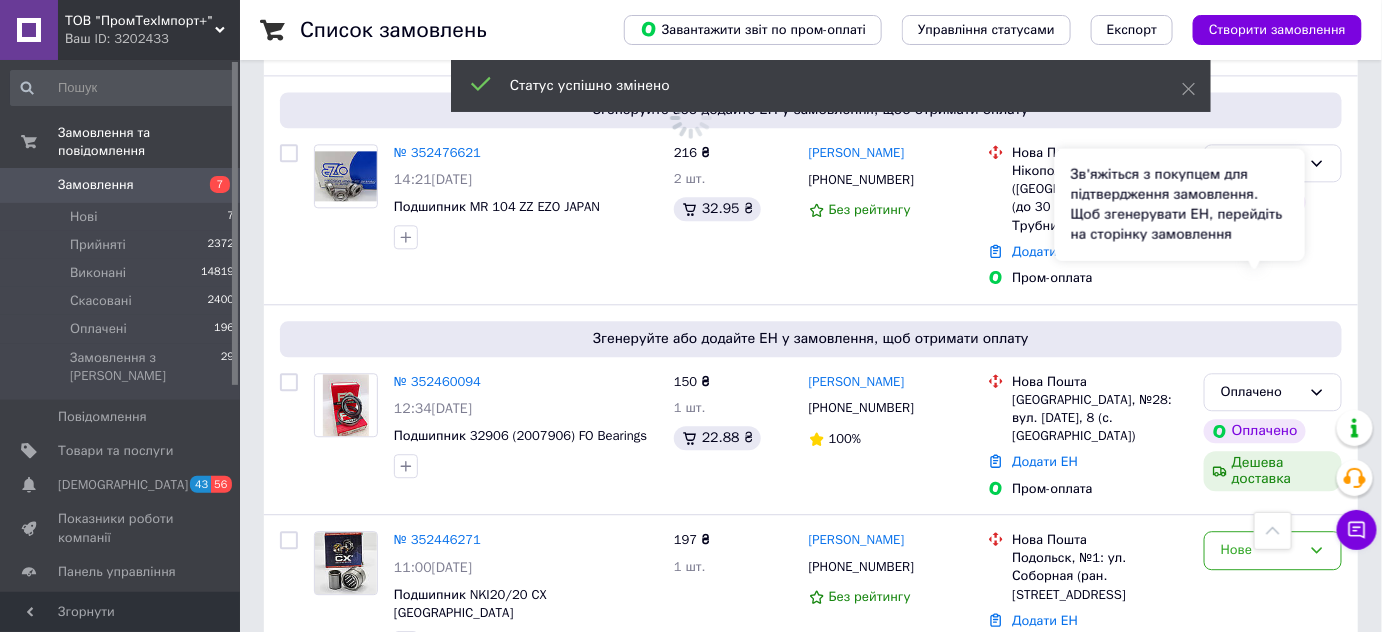 scroll, scrollTop: 1477, scrollLeft: 0, axis: vertical 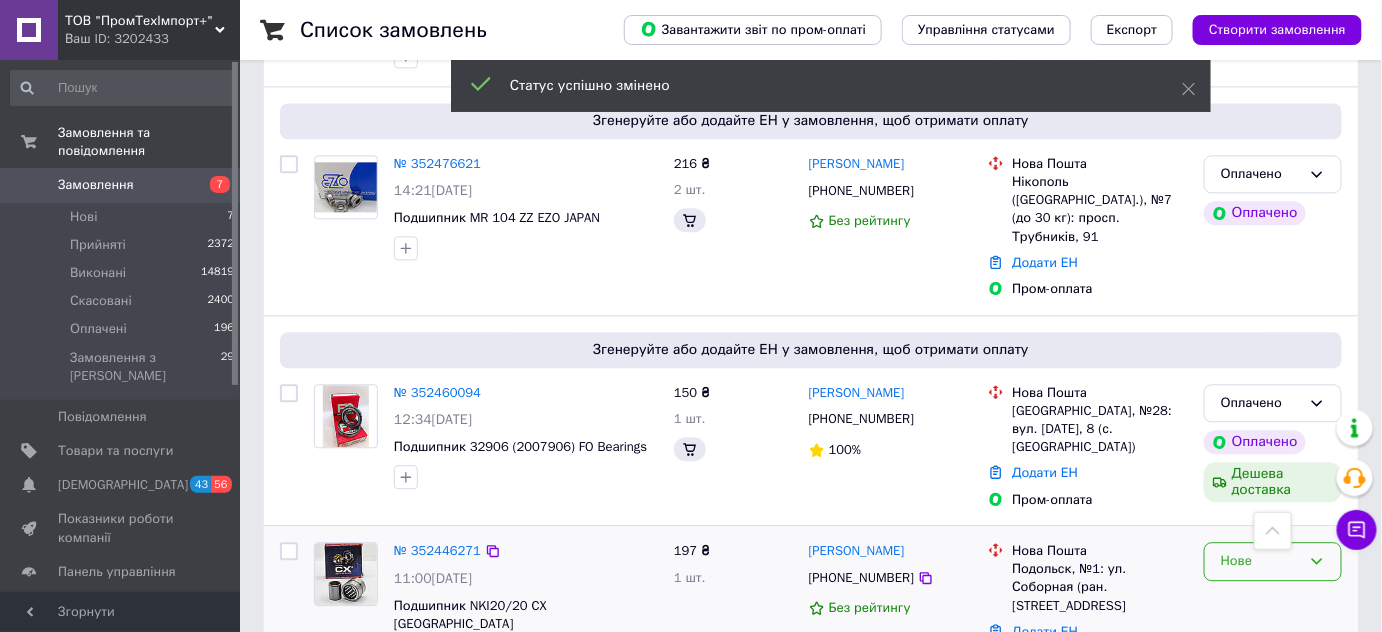 click on "Нове" at bounding box center [1261, 561] 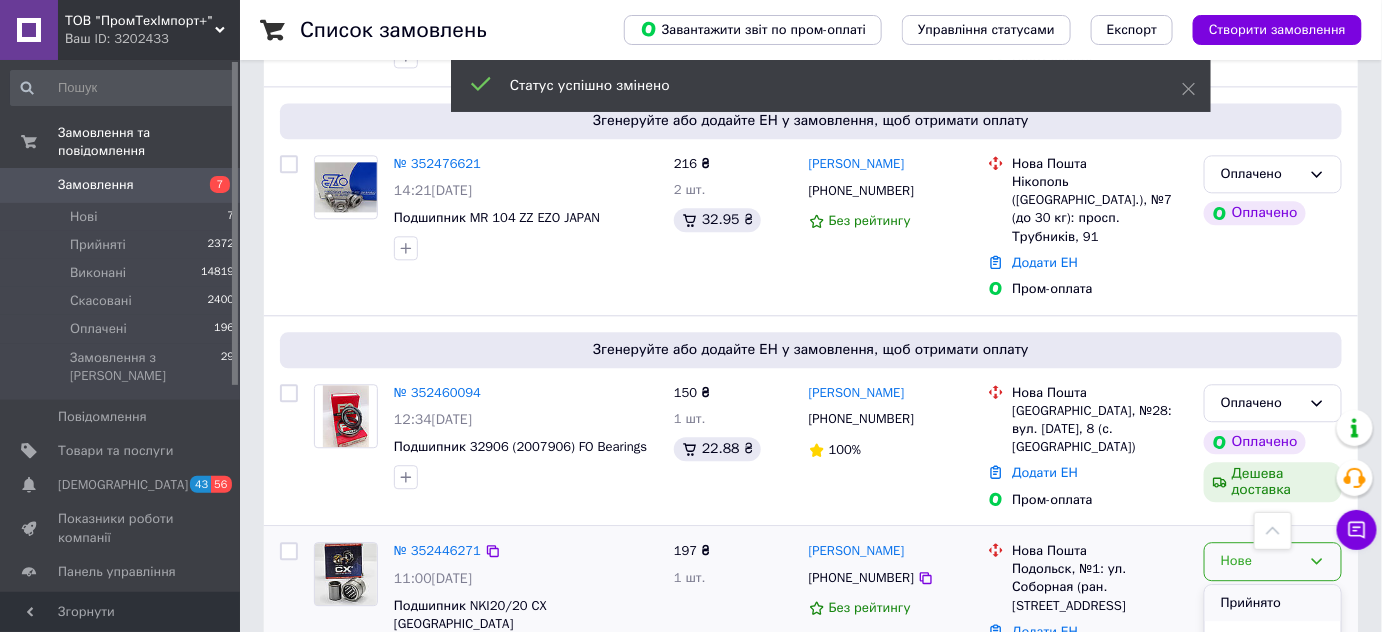 click on "Прийнято" at bounding box center [1273, 603] 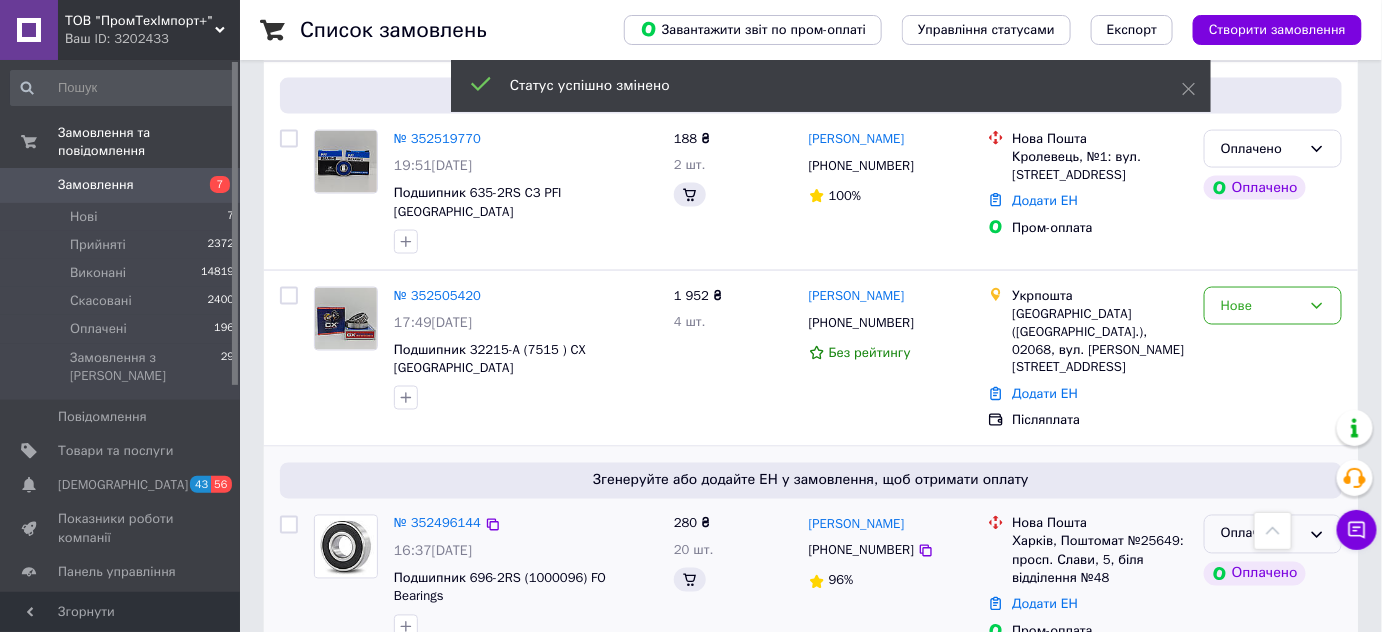 scroll, scrollTop: 841, scrollLeft: 0, axis: vertical 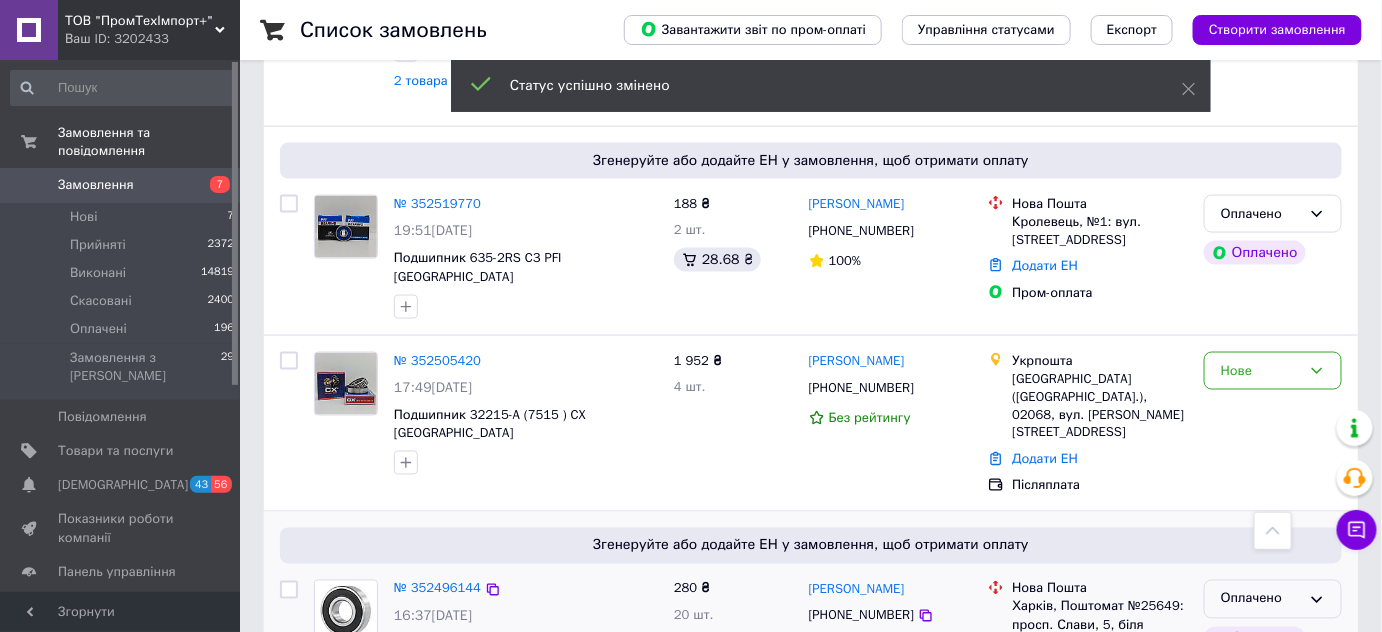 click on "Нове" at bounding box center (1261, 371) 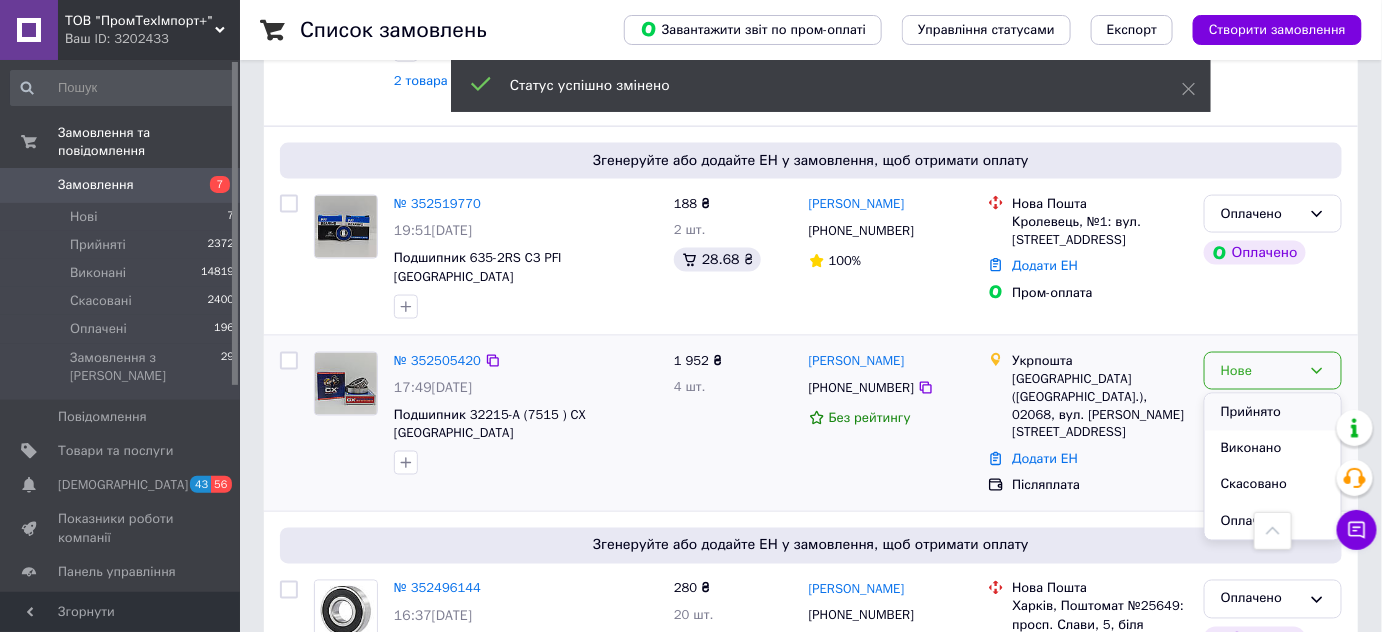 click on "Прийнято" at bounding box center (1273, 412) 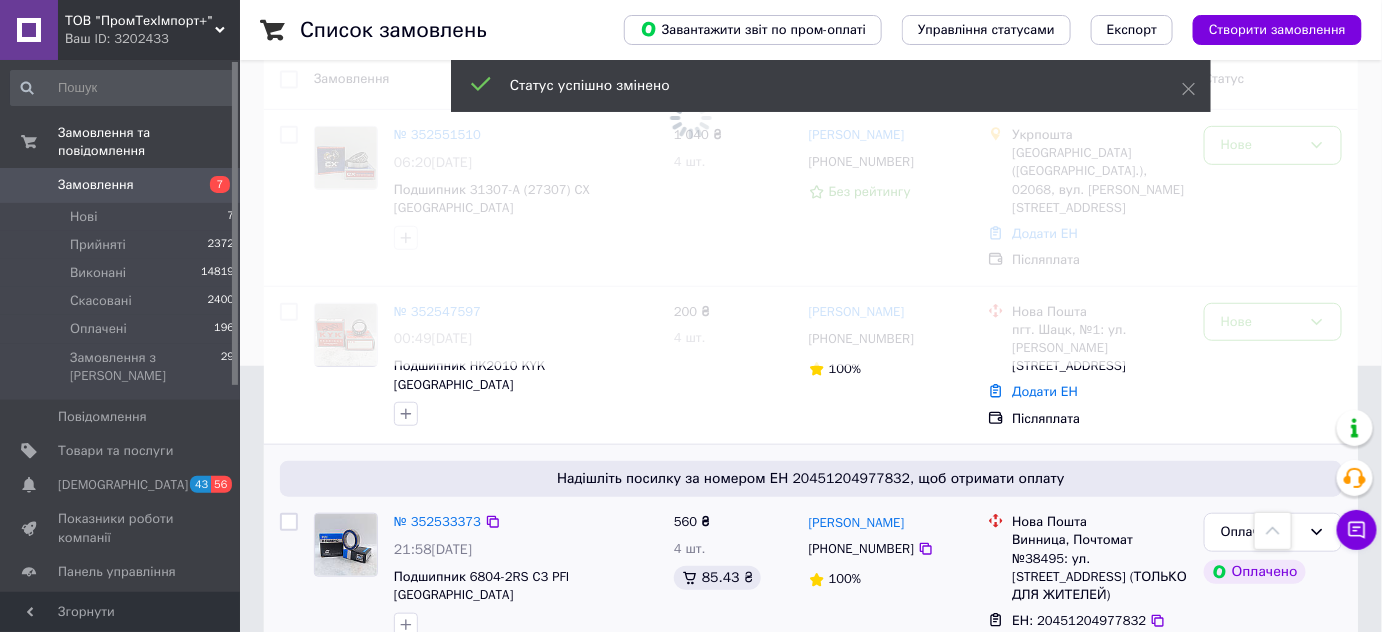 scroll, scrollTop: 205, scrollLeft: 0, axis: vertical 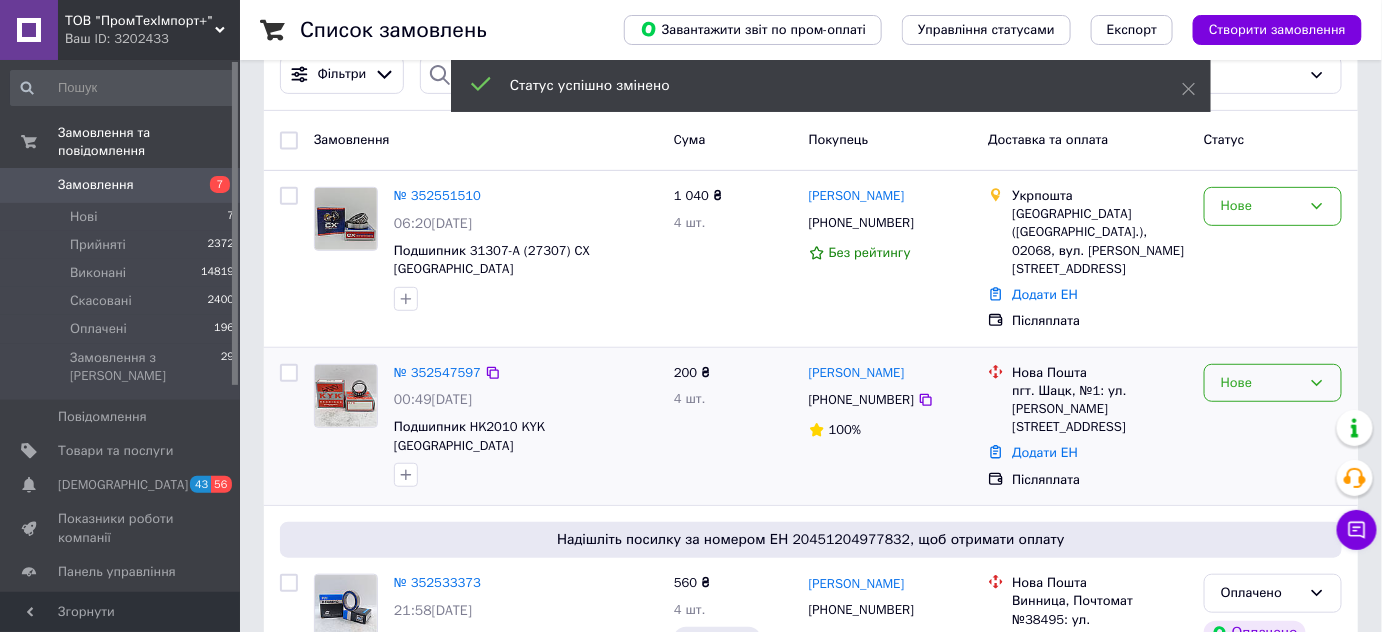 click on "Нове" at bounding box center [1261, 383] 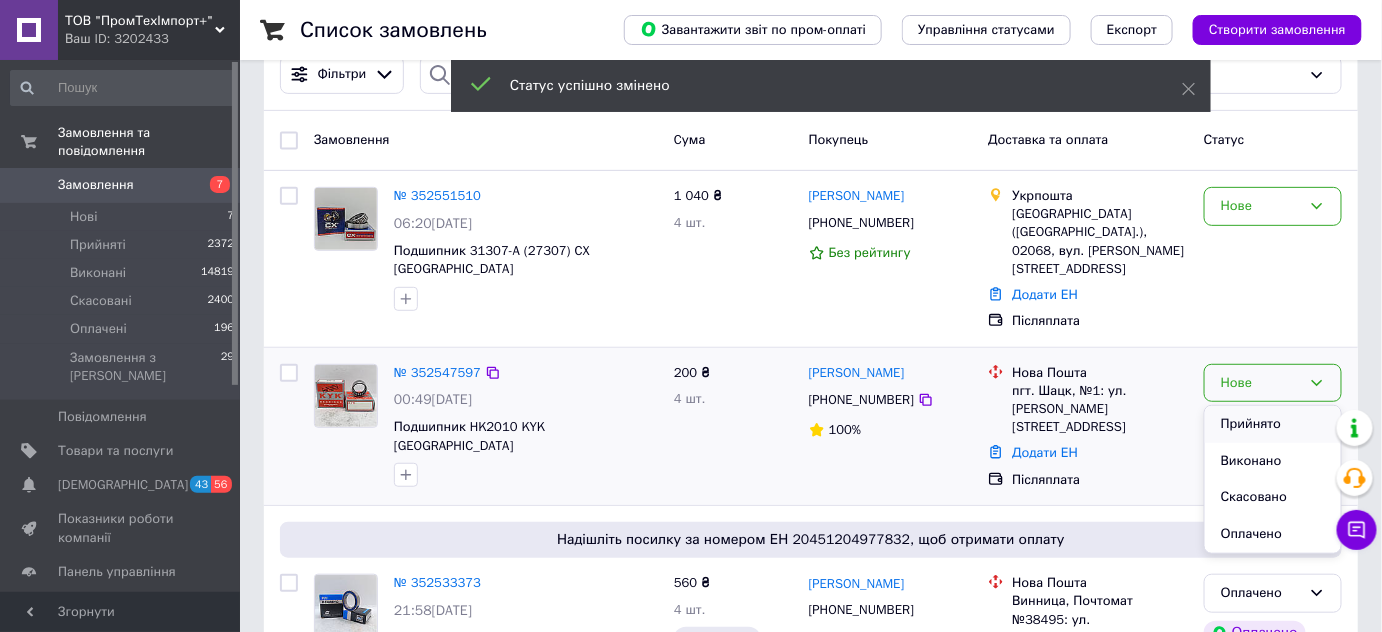 click on "Прийнято" at bounding box center [1273, 424] 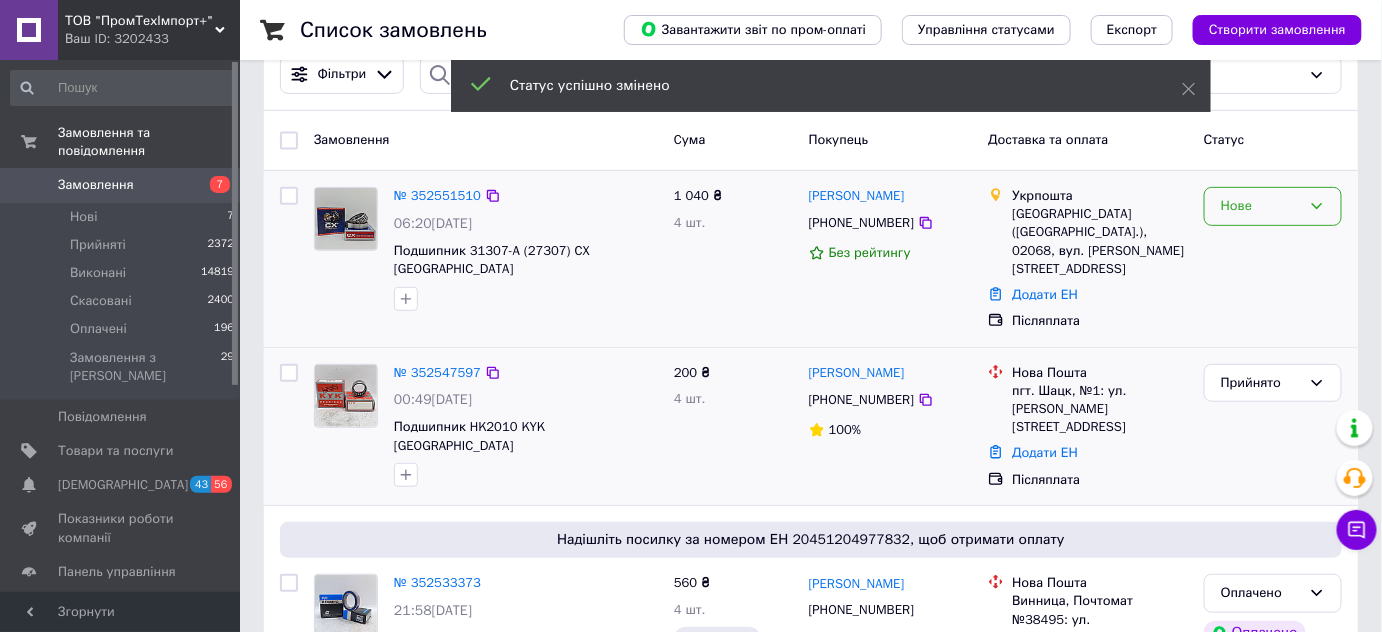 drag, startPoint x: 1264, startPoint y: 209, endPoint x: 1264, endPoint y: 225, distance: 16 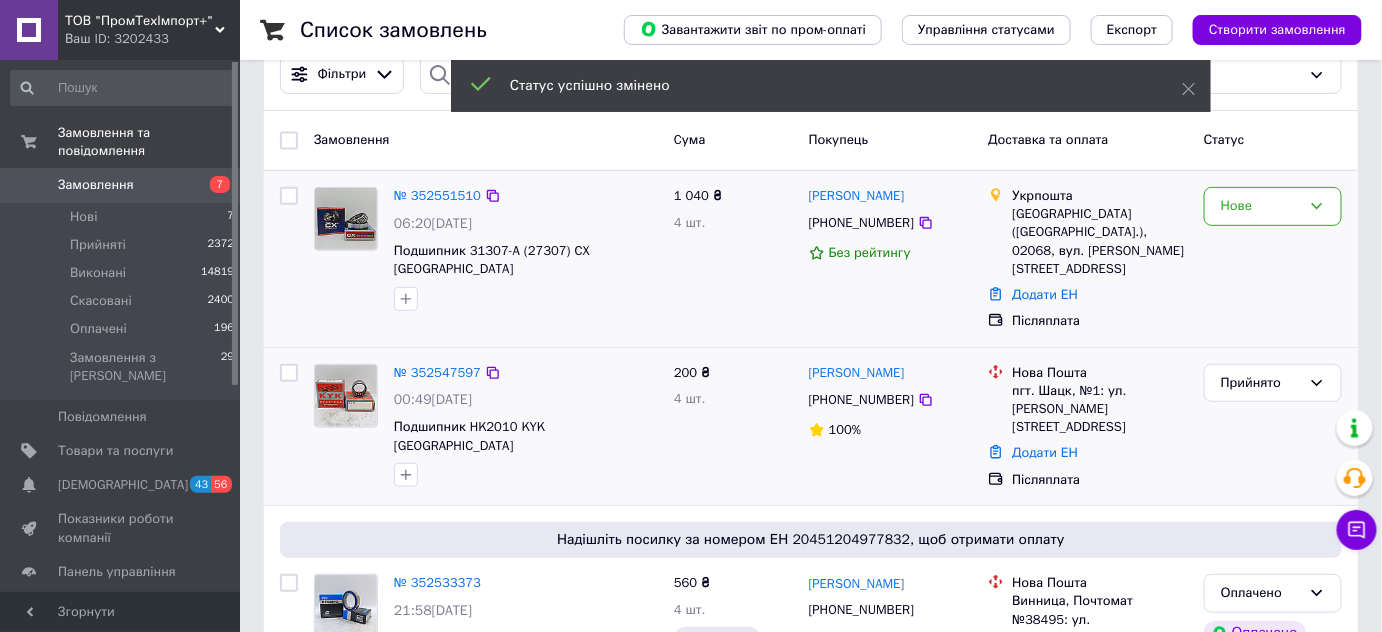 click on "Нове" at bounding box center [1261, 206] 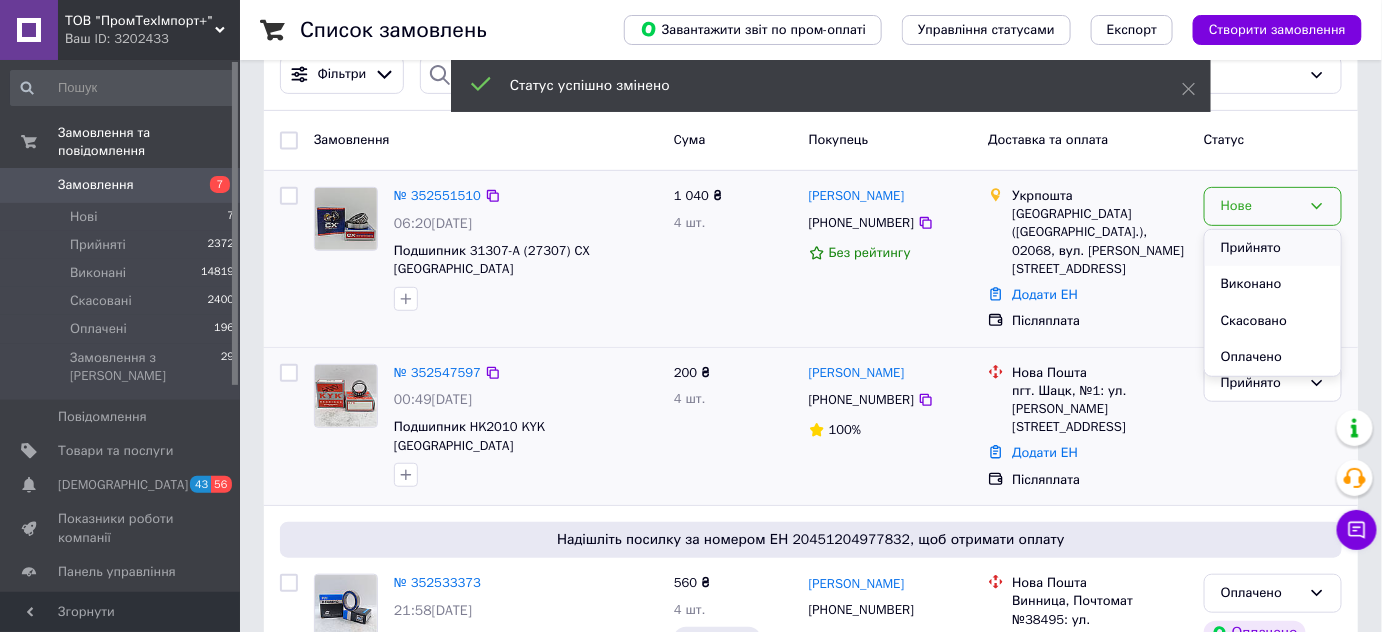 click on "Прийнято" at bounding box center [1273, 248] 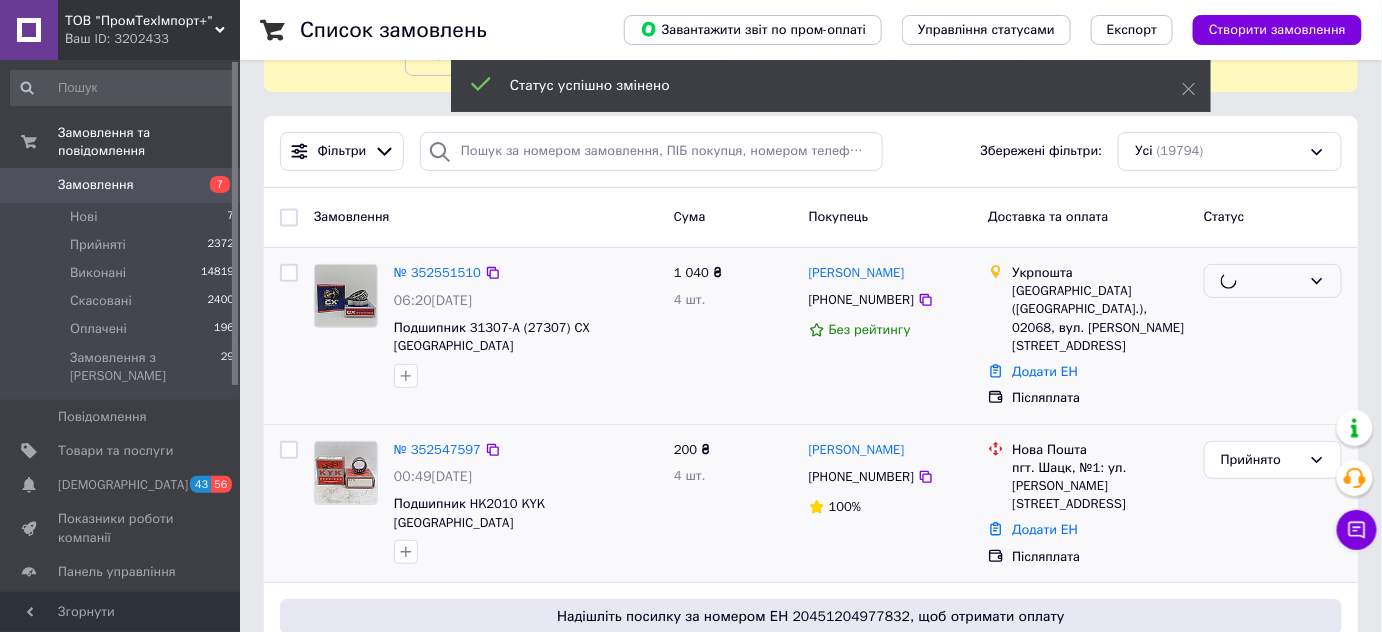 scroll, scrollTop: 0, scrollLeft: 0, axis: both 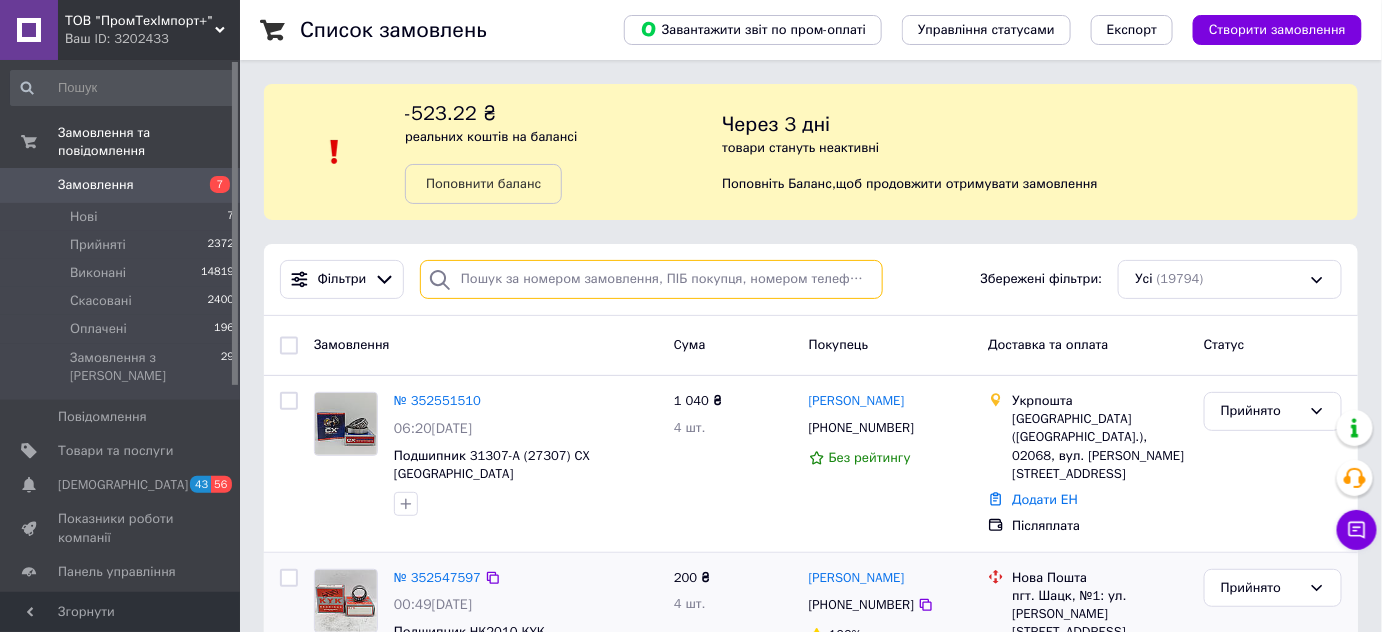 click at bounding box center (651, 279) 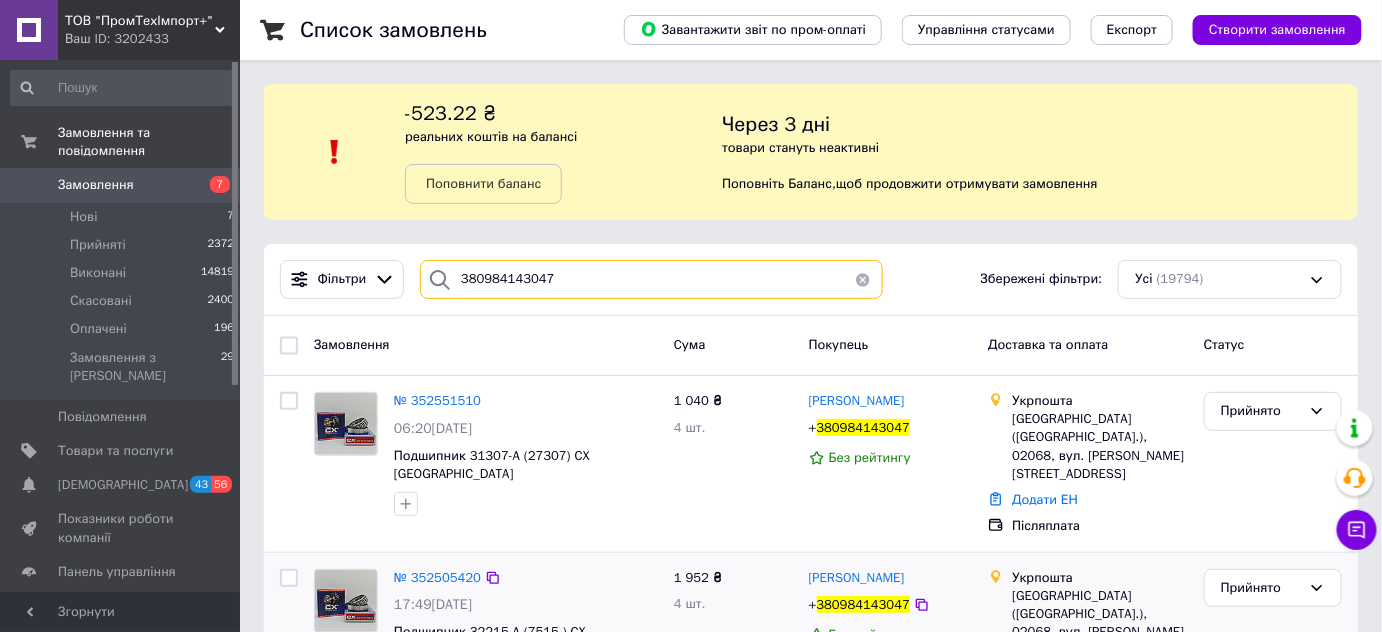 scroll, scrollTop: 46, scrollLeft: 0, axis: vertical 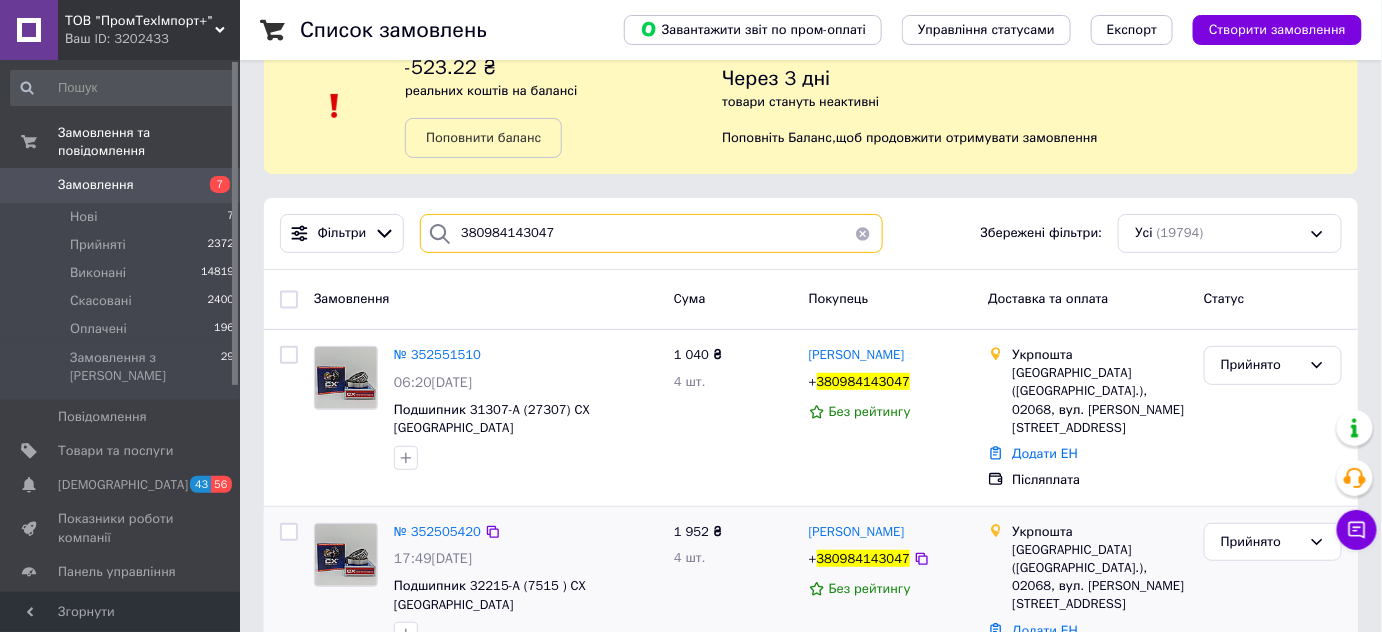 type on "380984143047" 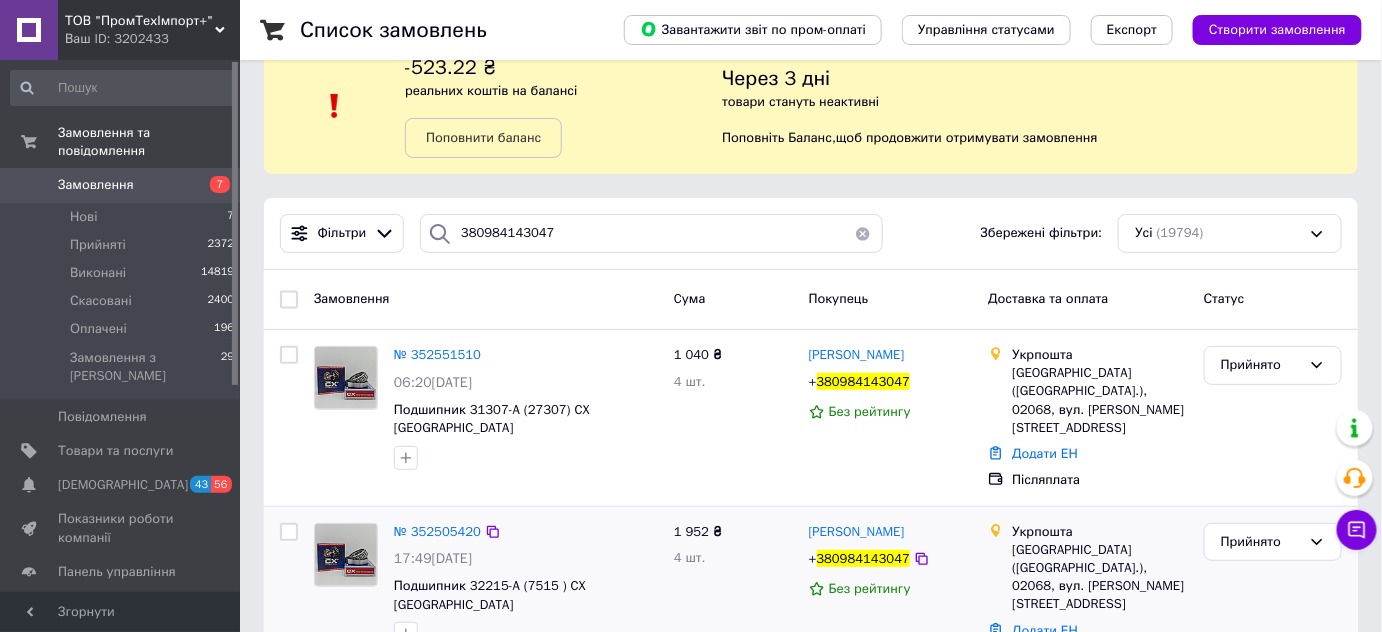 click on "Замовлення" at bounding box center (96, 185) 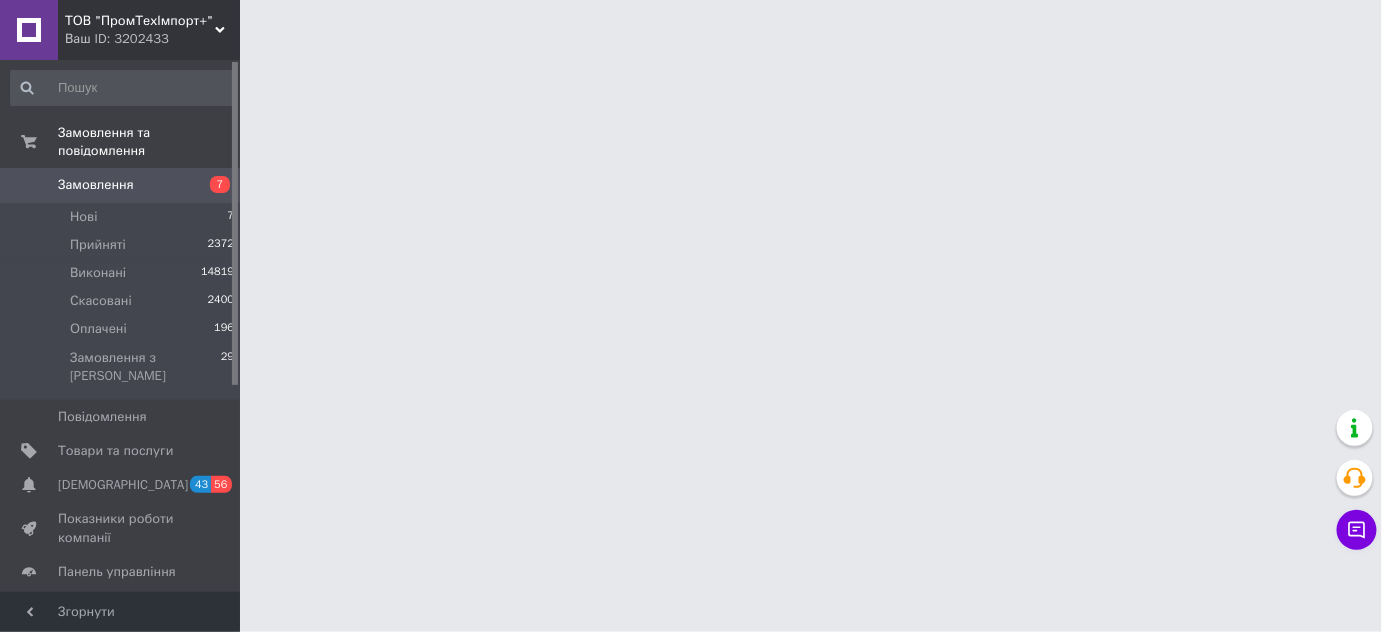 scroll, scrollTop: 0, scrollLeft: 0, axis: both 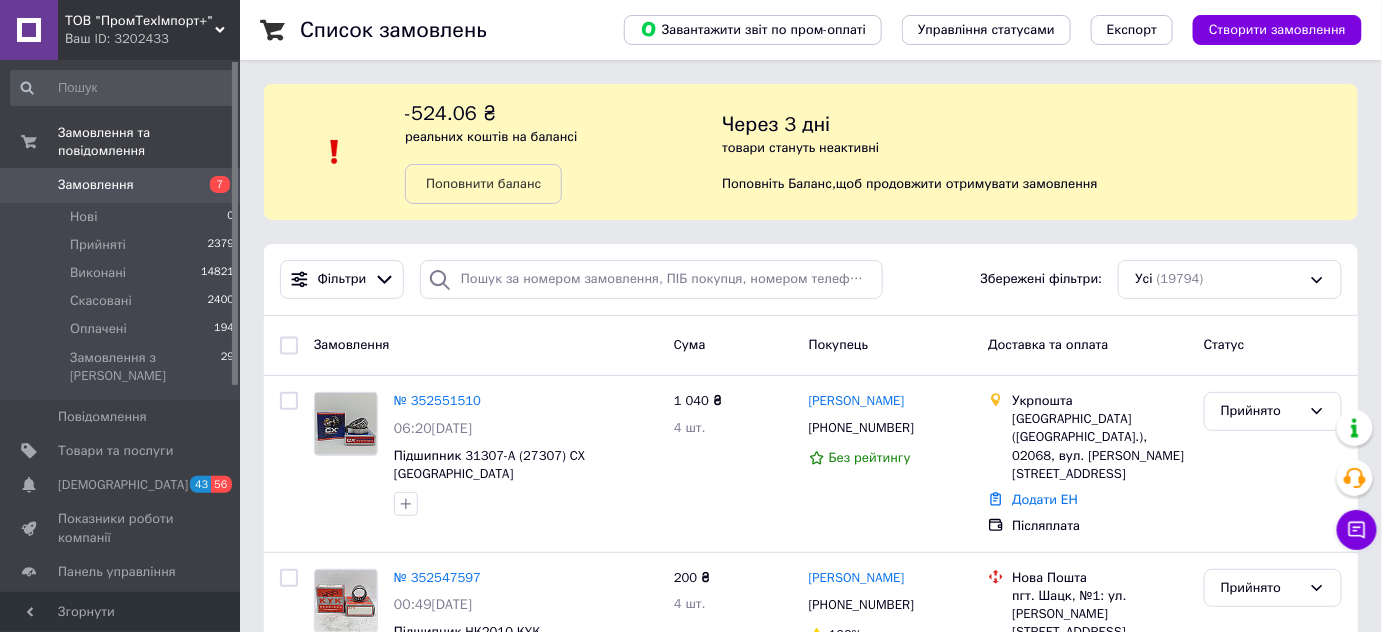 click on "Замовлення" at bounding box center (486, 345) 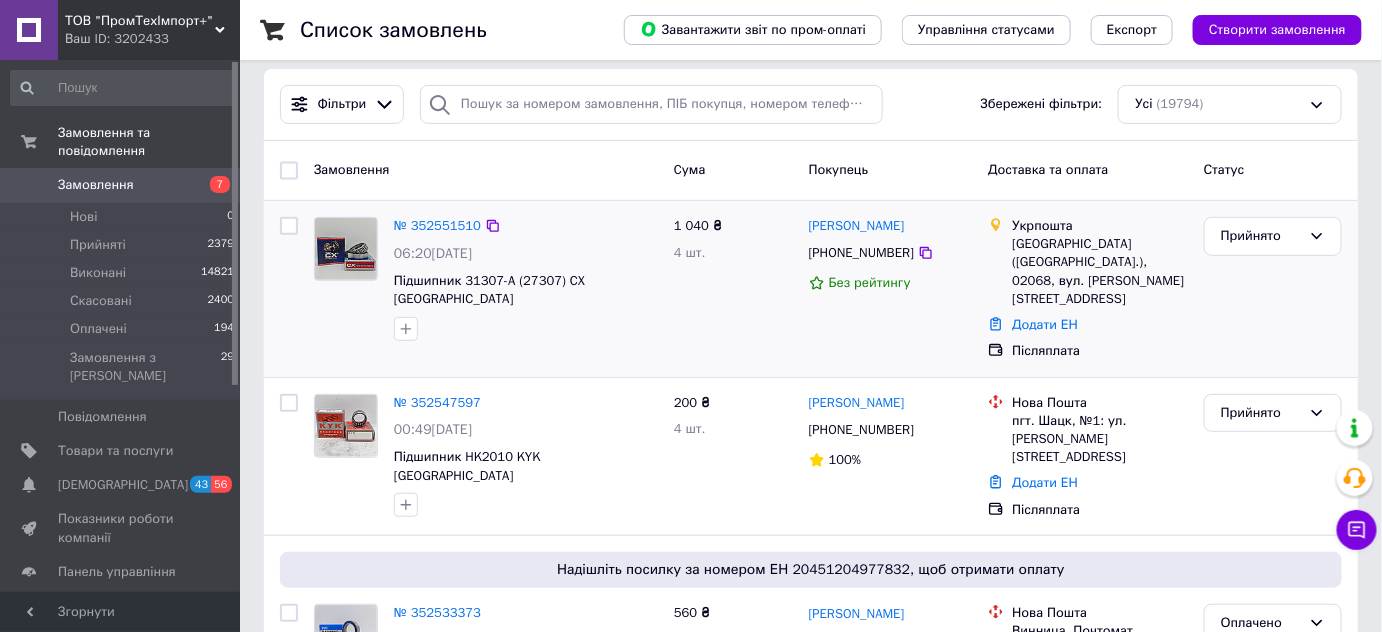 scroll, scrollTop: 181, scrollLeft: 0, axis: vertical 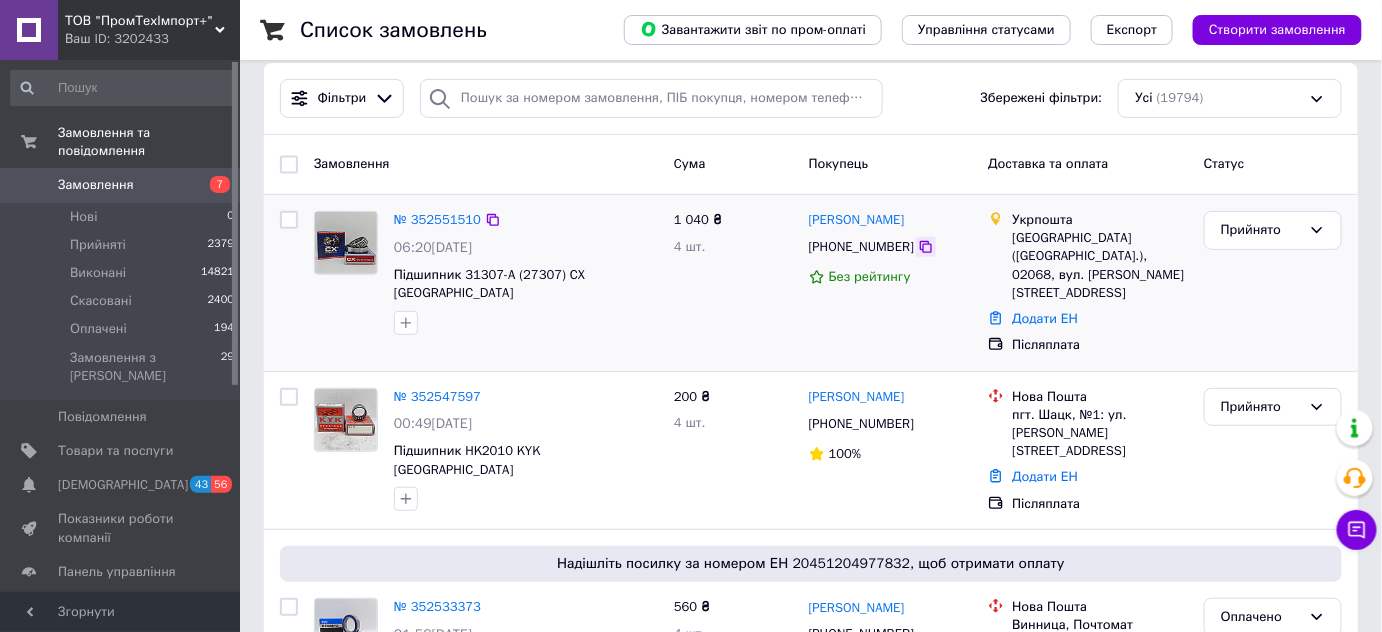click 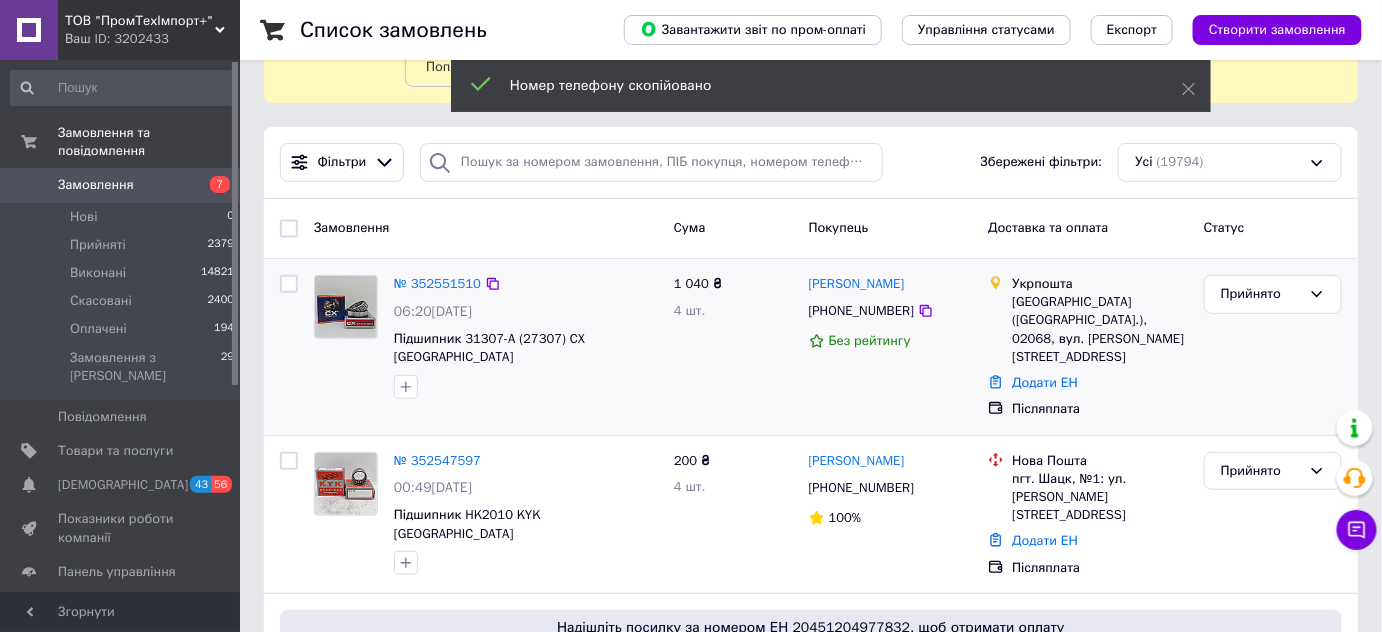 scroll, scrollTop: 0, scrollLeft: 0, axis: both 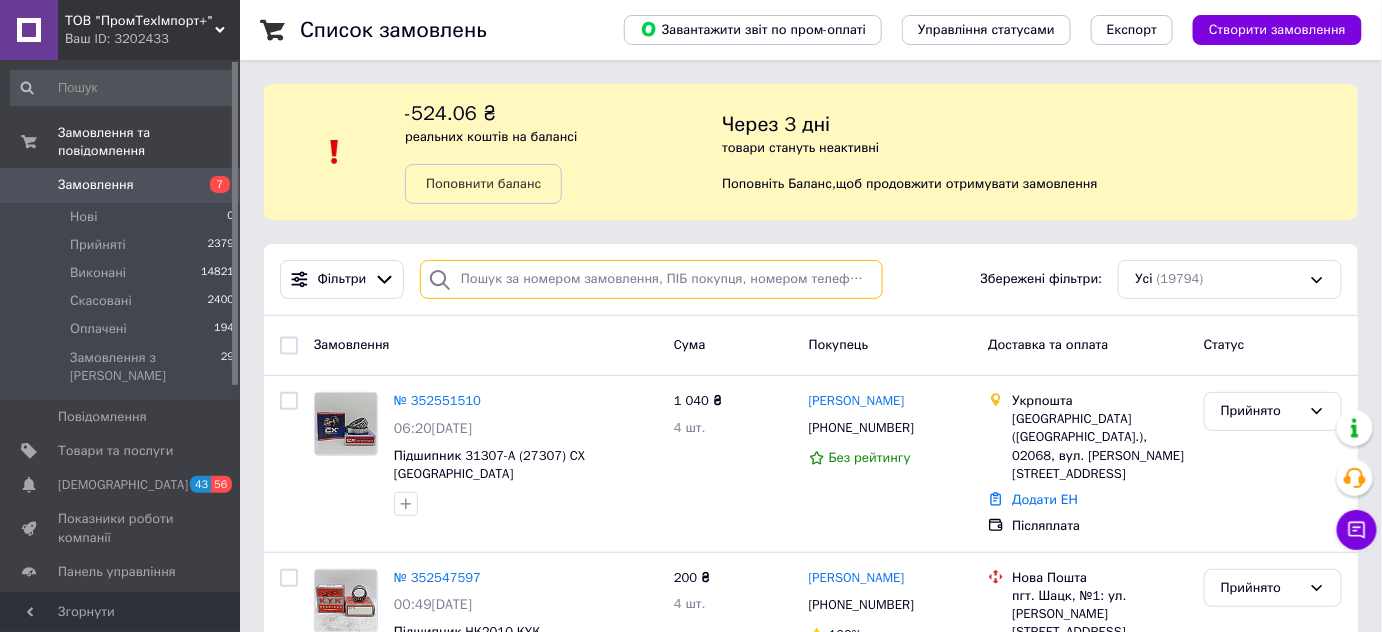 click at bounding box center [651, 279] 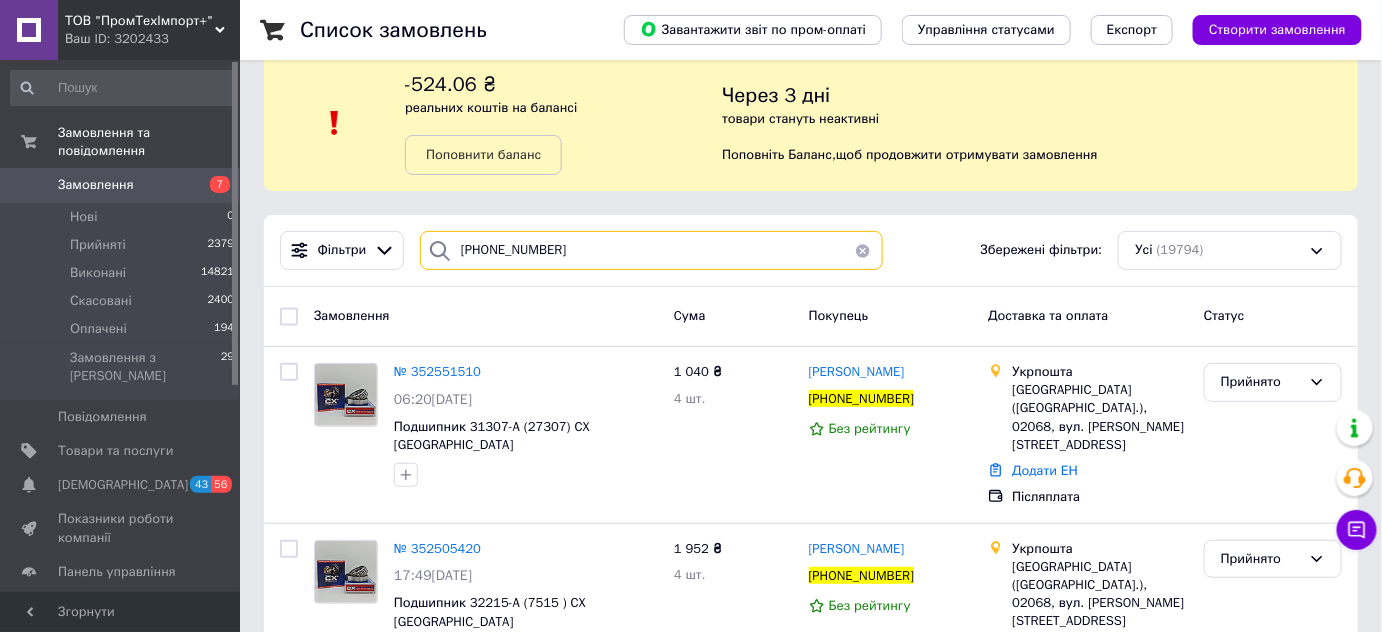 scroll, scrollTop: 46, scrollLeft: 0, axis: vertical 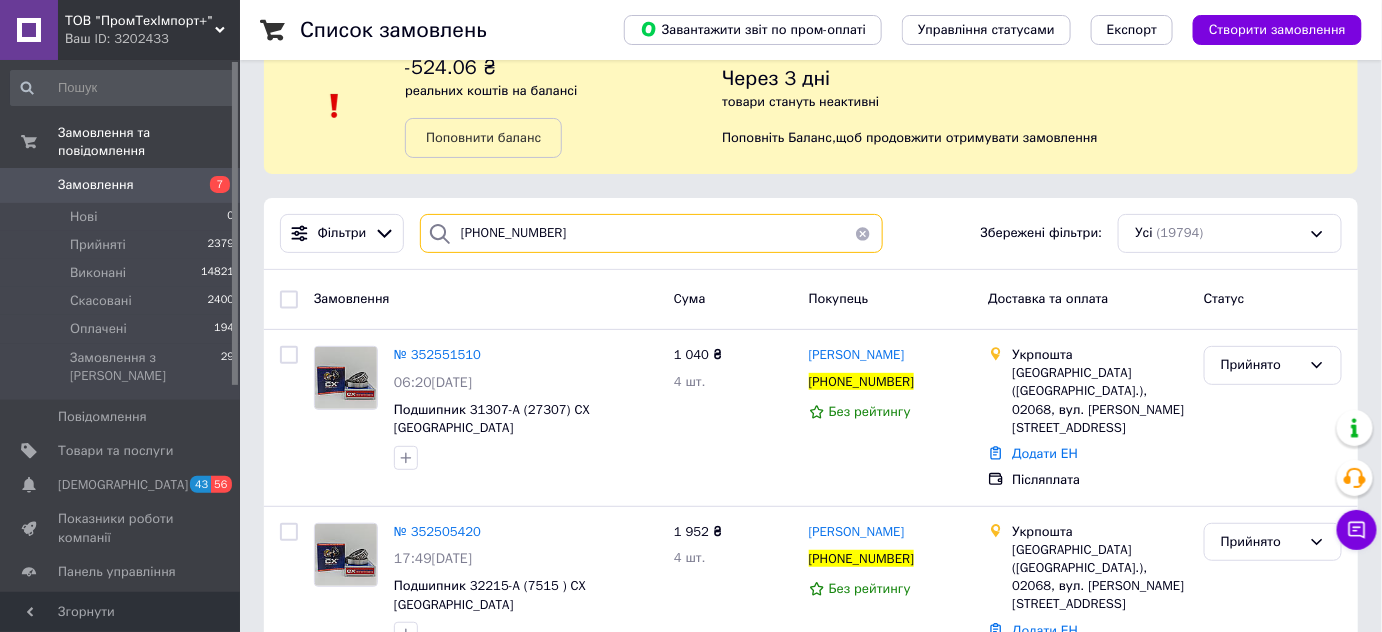 type on "[PHONE_NUMBER]" 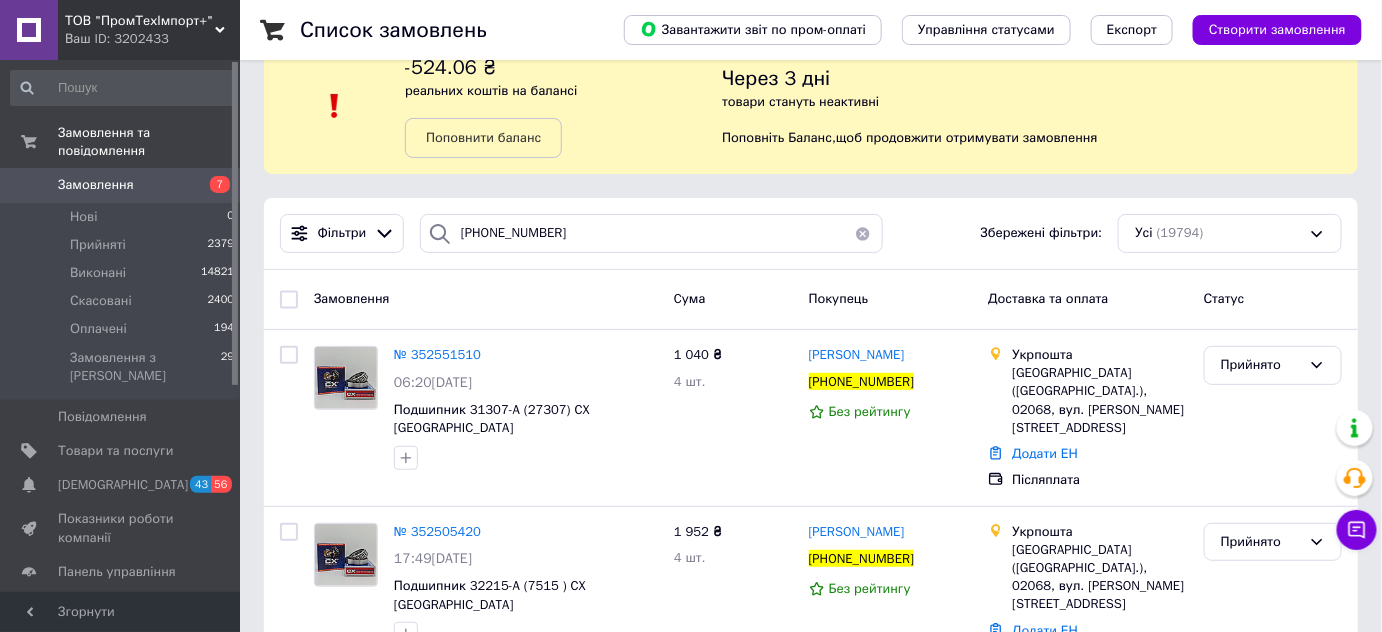 click on "Замовлення" at bounding box center (121, 185) 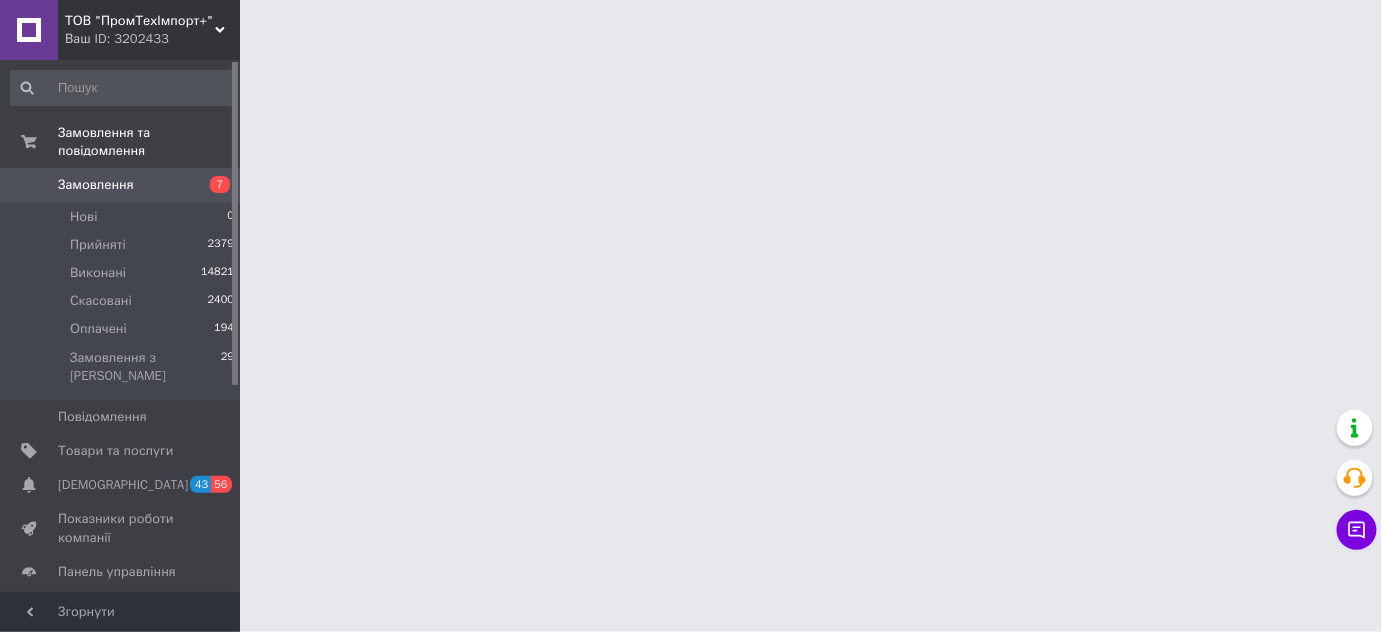 scroll, scrollTop: 0, scrollLeft: 0, axis: both 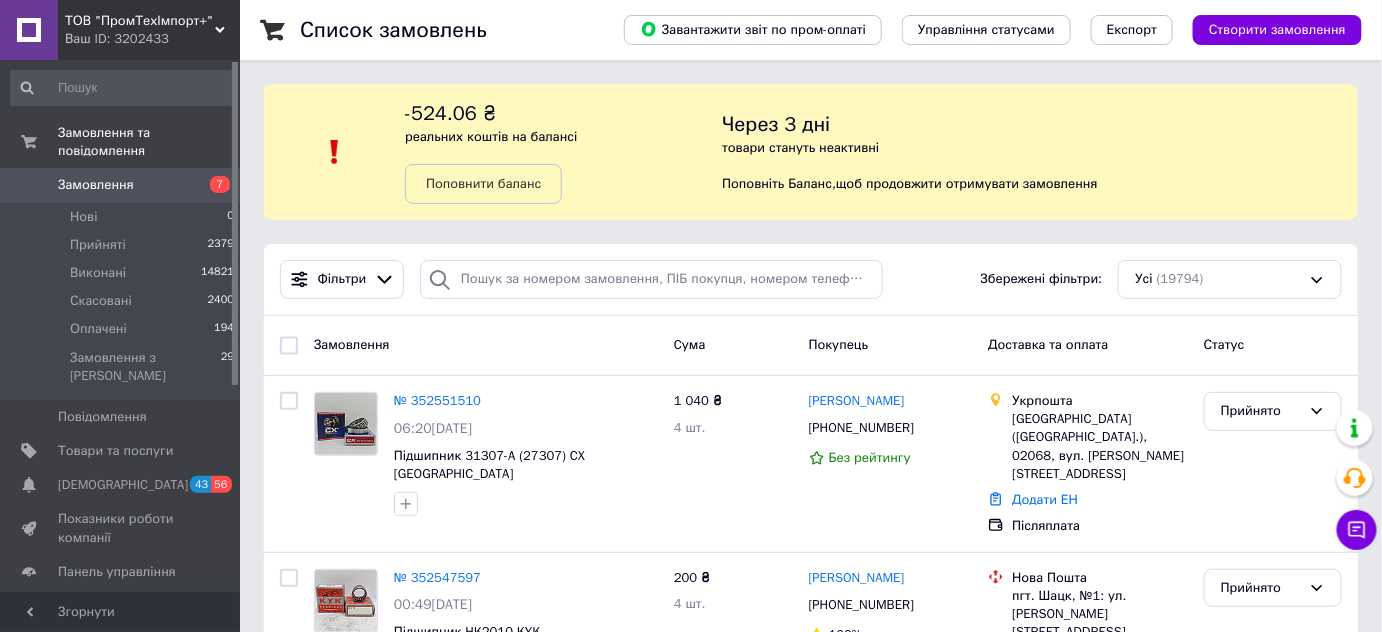 click on "Замовлення" at bounding box center (96, 185) 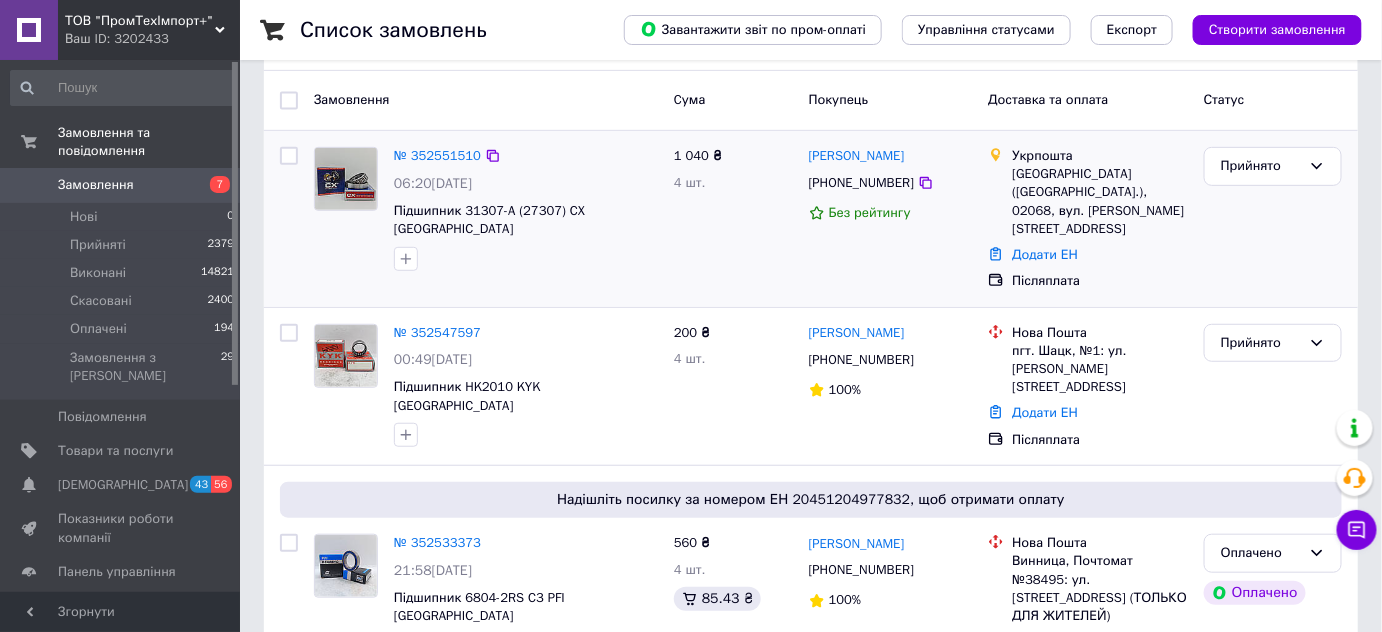 scroll, scrollTop: 363, scrollLeft: 0, axis: vertical 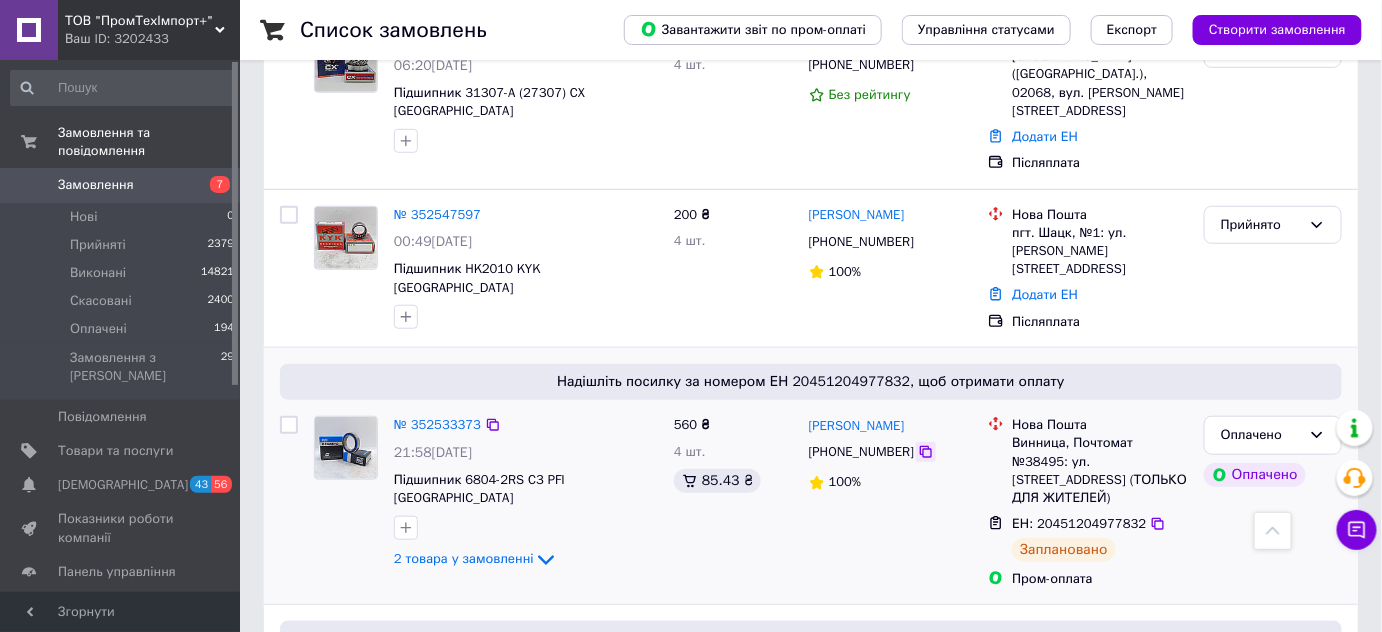 click 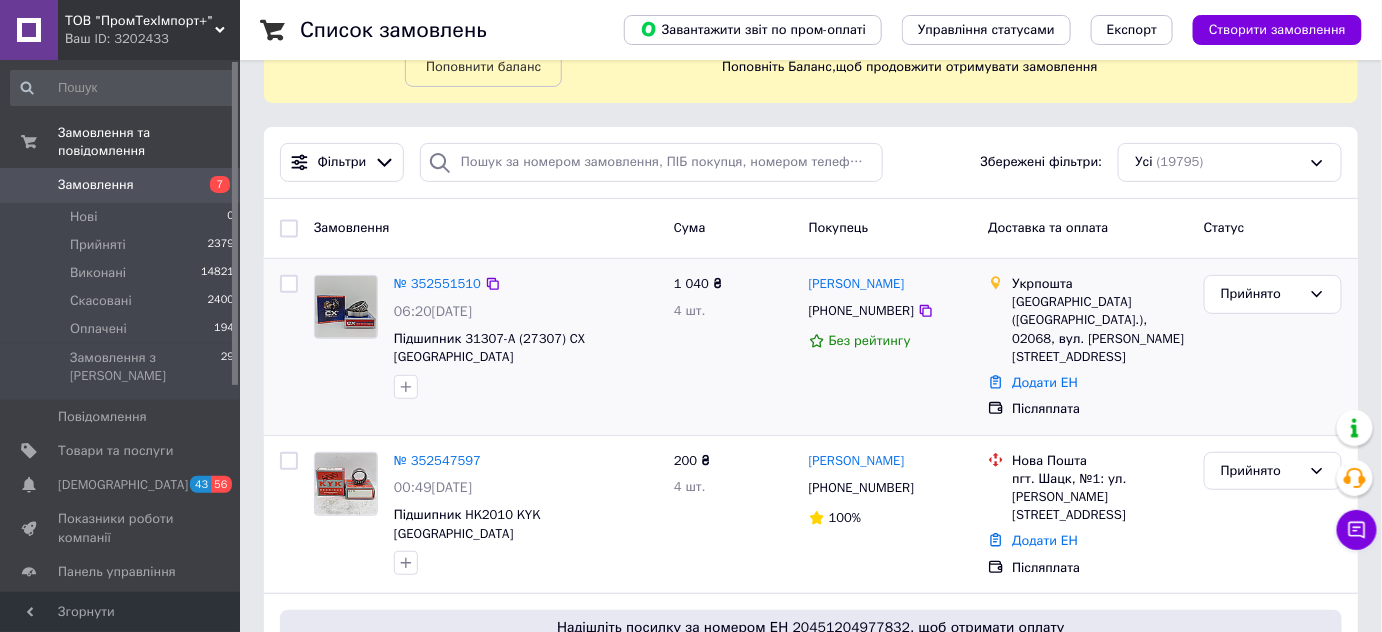 scroll, scrollTop: 90, scrollLeft: 0, axis: vertical 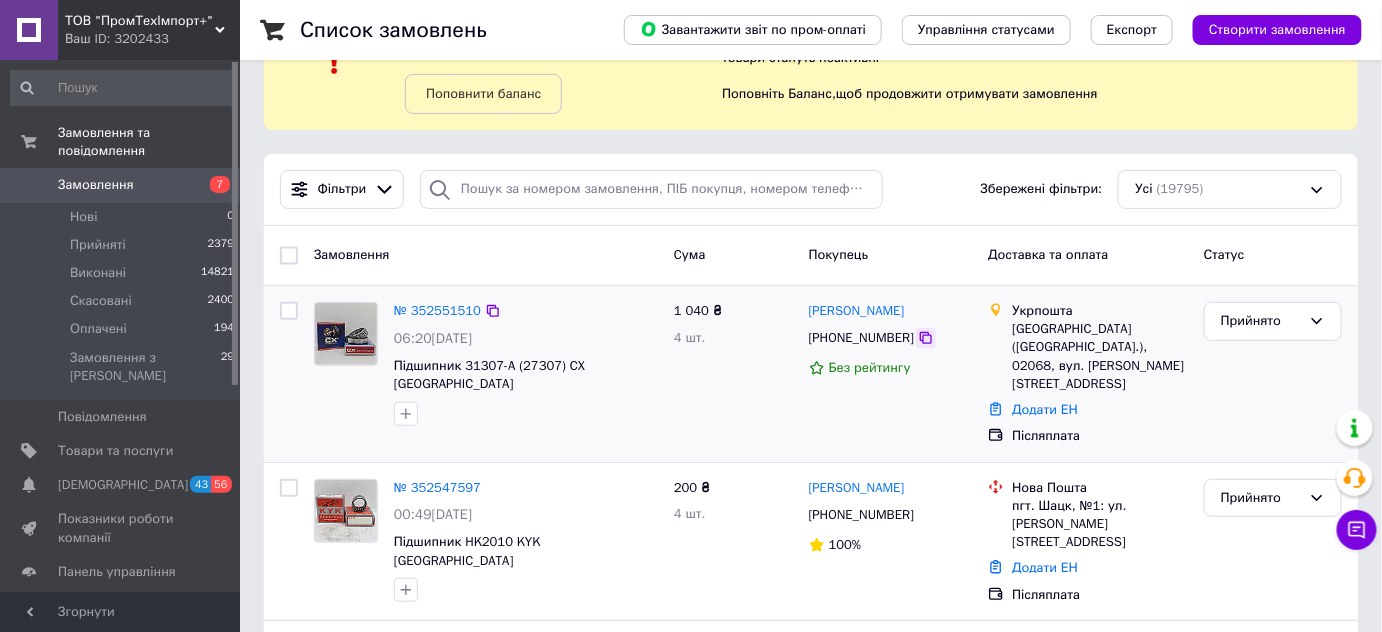 click 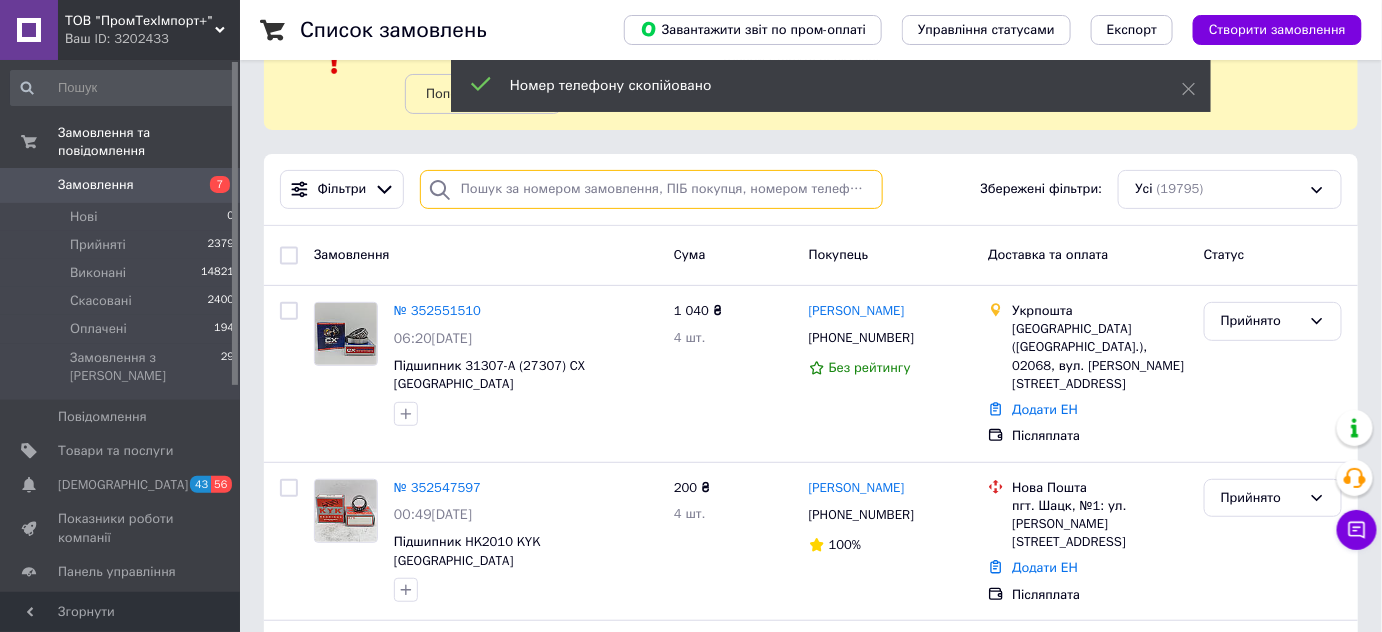 click at bounding box center [651, 189] 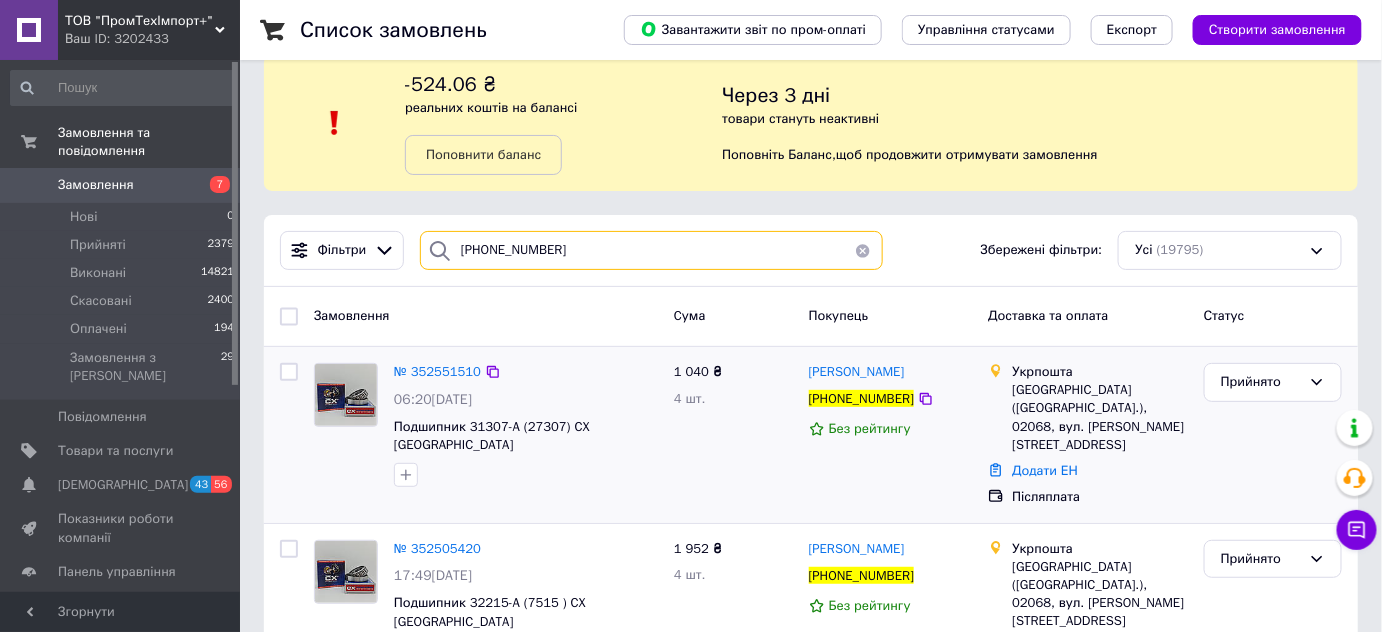 scroll, scrollTop: 46, scrollLeft: 0, axis: vertical 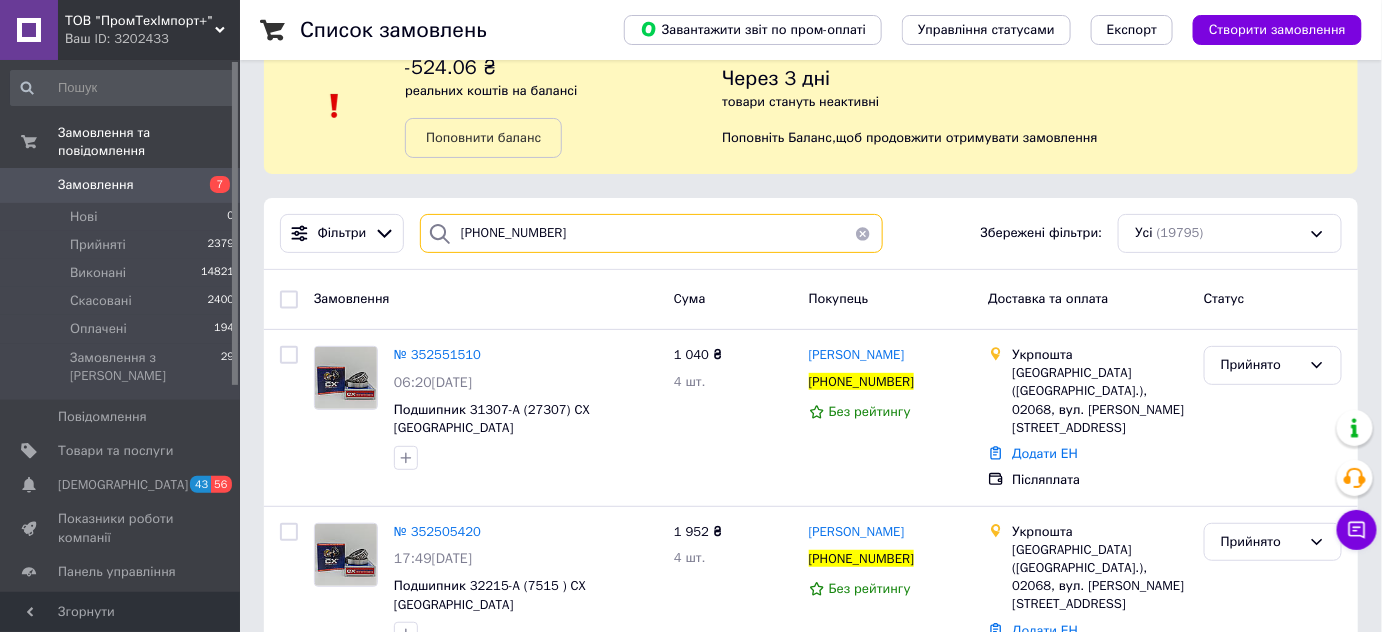 type on "[PHONE_NUMBER]" 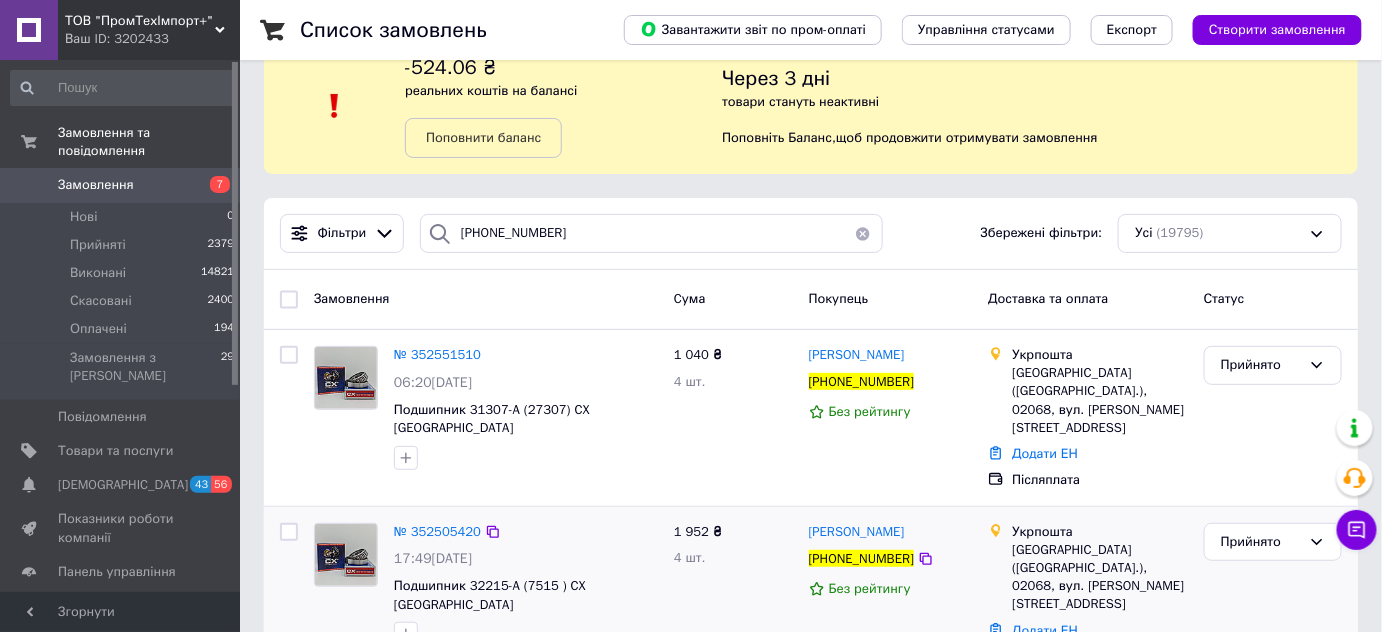 click on "1 952 ₴ 4 шт." at bounding box center [733, 595] 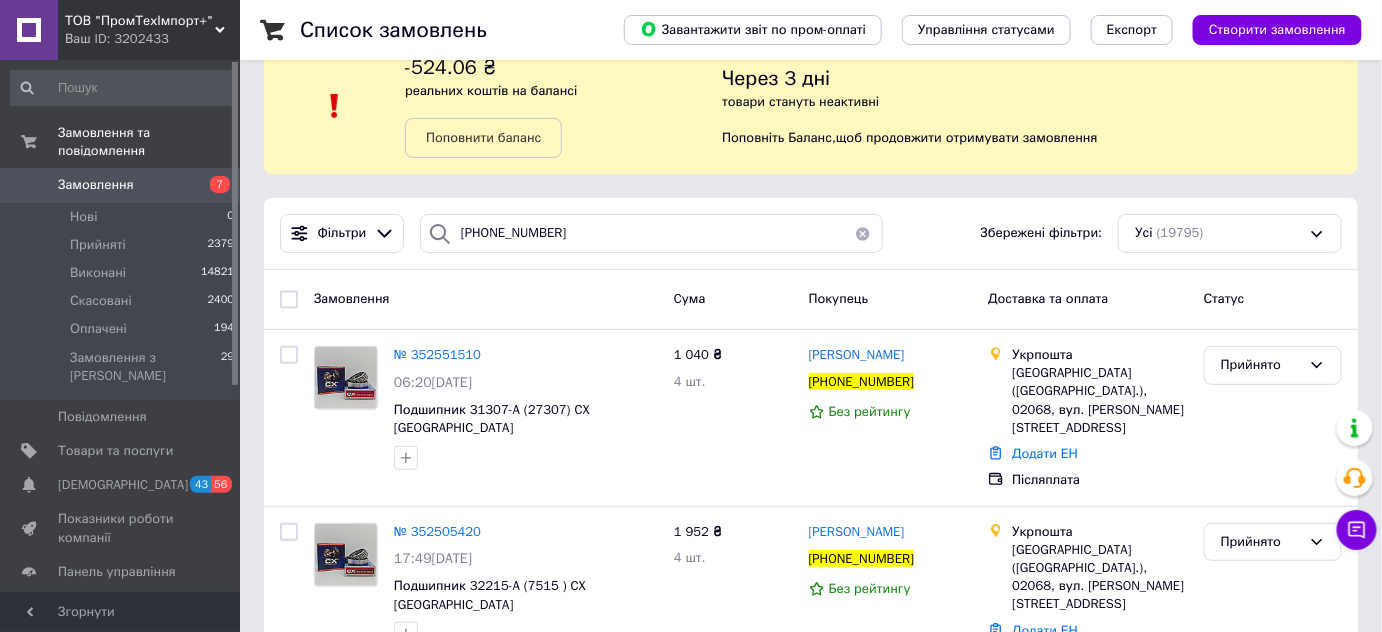 click on "Замовлення" at bounding box center (121, 185) 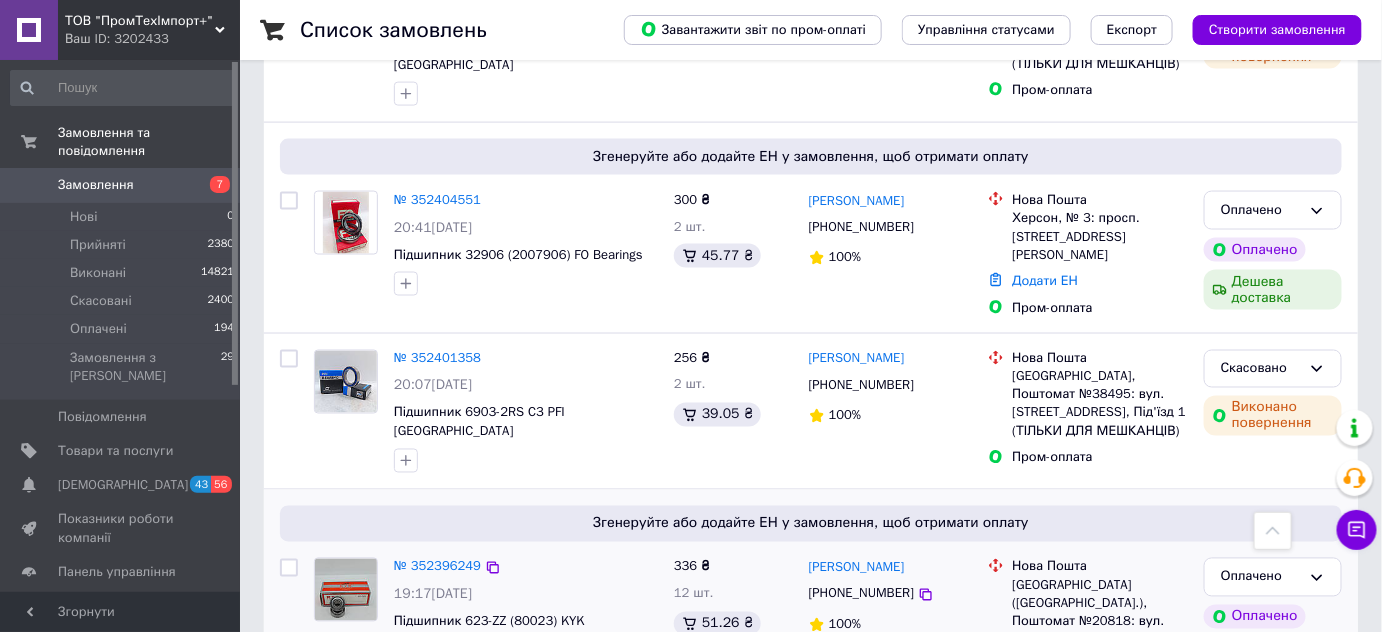 scroll, scrollTop: 3466, scrollLeft: 0, axis: vertical 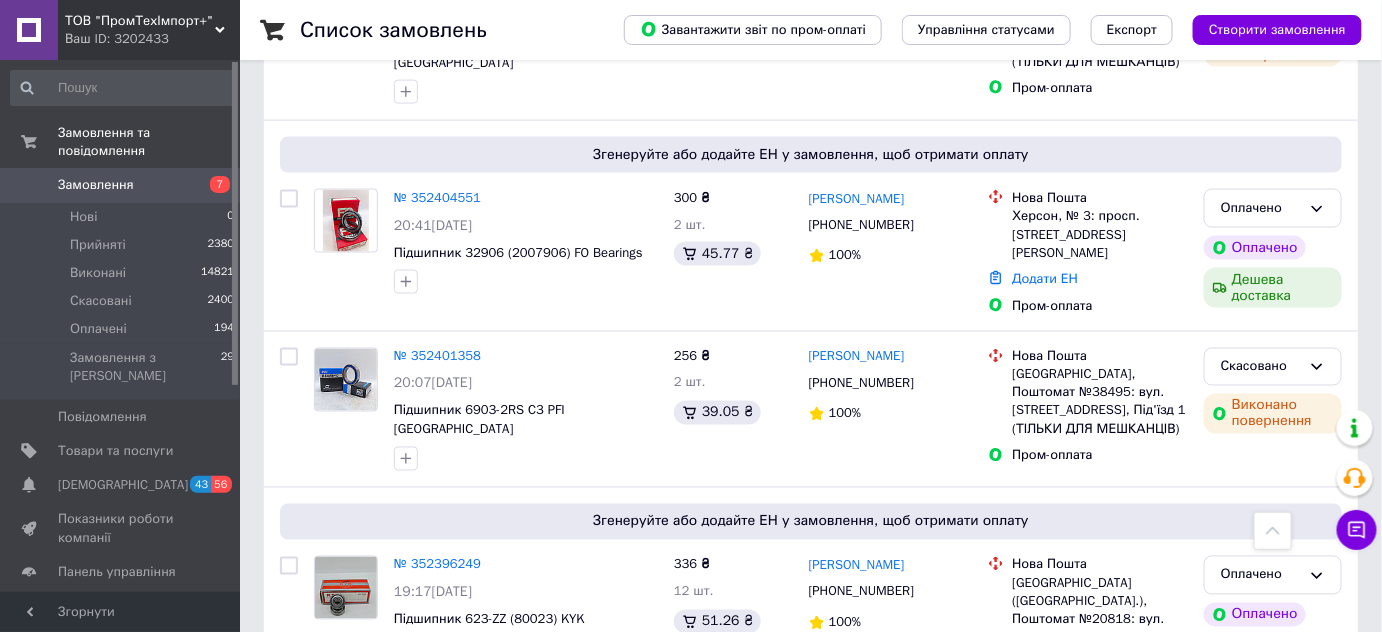 click 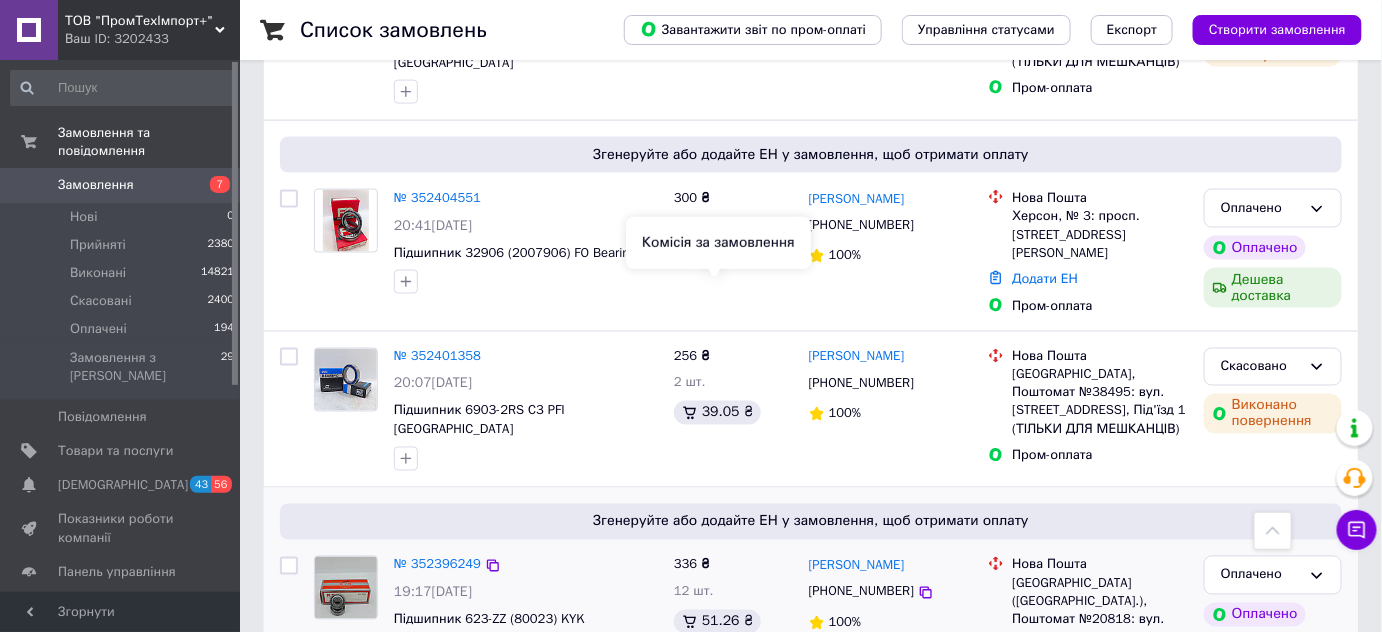 scroll, scrollTop: 3376, scrollLeft: 0, axis: vertical 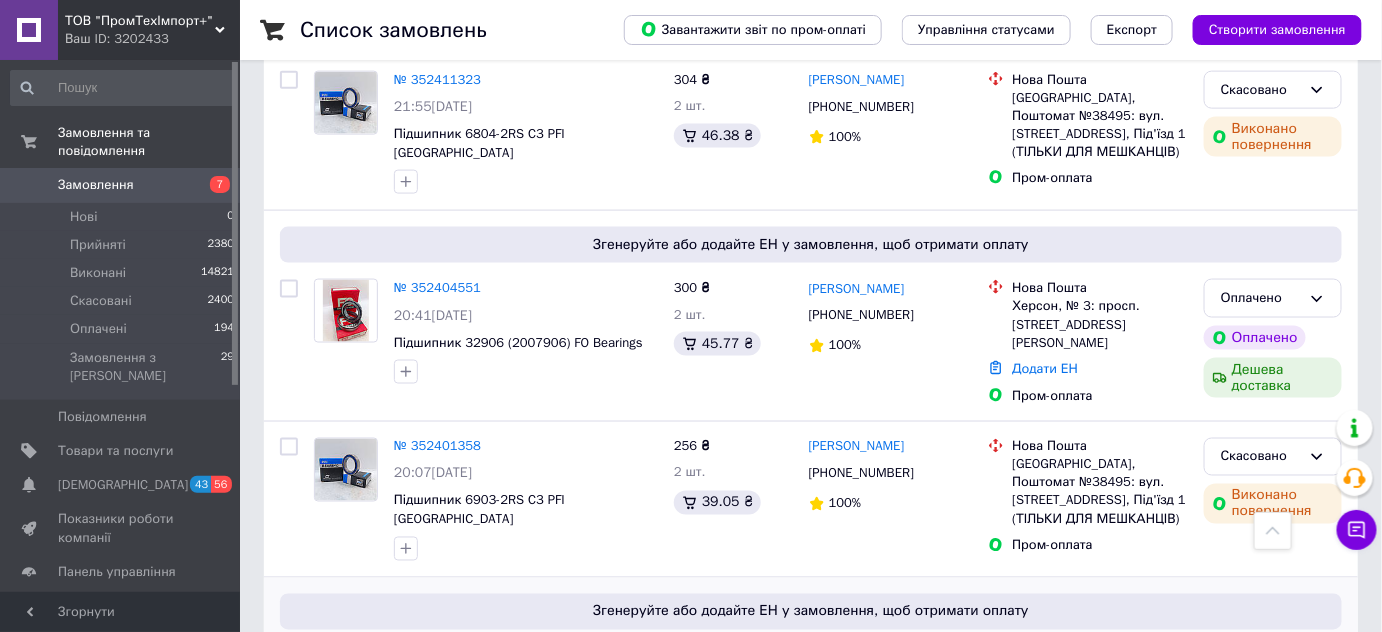 click 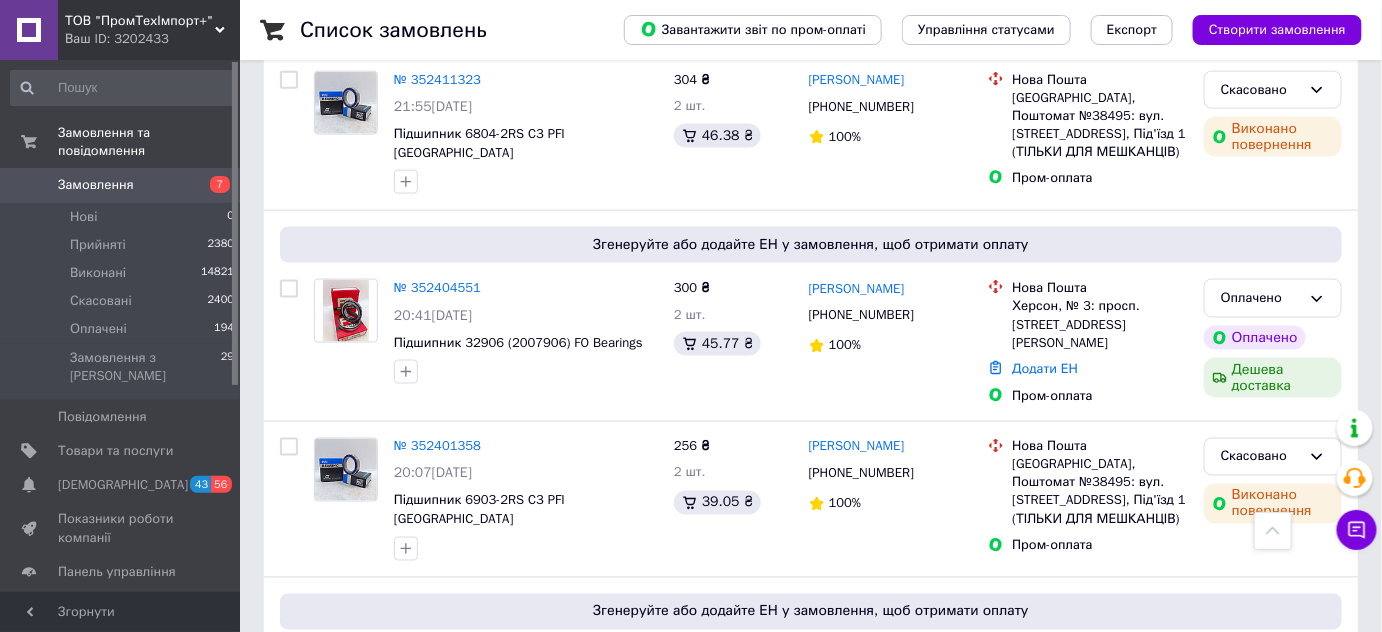 click on "Замовлення" at bounding box center (121, 185) 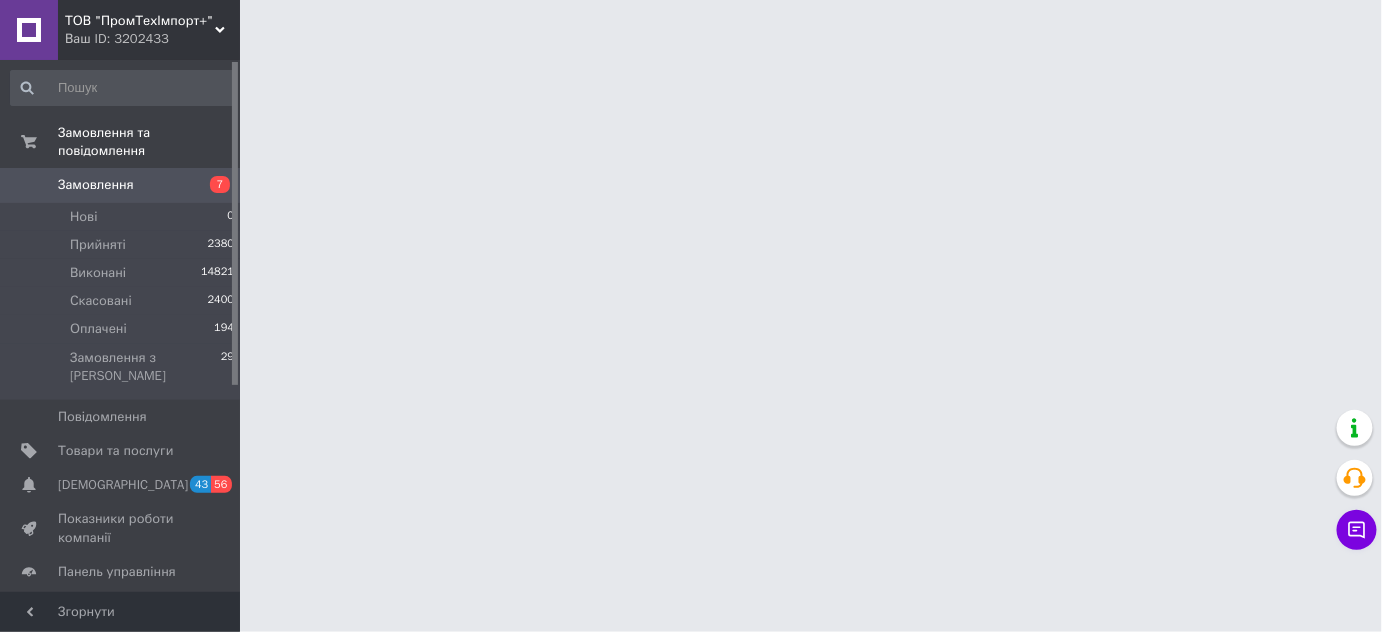 scroll, scrollTop: 0, scrollLeft: 0, axis: both 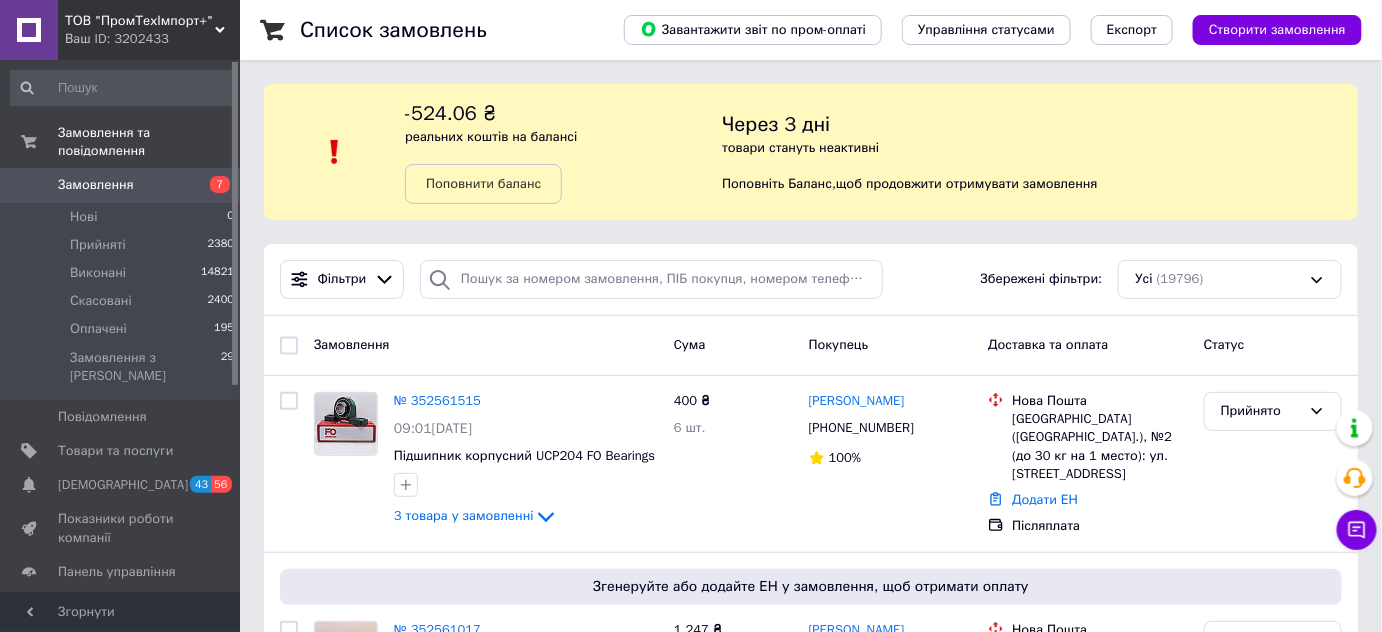 click on "Замовлення" at bounding box center [96, 185] 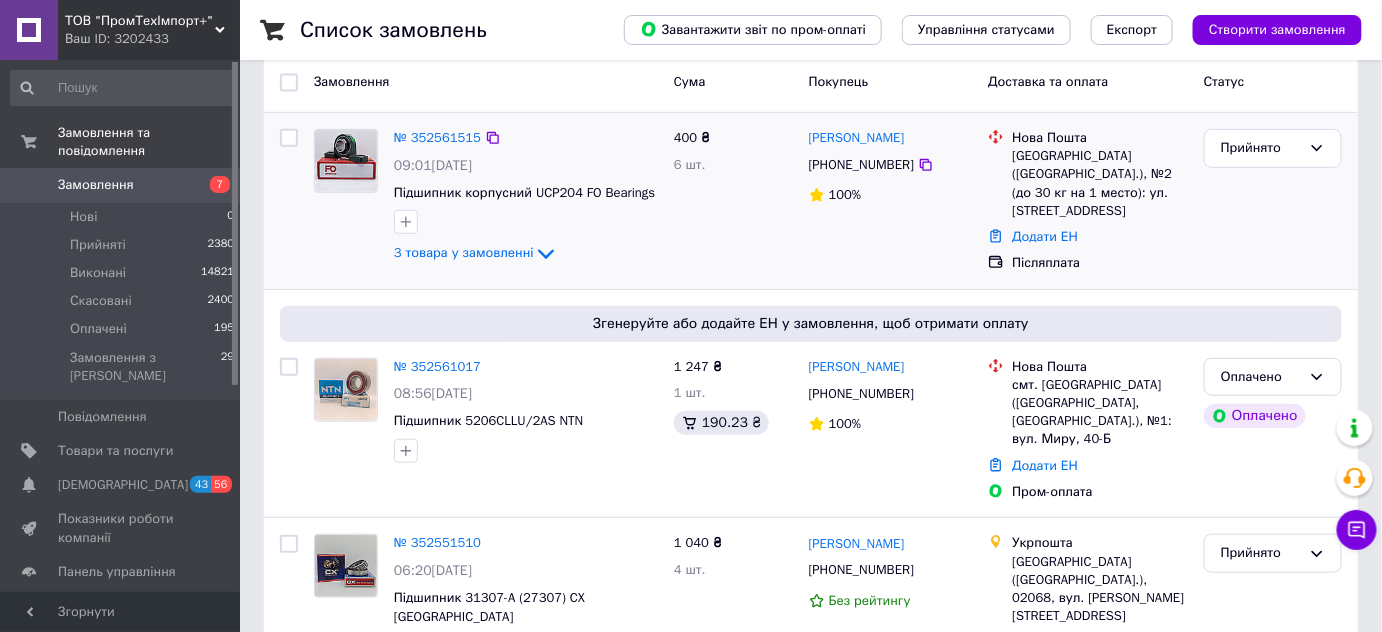 scroll, scrollTop: 272, scrollLeft: 0, axis: vertical 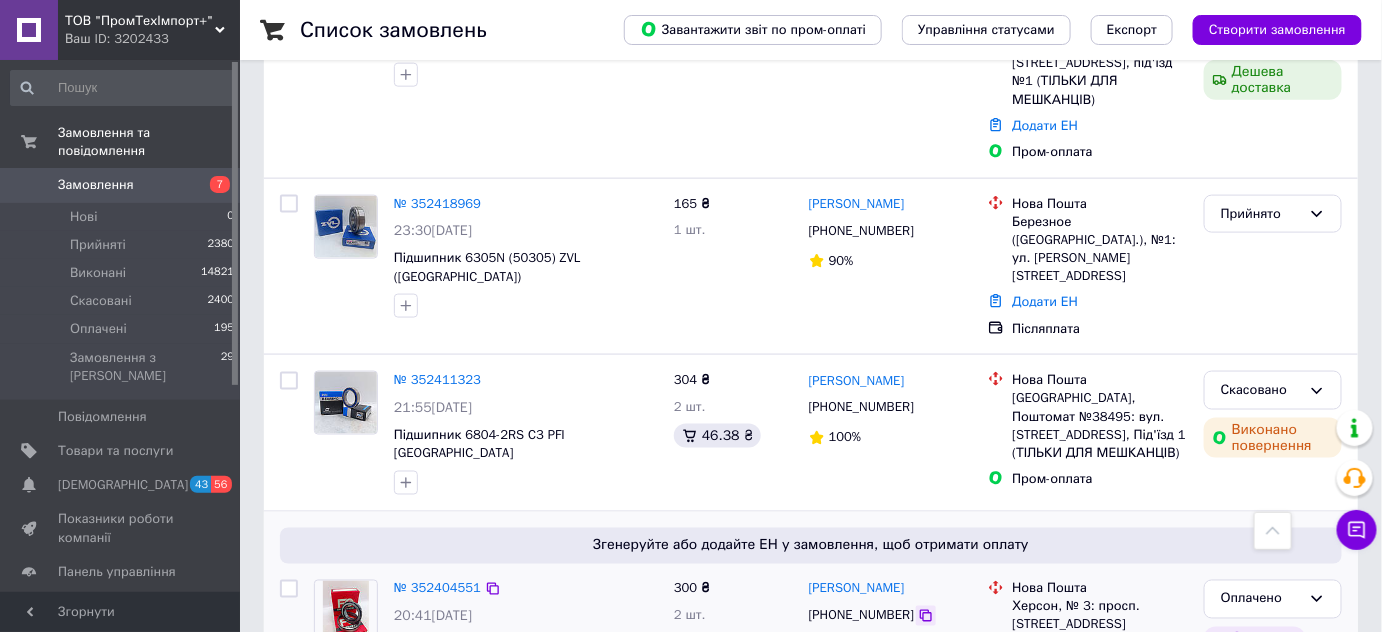 click 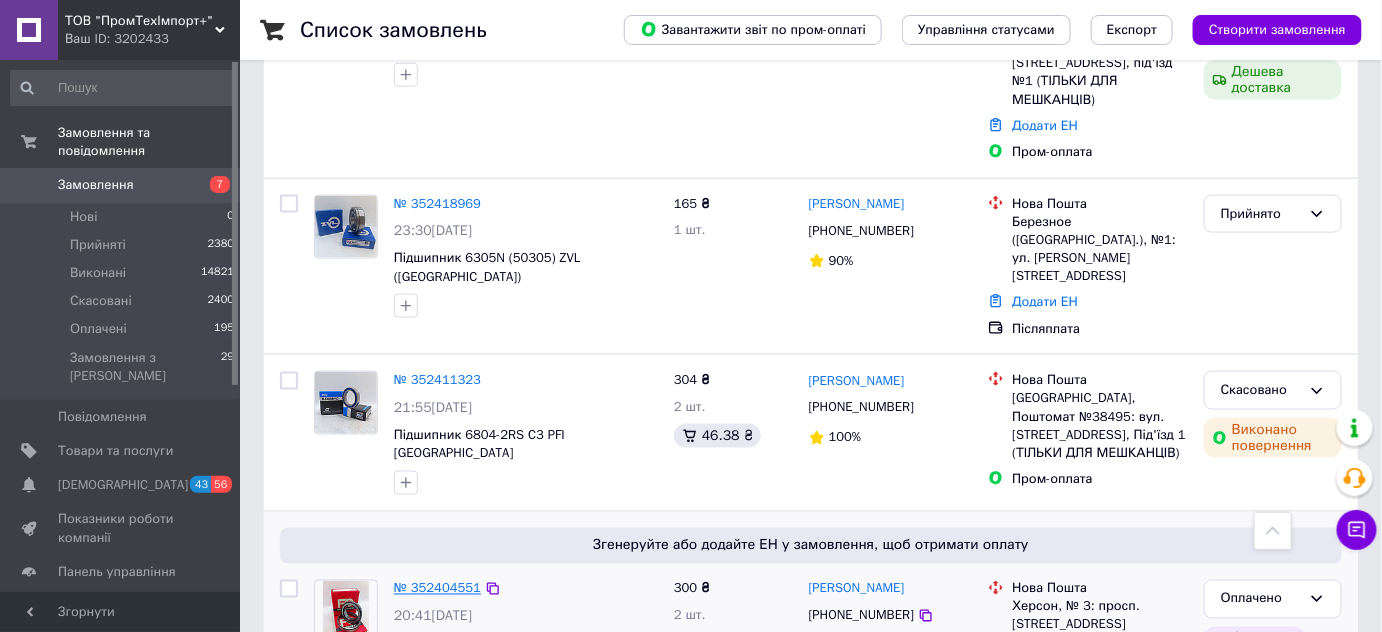 click on "№ 352404551" at bounding box center [437, 588] 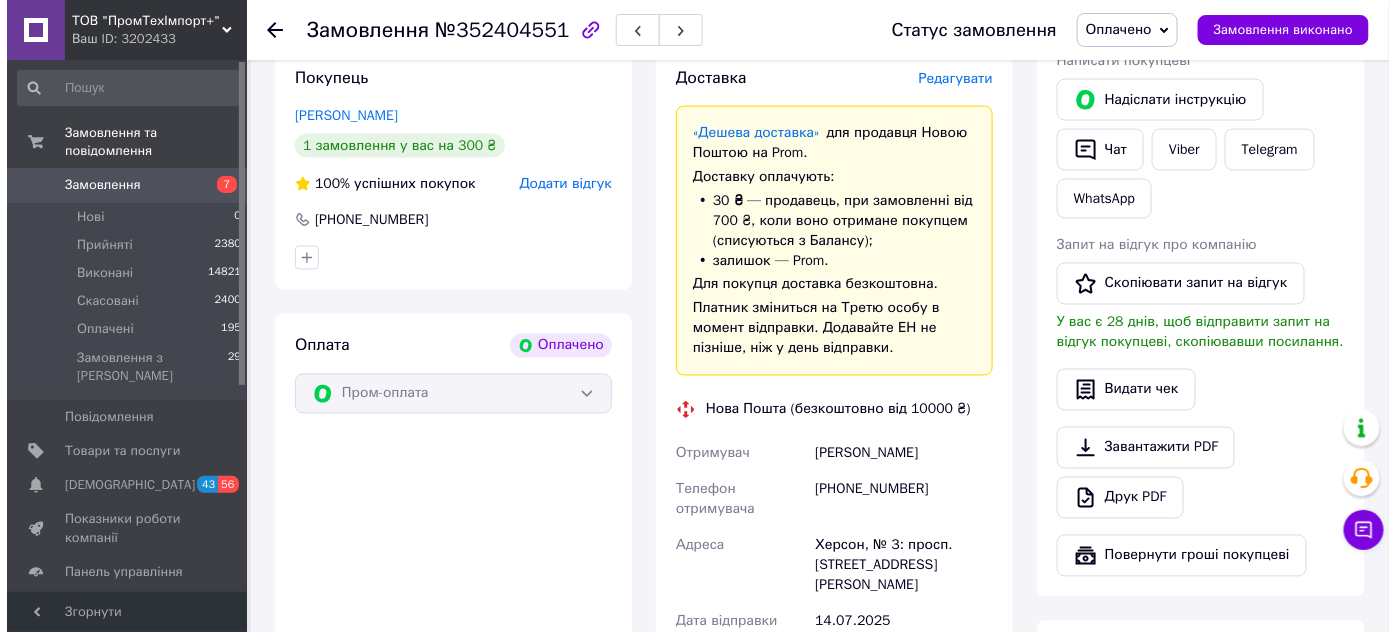 scroll, scrollTop: 872, scrollLeft: 0, axis: vertical 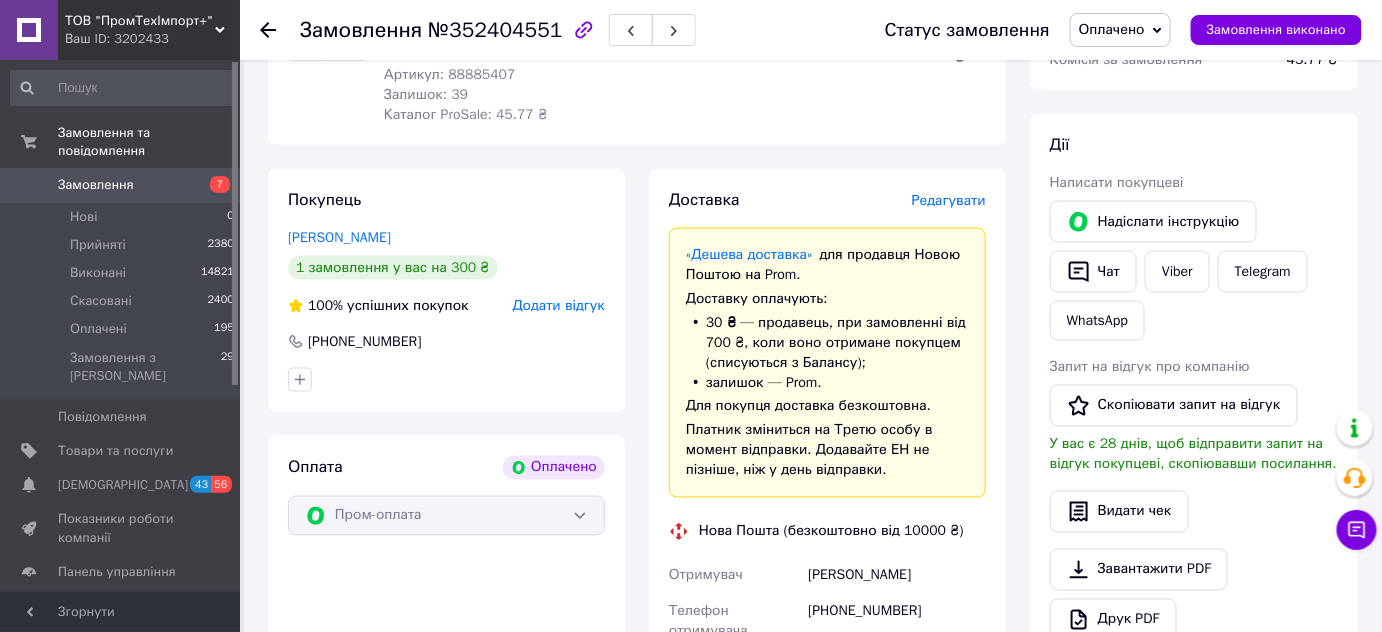 click on "Редагувати" at bounding box center (949, 200) 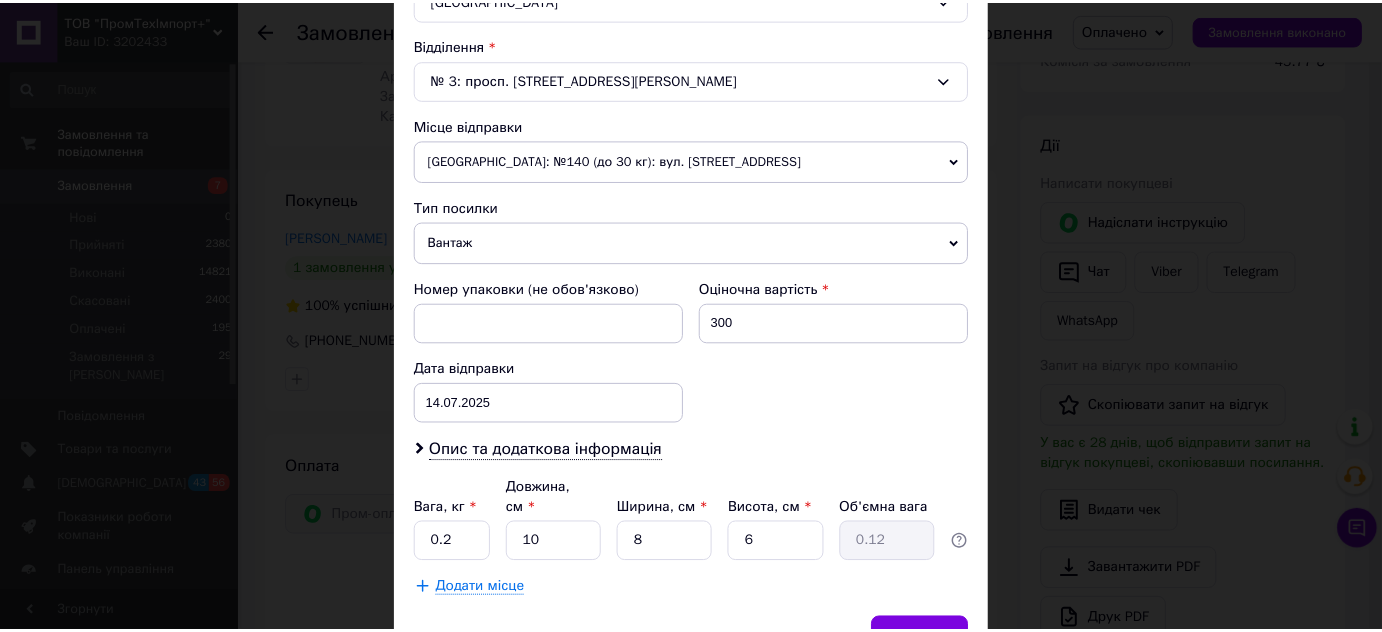 scroll, scrollTop: 688, scrollLeft: 0, axis: vertical 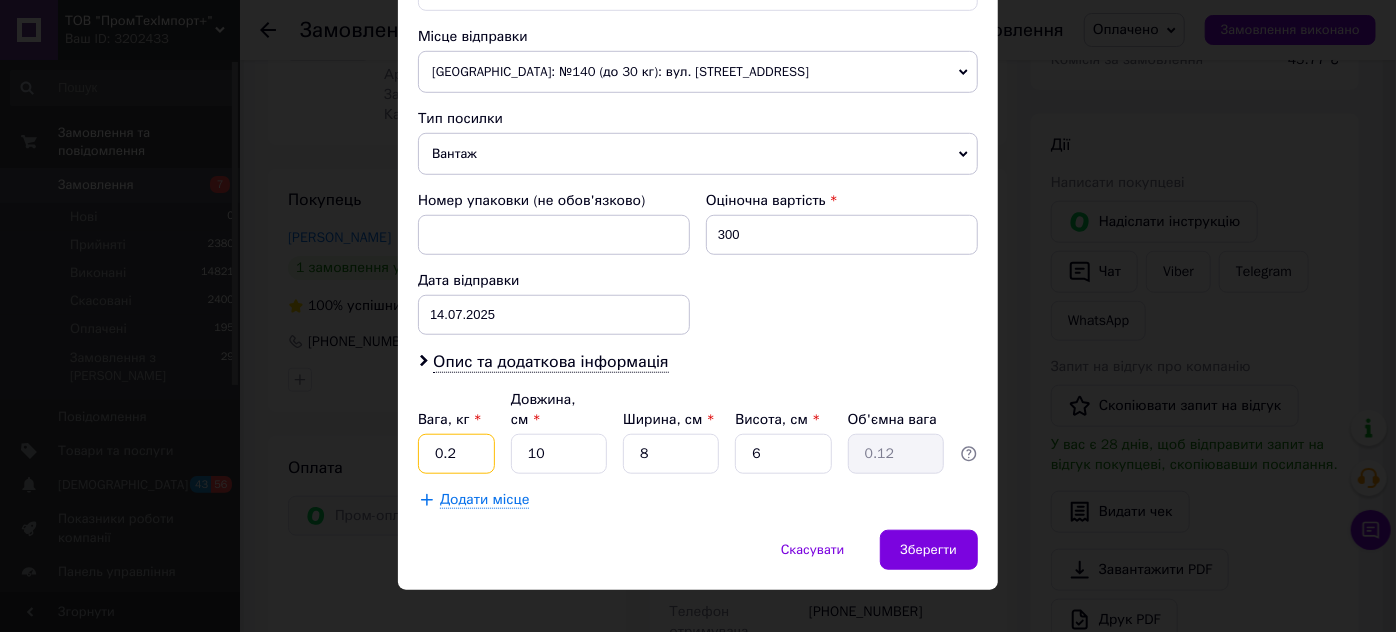 click on "0.2" at bounding box center [456, 454] 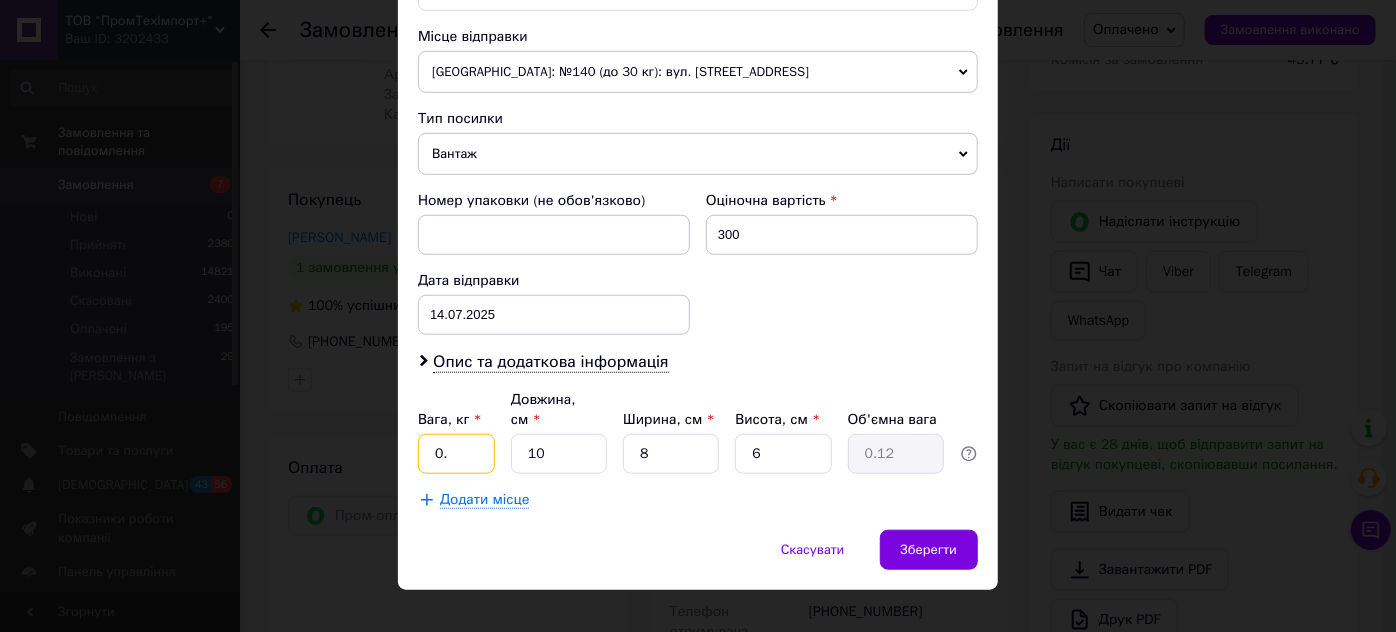 type on "0.2" 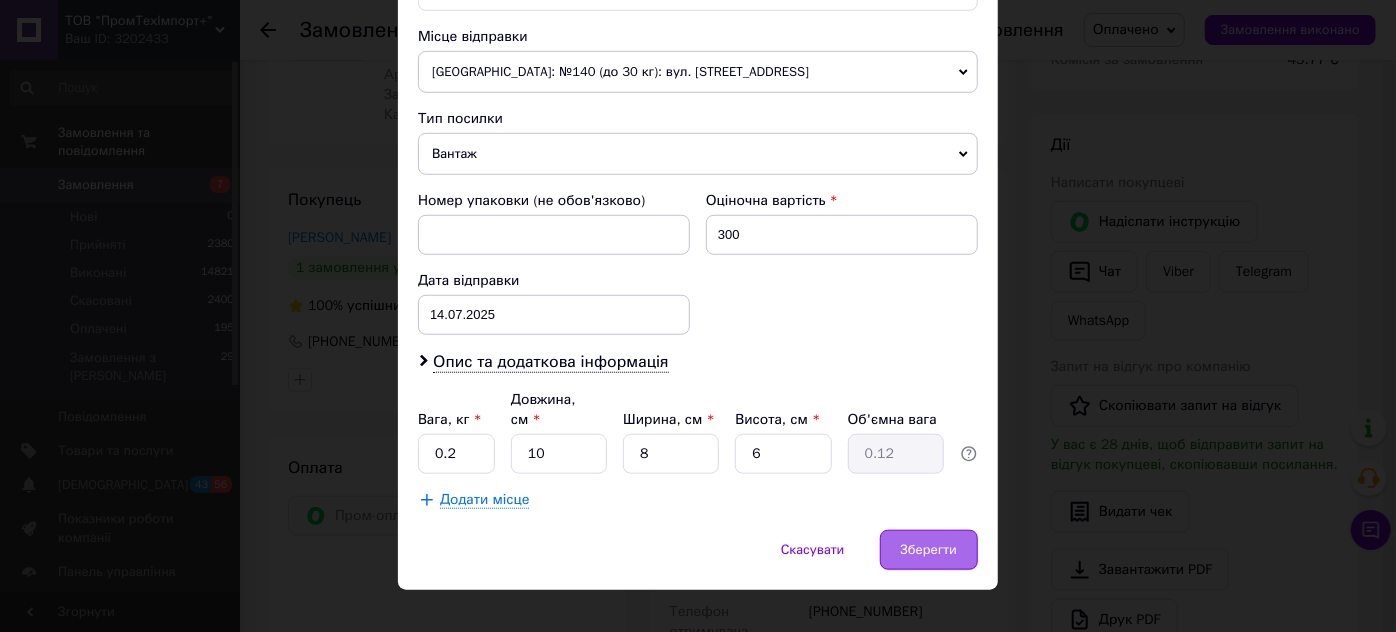 click on "Зберегти" at bounding box center (929, 550) 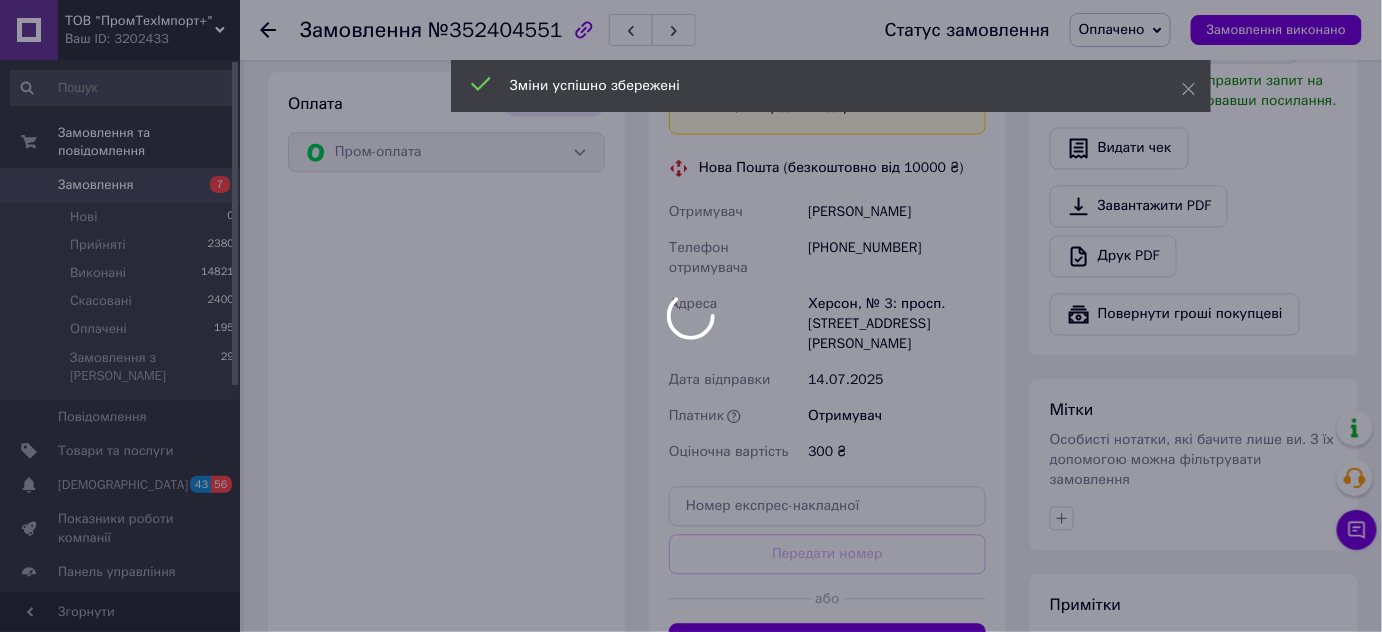 scroll, scrollTop: 1326, scrollLeft: 0, axis: vertical 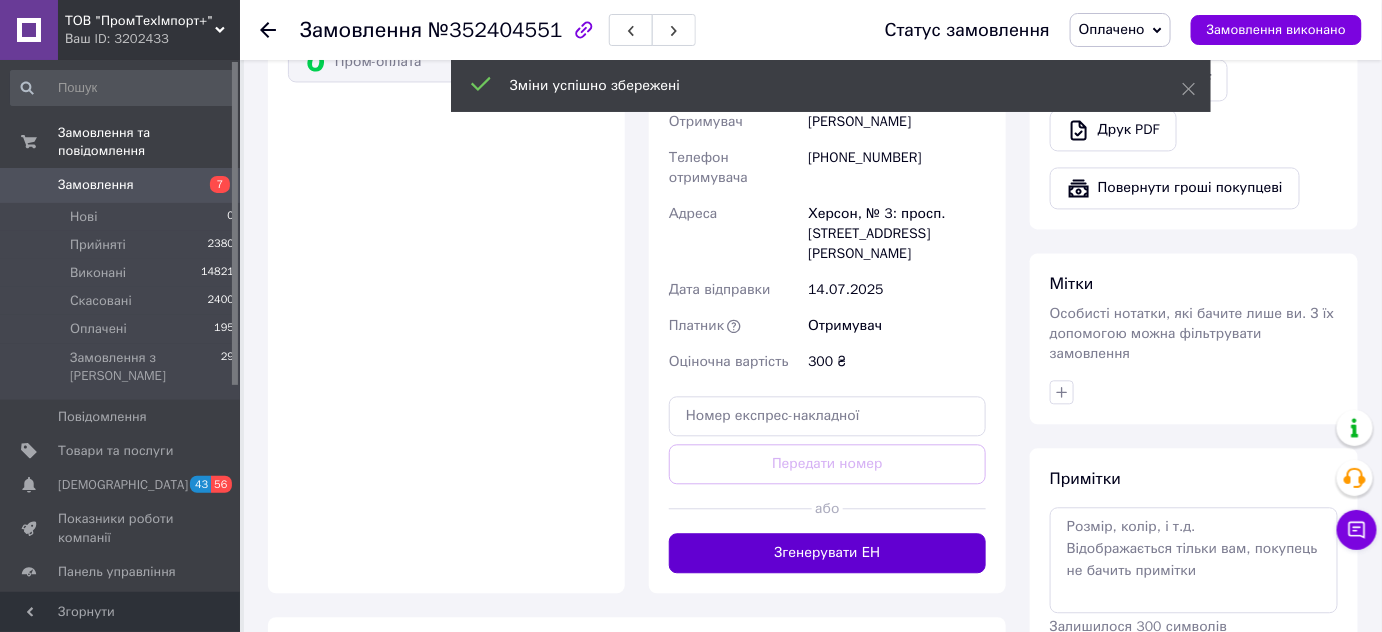 click on "Згенерувати ЕН" at bounding box center [827, 553] 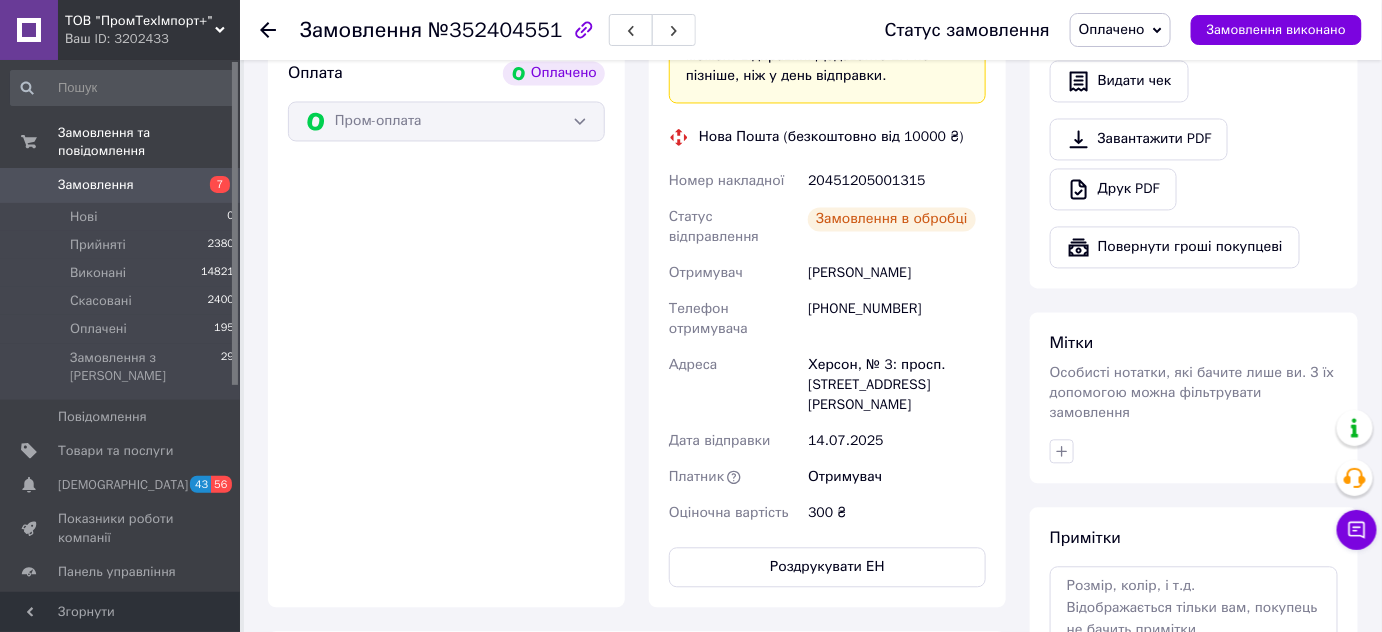 scroll, scrollTop: 1144, scrollLeft: 0, axis: vertical 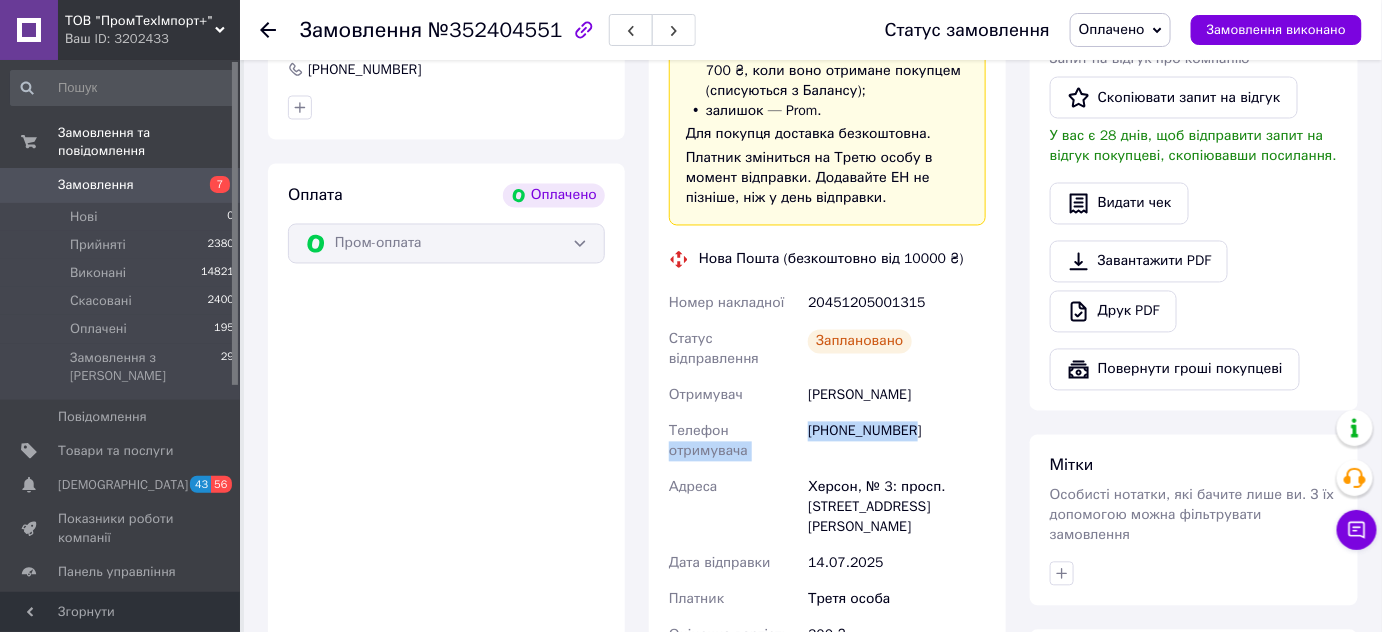 drag, startPoint x: 922, startPoint y: 406, endPoint x: 800, endPoint y: 415, distance: 122.33152 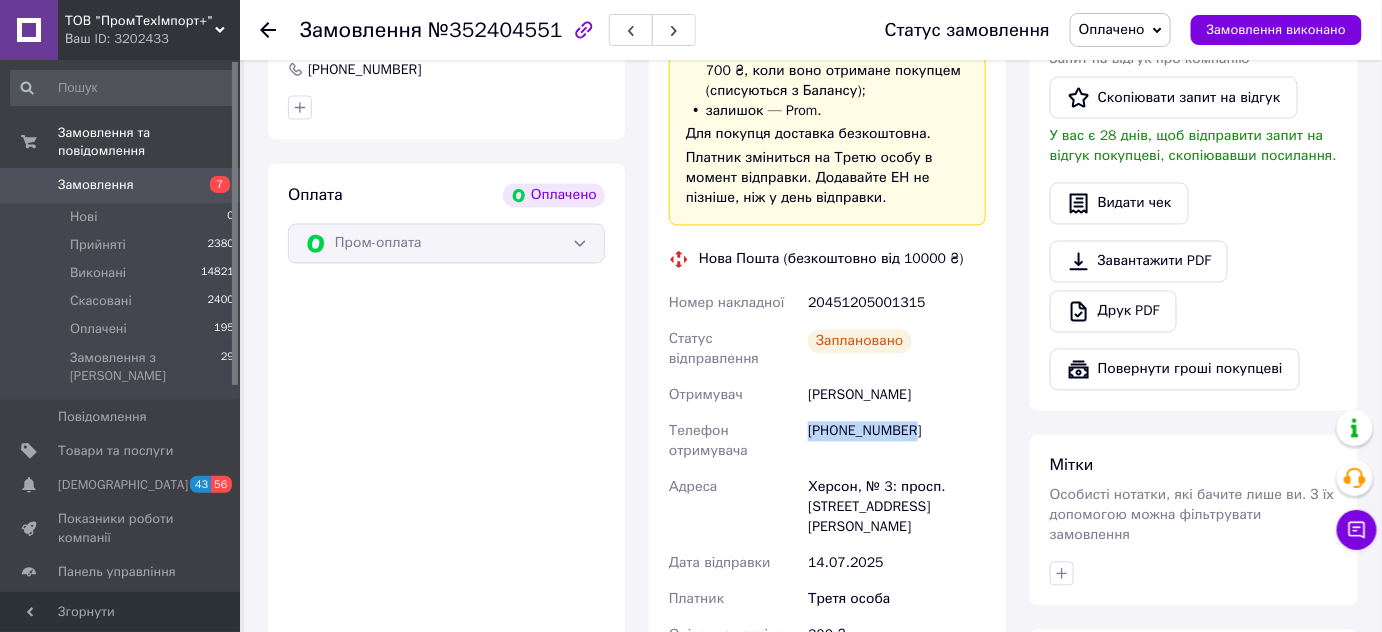 drag, startPoint x: 811, startPoint y: 414, endPoint x: 962, endPoint y: 414, distance: 151 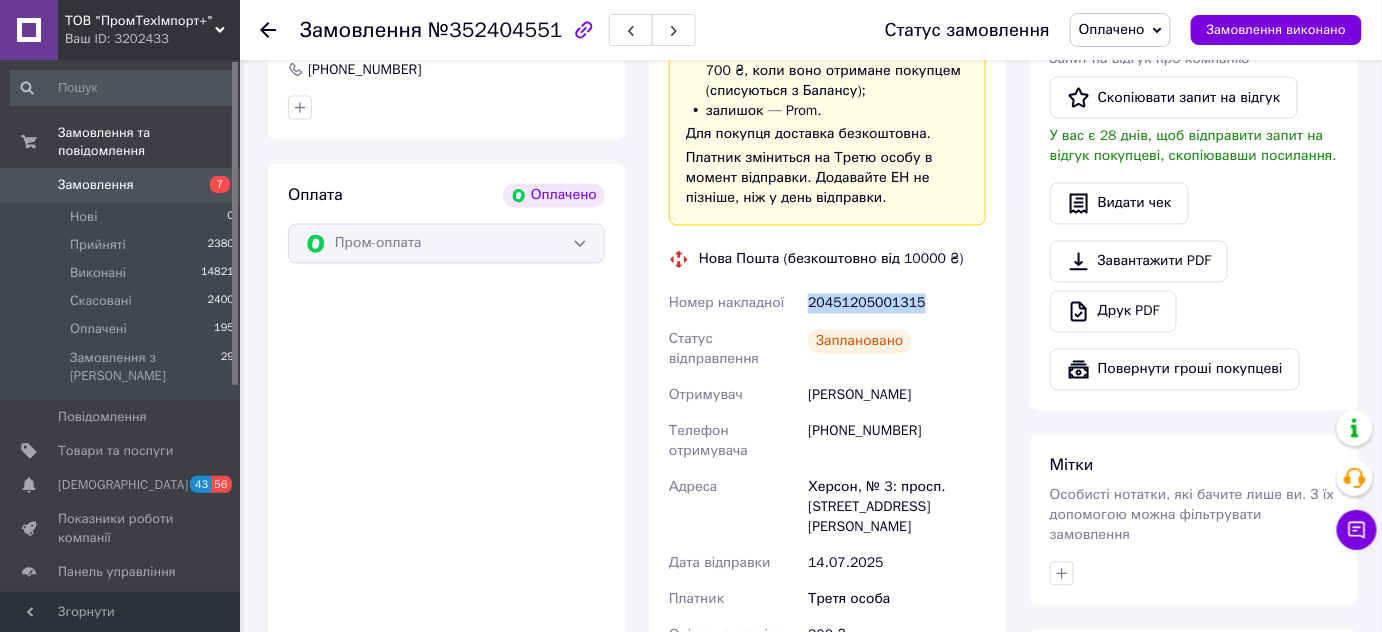 drag, startPoint x: 898, startPoint y: 280, endPoint x: 789, endPoint y: 277, distance: 109.041275 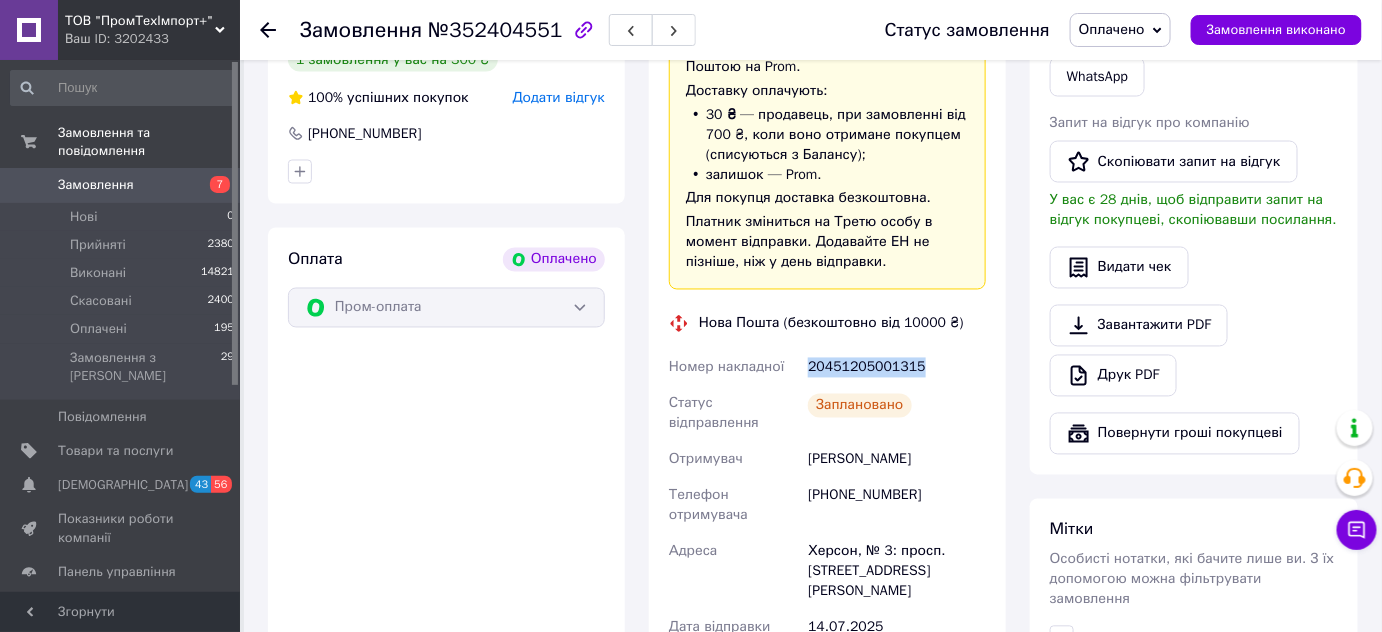 scroll, scrollTop: 872, scrollLeft: 0, axis: vertical 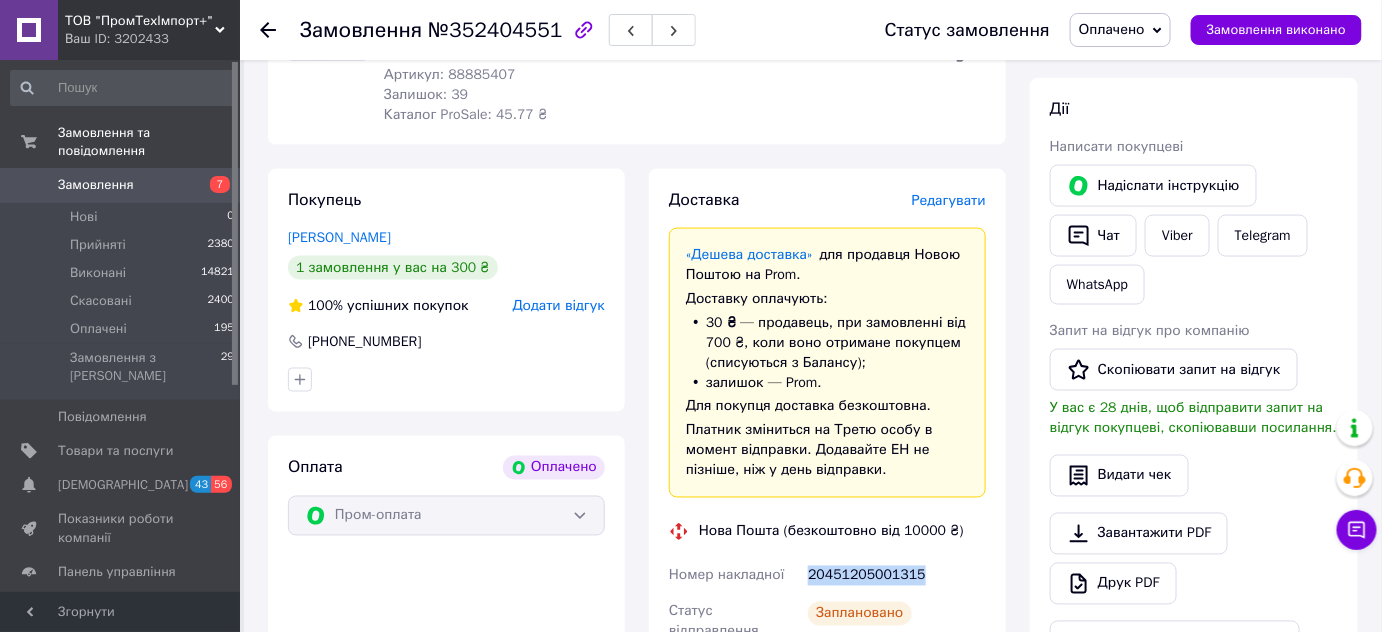 click on "Замовлення" at bounding box center (96, 185) 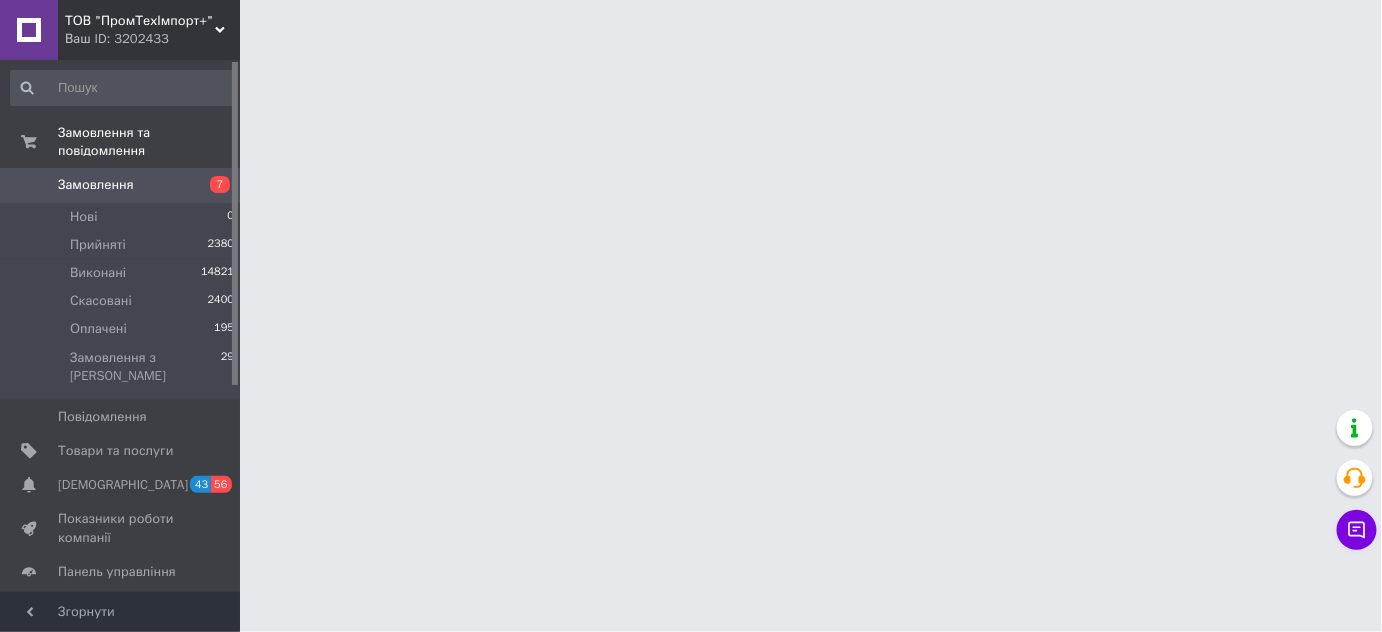 scroll, scrollTop: 0, scrollLeft: 0, axis: both 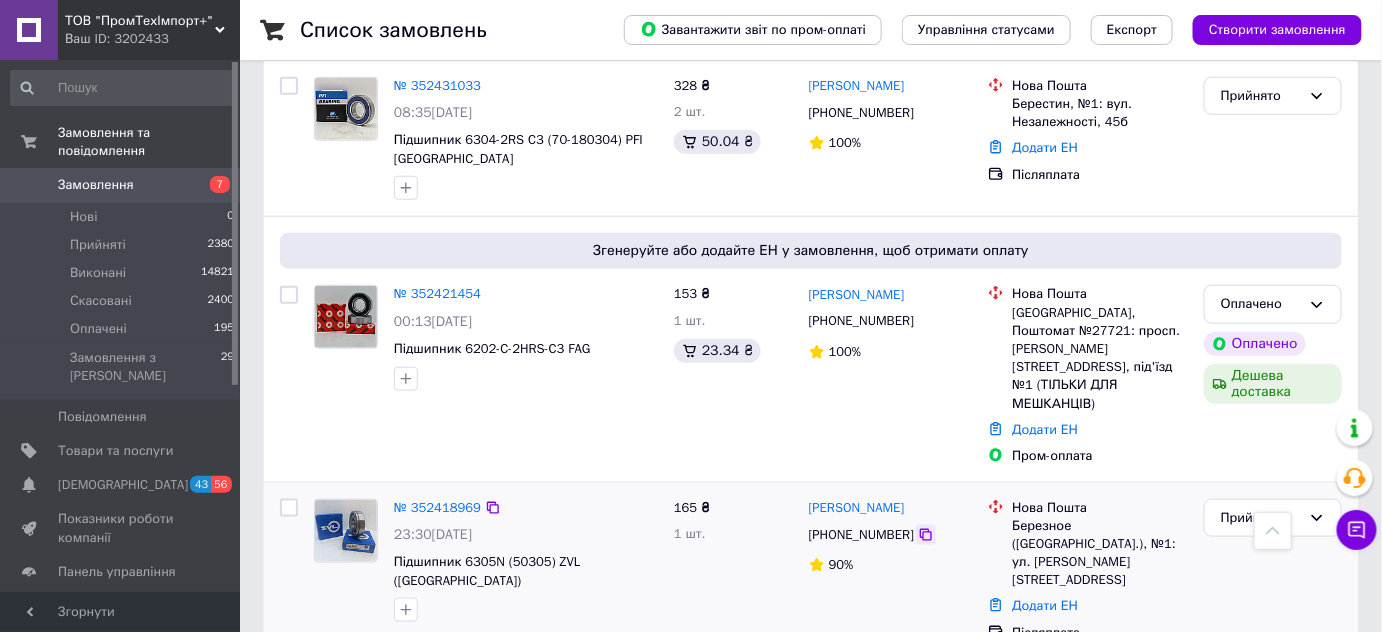 click 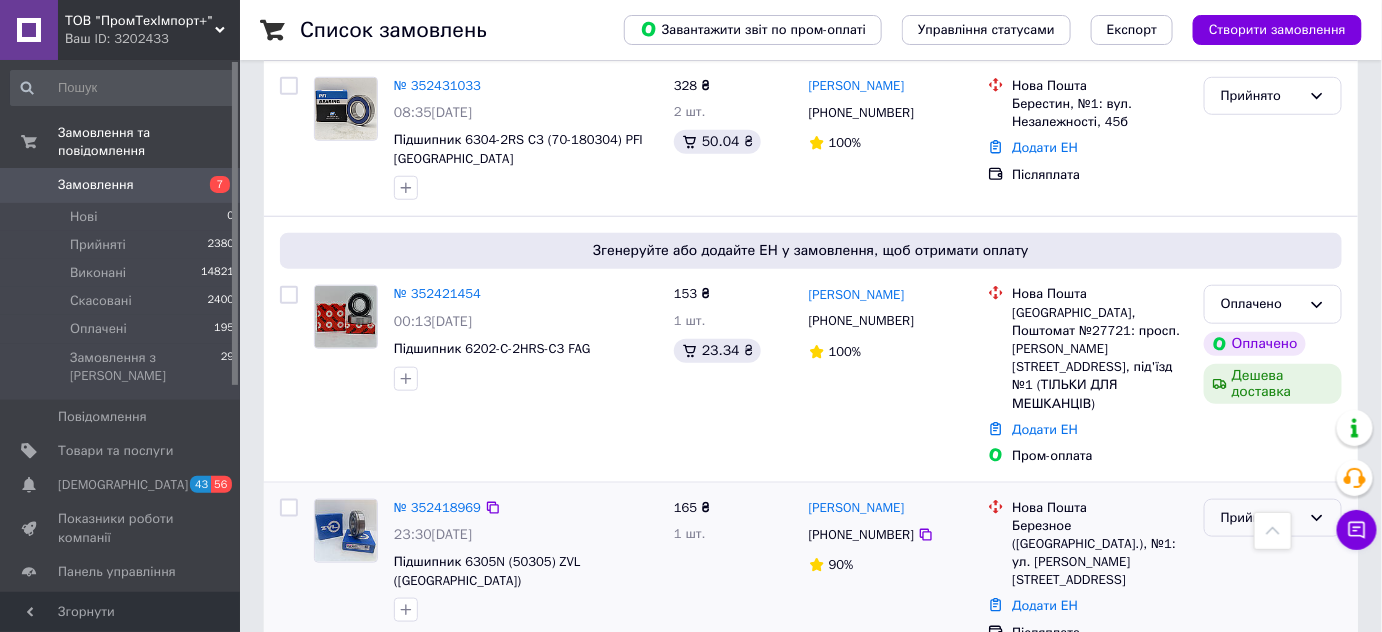 click on "Прийнято" at bounding box center [1273, 518] 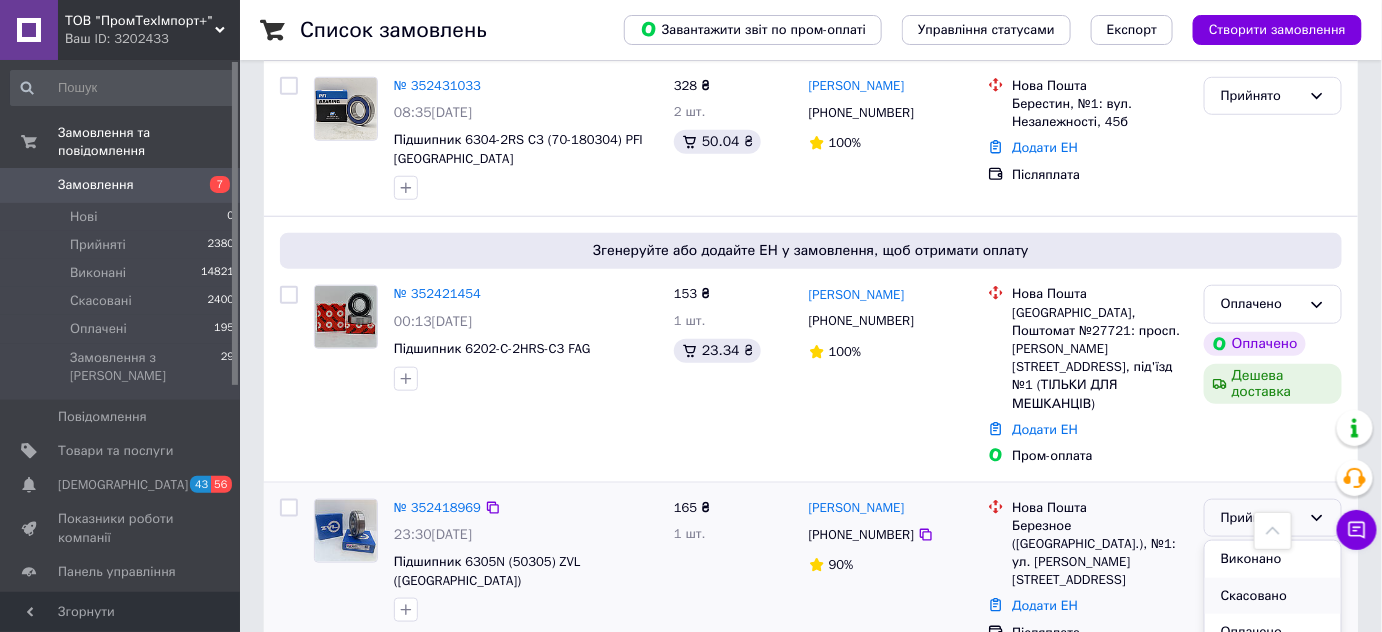 click on "Скасовано" at bounding box center (1273, 596) 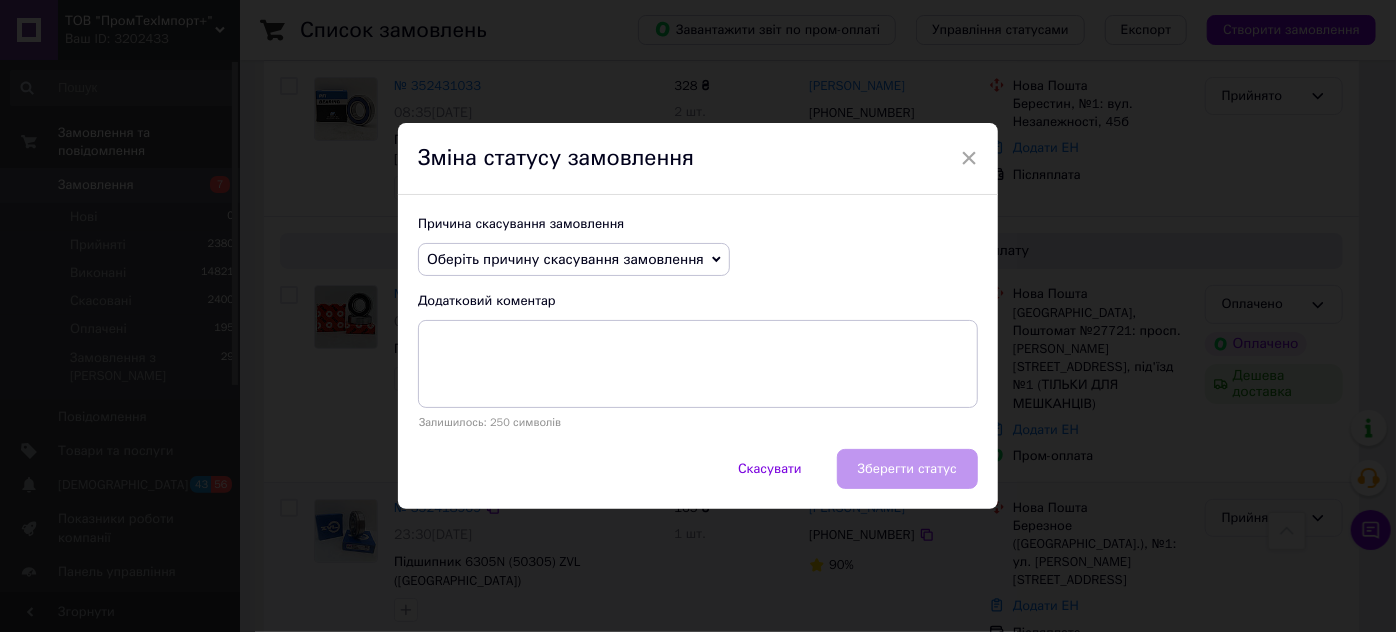 click on "Оберіть причину скасування замовлення" at bounding box center [565, 259] 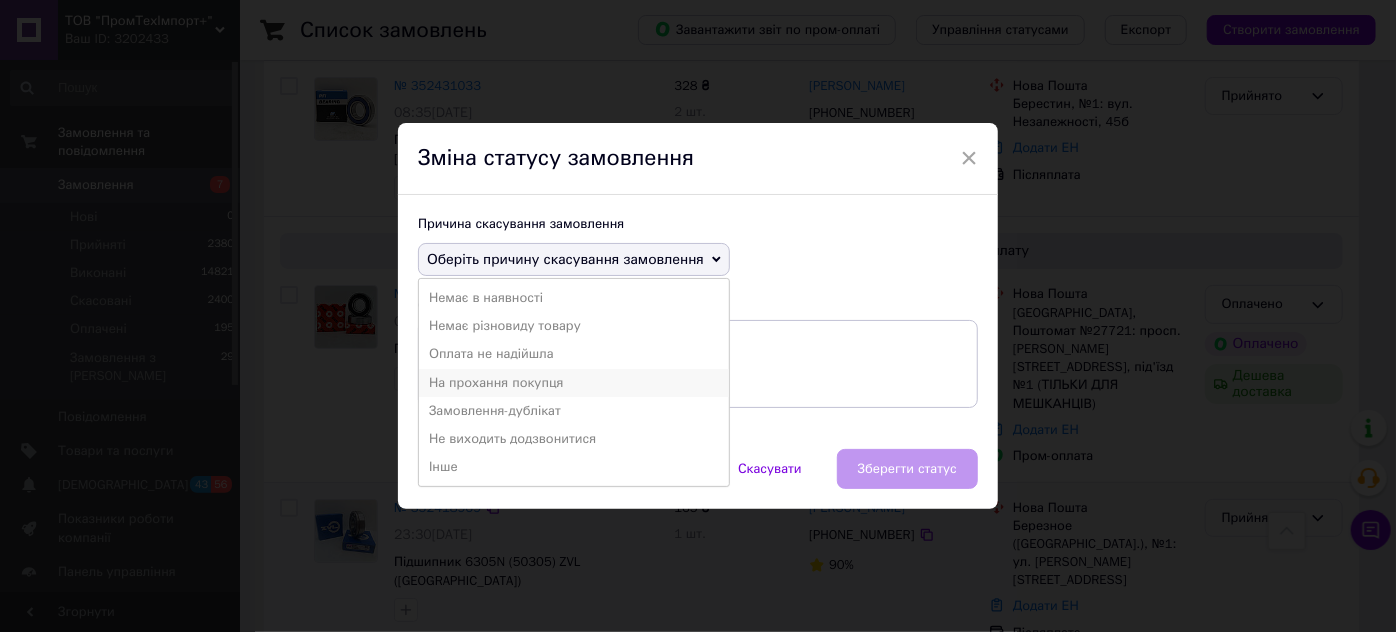 click on "На прохання покупця" at bounding box center (574, 383) 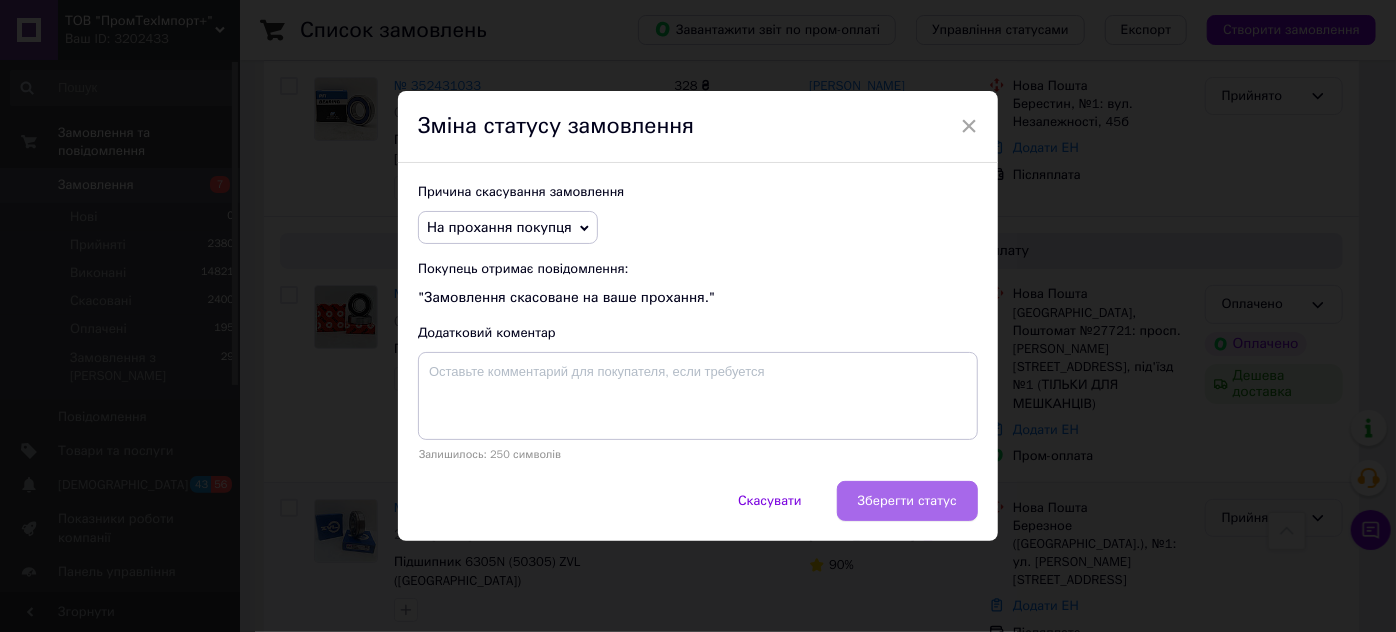 click on "Зберегти статус" at bounding box center [907, 501] 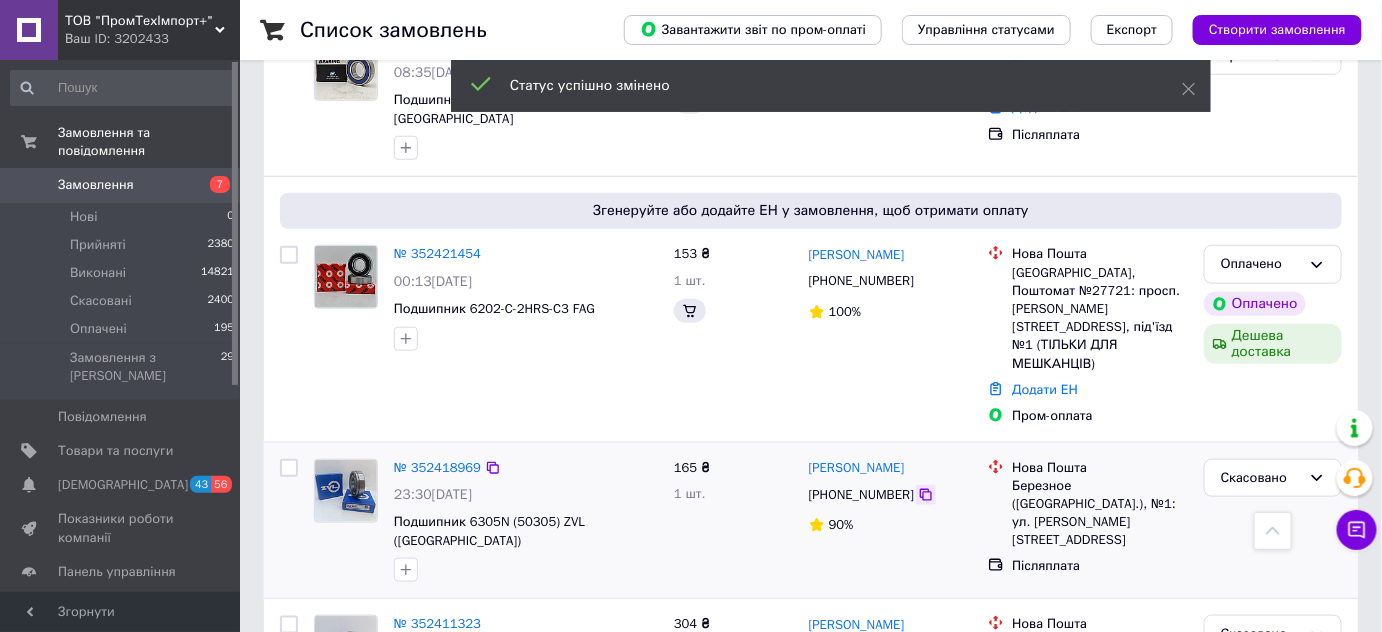 scroll, scrollTop: 3000, scrollLeft: 0, axis: vertical 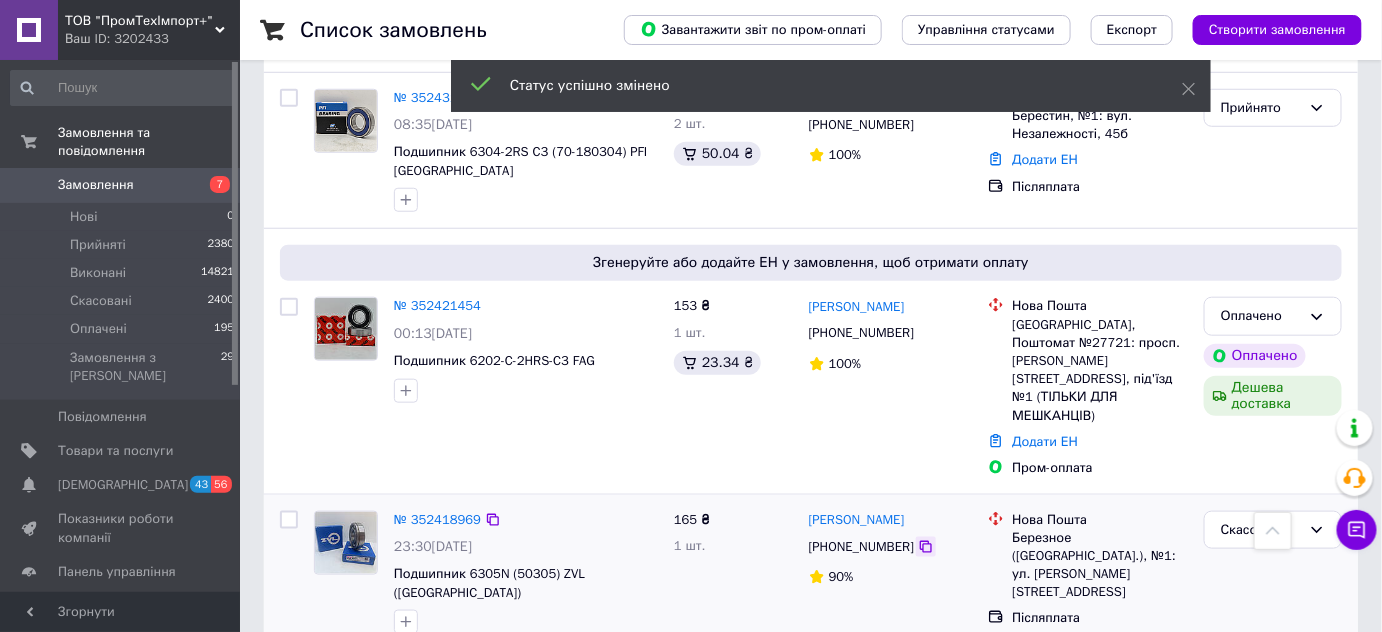 click 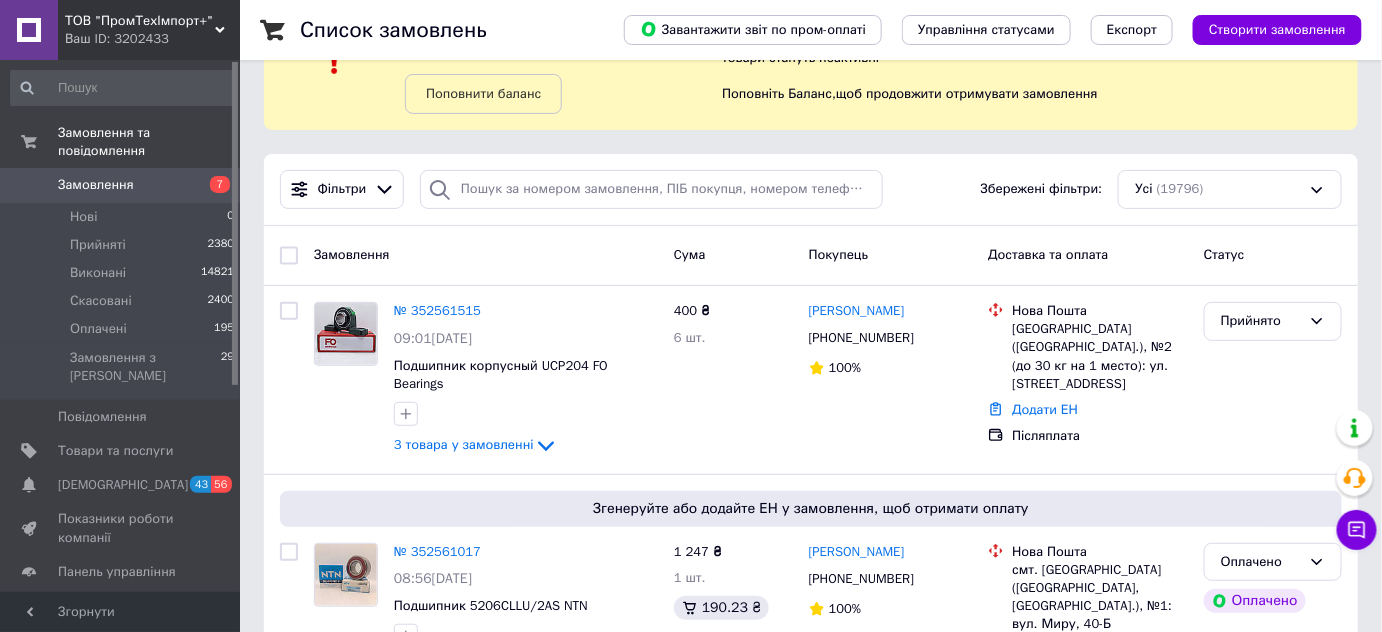 scroll, scrollTop: 0, scrollLeft: 0, axis: both 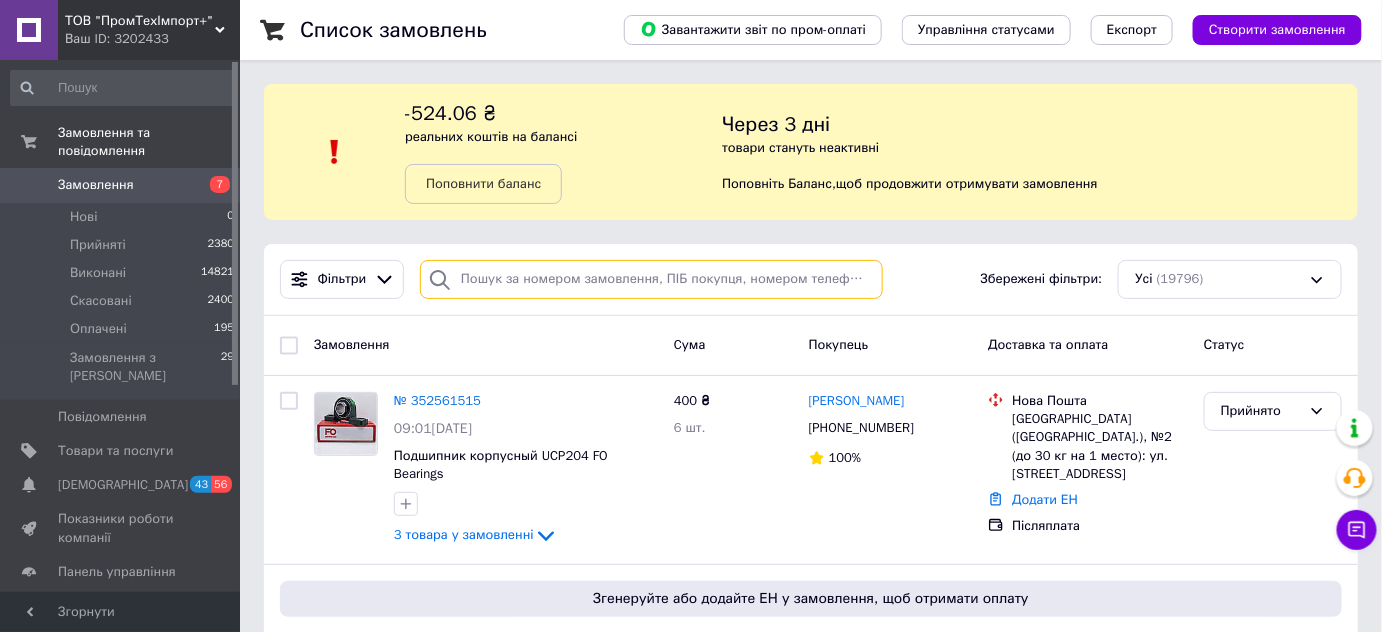 click at bounding box center [651, 279] 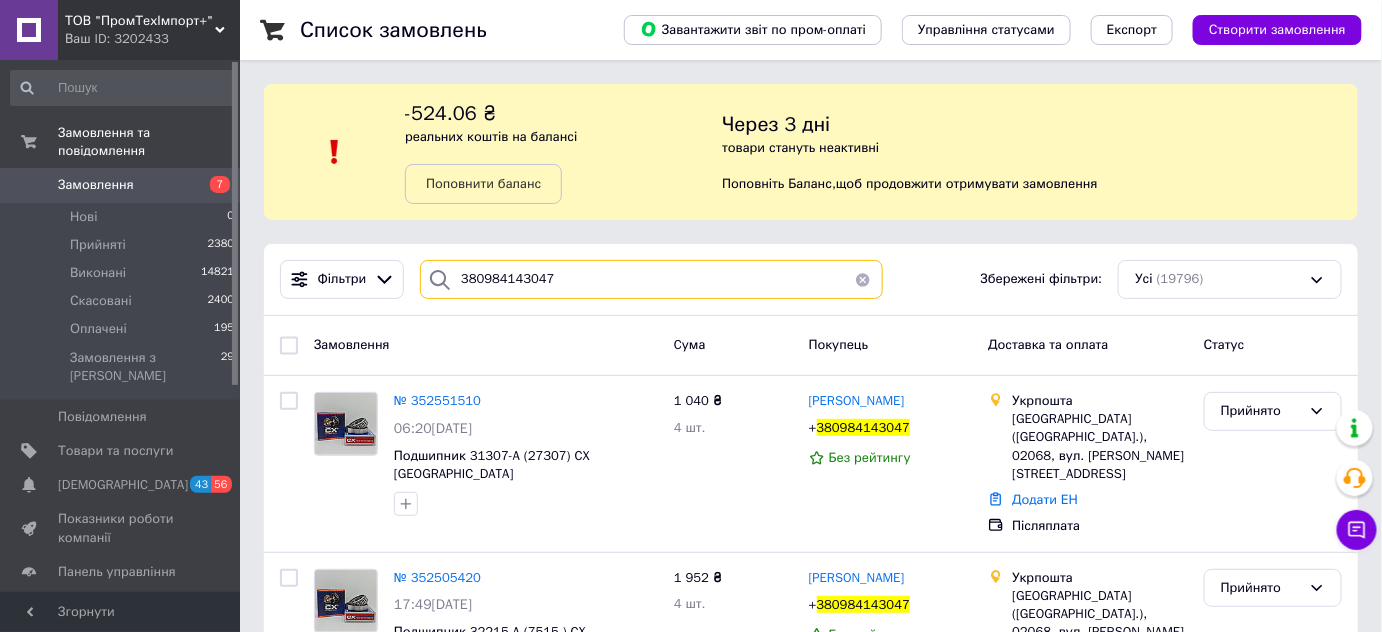scroll, scrollTop: 46, scrollLeft: 0, axis: vertical 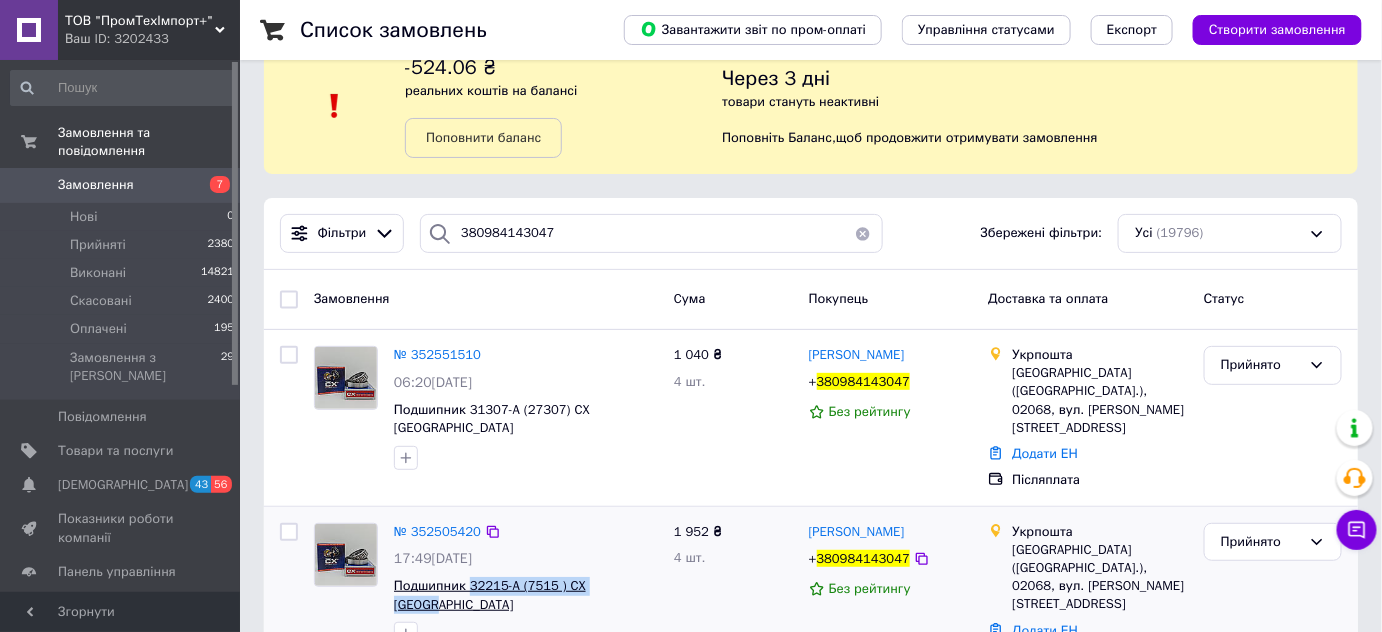 drag, startPoint x: 634, startPoint y: 549, endPoint x: 470, endPoint y: 549, distance: 164 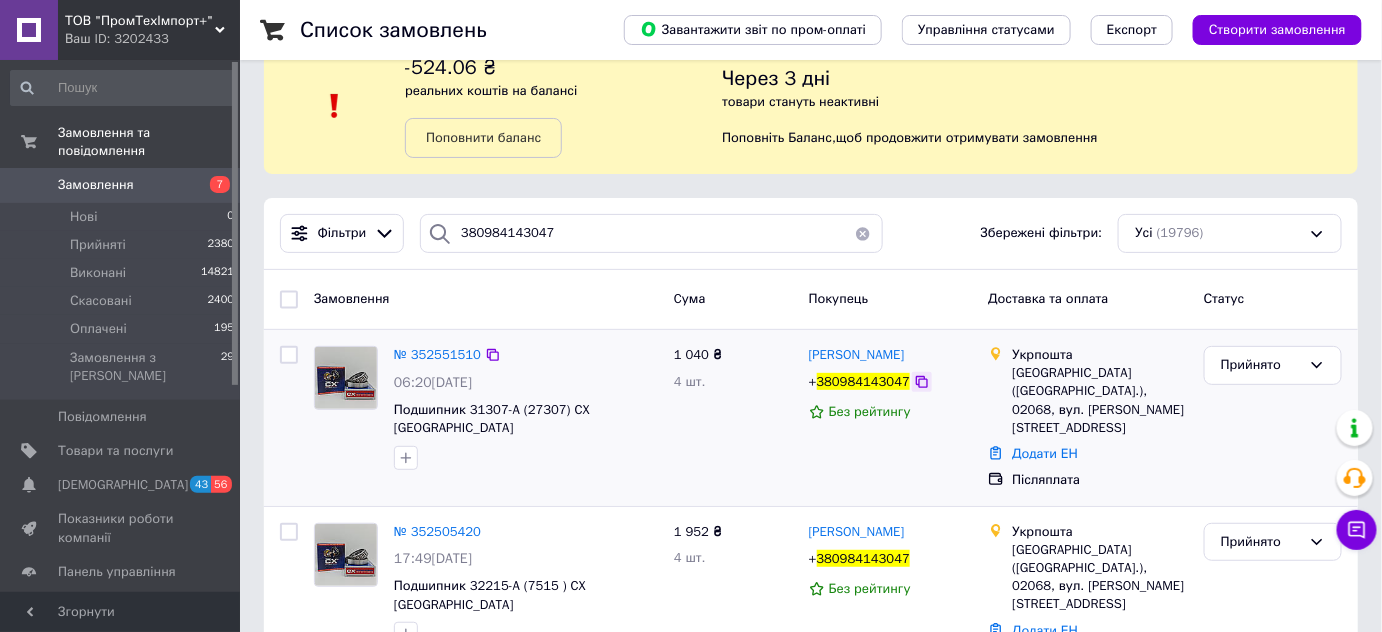 click 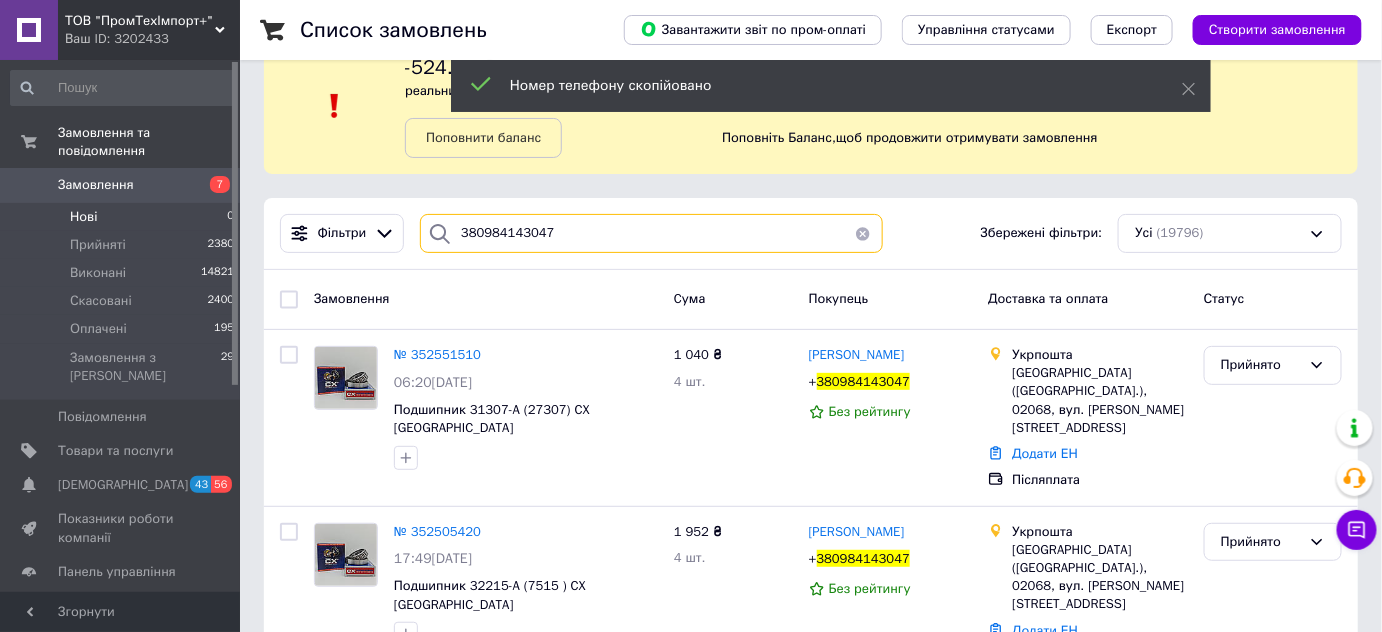 drag, startPoint x: 549, startPoint y: 239, endPoint x: 160, endPoint y: 186, distance: 392.59393 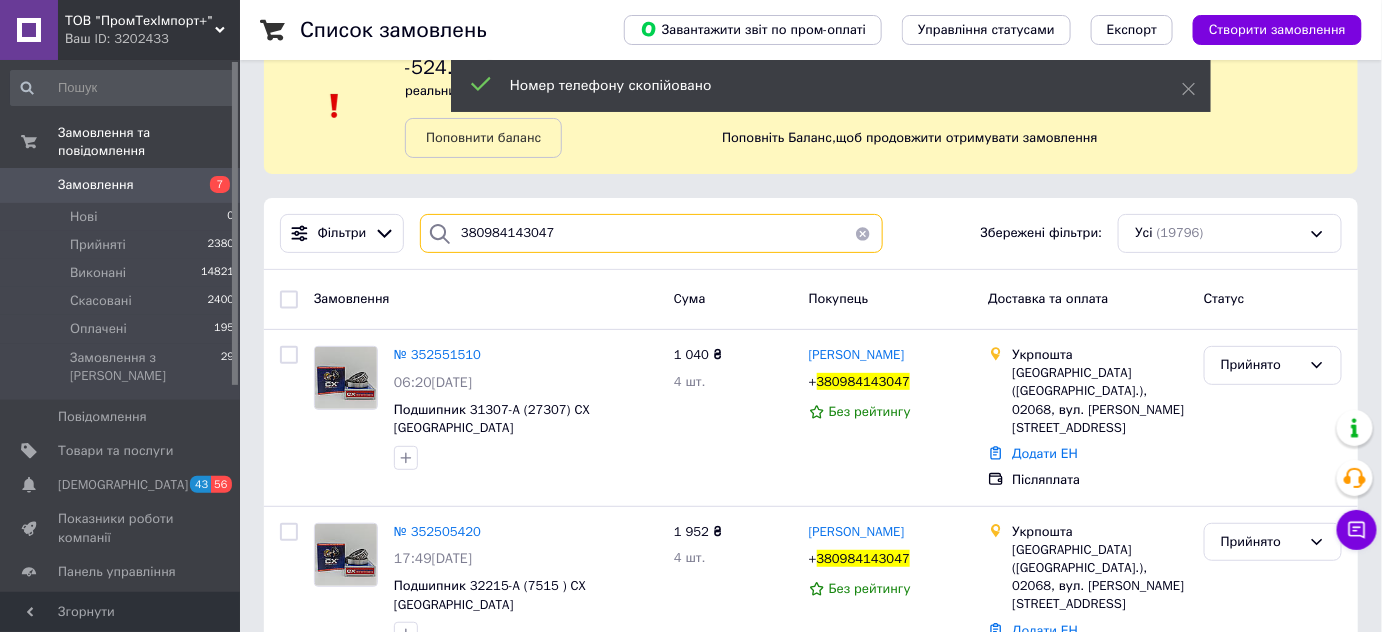 paste on "+" 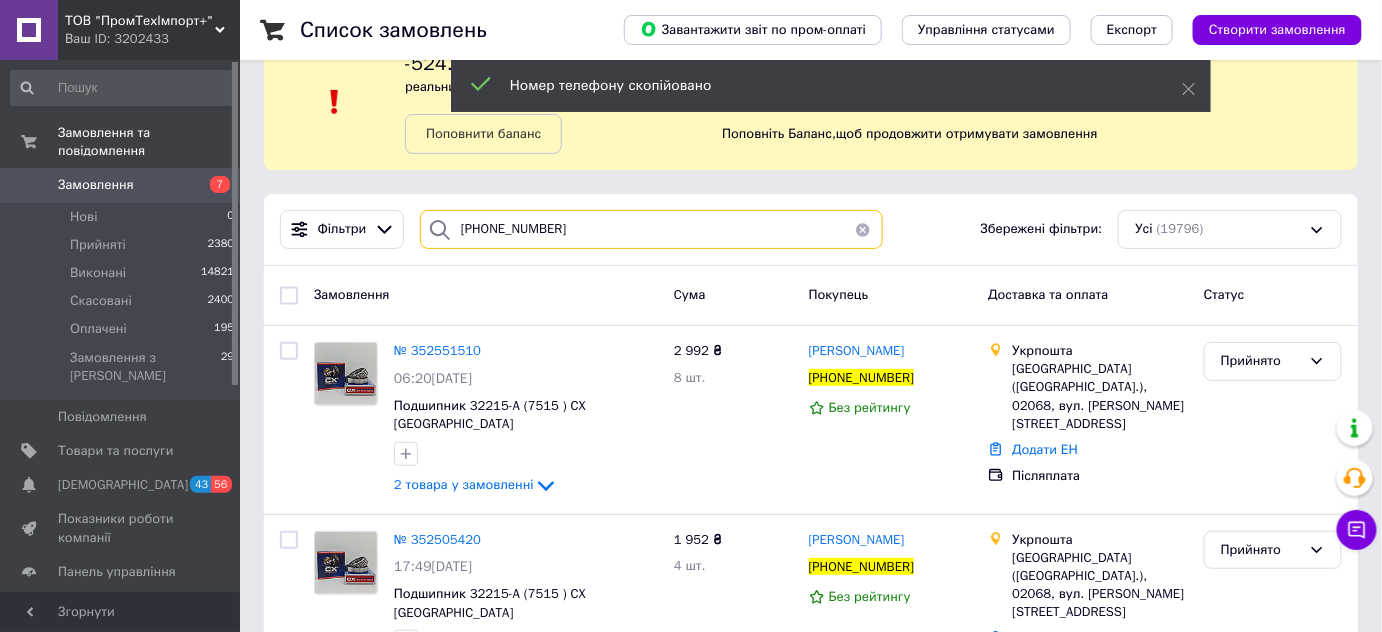 scroll, scrollTop: 76, scrollLeft: 0, axis: vertical 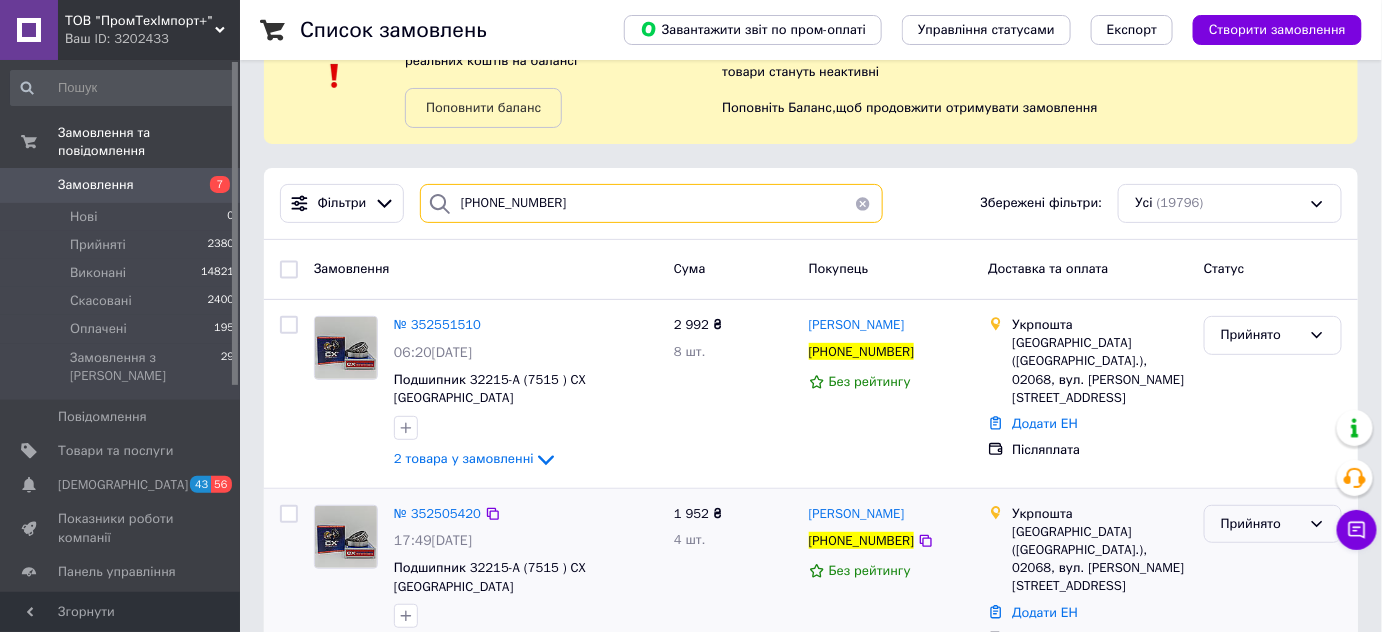 type on "[PHONE_NUMBER]" 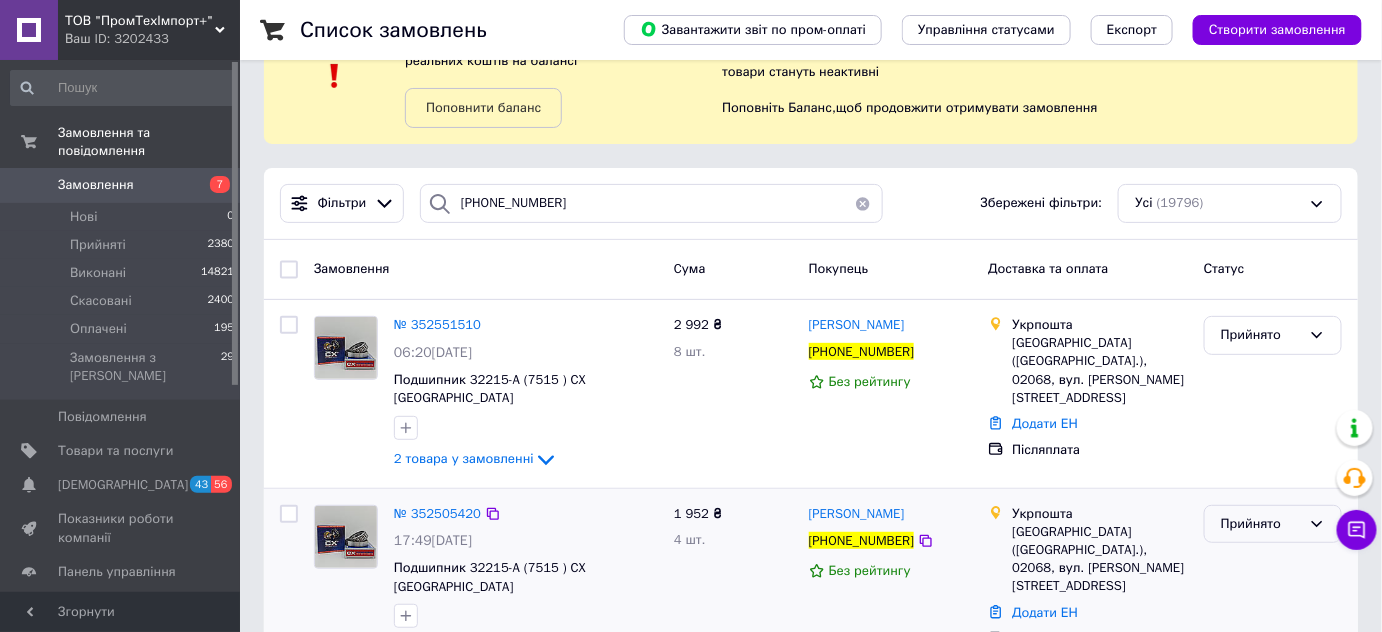 click on "Прийнято" at bounding box center (1261, 524) 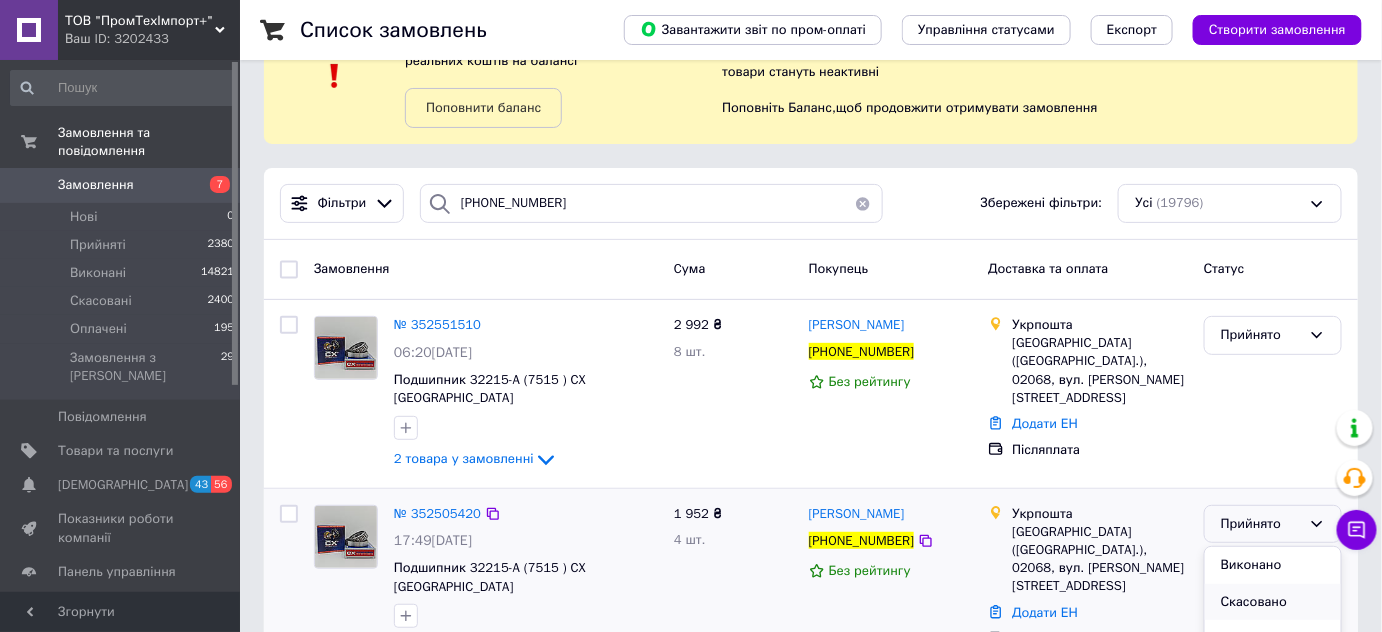 click on "Скасовано" at bounding box center [1273, 602] 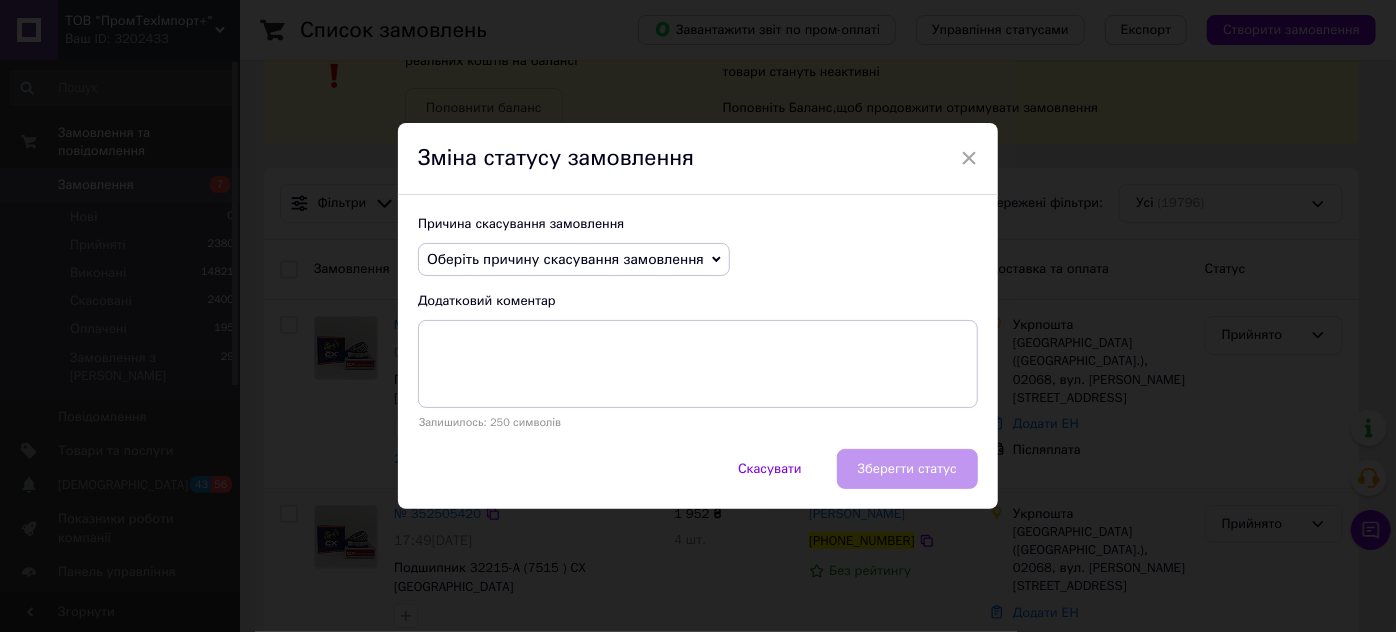 click on "Оберіть причину скасування замовлення" at bounding box center (565, 259) 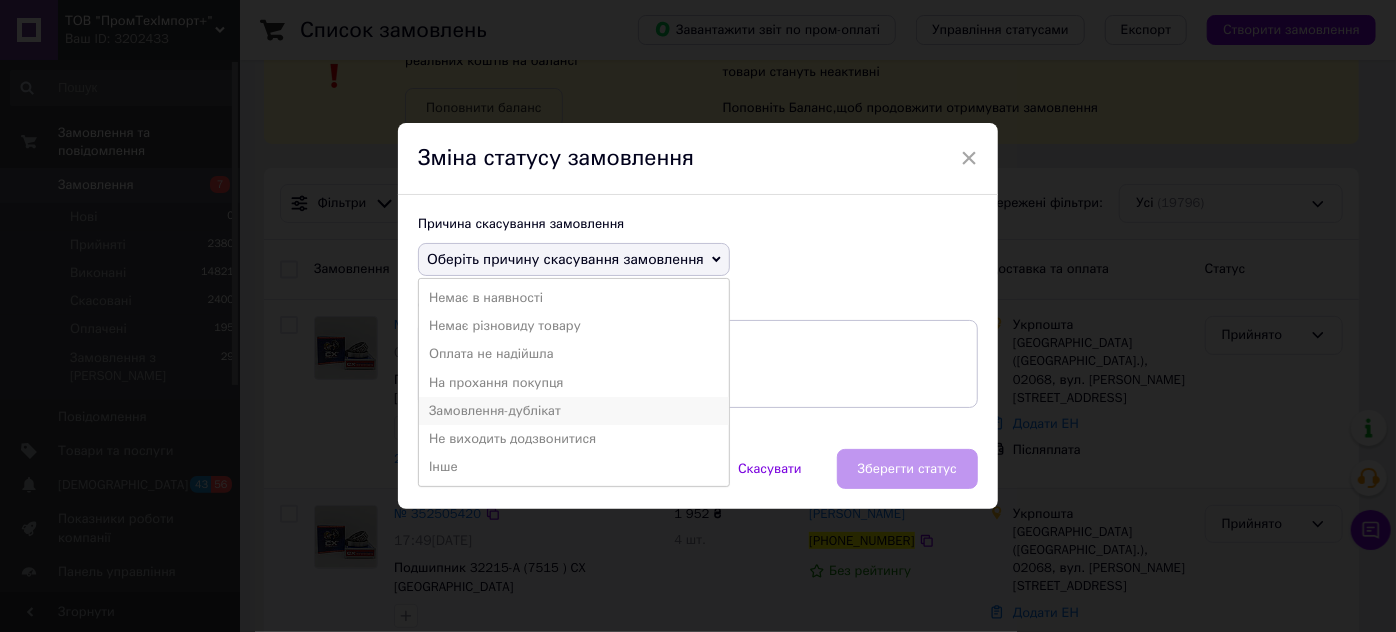 click on "Замовлення-дублікат" at bounding box center (574, 411) 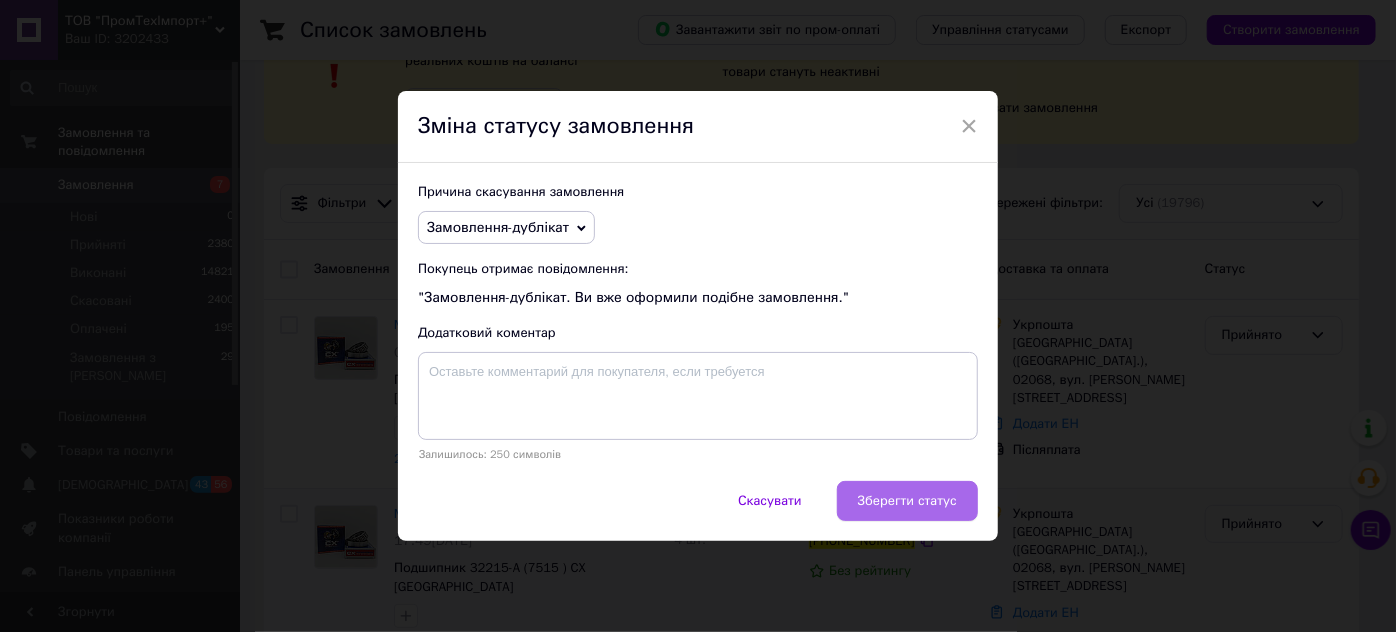 click on "Зберегти статус" at bounding box center [907, 501] 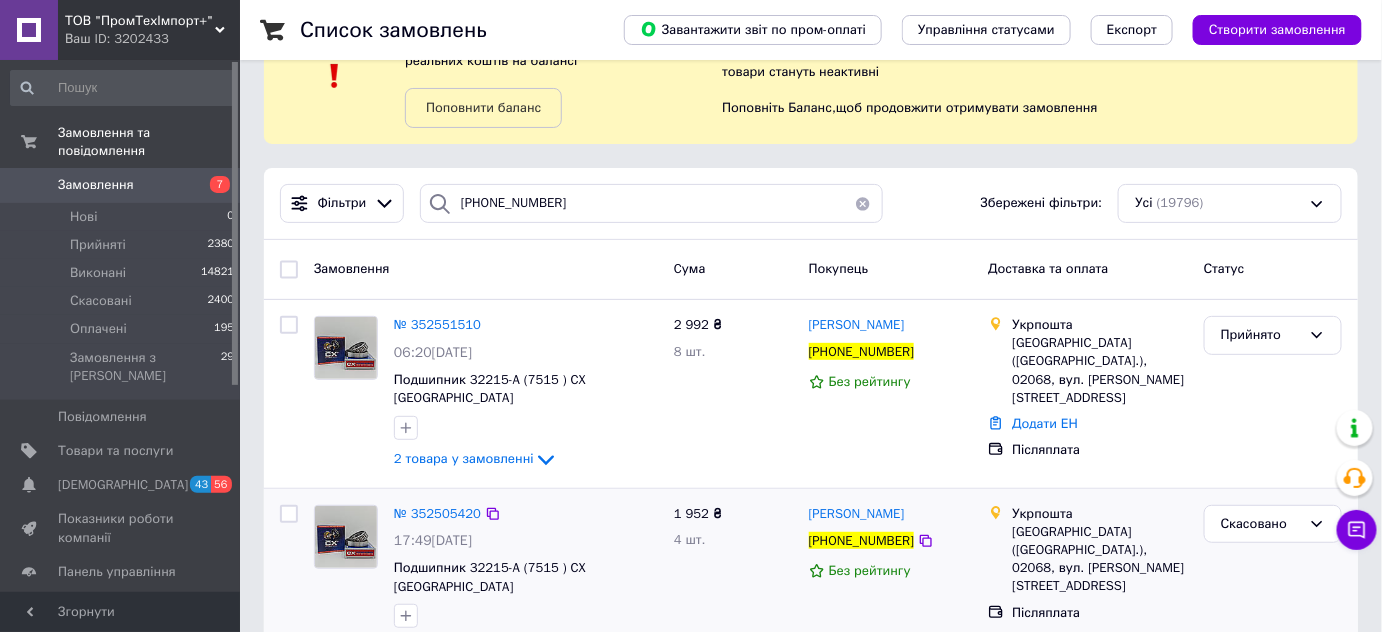 scroll, scrollTop: 74, scrollLeft: 0, axis: vertical 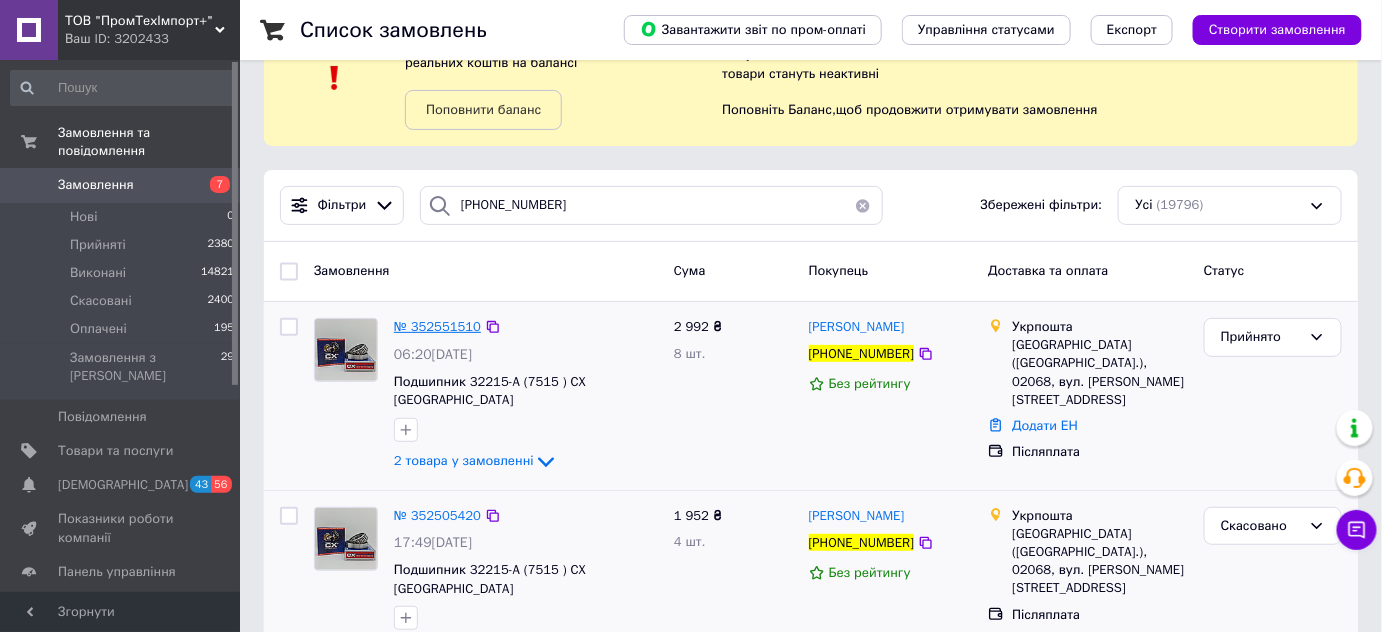 click on "№ 352551510" at bounding box center [437, 326] 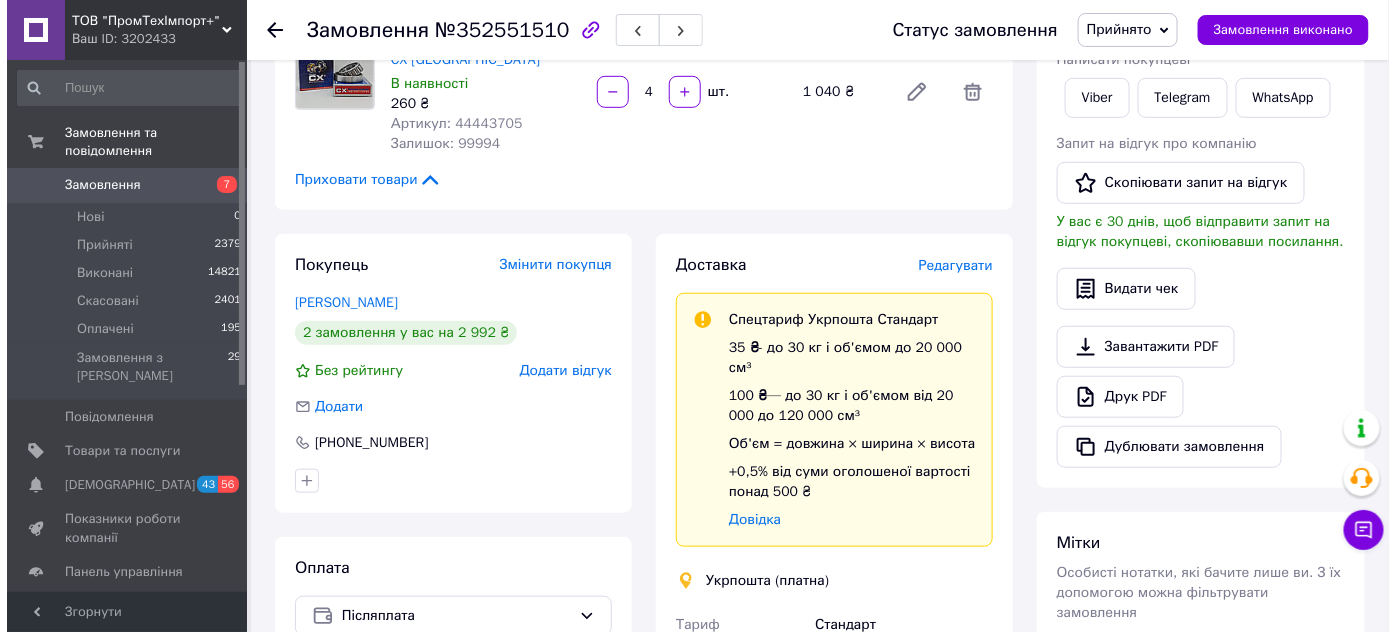 scroll, scrollTop: 363, scrollLeft: 0, axis: vertical 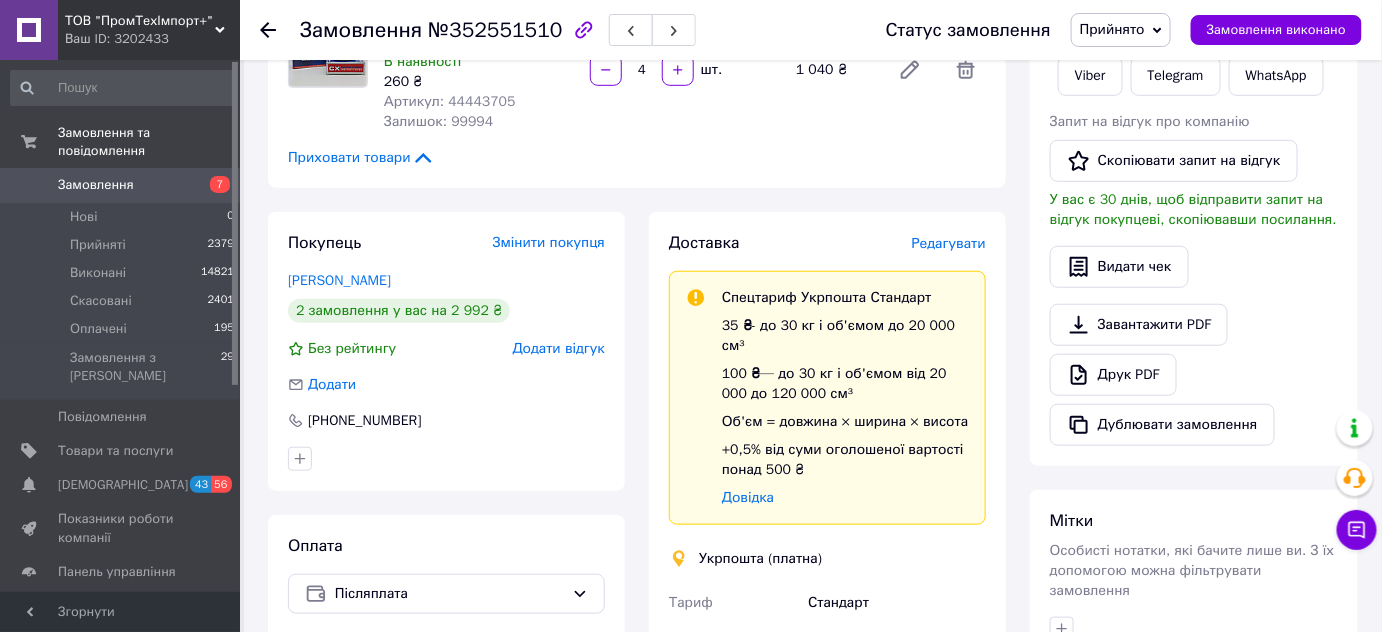 click on "Редагувати" at bounding box center [949, 243] 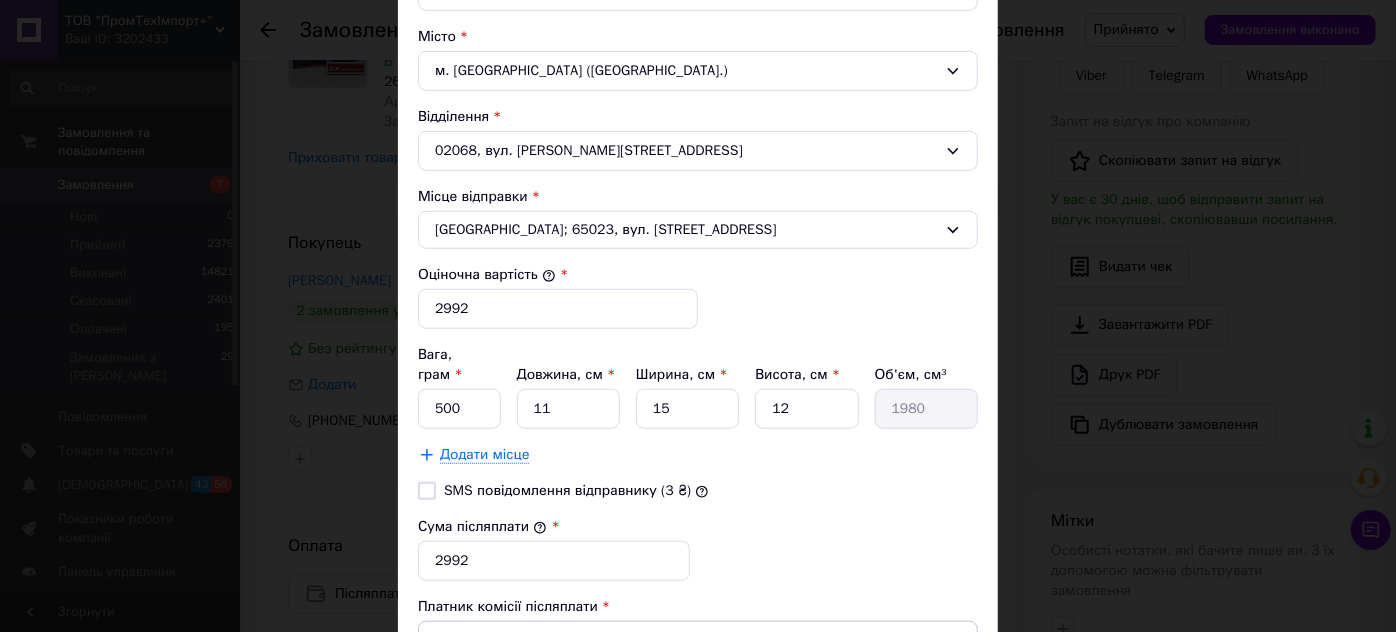 scroll, scrollTop: 636, scrollLeft: 0, axis: vertical 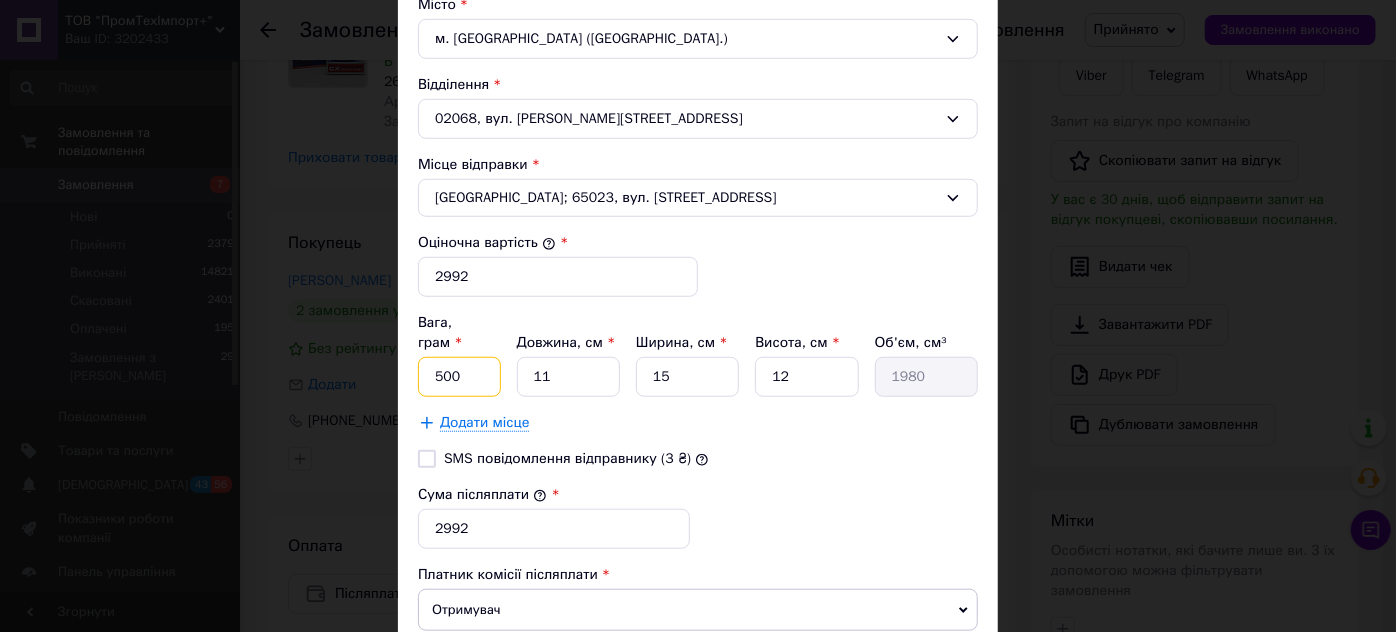drag, startPoint x: 437, startPoint y: 351, endPoint x: 424, endPoint y: 352, distance: 13.038404 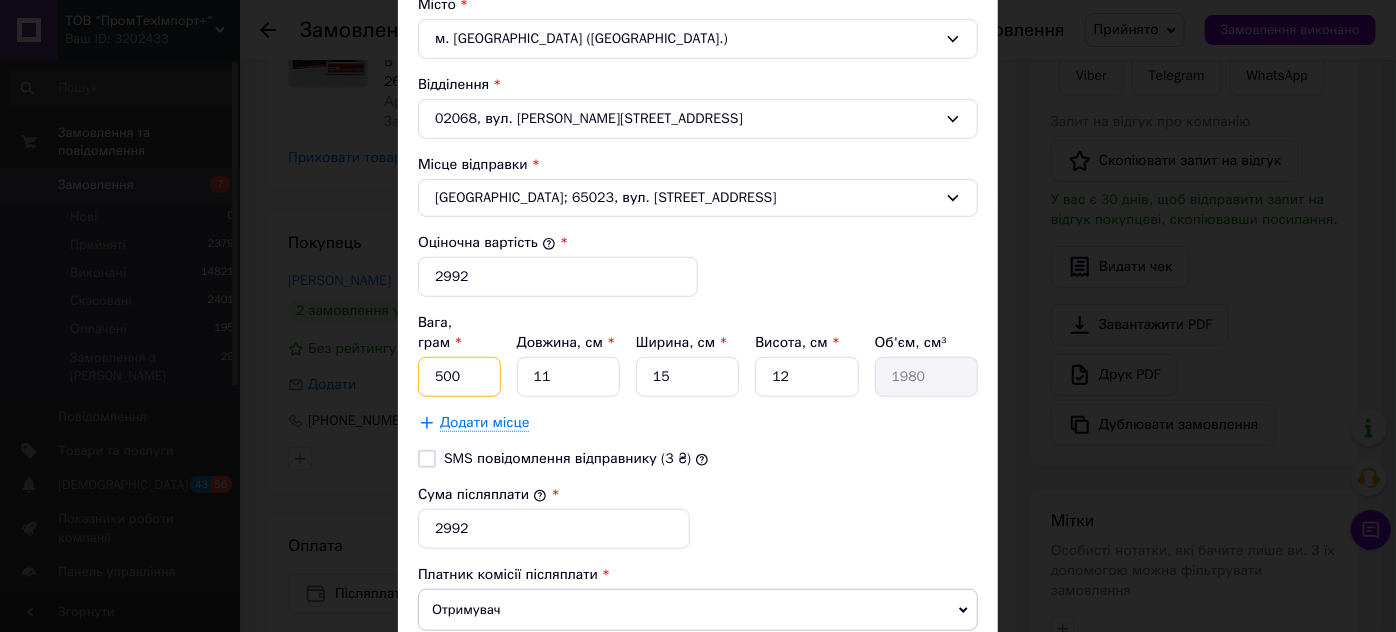 click on "500" at bounding box center [459, 377] 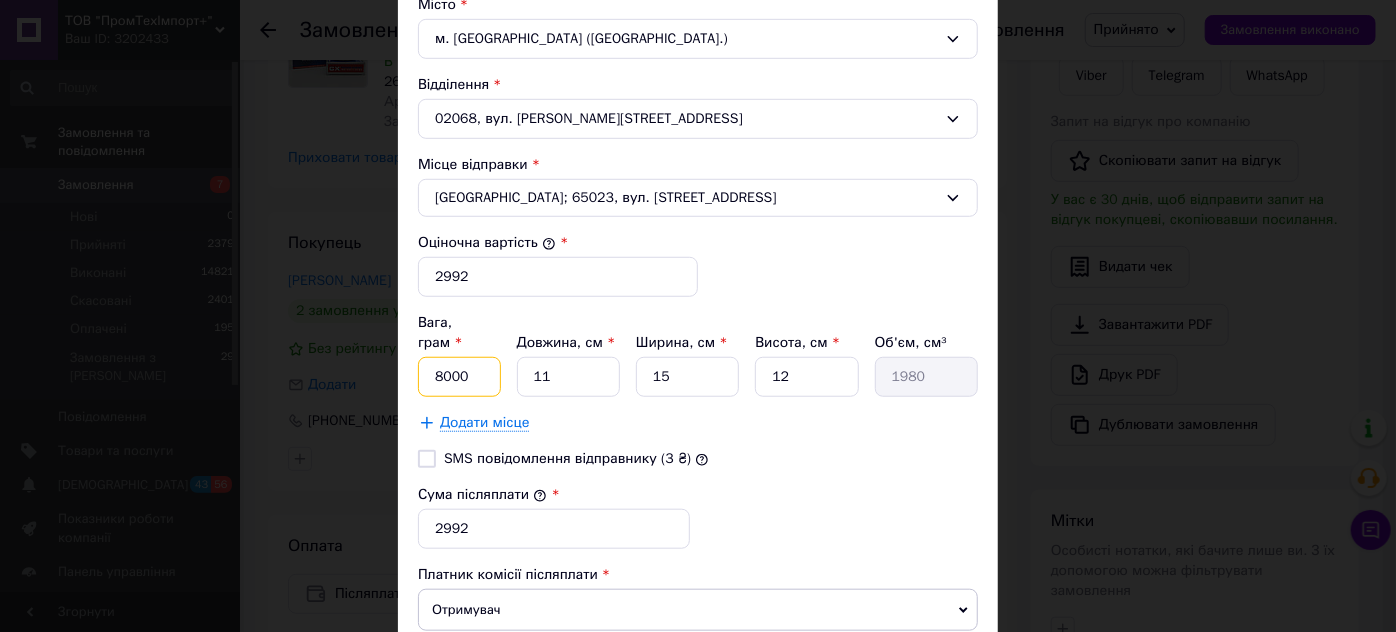 type on "8000" 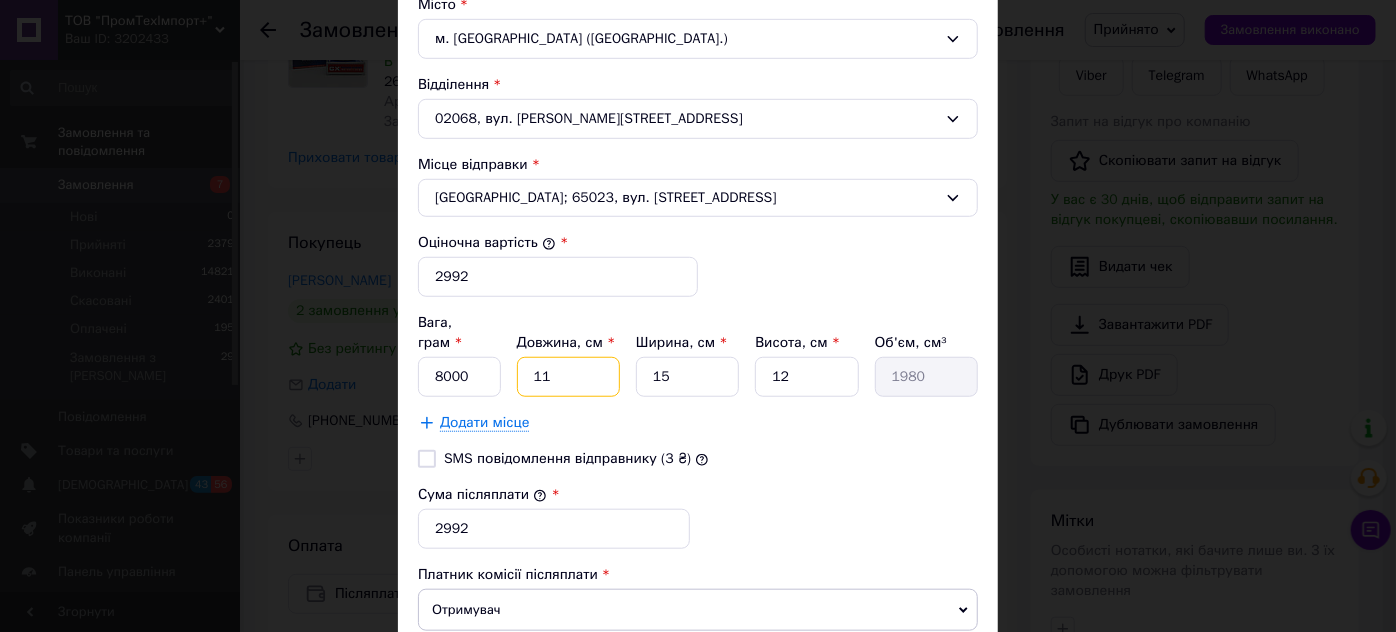drag, startPoint x: 550, startPoint y: 351, endPoint x: 525, endPoint y: 347, distance: 25.317978 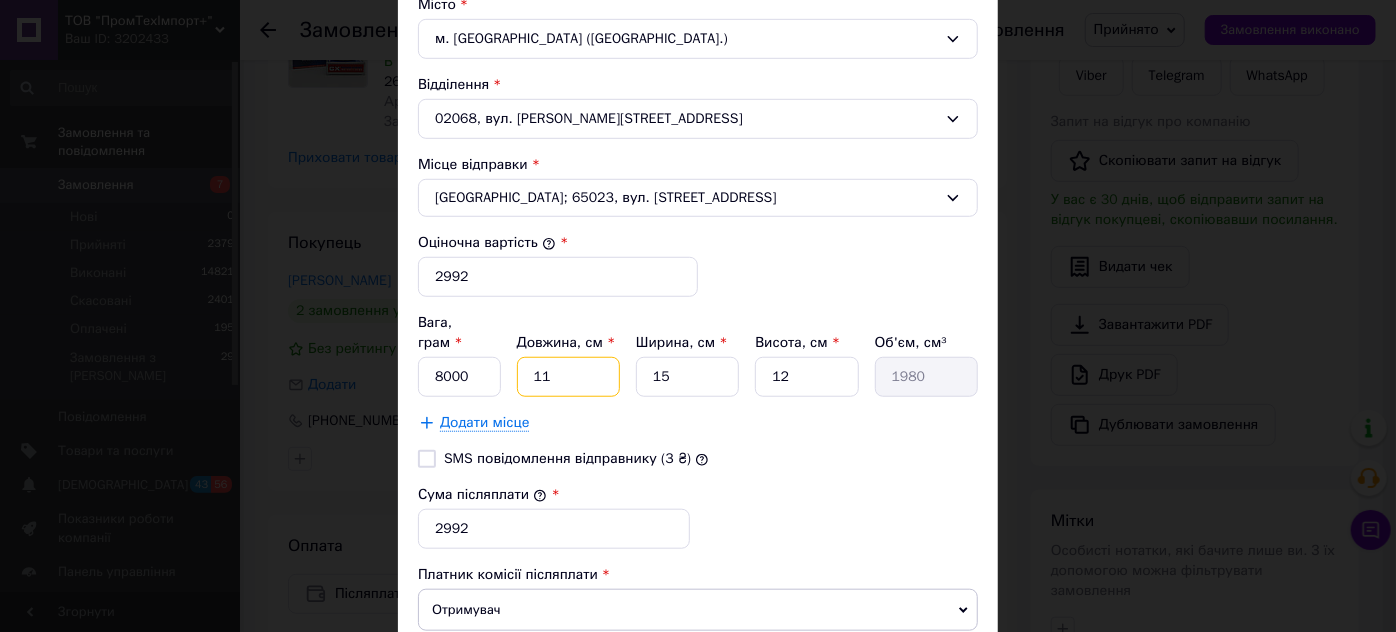 click on "11" at bounding box center (568, 377) 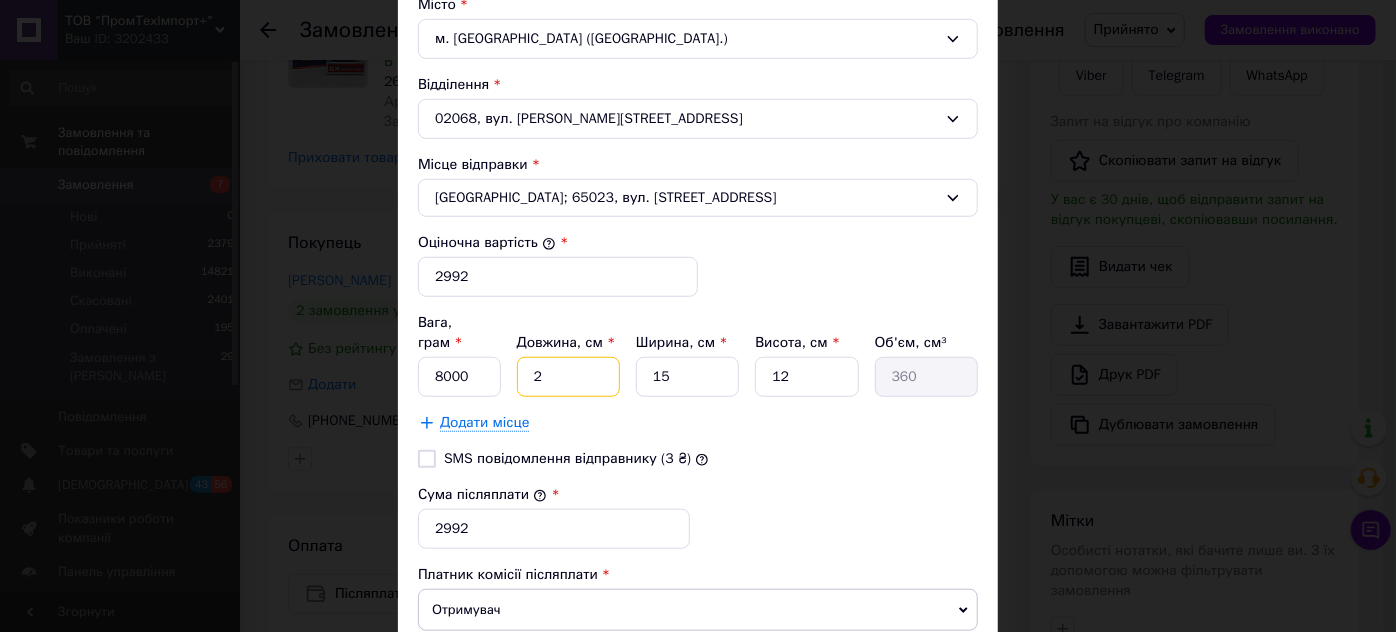 type on "20" 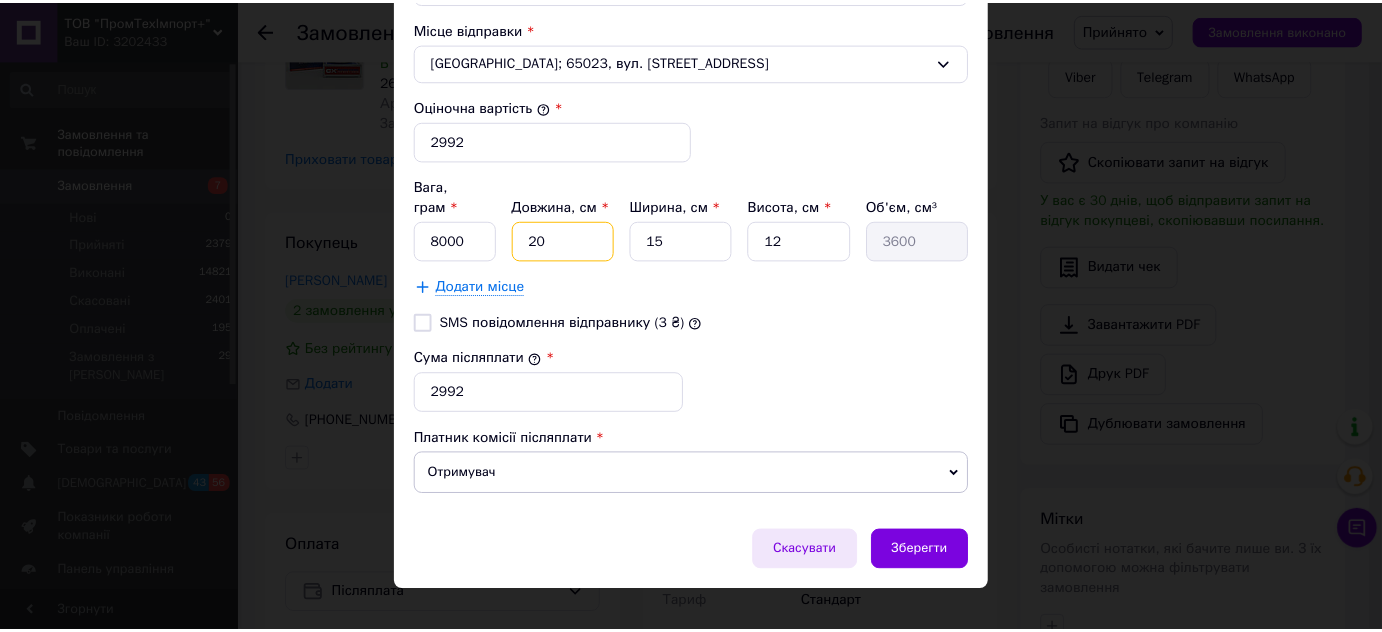 scroll, scrollTop: 773, scrollLeft: 0, axis: vertical 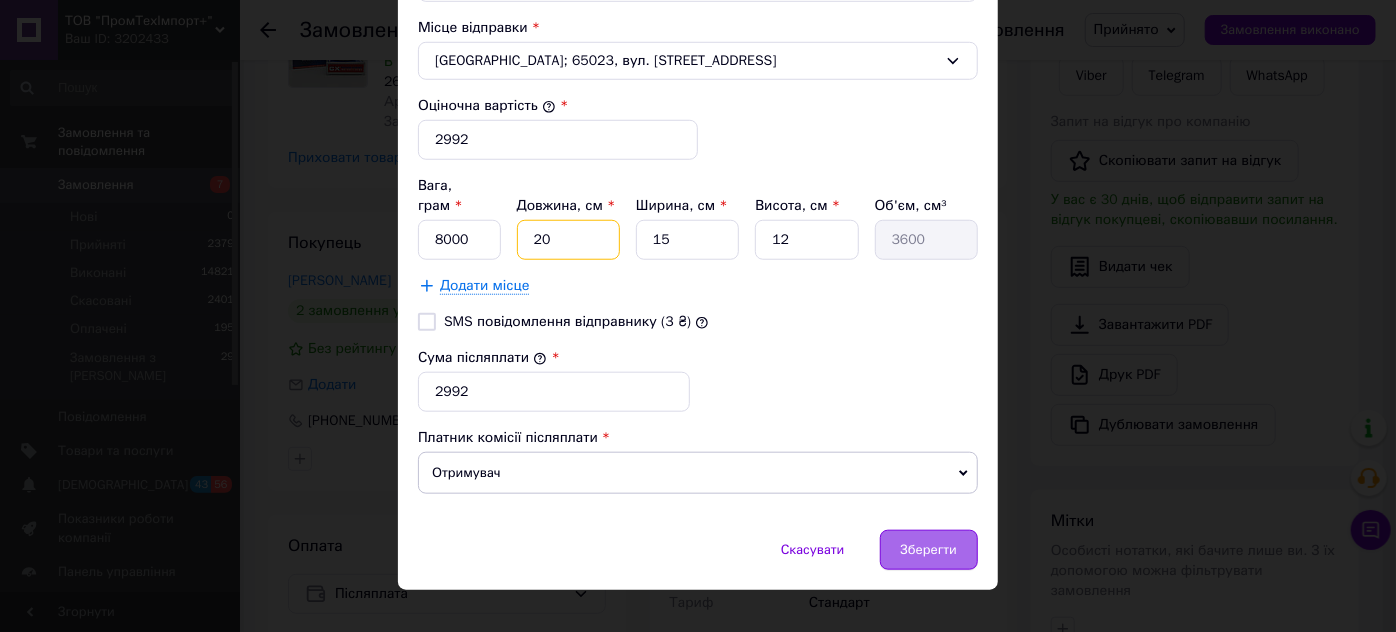 type on "20" 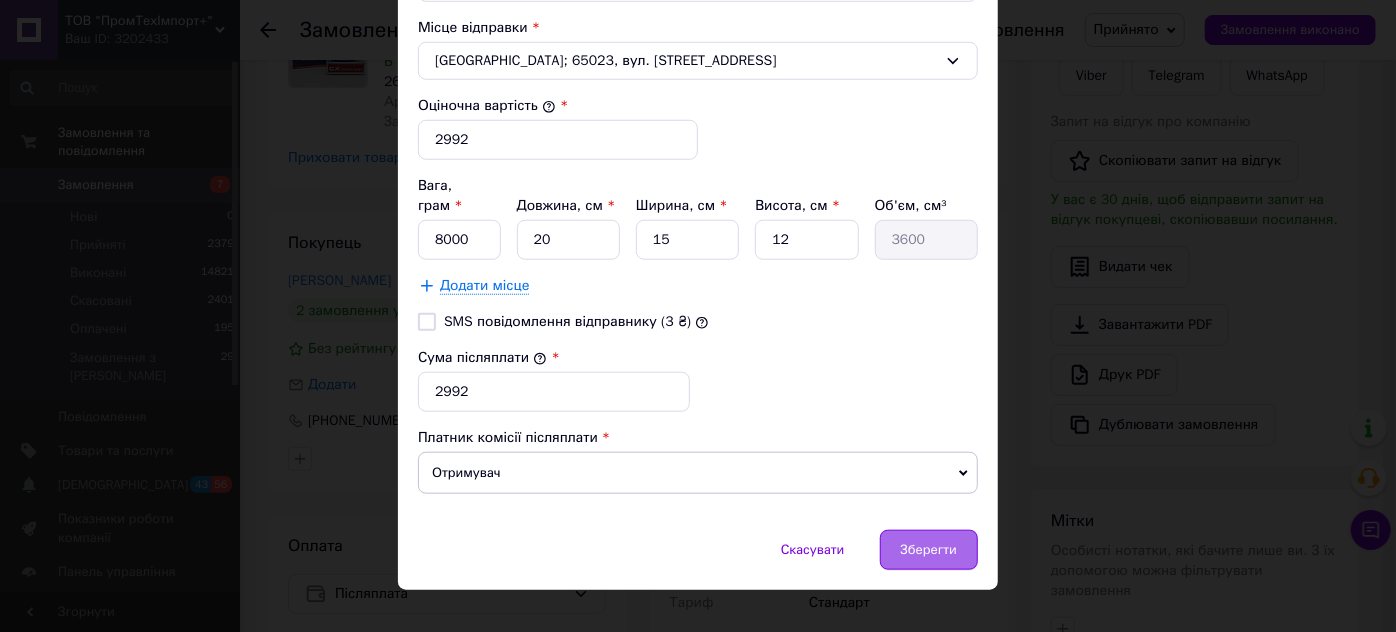 click on "Зберегти" at bounding box center (929, 550) 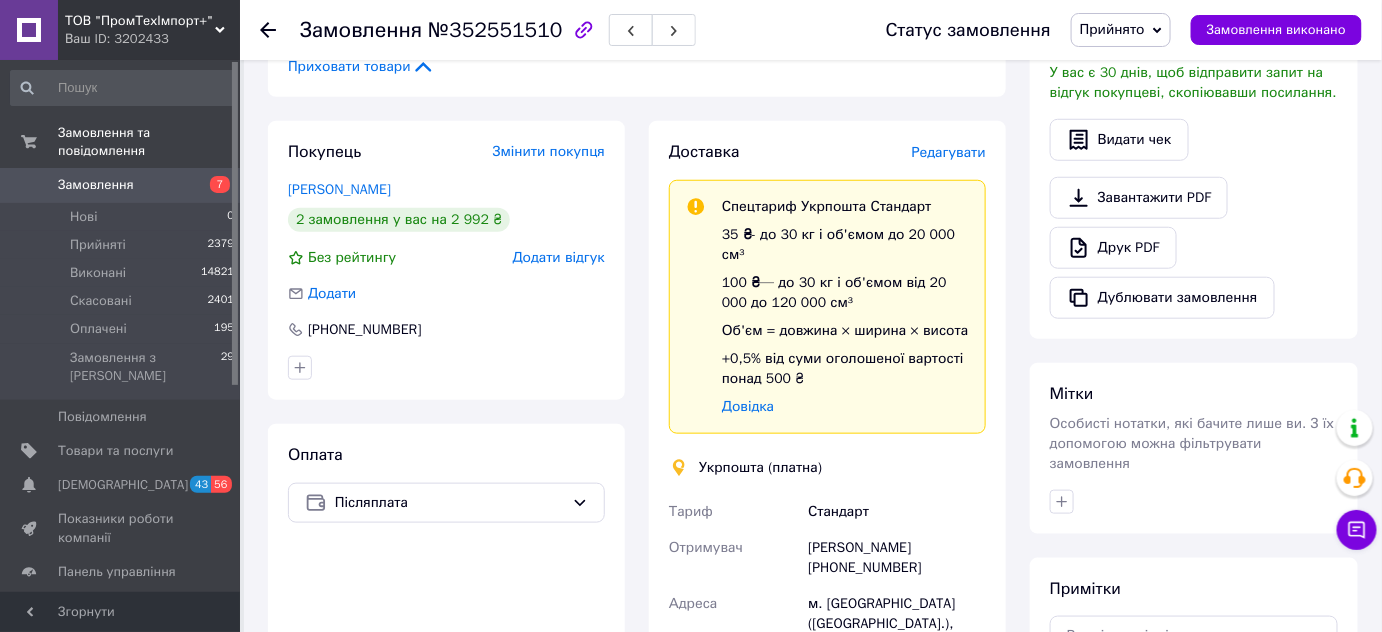scroll, scrollTop: 818, scrollLeft: 0, axis: vertical 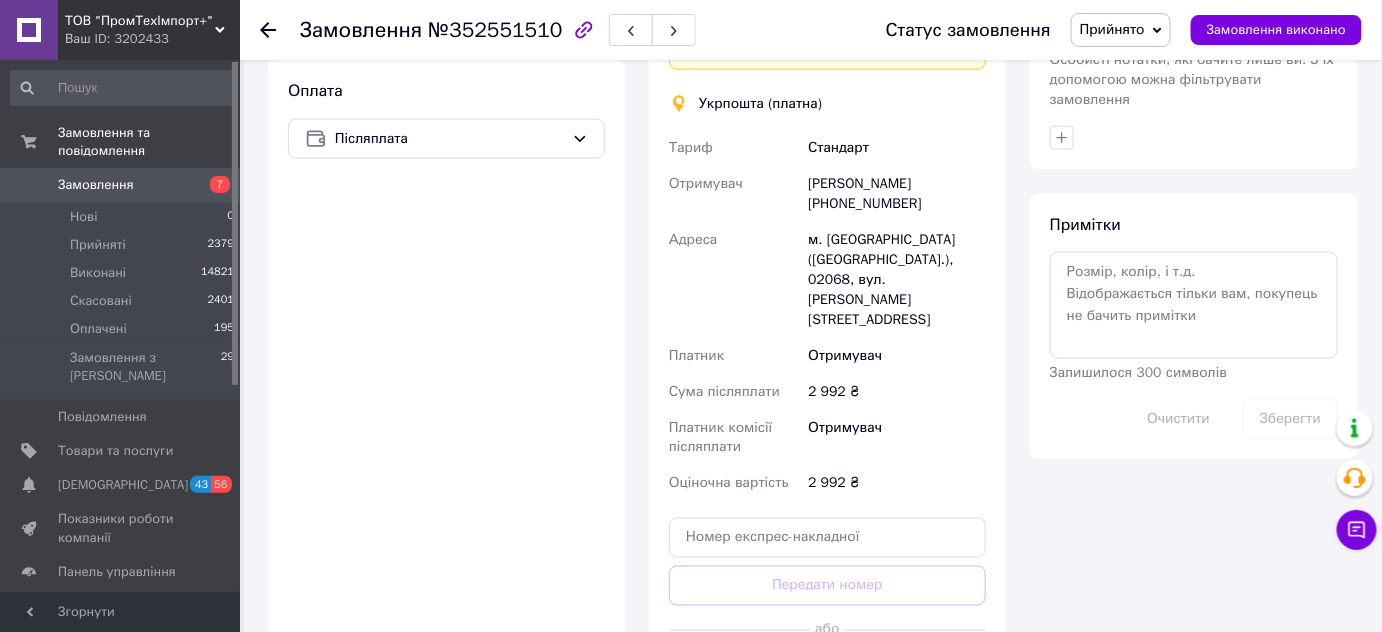 click on "Створити ярлик" at bounding box center [827, 675] 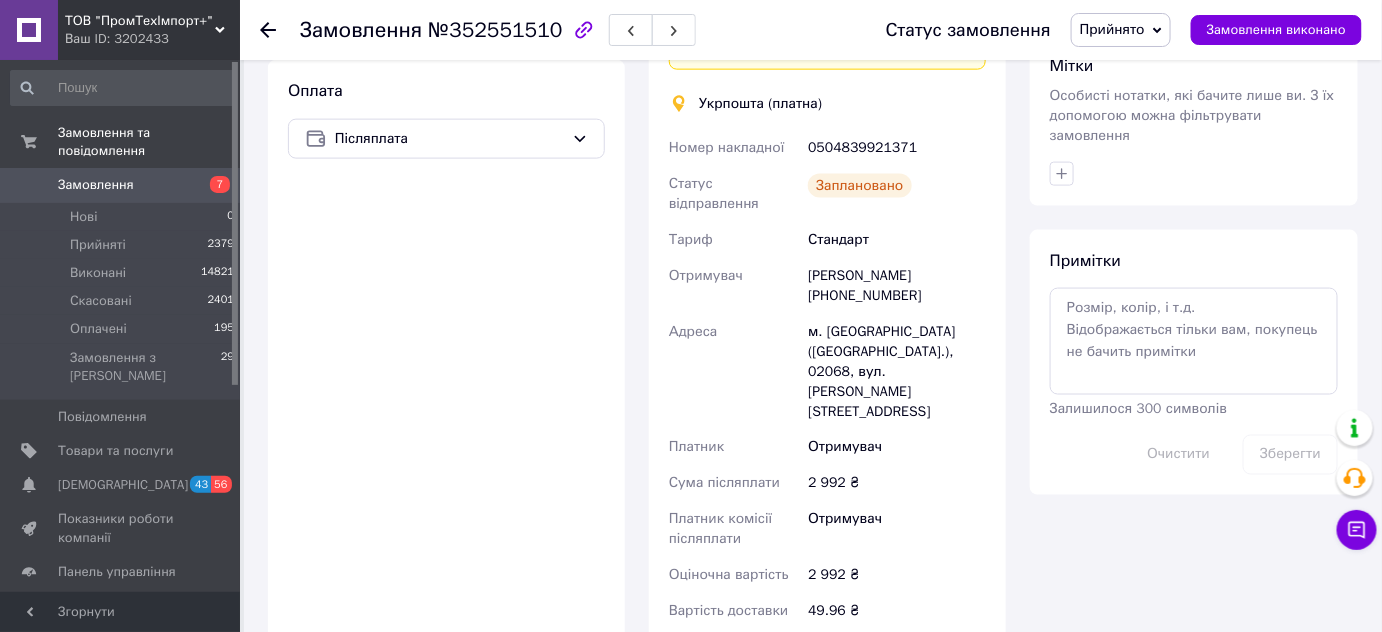 drag, startPoint x: 911, startPoint y: 276, endPoint x: 802, endPoint y: 274, distance: 109.01835 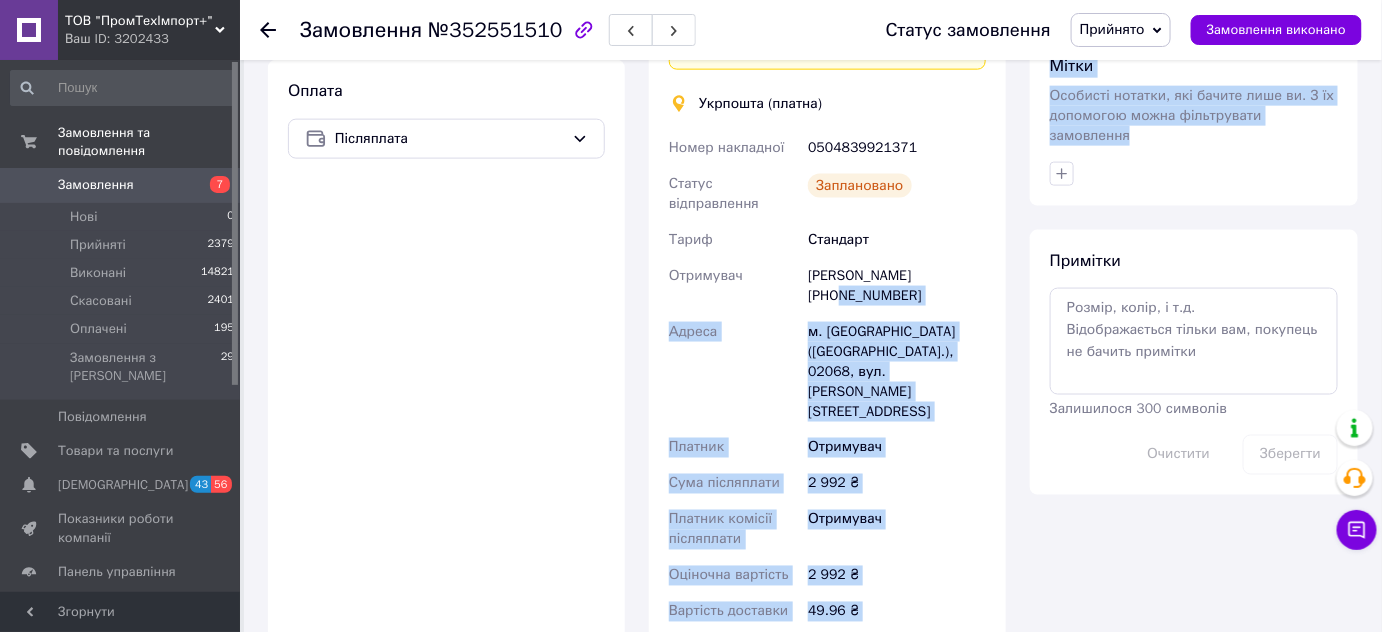 drag, startPoint x: 809, startPoint y: 279, endPoint x: 972, endPoint y: 288, distance: 163.24828 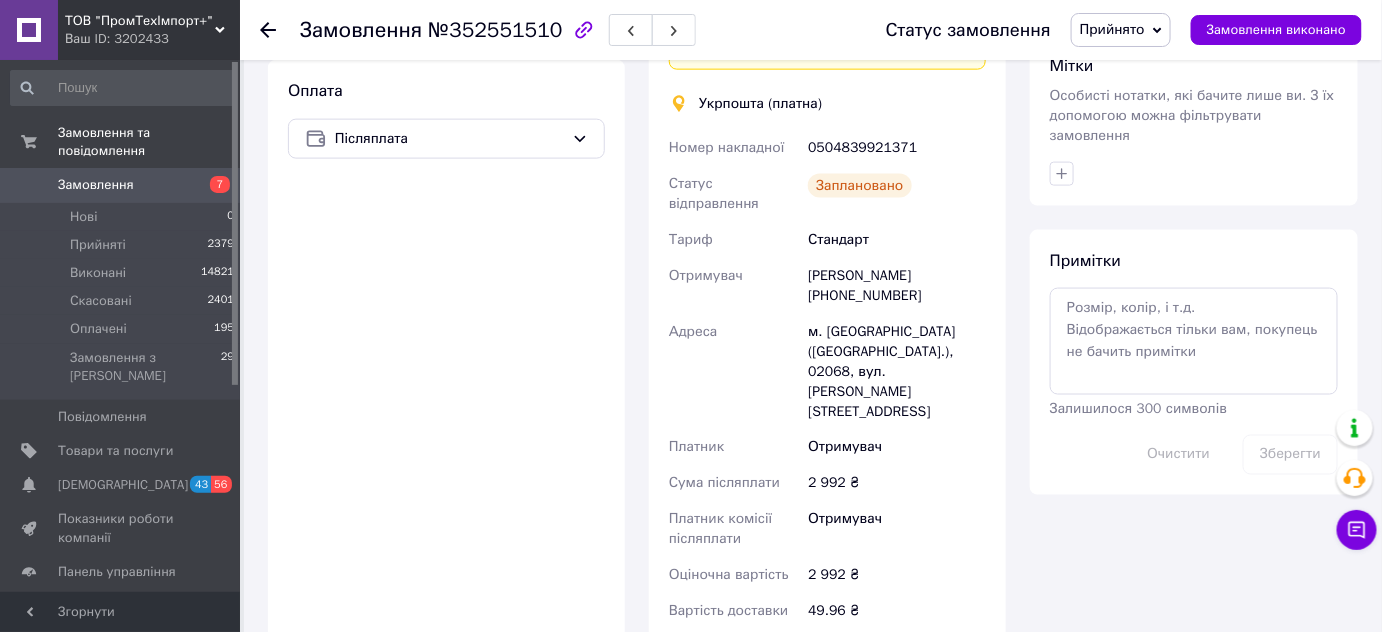 drag, startPoint x: 914, startPoint y: 277, endPoint x: 806, endPoint y: 279, distance: 108.01852 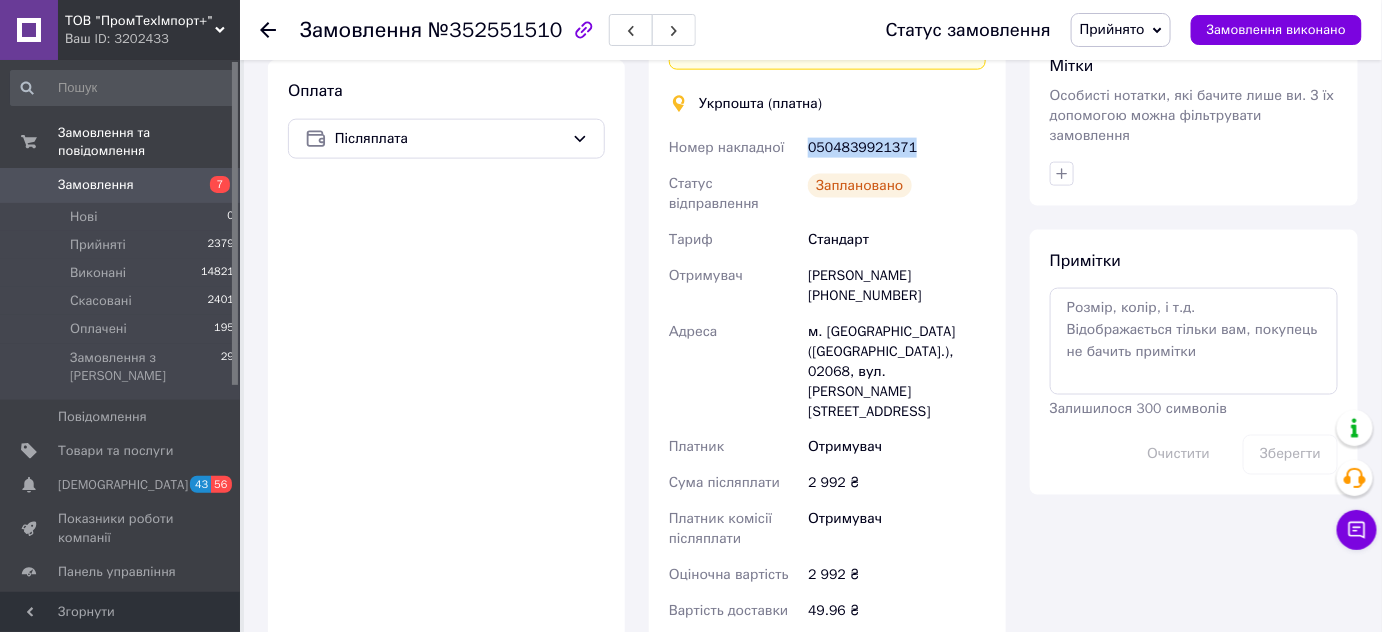 drag, startPoint x: 898, startPoint y: 120, endPoint x: 800, endPoint y: 125, distance: 98.12747 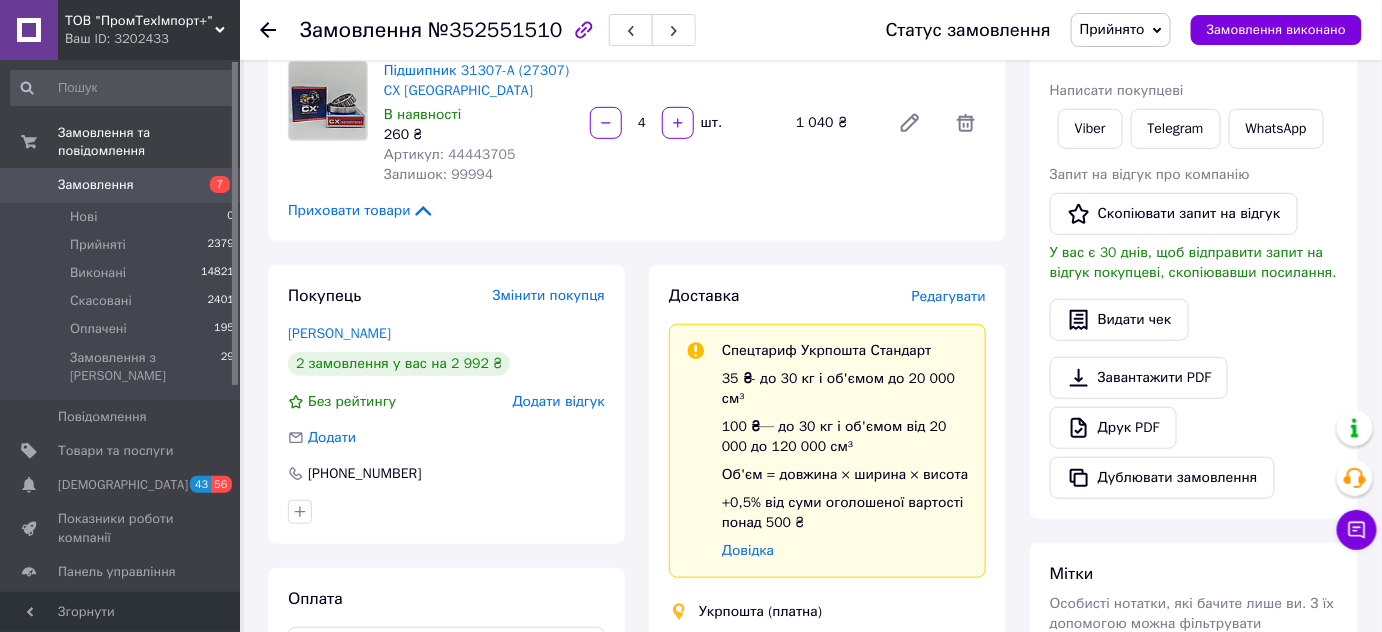 scroll, scrollTop: 181, scrollLeft: 0, axis: vertical 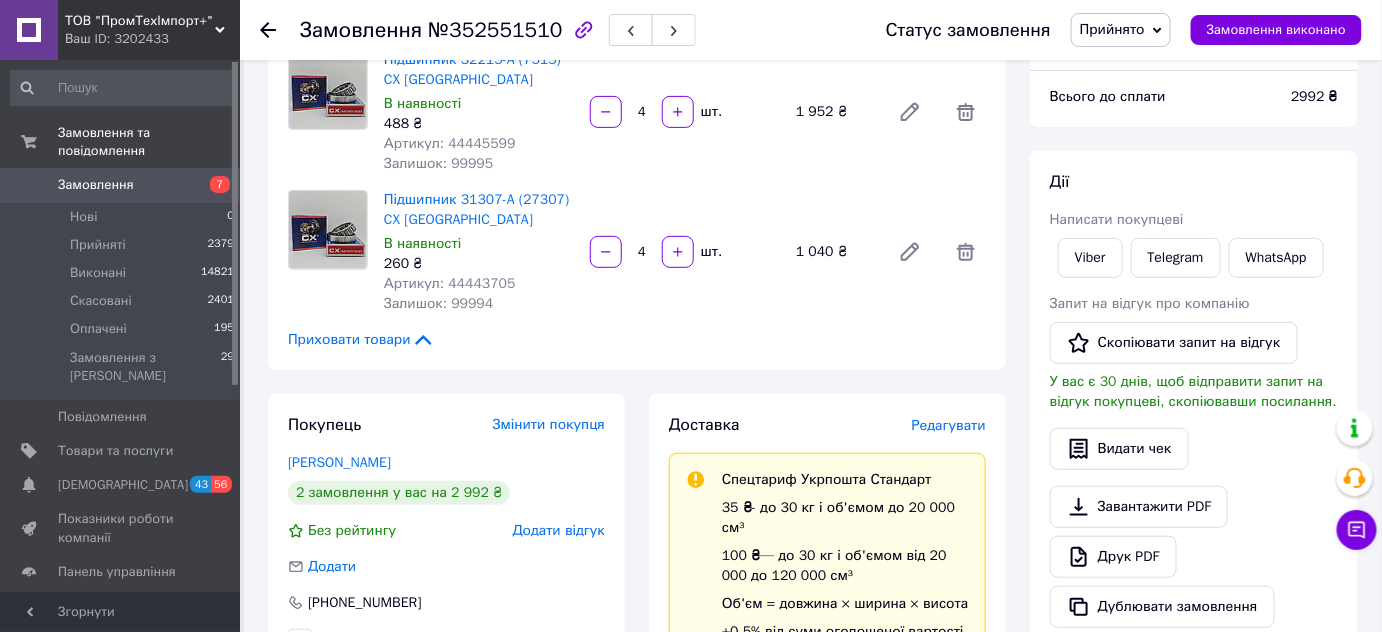 click on "Замовлення" at bounding box center [121, 185] 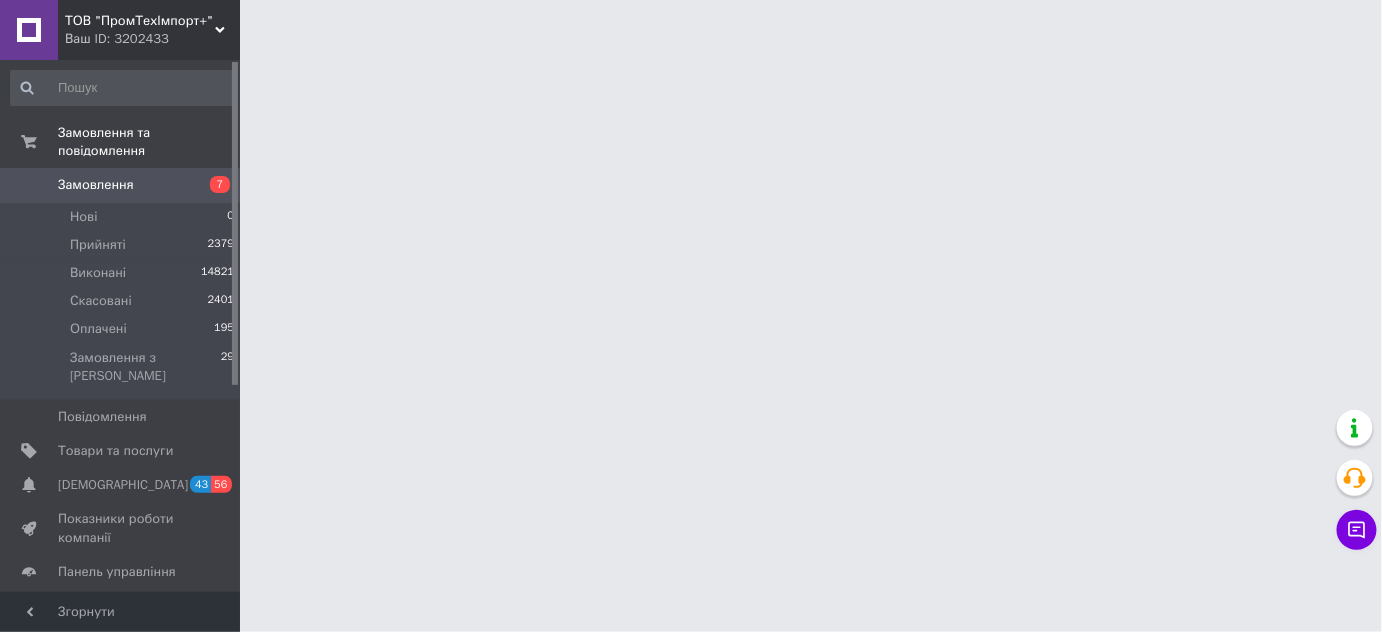 scroll, scrollTop: 0, scrollLeft: 0, axis: both 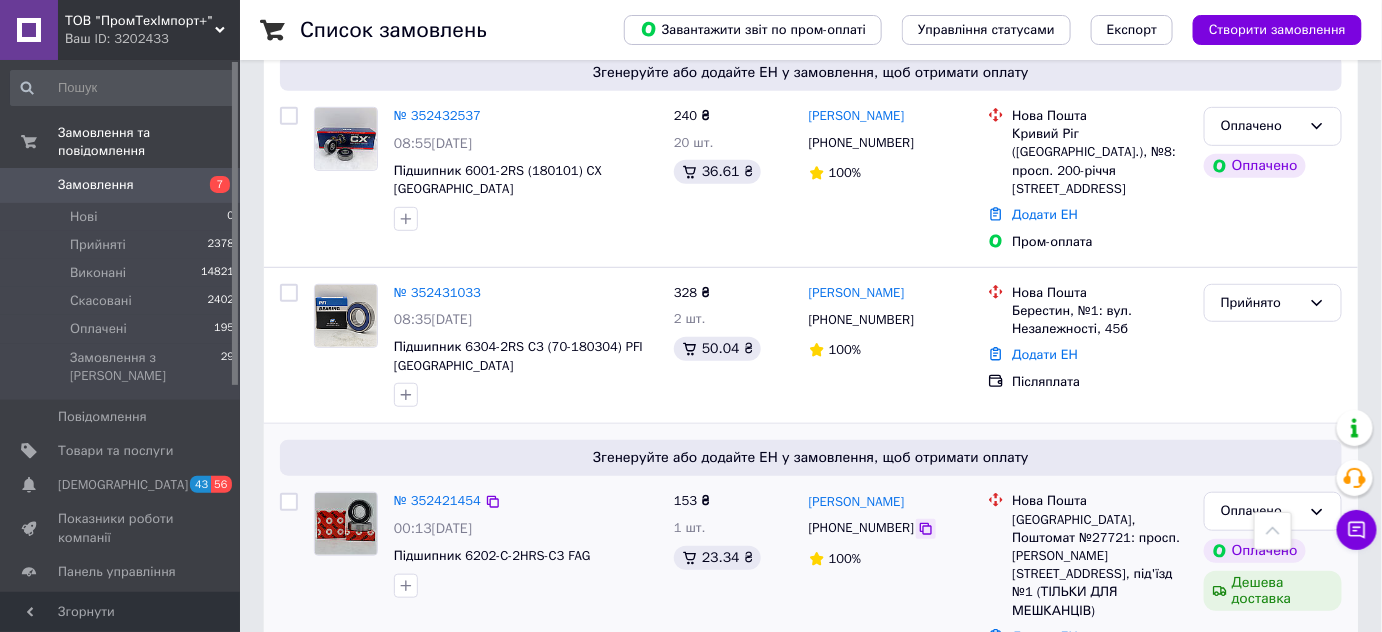 click 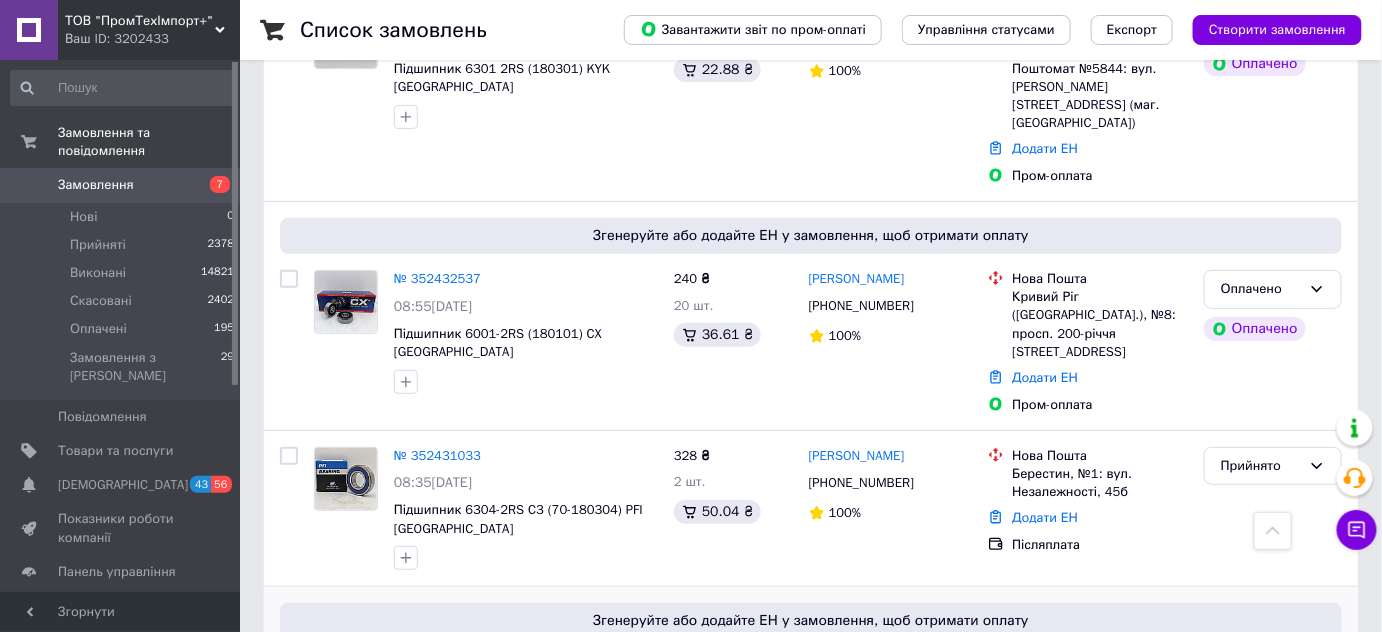 scroll, scrollTop: 2619, scrollLeft: 0, axis: vertical 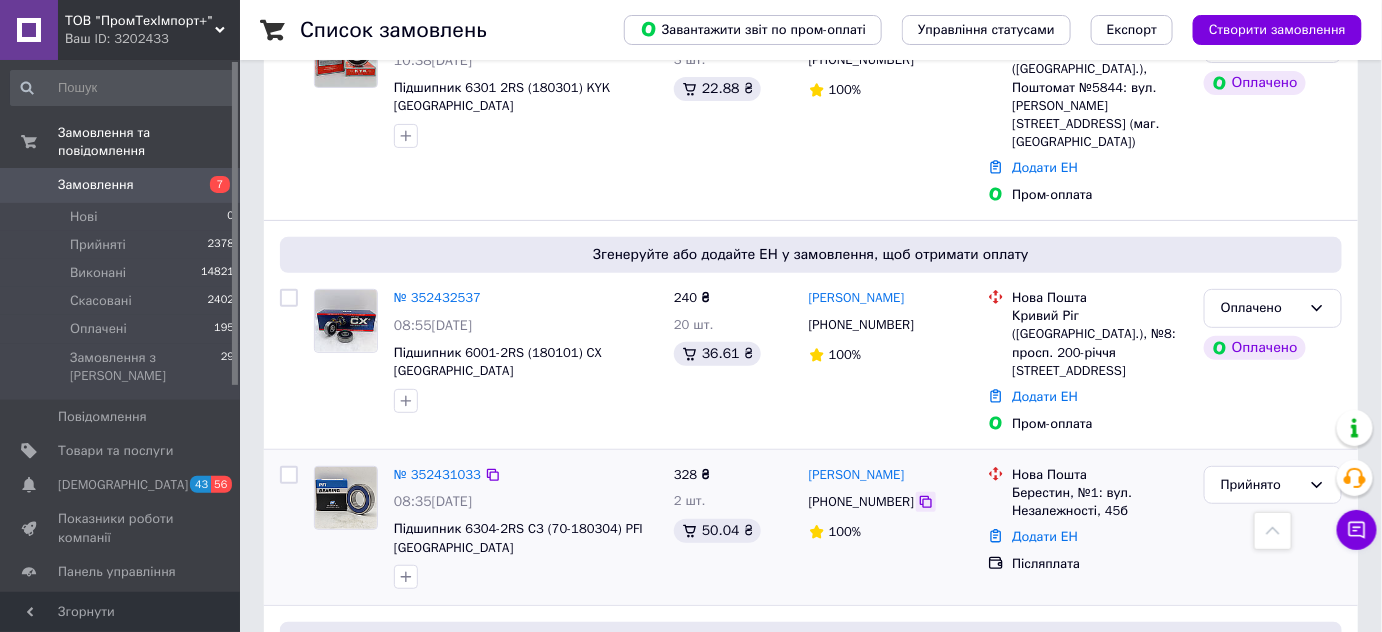 click 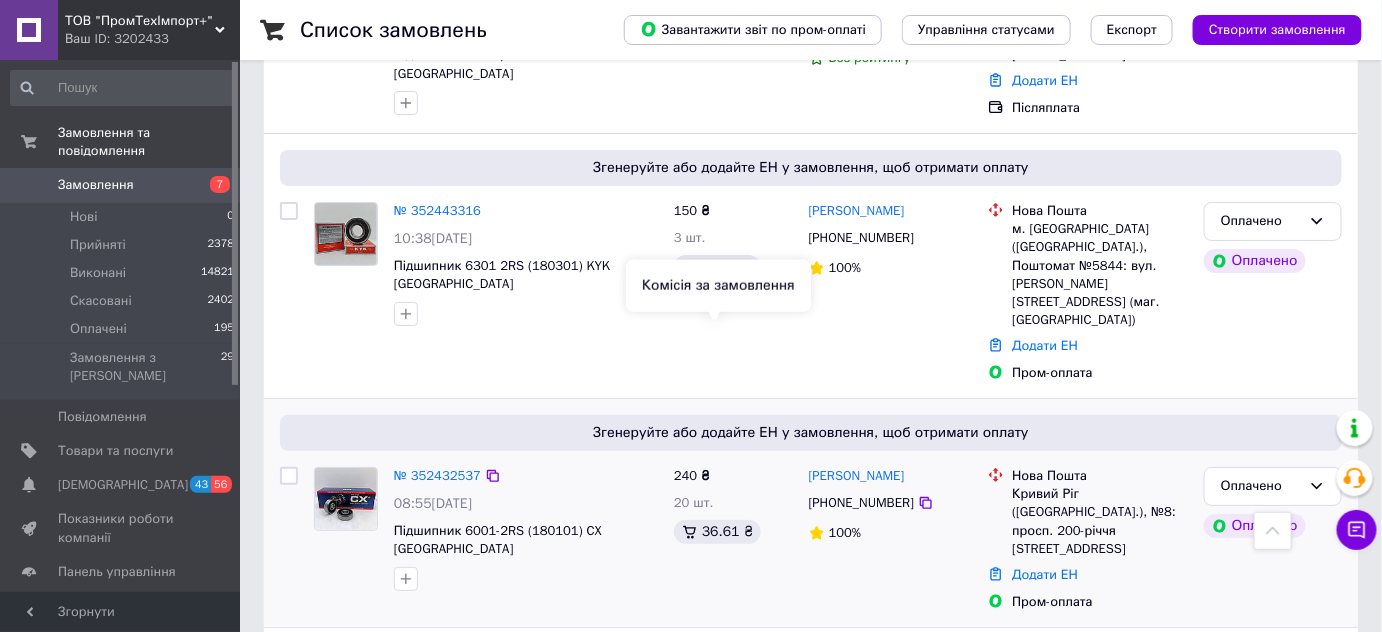 scroll, scrollTop: 2437, scrollLeft: 0, axis: vertical 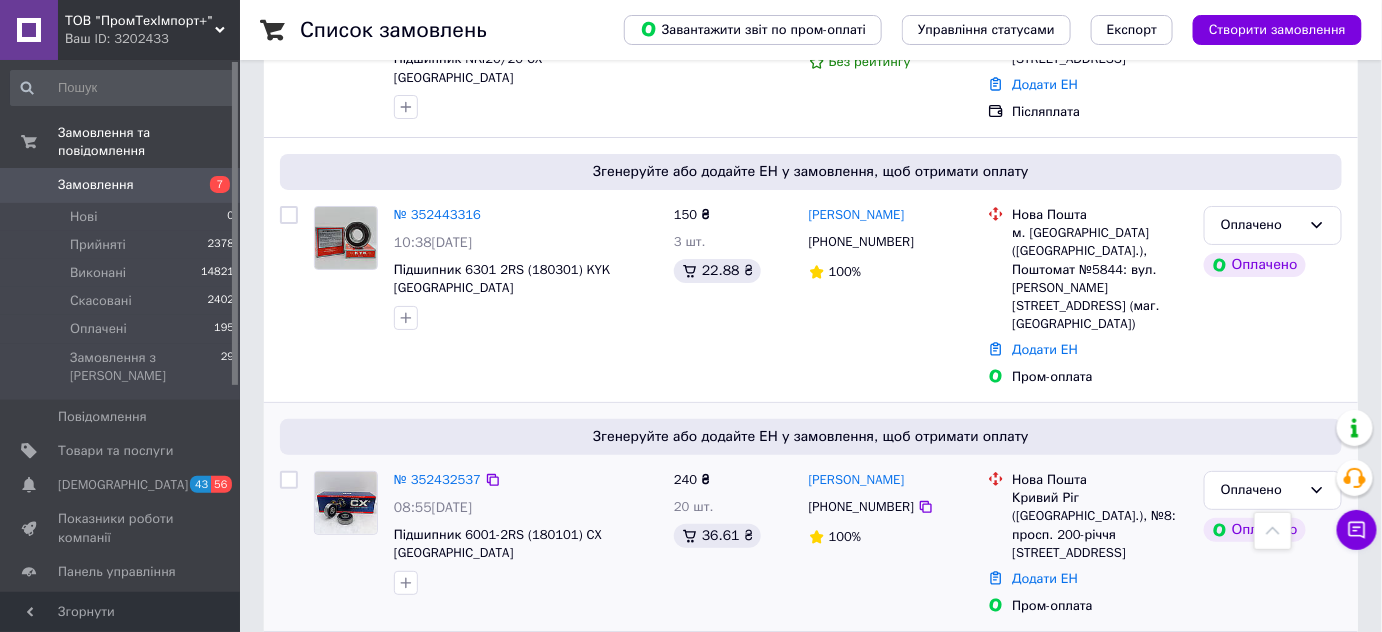 click 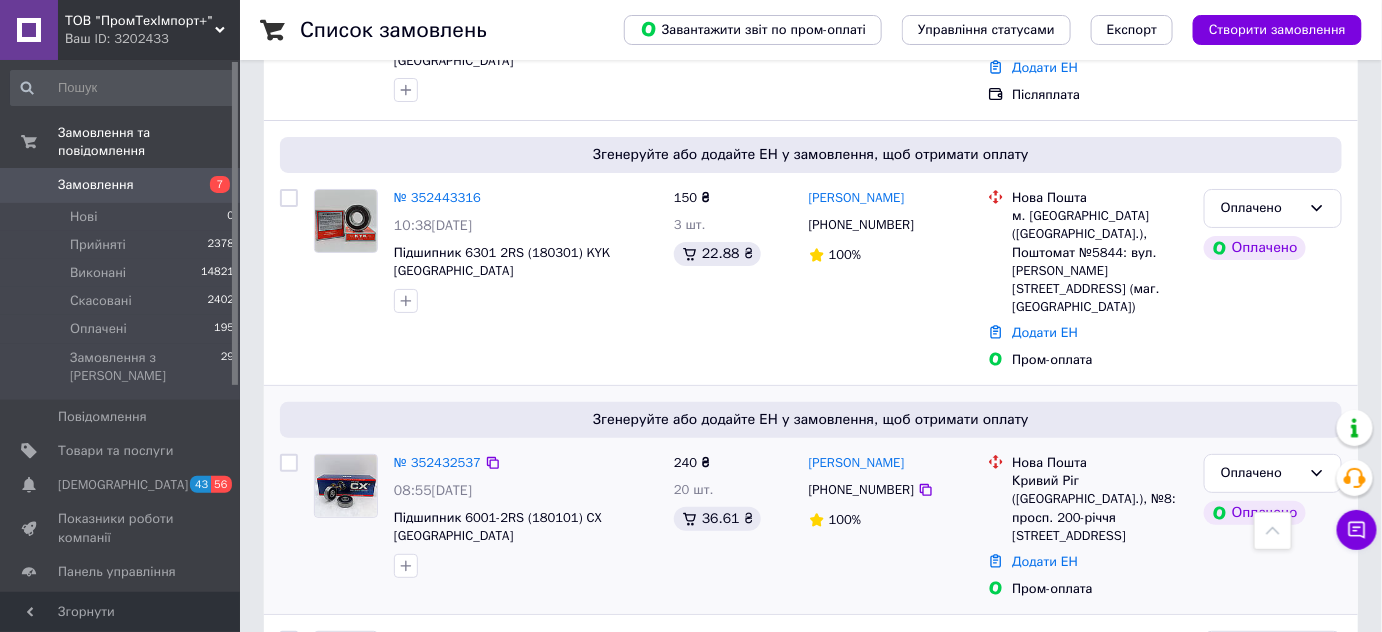 scroll, scrollTop: 2256, scrollLeft: 0, axis: vertical 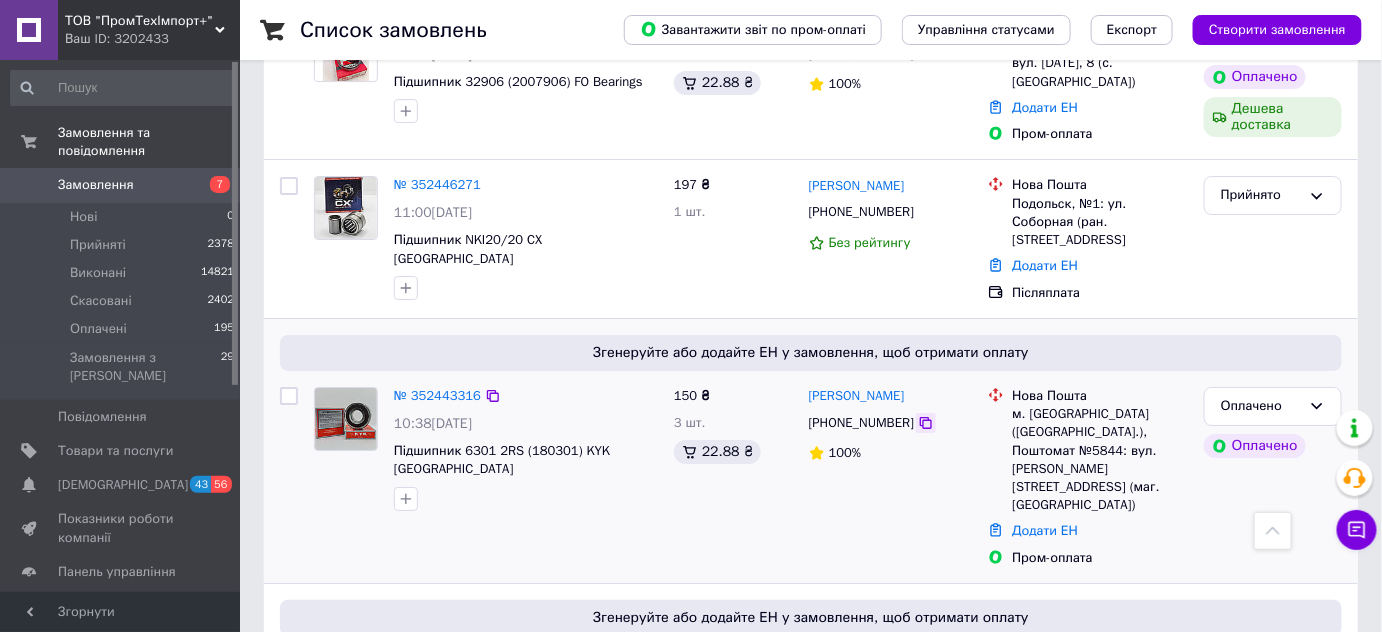 click 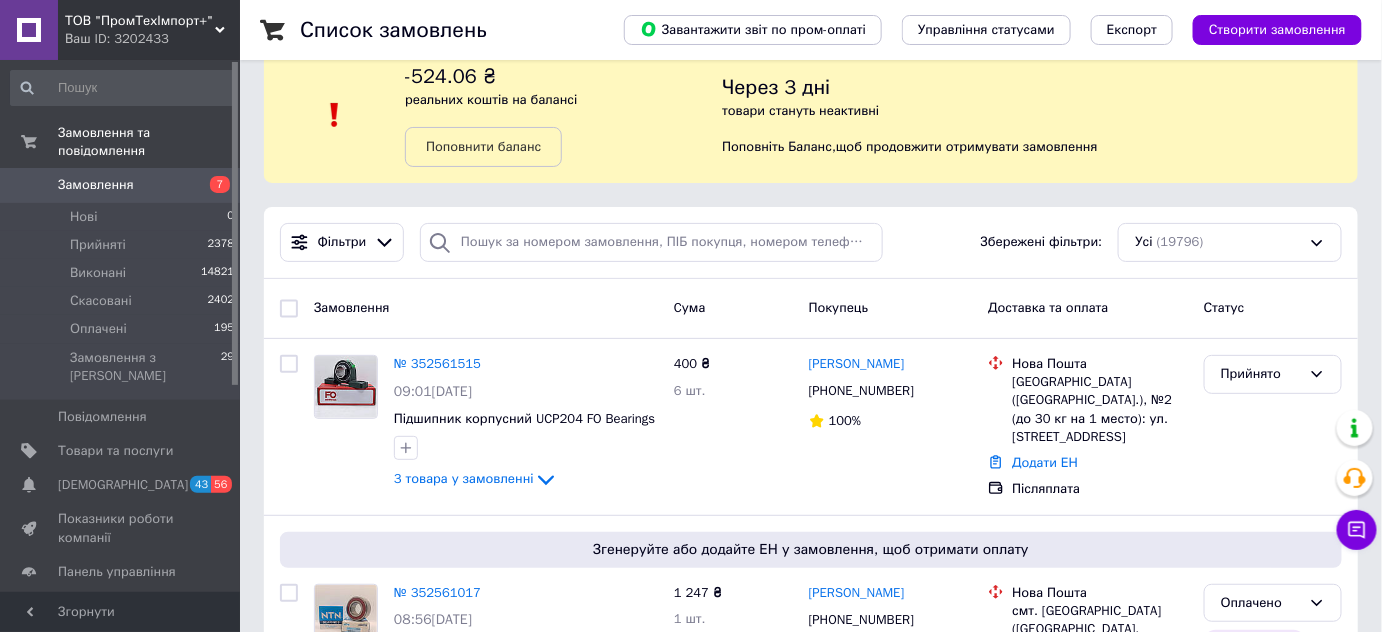 scroll, scrollTop: 0, scrollLeft: 0, axis: both 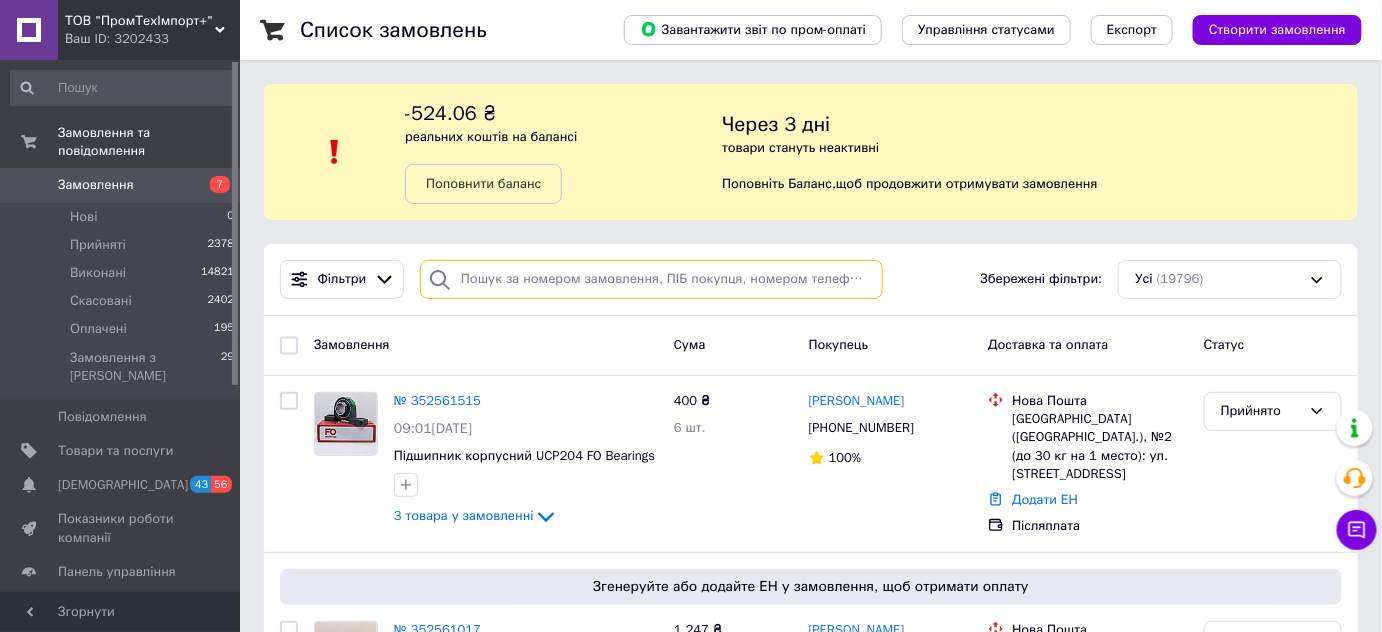 click at bounding box center (651, 279) 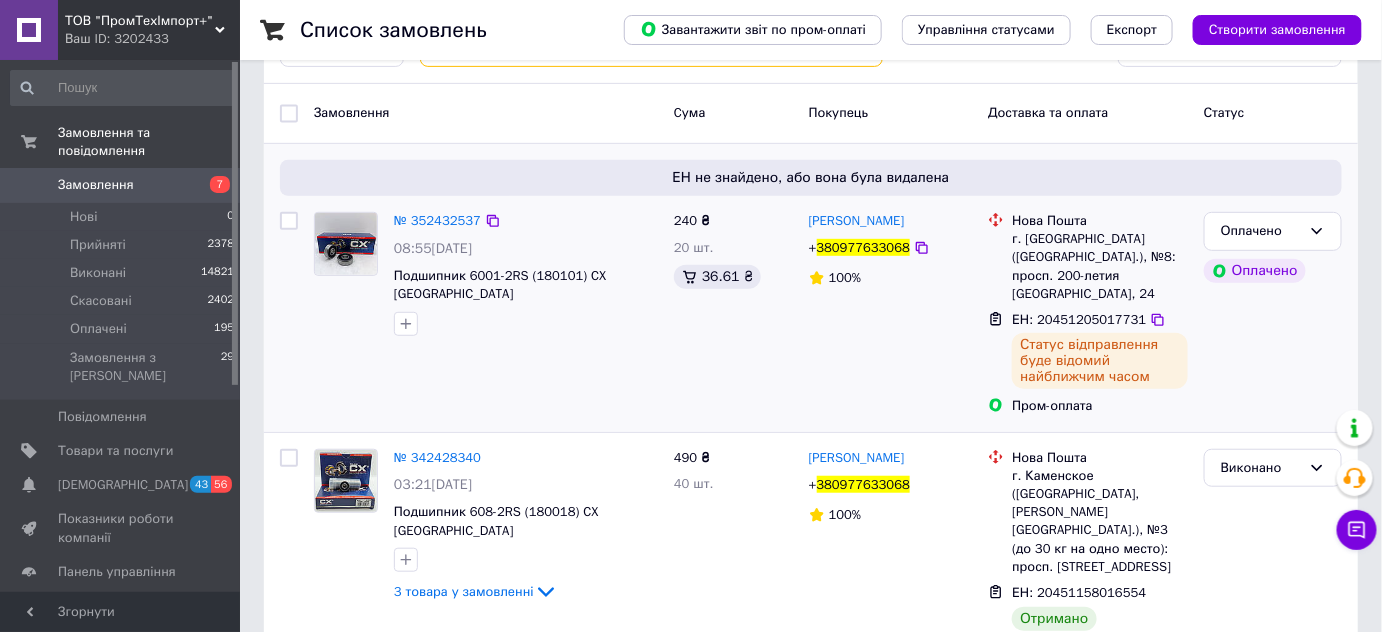 scroll, scrollTop: 272, scrollLeft: 0, axis: vertical 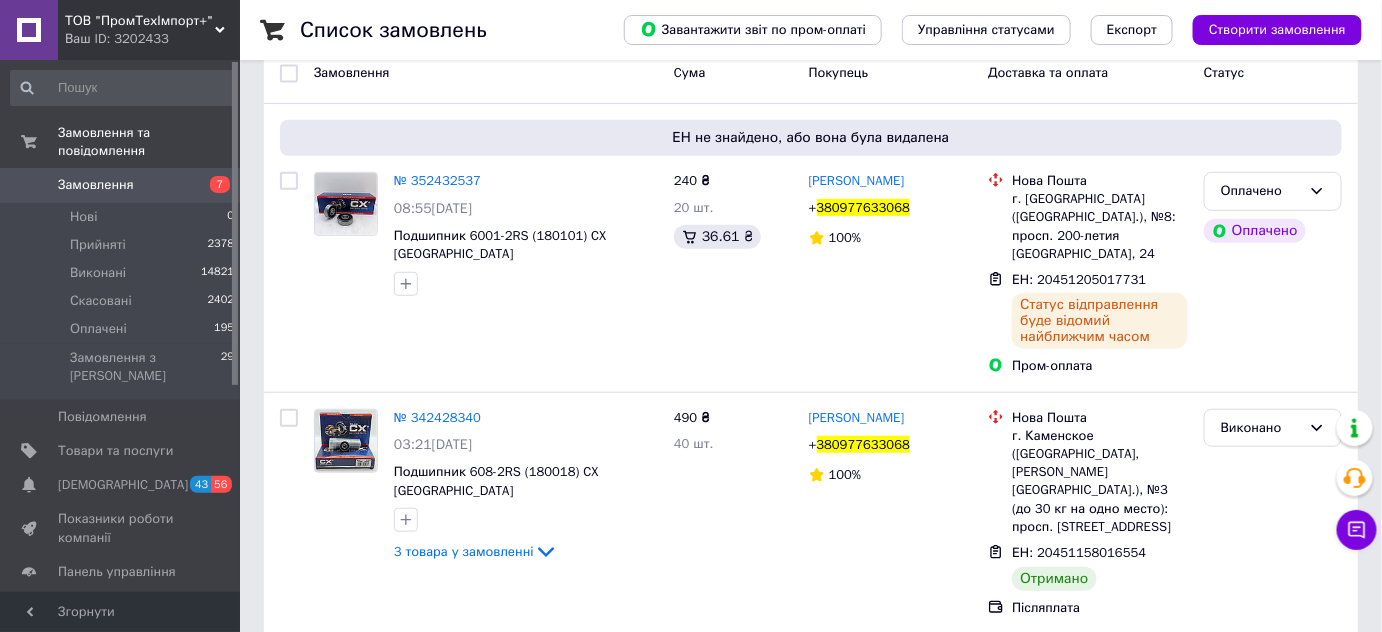 type on "380977633068" 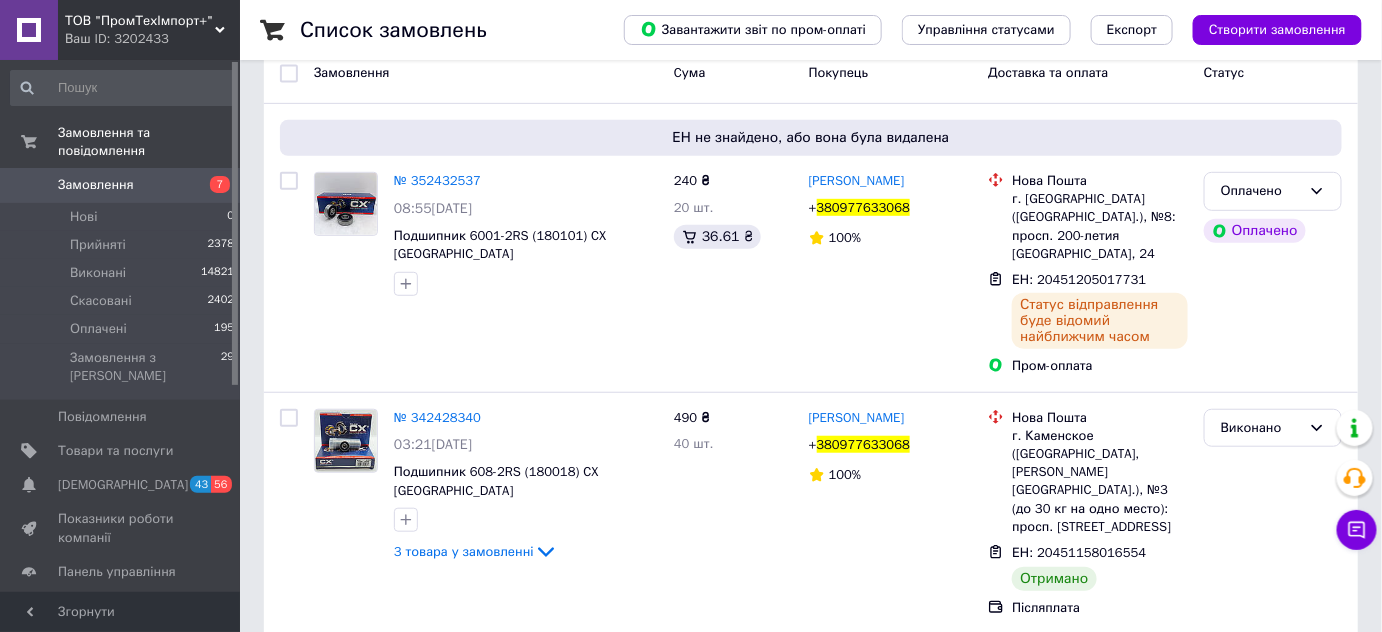 drag, startPoint x: 139, startPoint y: 165, endPoint x: 331, endPoint y: 124, distance: 196.32881 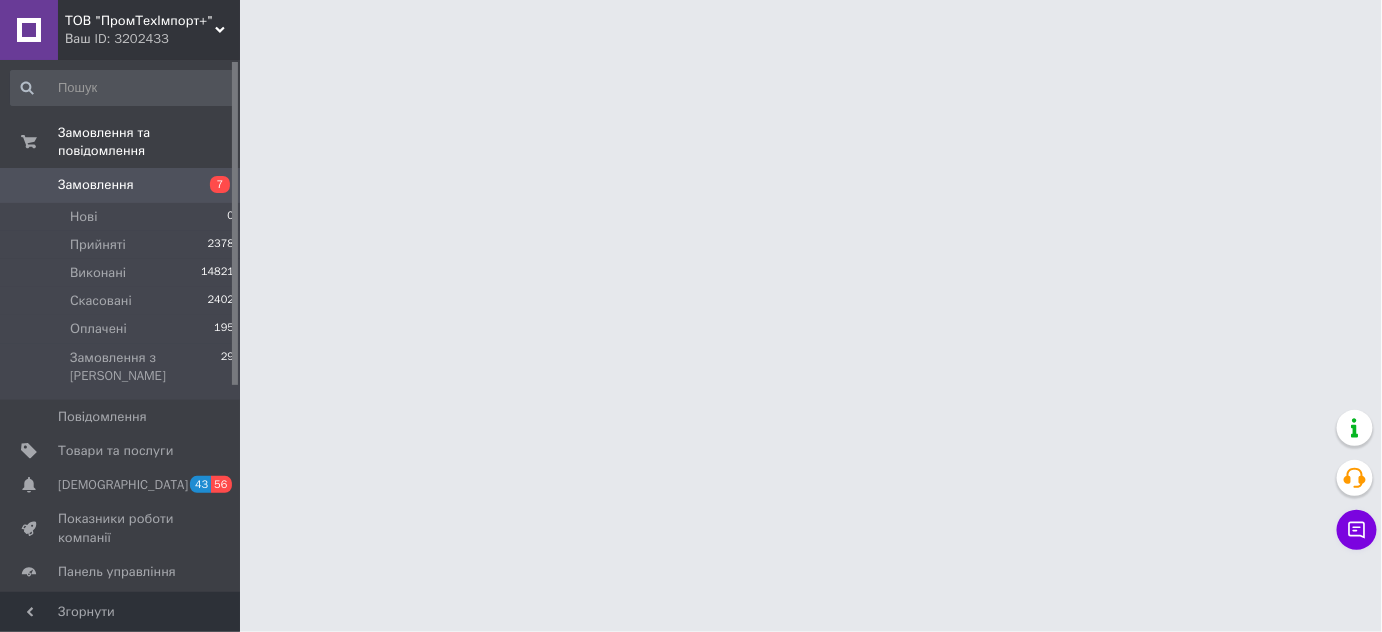 scroll, scrollTop: 0, scrollLeft: 0, axis: both 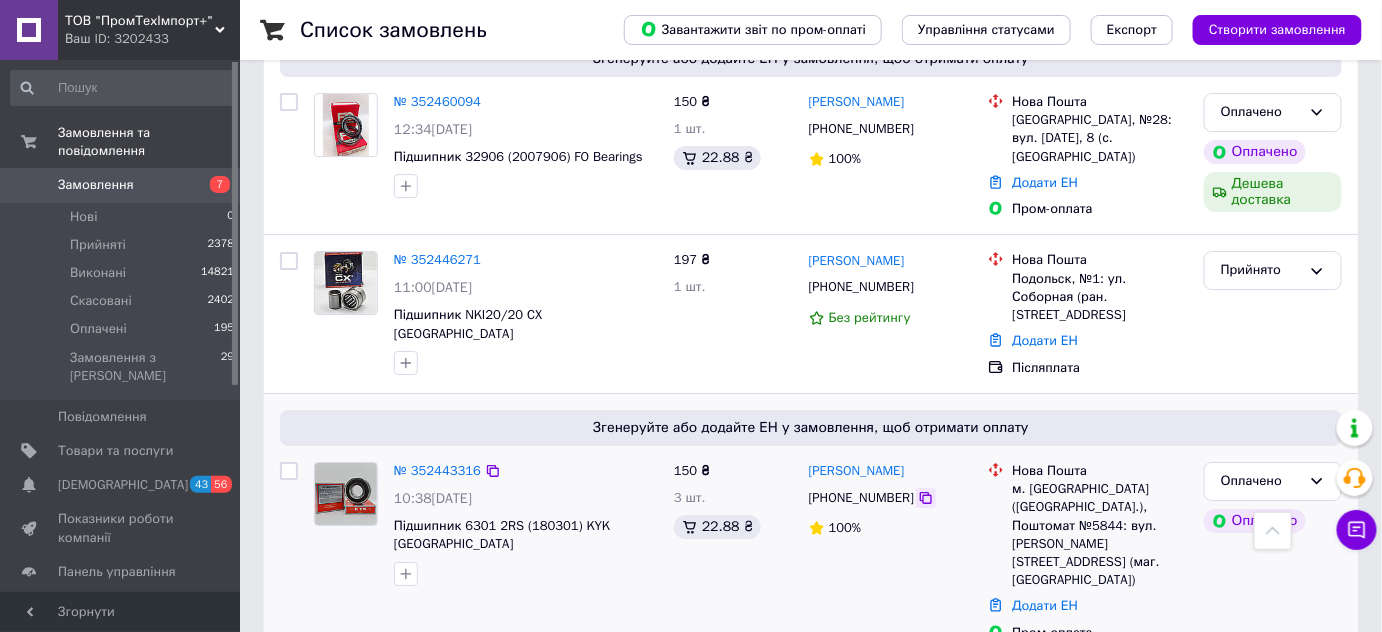 click 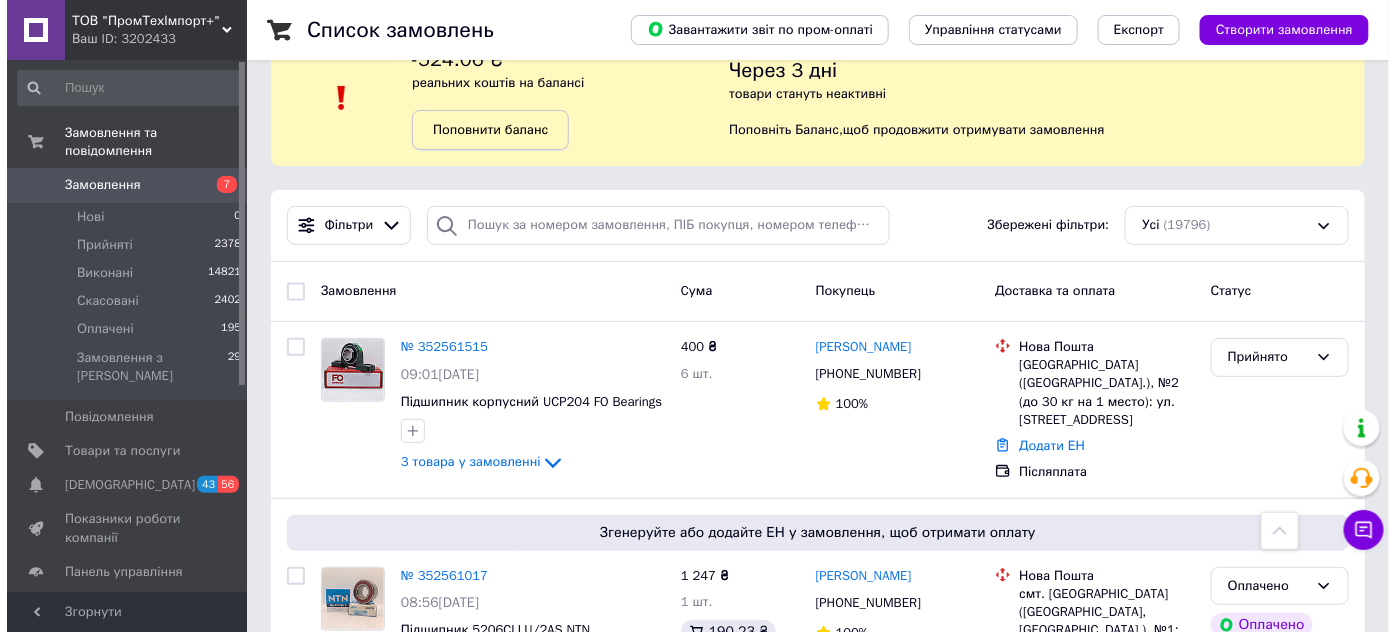 scroll, scrollTop: 0, scrollLeft: 0, axis: both 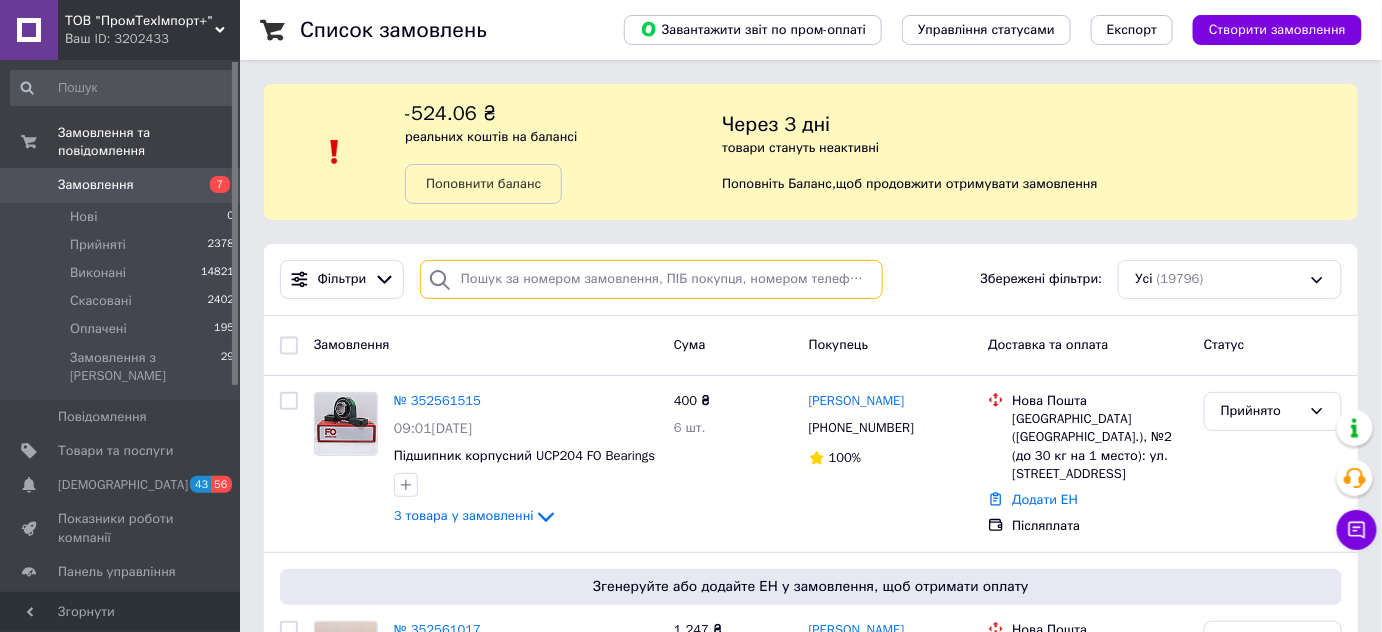 click at bounding box center (651, 279) 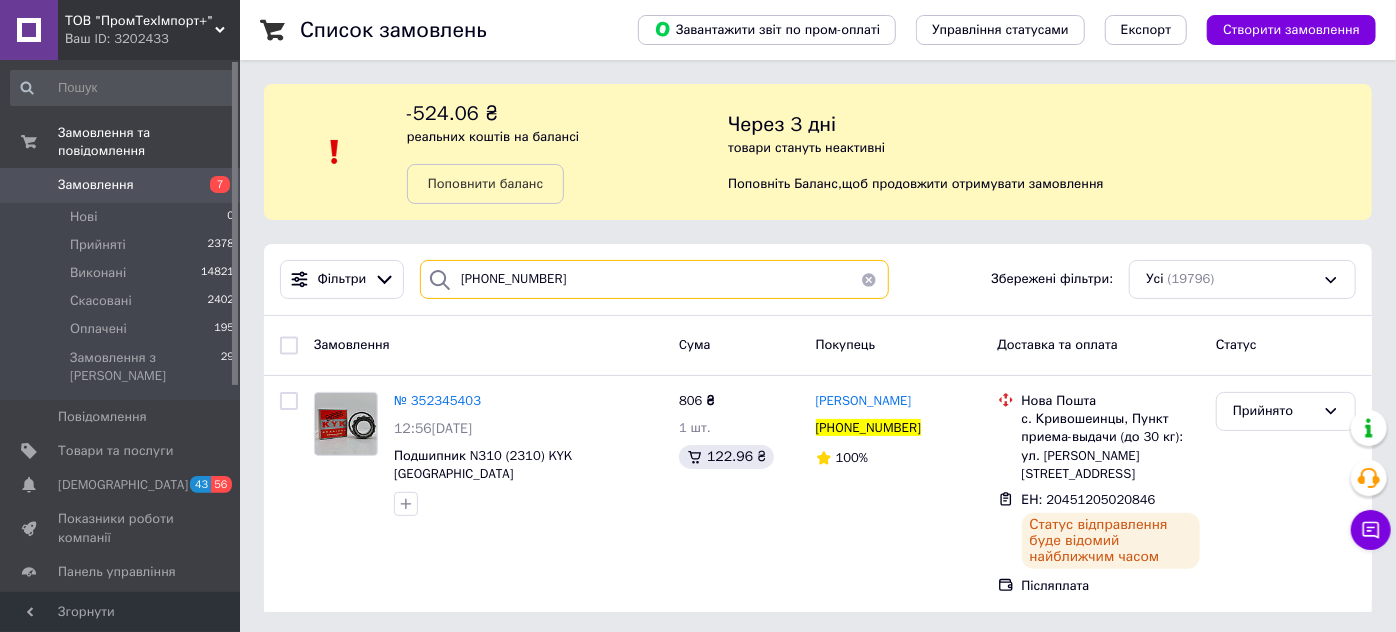type on "[PHONE_NUMBER]" 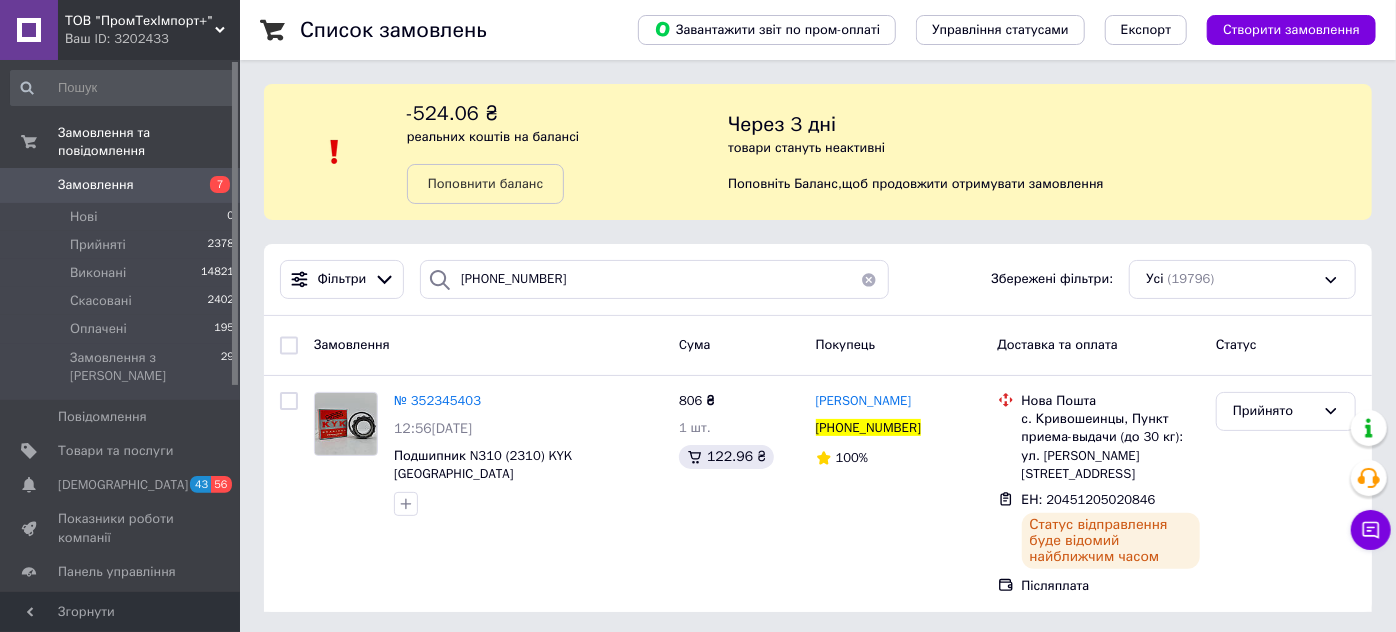 click on "Замовлення" at bounding box center (121, 185) 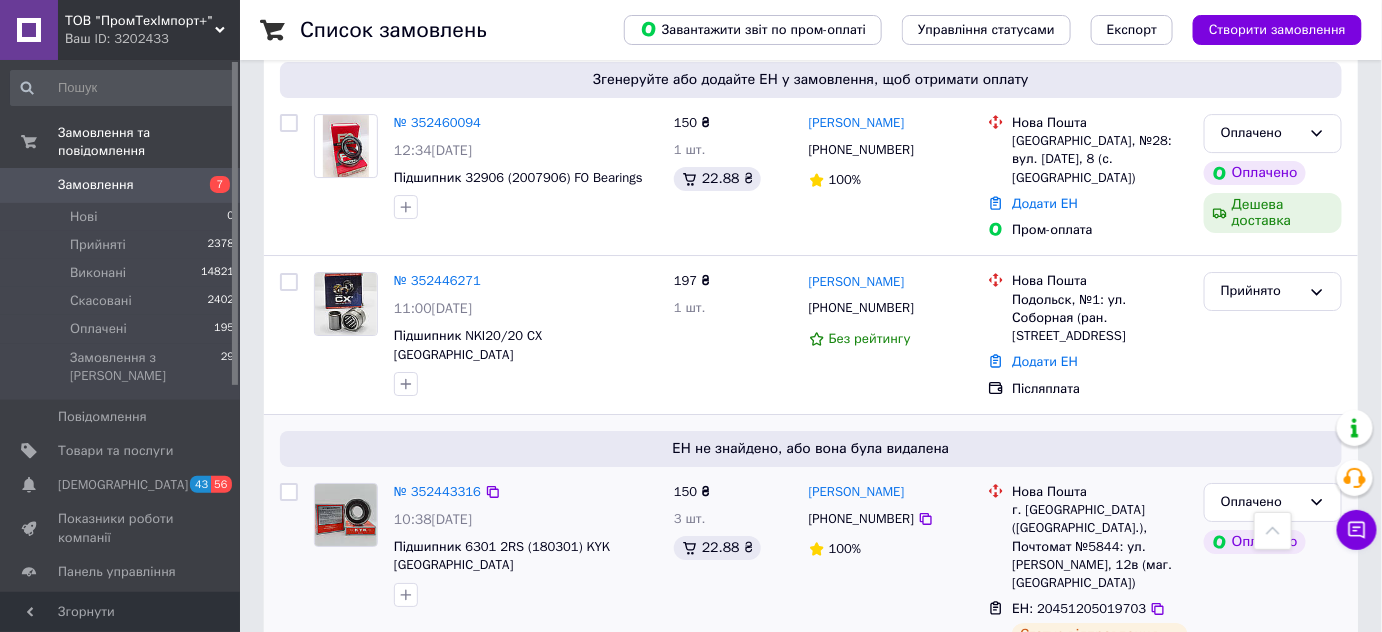 scroll, scrollTop: 1978, scrollLeft: 0, axis: vertical 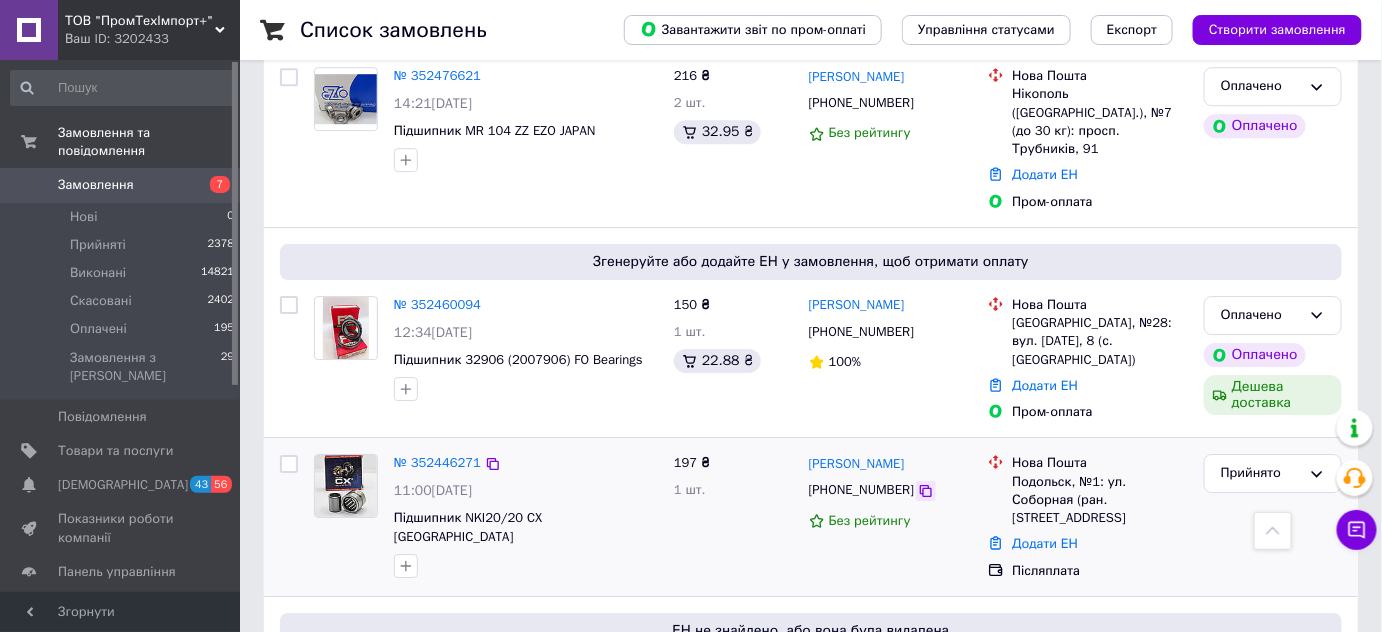 click 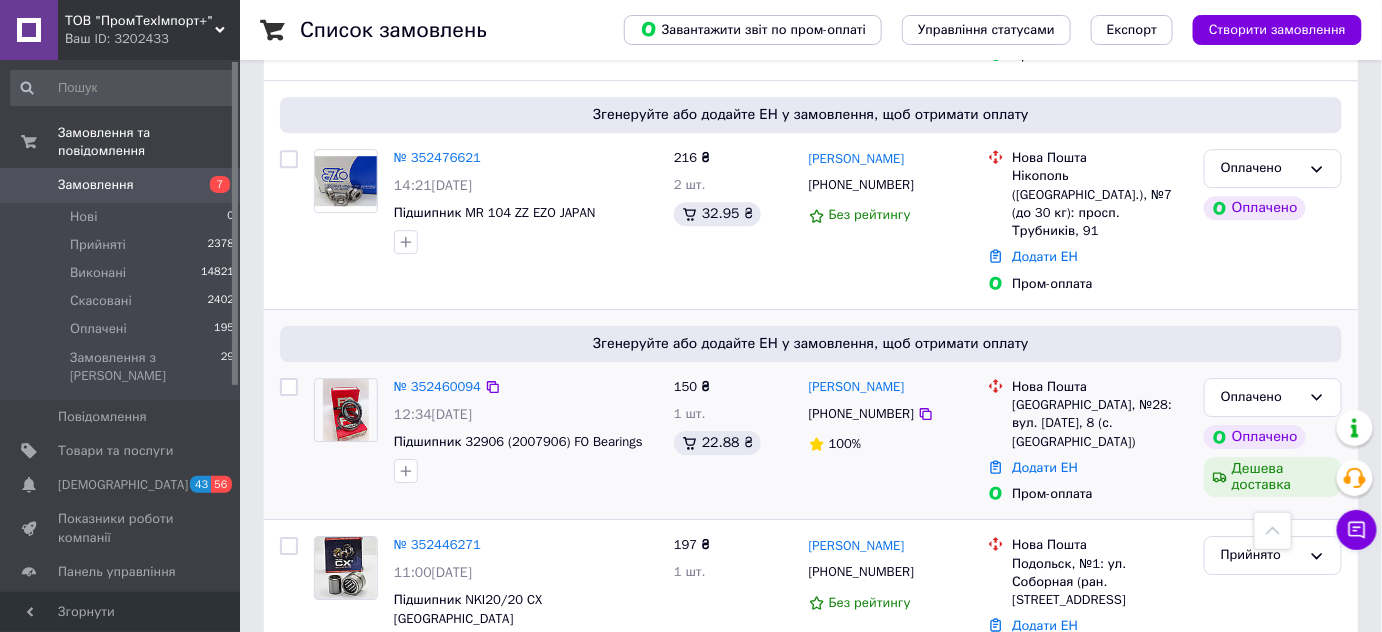 scroll, scrollTop: 1797, scrollLeft: 0, axis: vertical 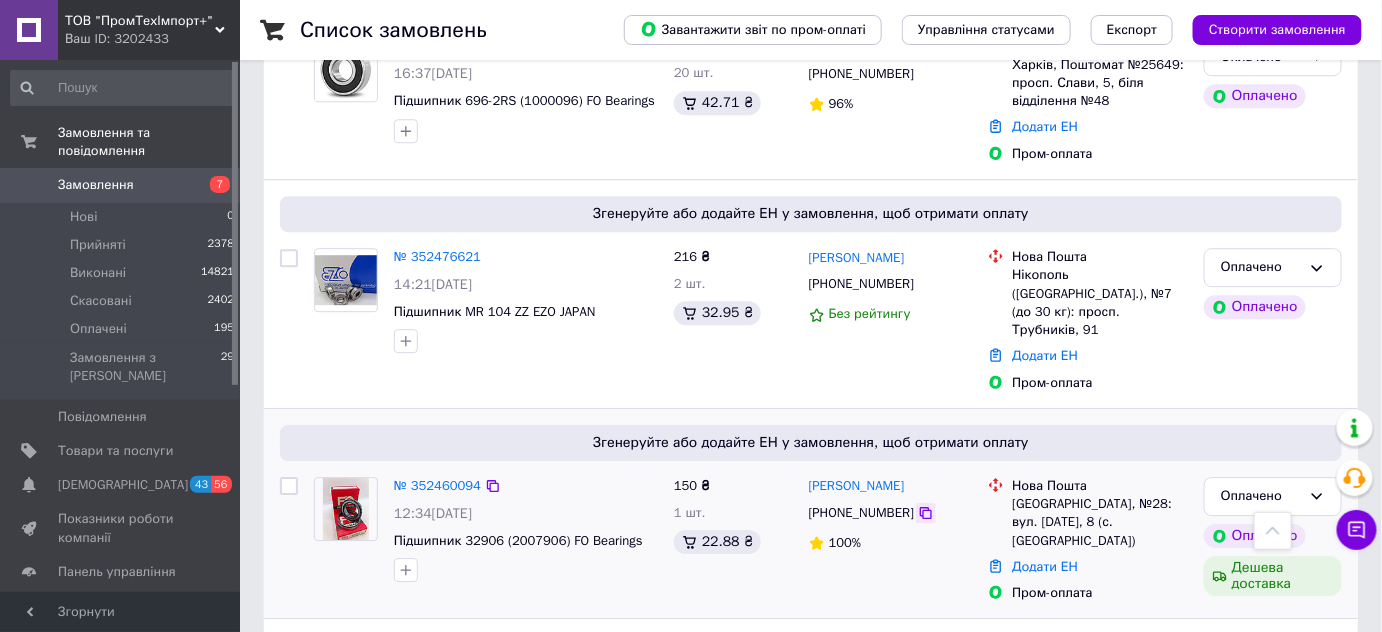 click 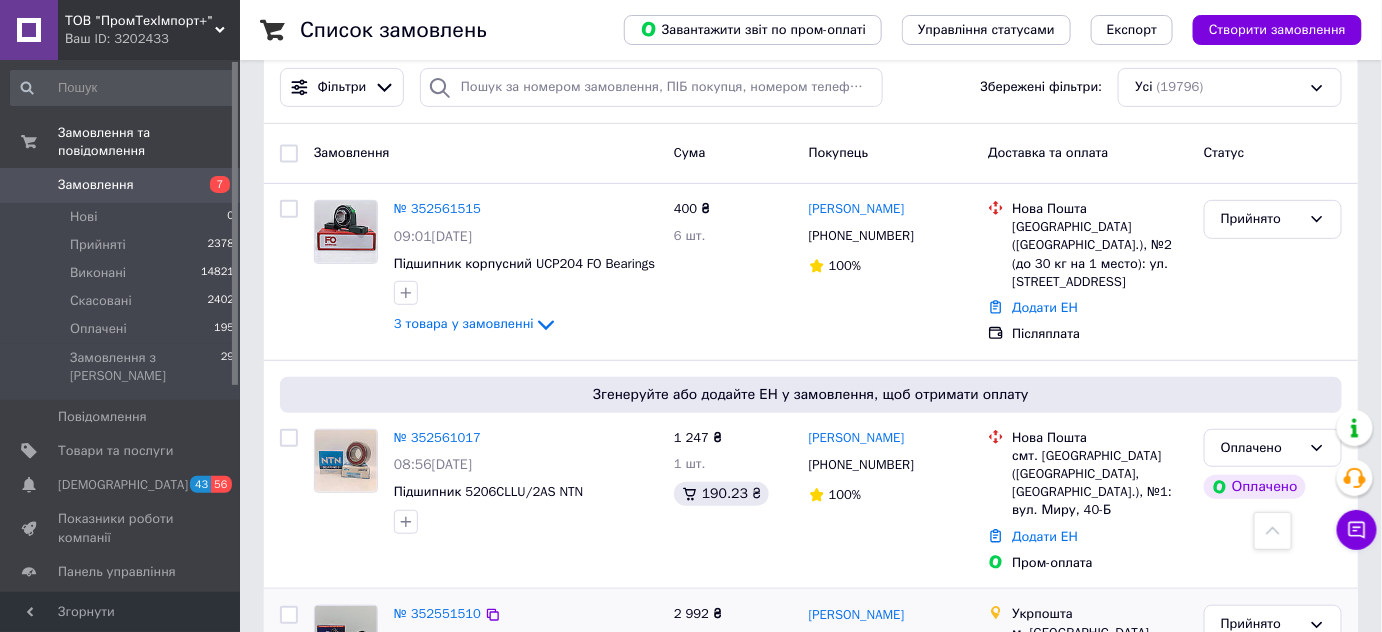 scroll, scrollTop: 0, scrollLeft: 0, axis: both 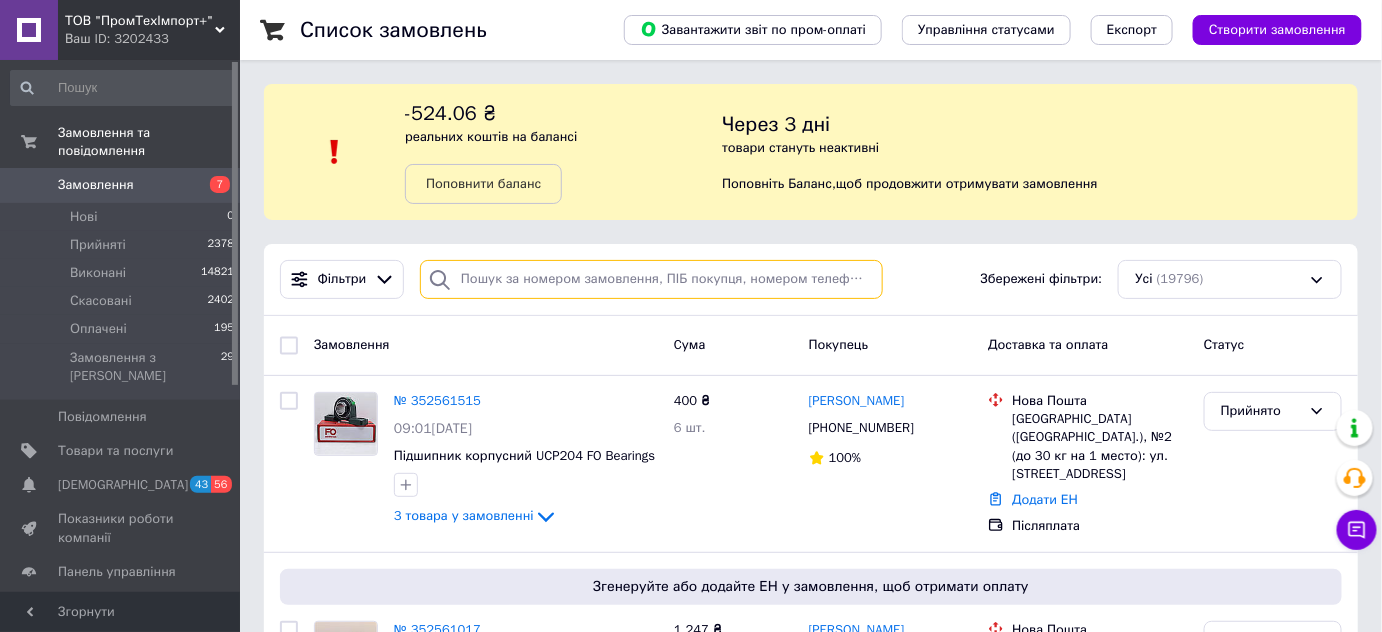 click at bounding box center [651, 279] 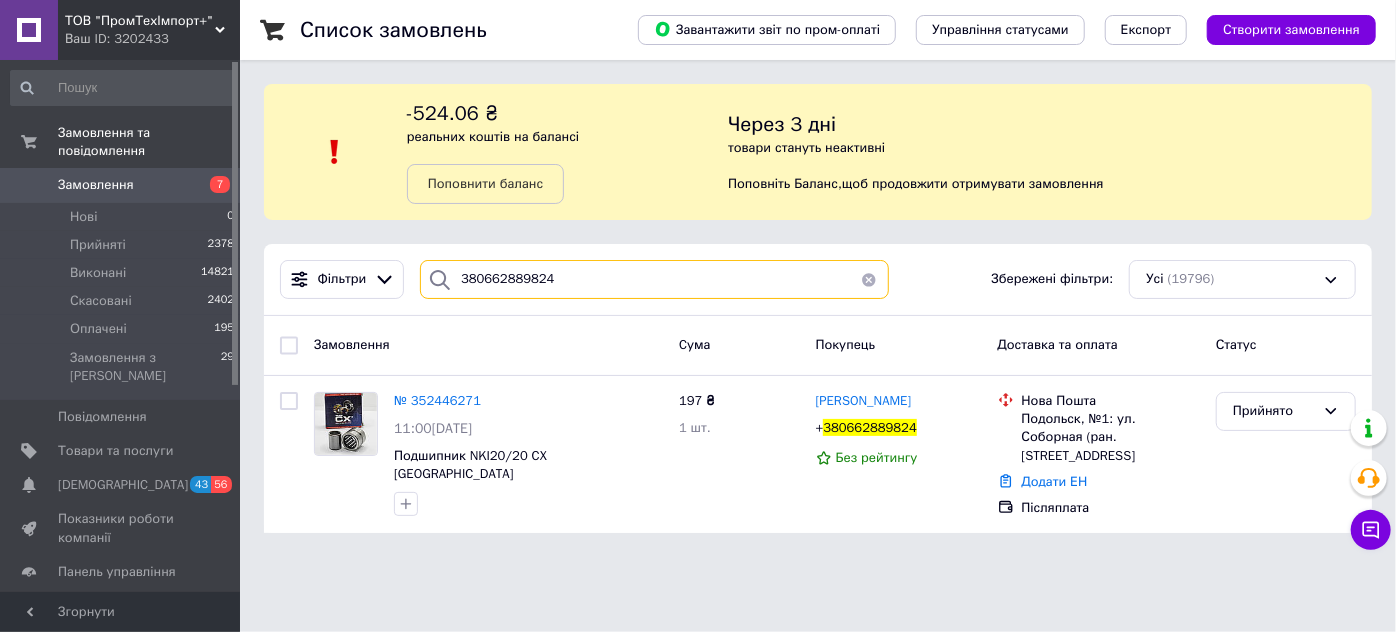 type on "380662889824" 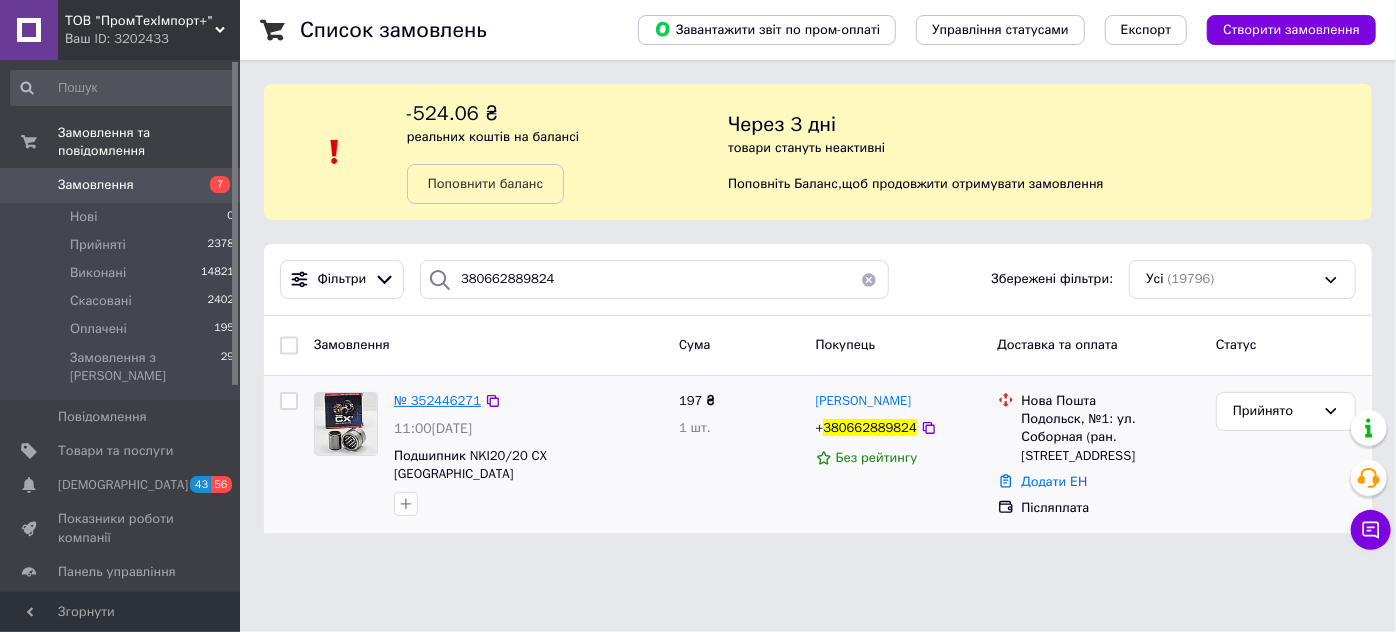 click on "№ 352446271" at bounding box center (437, 400) 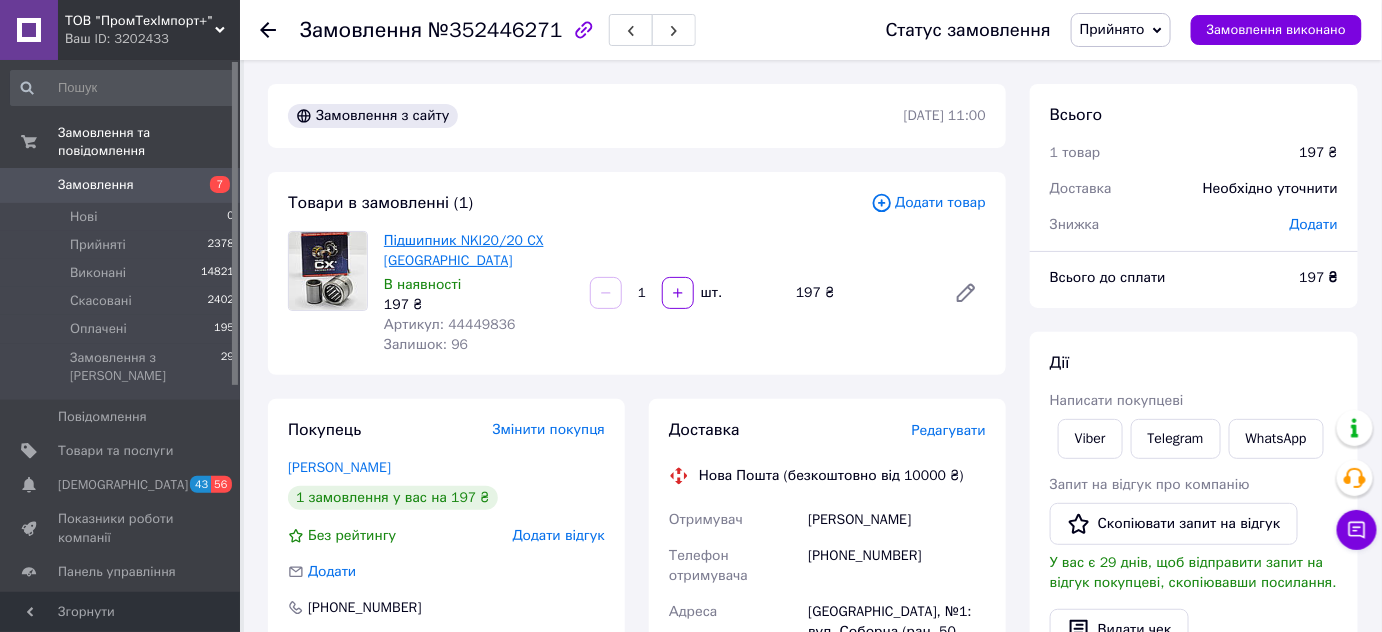 click on "Підшипник NKI20/20 CX [GEOGRAPHIC_DATA]" at bounding box center (464, 250) 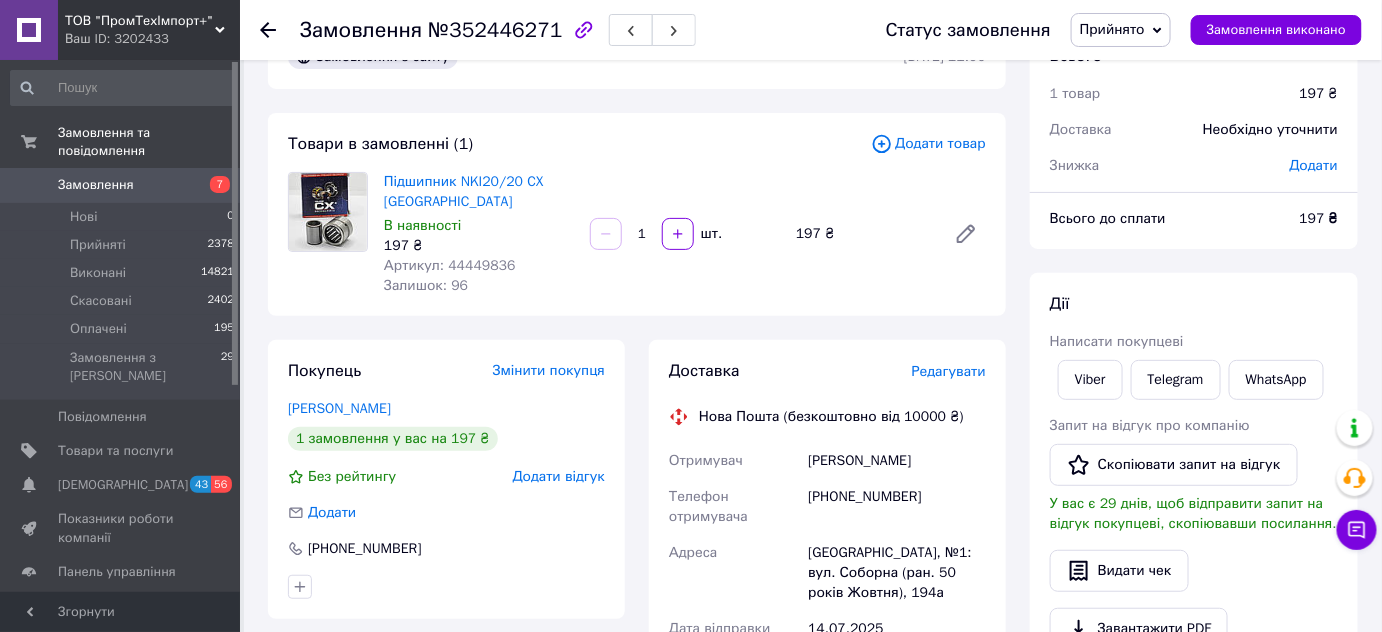 scroll, scrollTop: 90, scrollLeft: 0, axis: vertical 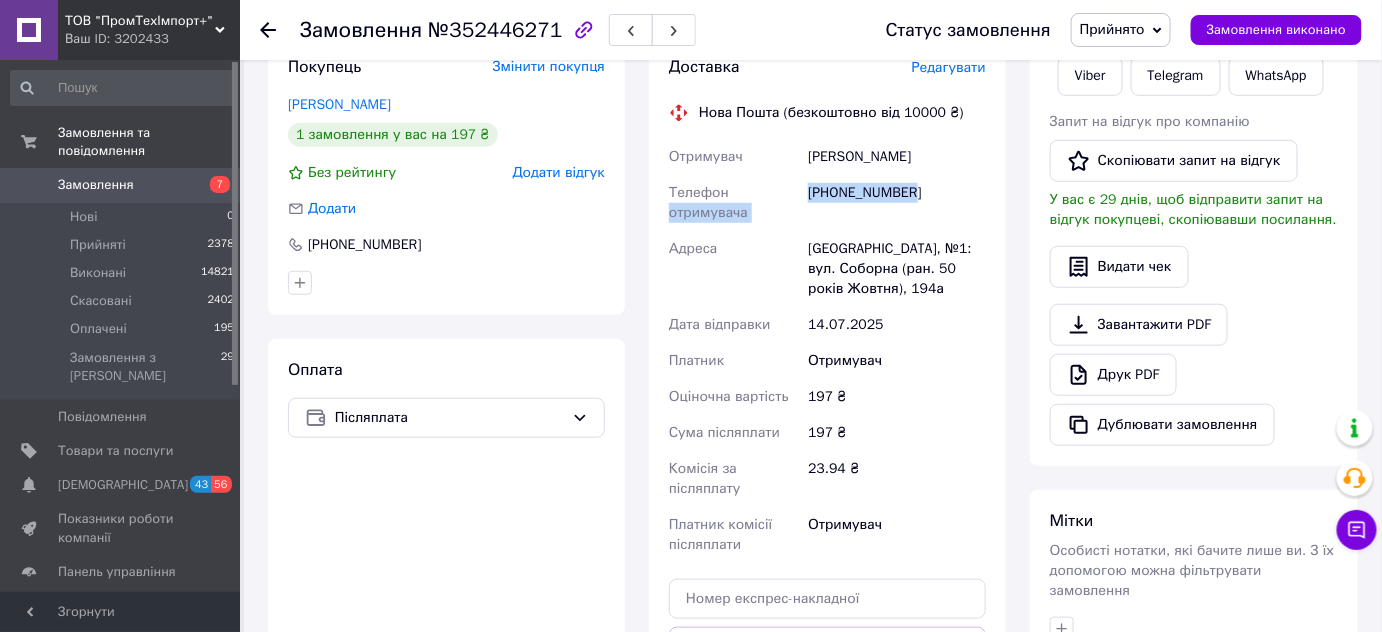 drag, startPoint x: 911, startPoint y: 199, endPoint x: 807, endPoint y: 196, distance: 104.04326 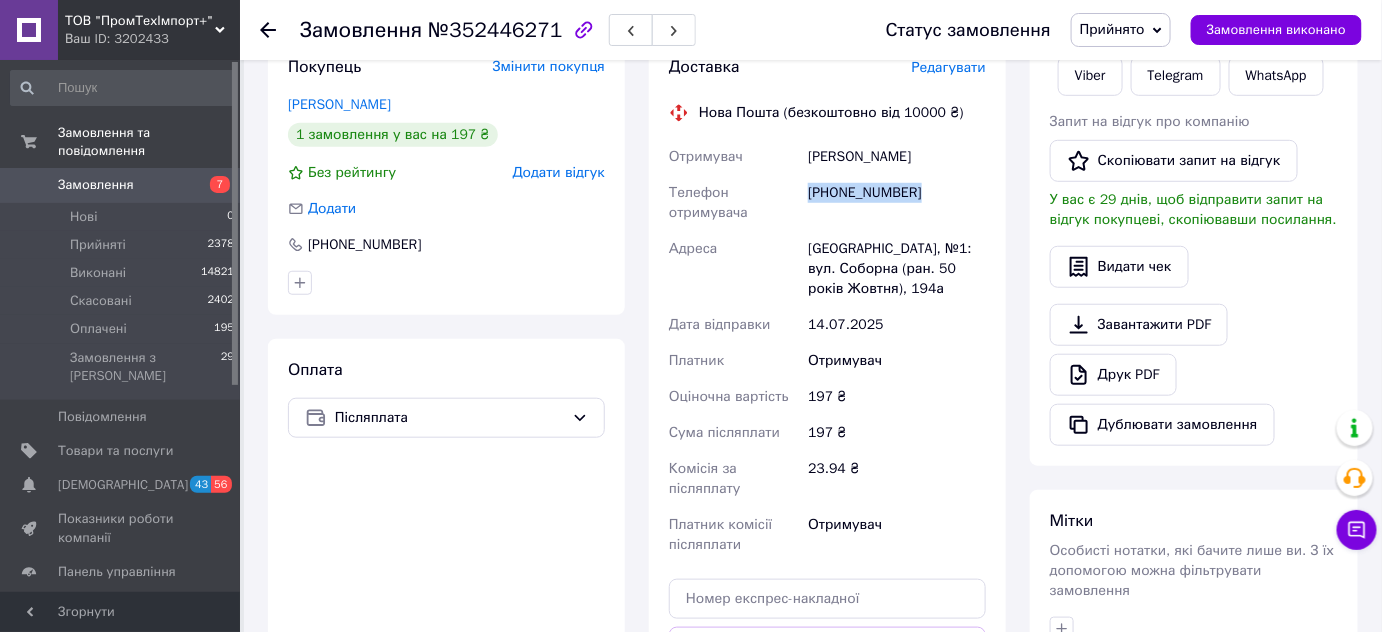 drag, startPoint x: 805, startPoint y: 192, endPoint x: 910, endPoint y: 199, distance: 105.23308 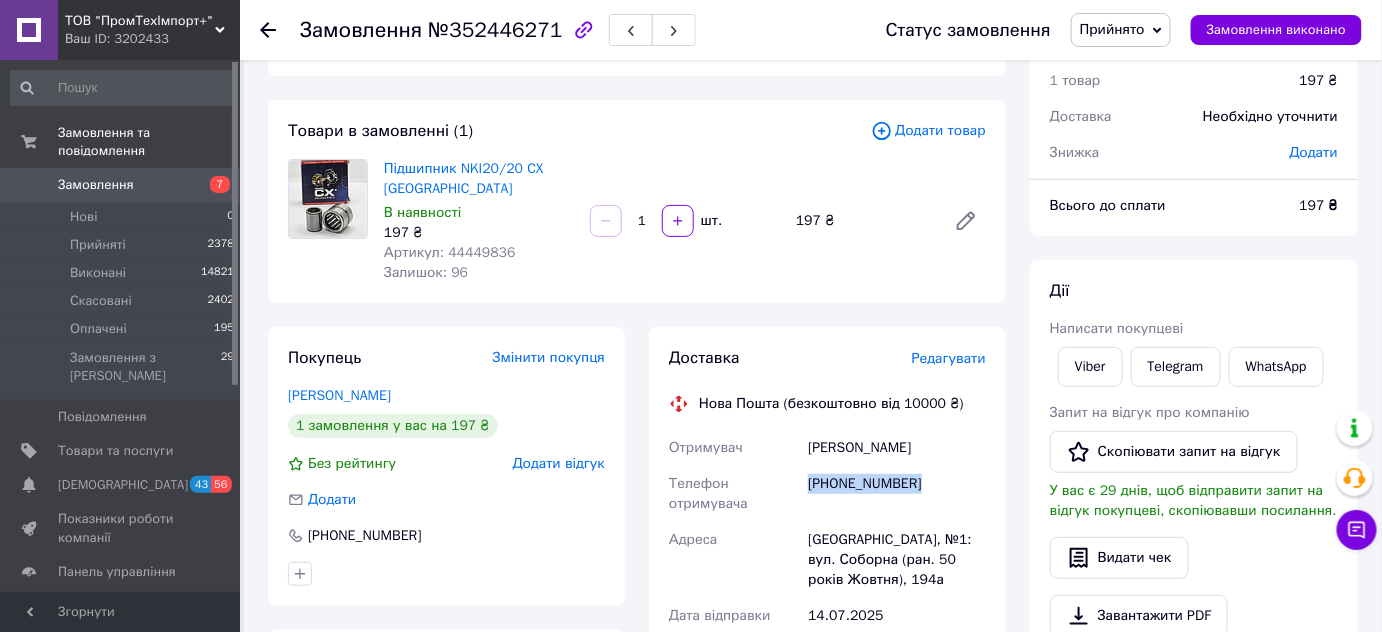 scroll, scrollTop: 181, scrollLeft: 0, axis: vertical 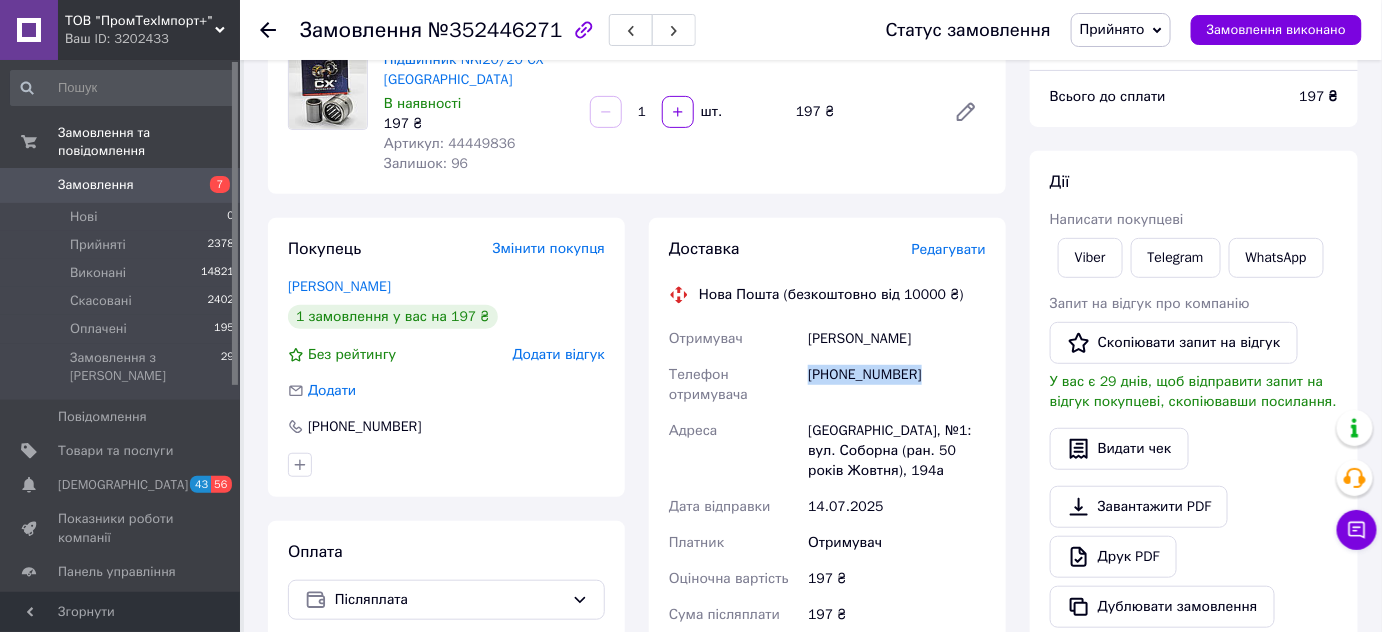 click on "Замовлення" at bounding box center (96, 185) 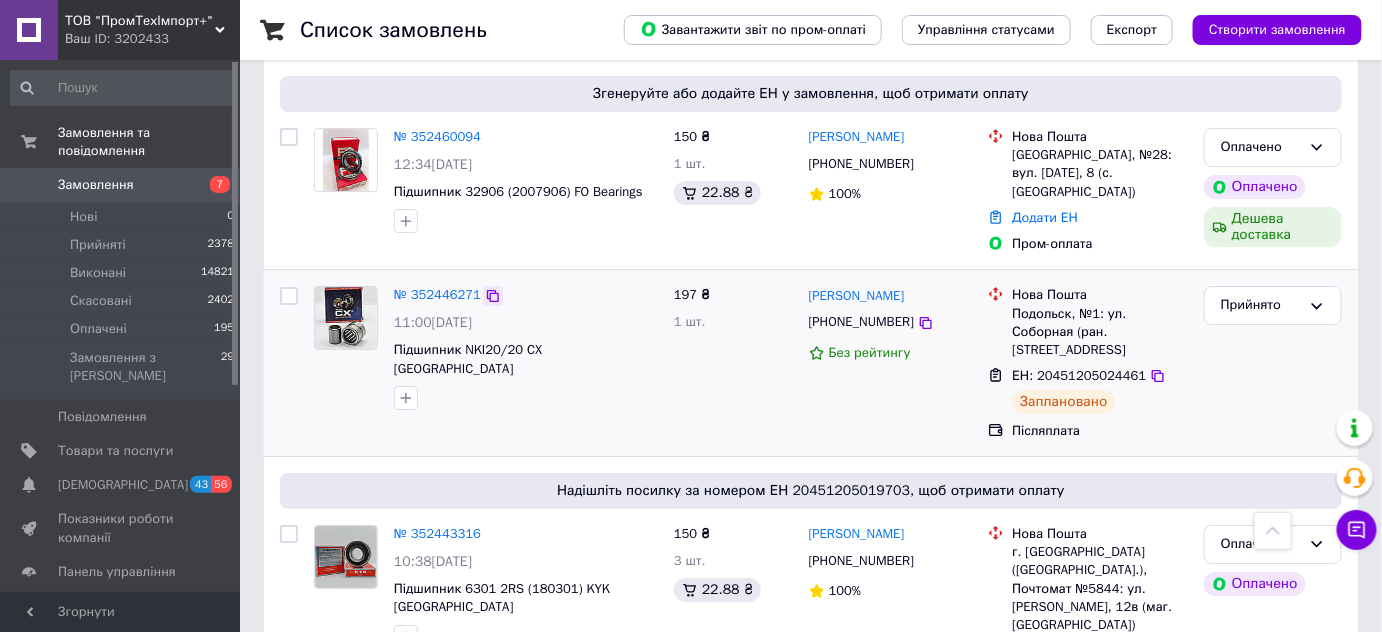 scroll, scrollTop: 2000, scrollLeft: 0, axis: vertical 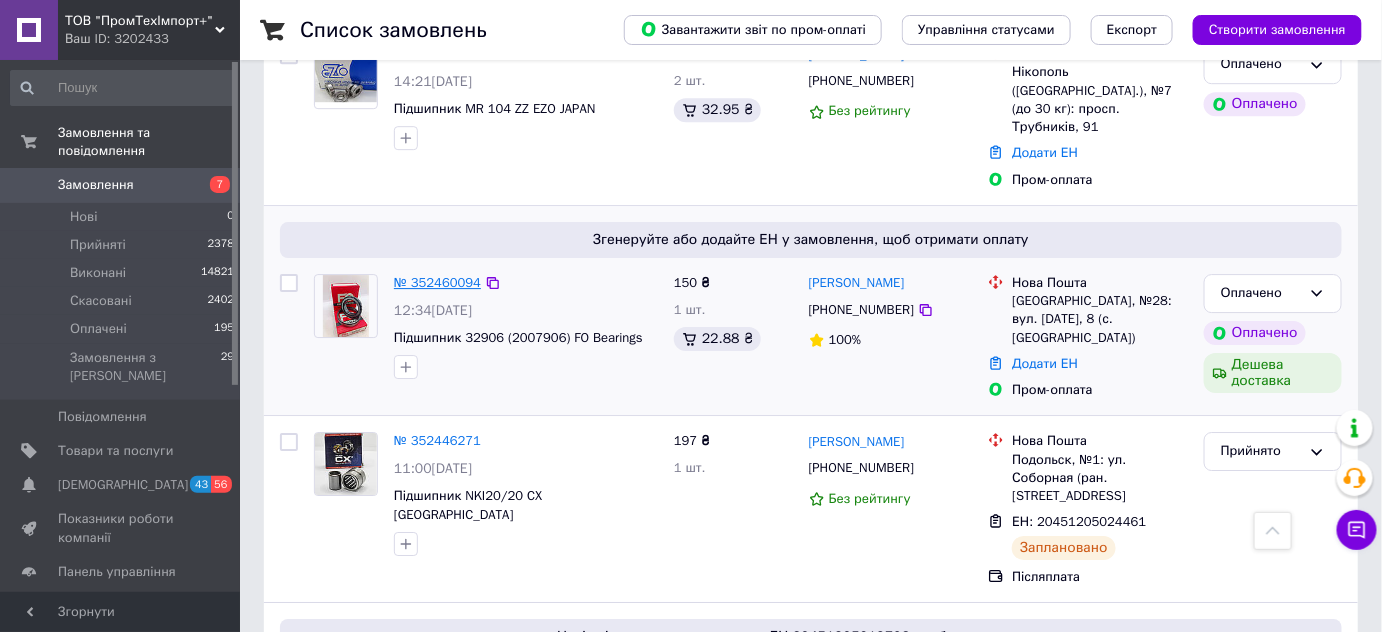 click on "№ 352460094" at bounding box center (437, 282) 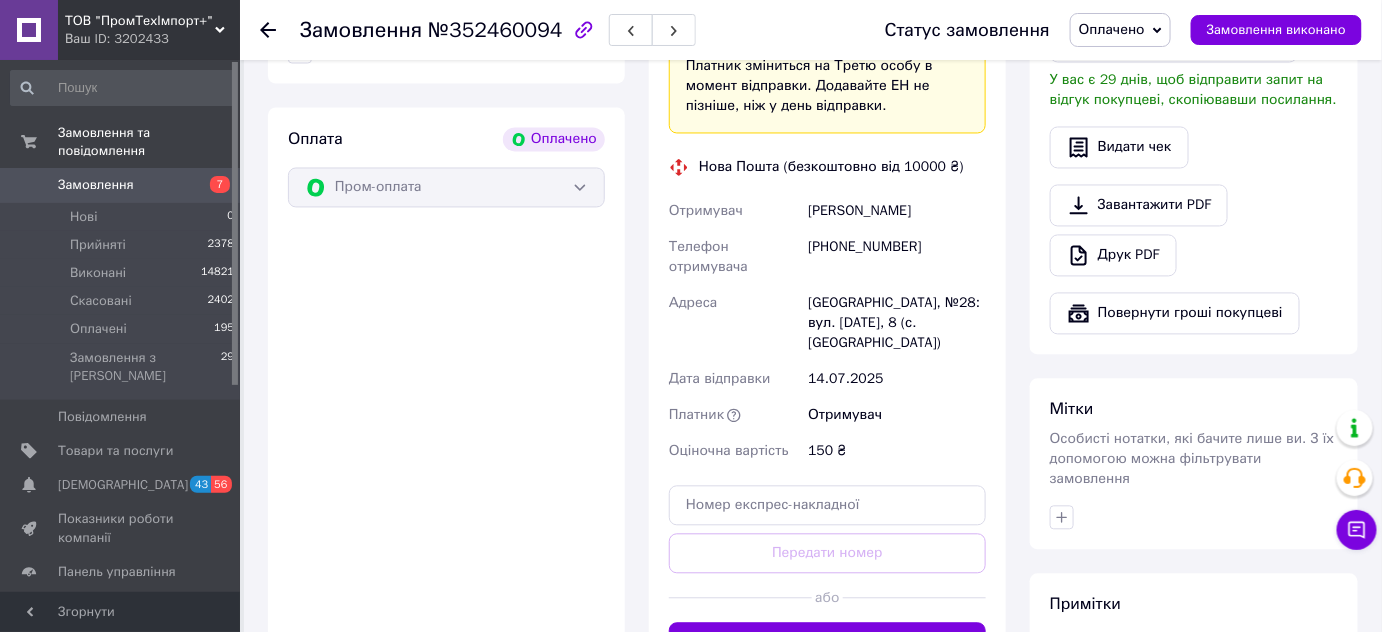 scroll, scrollTop: 1235, scrollLeft: 0, axis: vertical 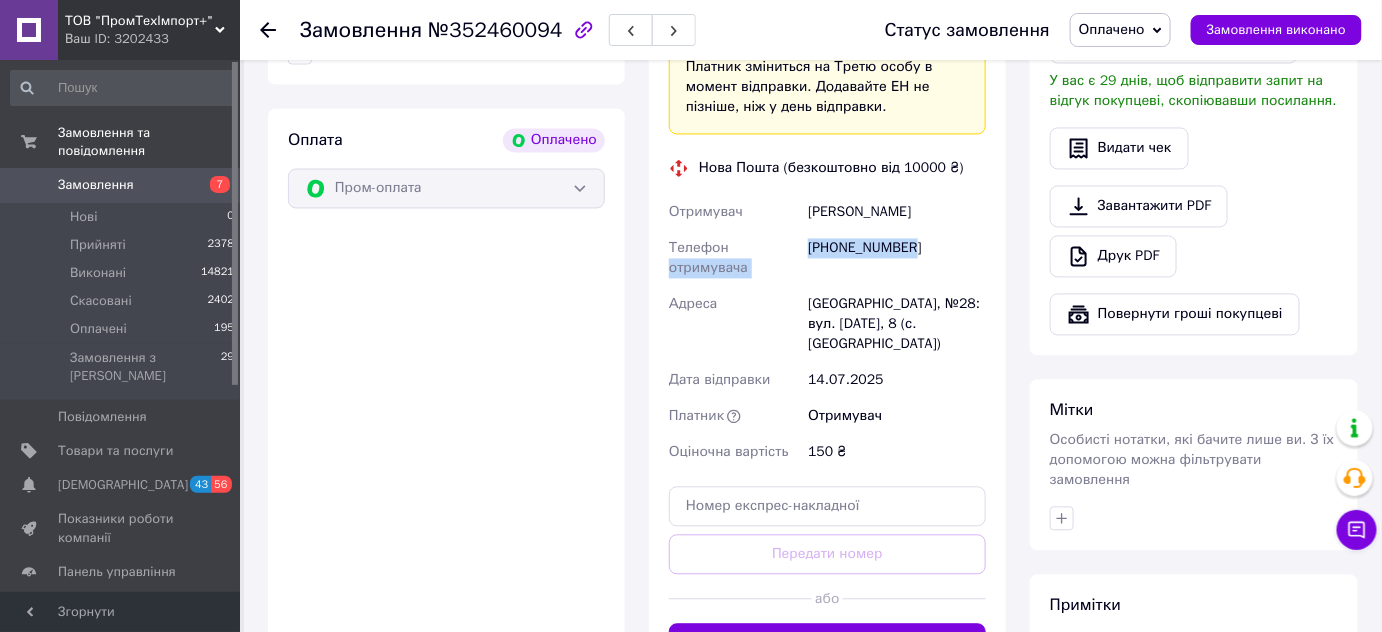 drag, startPoint x: 921, startPoint y: 222, endPoint x: 795, endPoint y: 227, distance: 126.09917 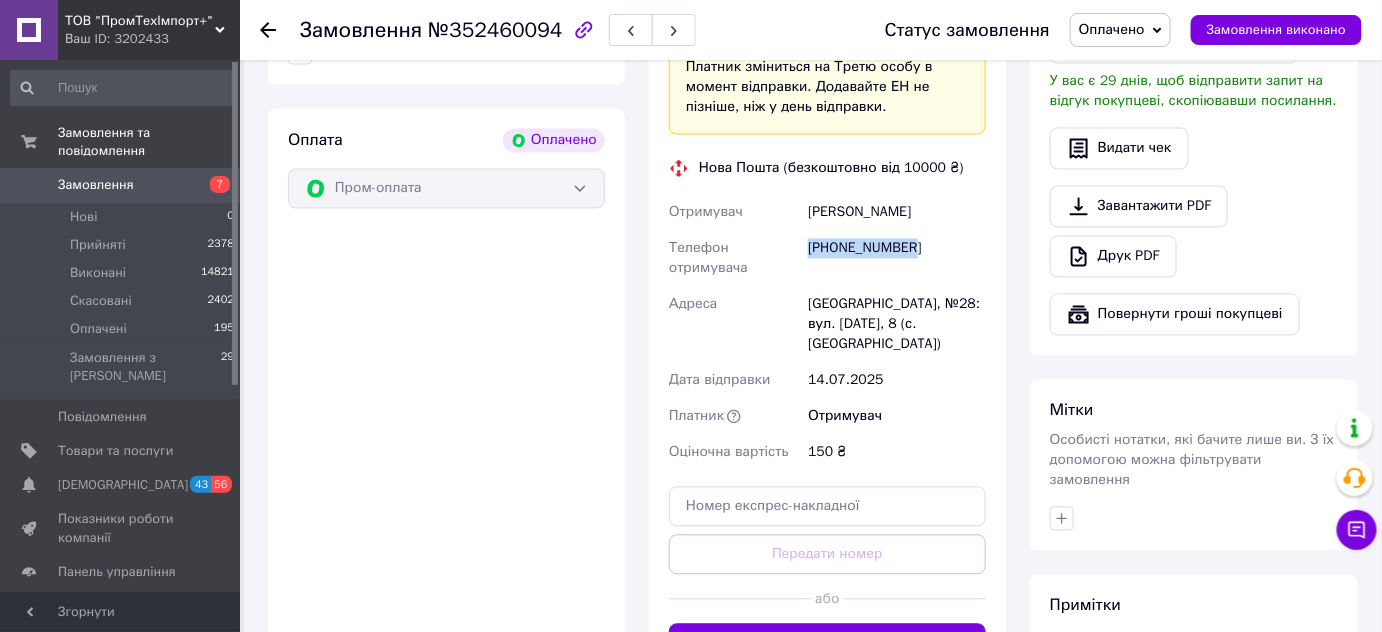 drag, startPoint x: 811, startPoint y: 229, endPoint x: 925, endPoint y: 234, distance: 114.1096 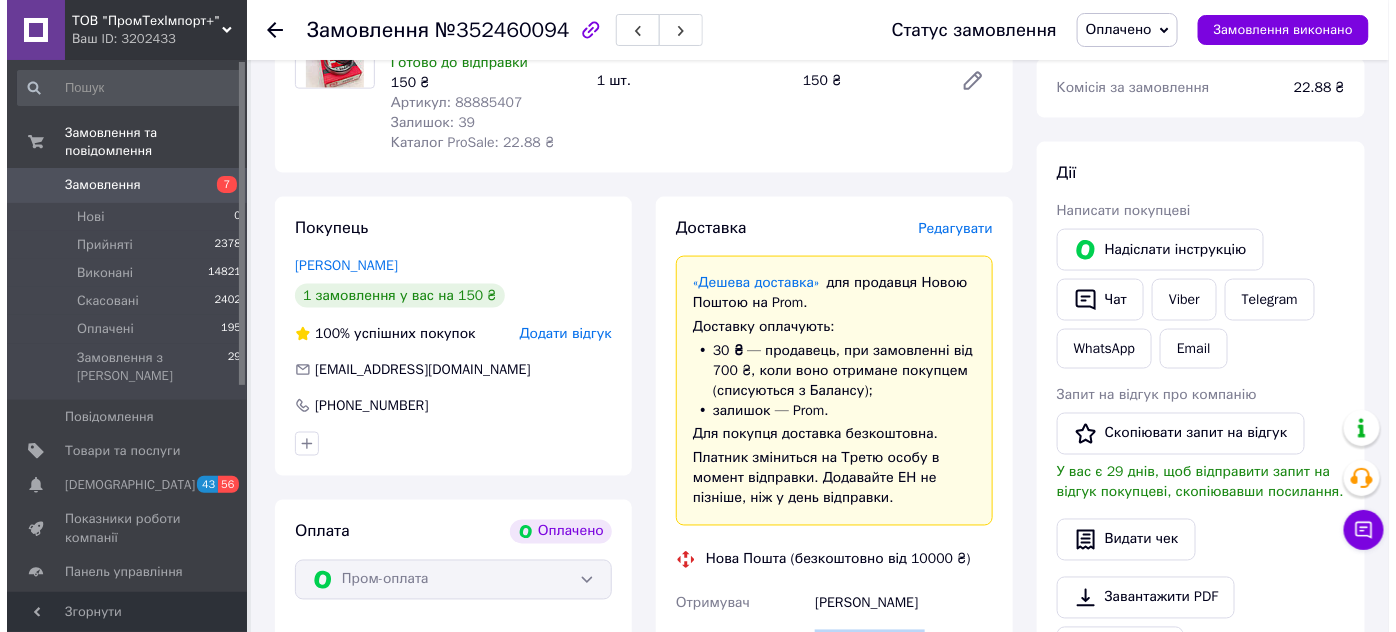 scroll, scrollTop: 872, scrollLeft: 0, axis: vertical 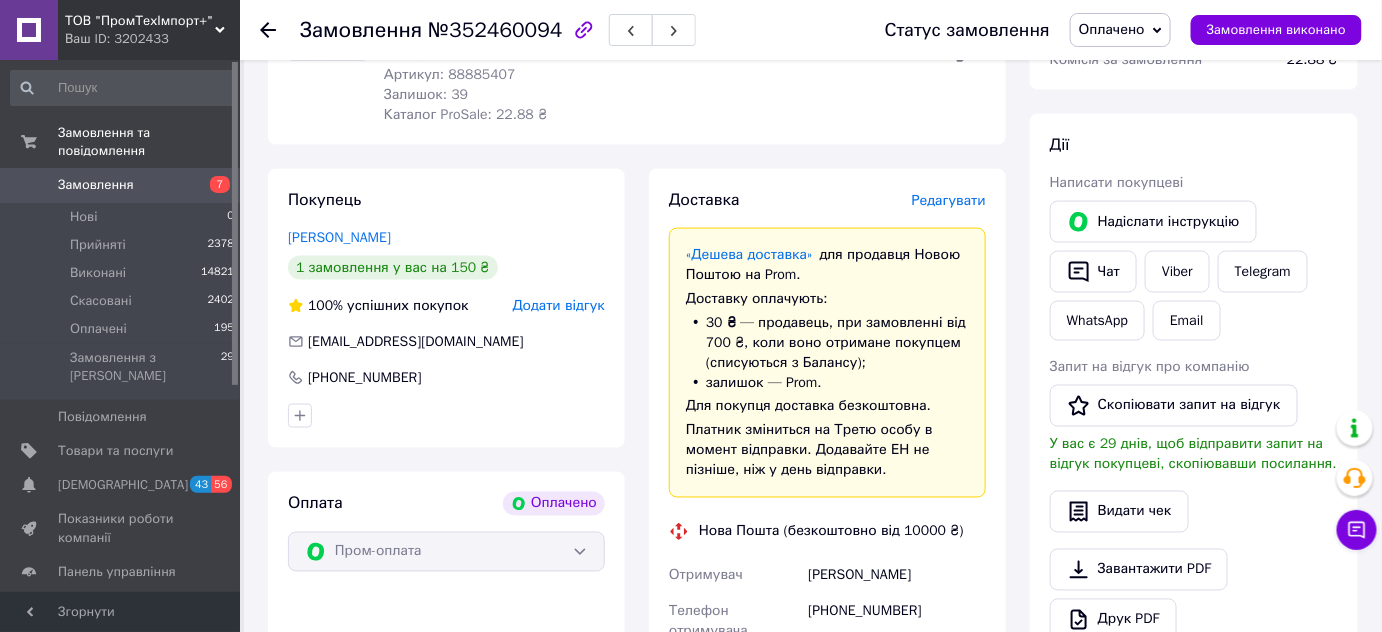 click on "Редагувати" at bounding box center [949, 200] 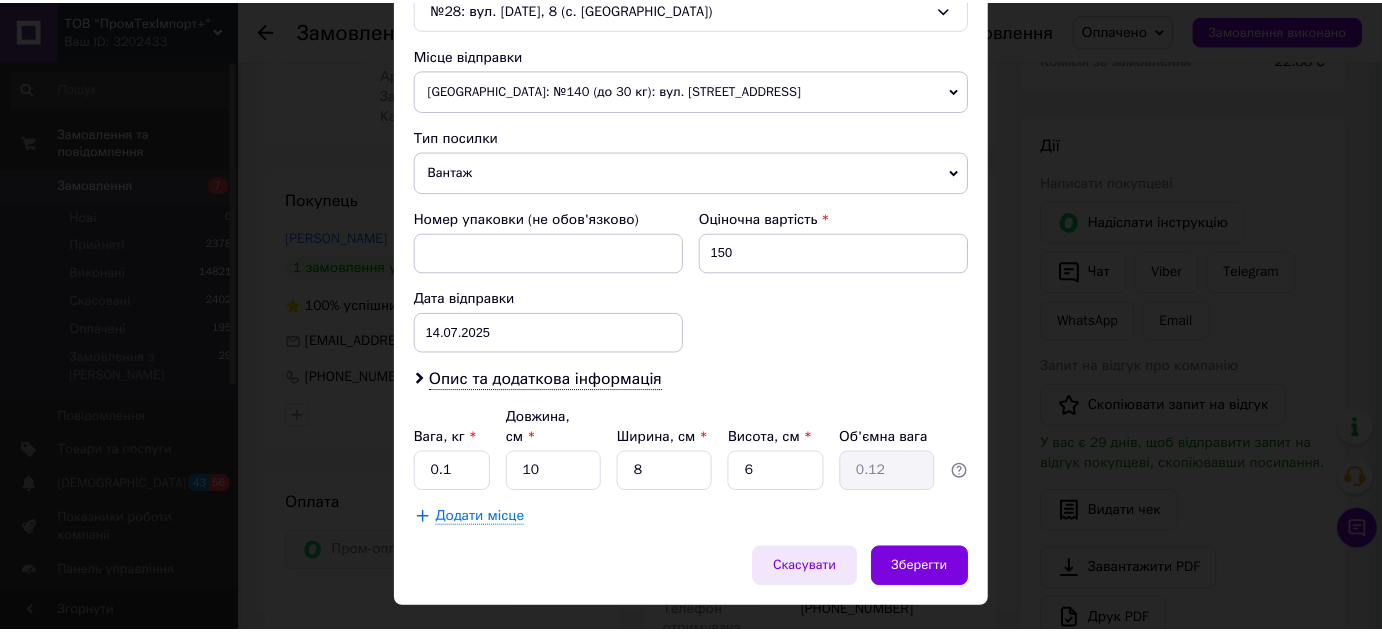 scroll, scrollTop: 688, scrollLeft: 0, axis: vertical 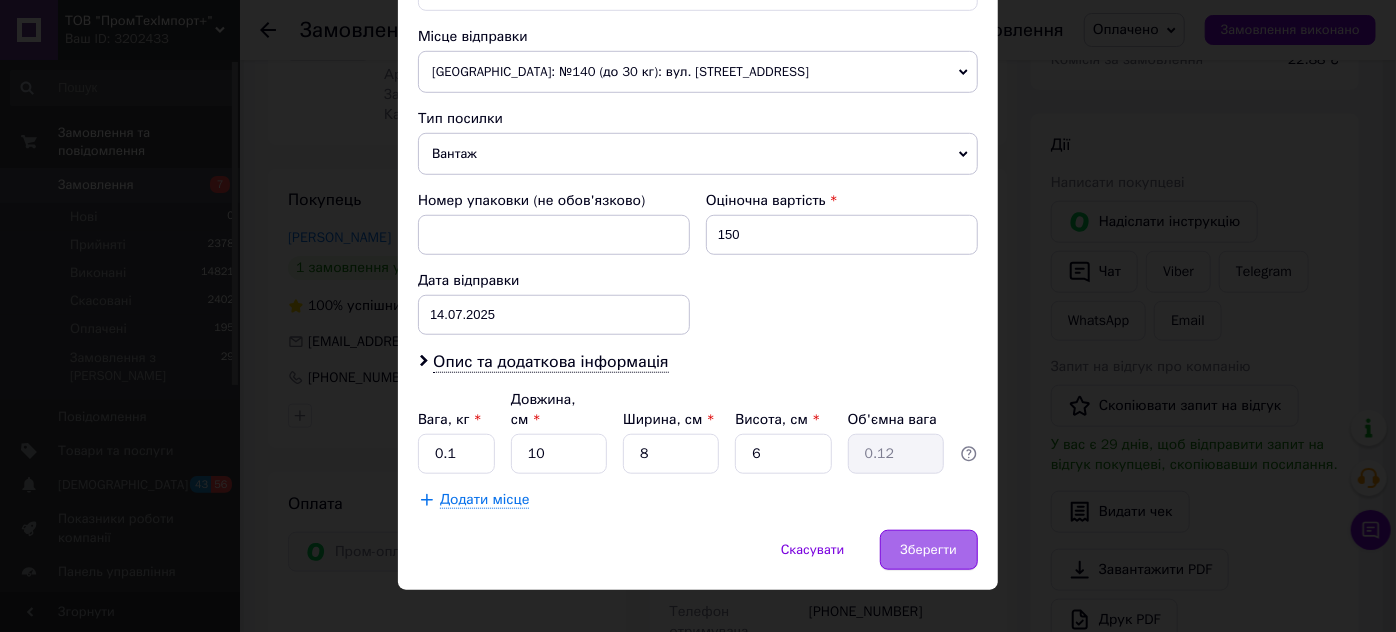 click on "Зберегти" at bounding box center (929, 550) 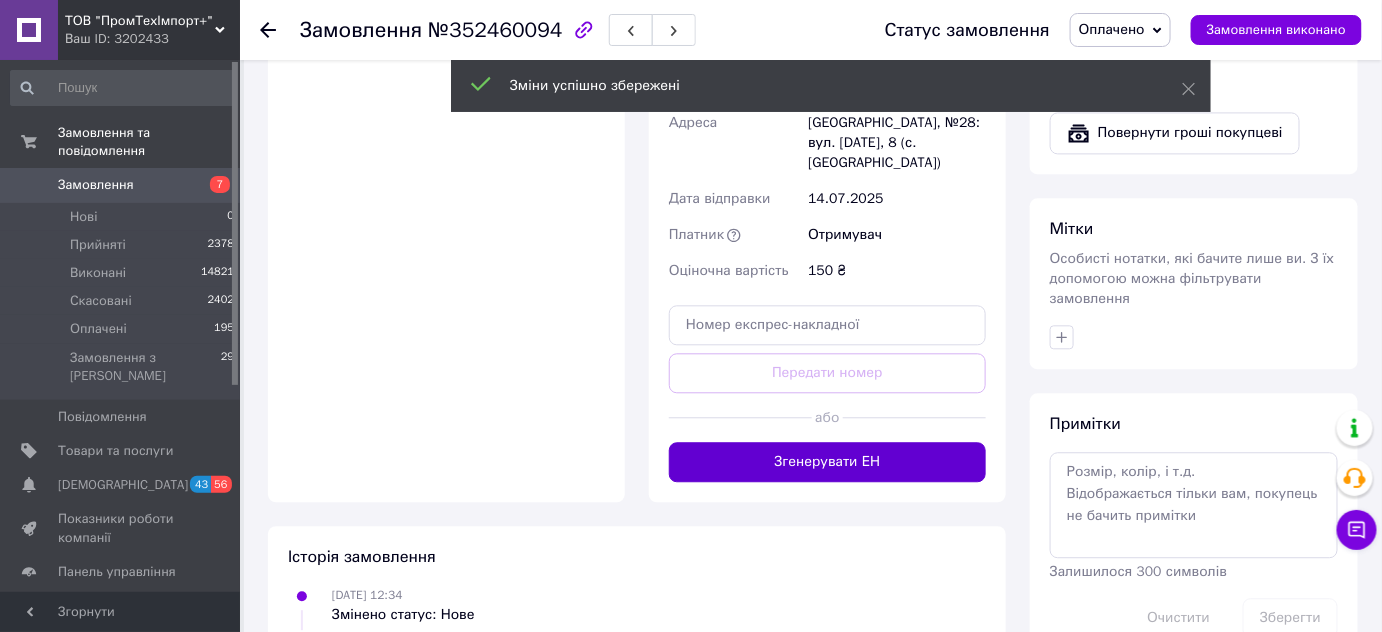 click on "Згенерувати ЕН" at bounding box center (827, 462) 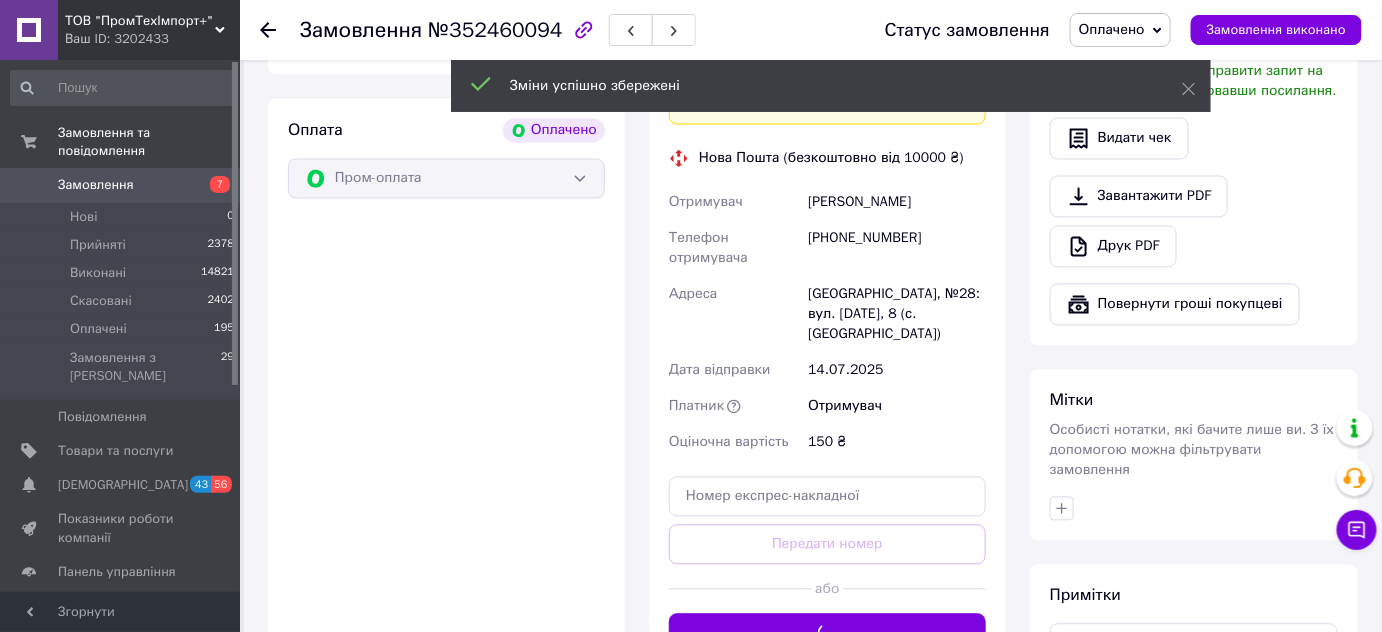 scroll, scrollTop: 1144, scrollLeft: 0, axis: vertical 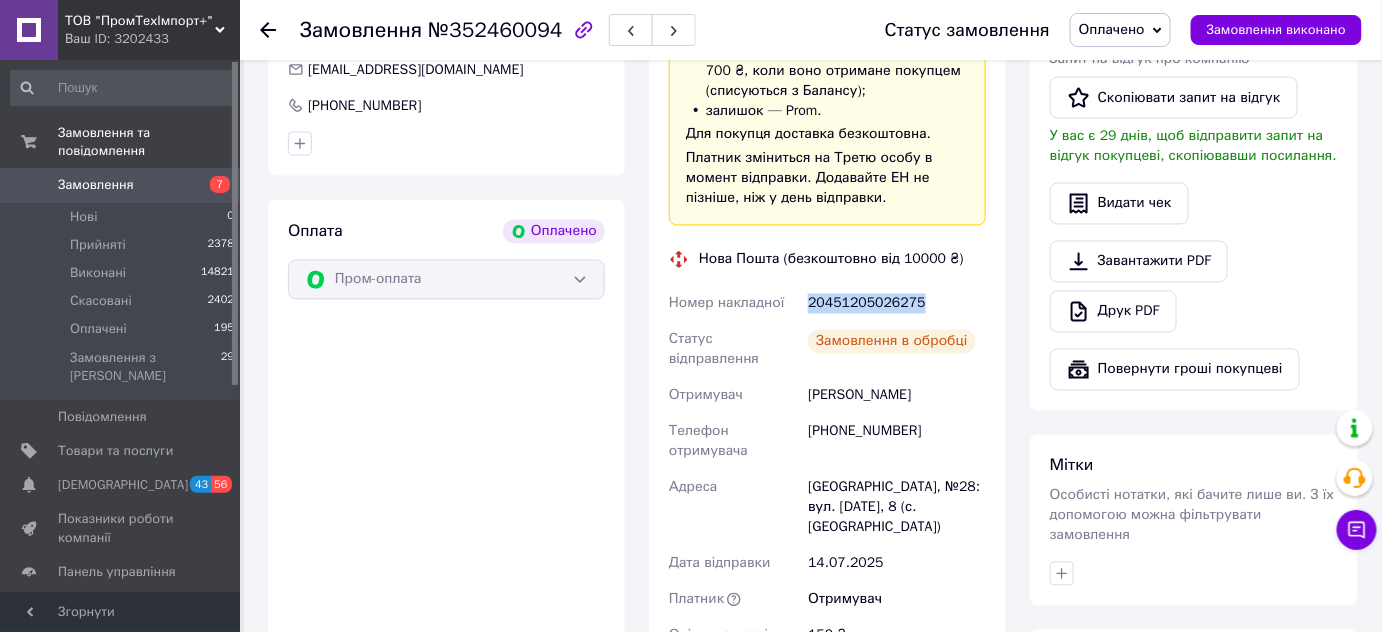 drag, startPoint x: 861, startPoint y: 281, endPoint x: 800, endPoint y: 281, distance: 61 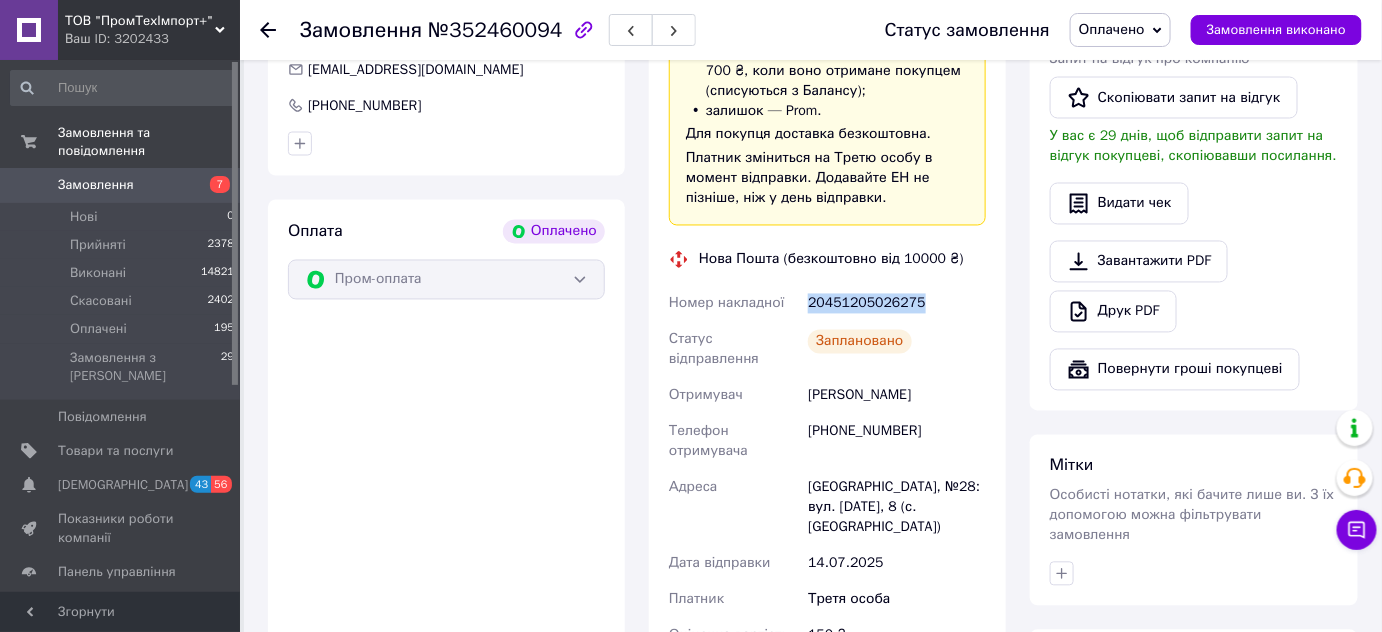 copy on "Номер накладної 20451205026275" 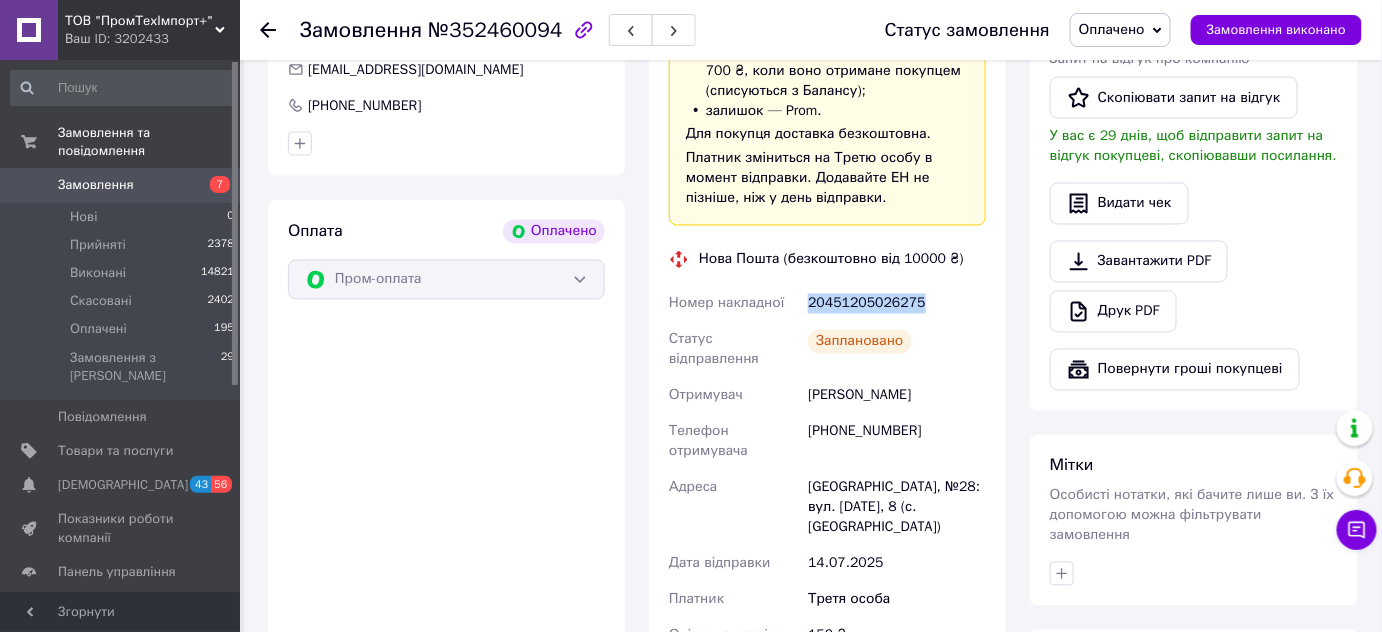 click on "Замовлення" at bounding box center (96, 185) 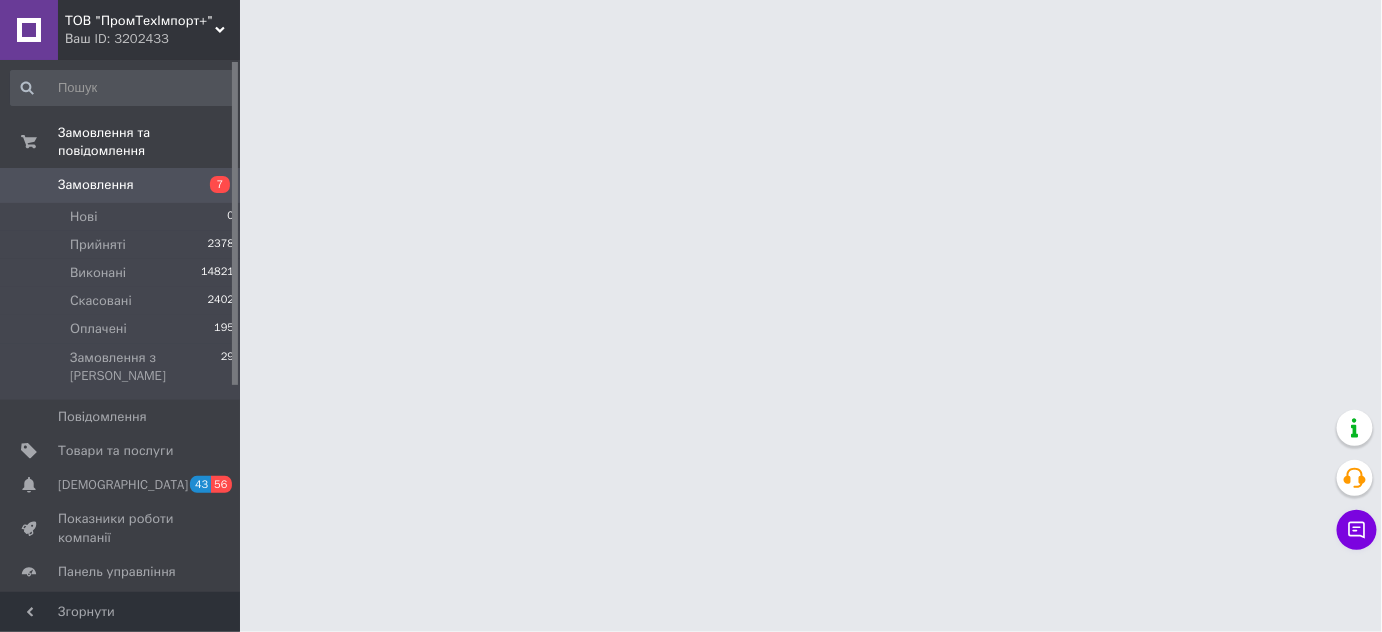 scroll, scrollTop: 0, scrollLeft: 0, axis: both 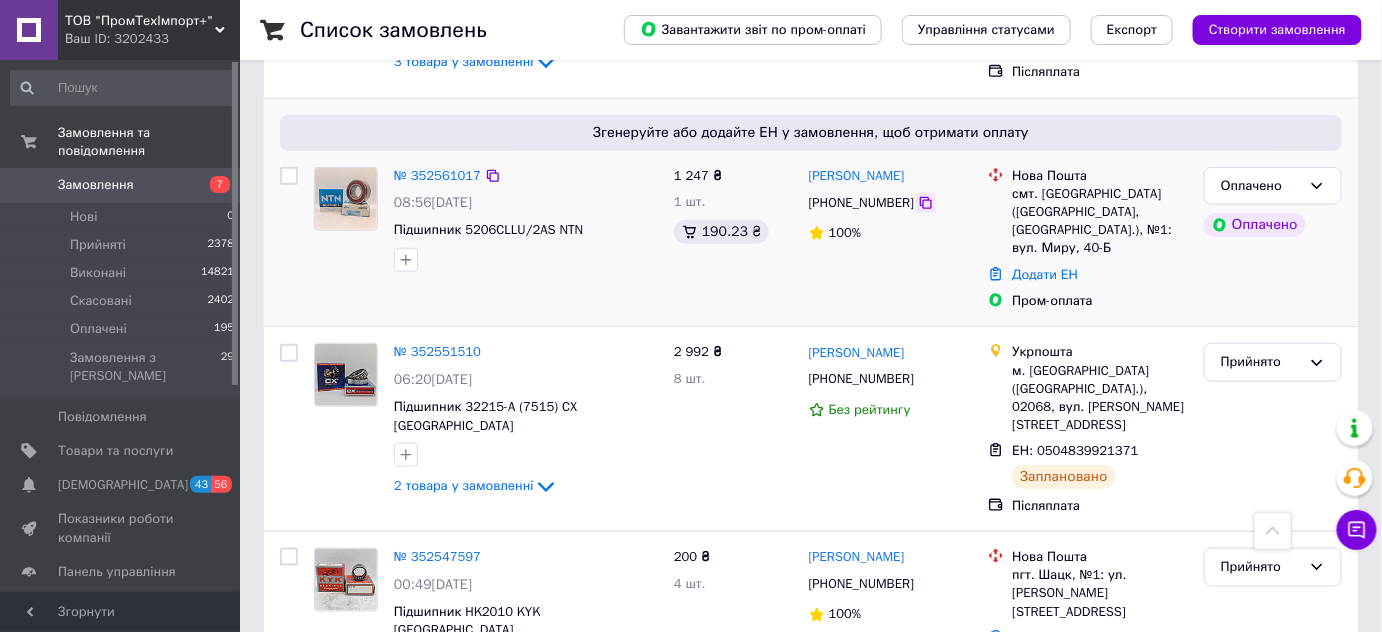click 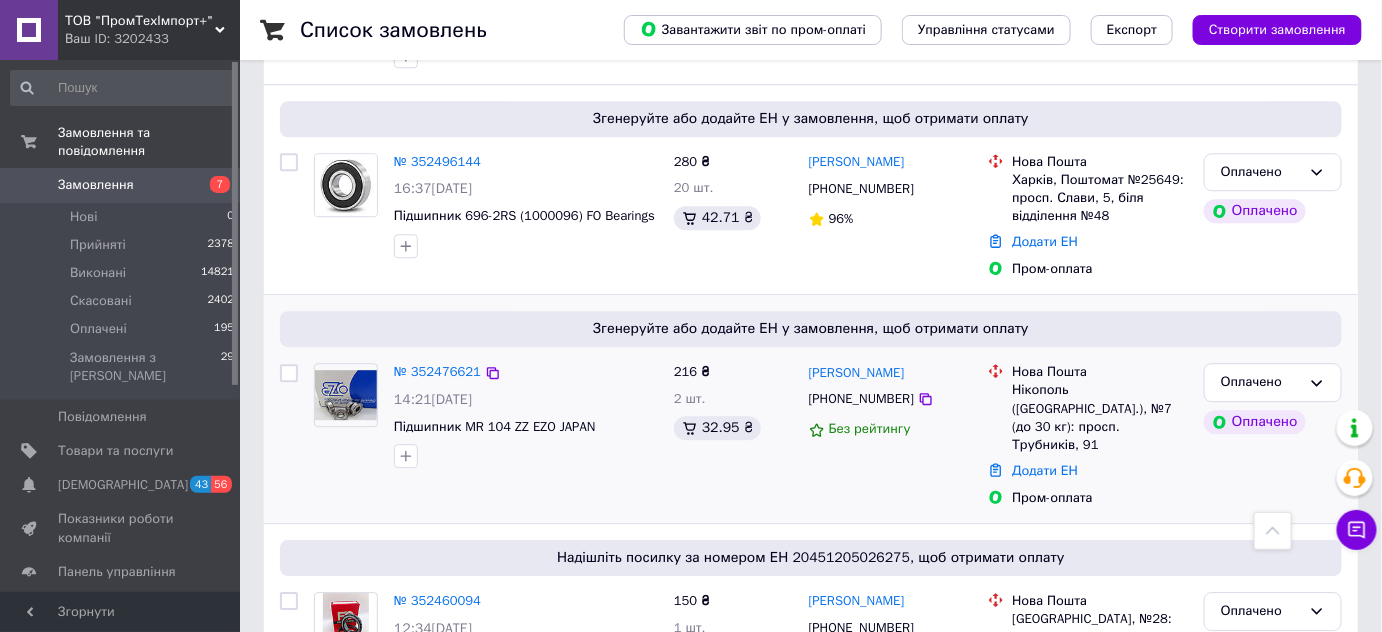 scroll, scrollTop: 1727, scrollLeft: 0, axis: vertical 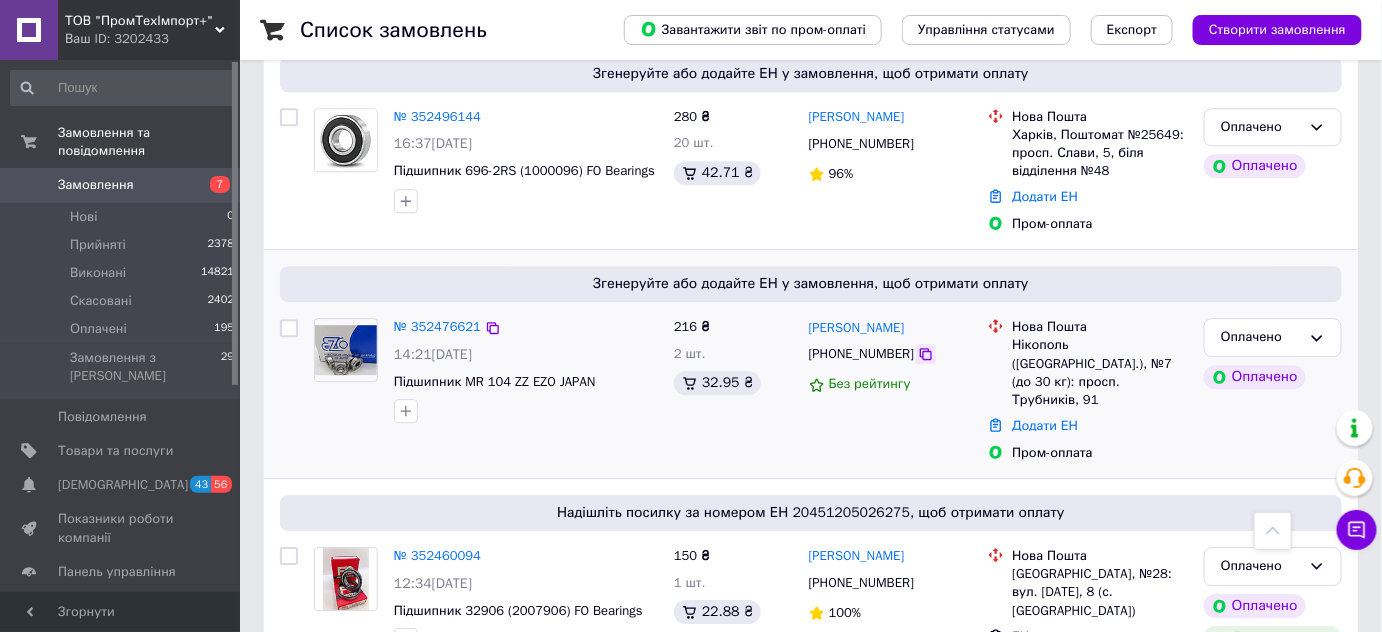 click 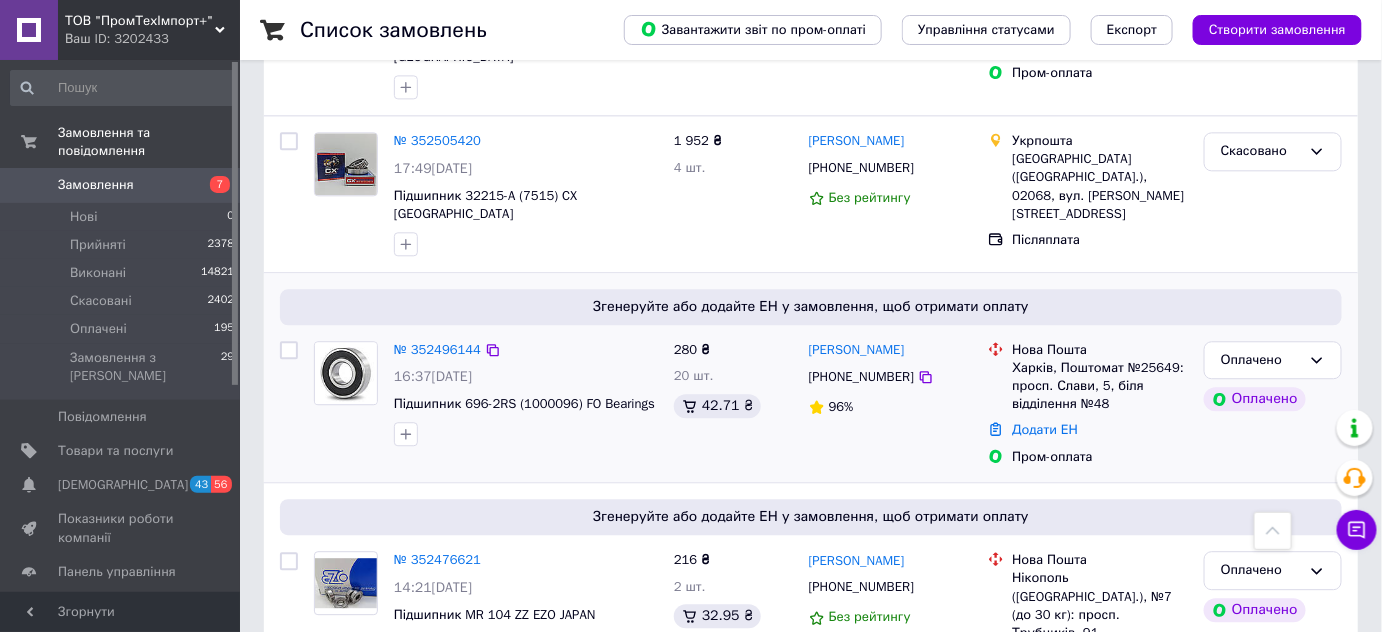 scroll, scrollTop: 1363, scrollLeft: 0, axis: vertical 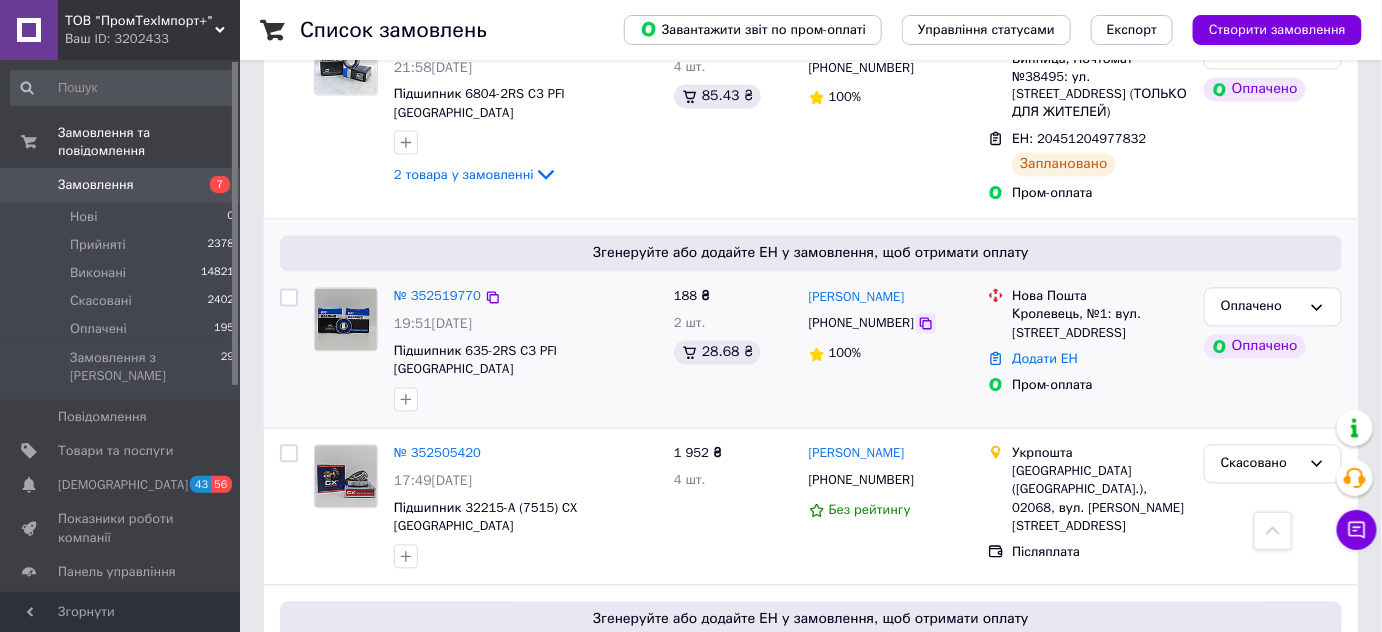 click 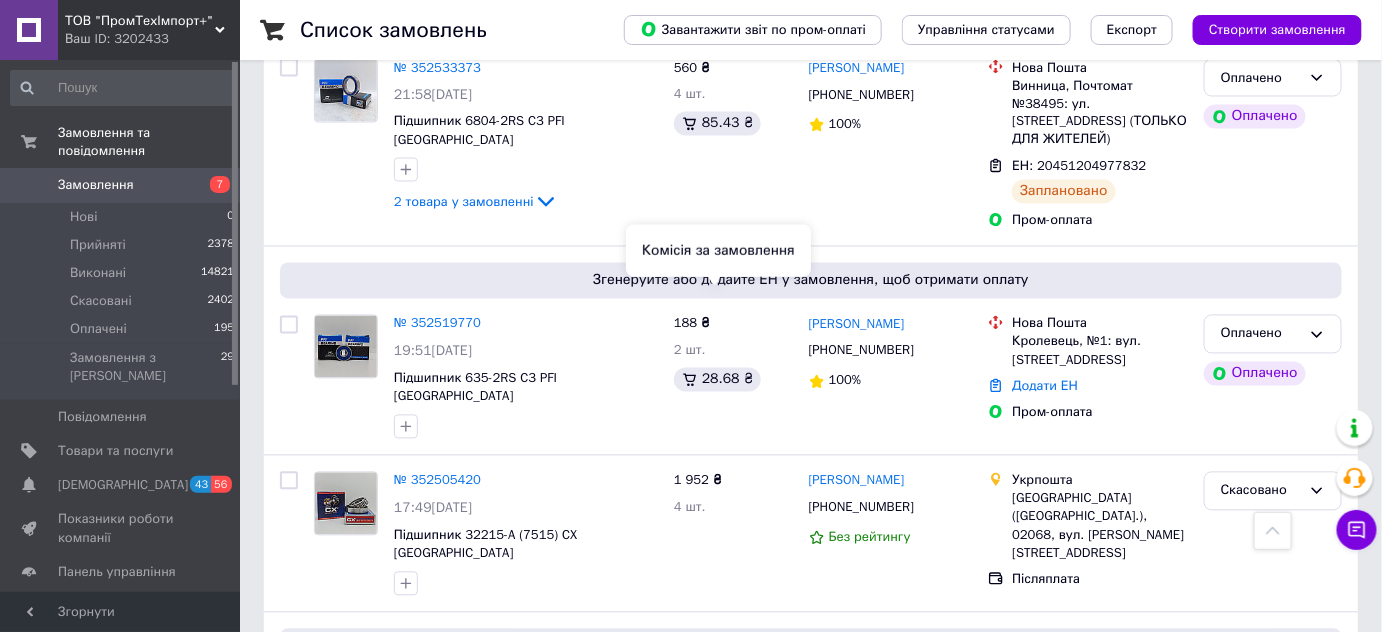 scroll, scrollTop: 1000, scrollLeft: 0, axis: vertical 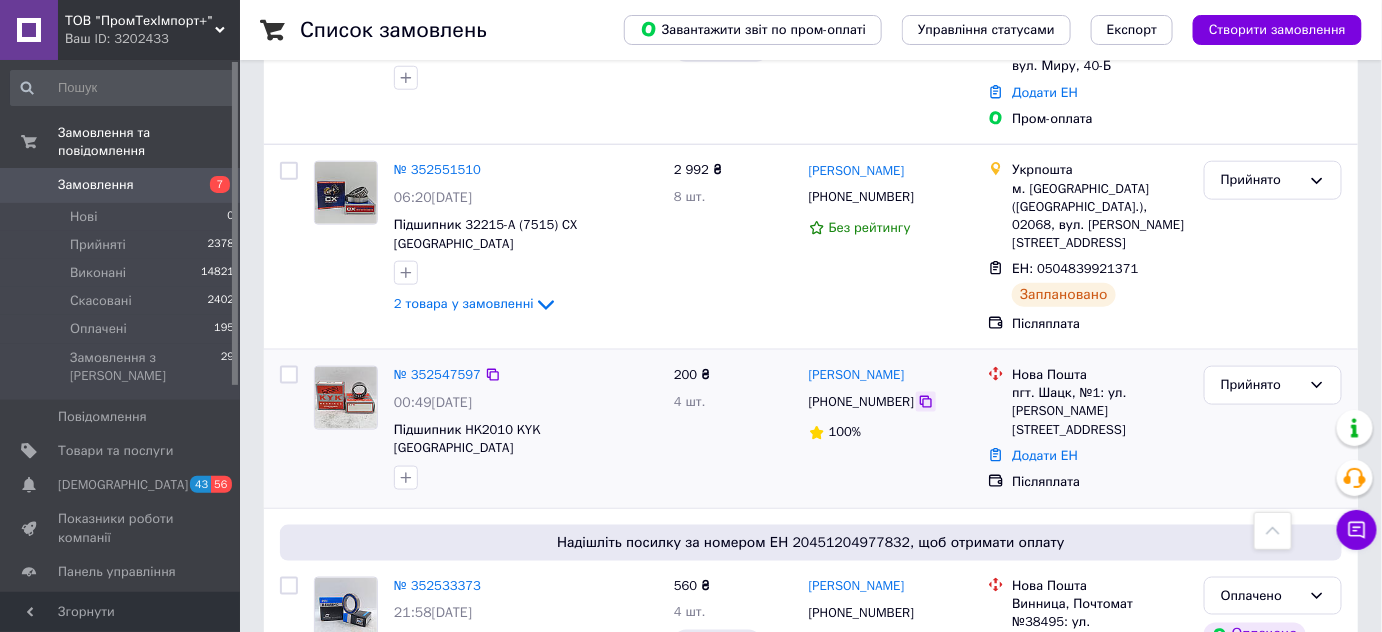 click 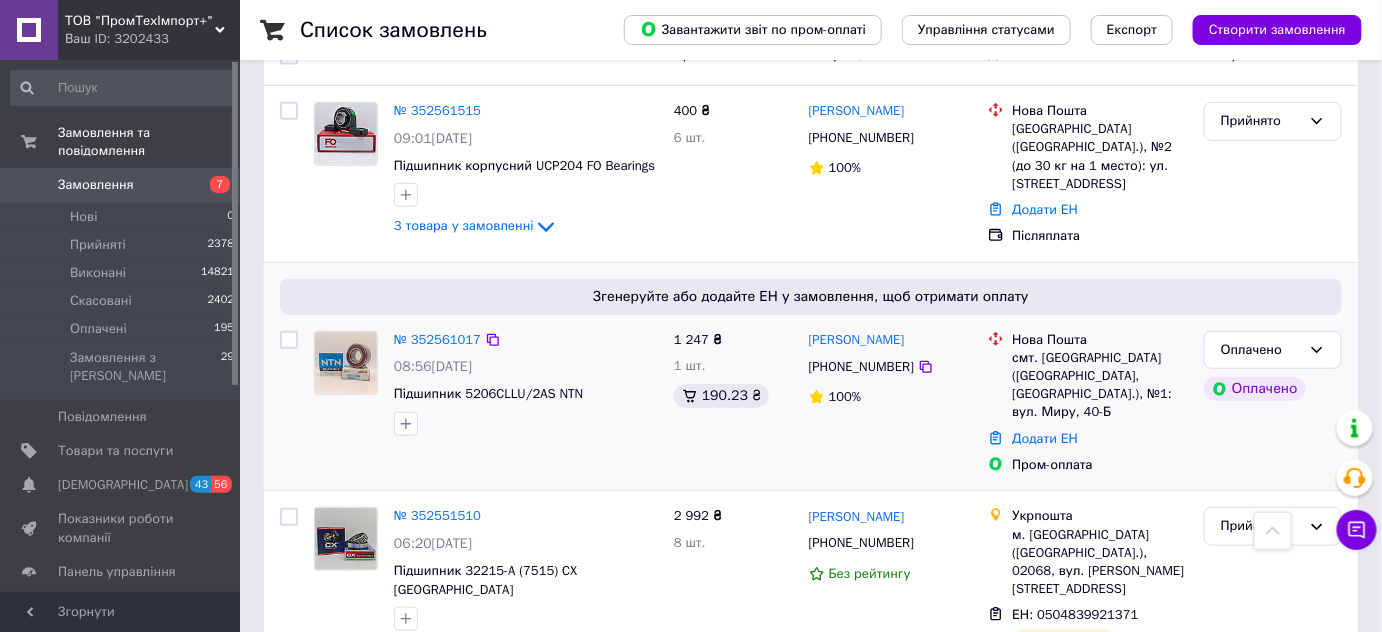 scroll, scrollTop: 90, scrollLeft: 0, axis: vertical 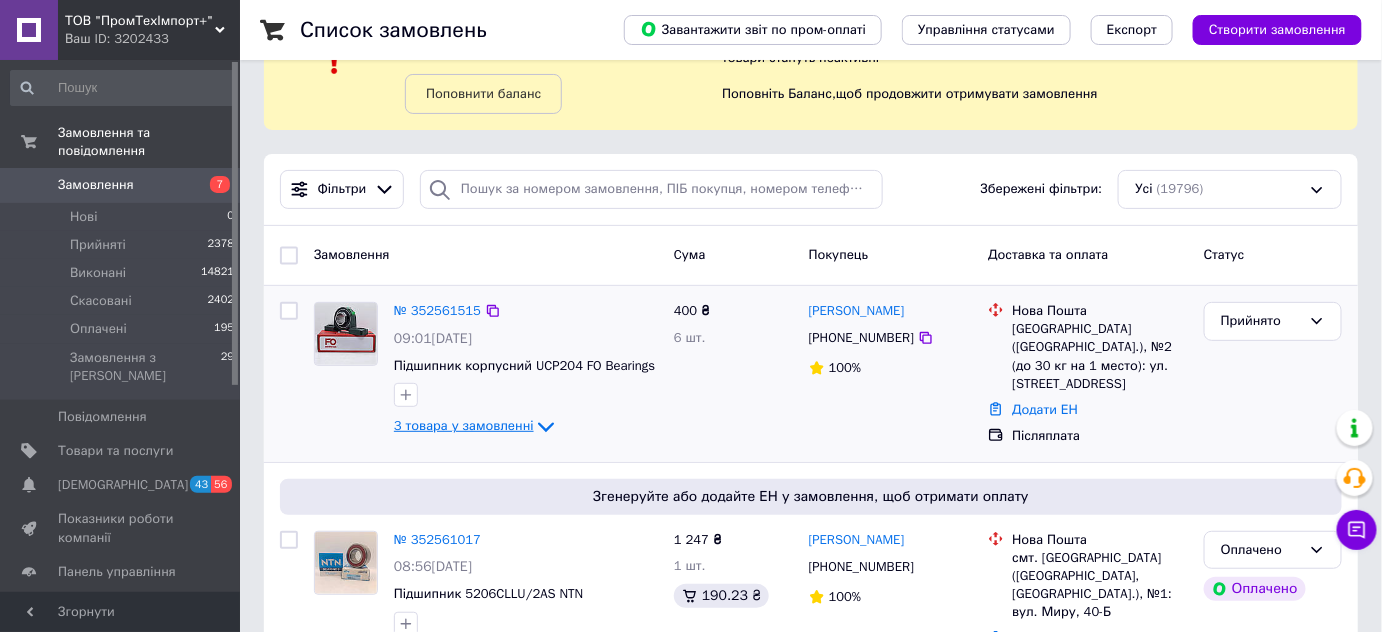 click 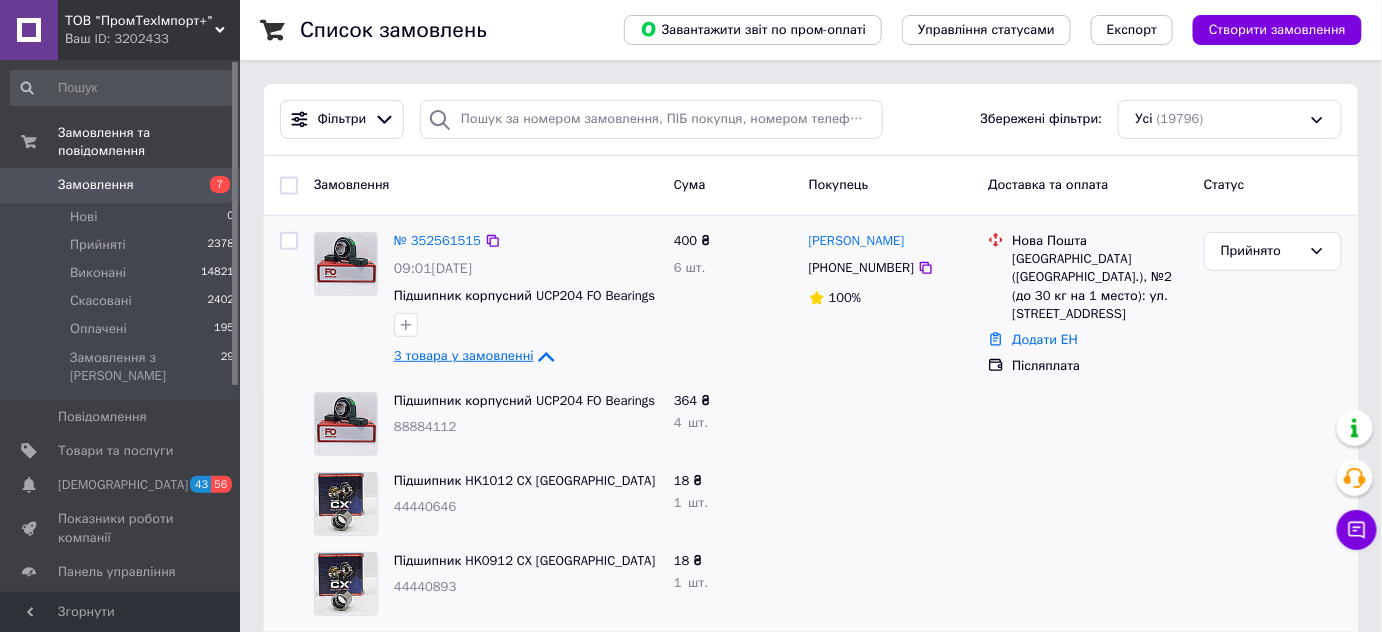 scroll, scrollTop: 272, scrollLeft: 0, axis: vertical 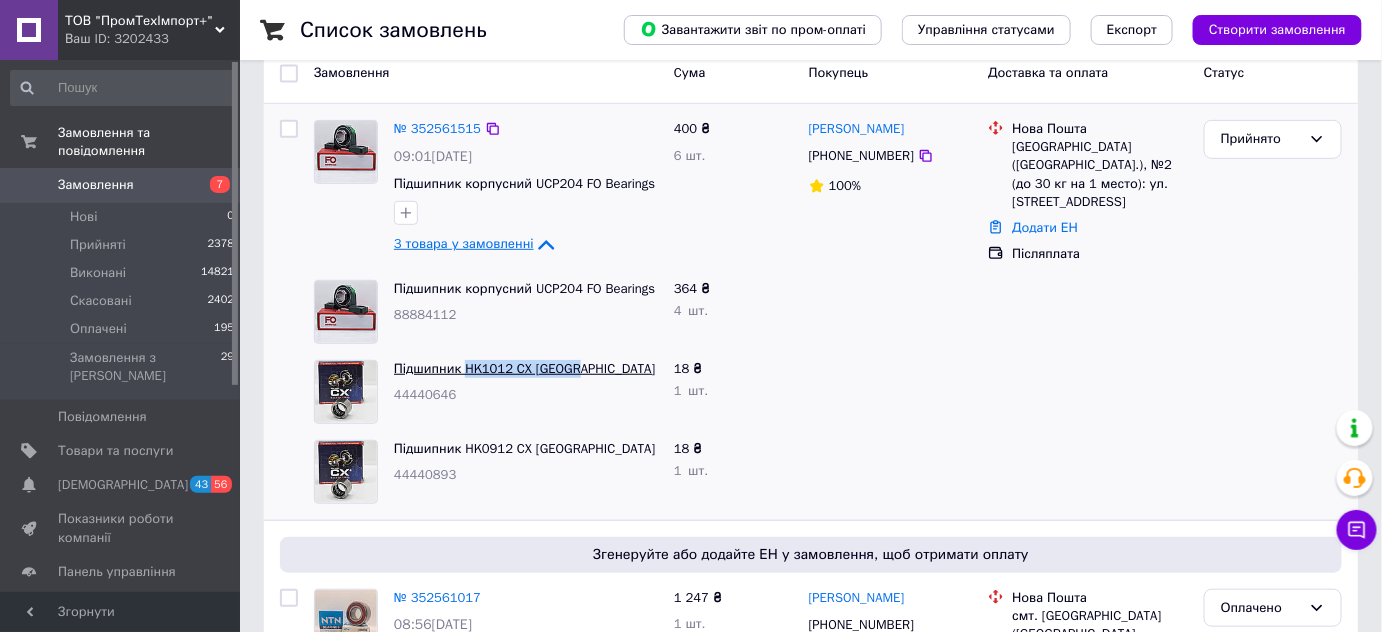 drag, startPoint x: 588, startPoint y: 359, endPoint x: 466, endPoint y: 356, distance: 122.03688 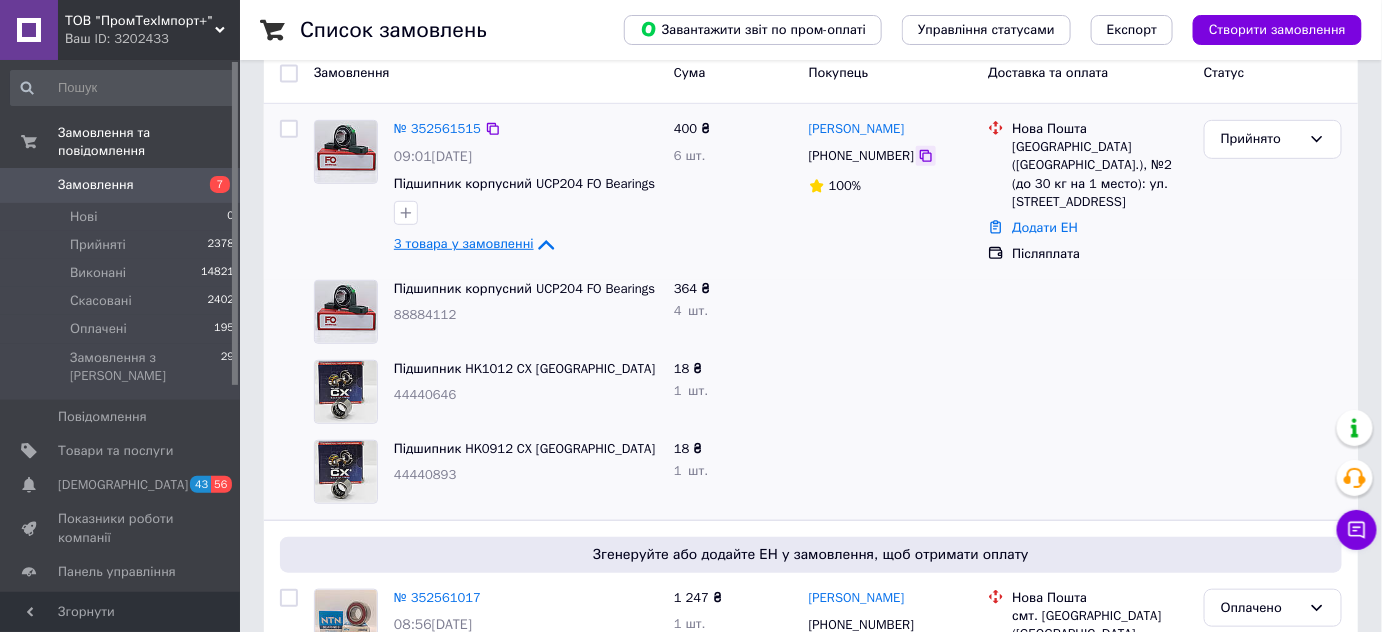 click 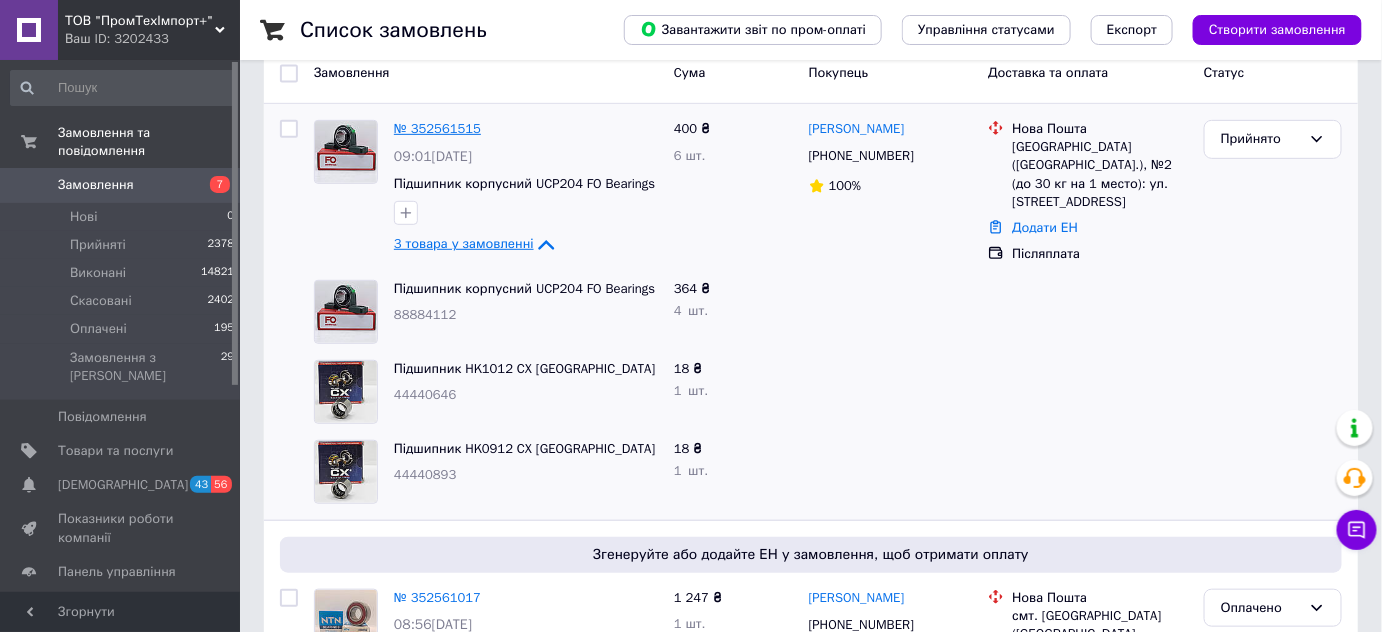 click on "№ 352561515" at bounding box center (437, 128) 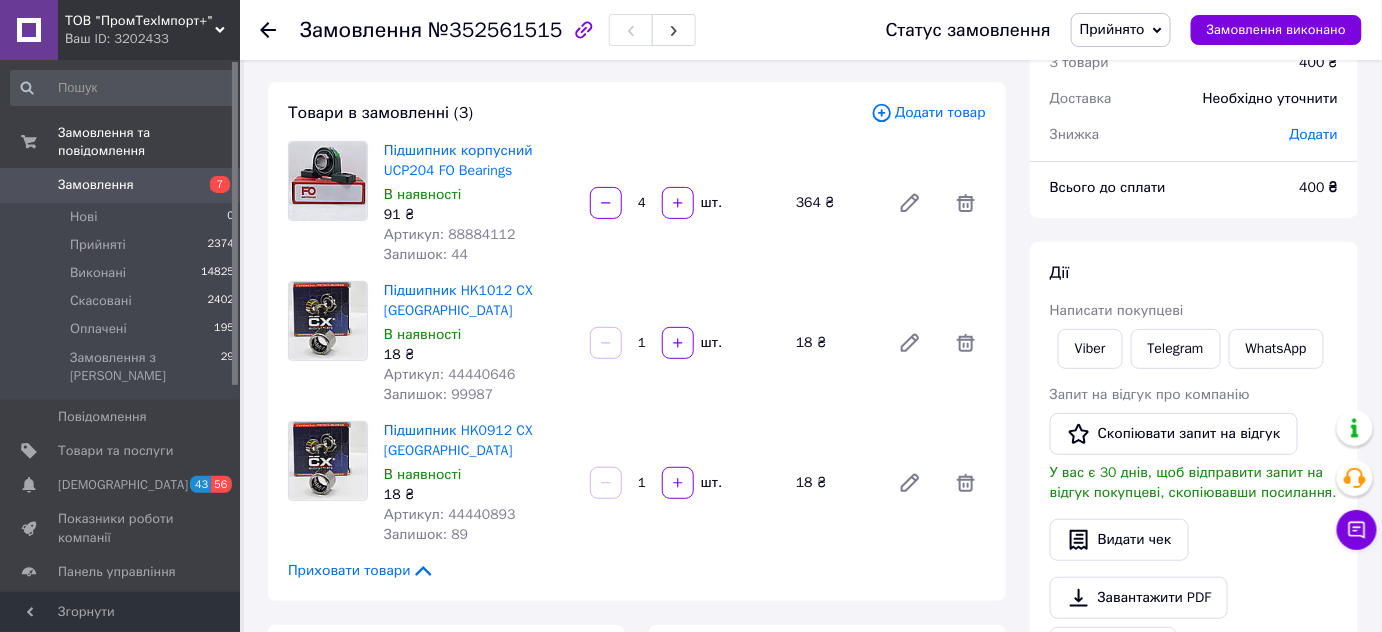 scroll, scrollTop: 90, scrollLeft: 0, axis: vertical 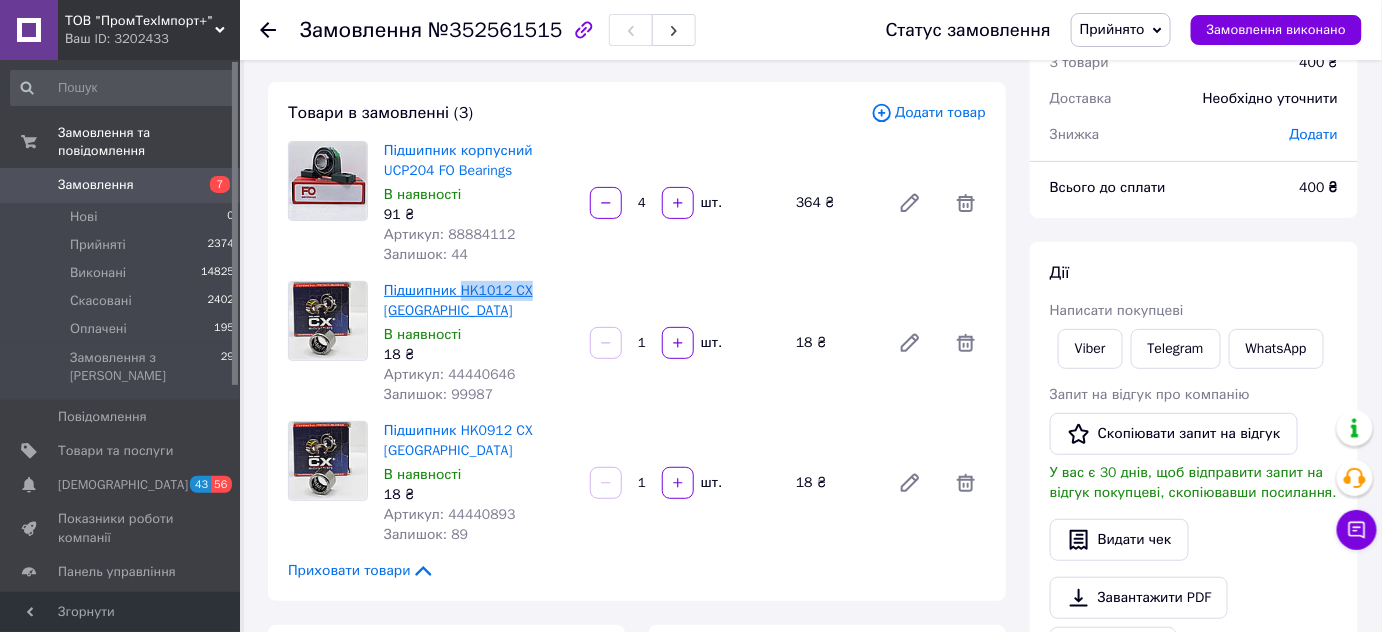 drag, startPoint x: 542, startPoint y: 295, endPoint x: 461, endPoint y: 292, distance: 81.055534 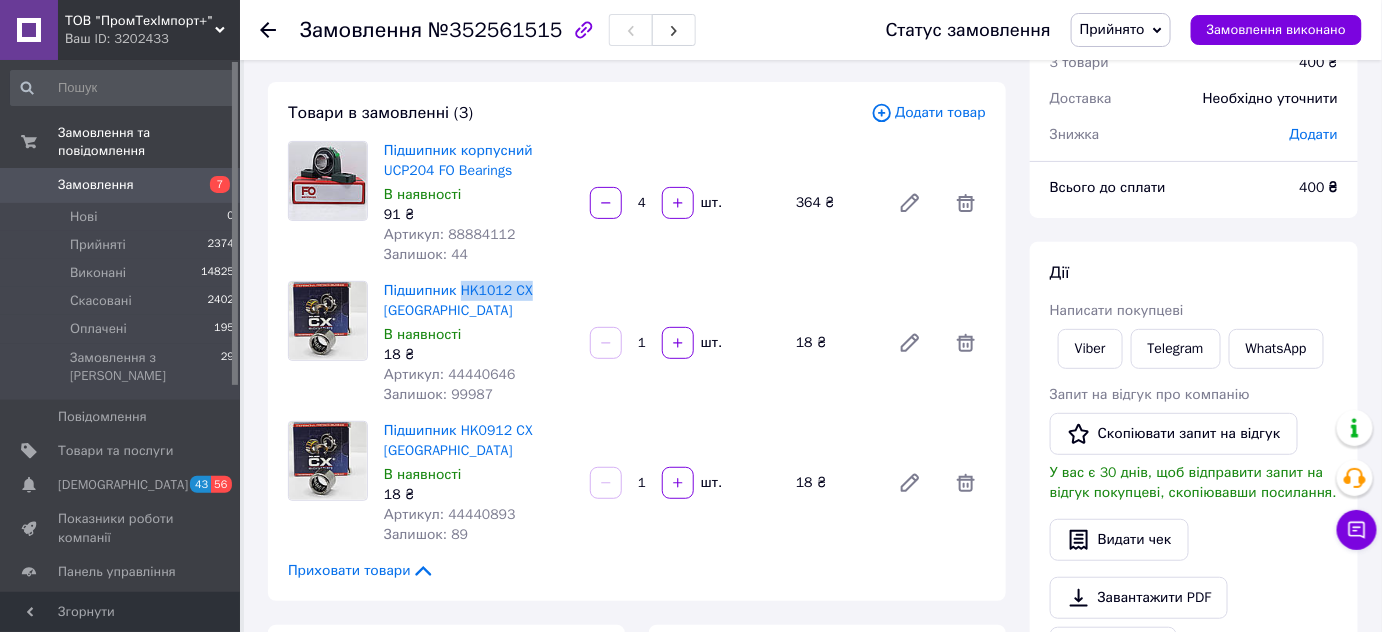 click on "Замовлення" at bounding box center [96, 185] 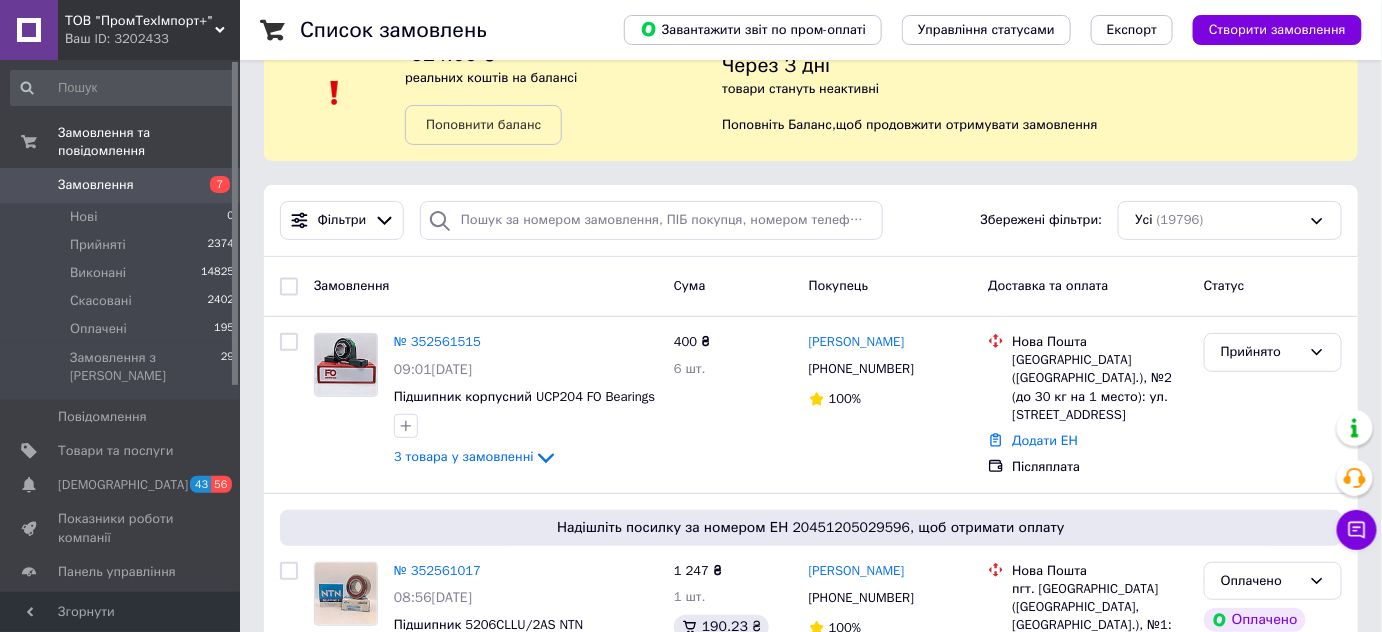 scroll, scrollTop: 90, scrollLeft: 0, axis: vertical 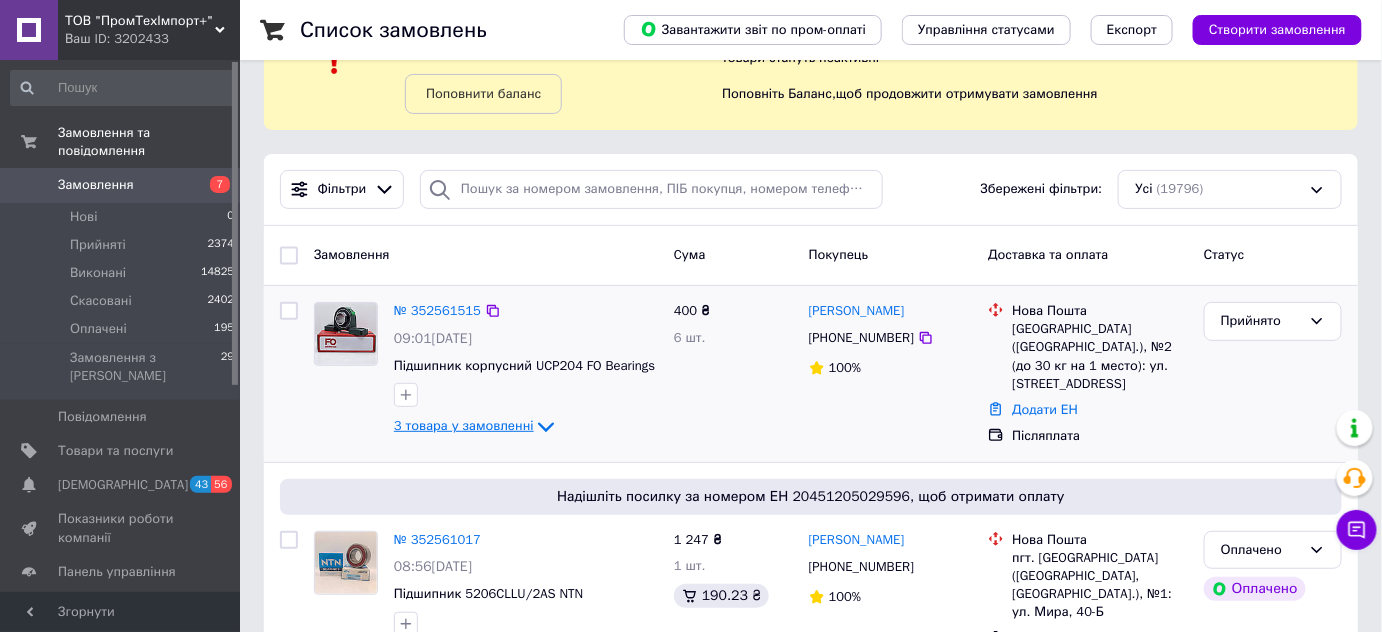 click on "3 товара у замовленні" at bounding box center [464, 426] 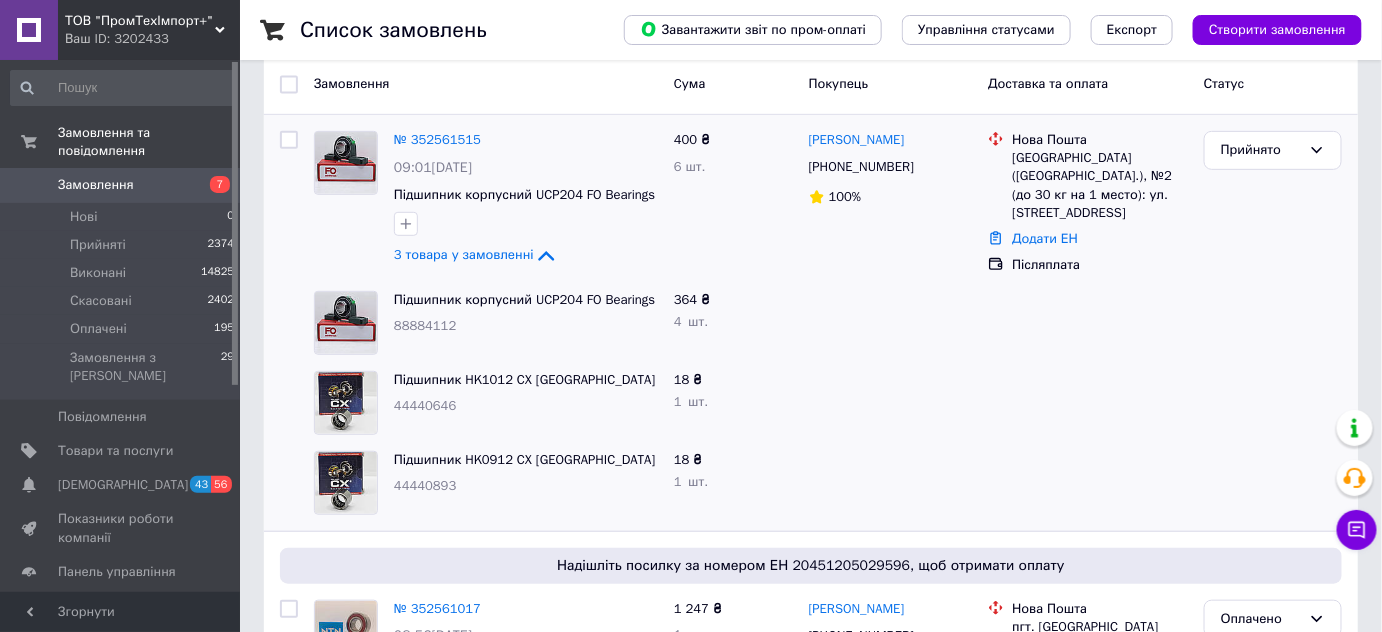 scroll, scrollTop: 272, scrollLeft: 0, axis: vertical 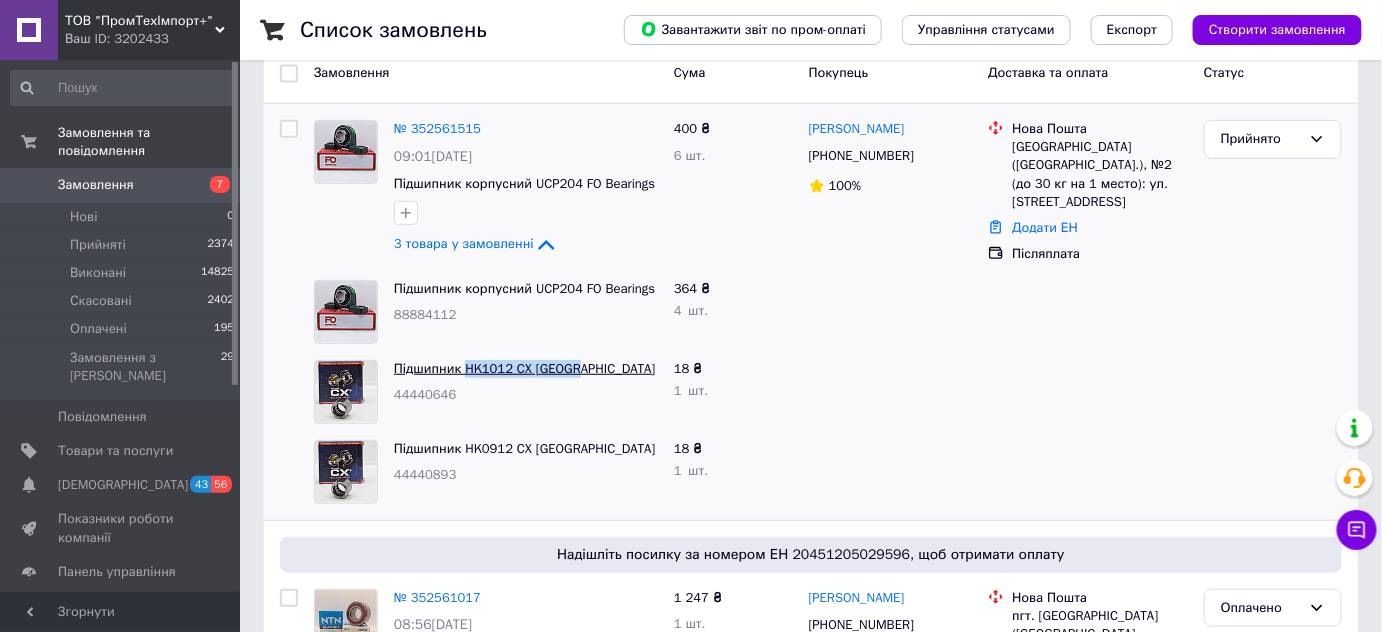 drag, startPoint x: 587, startPoint y: 356, endPoint x: 466, endPoint y: 359, distance: 121.037186 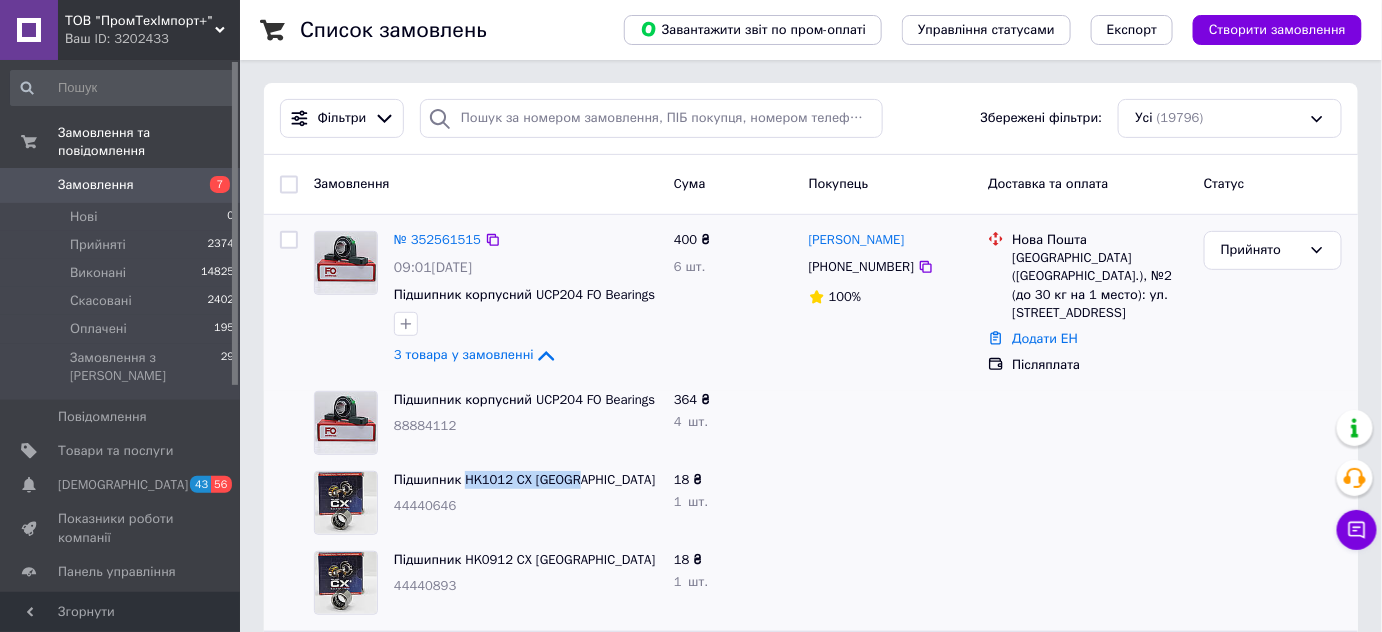scroll, scrollTop: 272, scrollLeft: 0, axis: vertical 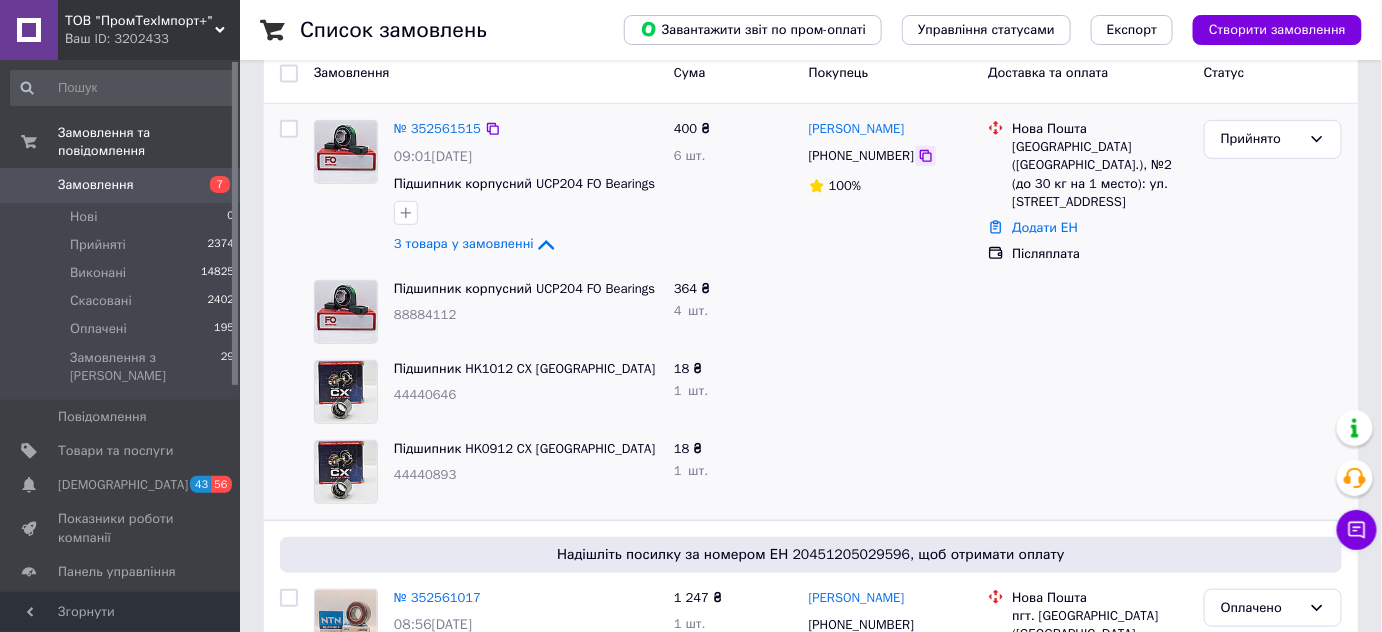 click 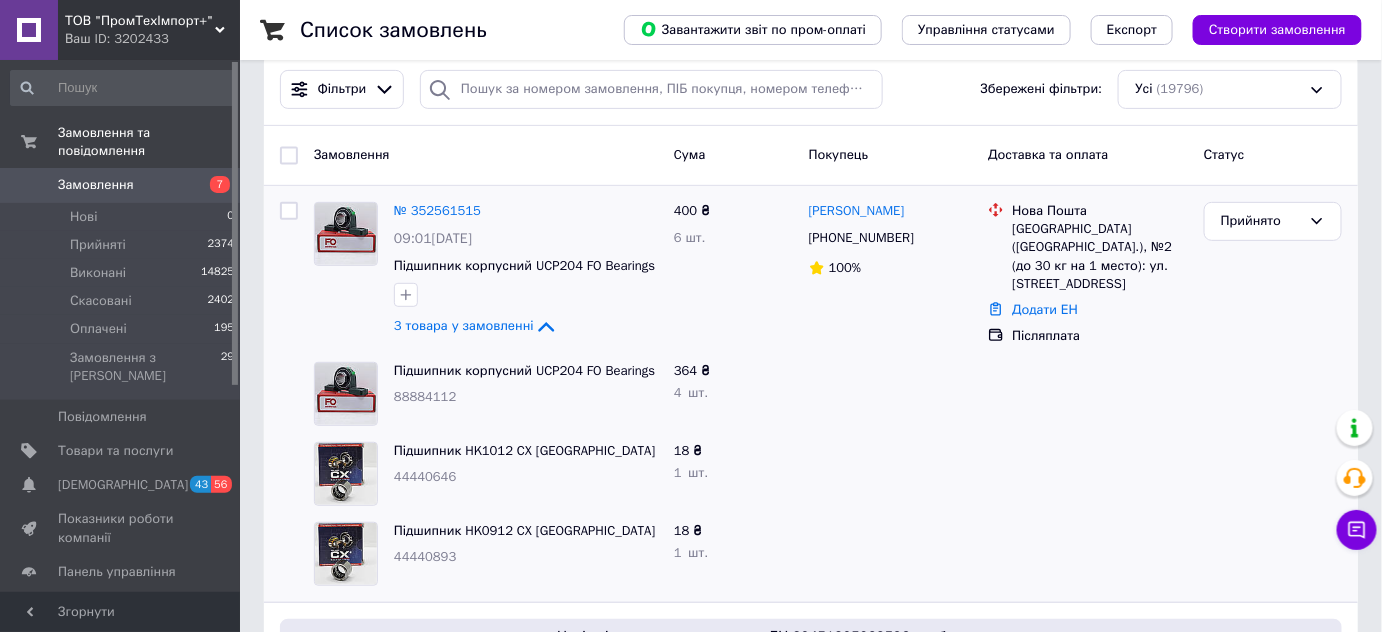scroll, scrollTop: 0, scrollLeft: 0, axis: both 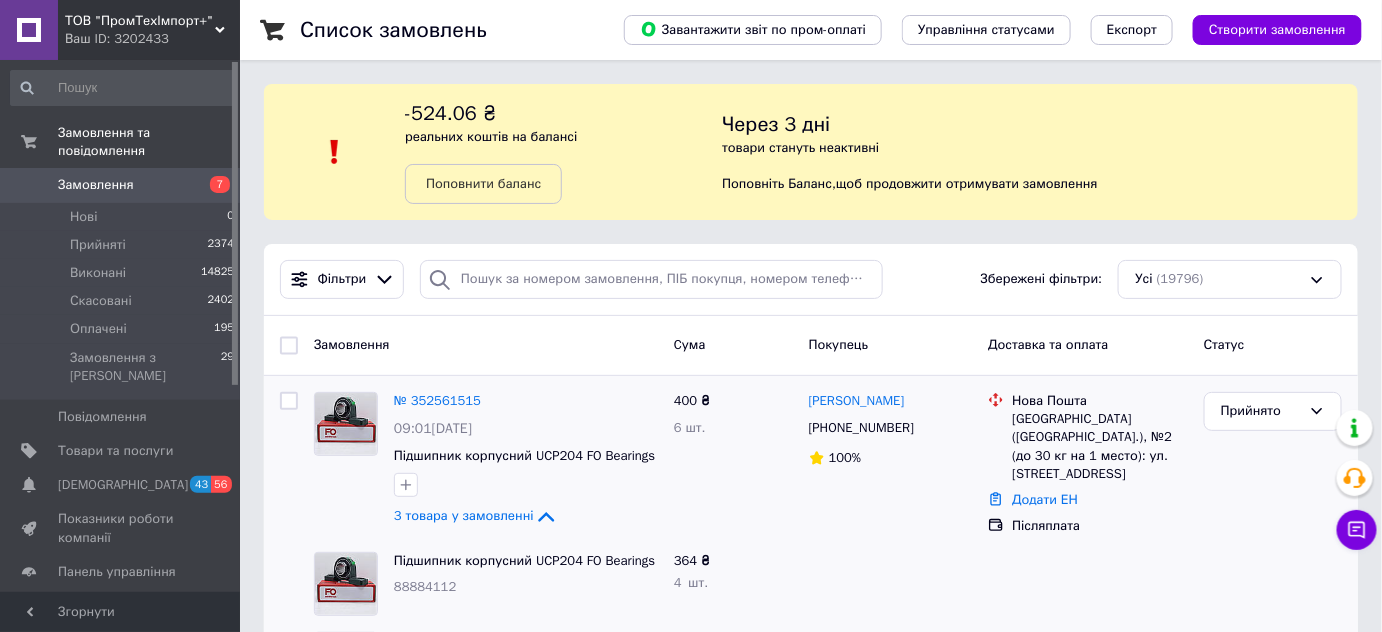 click on "Замовлення" at bounding box center [121, 185] 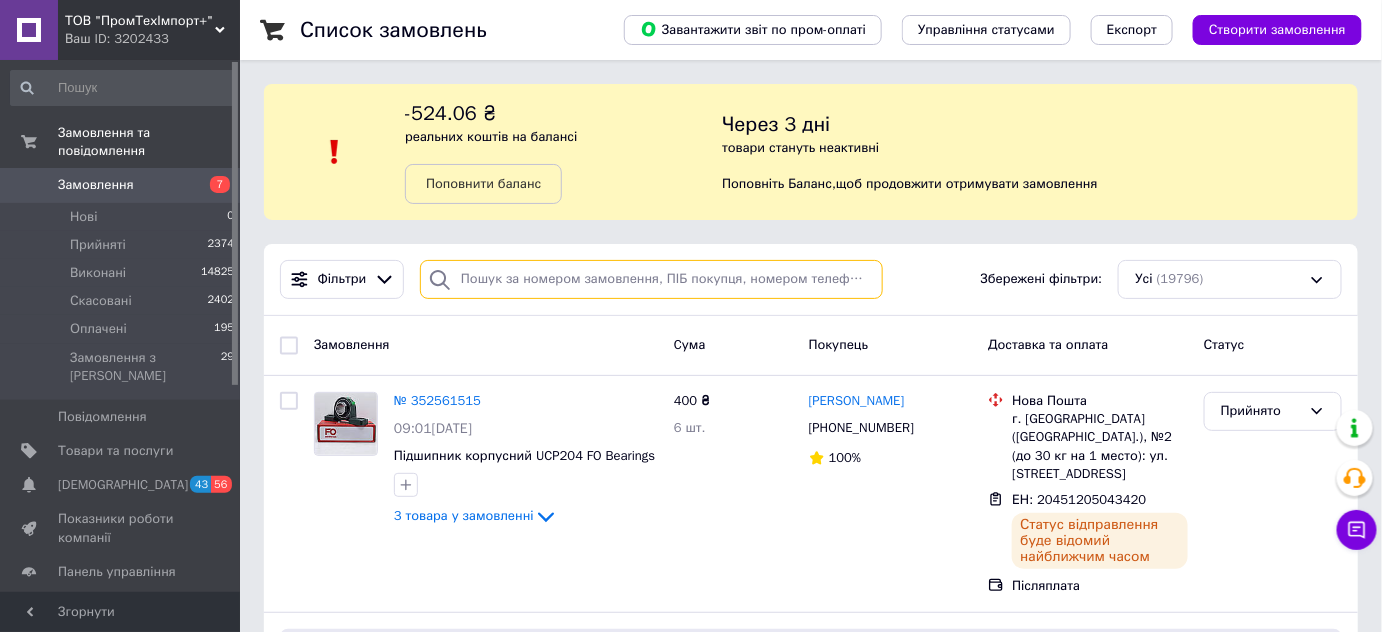 click at bounding box center (651, 279) 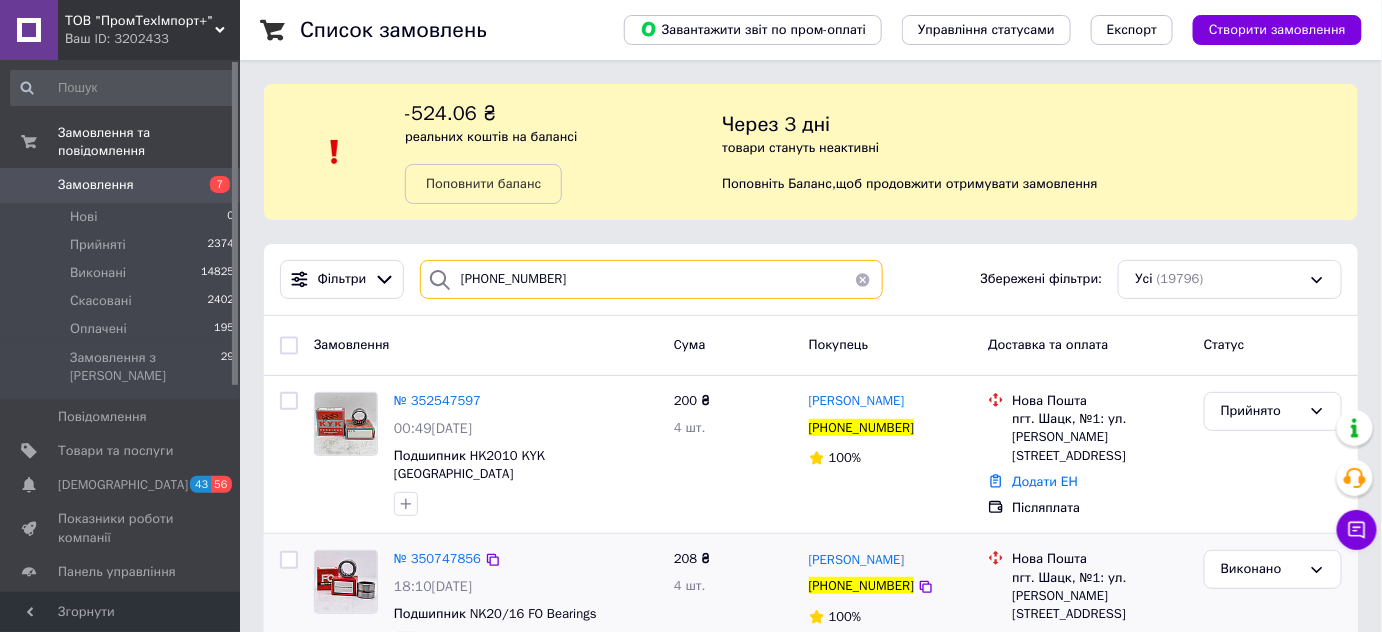 type on "[PHONE_NUMBER]" 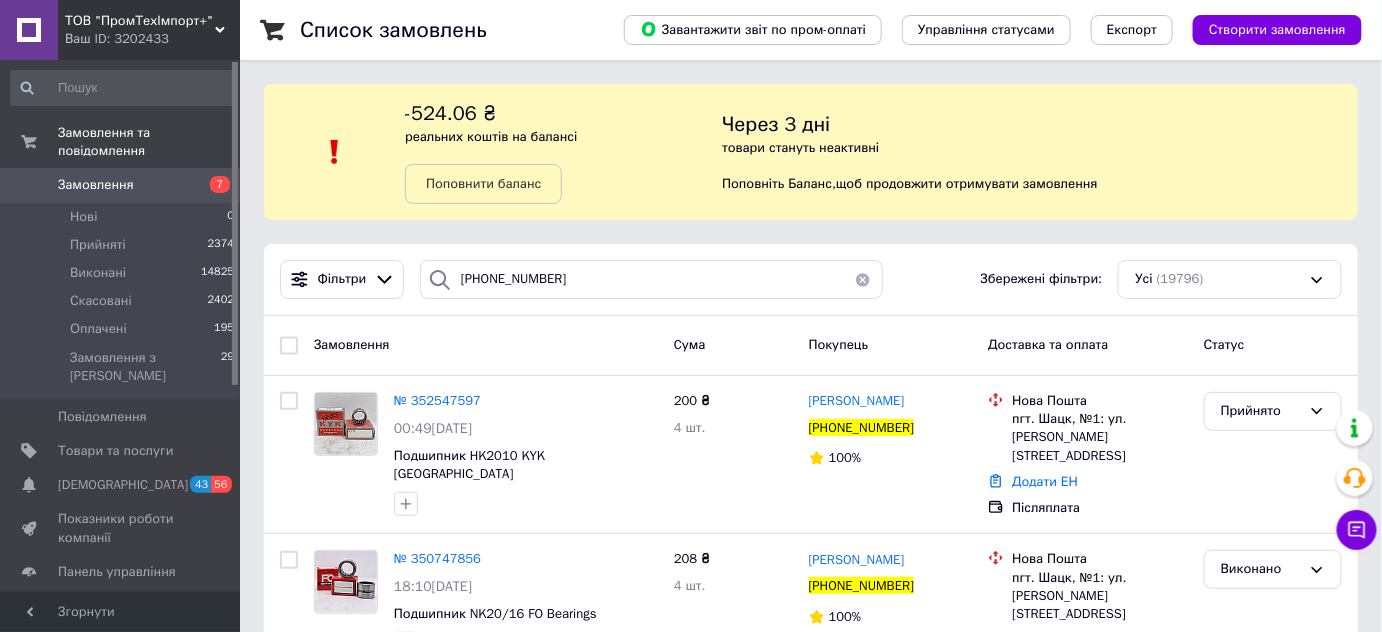 click on "Замовлення" at bounding box center [96, 185] 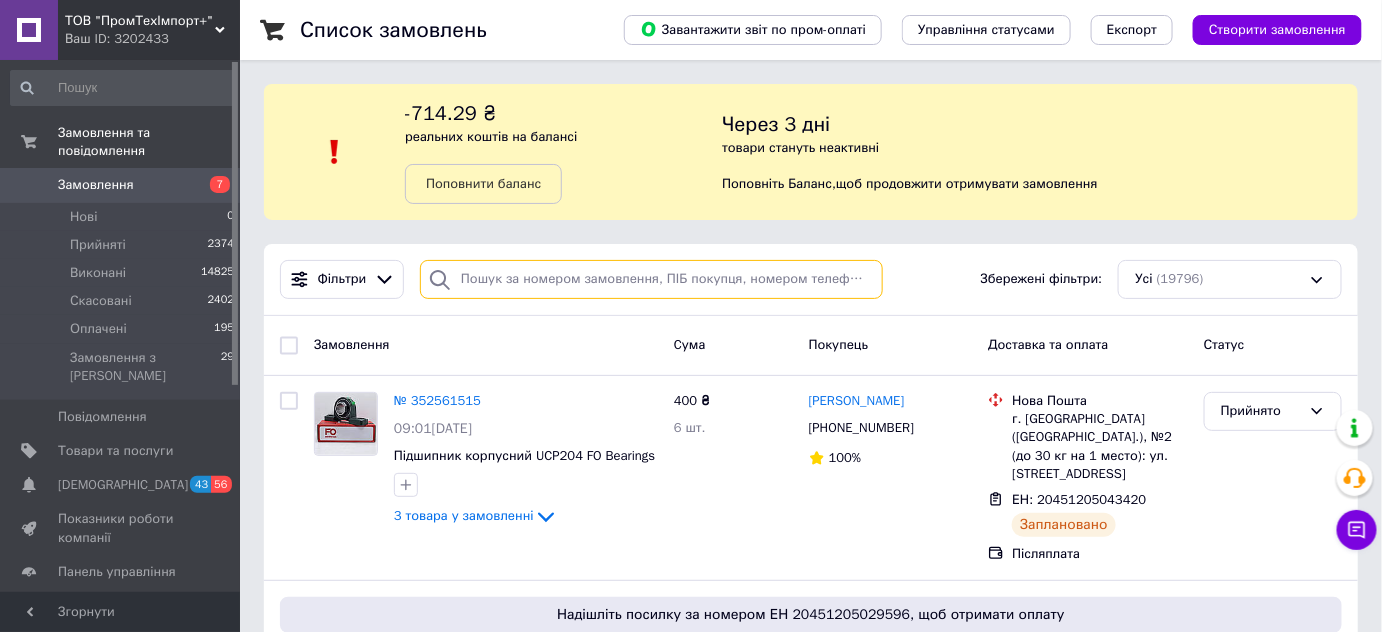 click at bounding box center (651, 279) 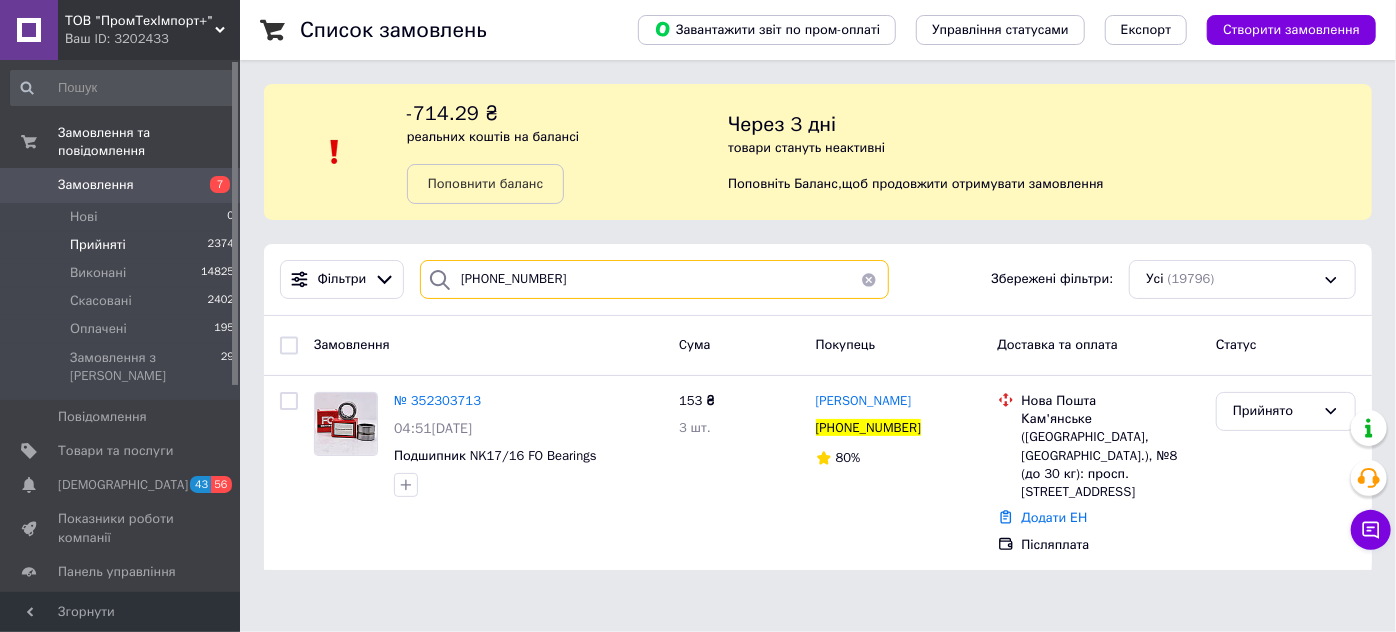 drag, startPoint x: 619, startPoint y: 279, endPoint x: 109, endPoint y: 215, distance: 514 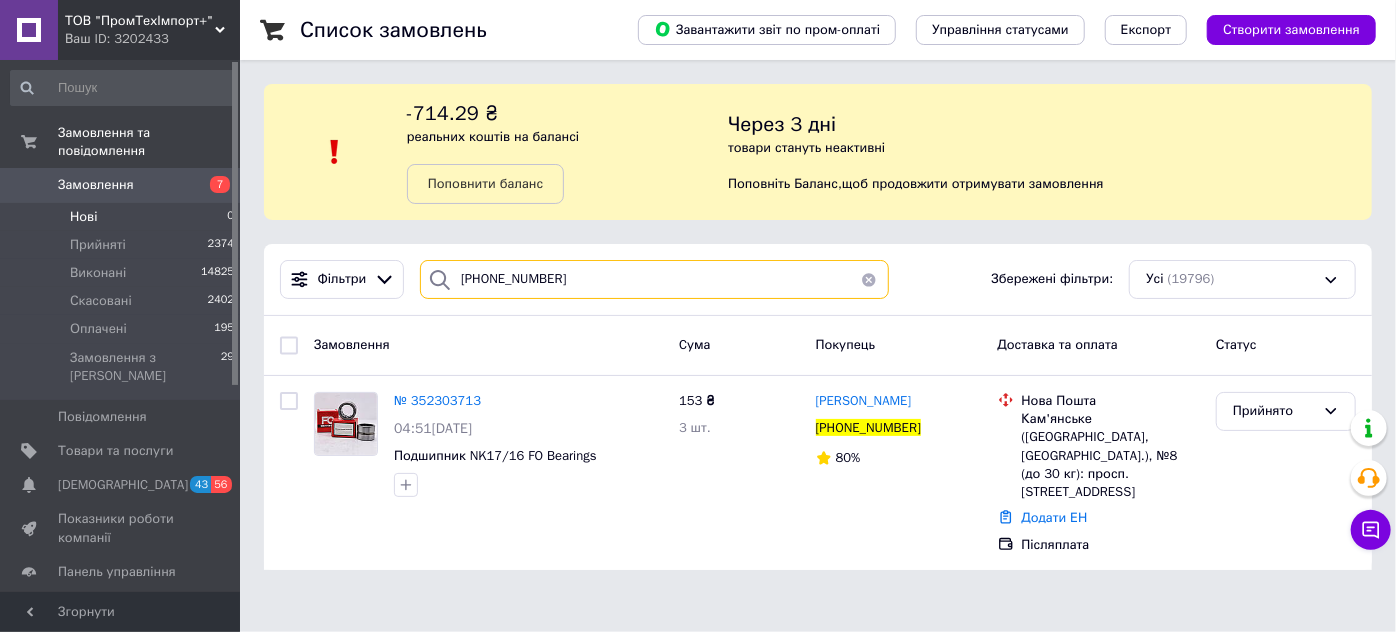 paste on "380683118460" 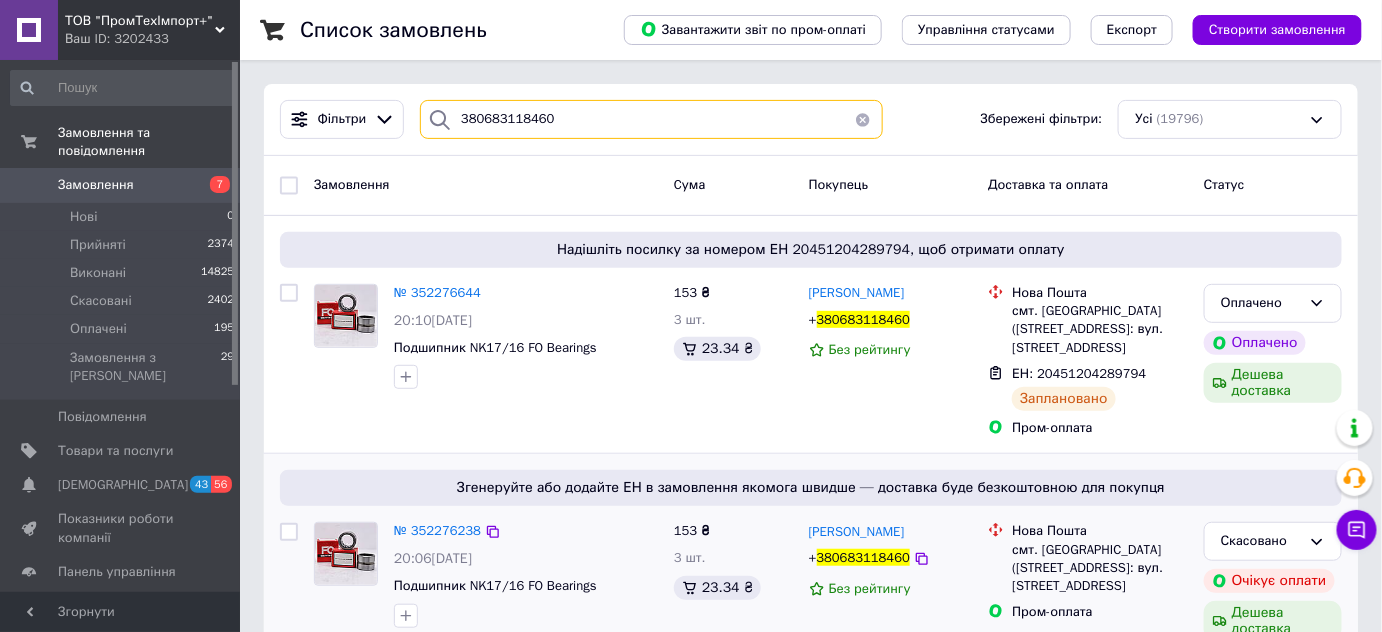 scroll, scrollTop: 207, scrollLeft: 0, axis: vertical 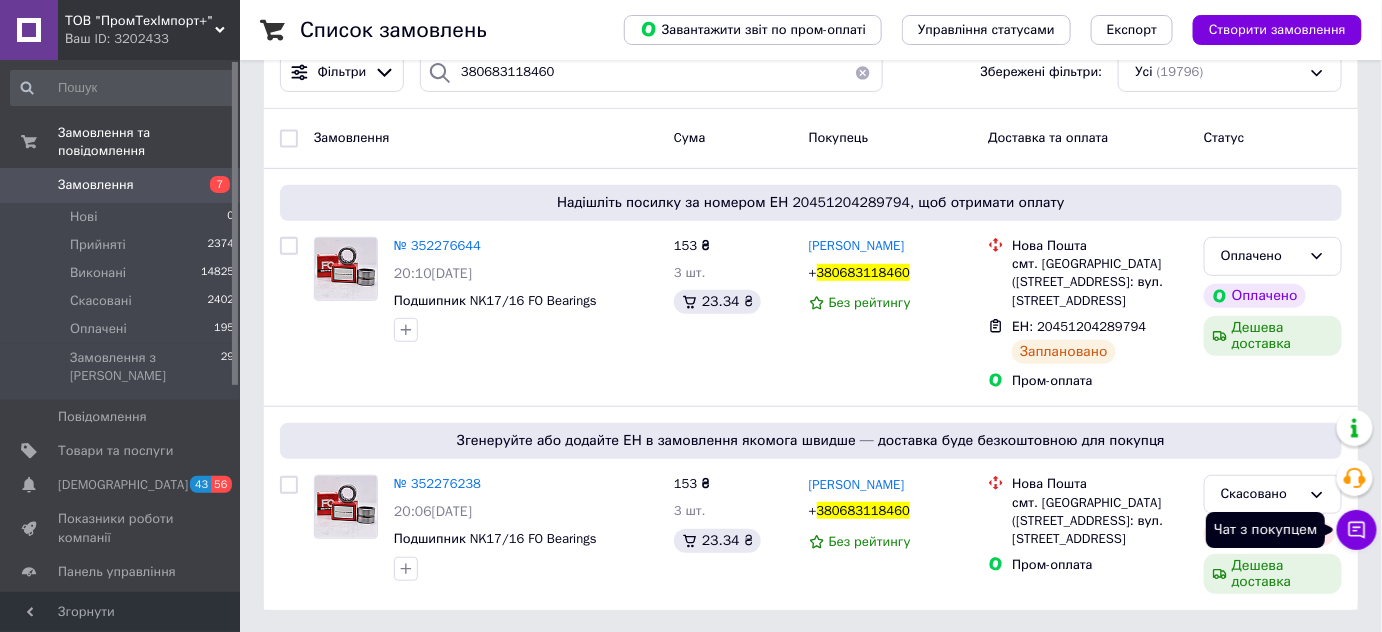 click 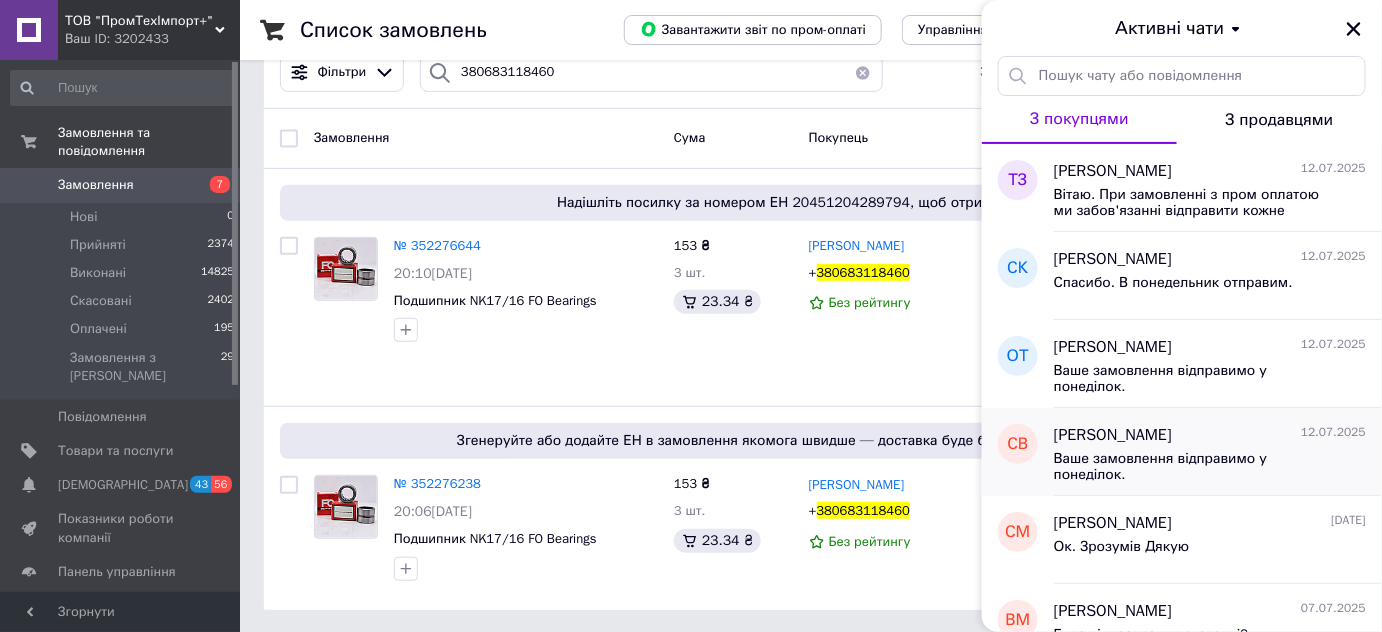 click on "[PERSON_NAME]" at bounding box center (1113, 435) 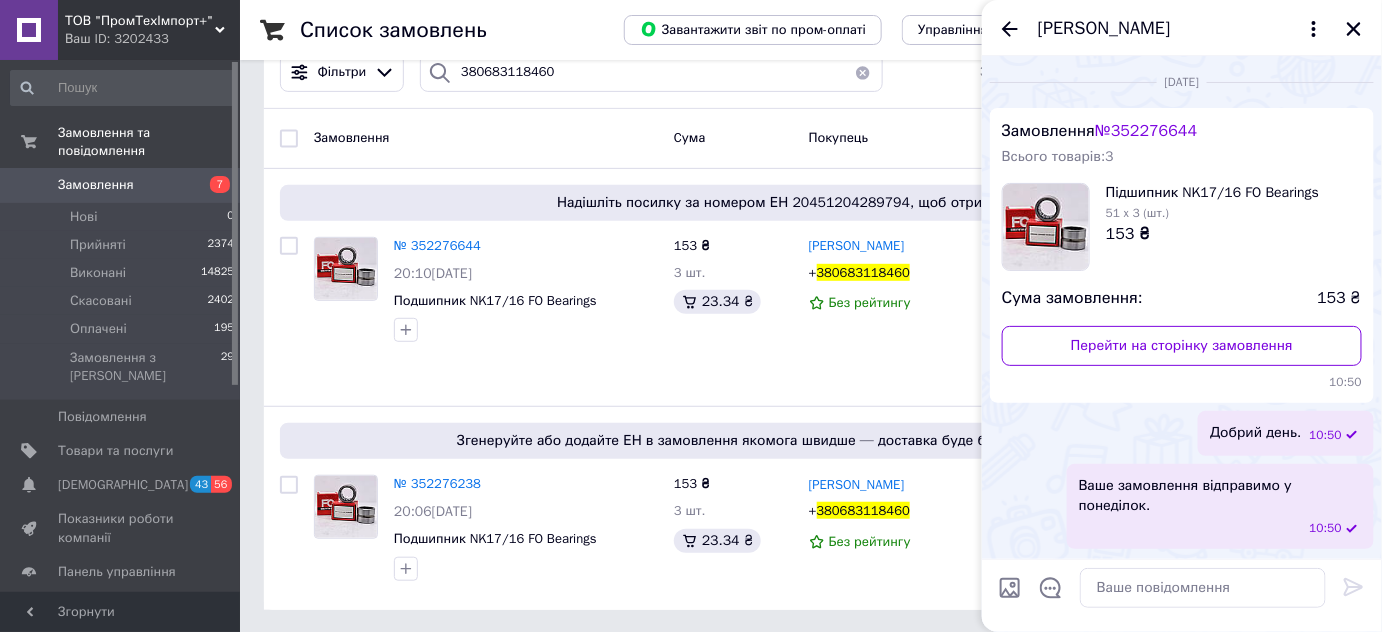 click 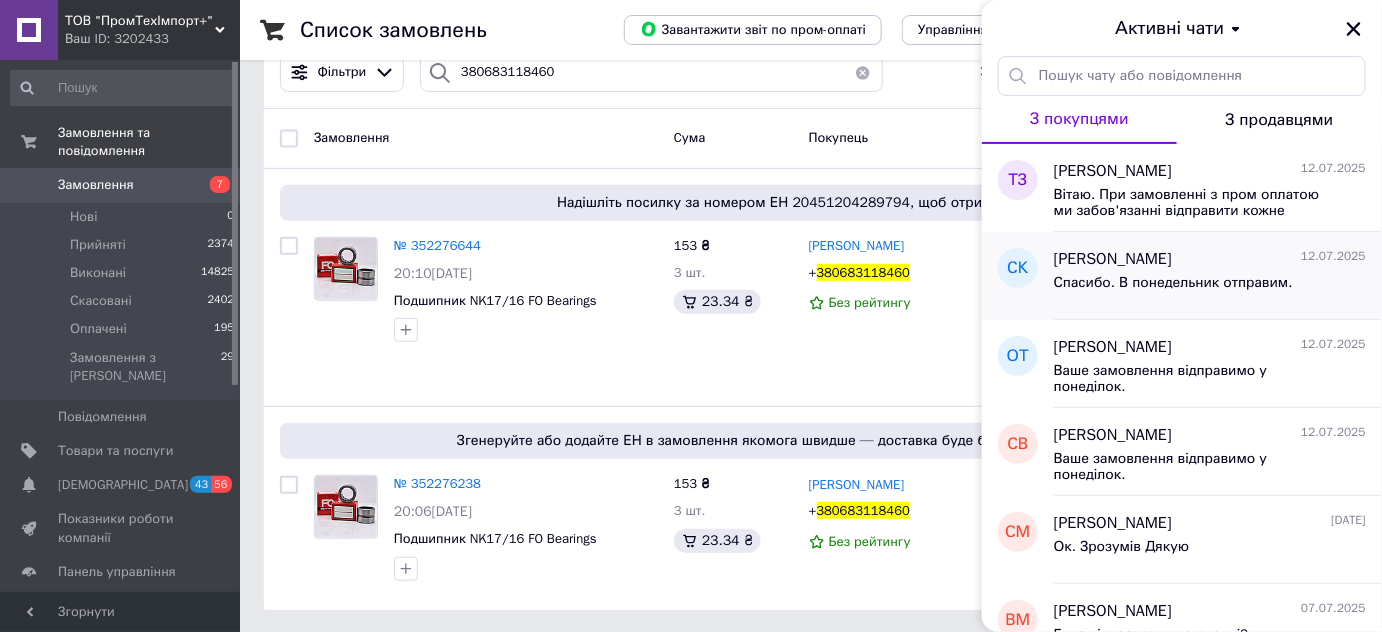 click on "Спасибо. В понедельник отправим." at bounding box center [1173, 283] 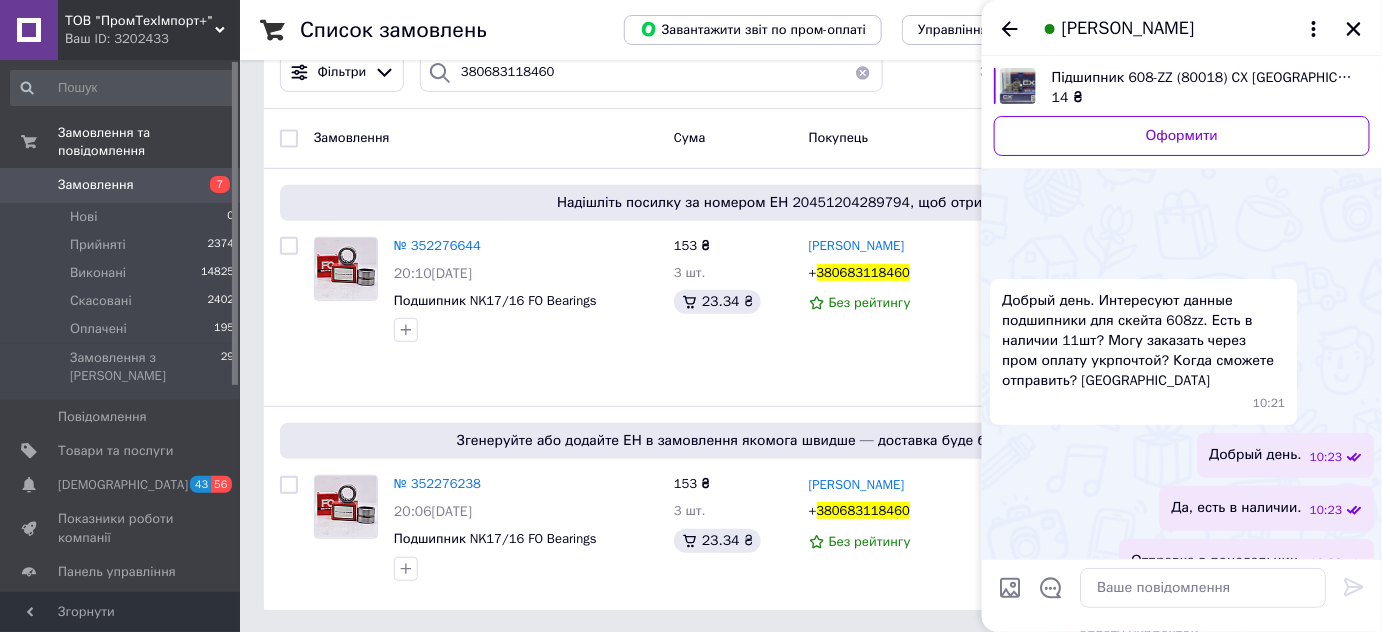 scroll, scrollTop: 272, scrollLeft: 0, axis: vertical 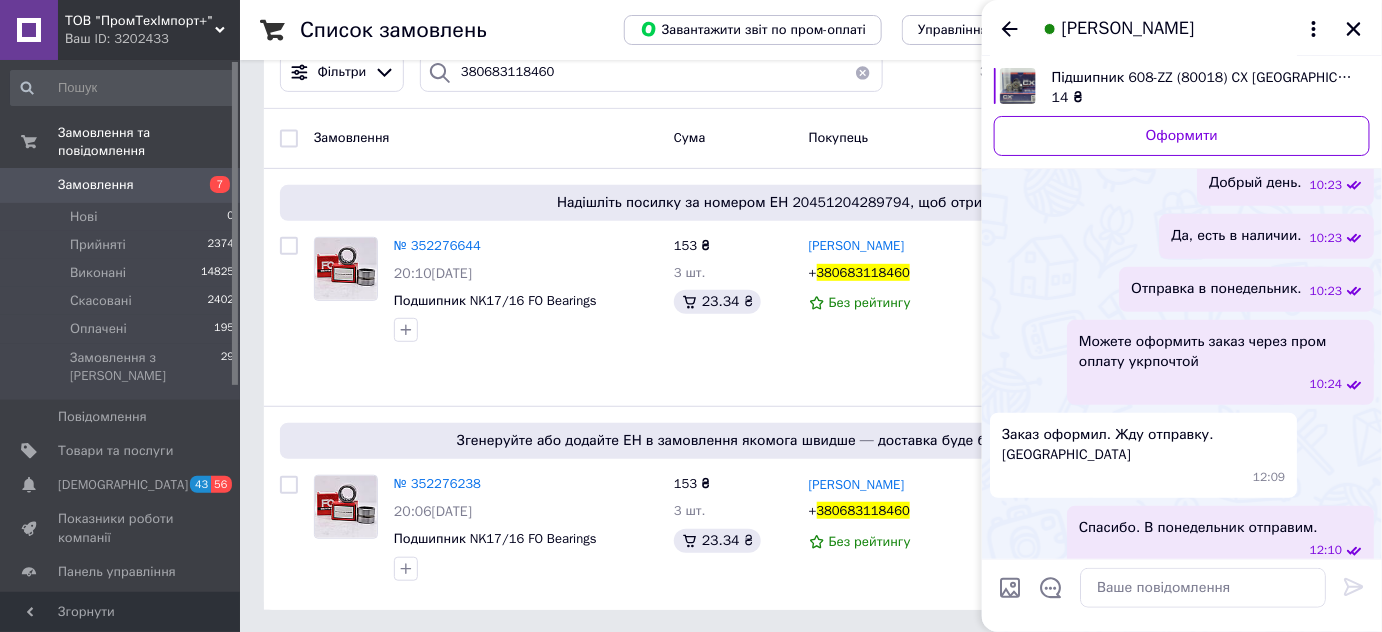 click 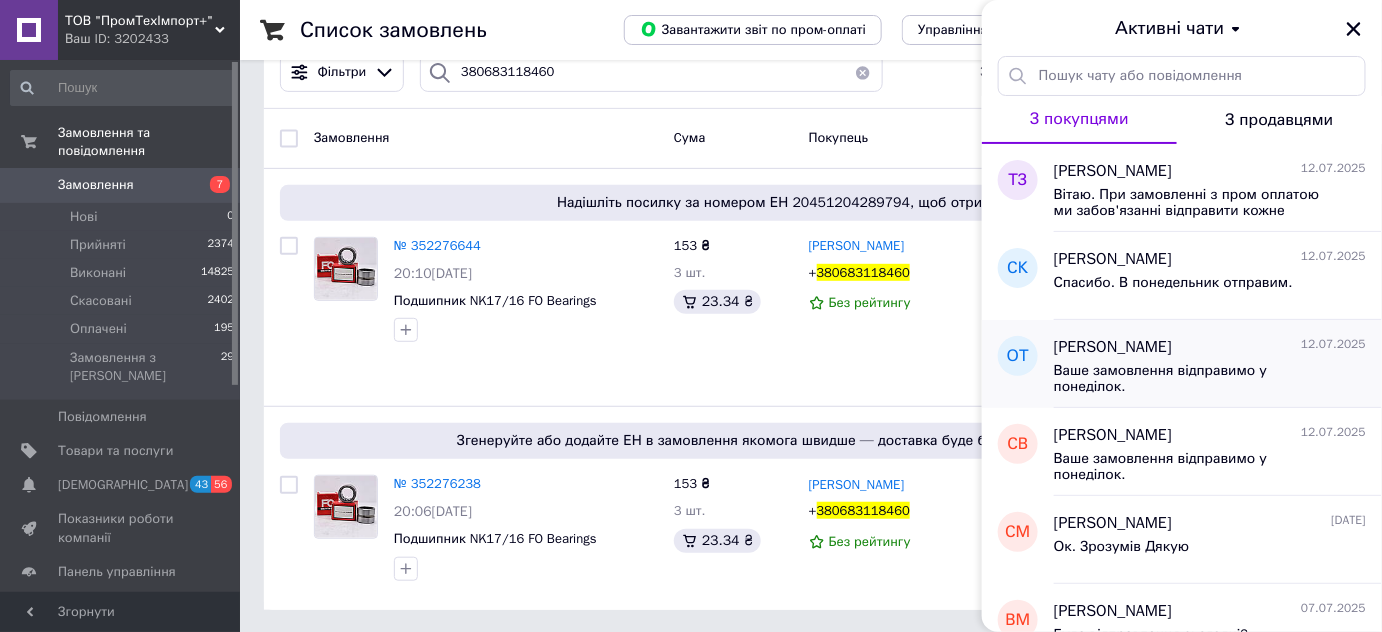 click on "[PERSON_NAME]" at bounding box center (1113, 347) 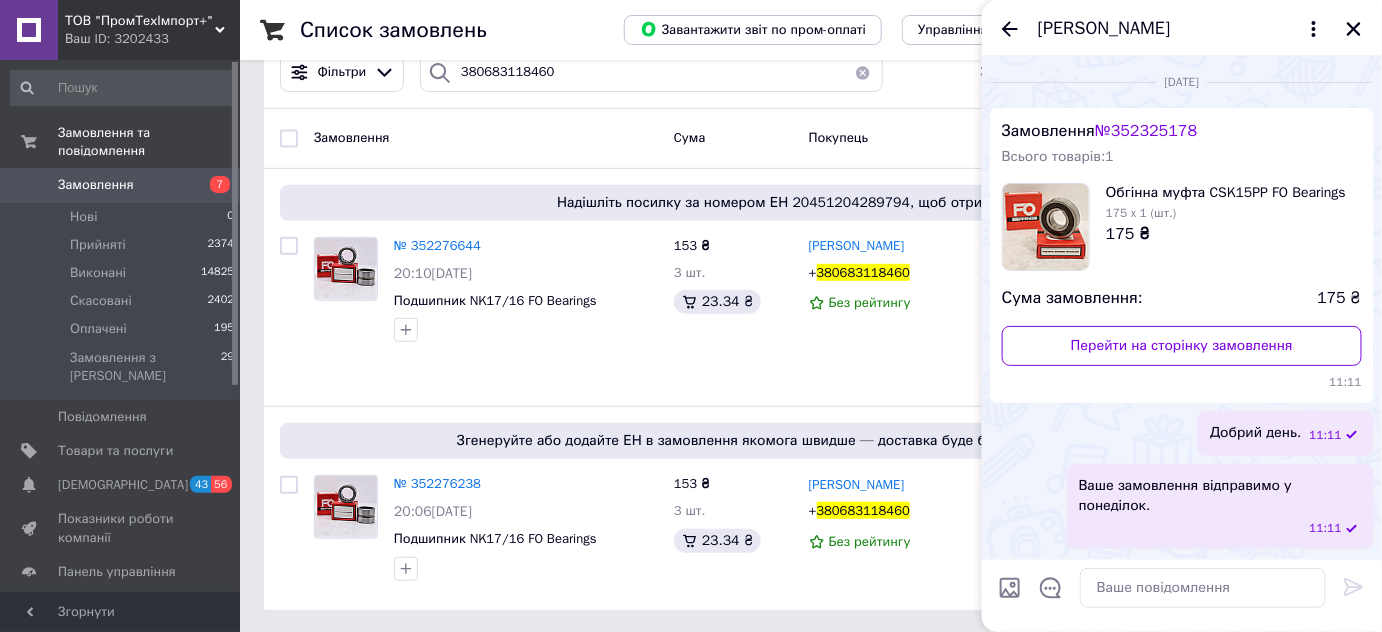 click 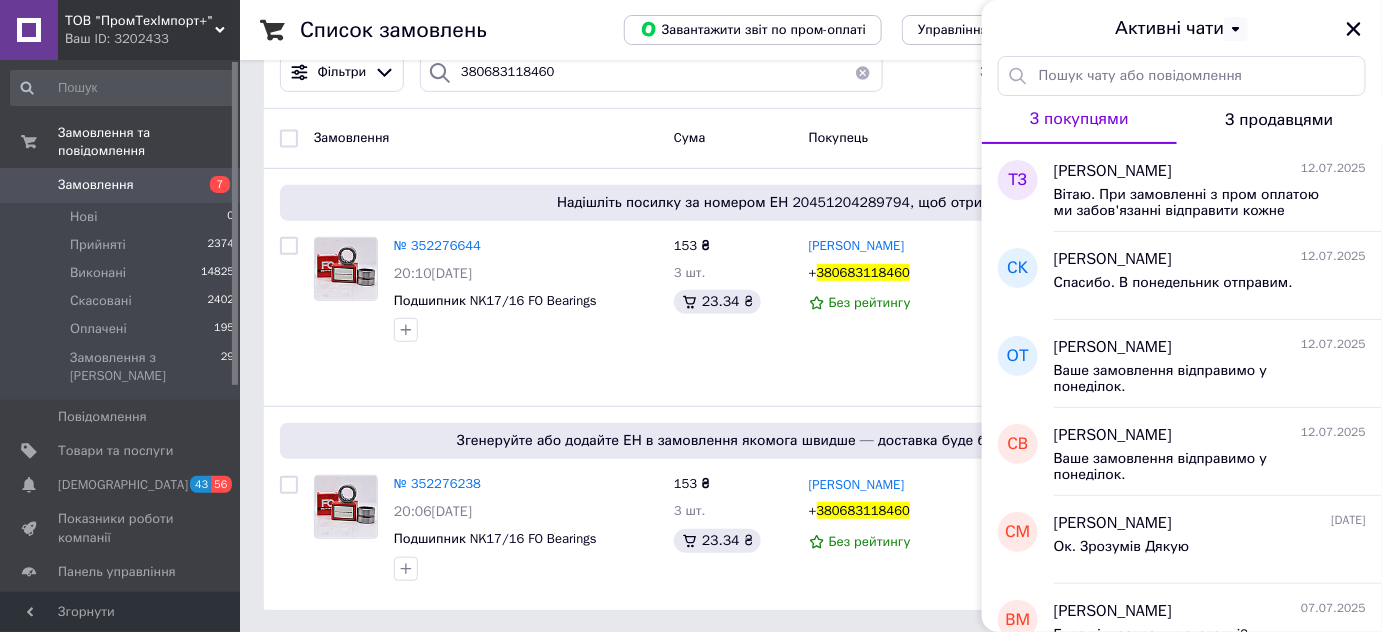 click 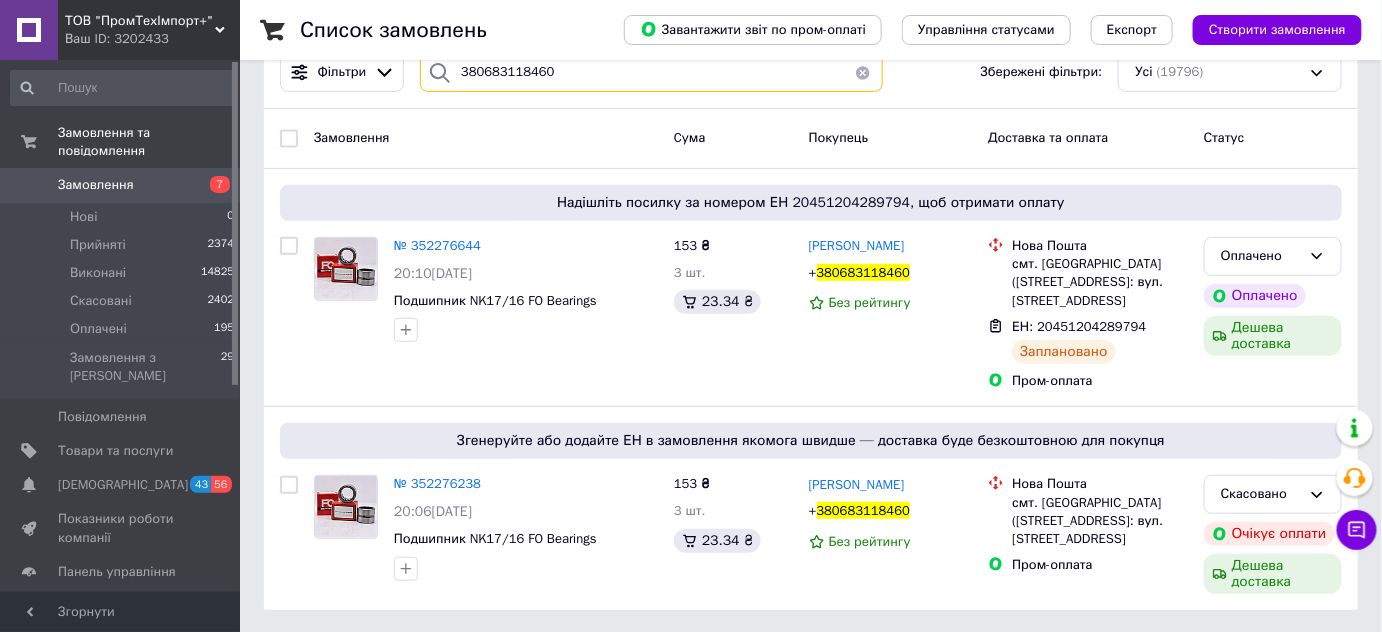 drag, startPoint x: 575, startPoint y: 85, endPoint x: 26, endPoint y: 59, distance: 549.6153 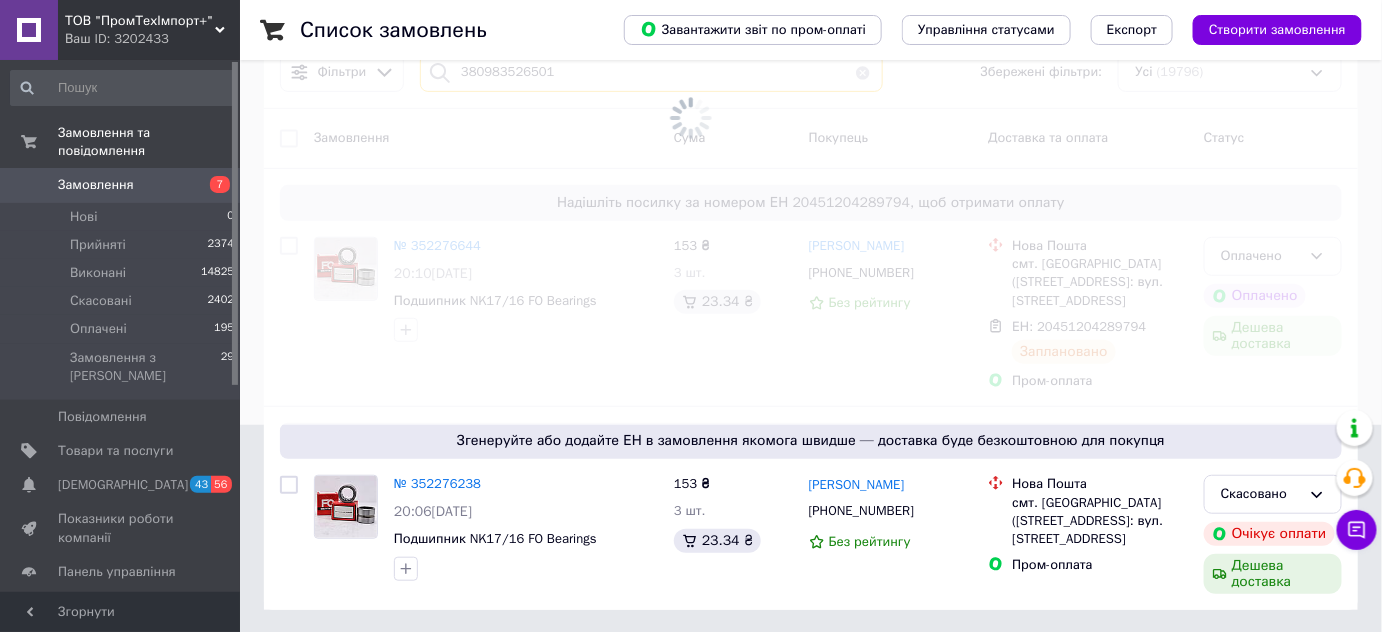 scroll, scrollTop: 0, scrollLeft: 0, axis: both 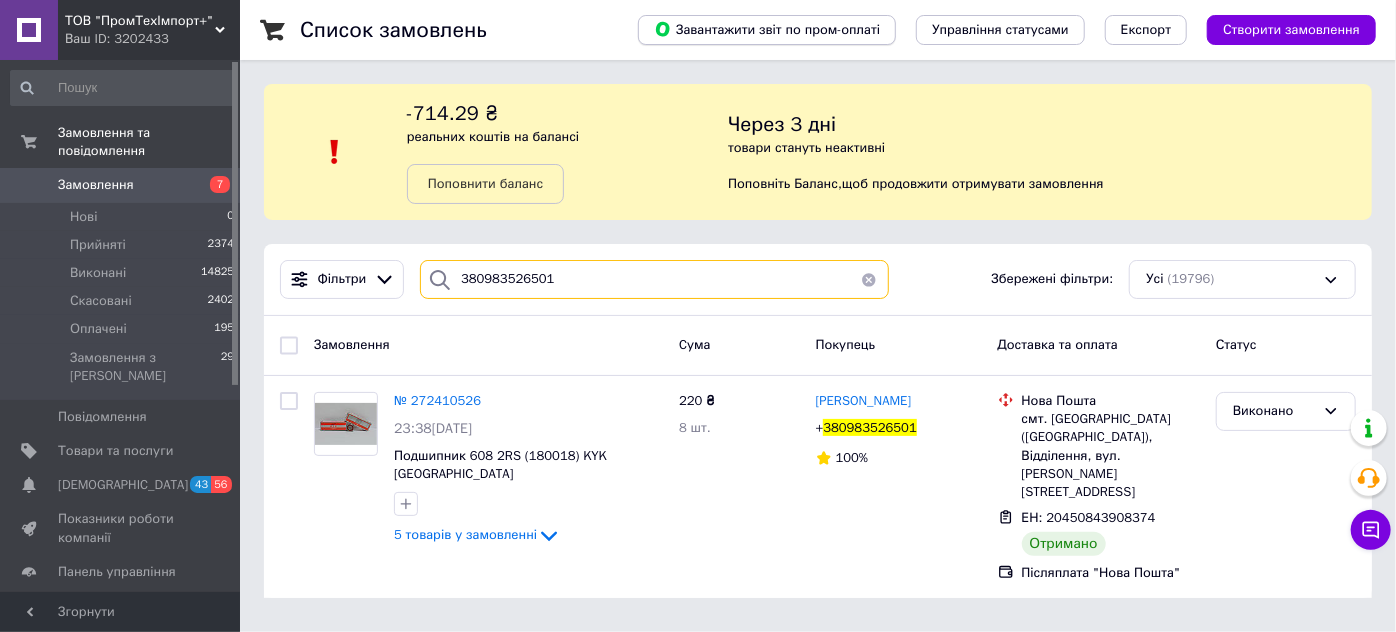 type on "380983526501" 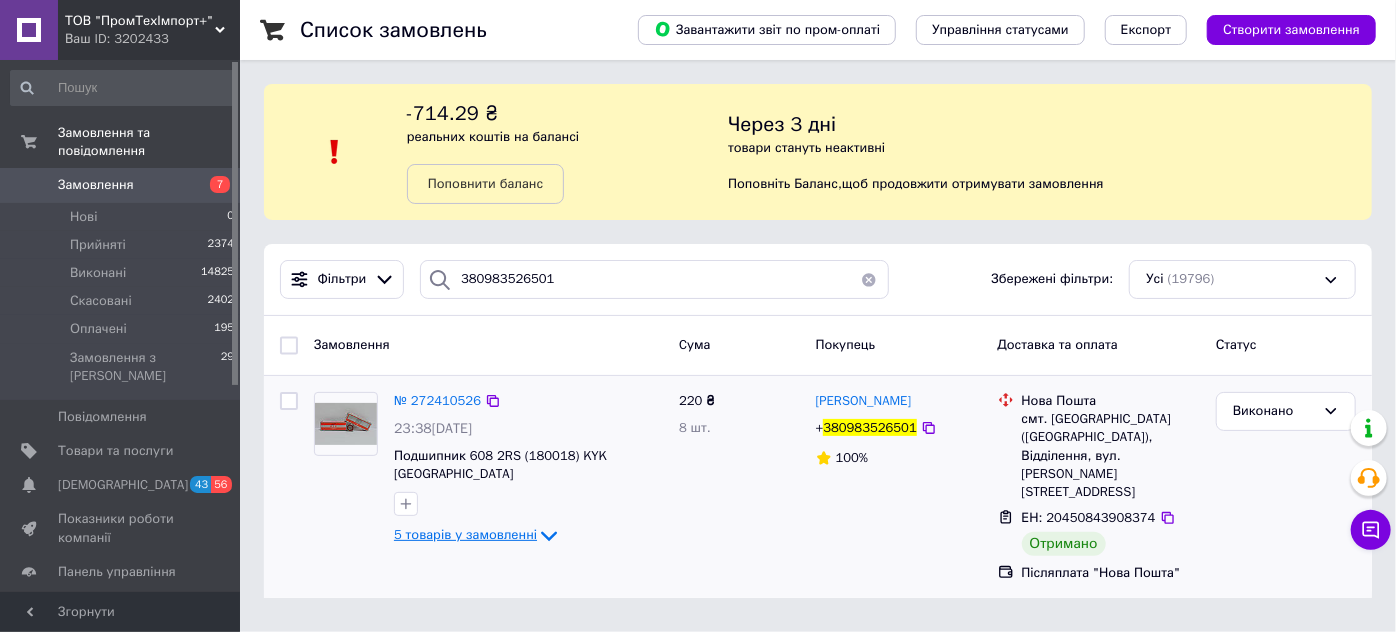 click on "5 товарів у замовленні" at bounding box center [465, 534] 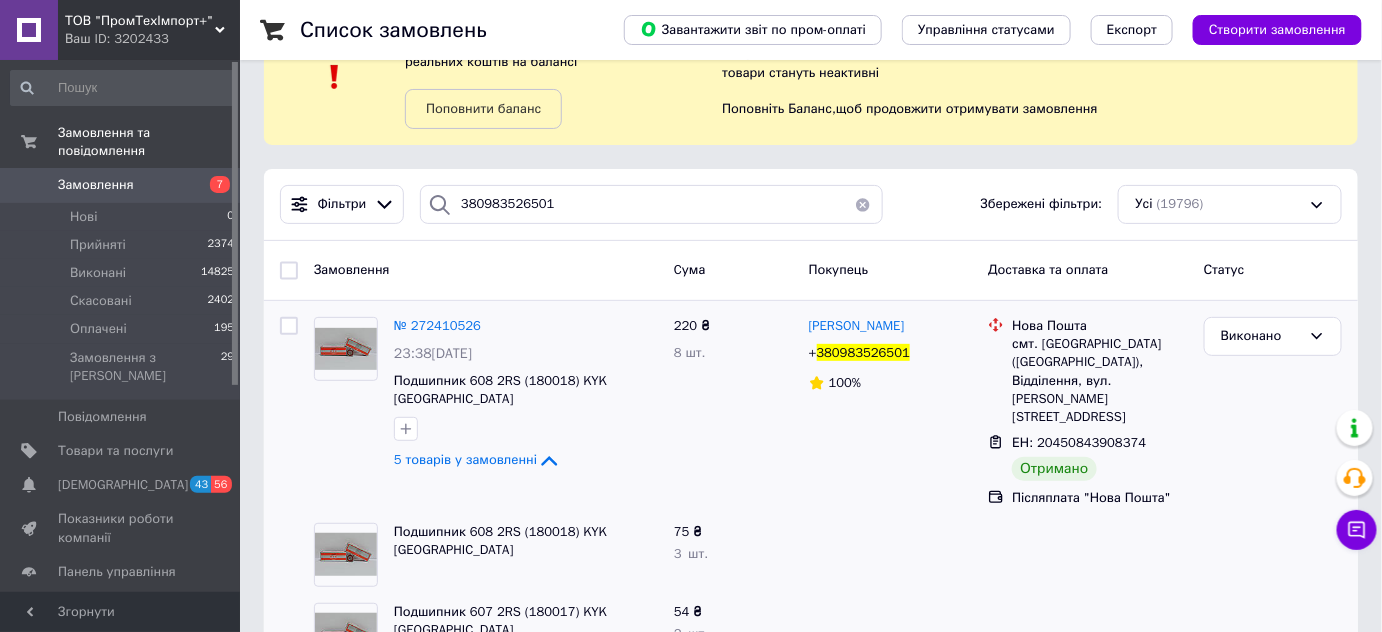 scroll, scrollTop: 181, scrollLeft: 0, axis: vertical 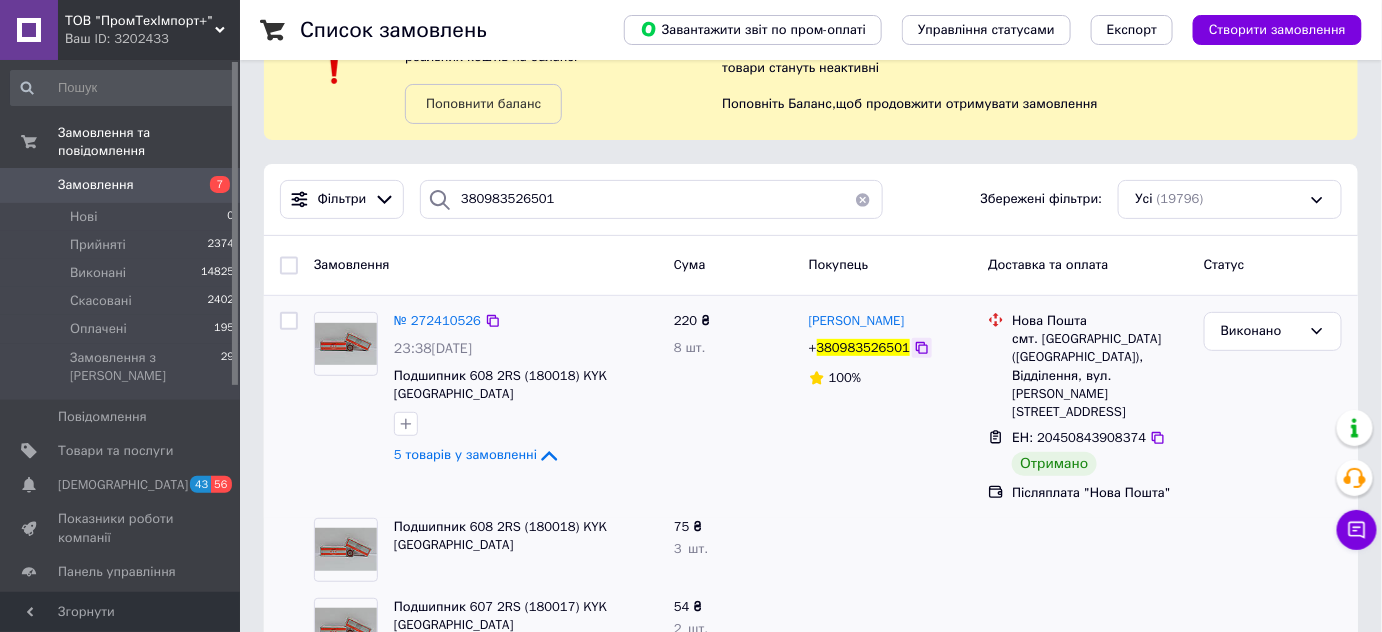 click 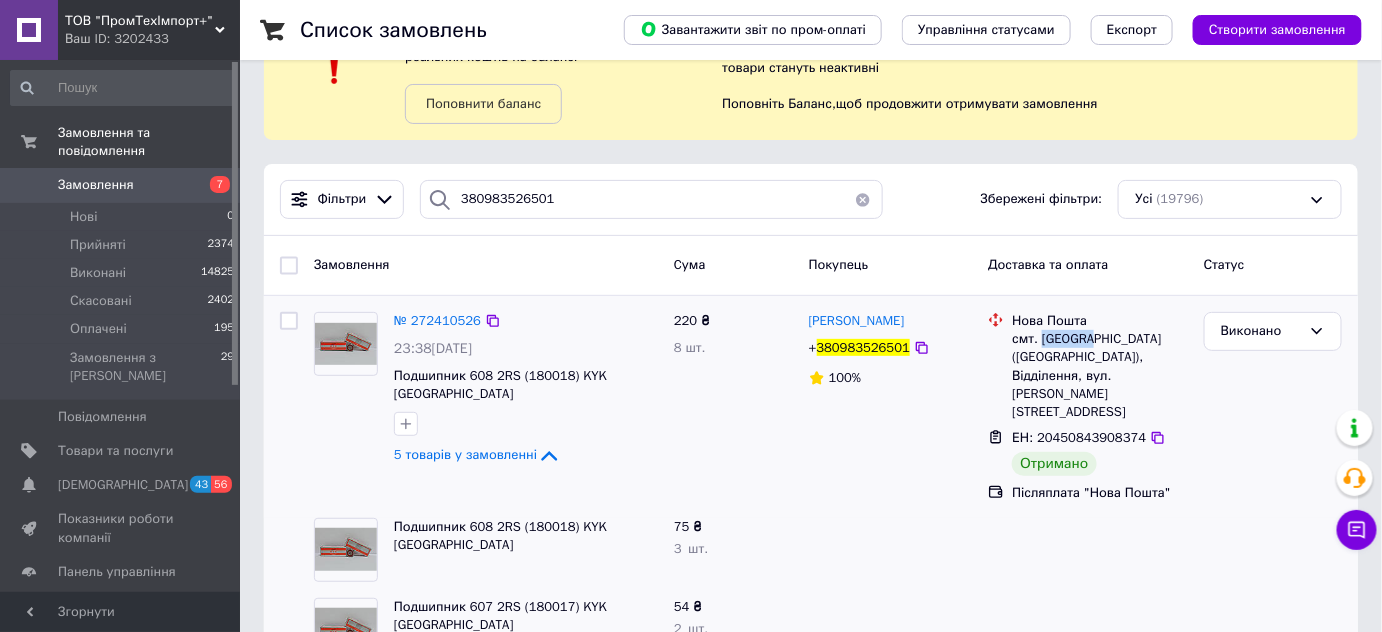 drag, startPoint x: 1040, startPoint y: 338, endPoint x: 1085, endPoint y: 336, distance: 45.044422 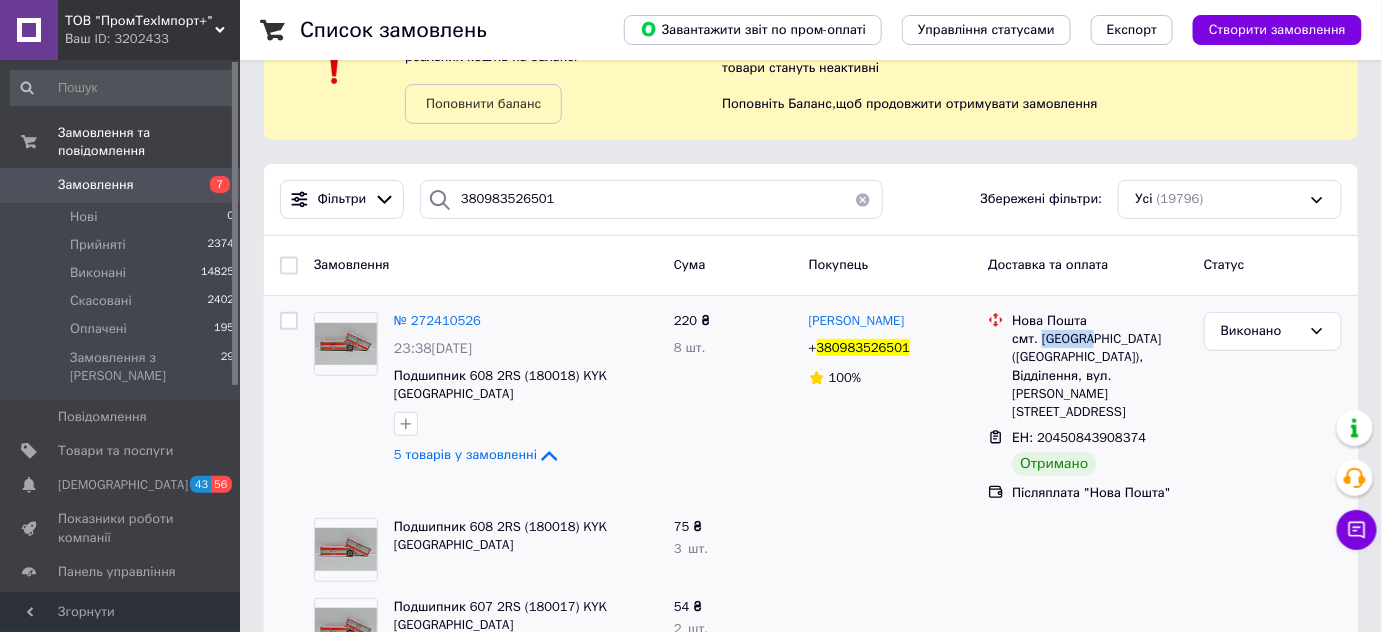 click on "Замовлення" at bounding box center [121, 185] 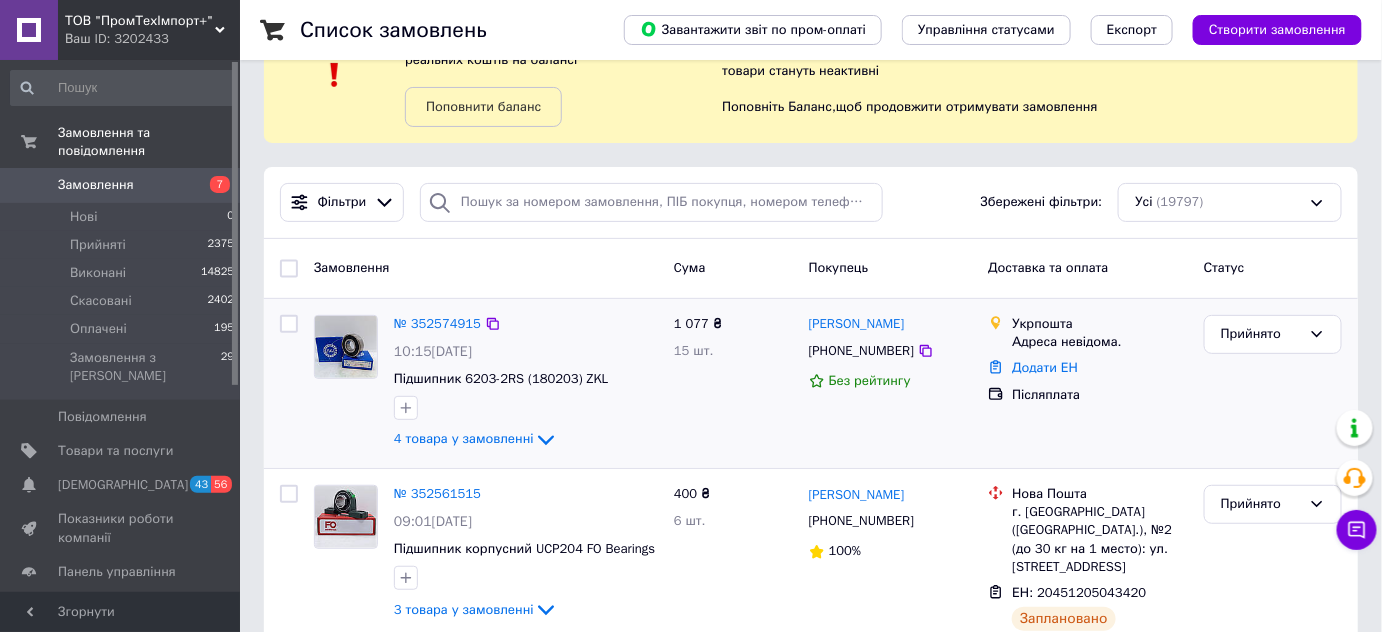 scroll, scrollTop: 181, scrollLeft: 0, axis: vertical 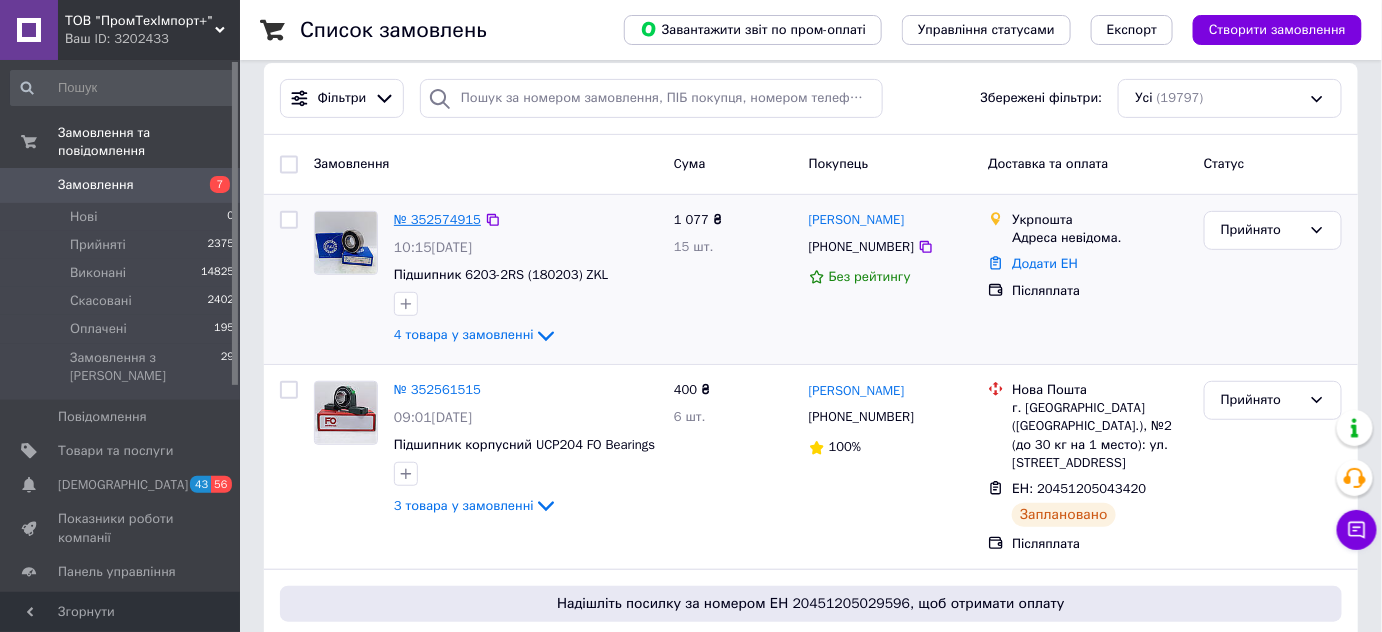 click on "№ 352574915" at bounding box center [437, 219] 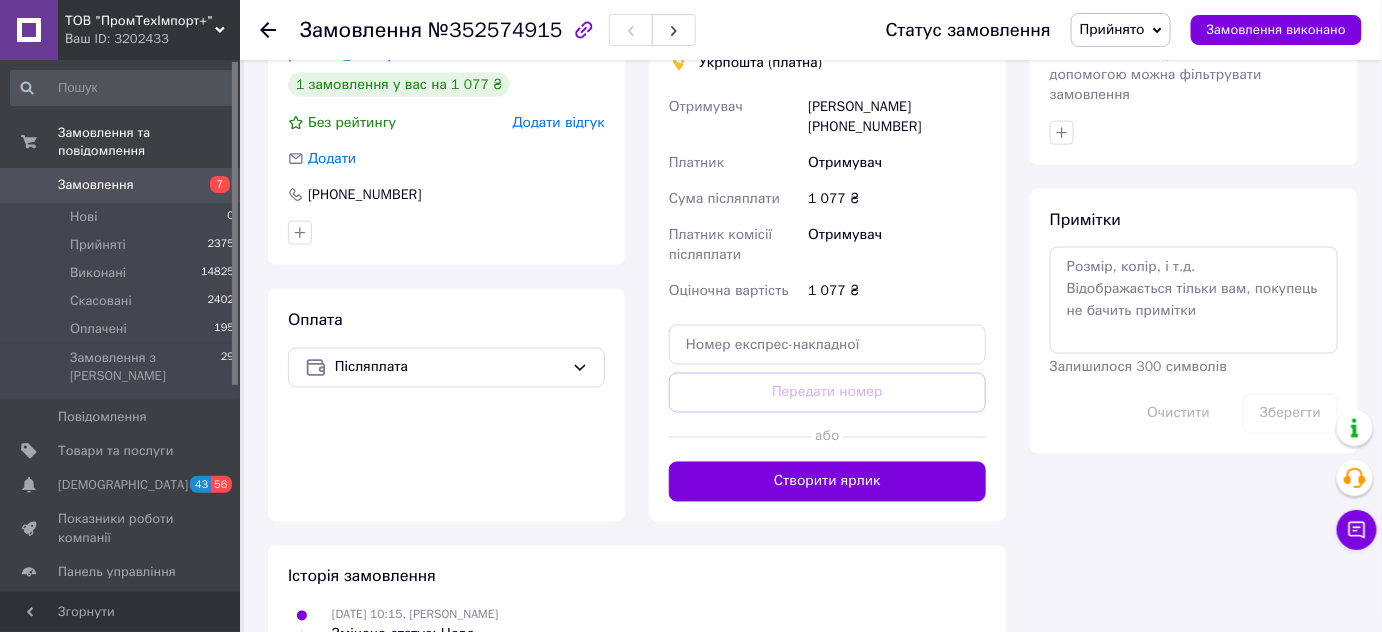 scroll, scrollTop: 727, scrollLeft: 0, axis: vertical 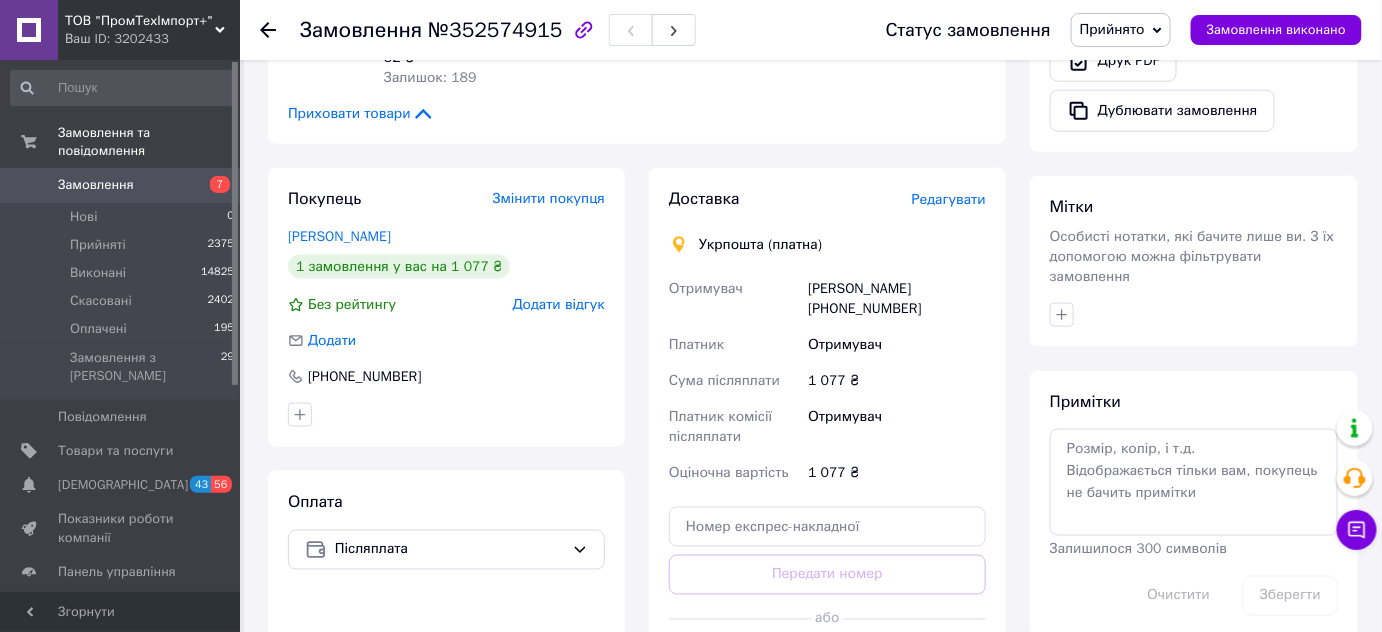 drag, startPoint x: 907, startPoint y: 249, endPoint x: 809, endPoint y: 247, distance: 98.02041 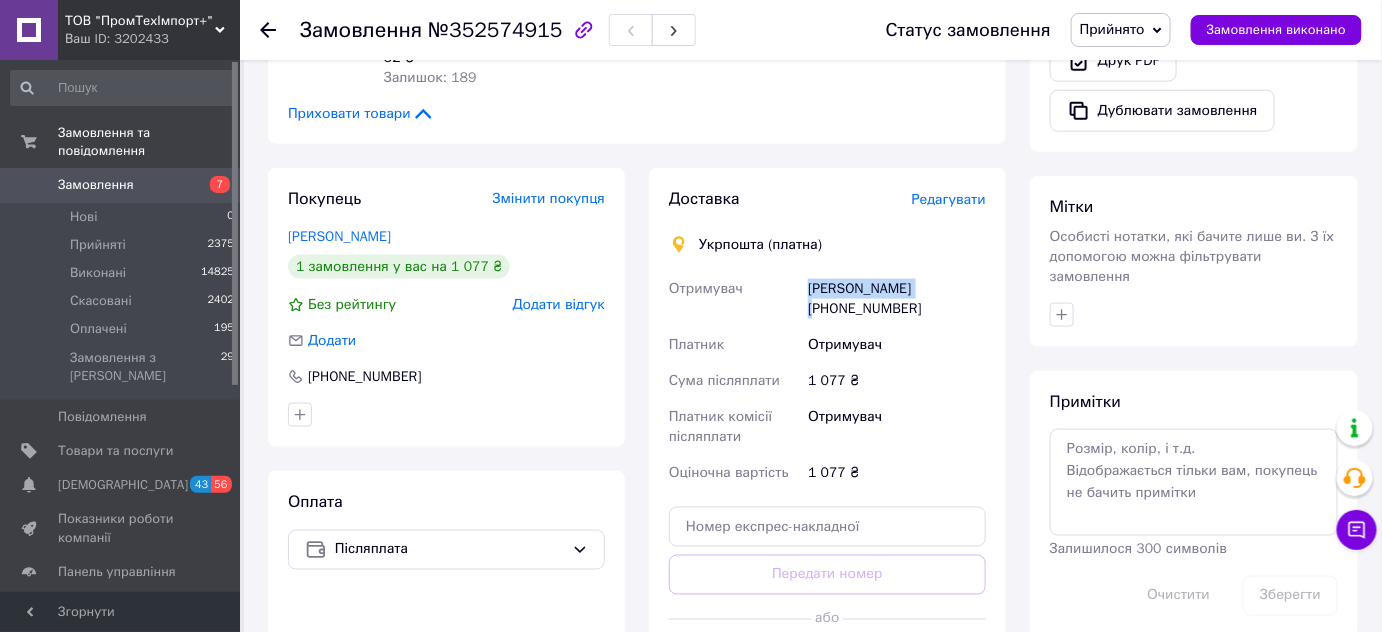 drag, startPoint x: 807, startPoint y: 224, endPoint x: 911, endPoint y: 223, distance: 104.00481 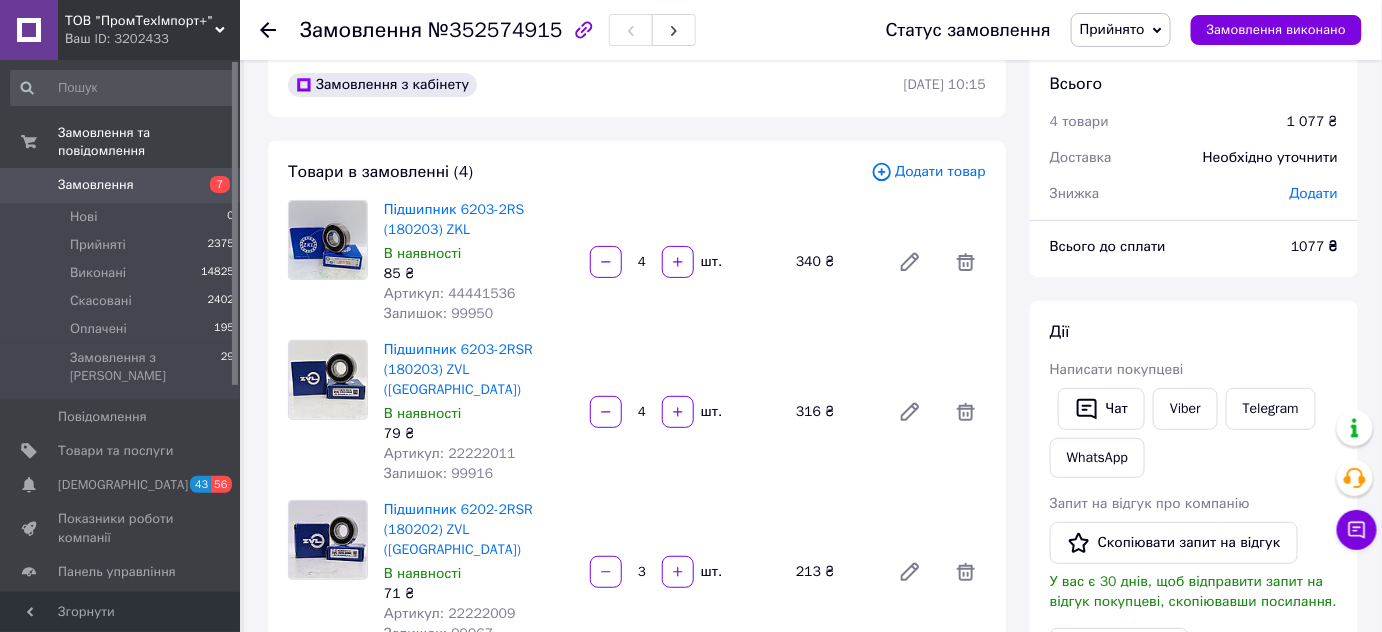 scroll, scrollTop: 0, scrollLeft: 0, axis: both 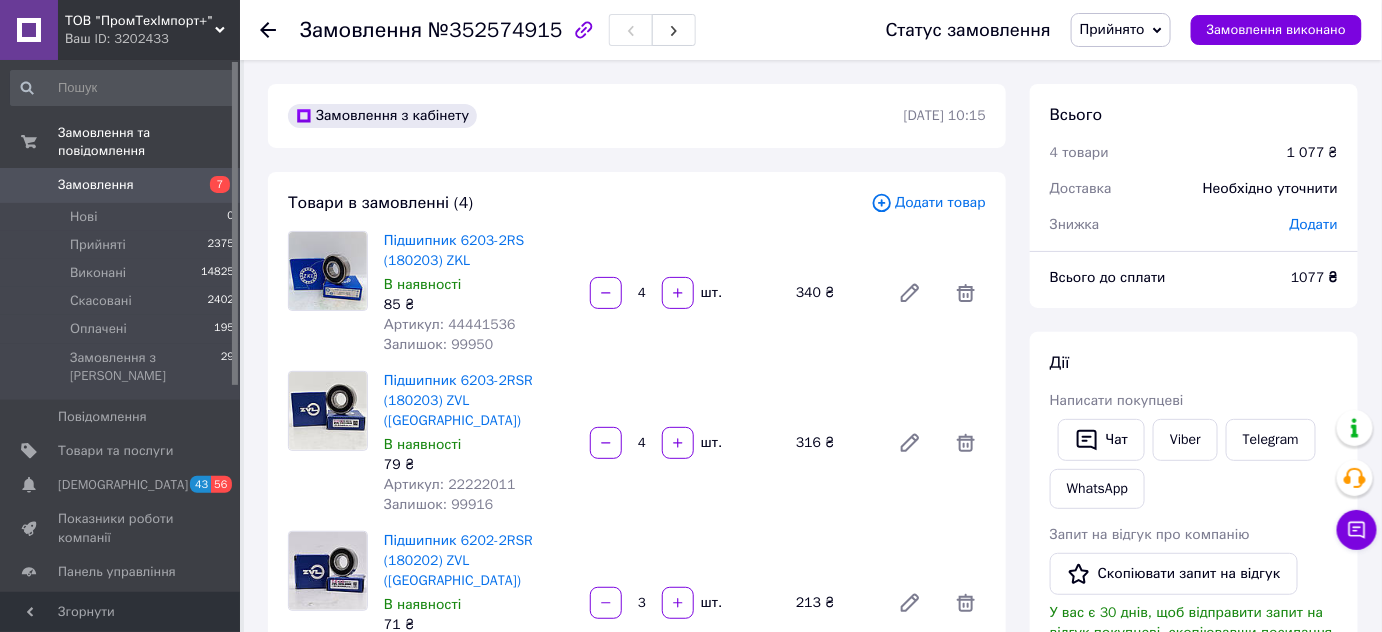 click on "Замовлення" at bounding box center [121, 185] 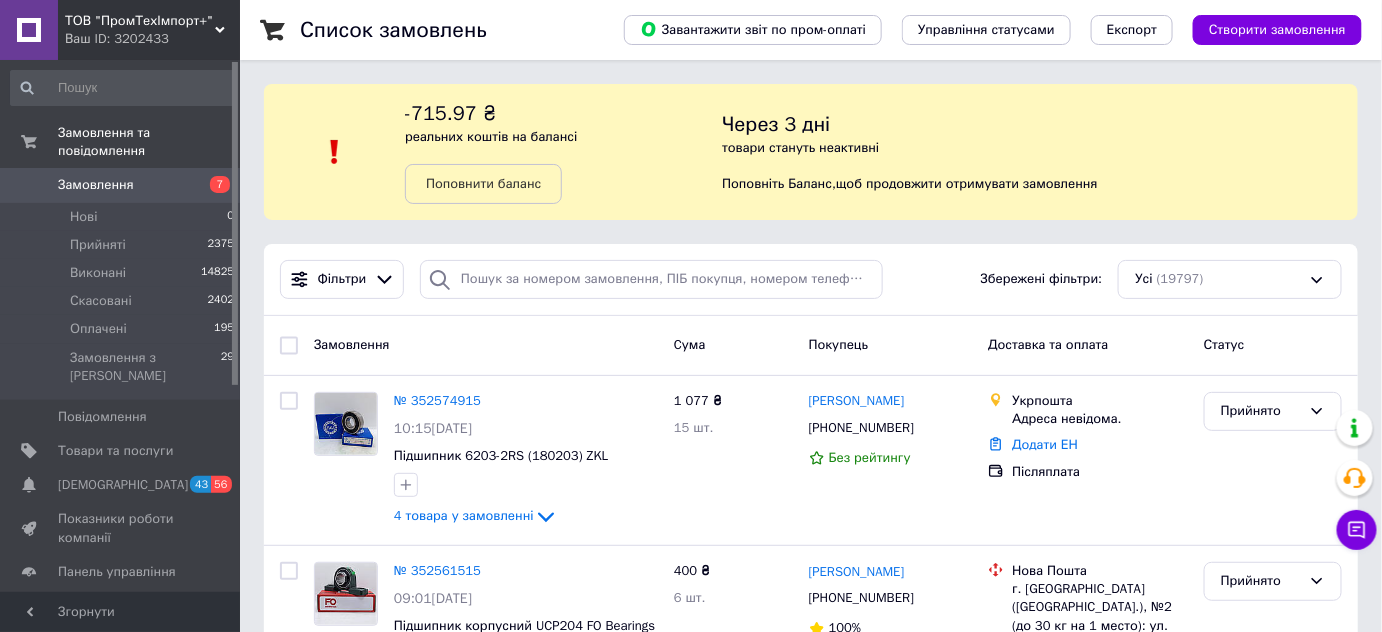 click on "-715.97 ₴ реальних коштів на балансі Поповнити баланс" at bounding box center (563, 152) 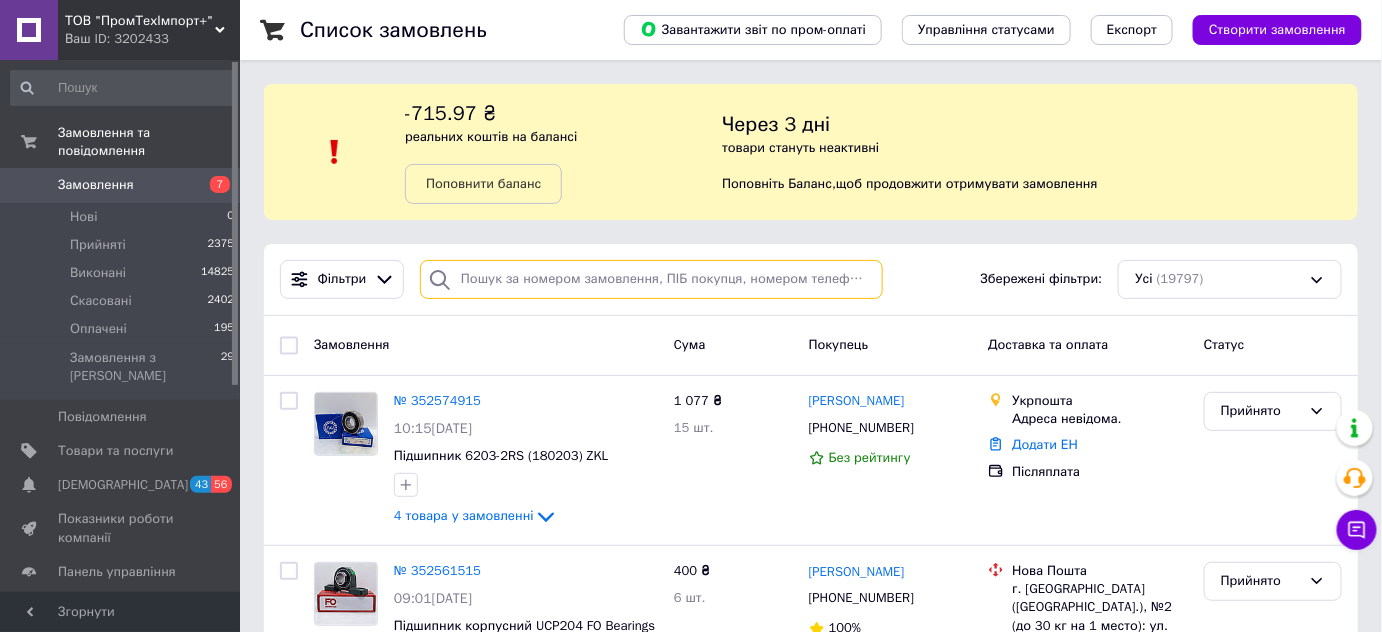 click at bounding box center [651, 279] 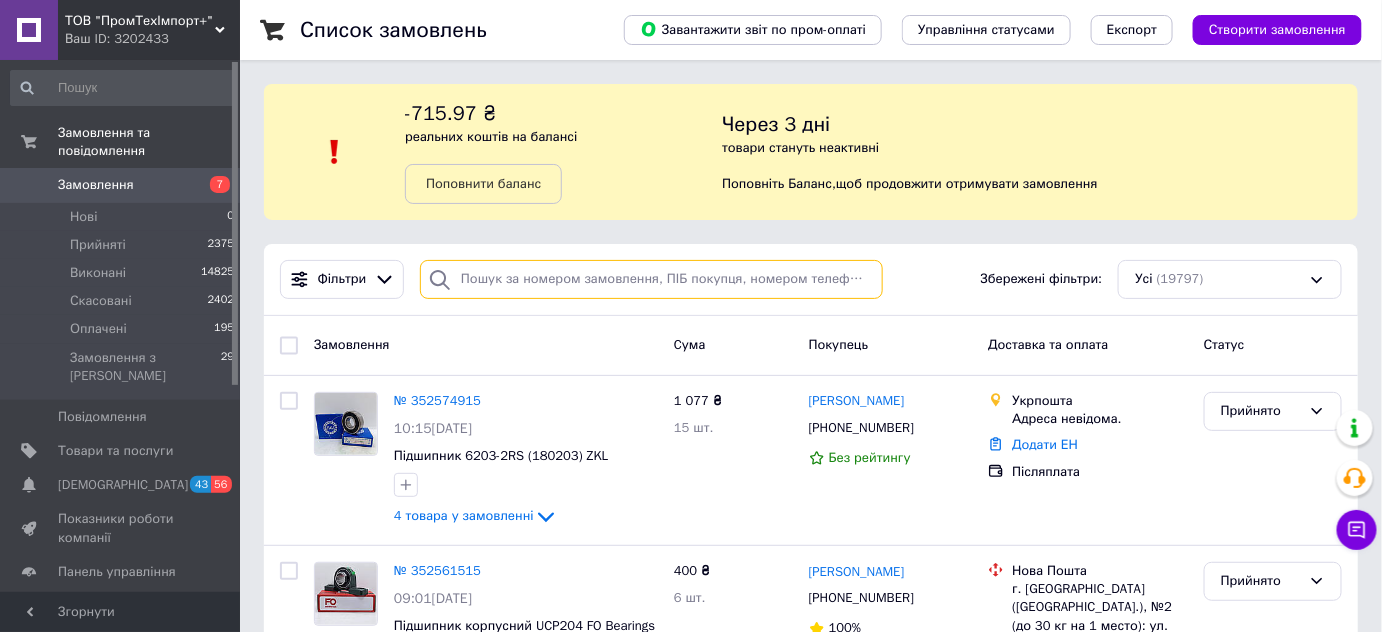 paste on "380503623552" 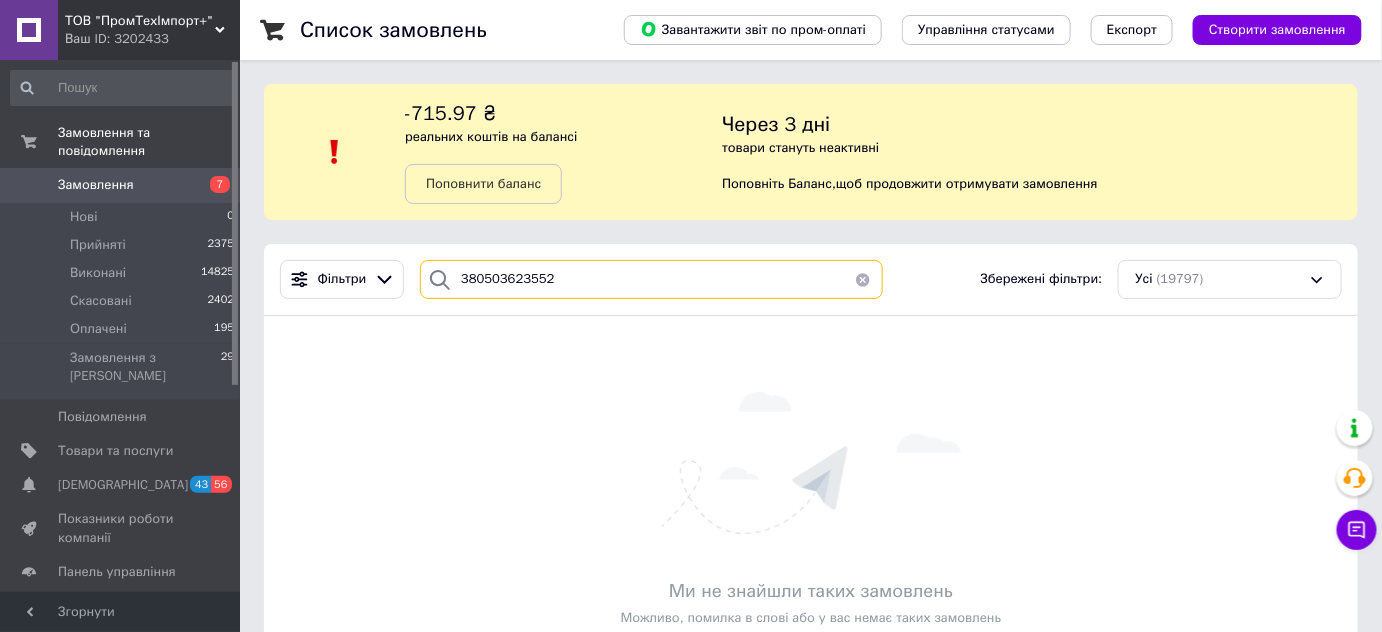 type on "380503623552" 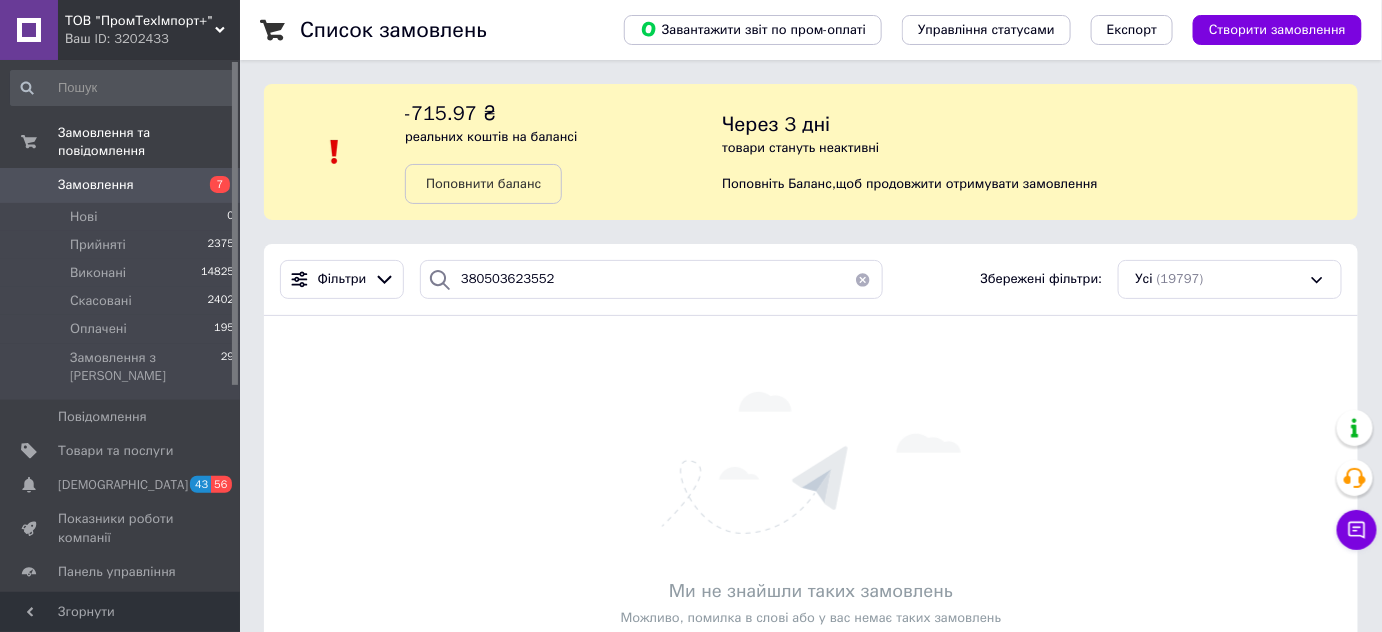 click on "Замовлення" at bounding box center [96, 185] 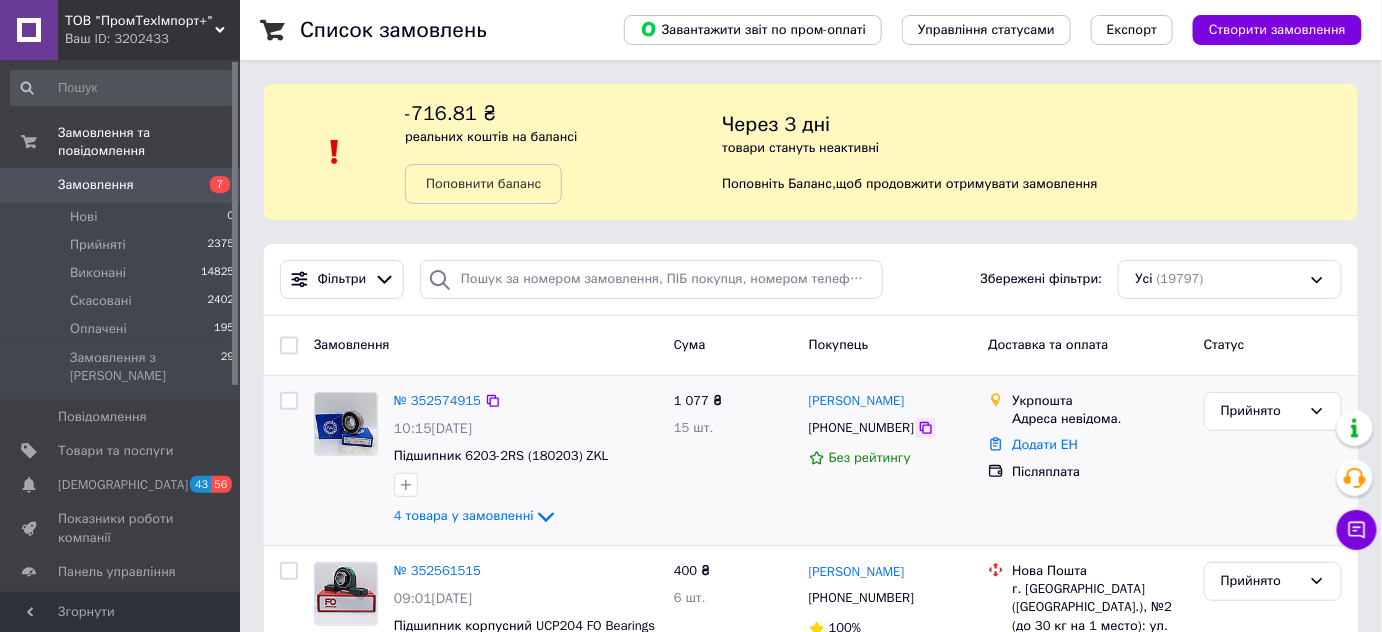 click 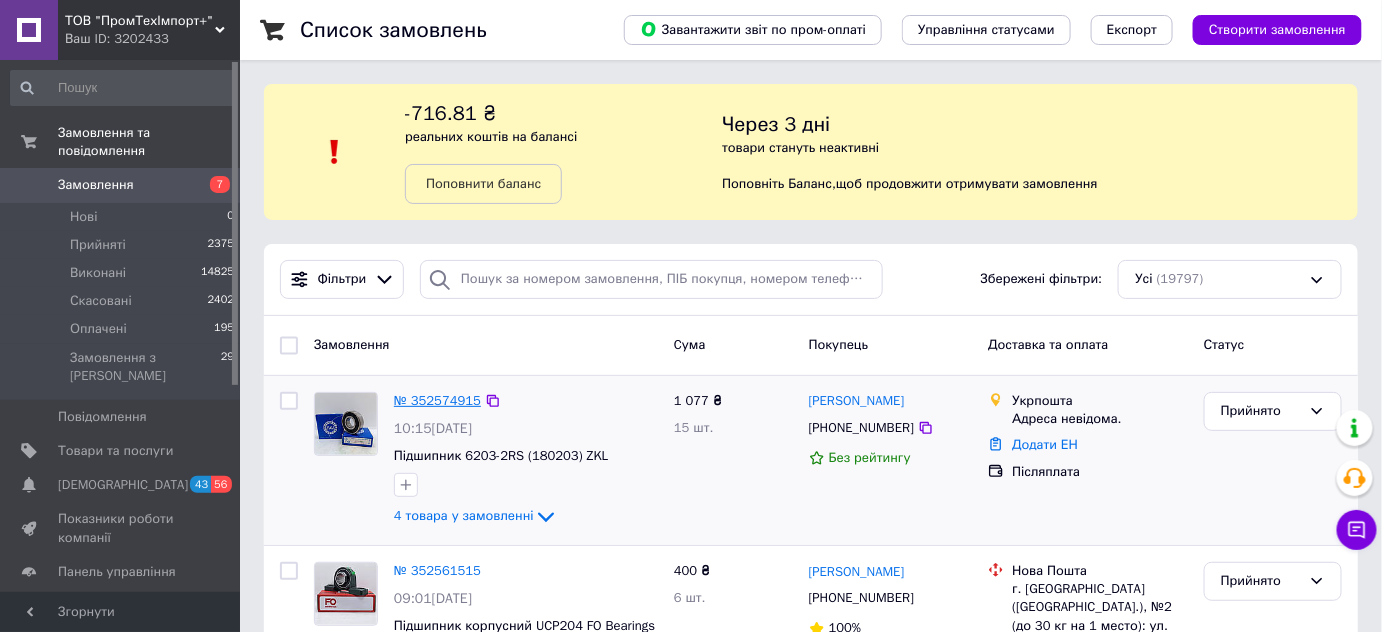 click on "№ 352574915" at bounding box center (437, 400) 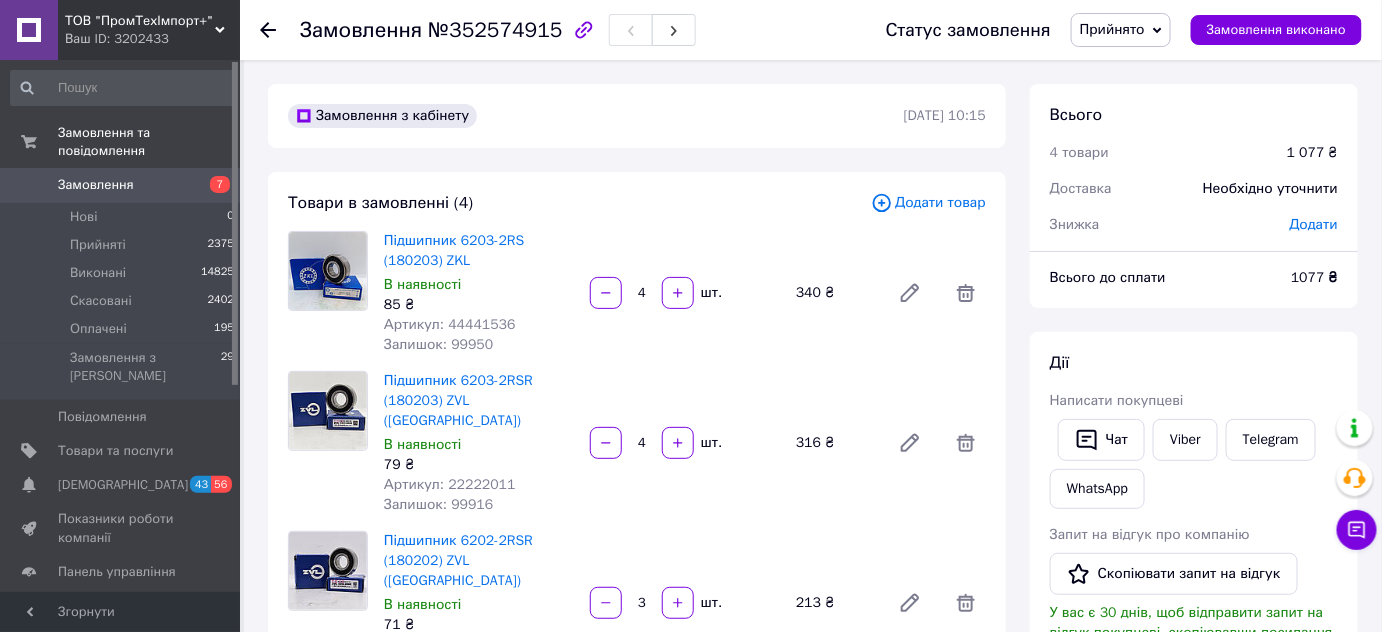 click on "Додати" at bounding box center (1314, 224) 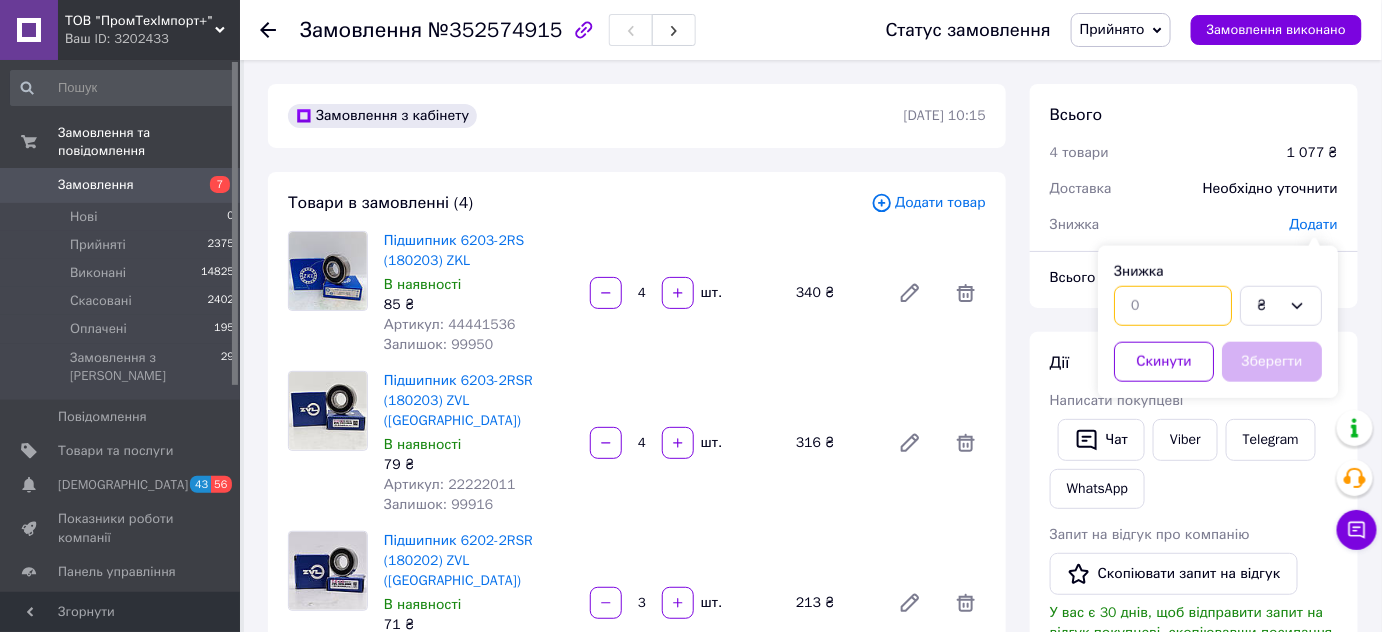 click at bounding box center [1173, 306] 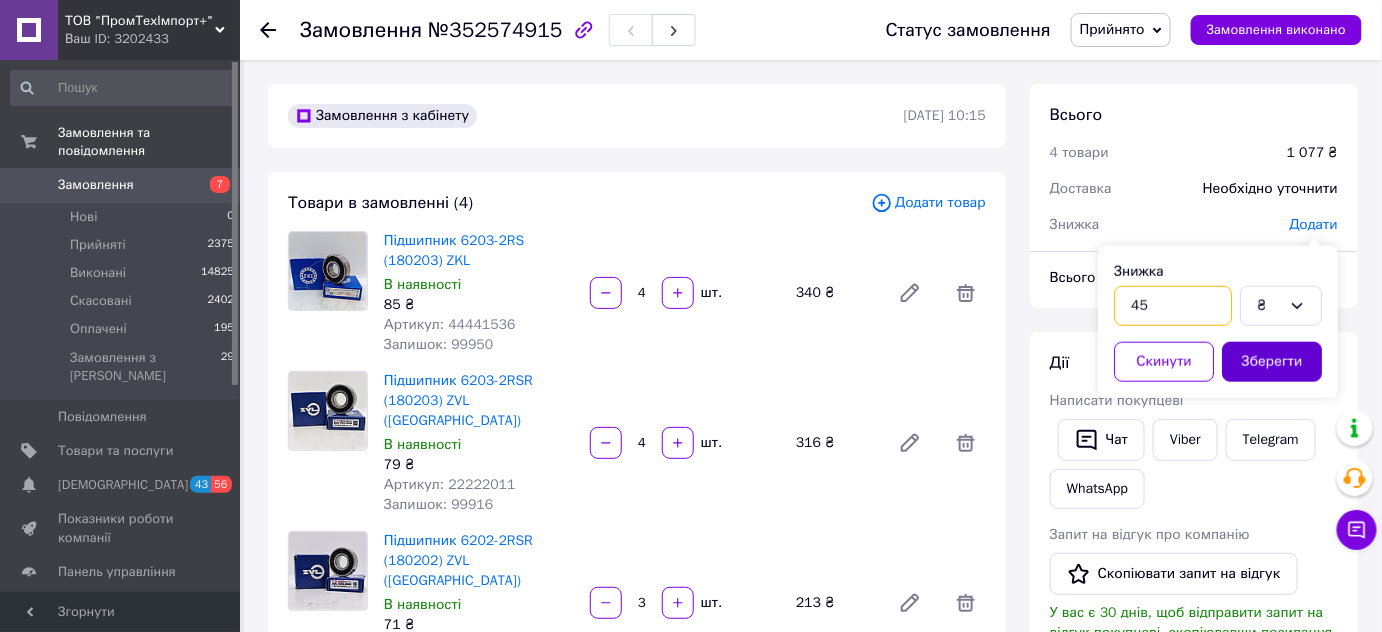 type on "45" 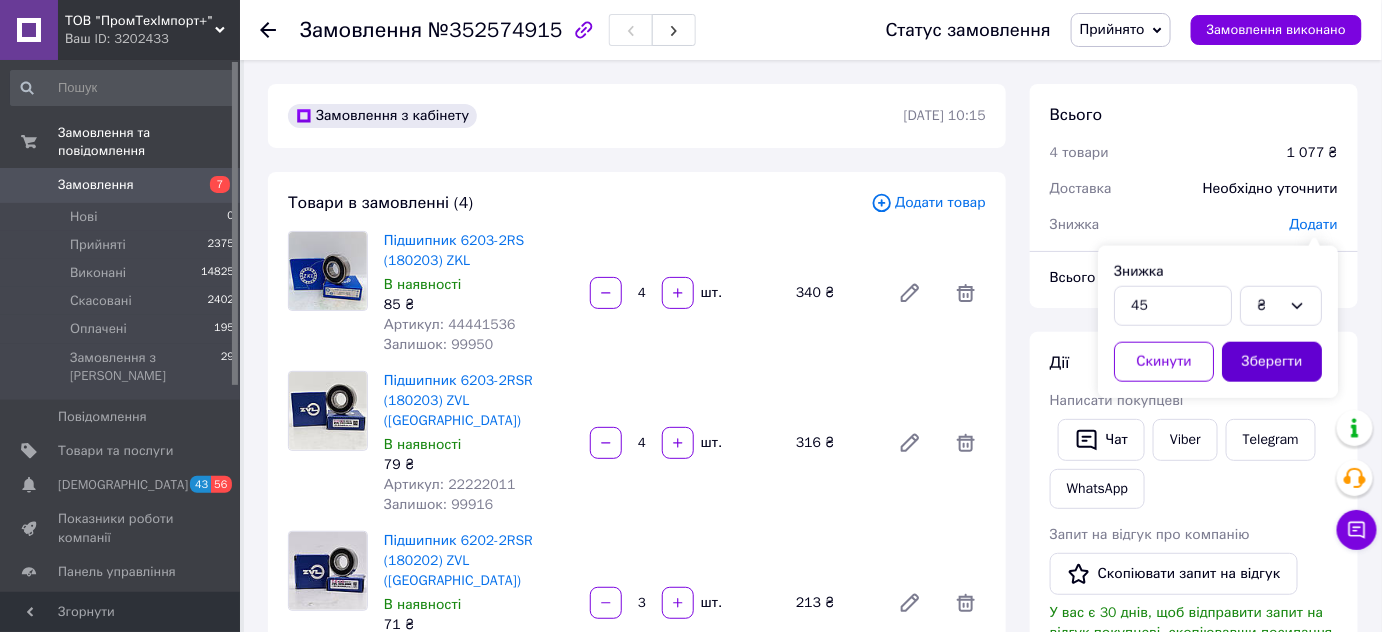 click on "Зберегти" at bounding box center (1272, 362) 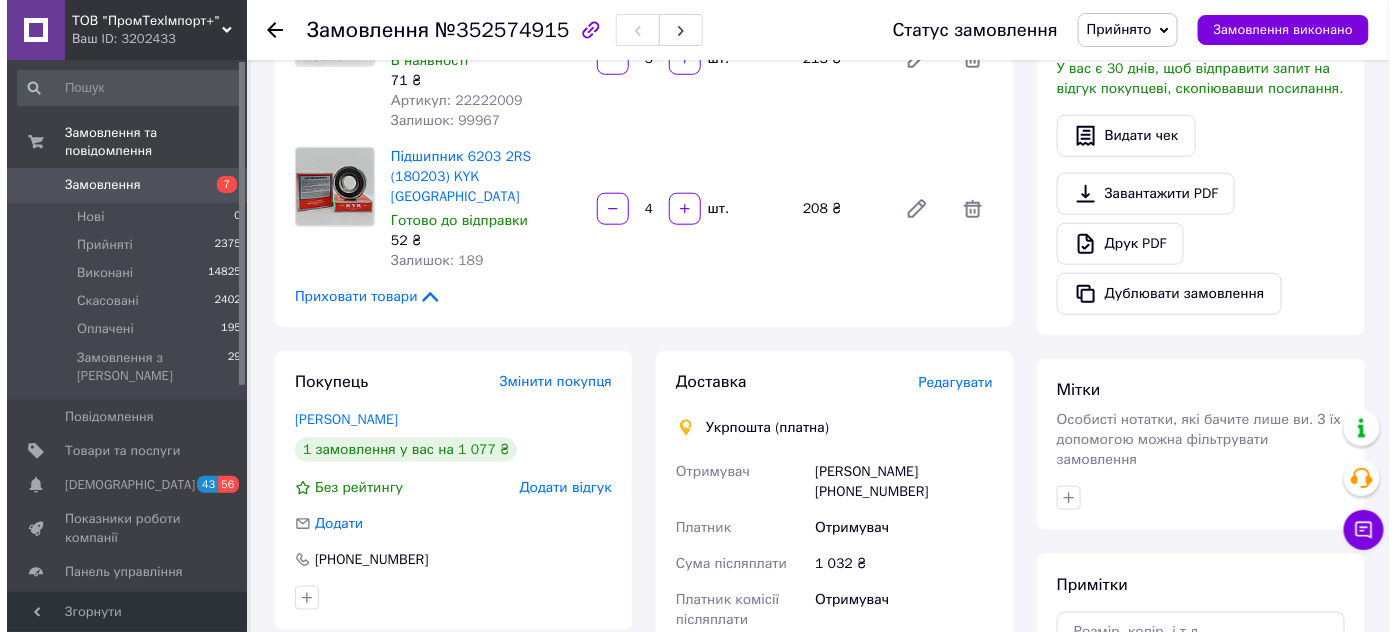 scroll, scrollTop: 545, scrollLeft: 0, axis: vertical 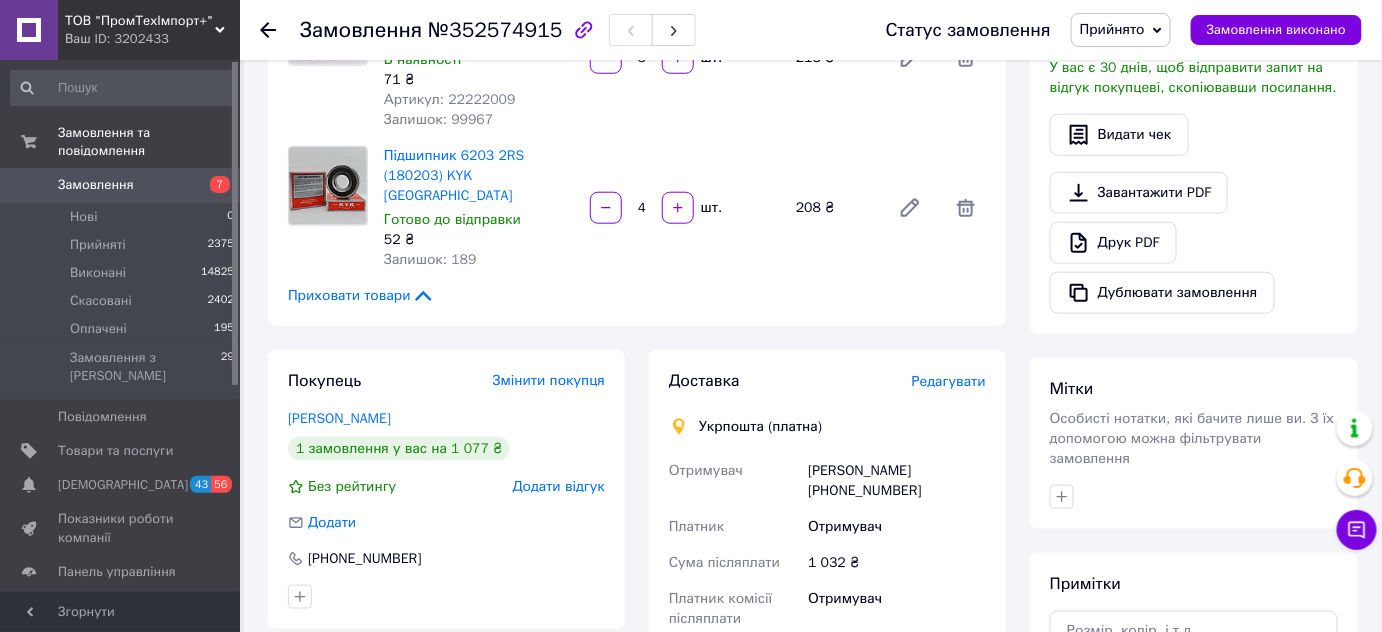 click on "Редагувати" at bounding box center (949, 381) 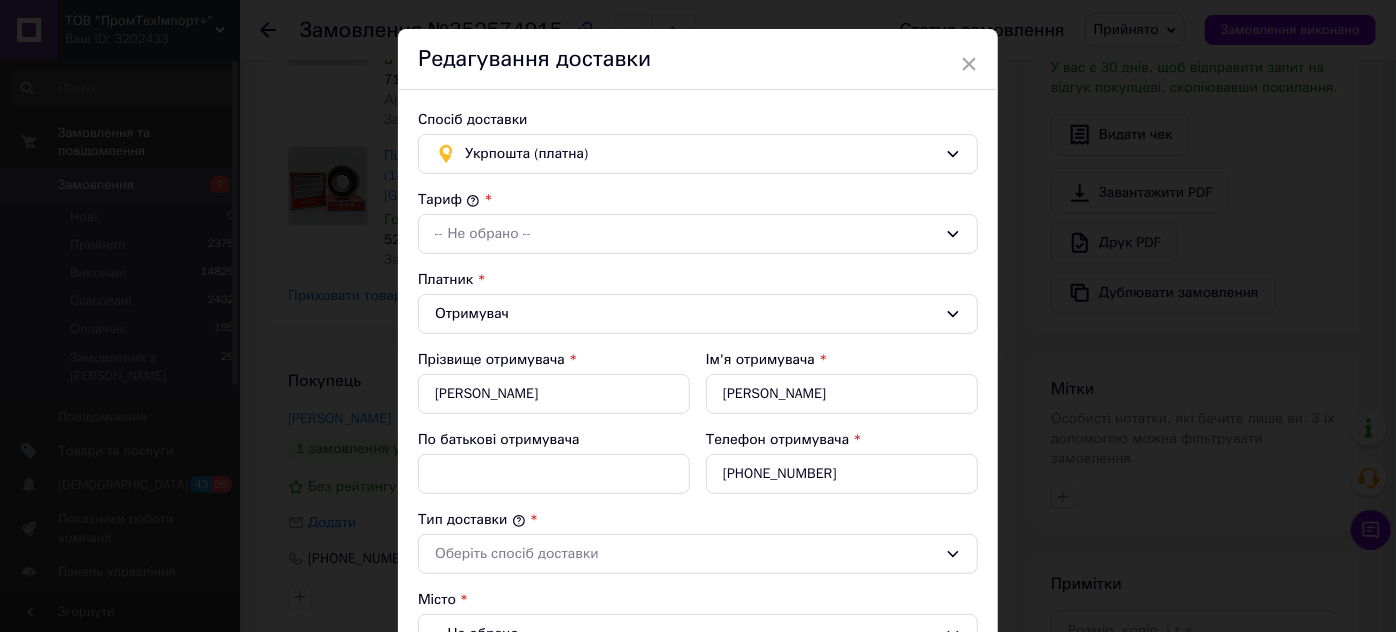 scroll, scrollTop: 272, scrollLeft: 0, axis: vertical 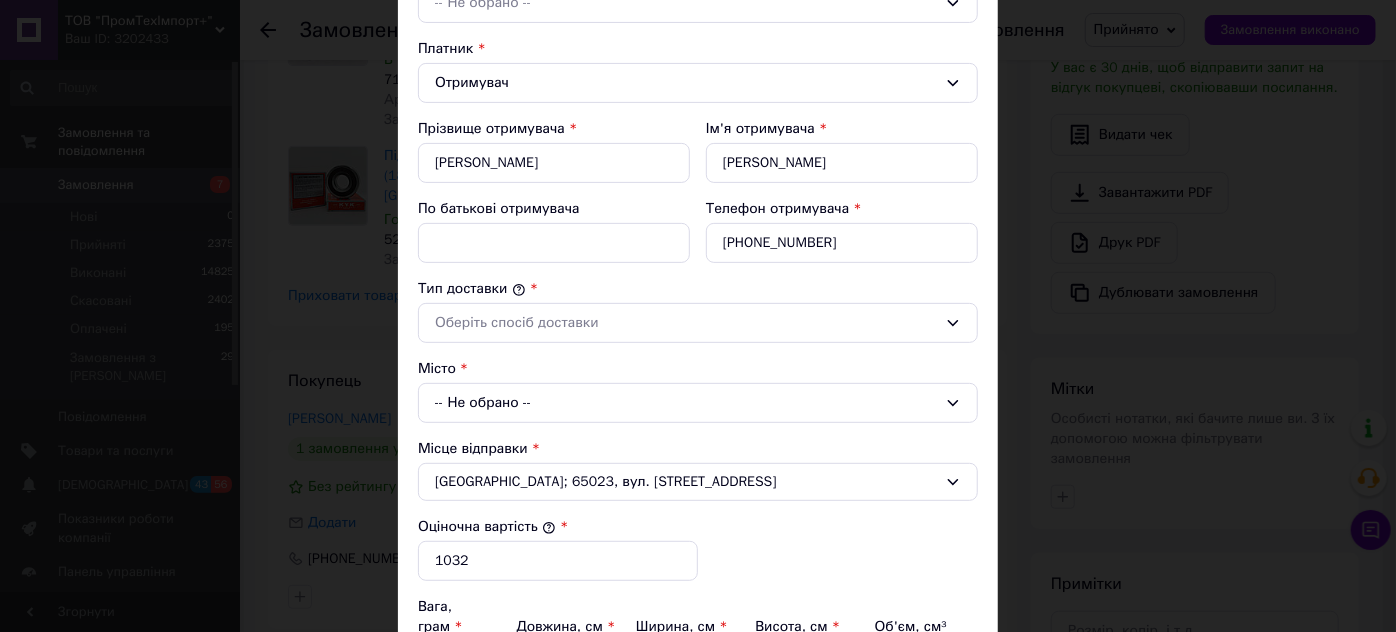 click on "-- Не обрано --" at bounding box center [698, 403] 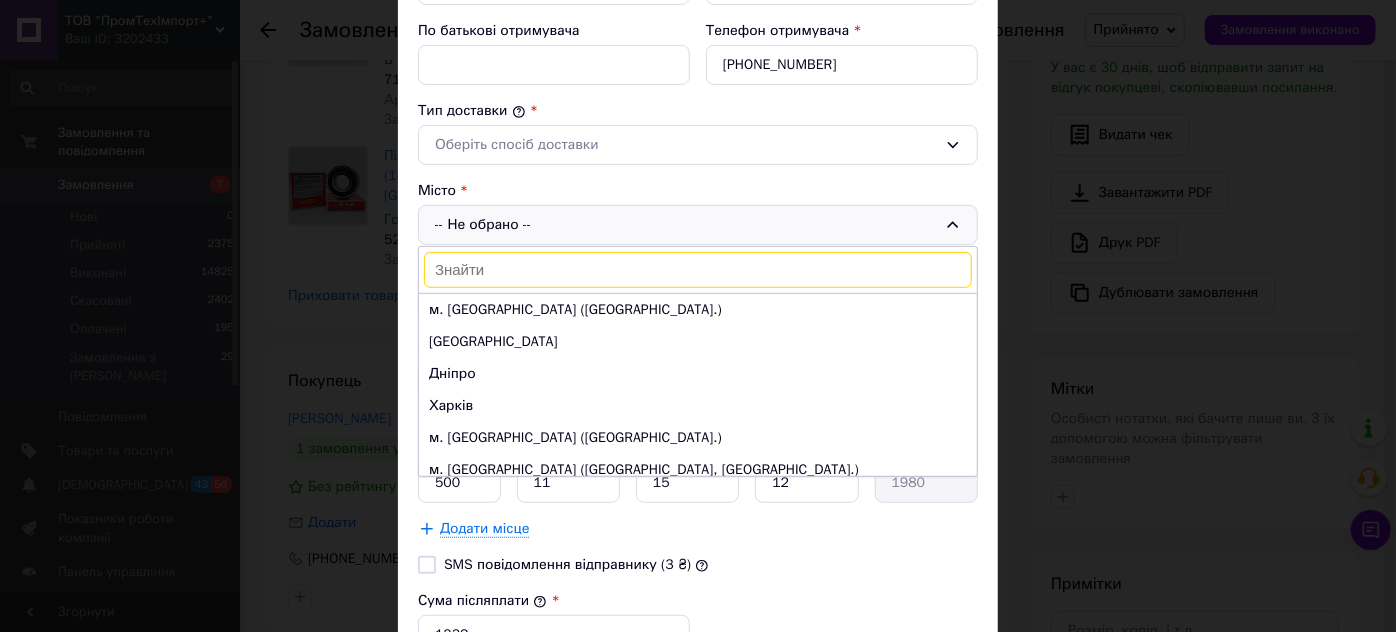 scroll, scrollTop: 454, scrollLeft: 0, axis: vertical 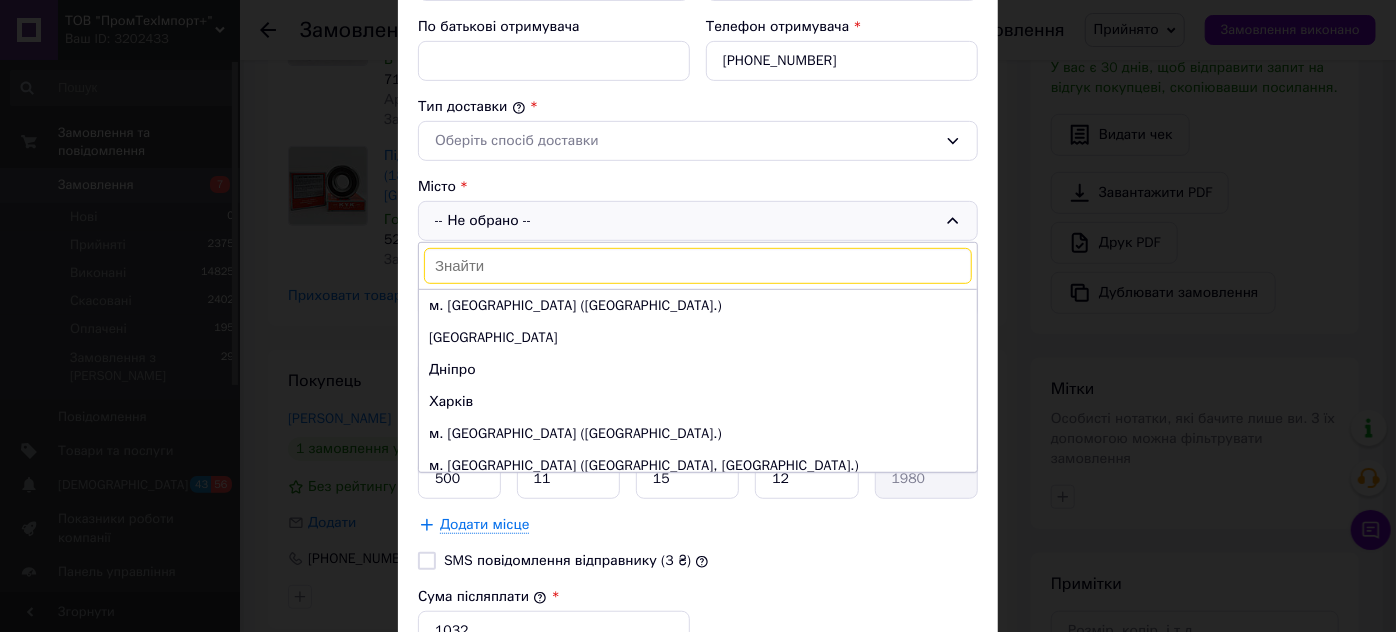 paste on "Хомутець" 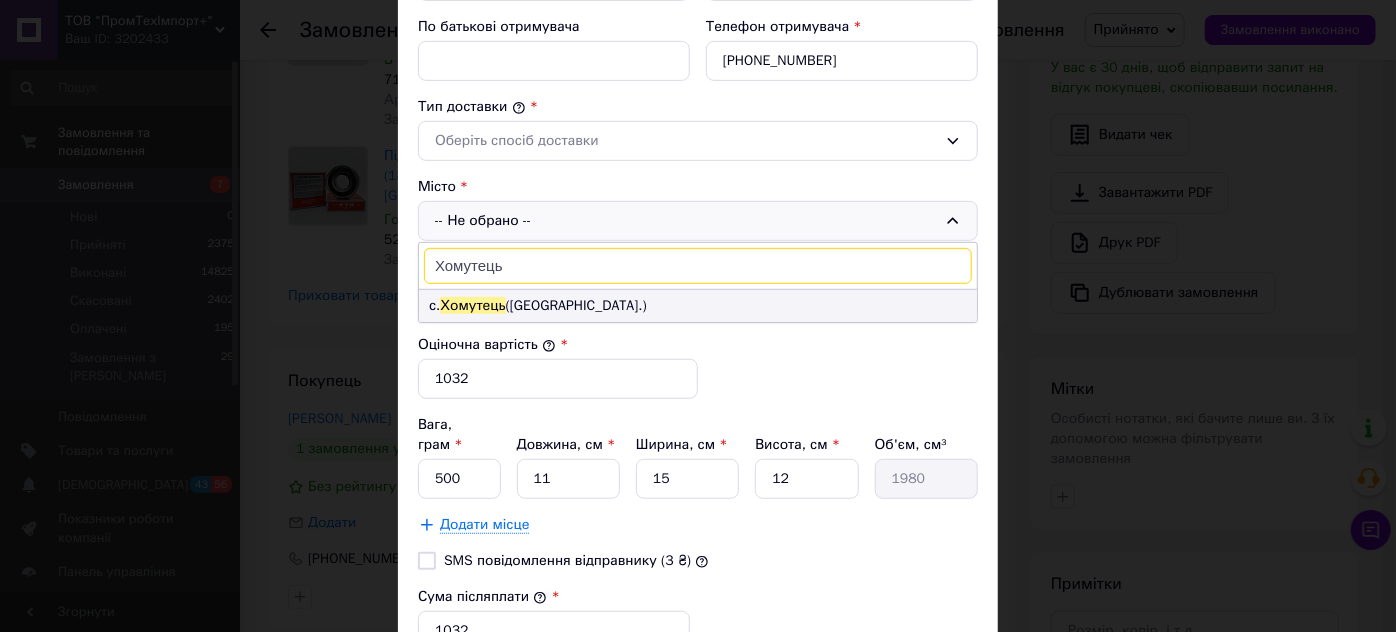 type on "Хомутець" 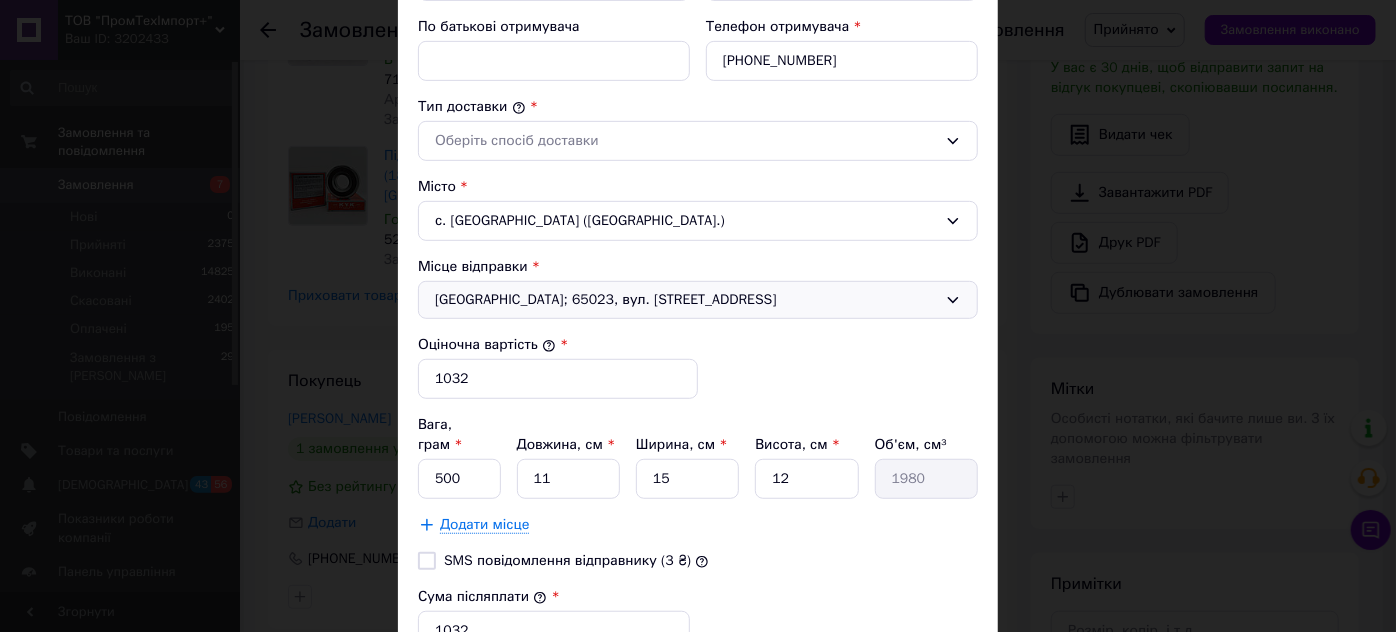 click on "[GEOGRAPHIC_DATA]; 65023, вул. [STREET_ADDRESS]" at bounding box center (698, 300) 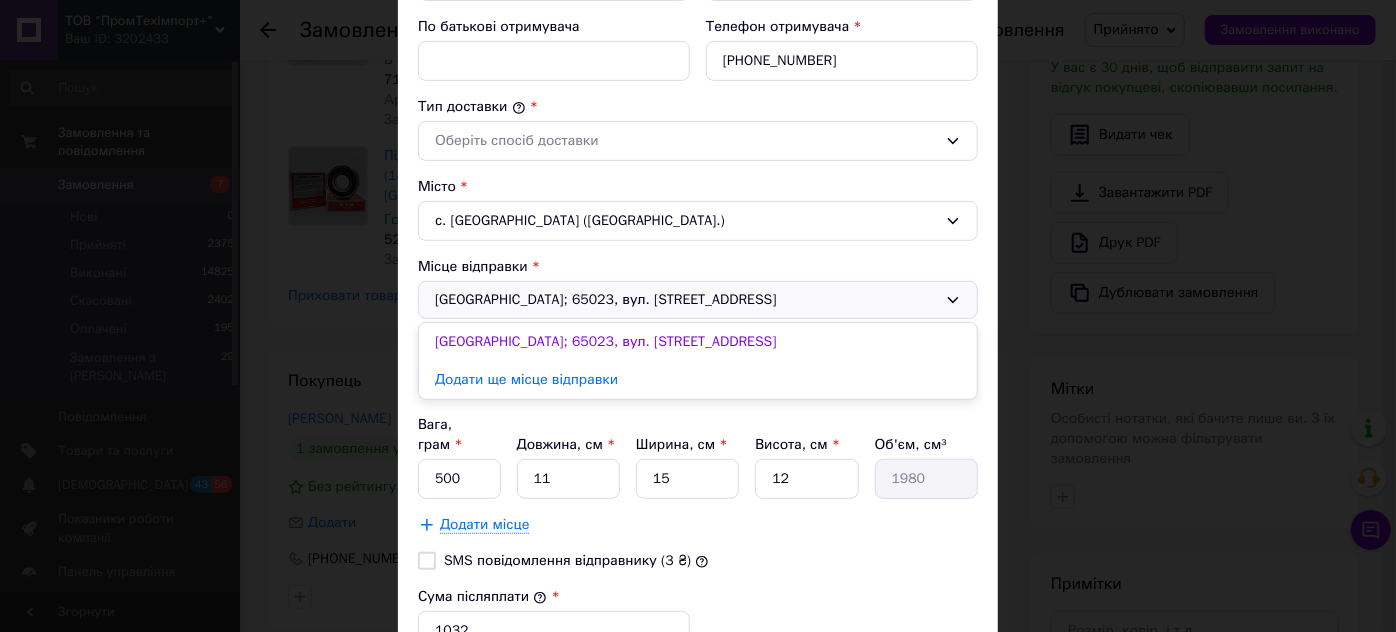 click on "[GEOGRAPHIC_DATA]; 65023, вул. [STREET_ADDRESS]" at bounding box center [686, 300] 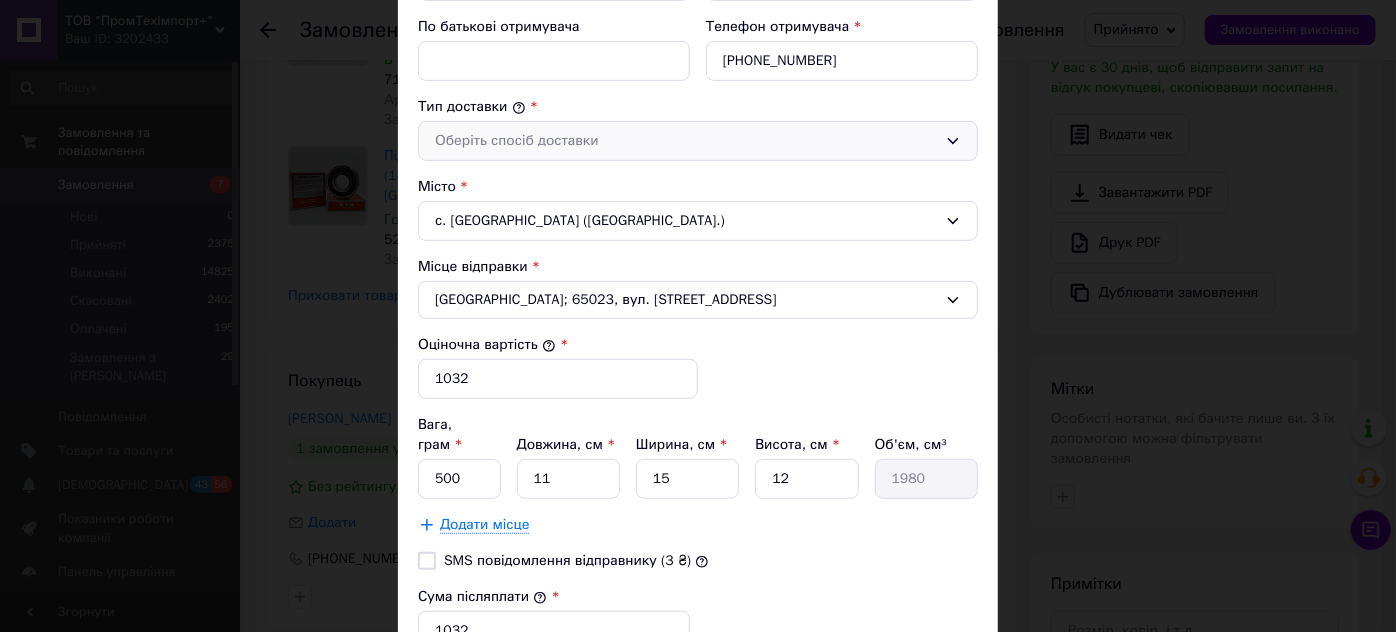 click on "Оберіть спосіб доставки" at bounding box center (698, 141) 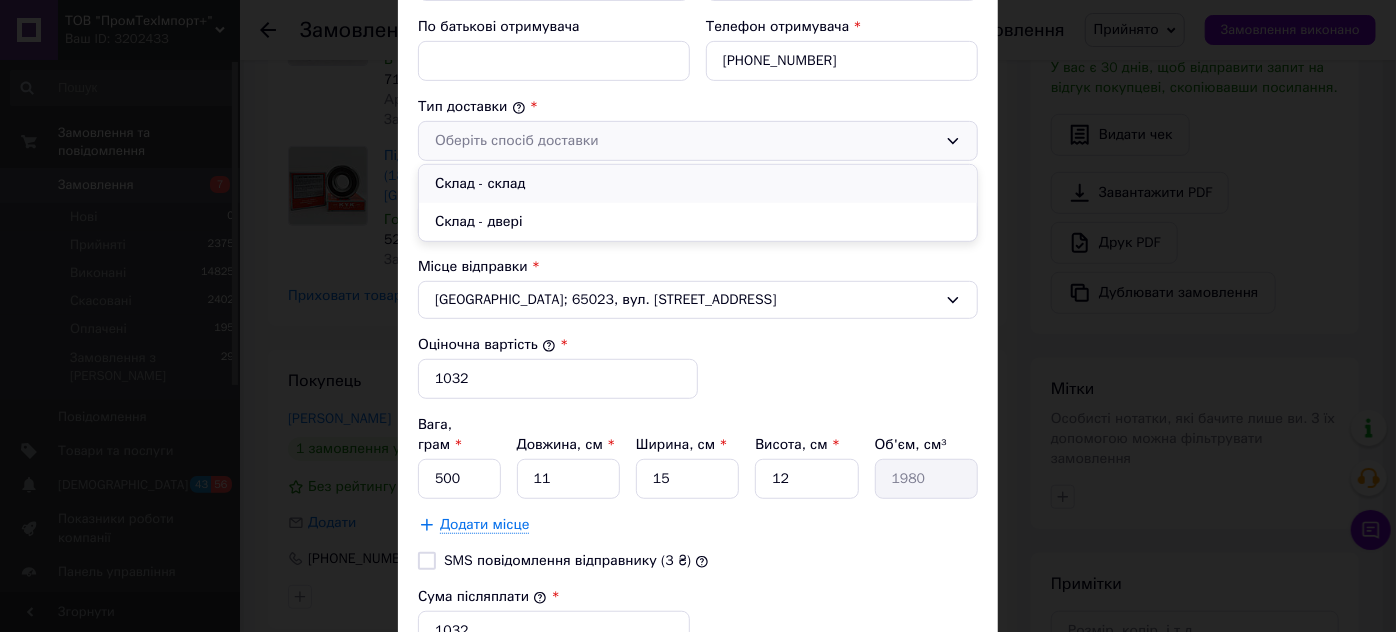 click on "Склад - склад" at bounding box center [698, 184] 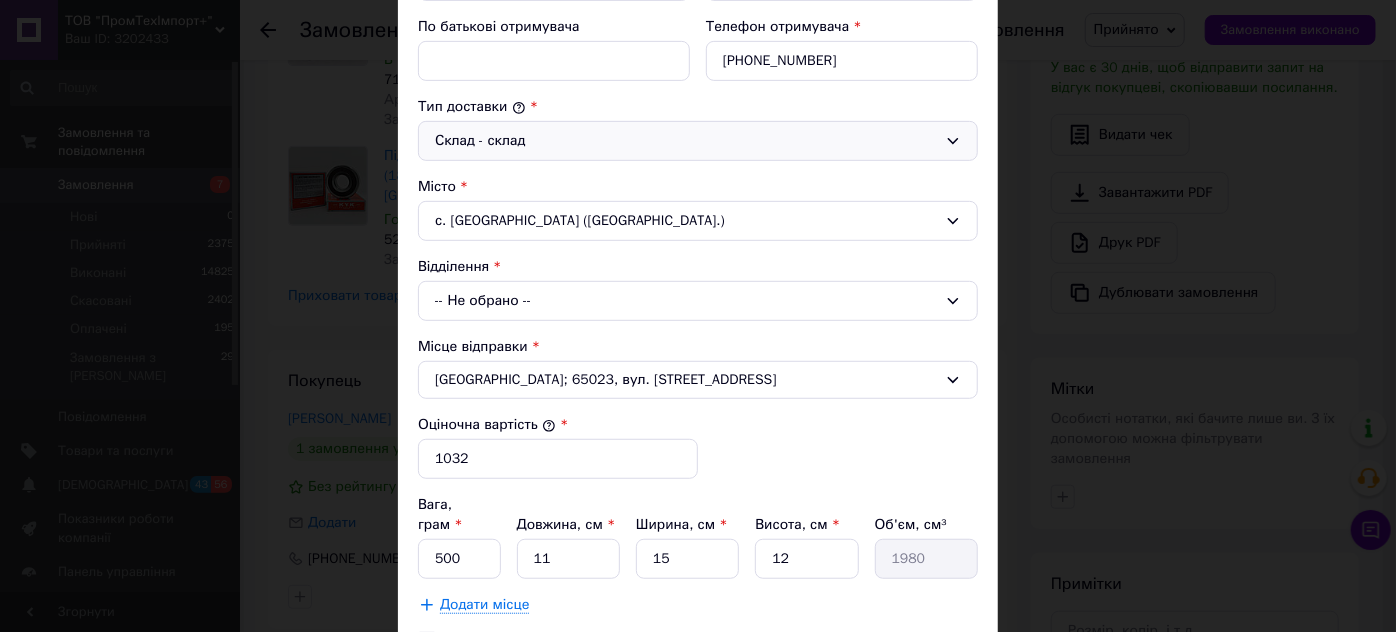 click on "с. [GEOGRAPHIC_DATA] ([GEOGRAPHIC_DATA].)" at bounding box center (698, 221) 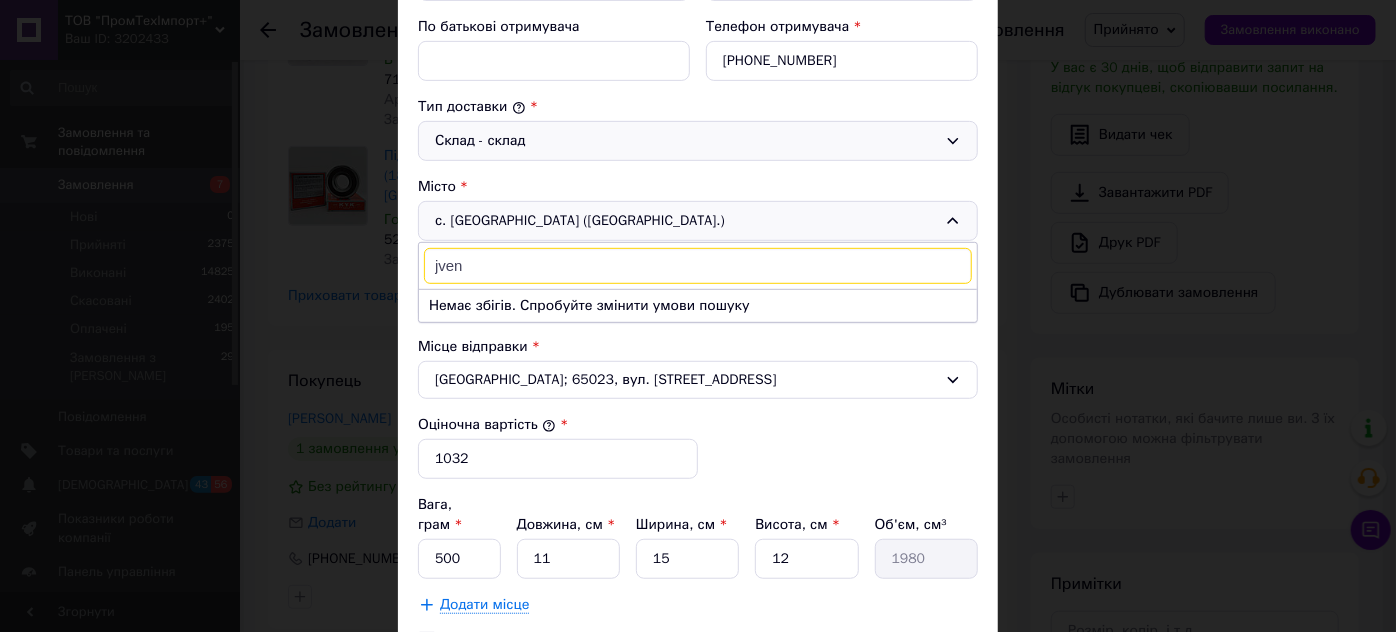 type on "jvenw" 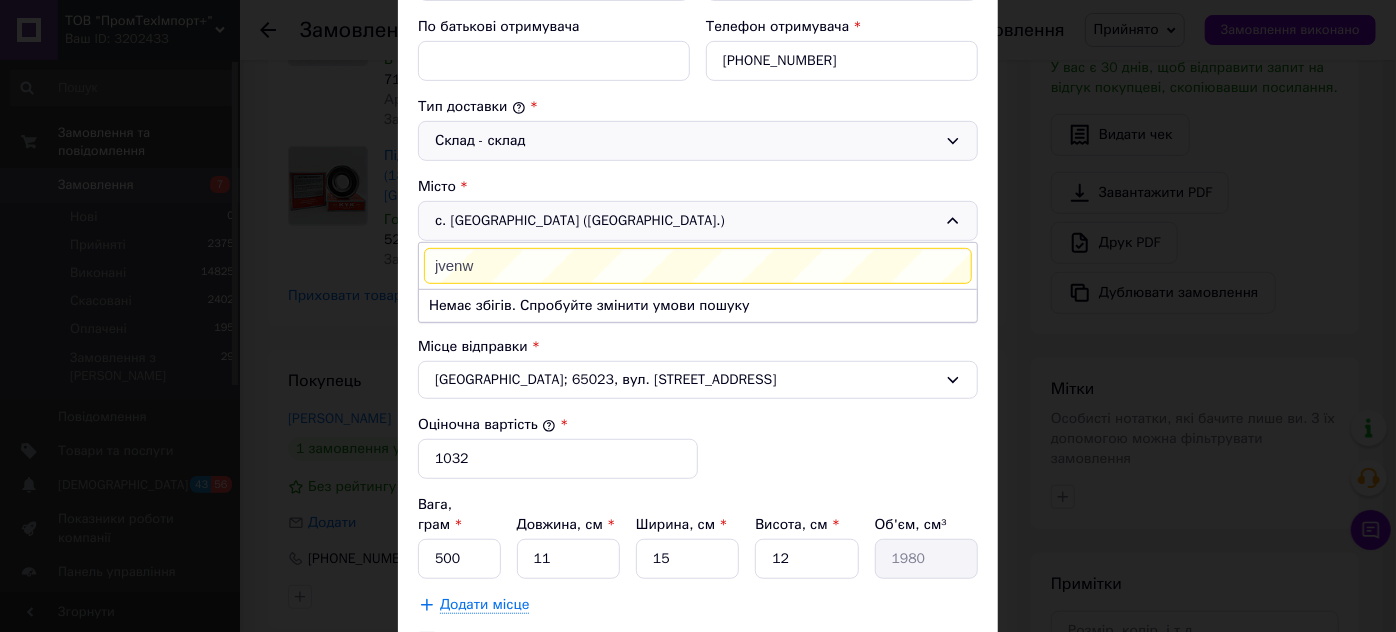 click on "jvenw" at bounding box center [698, 266] 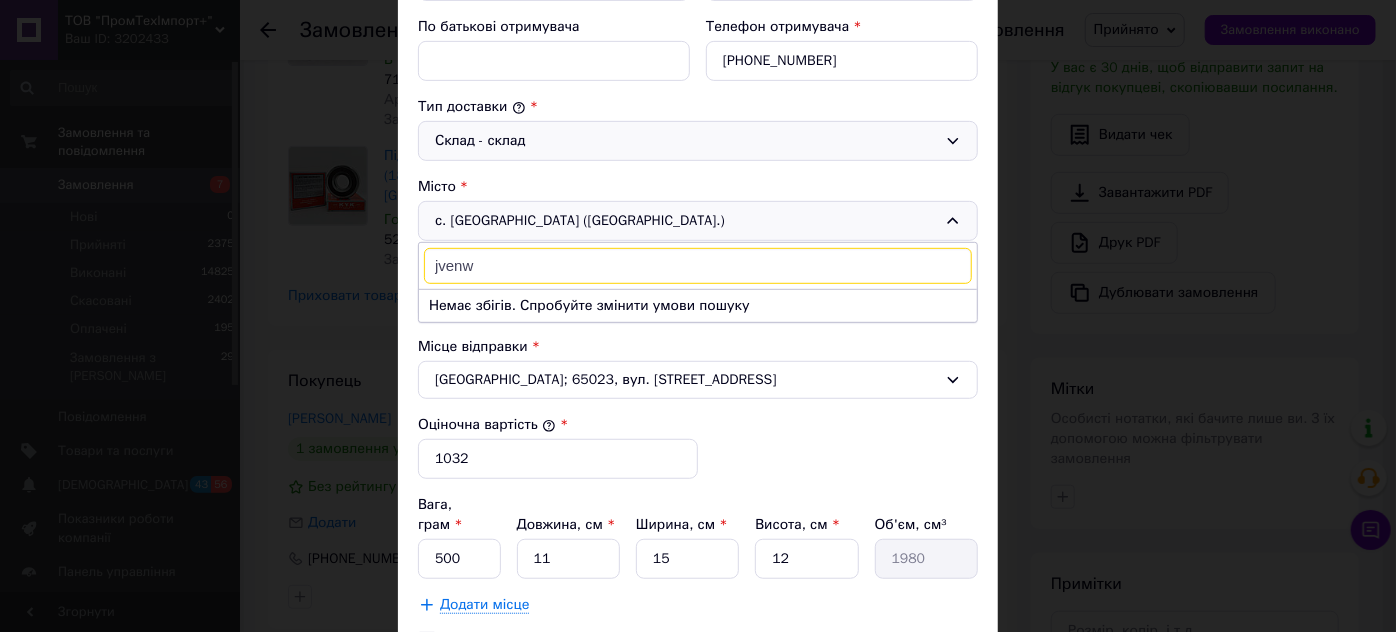 drag, startPoint x: 502, startPoint y: 258, endPoint x: 372, endPoint y: 254, distance: 130.06152 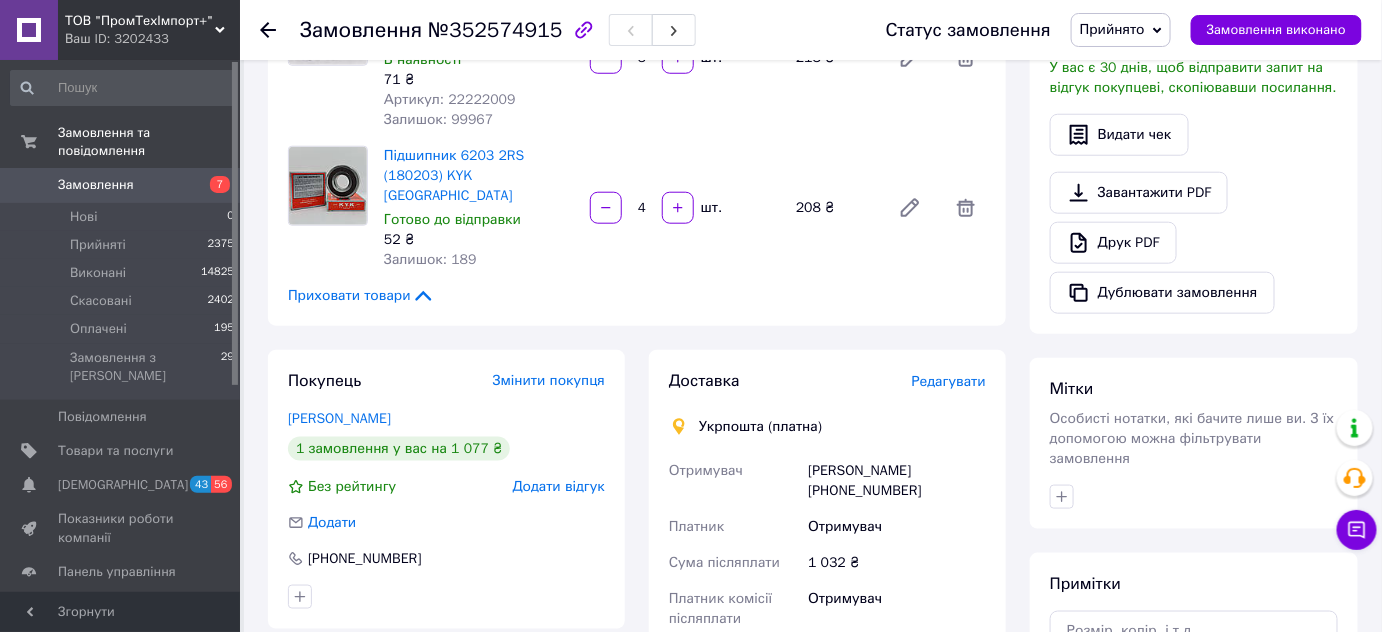 click on "Редагувати" at bounding box center [949, 381] 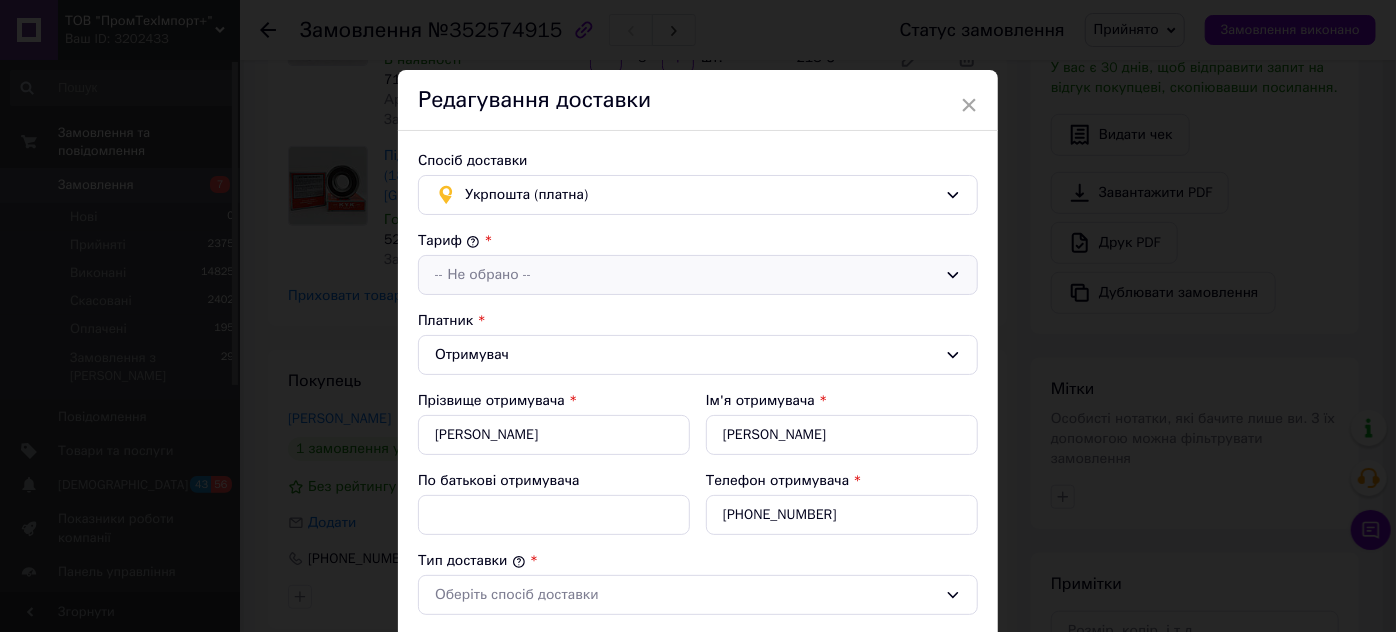 click on "-- Не обрано --" at bounding box center (686, 275) 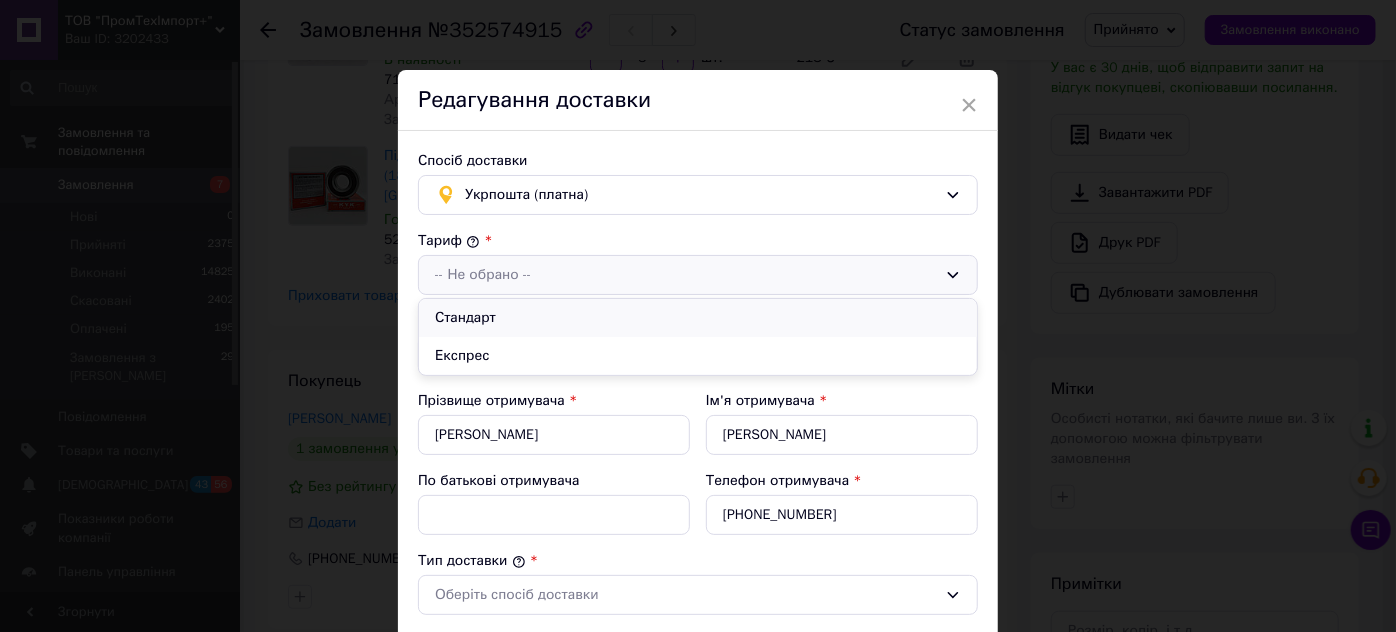 click on "Стандарт" at bounding box center [698, 318] 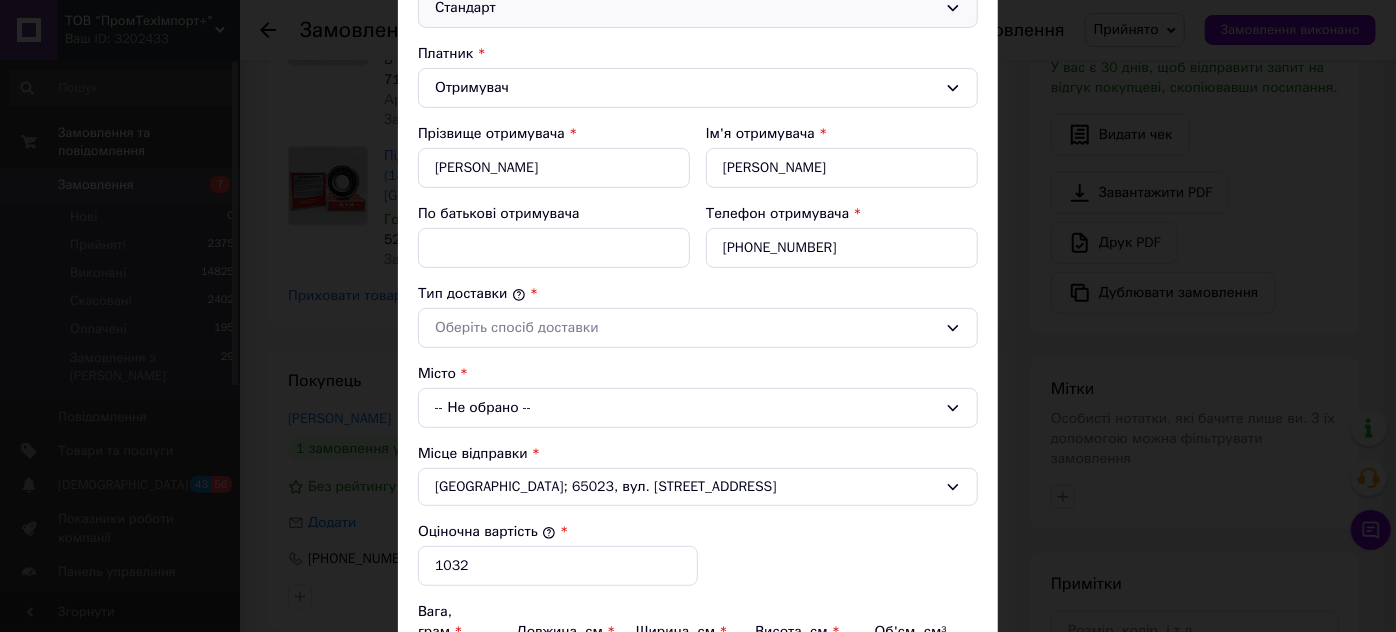 scroll, scrollTop: 363, scrollLeft: 0, axis: vertical 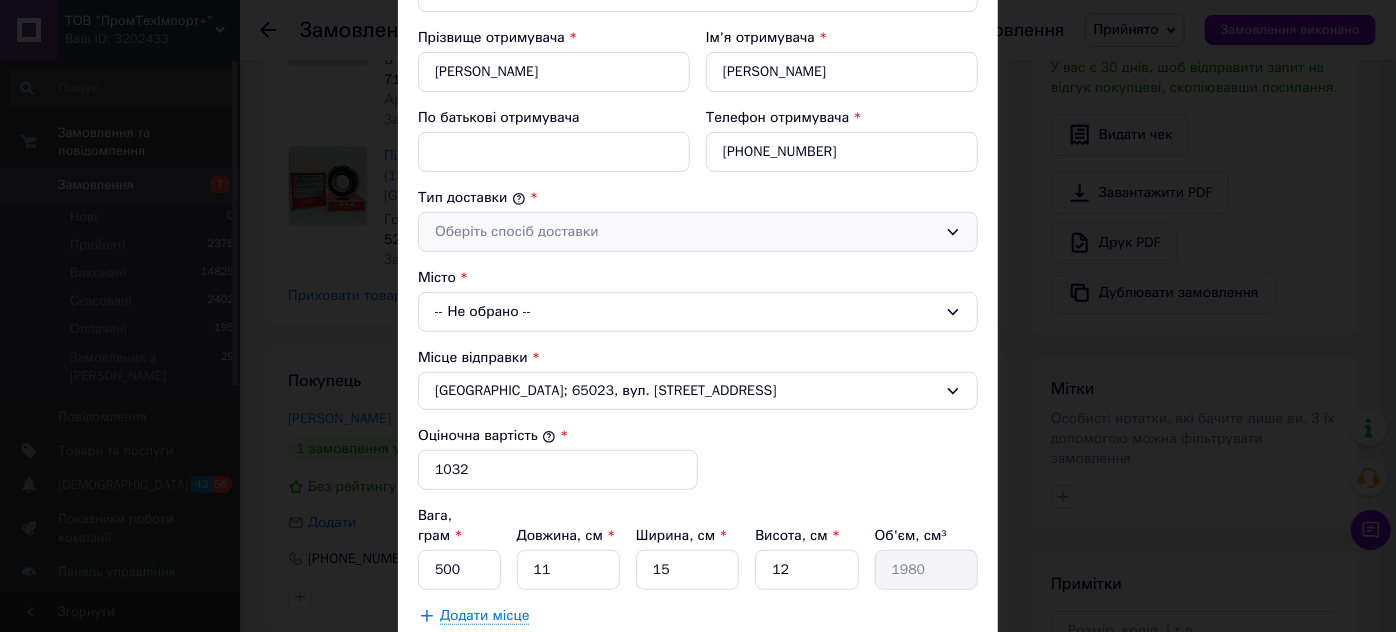 click on "Оберіть спосіб доставки" at bounding box center (686, 232) 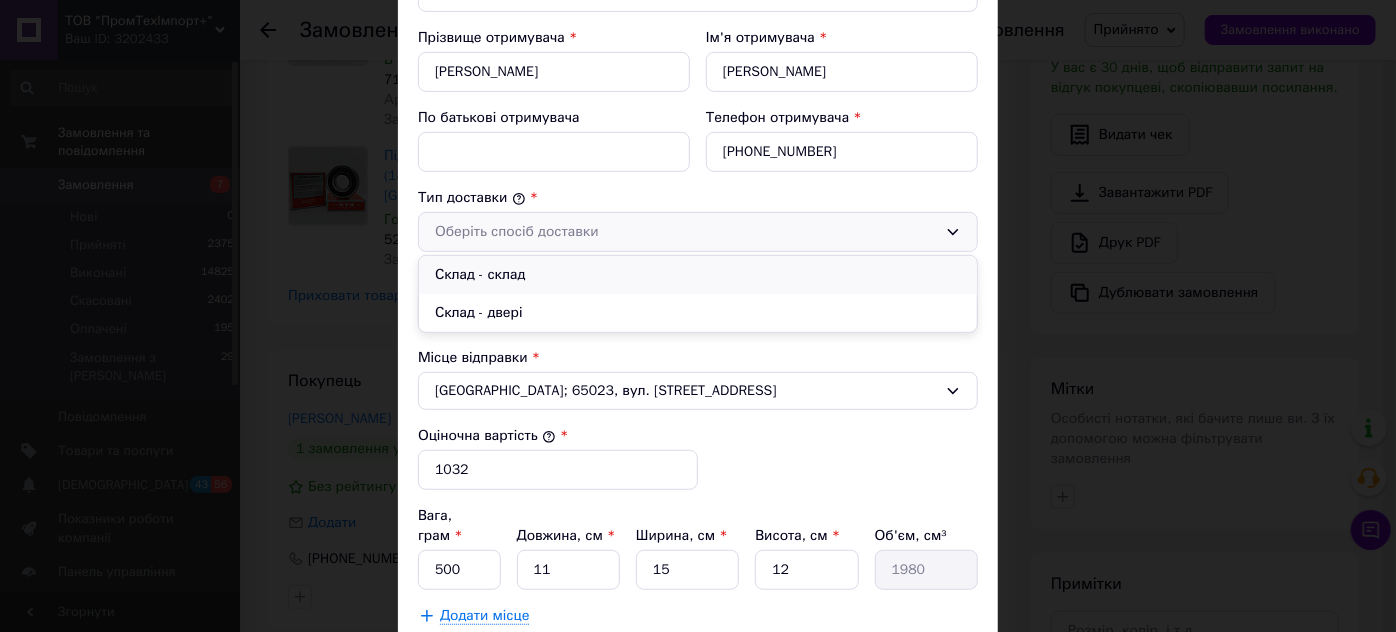 click on "Склад - склад" at bounding box center [698, 275] 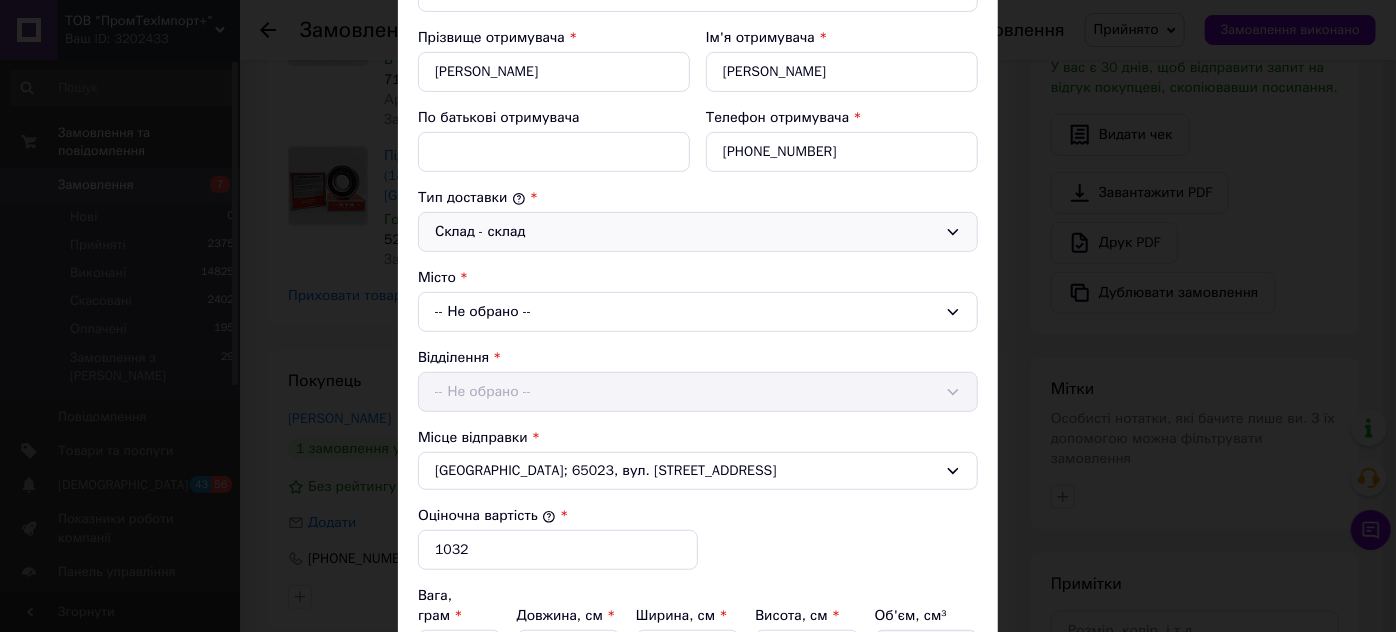 click on "-- Не обрано --" at bounding box center (698, 312) 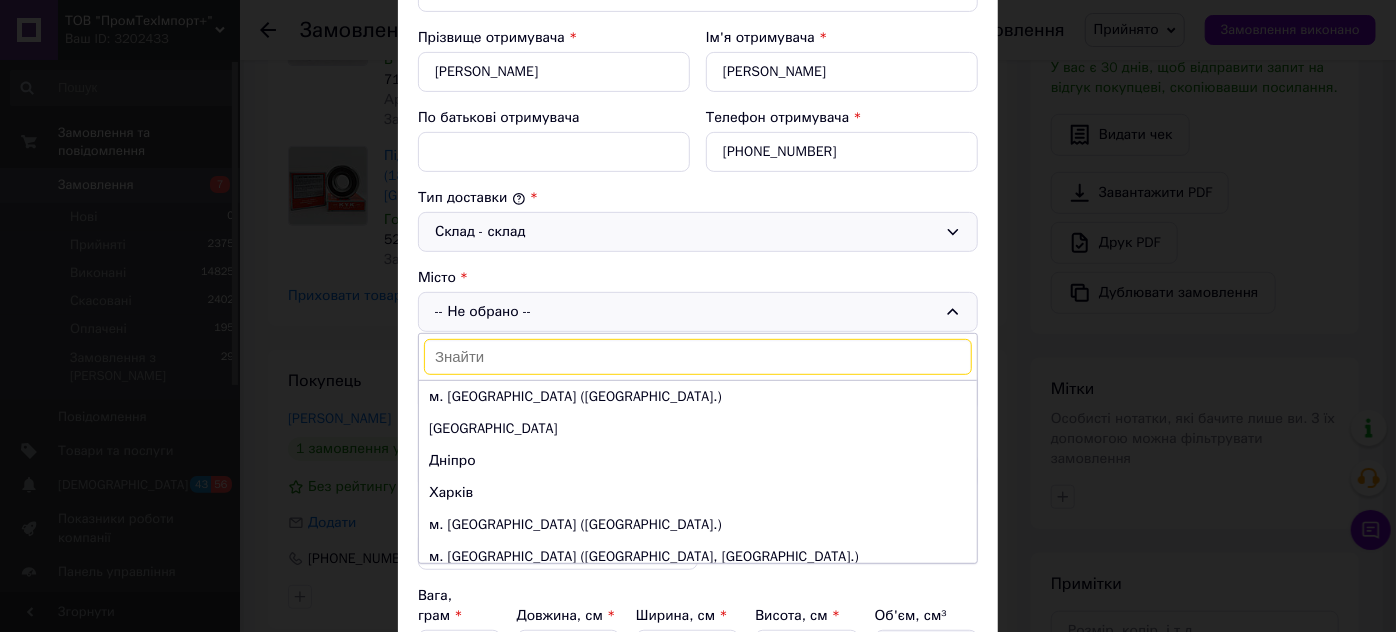 type on "з" 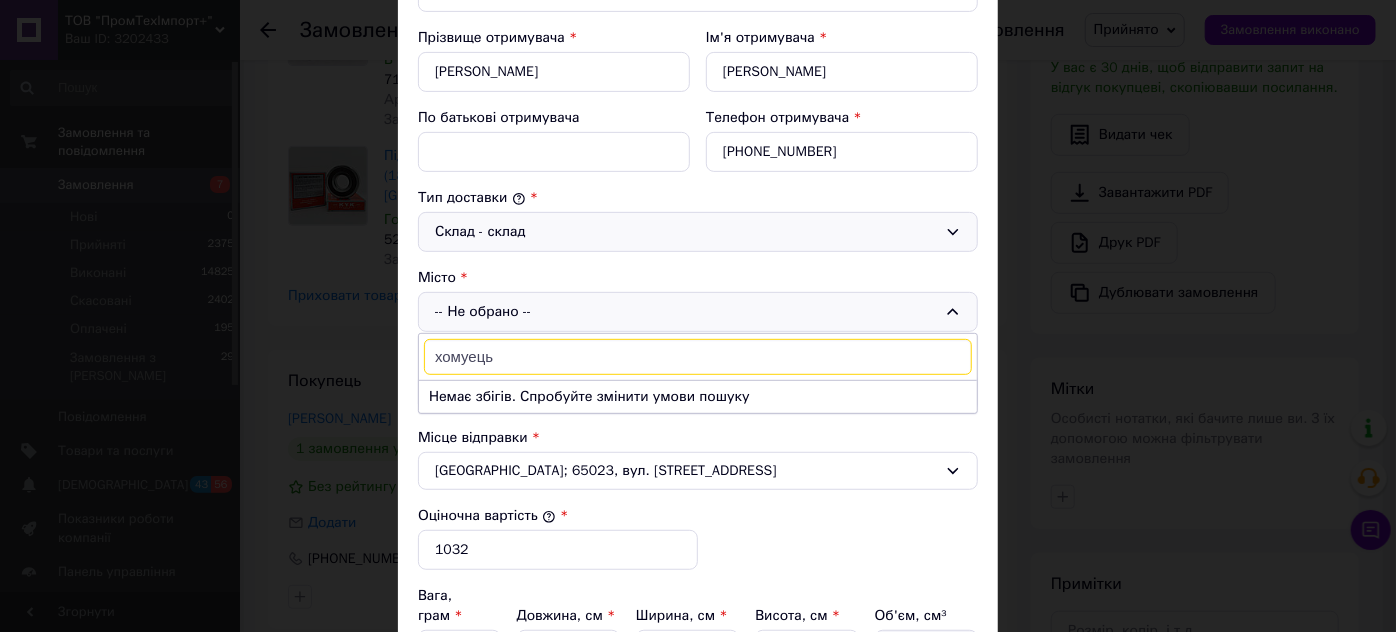 click on "хомуець" at bounding box center (698, 357) 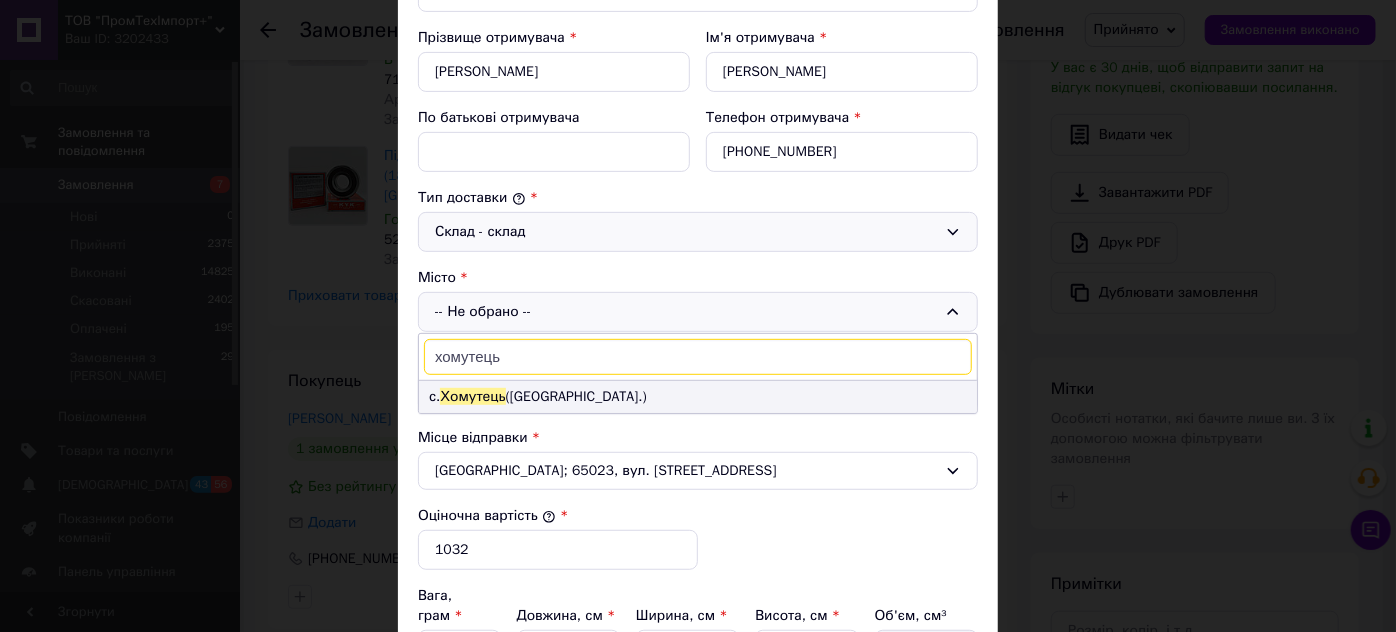 type on "хомутець" 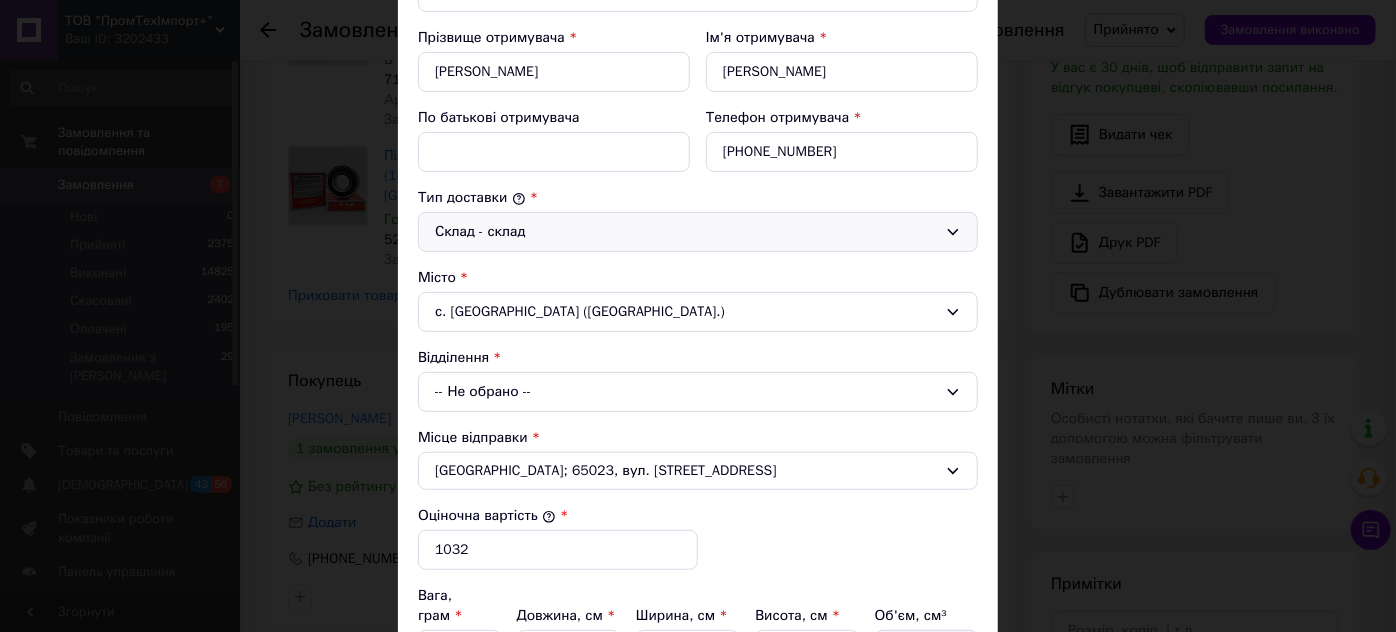 click on "-- Не обрано --" at bounding box center [698, 392] 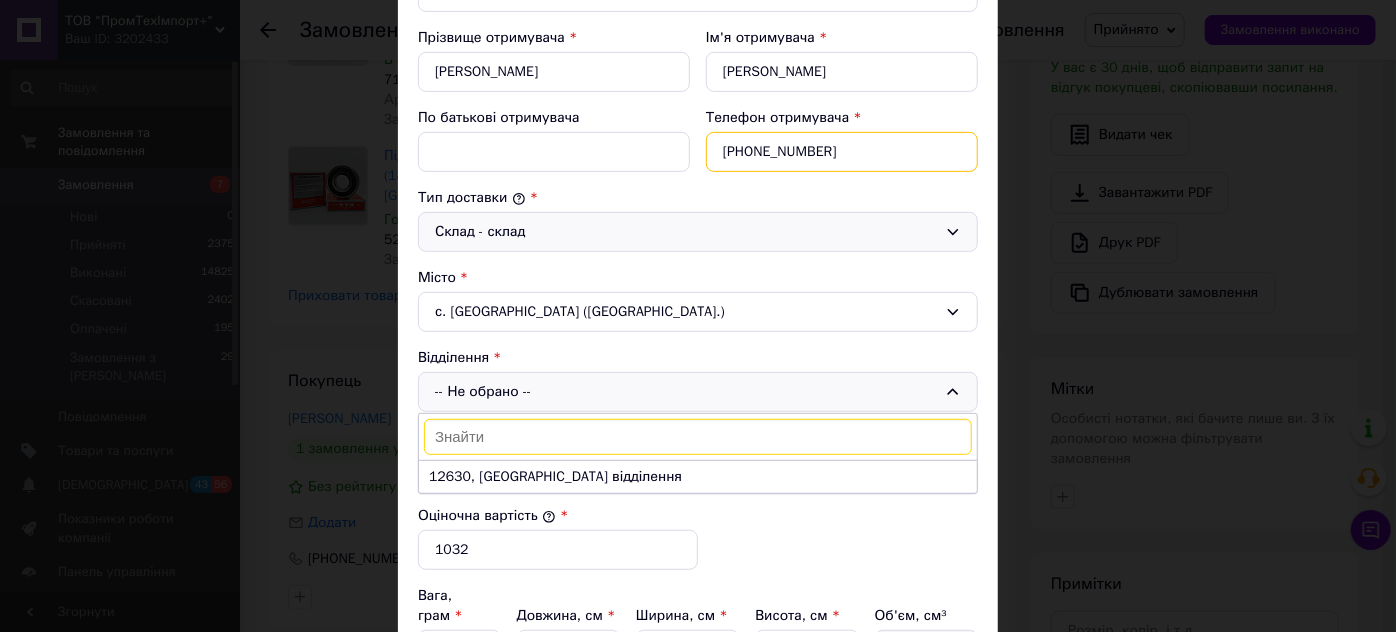drag, startPoint x: 832, startPoint y: 148, endPoint x: 718, endPoint y: 143, distance: 114.1096 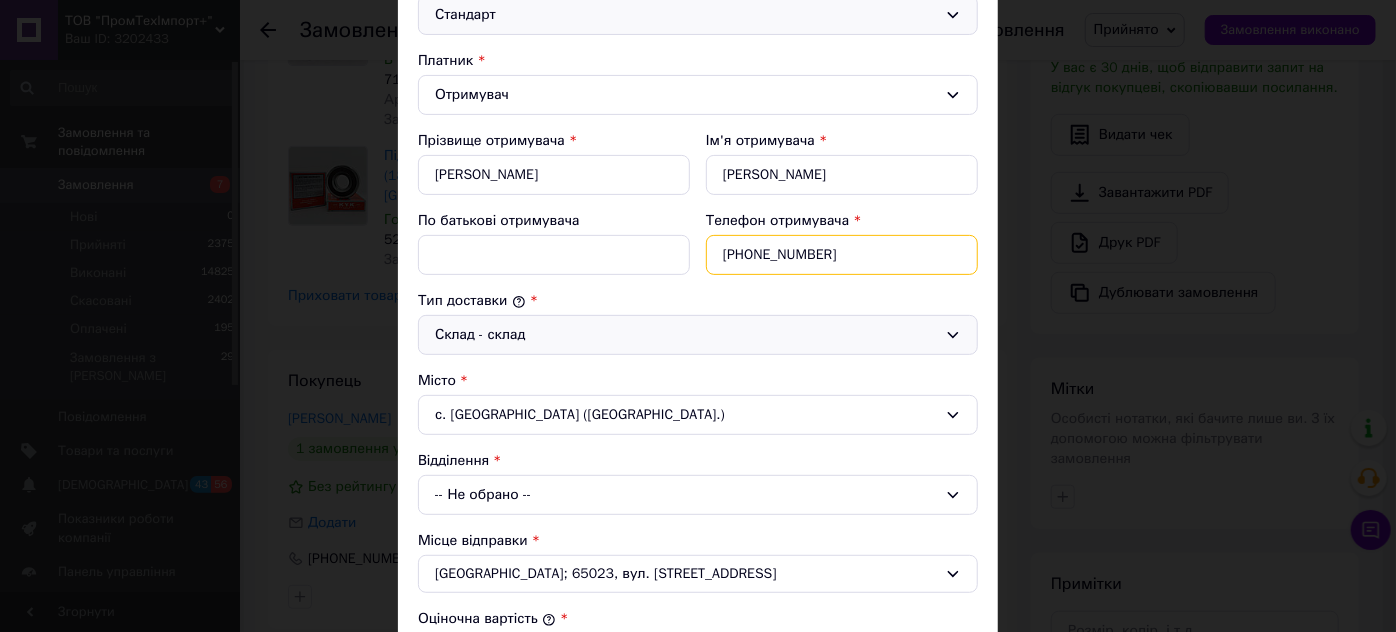 scroll, scrollTop: 181, scrollLeft: 0, axis: vertical 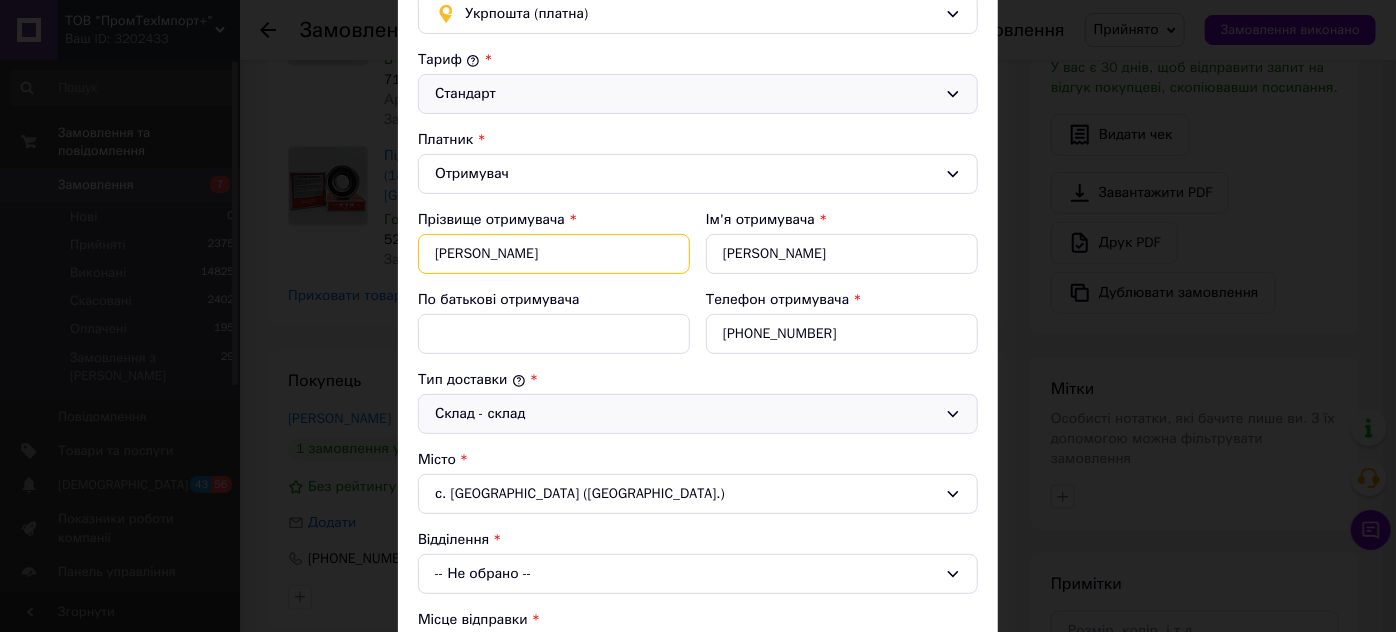 drag, startPoint x: 509, startPoint y: 259, endPoint x: 432, endPoint y: 252, distance: 77.31753 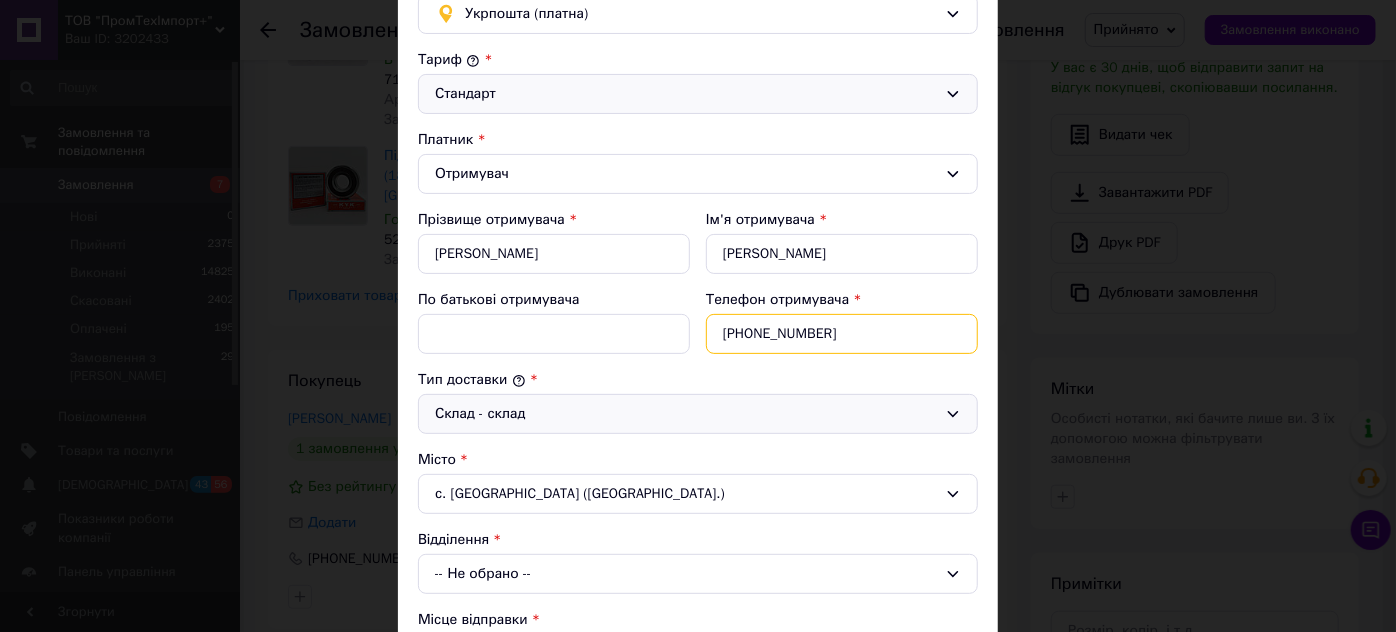 drag, startPoint x: 830, startPoint y: 320, endPoint x: 699, endPoint y: 327, distance: 131.18689 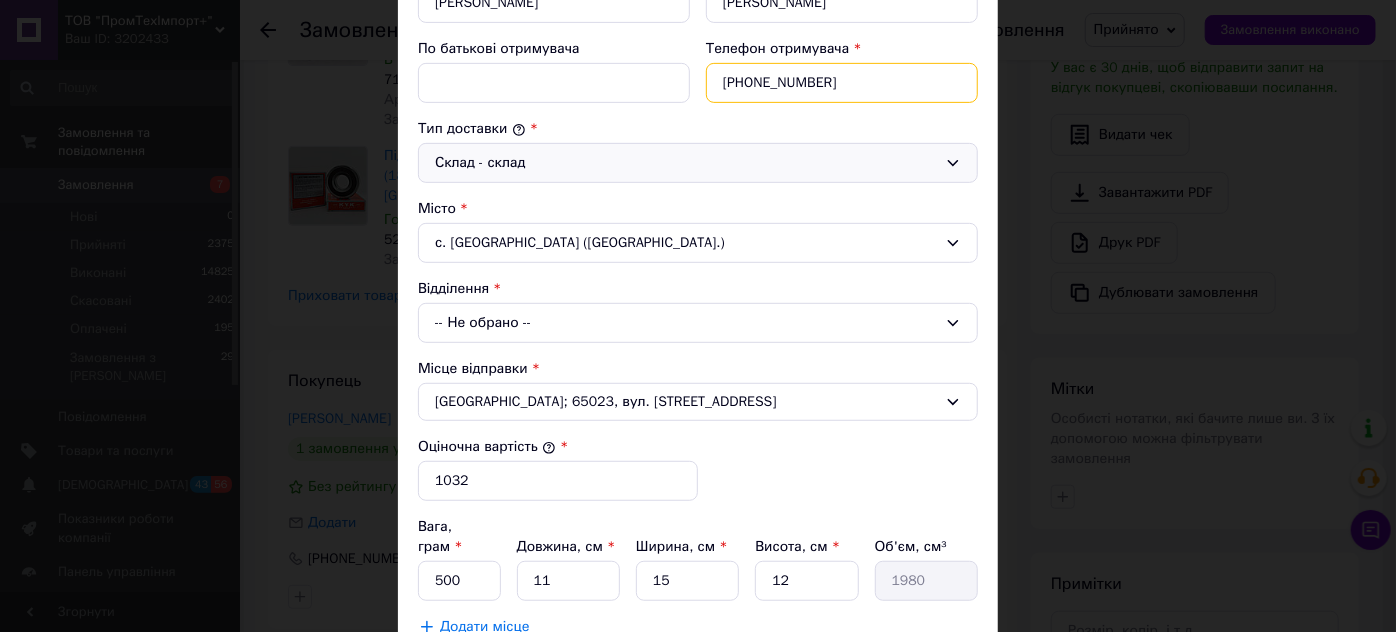 scroll, scrollTop: 454, scrollLeft: 0, axis: vertical 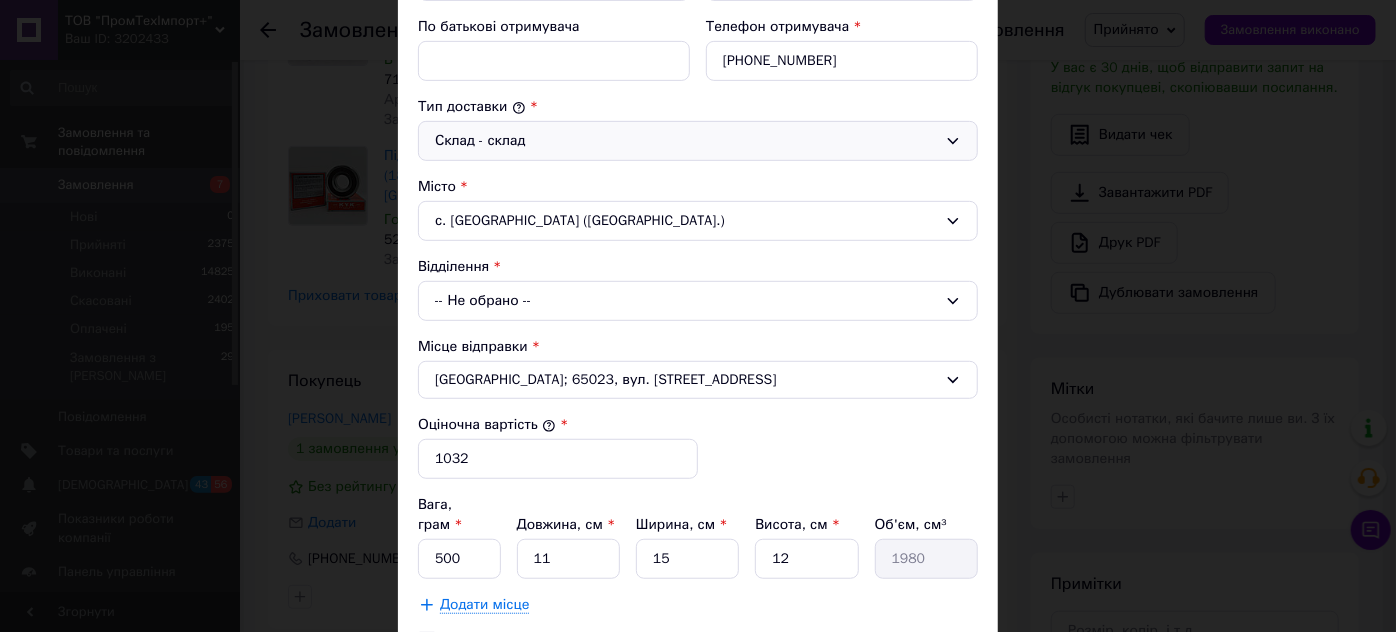 click on "-- Не обрано --" at bounding box center [698, 301] 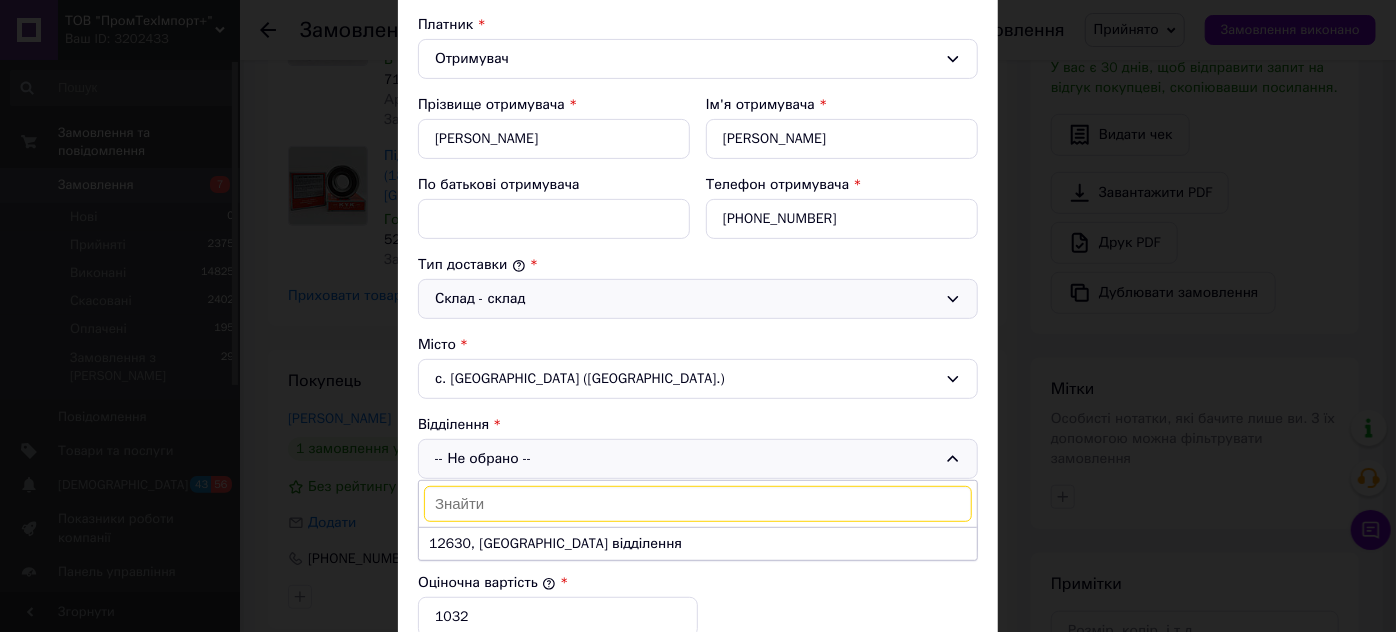 scroll, scrollTop: 181, scrollLeft: 0, axis: vertical 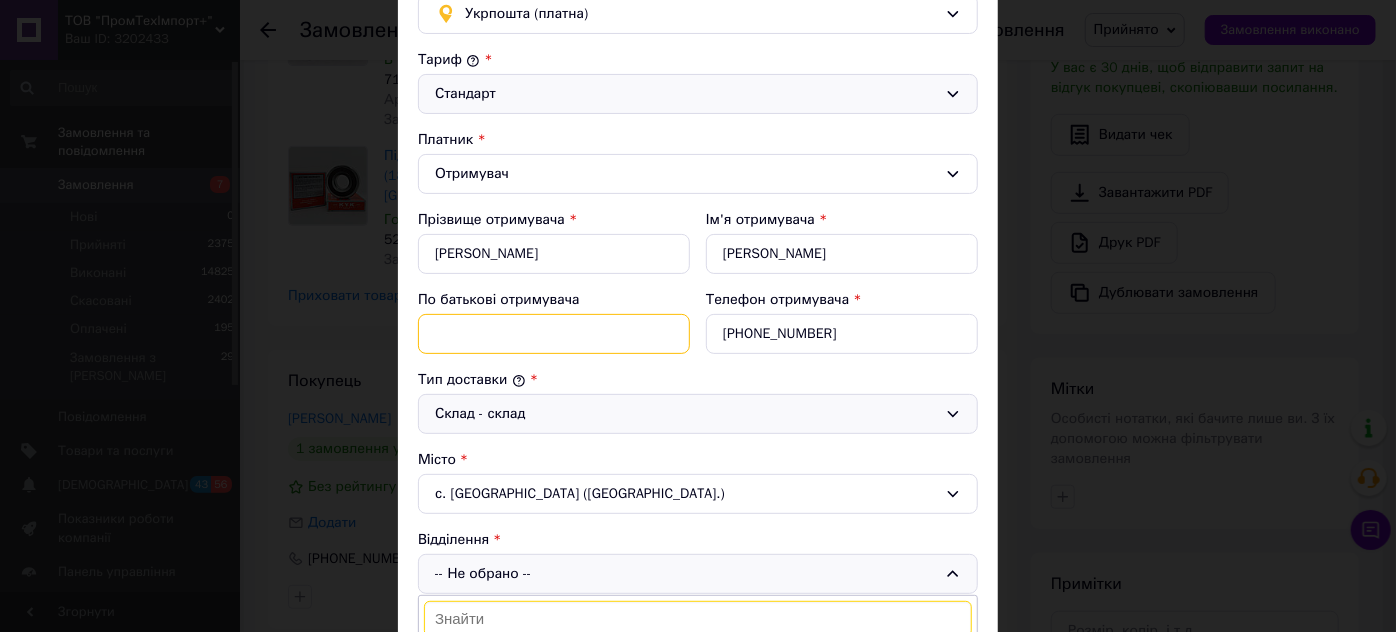 click on "По батькові отримувача" at bounding box center [554, 334] 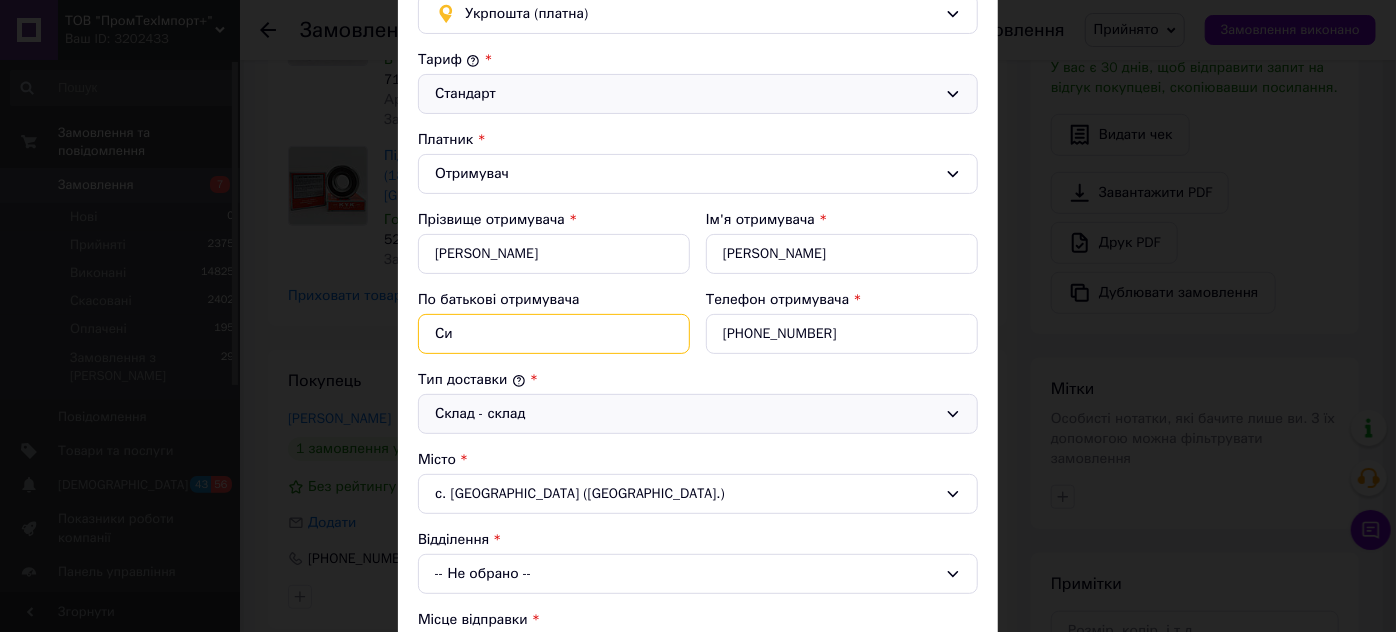 type on "С" 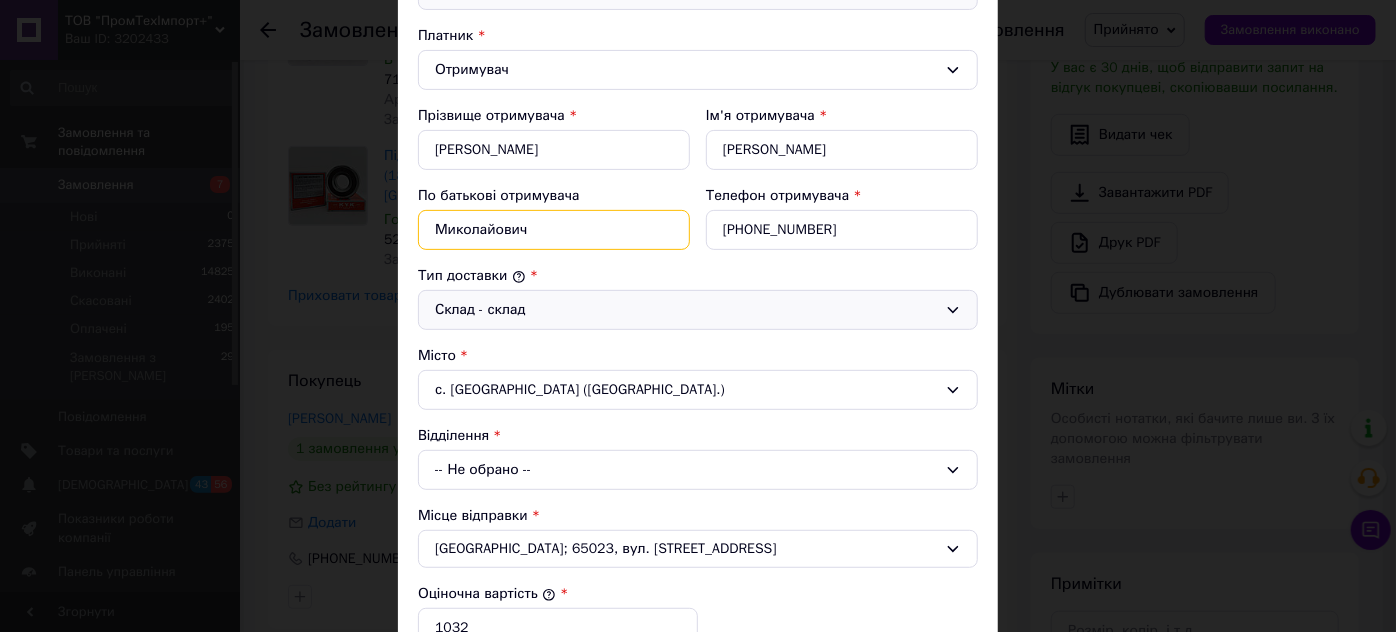 scroll, scrollTop: 363, scrollLeft: 0, axis: vertical 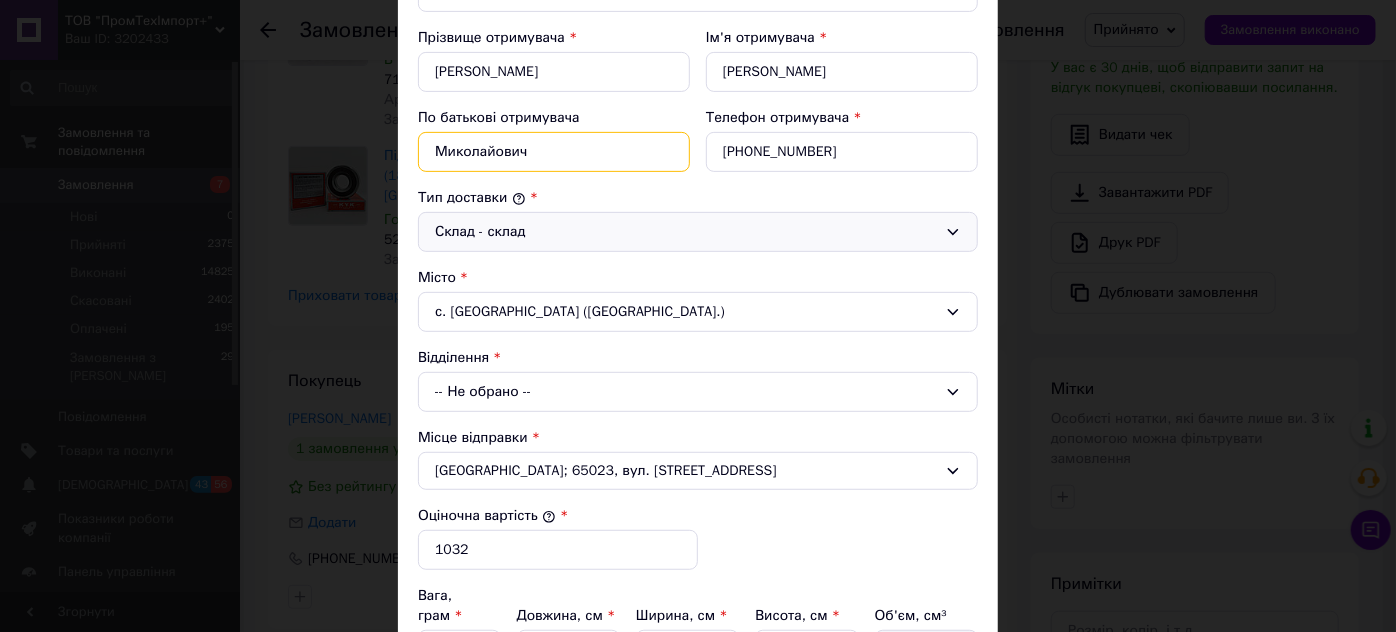 type on "Миколайович" 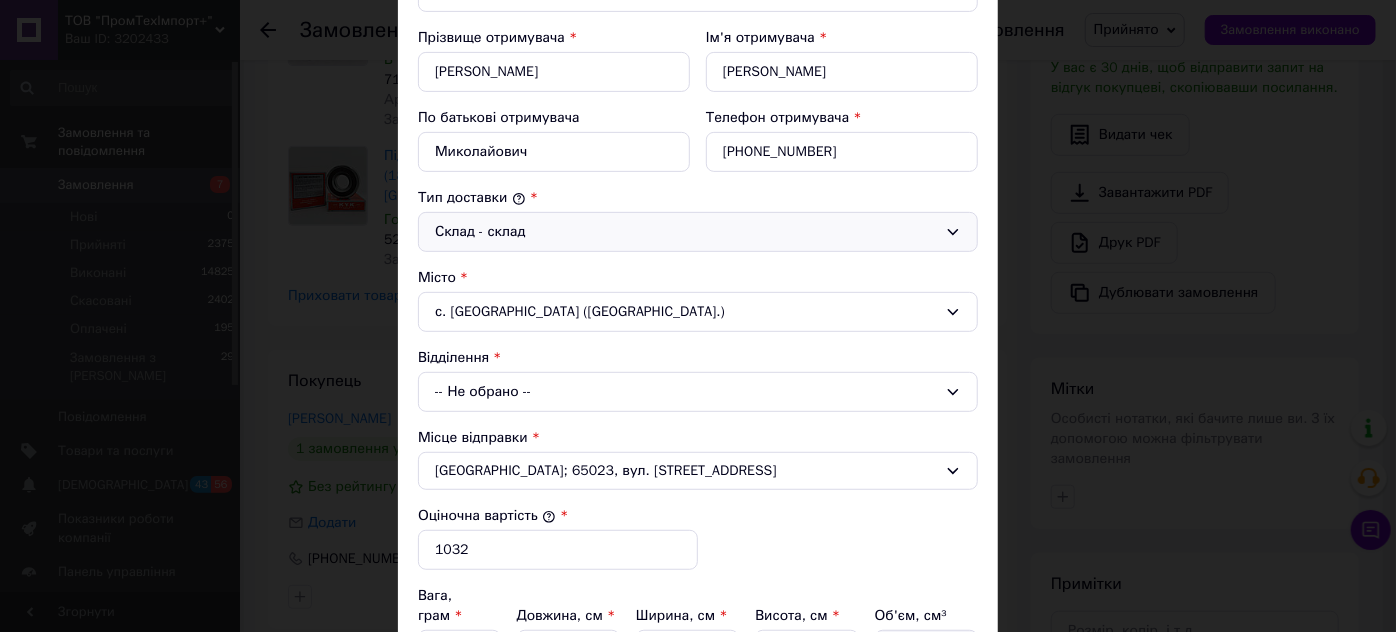 click on "с. [GEOGRAPHIC_DATA] ([GEOGRAPHIC_DATA].)" at bounding box center (698, 312) 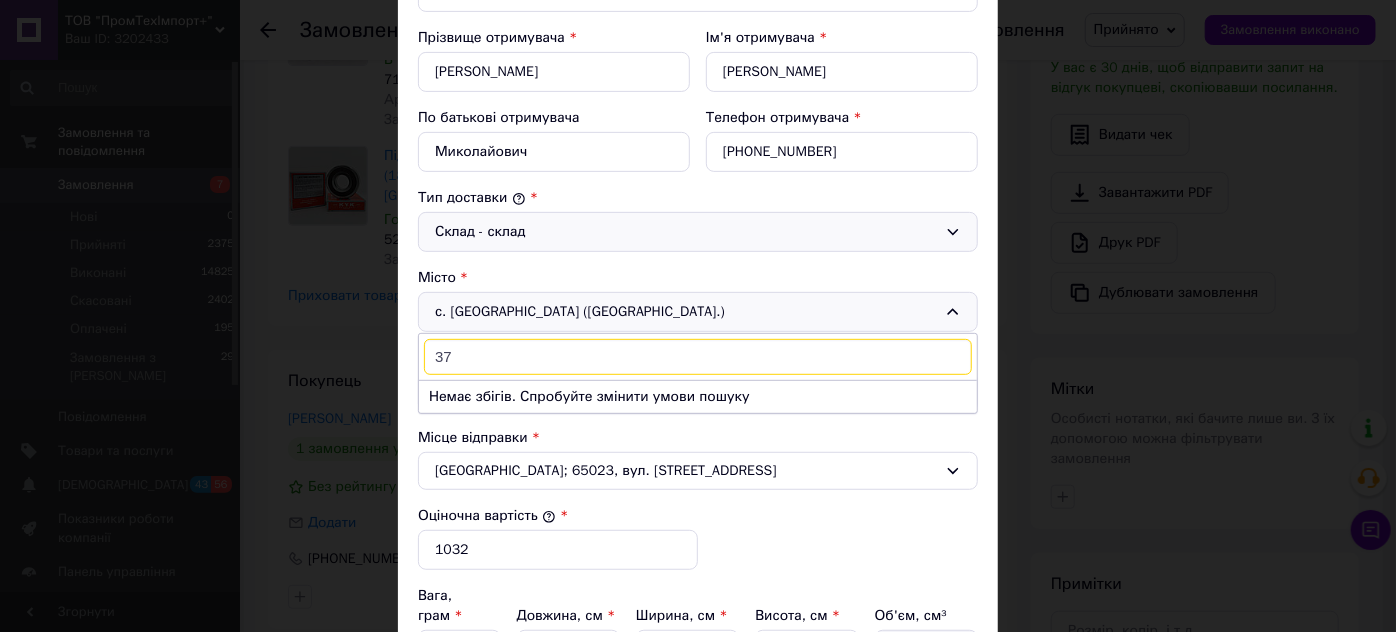 type on "3" 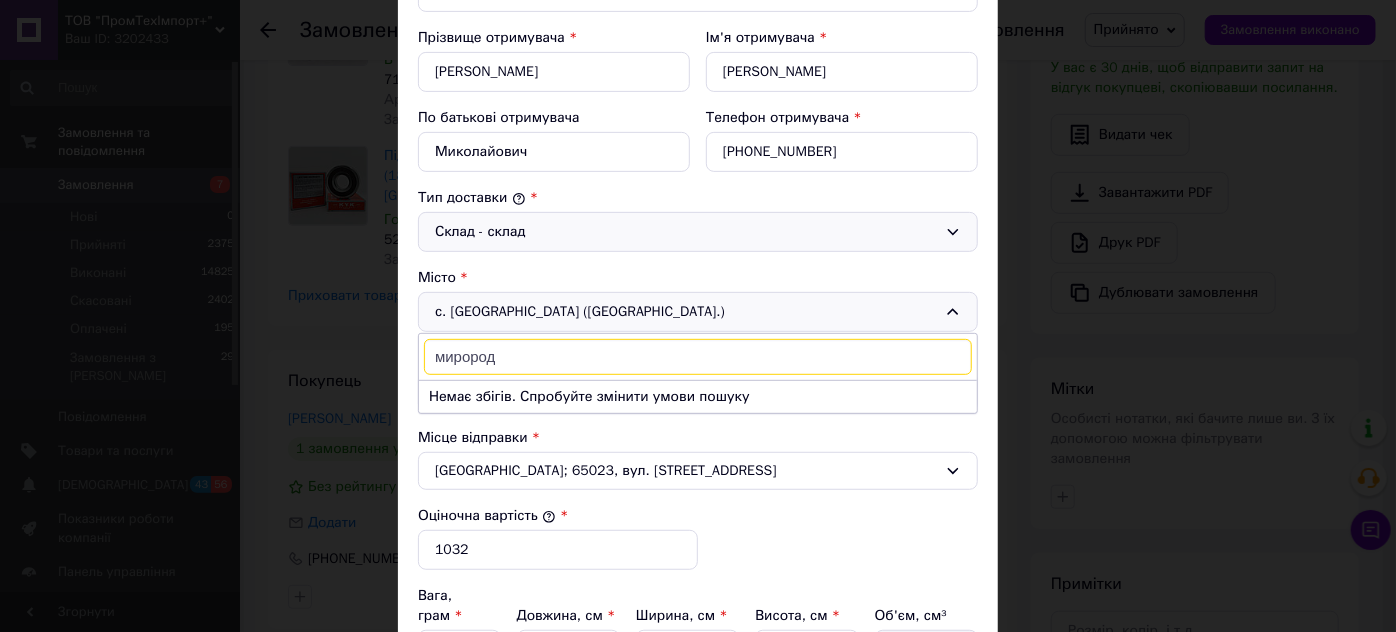 click on "мирород" at bounding box center [698, 357] 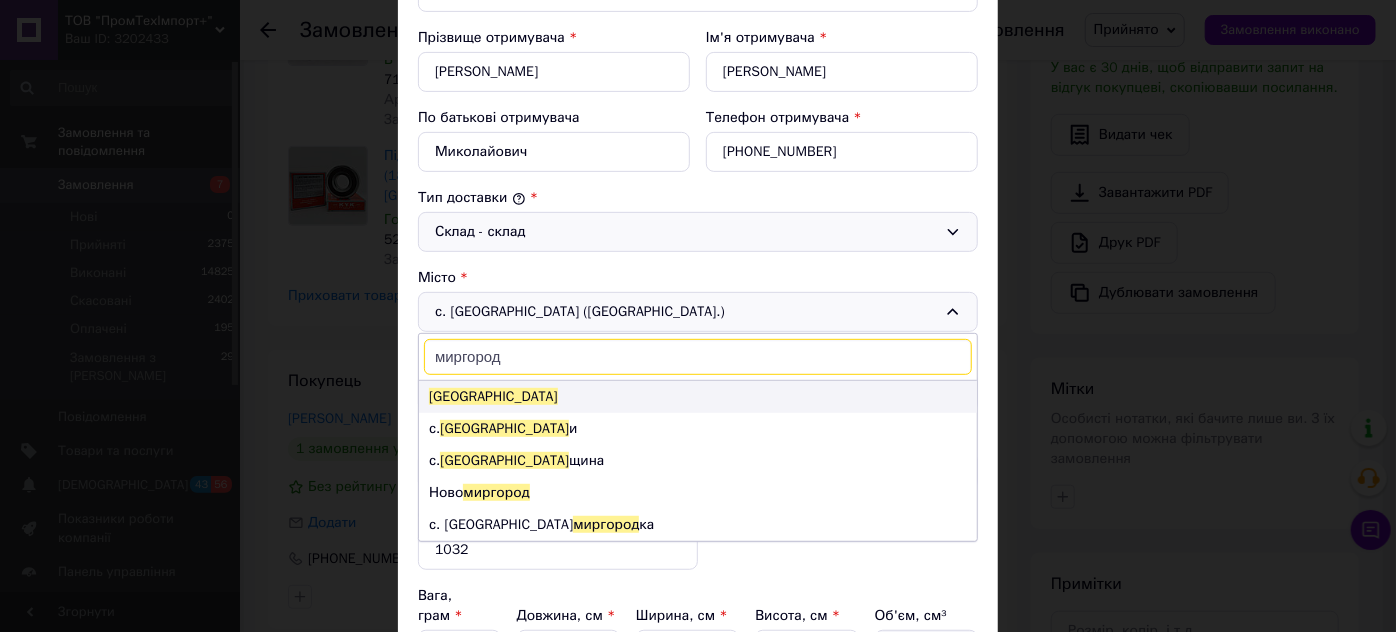 type on "миргород" 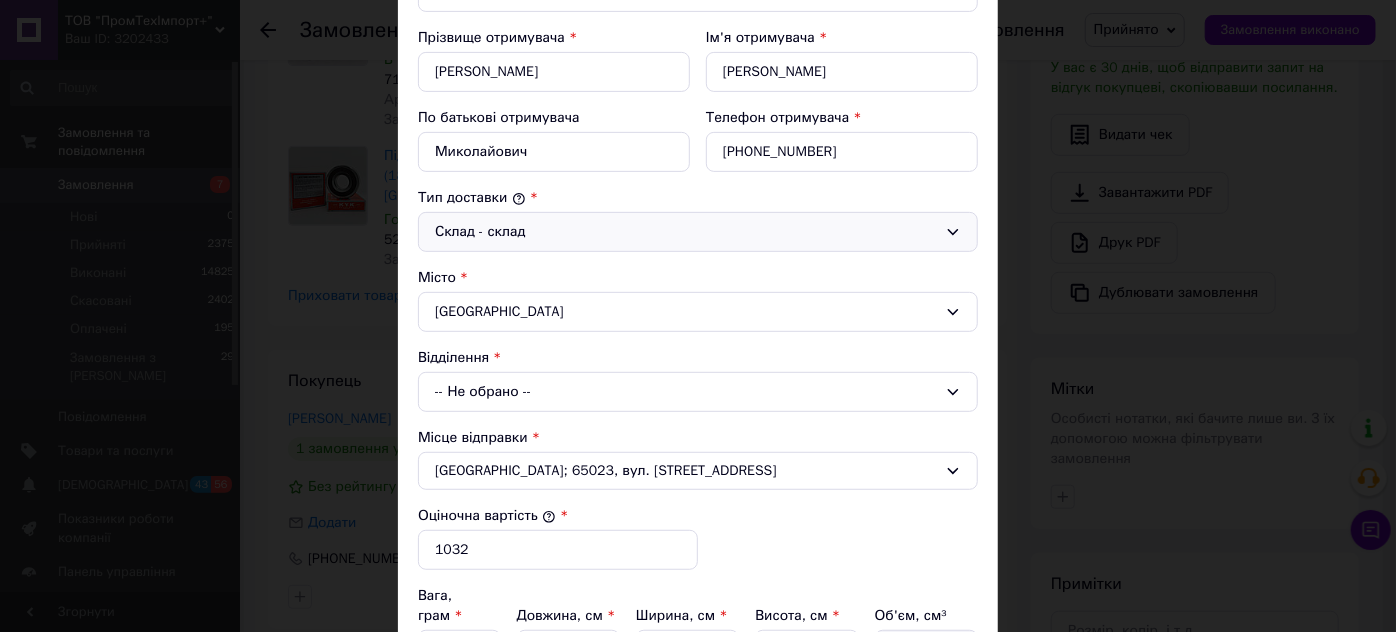 click on "-- Не обрано --" at bounding box center (698, 392) 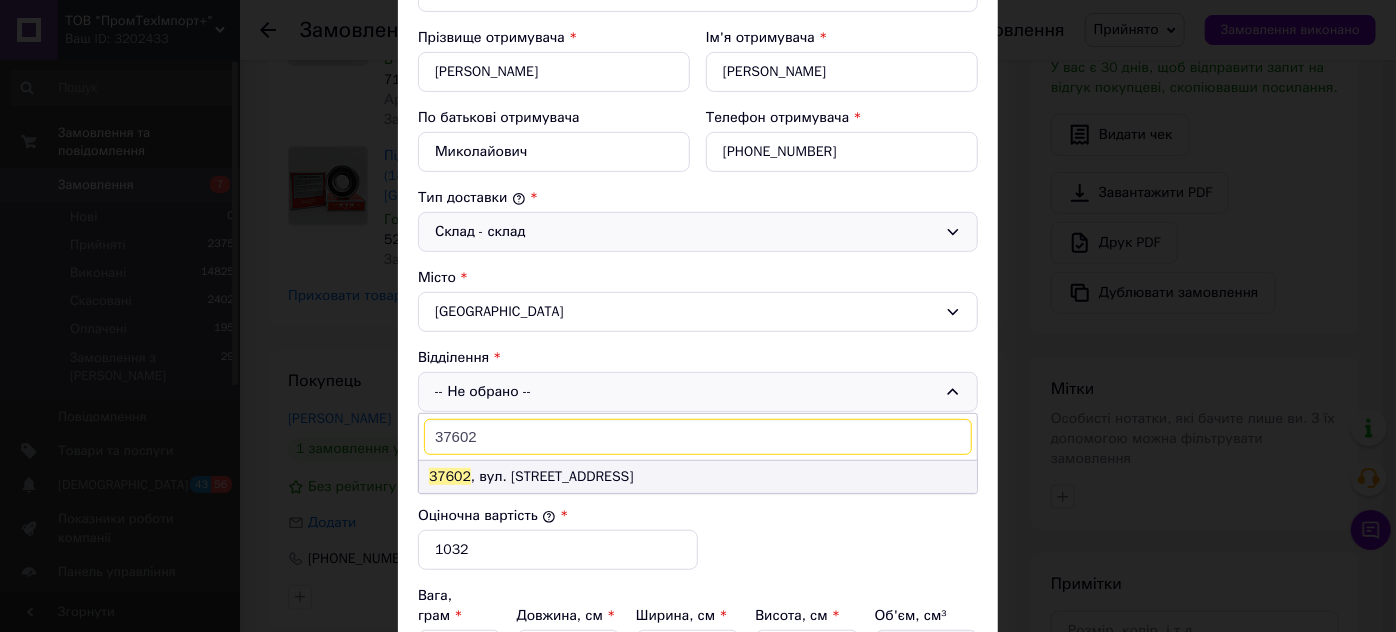 type on "37602" 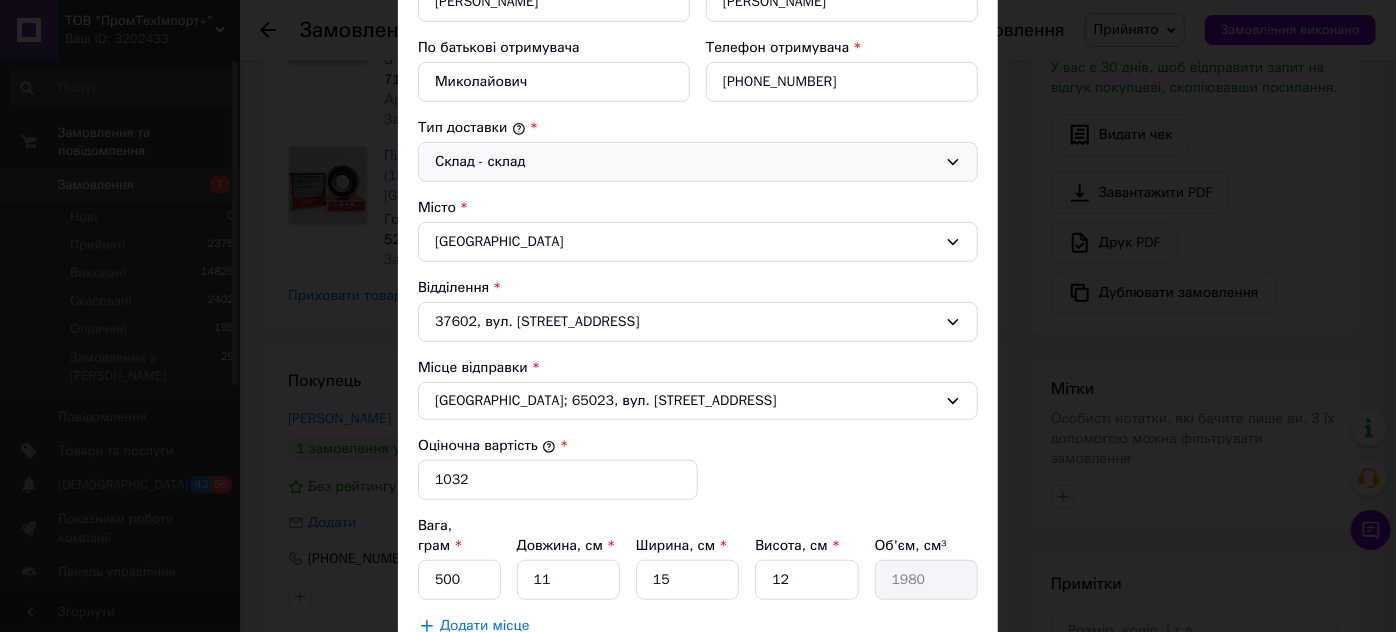 scroll, scrollTop: 545, scrollLeft: 0, axis: vertical 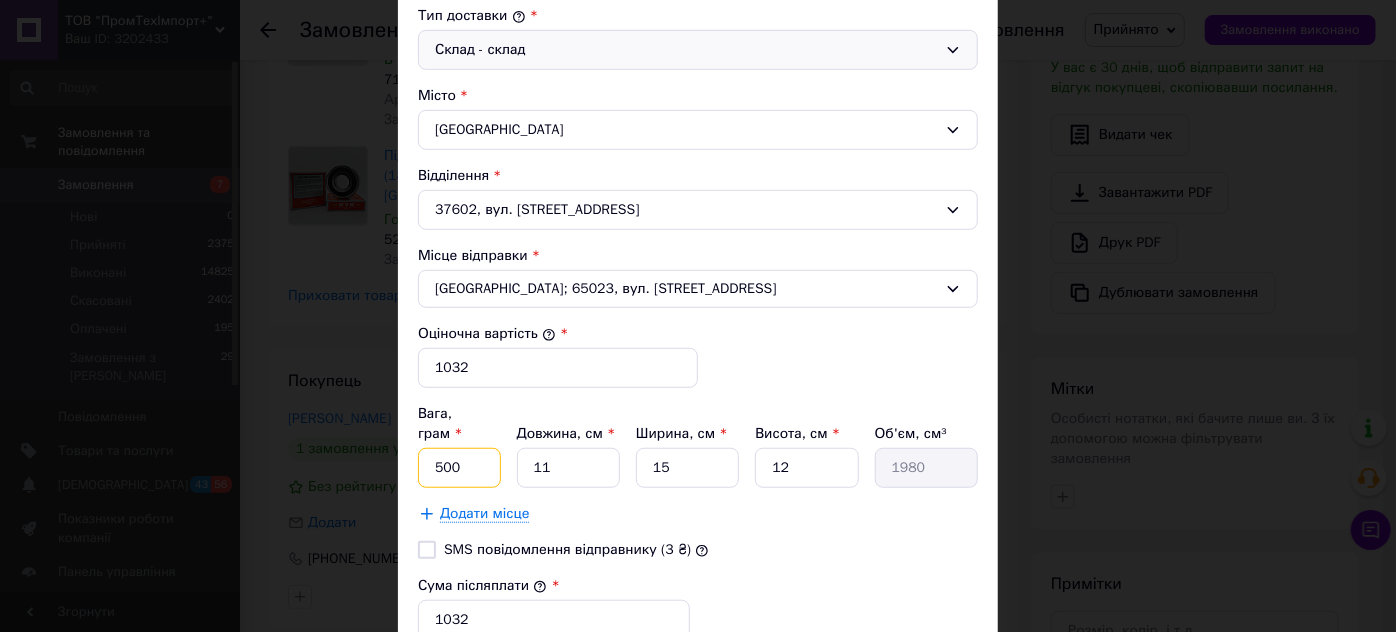 drag, startPoint x: 446, startPoint y: 439, endPoint x: 434, endPoint y: 440, distance: 12.0415945 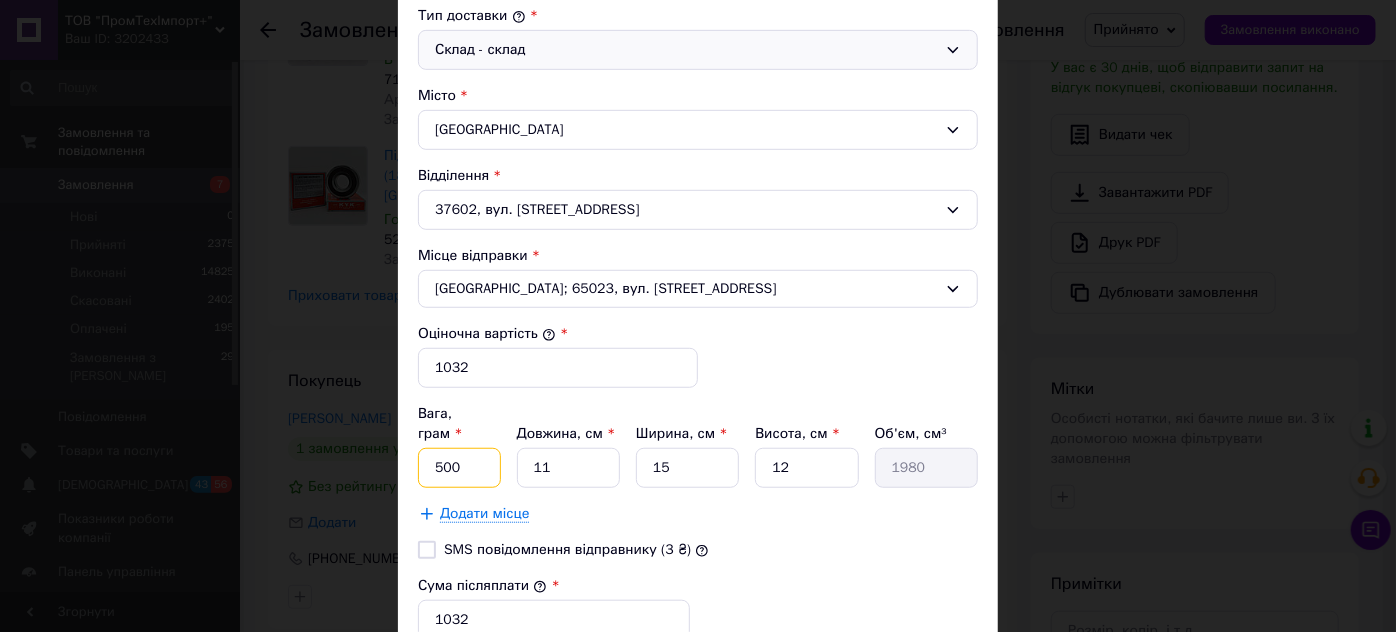 click on "500" at bounding box center (459, 468) 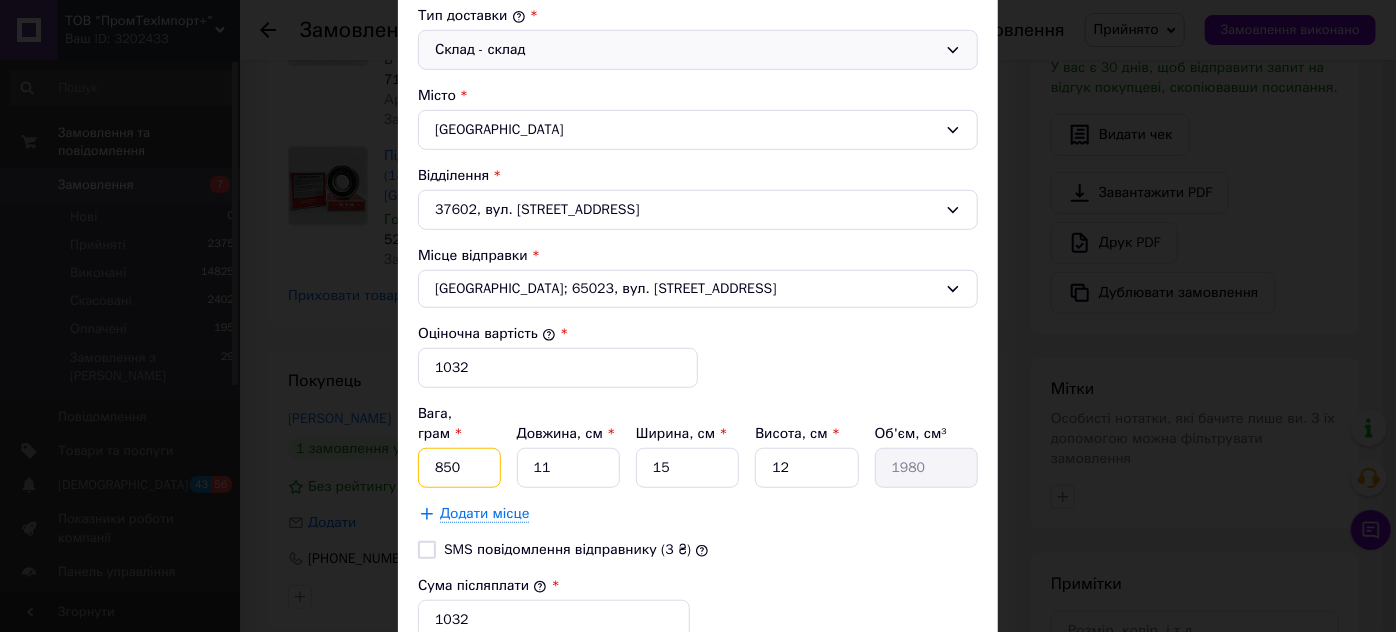 type on "850" 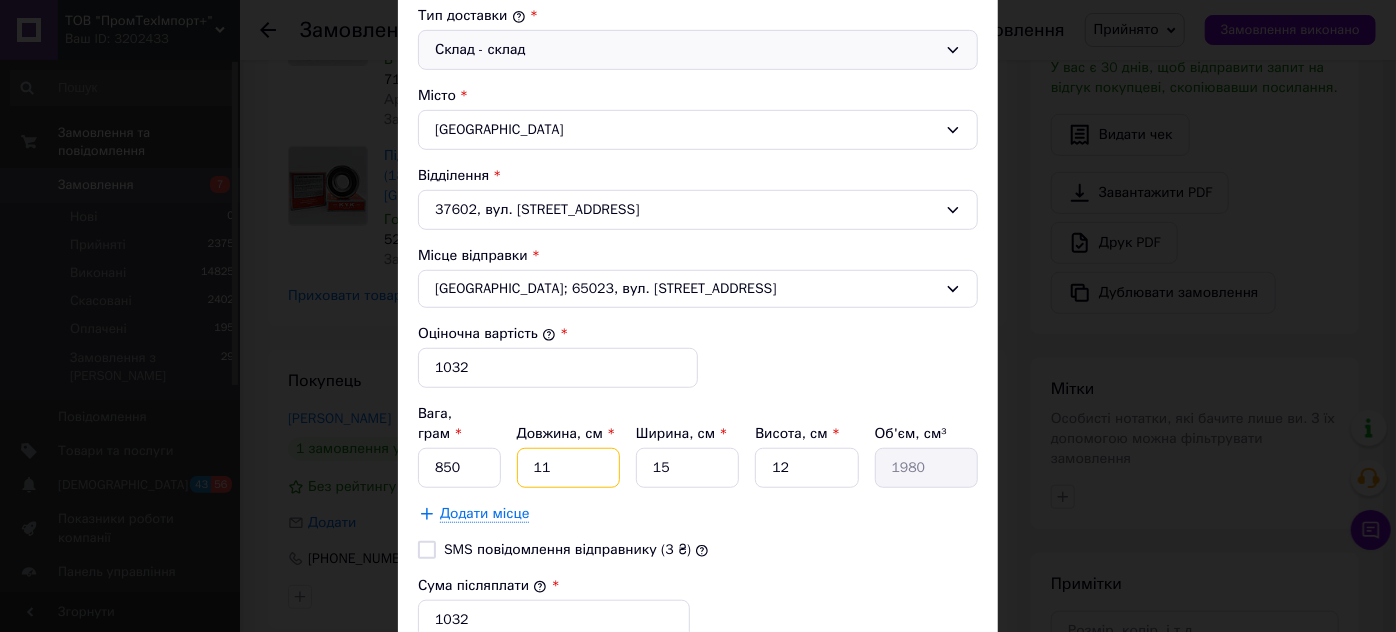 click on "11" at bounding box center (568, 468) 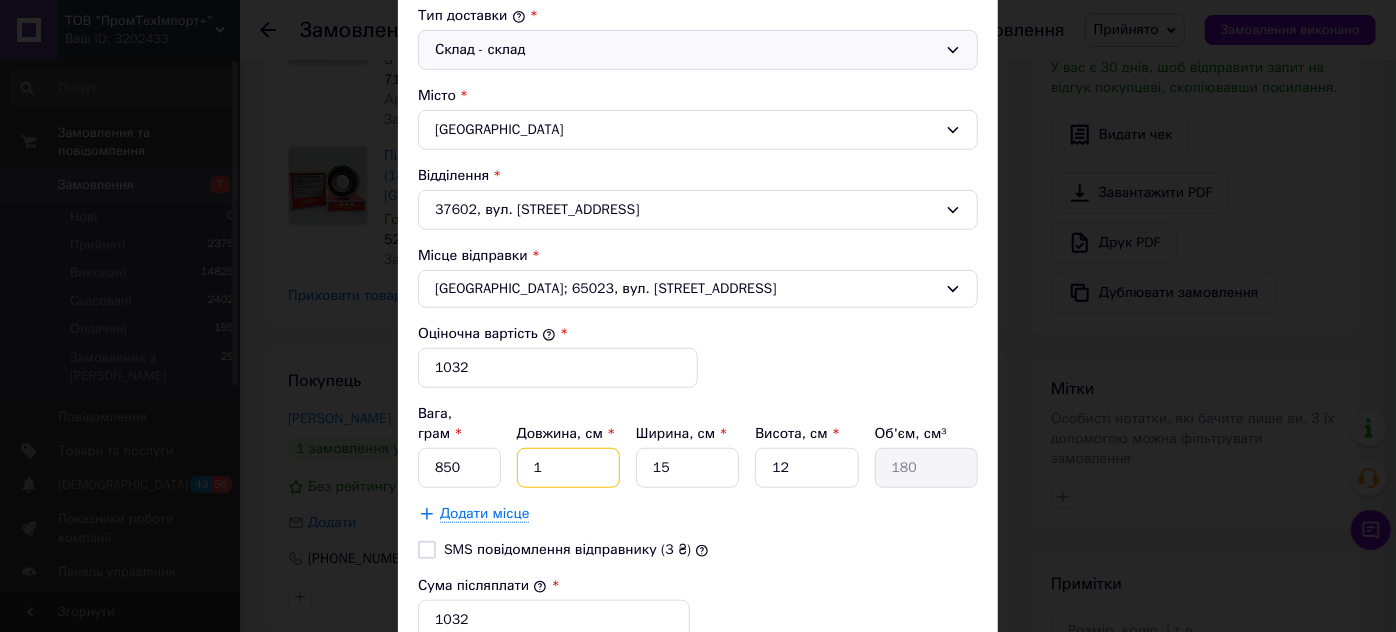 type on "12" 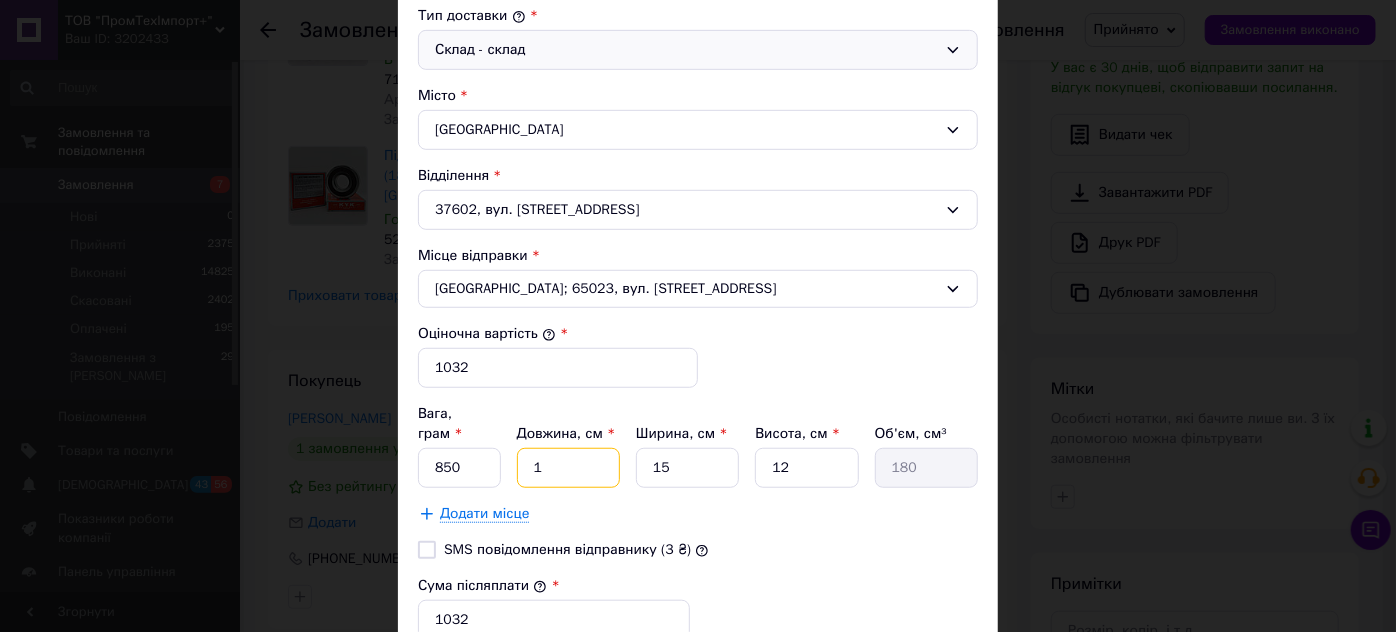 type on "2160" 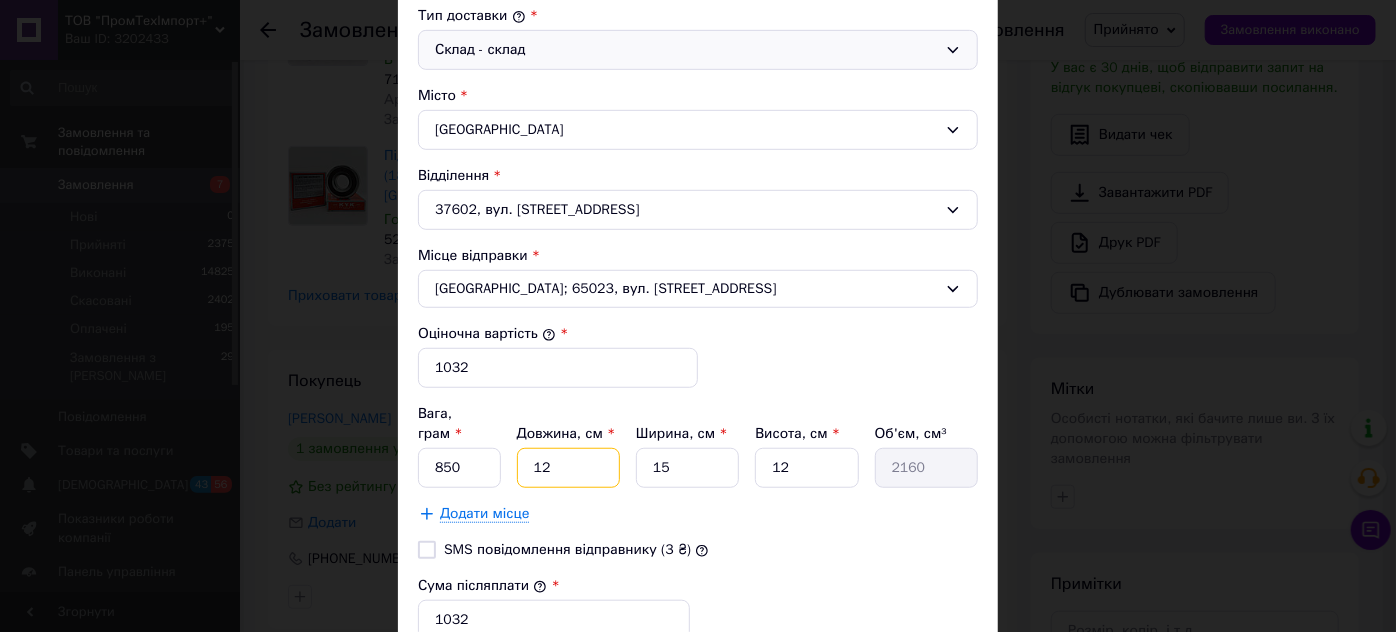type on "12" 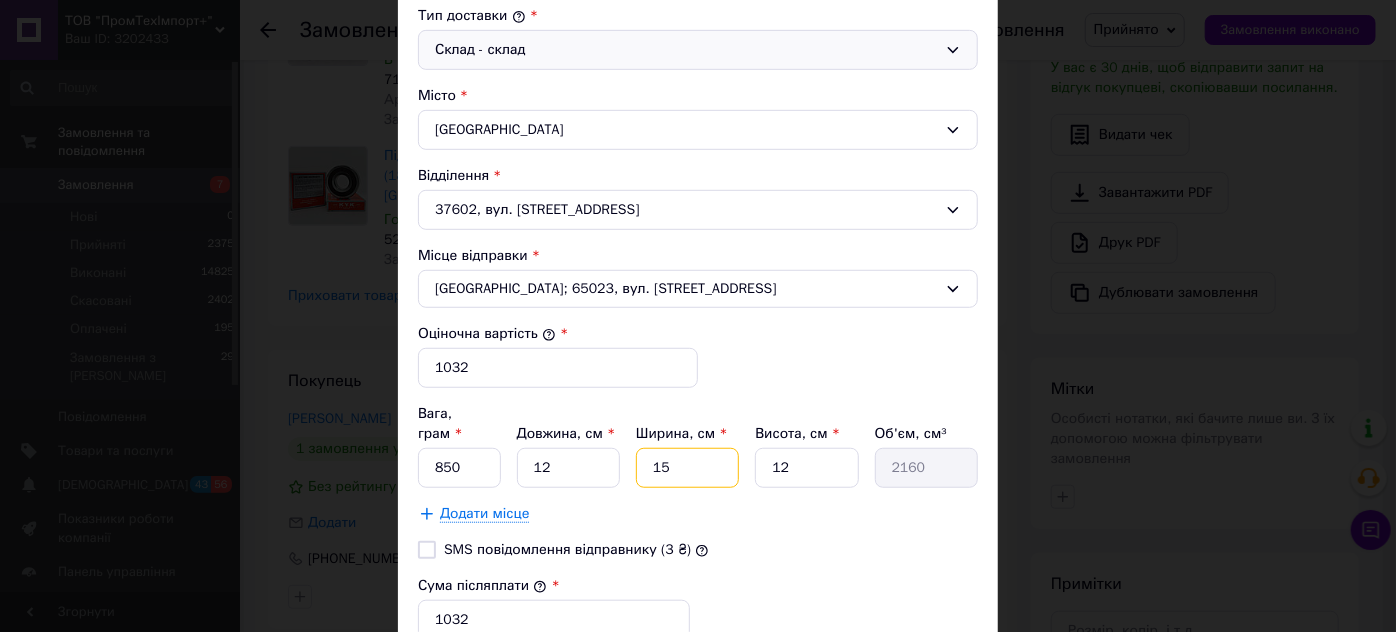 click on "15" at bounding box center (687, 468) 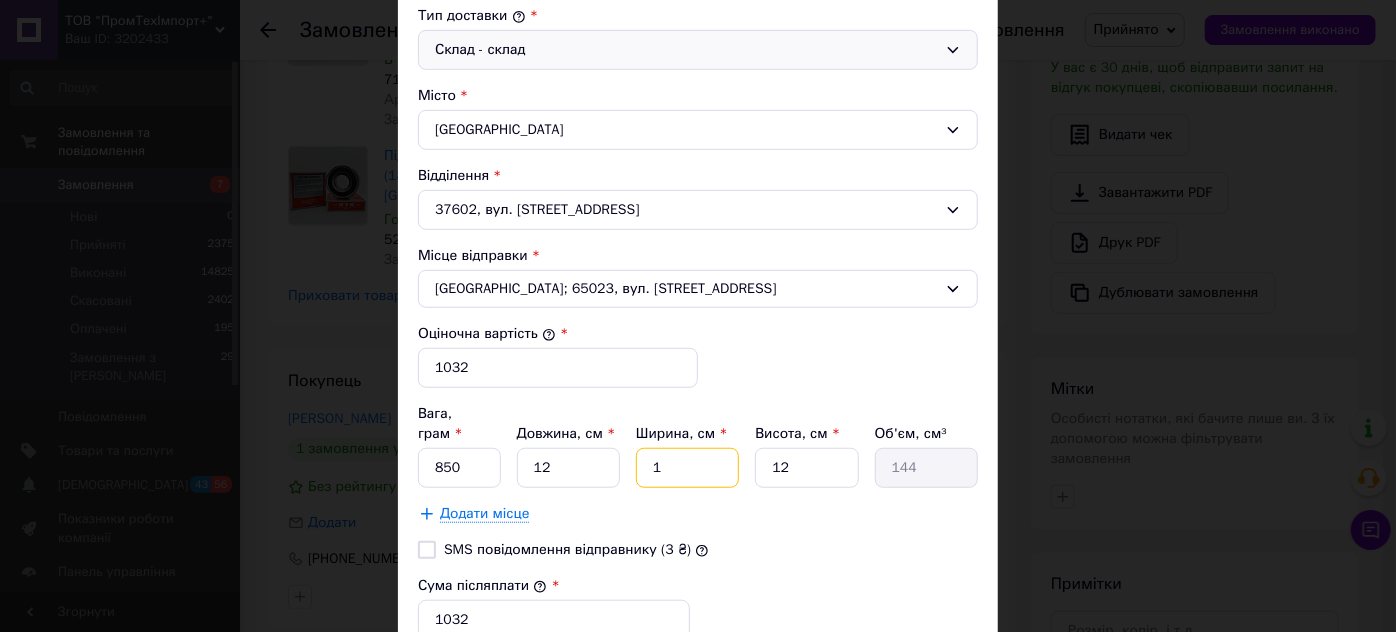 type on "10" 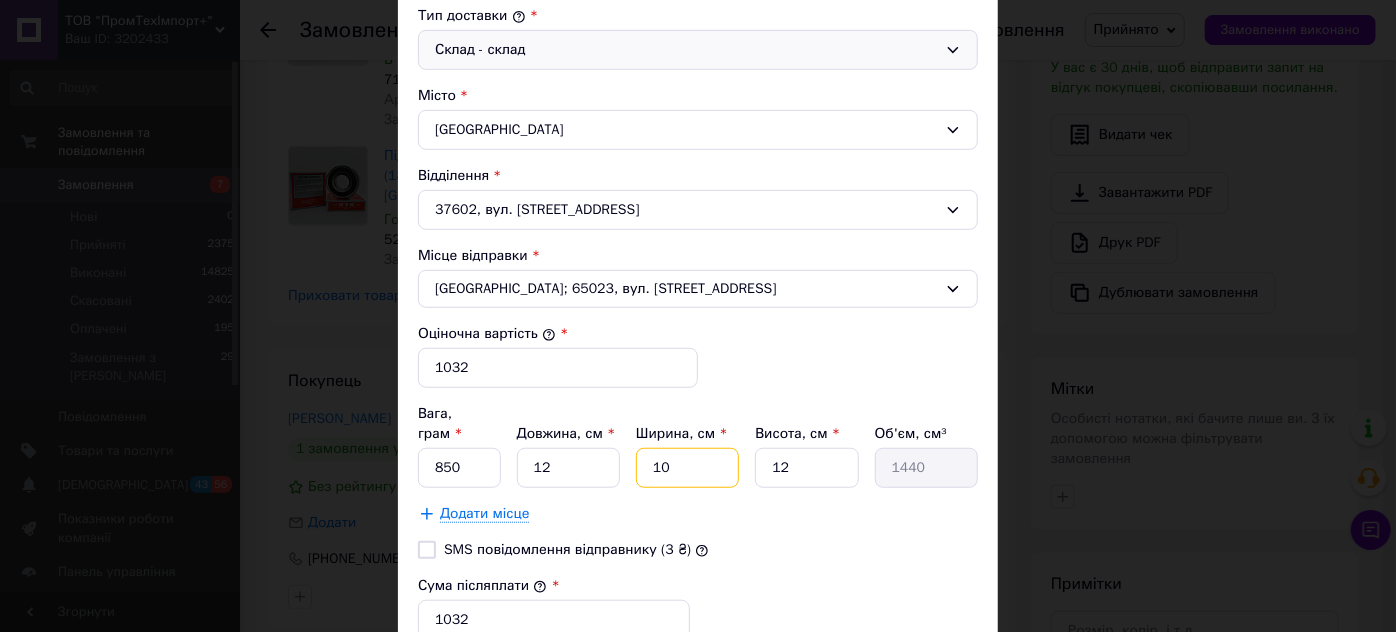 type on "10" 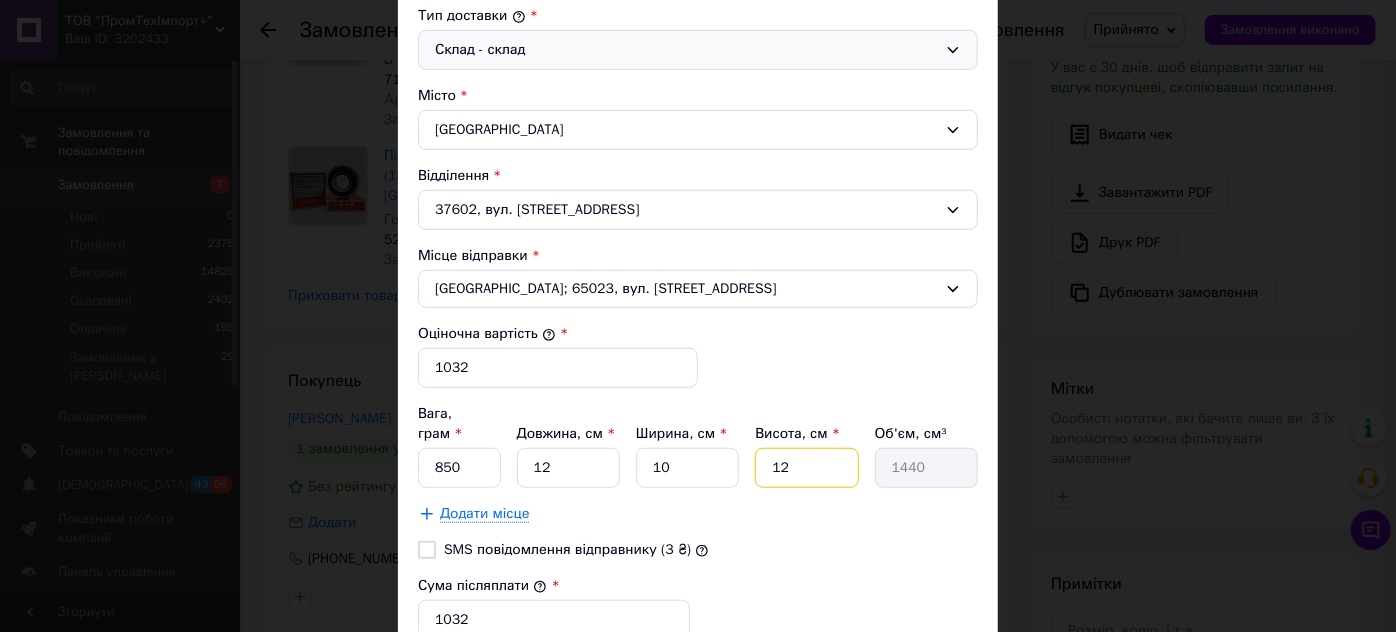 click on "12" at bounding box center [806, 468] 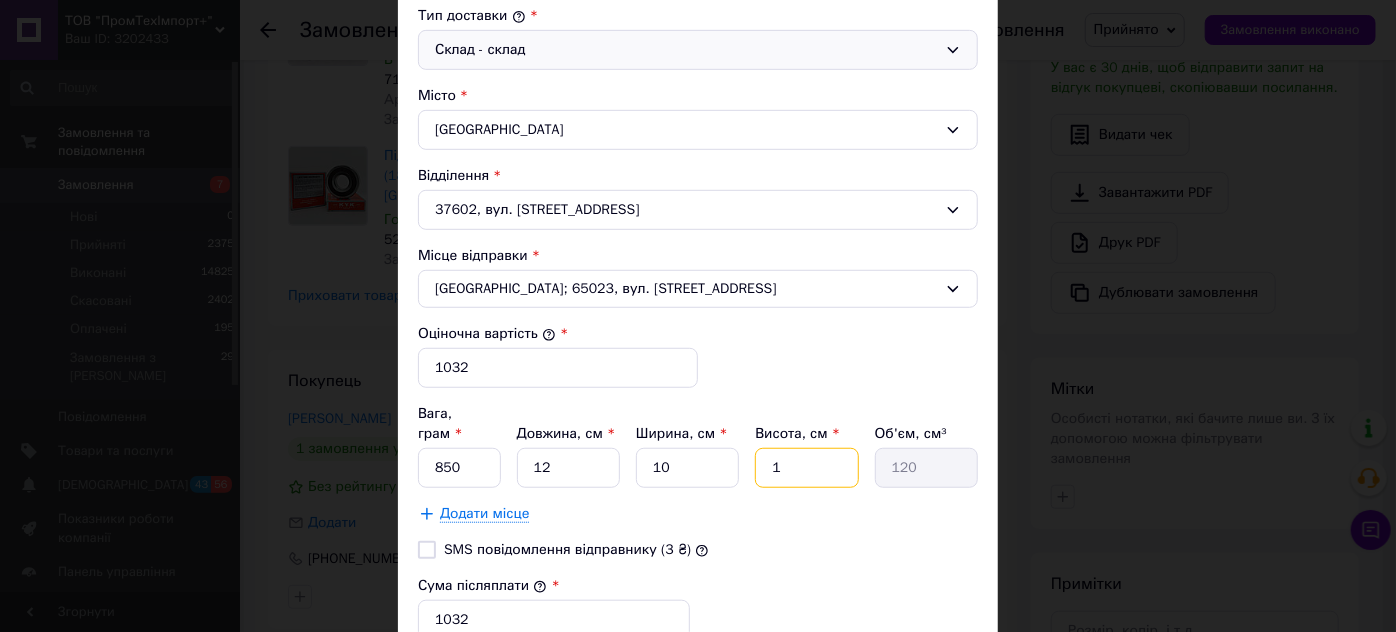 type 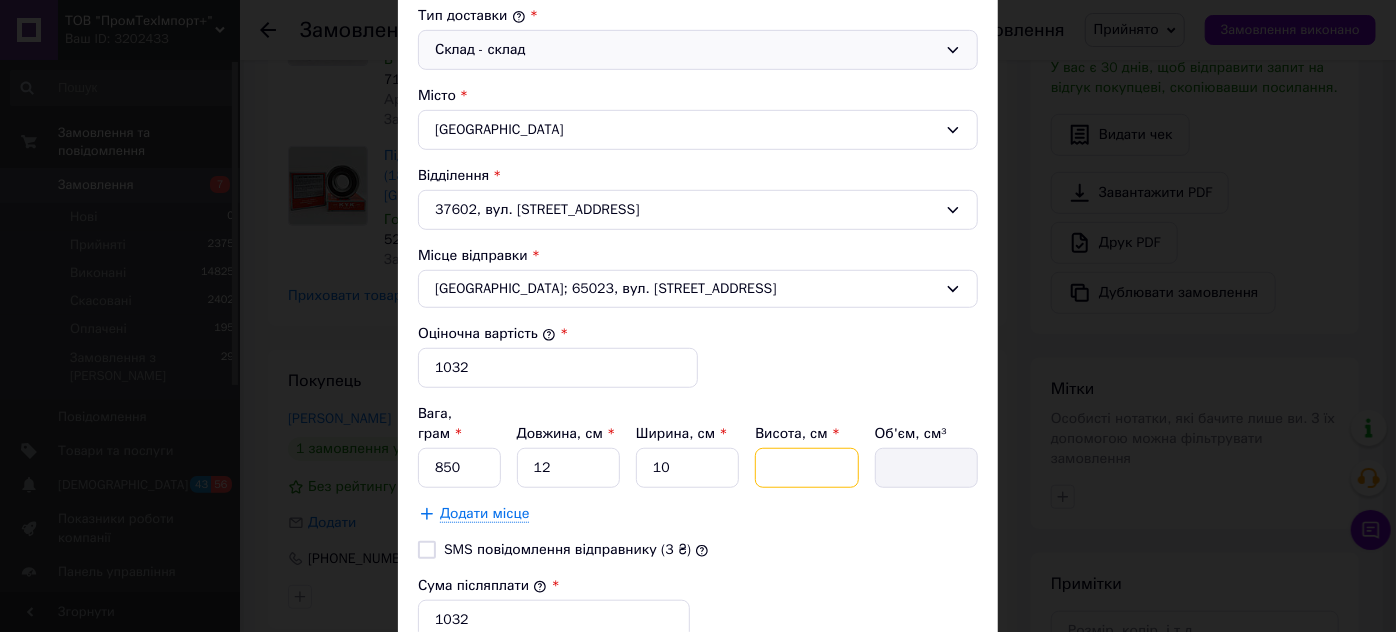 type on "6" 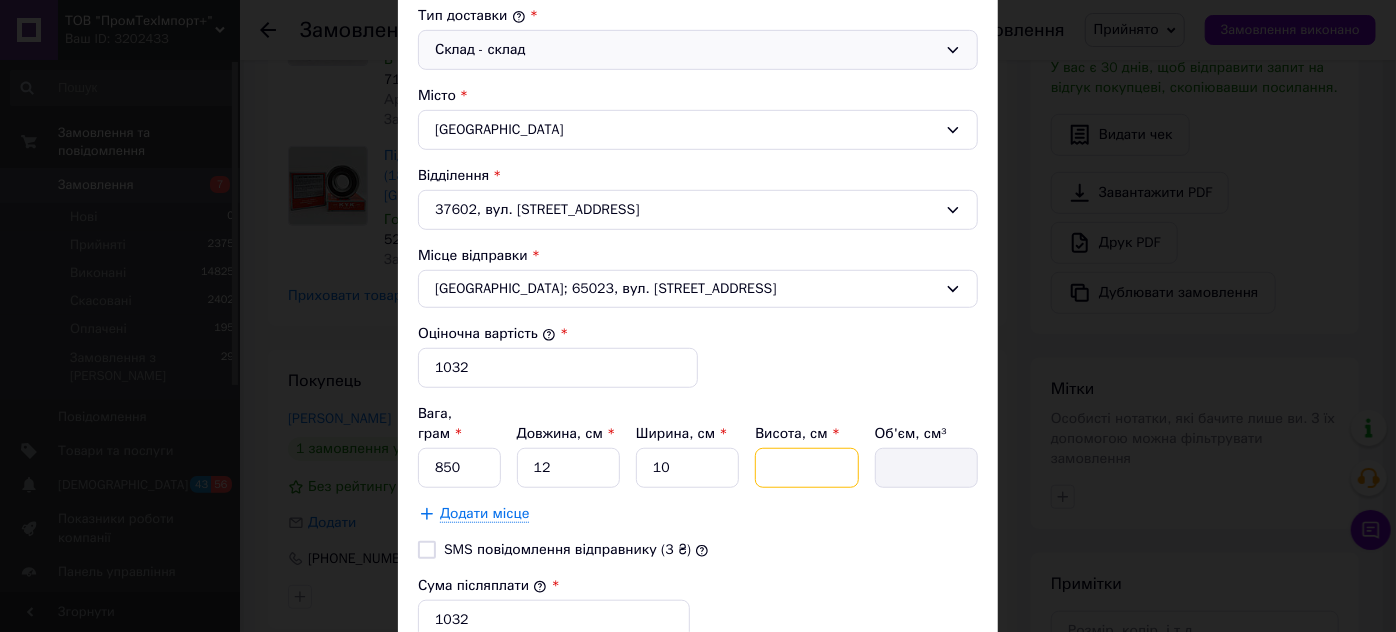 type on "720" 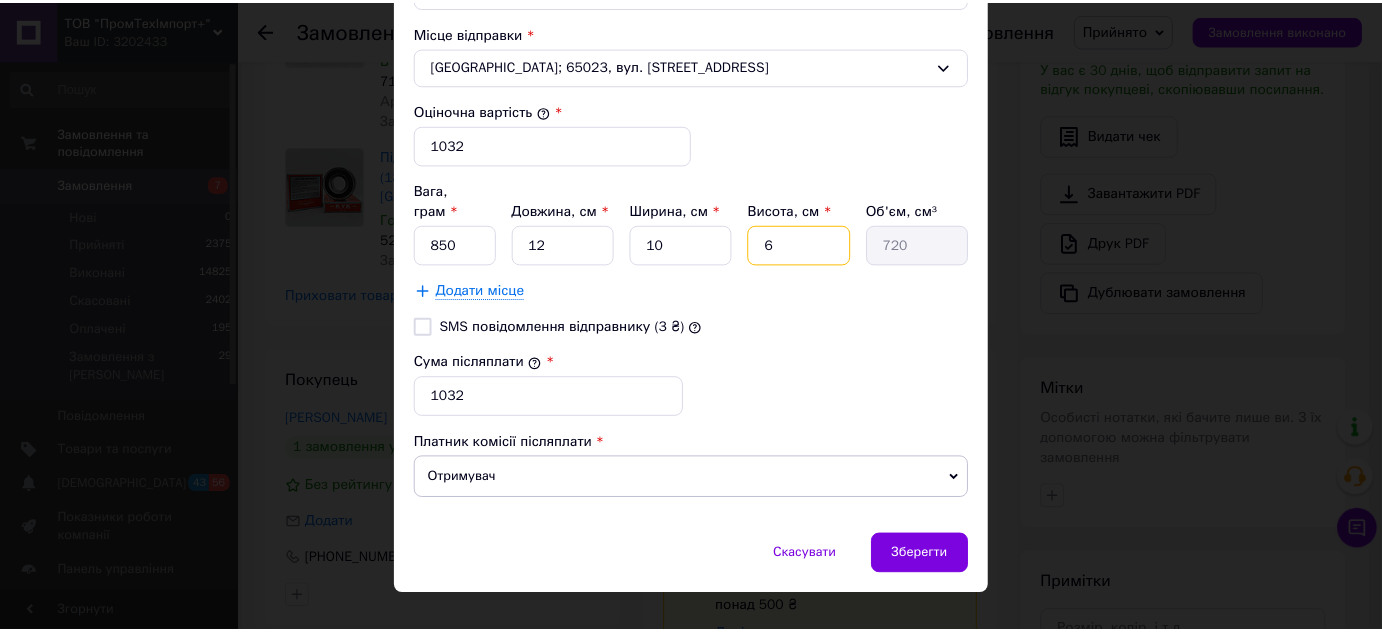 scroll, scrollTop: 773, scrollLeft: 0, axis: vertical 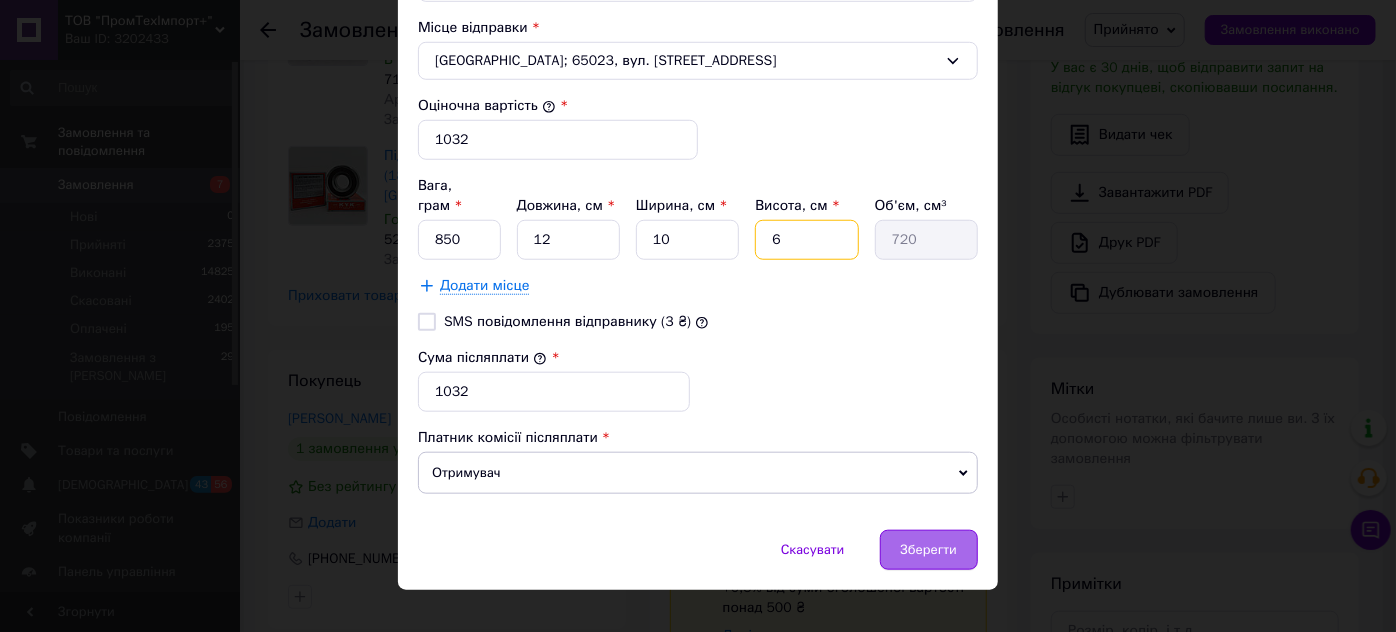 type on "6" 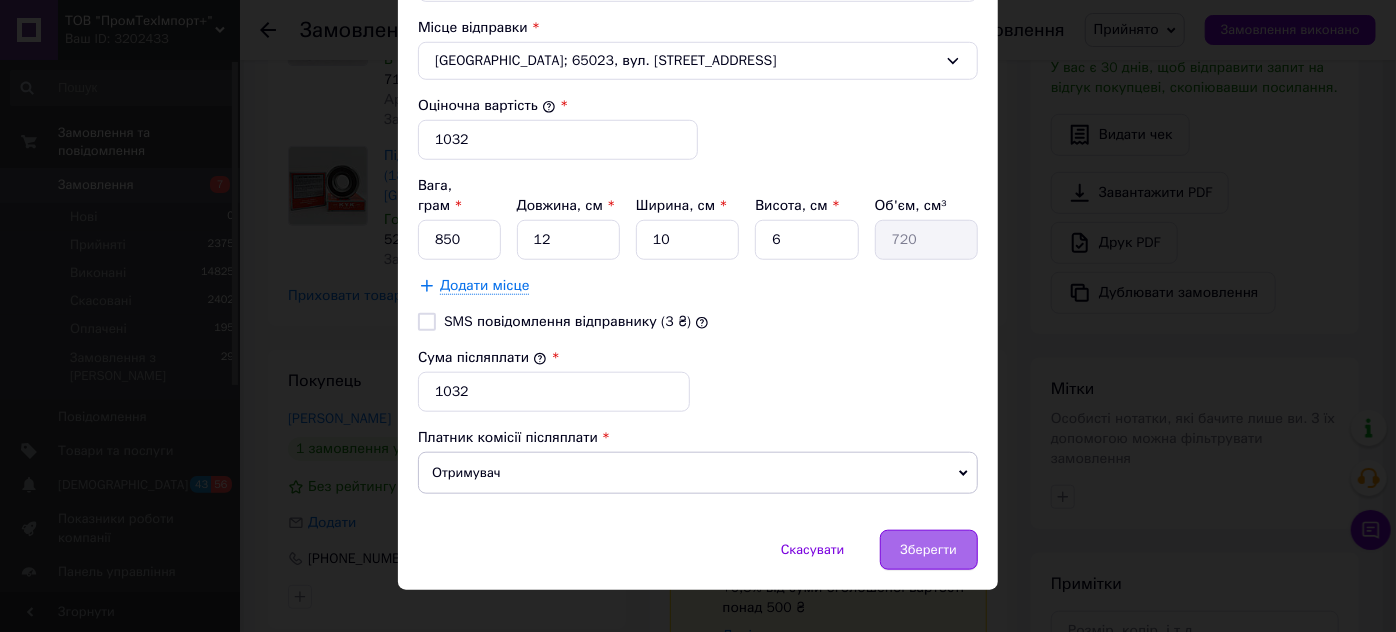 click on "Зберегти" at bounding box center (929, 550) 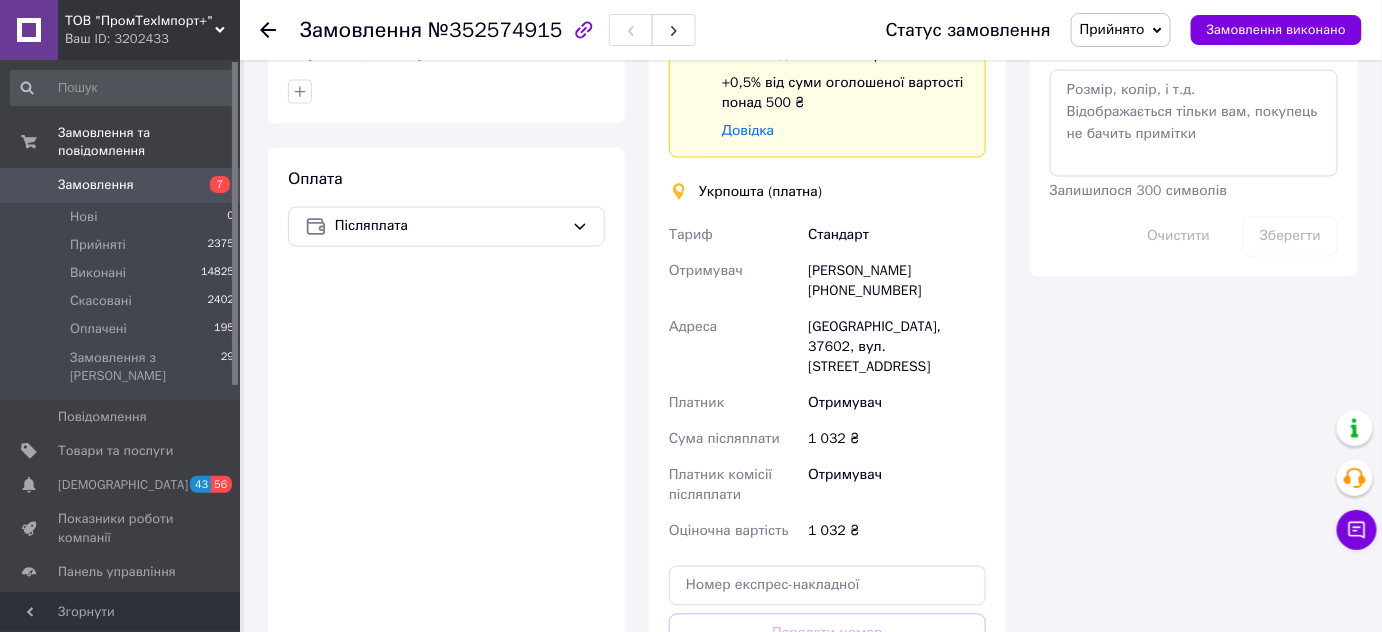 scroll, scrollTop: 1090, scrollLeft: 0, axis: vertical 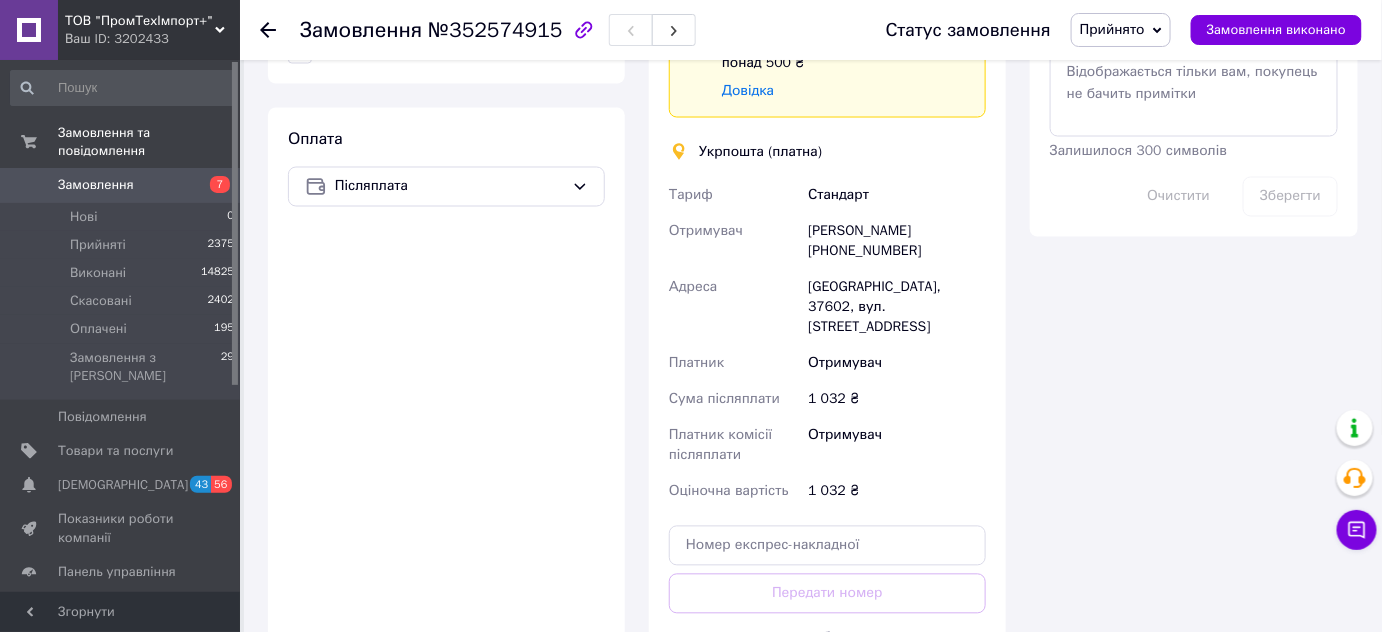 click on "Створити ярлик" at bounding box center [827, 683] 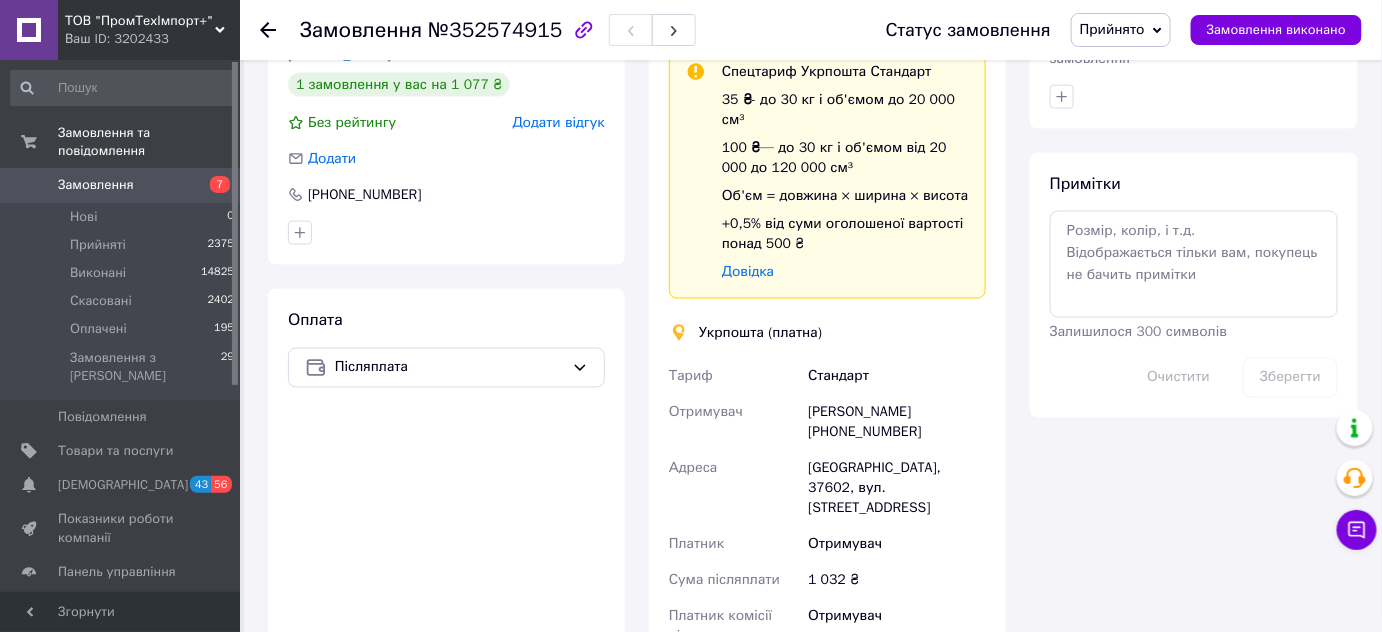 scroll, scrollTop: 1090, scrollLeft: 0, axis: vertical 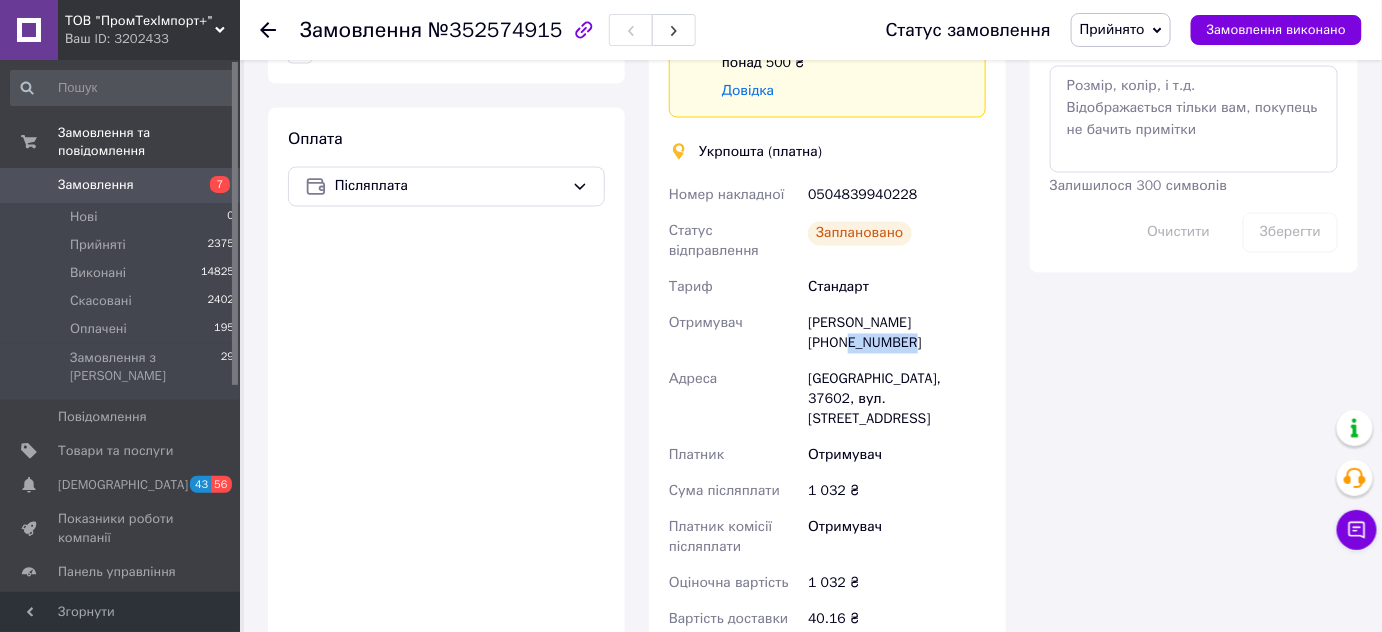 drag, startPoint x: 866, startPoint y: 261, endPoint x: 811, endPoint y: 260, distance: 55.00909 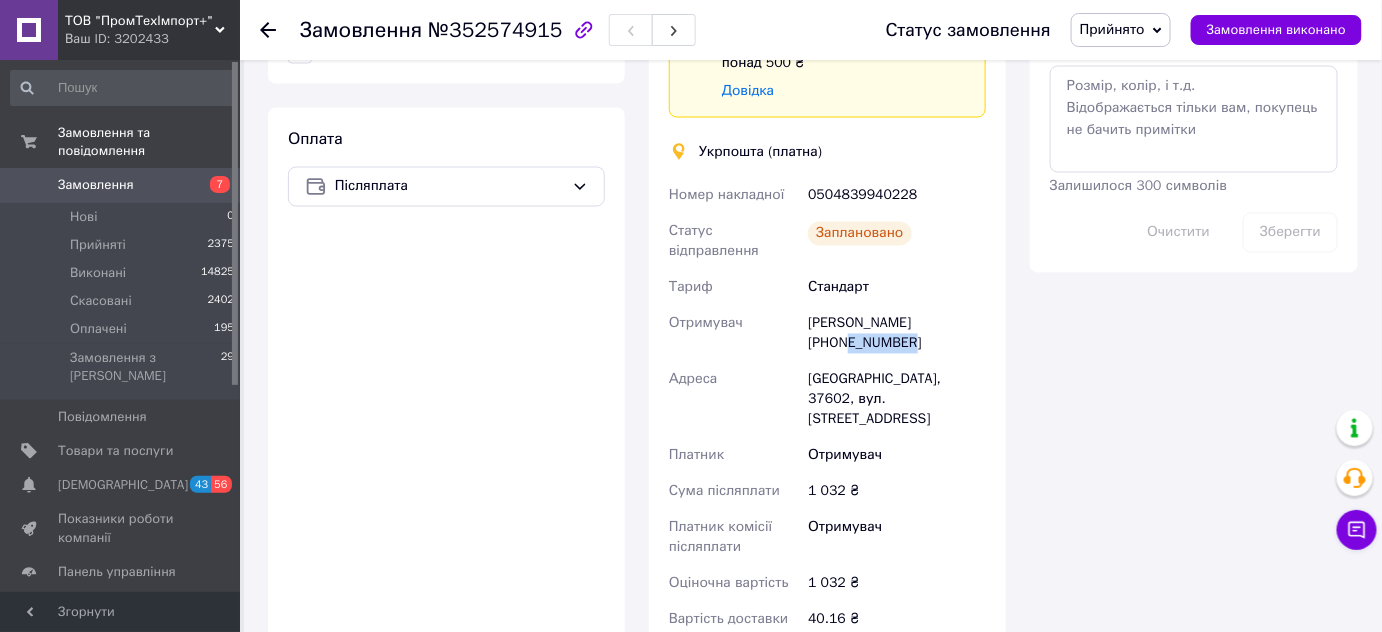 click on "Роздрукувати ярлик" at bounding box center (827, 674) 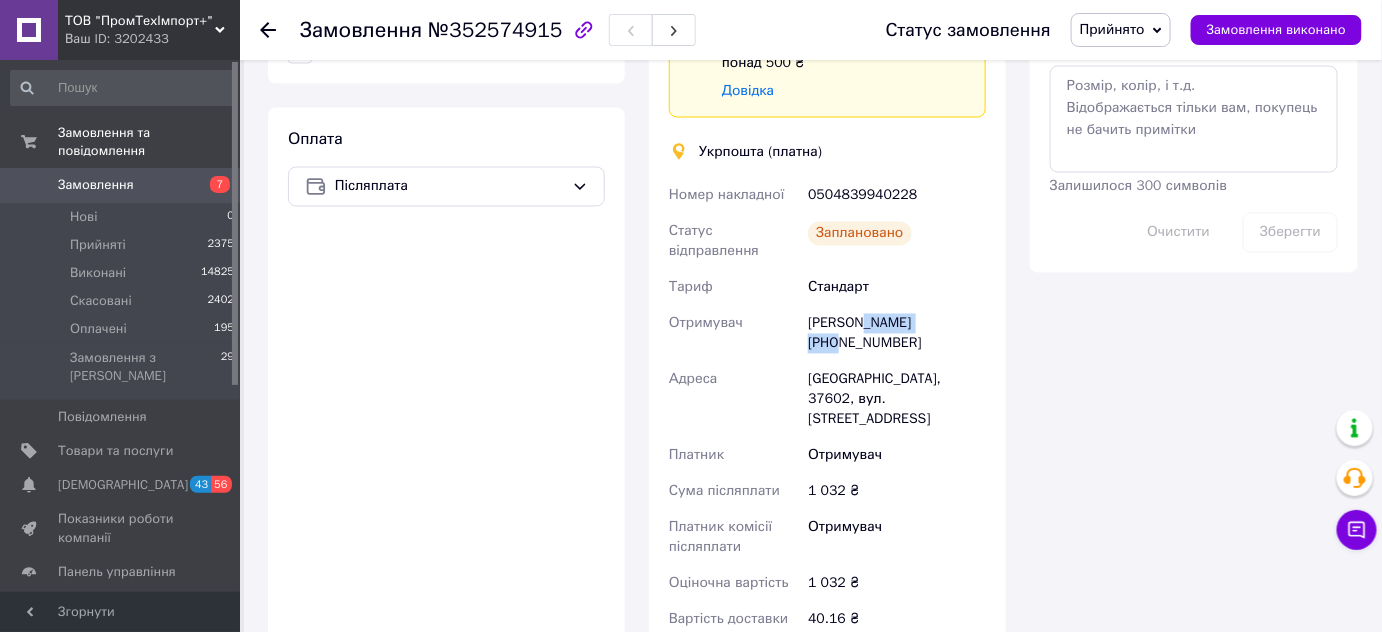 drag, startPoint x: 854, startPoint y: 242, endPoint x: 941, endPoint y: 242, distance: 87 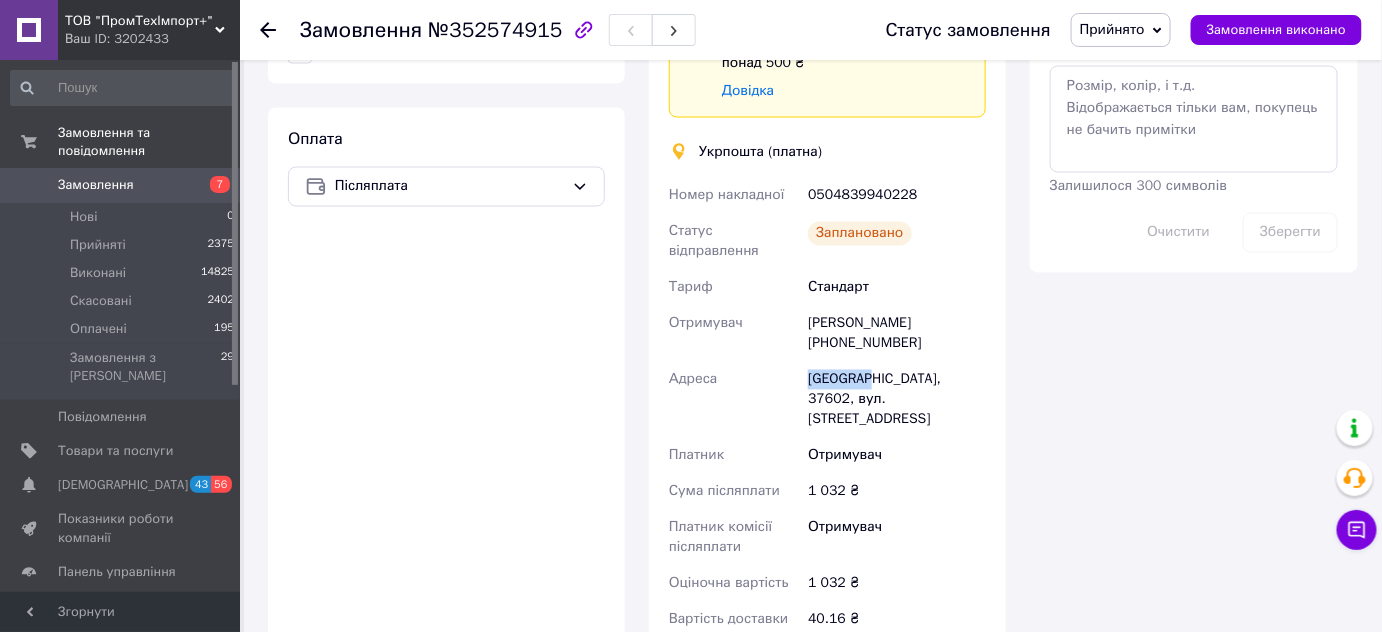 drag, startPoint x: 872, startPoint y: 295, endPoint x: 810, endPoint y: 295, distance: 62 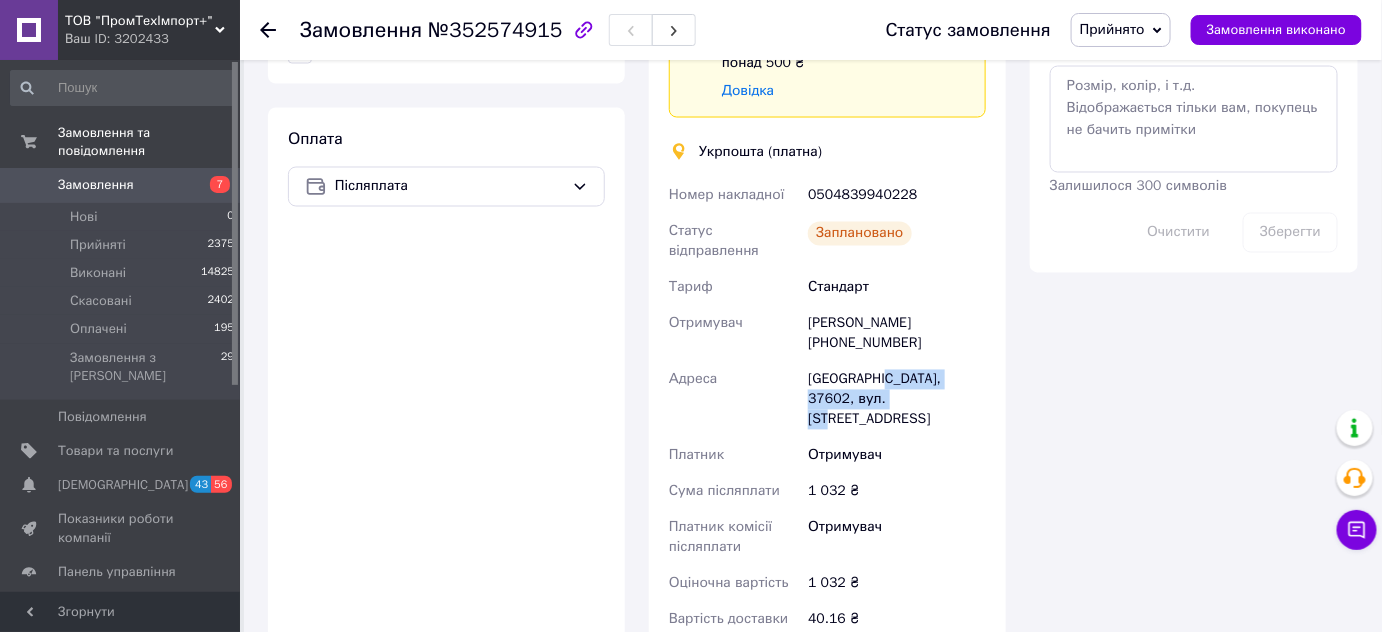 drag, startPoint x: 882, startPoint y: 295, endPoint x: 901, endPoint y: 320, distance: 31.400637 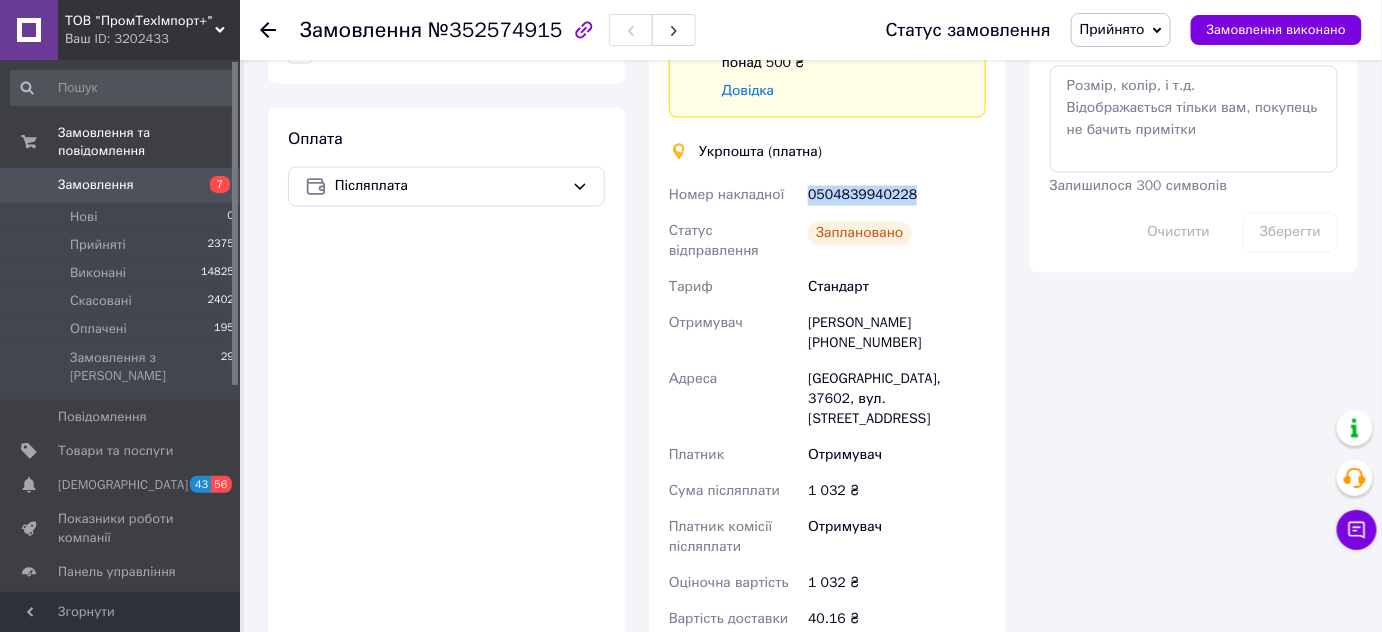 drag, startPoint x: 861, startPoint y: 114, endPoint x: 809, endPoint y: 111, distance: 52.086468 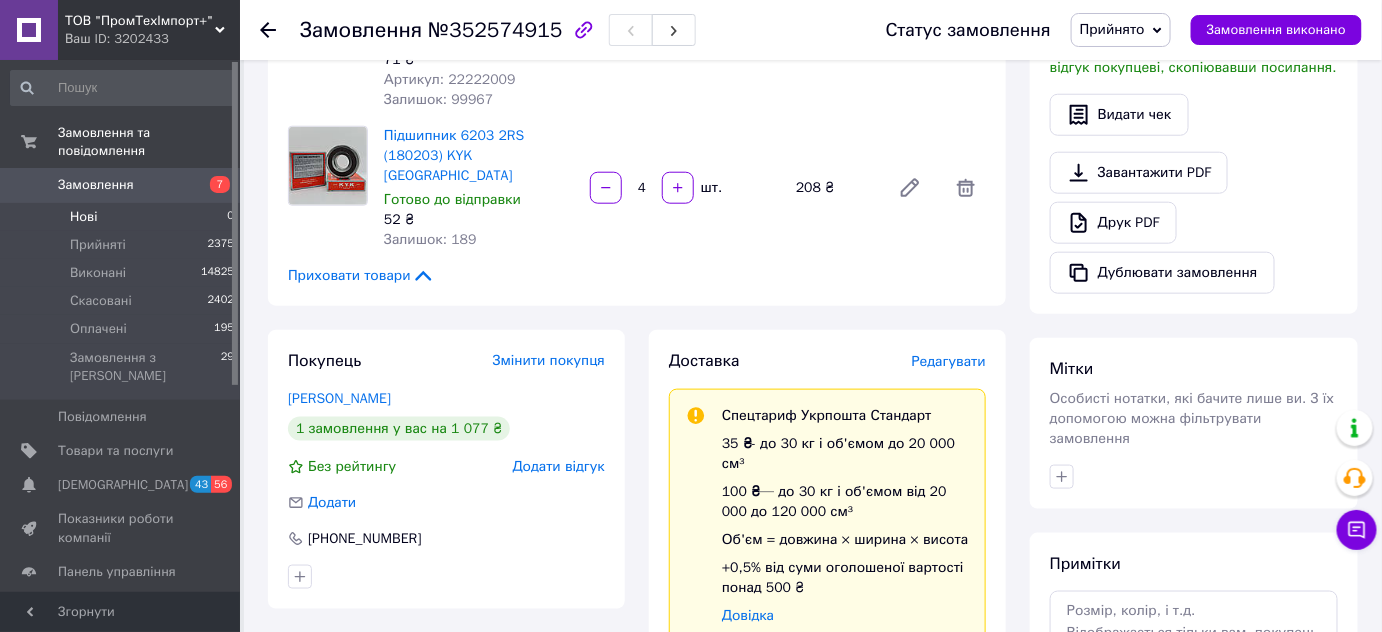 scroll, scrollTop: 545, scrollLeft: 0, axis: vertical 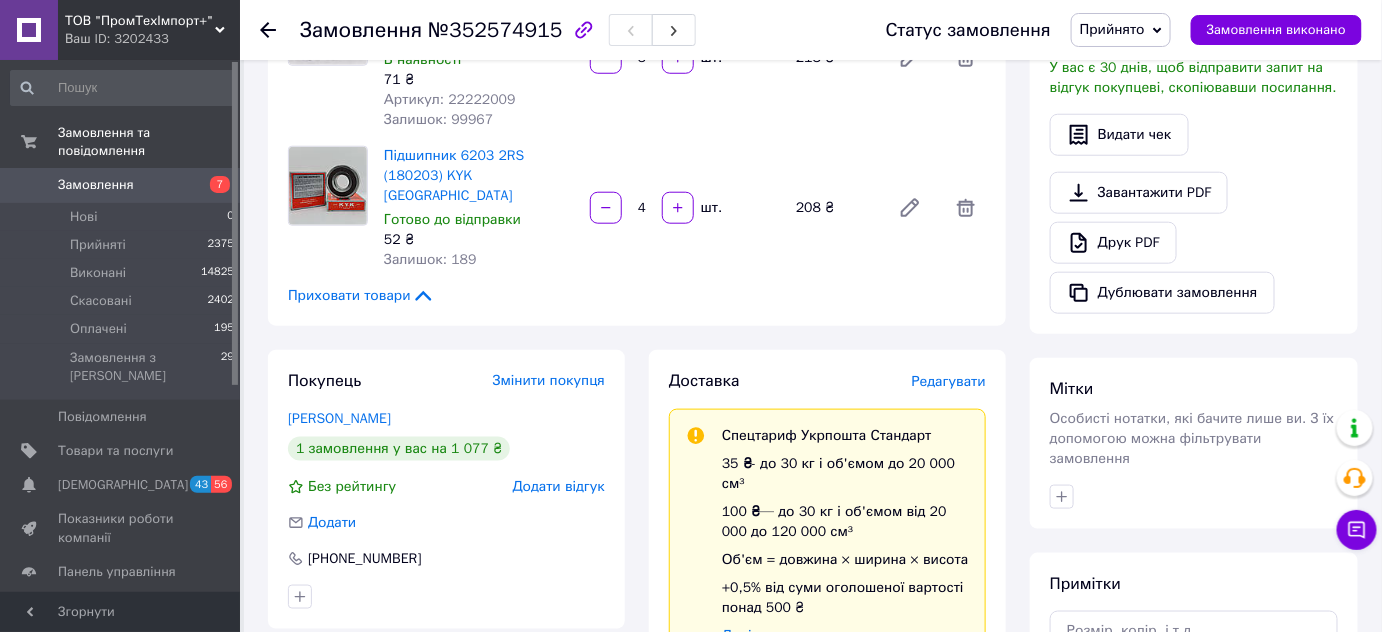 drag, startPoint x: 135, startPoint y: 158, endPoint x: 145, endPoint y: 156, distance: 10.198039 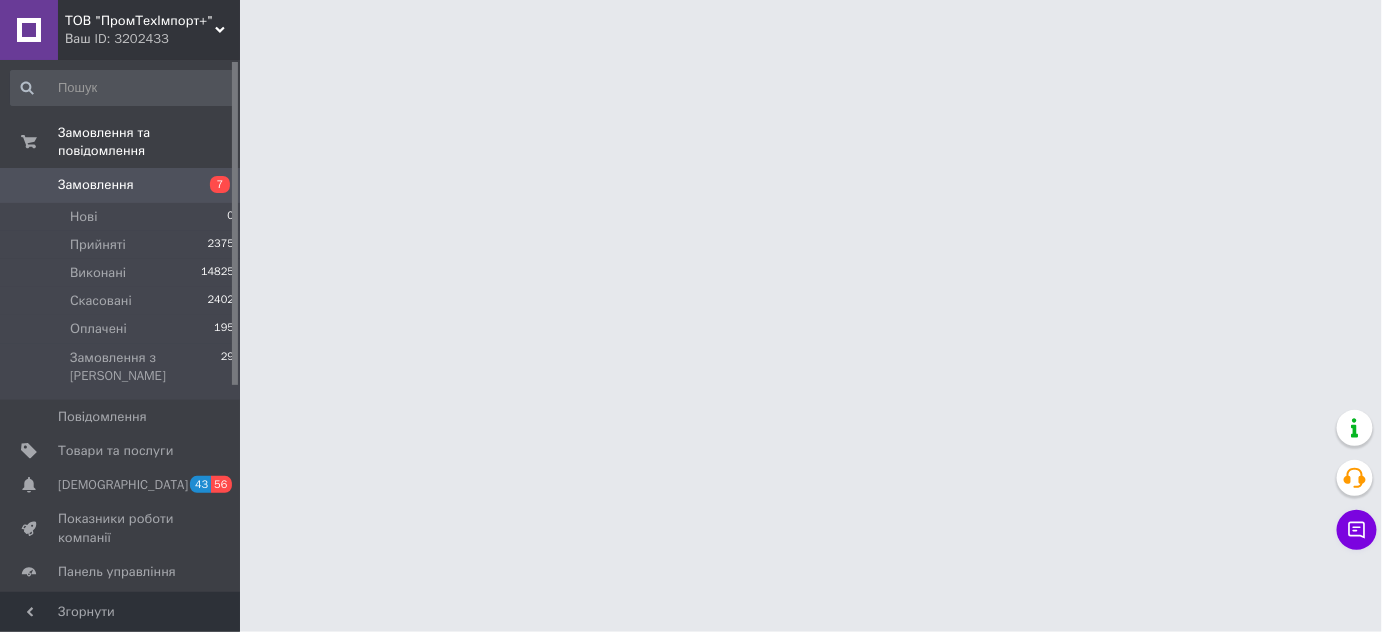 scroll, scrollTop: 0, scrollLeft: 0, axis: both 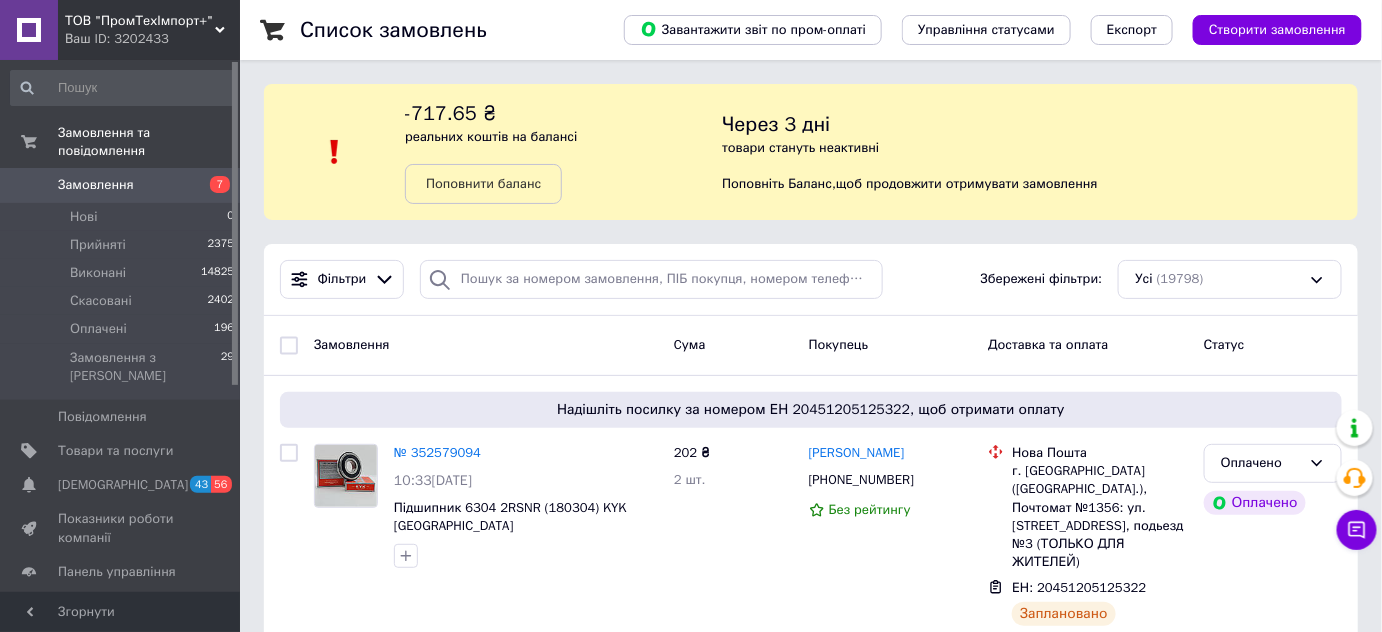 click on "Замовлення 7" at bounding box center [123, 185] 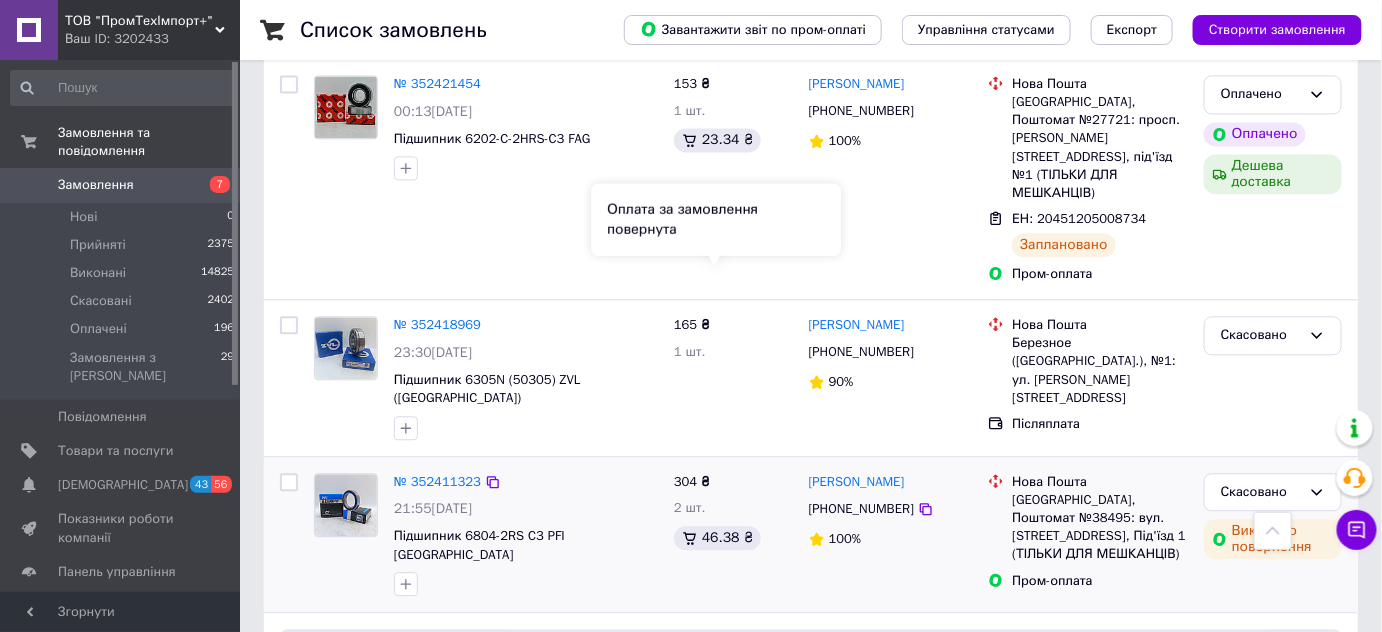 scroll, scrollTop: 3967, scrollLeft: 0, axis: vertical 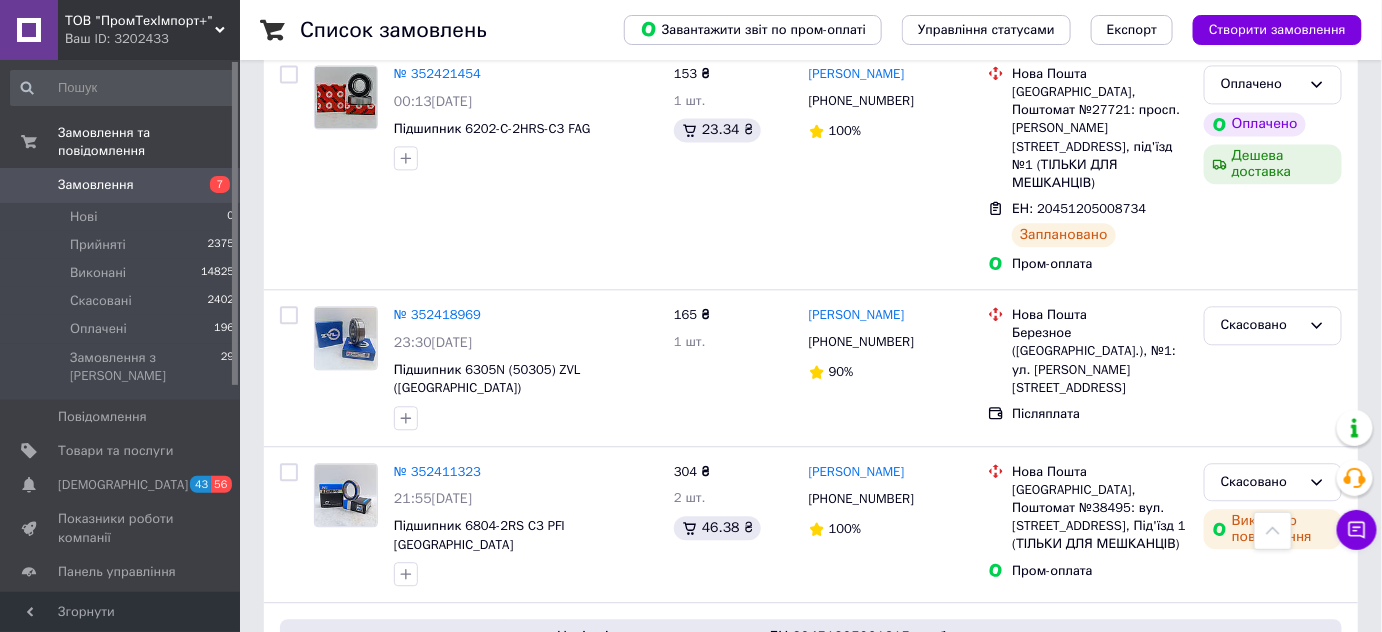 click on "2" at bounding box center [327, 886] 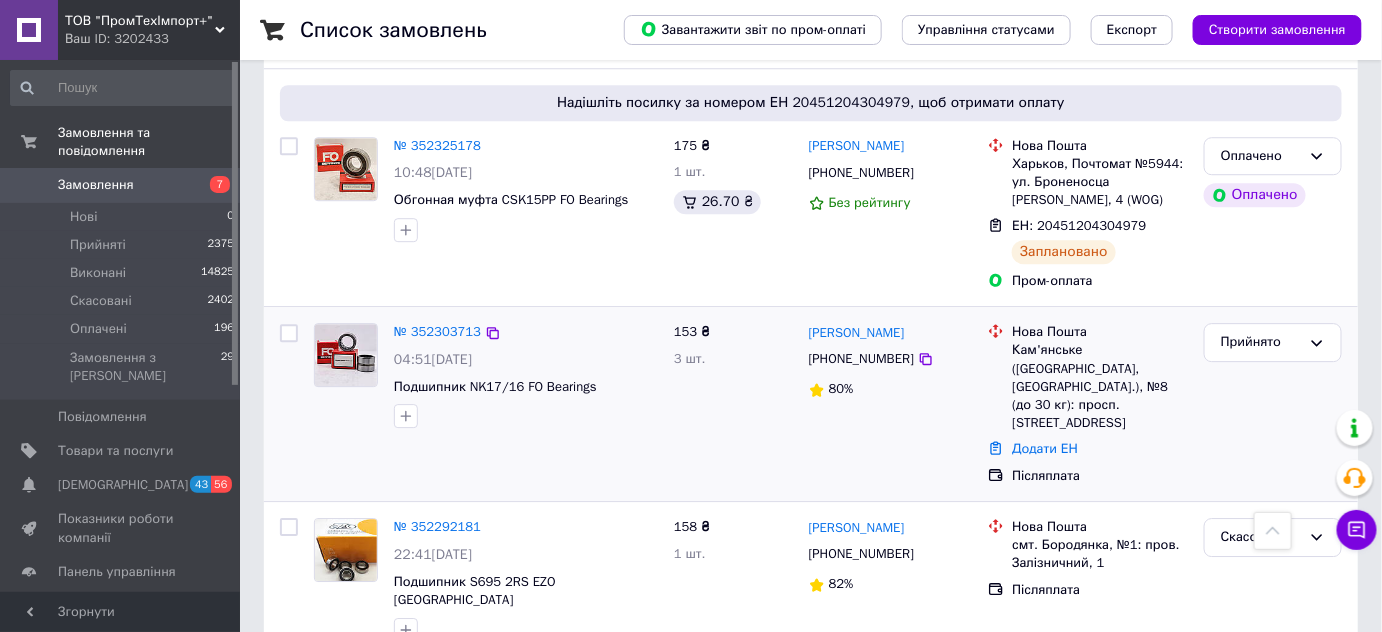 scroll, scrollTop: 1909, scrollLeft: 0, axis: vertical 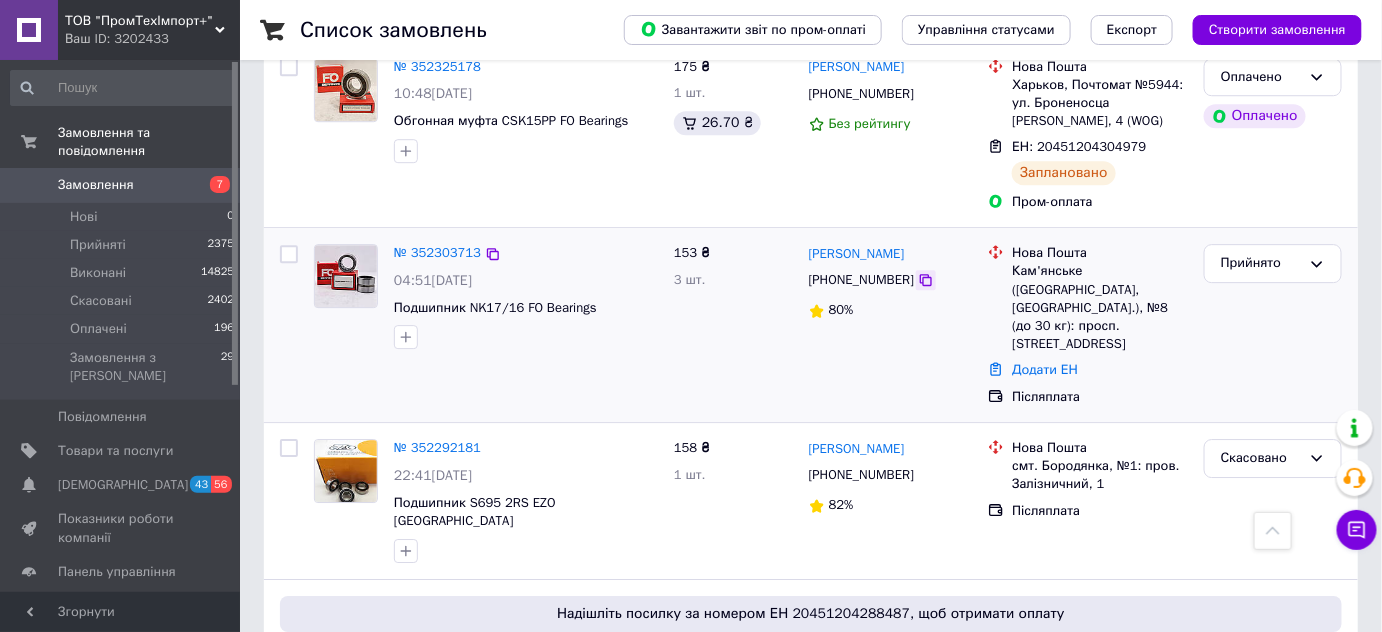 click 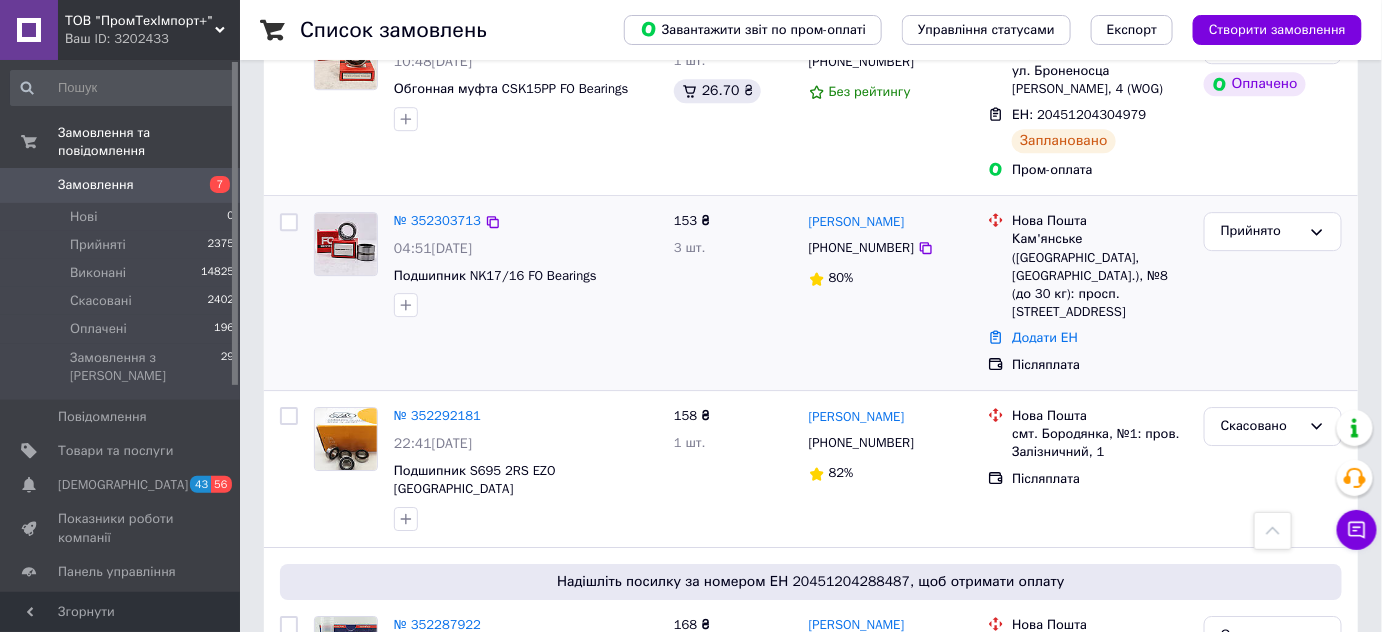 scroll, scrollTop: 1909, scrollLeft: 0, axis: vertical 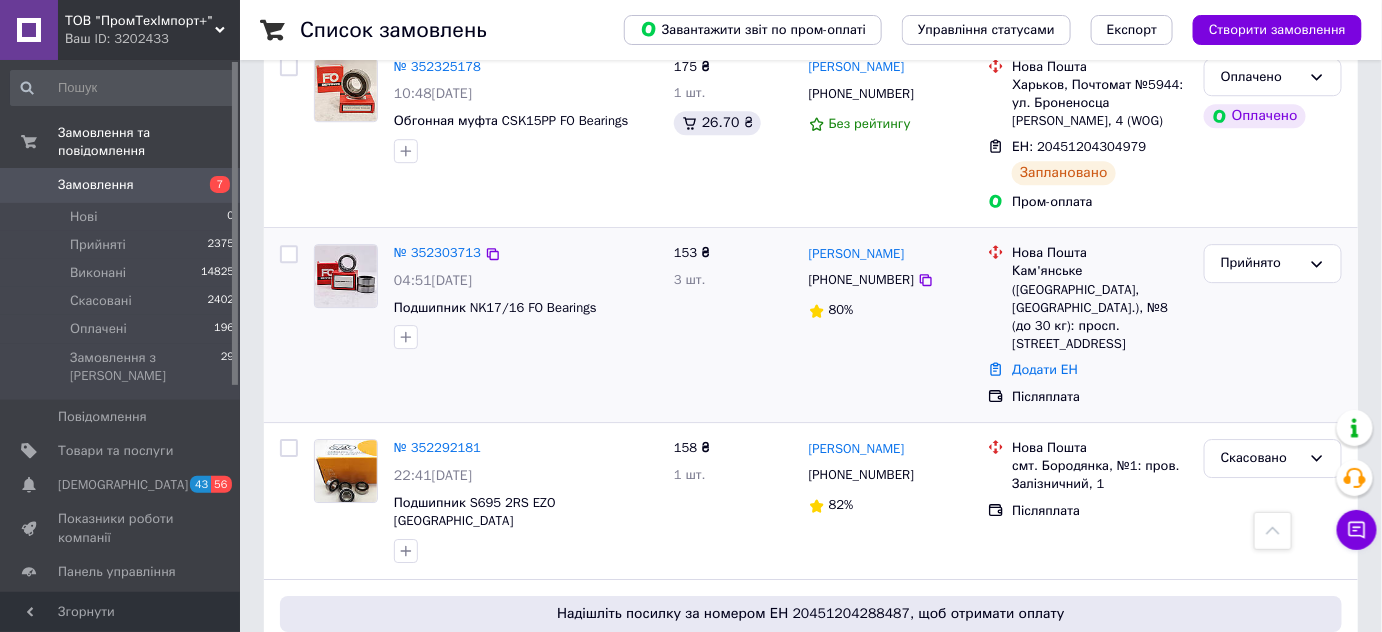 click on "153 ₴ 3 шт." at bounding box center [733, 325] 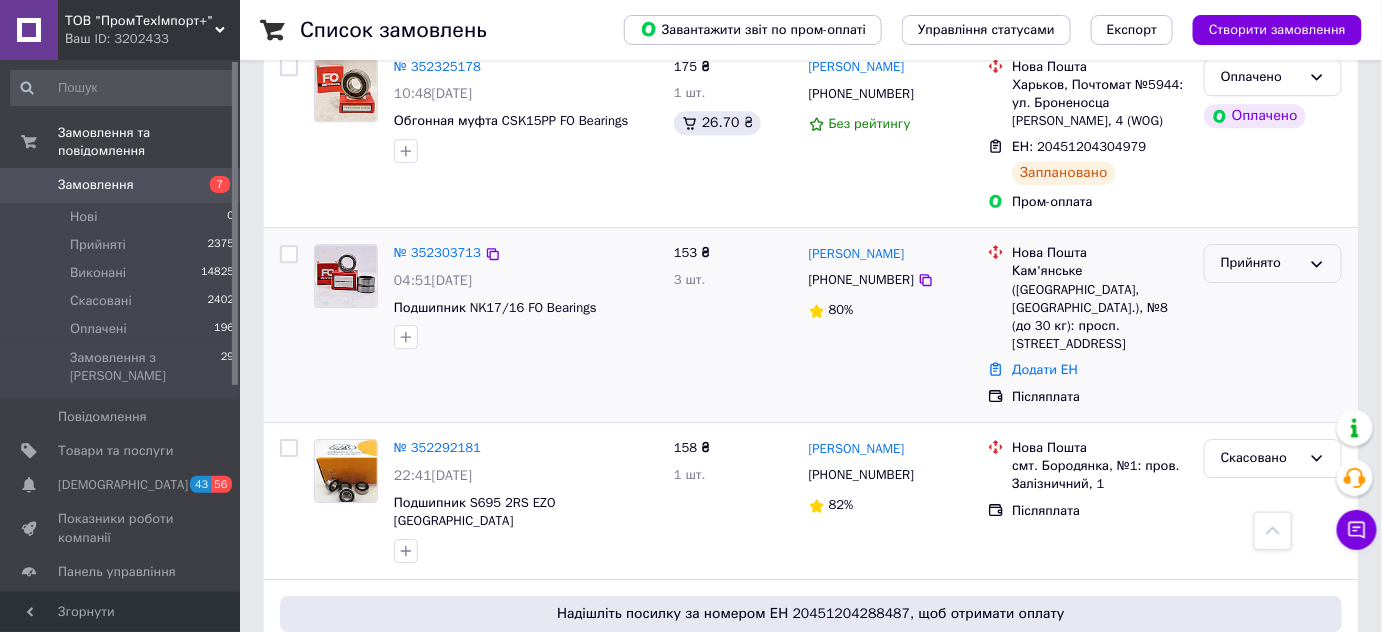 click on "Прийнято" at bounding box center [1273, 263] 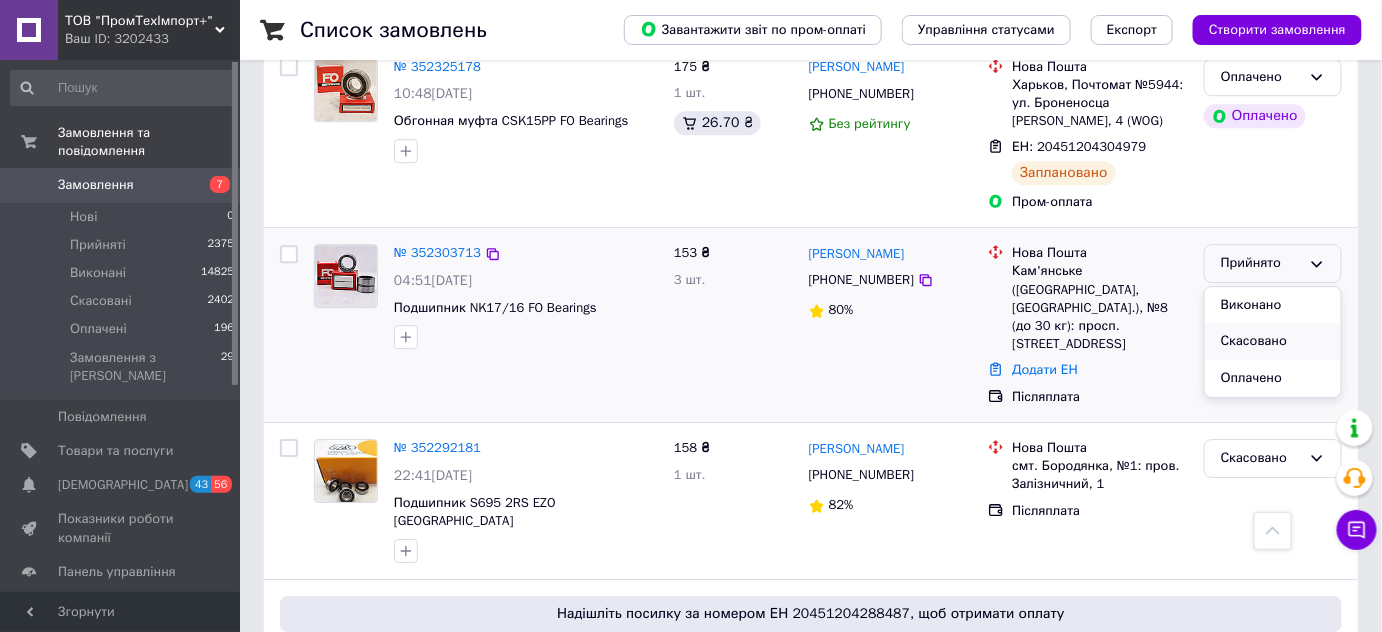 click on "Скасовано" at bounding box center (1273, 341) 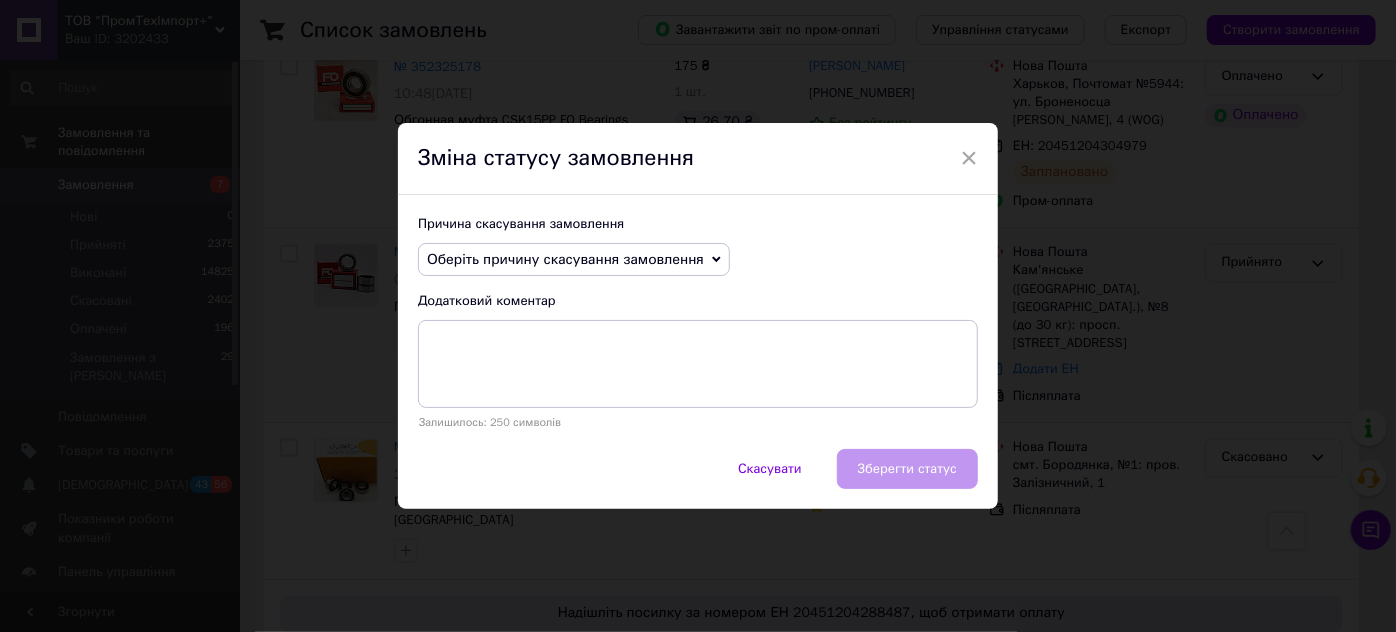 click on "Оберіть причину скасування замовлення" at bounding box center (565, 259) 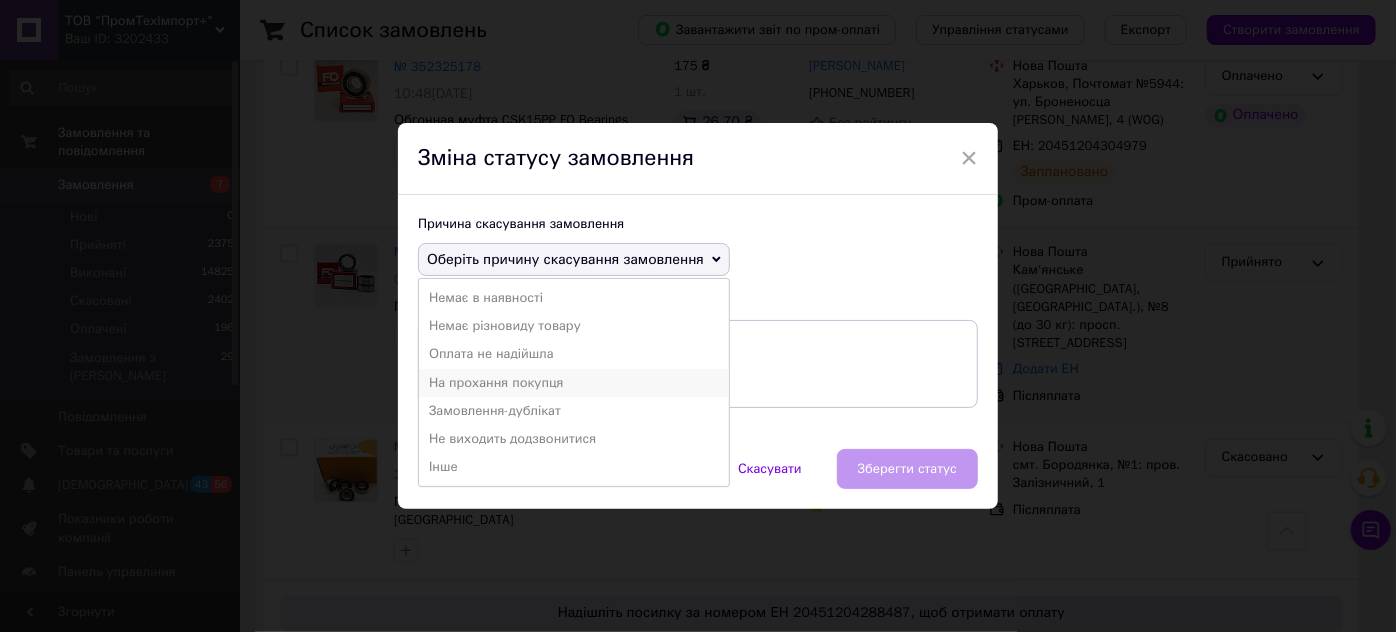 click on "На прохання покупця" at bounding box center [574, 383] 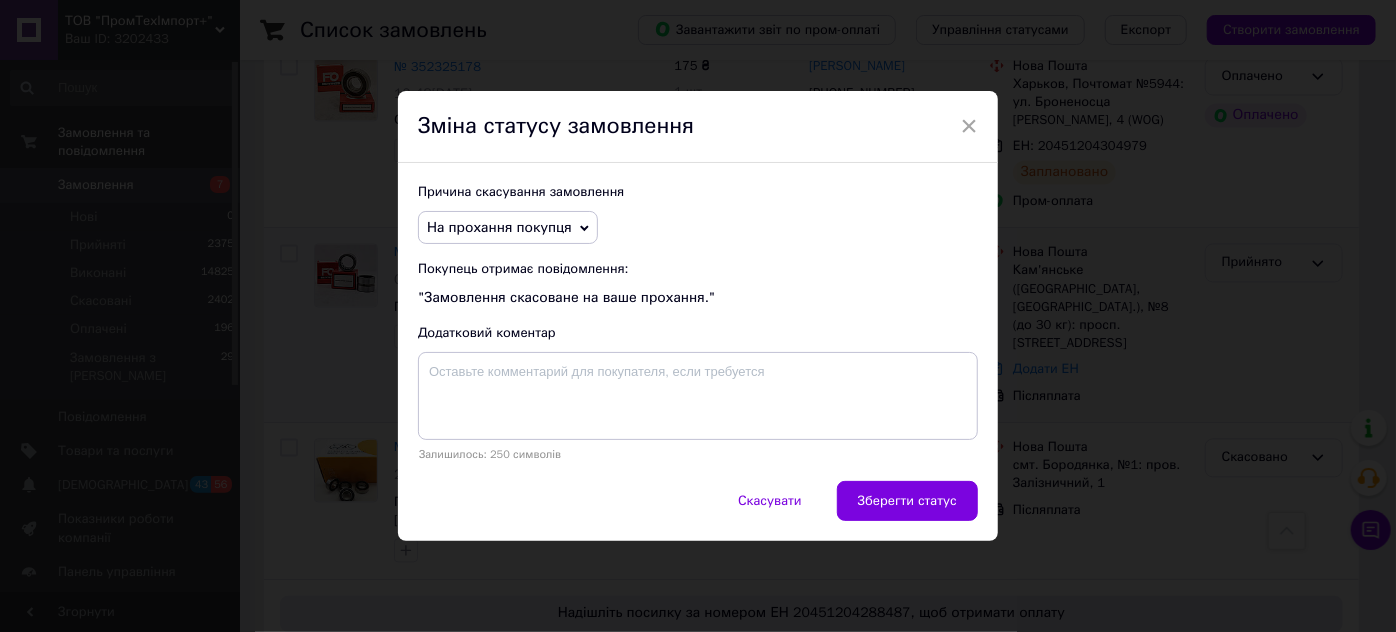 click on "Зберегти статус" at bounding box center (907, 501) 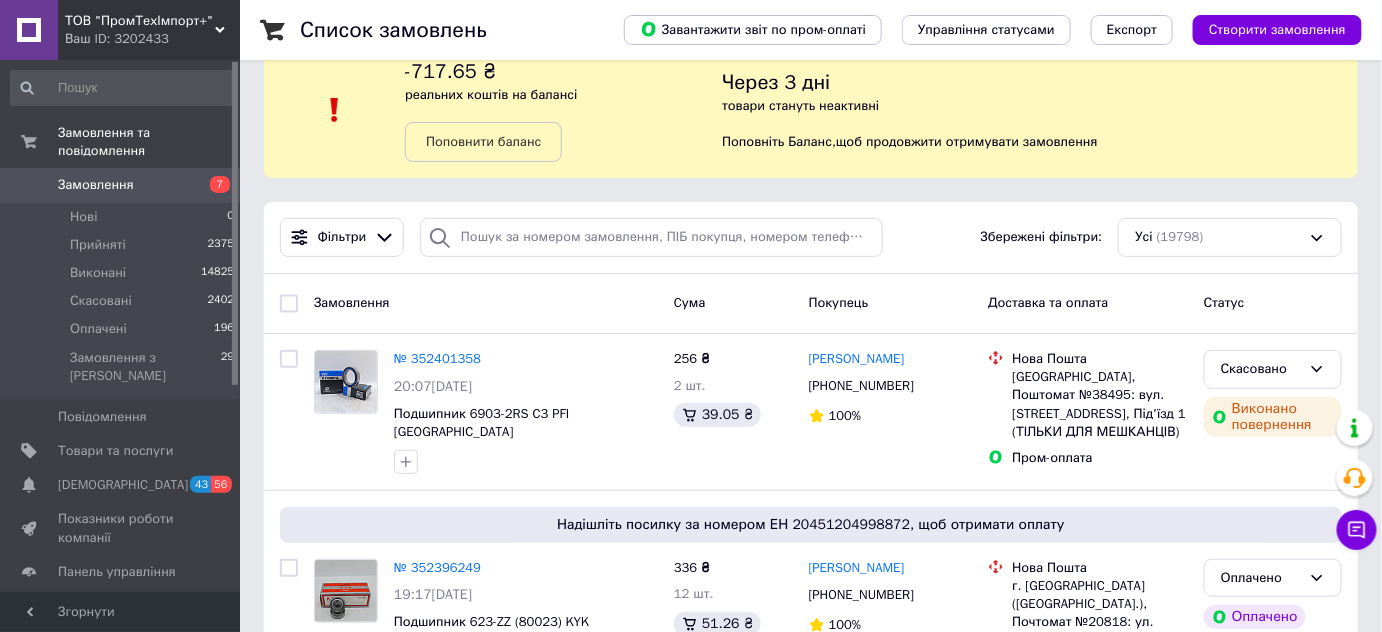 scroll, scrollTop: 0, scrollLeft: 0, axis: both 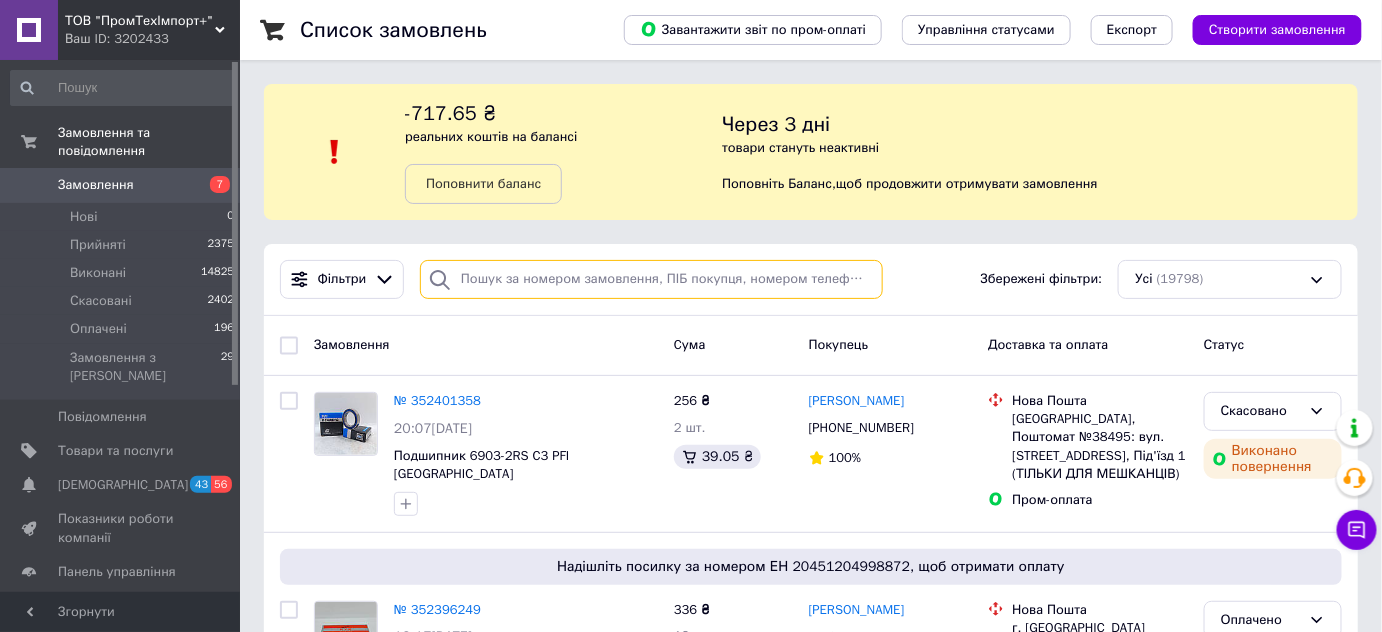 click at bounding box center (651, 279) 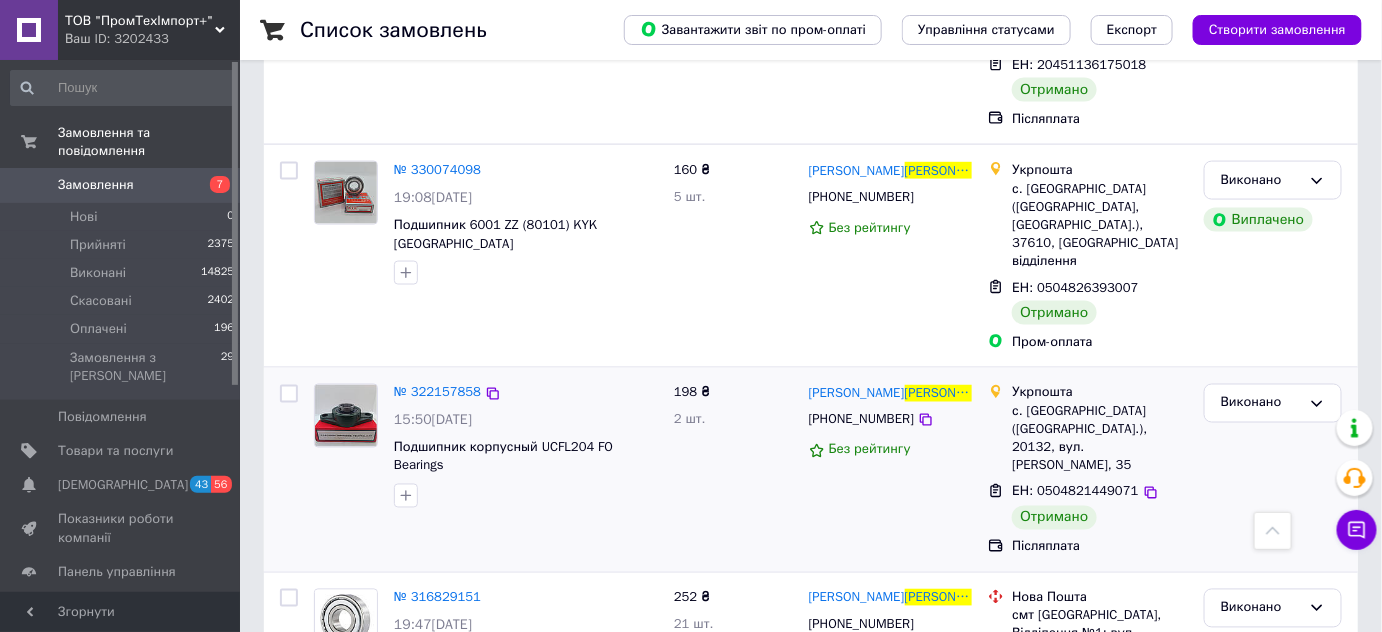 scroll, scrollTop: 909, scrollLeft: 0, axis: vertical 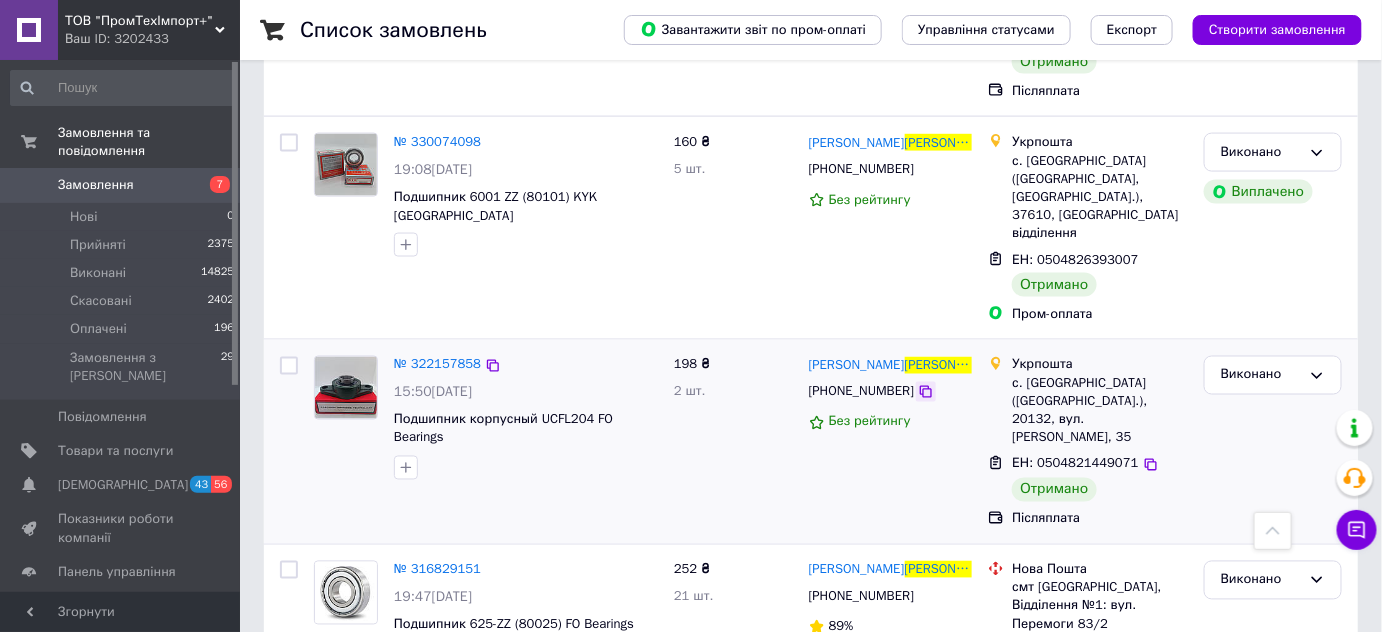 click 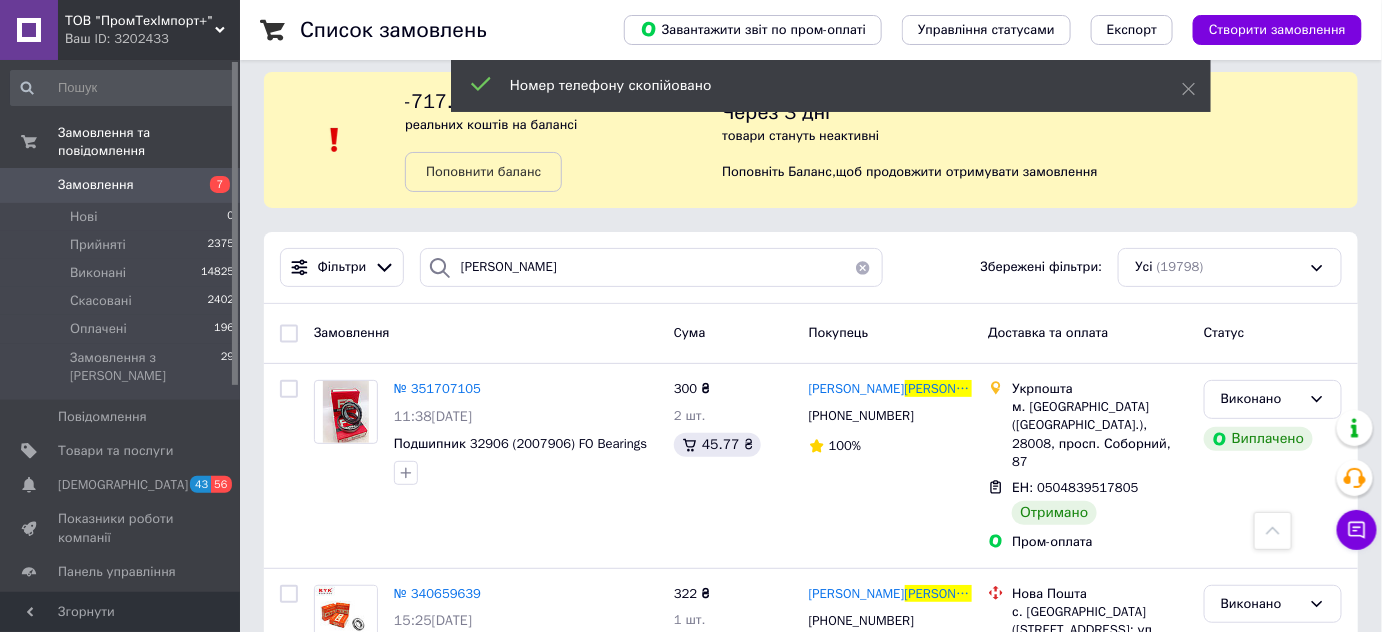 scroll, scrollTop: 0, scrollLeft: 0, axis: both 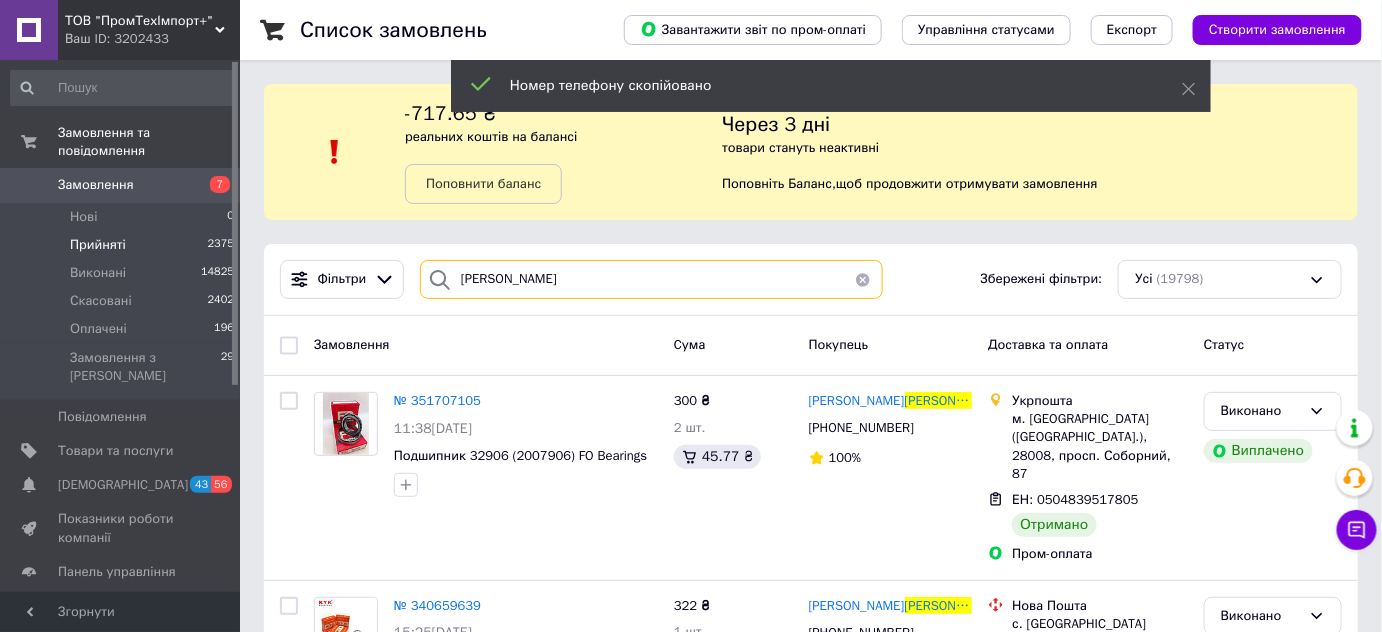 drag, startPoint x: 533, startPoint y: 272, endPoint x: 183, endPoint y: 218, distance: 354.1412 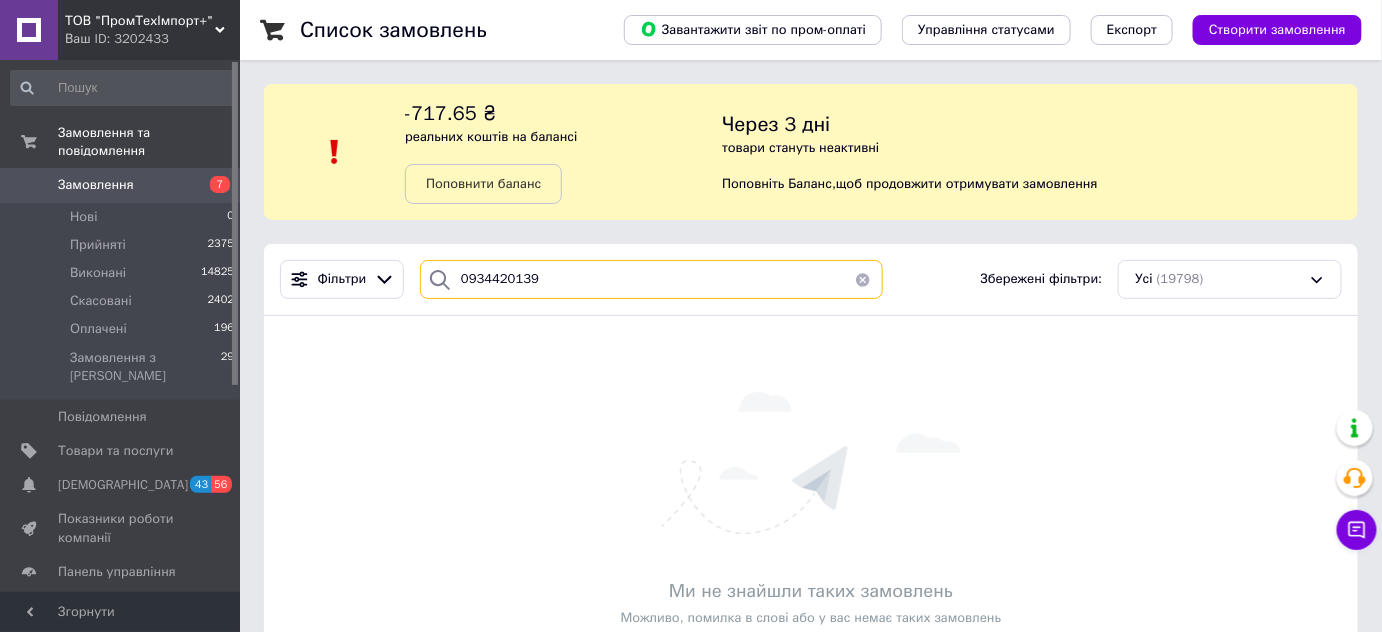 click on "0934420139" at bounding box center (651, 279) 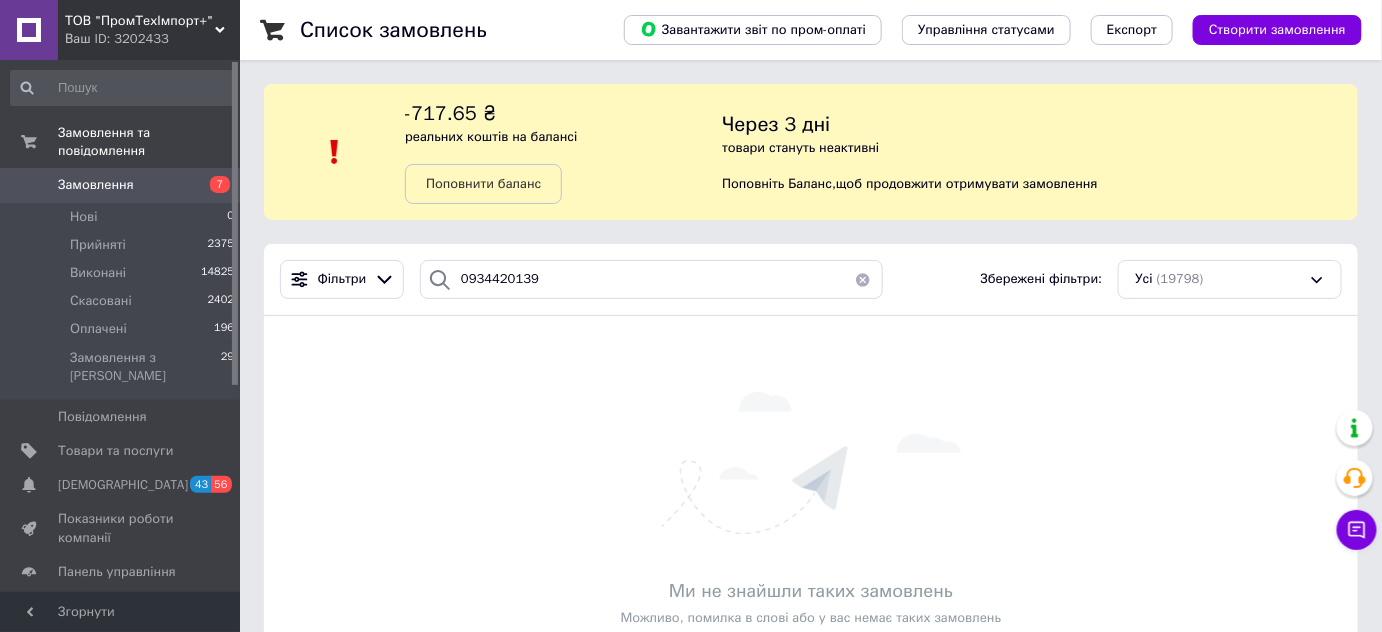 click on "Фільтри 0934420139 Збережені фільтри: Усі (19798)" at bounding box center [811, 280] 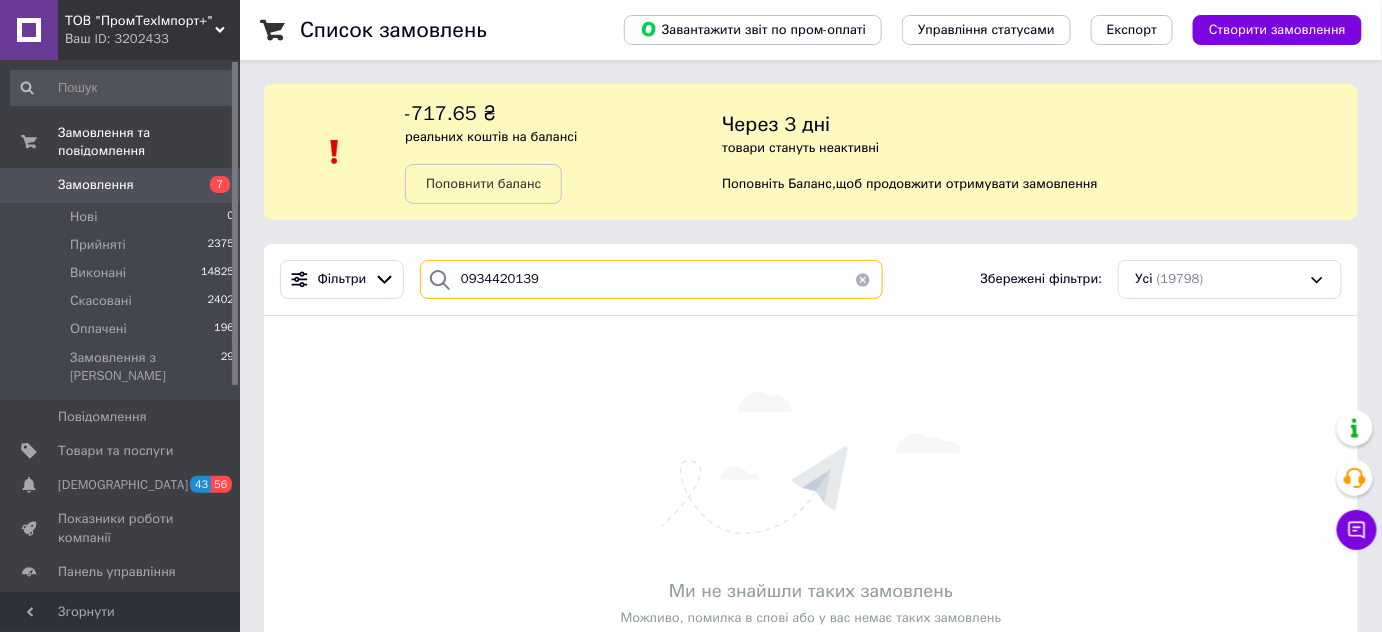 click on "0934420139" at bounding box center (651, 279) 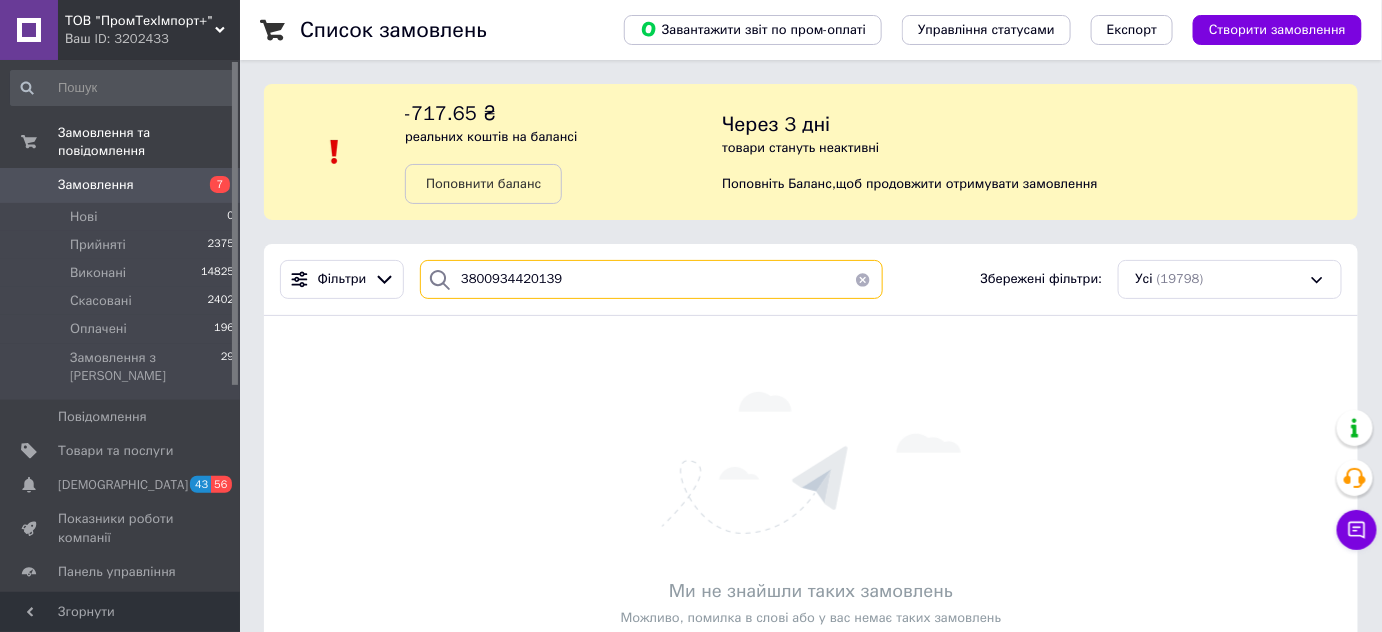 type on "3800934420139" 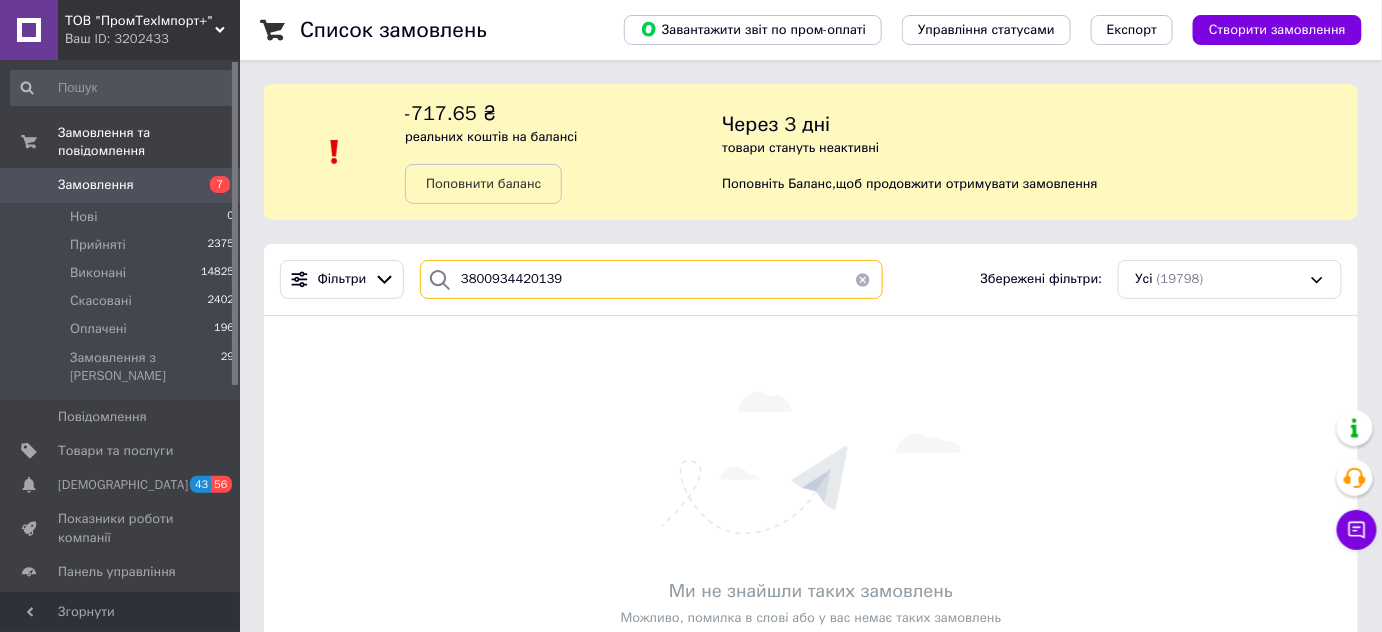 drag, startPoint x: 594, startPoint y: 282, endPoint x: 454, endPoint y: 268, distance: 140.69826 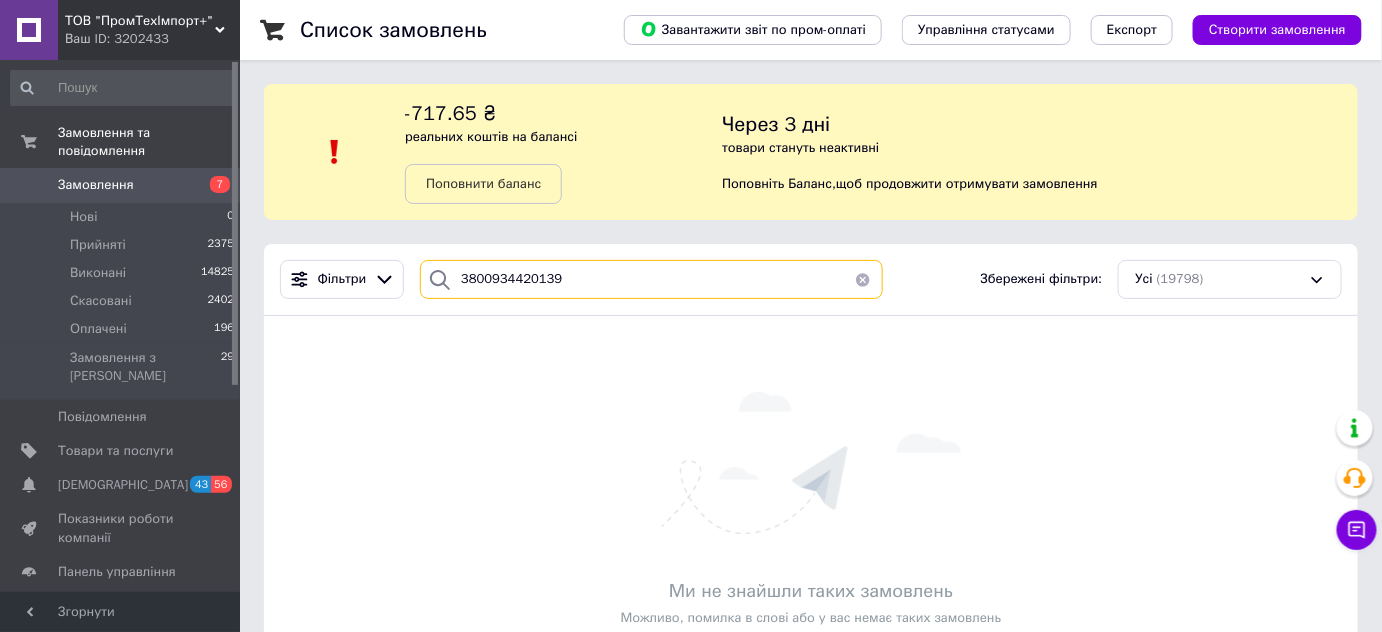 click on "3800934420139" at bounding box center (651, 279) 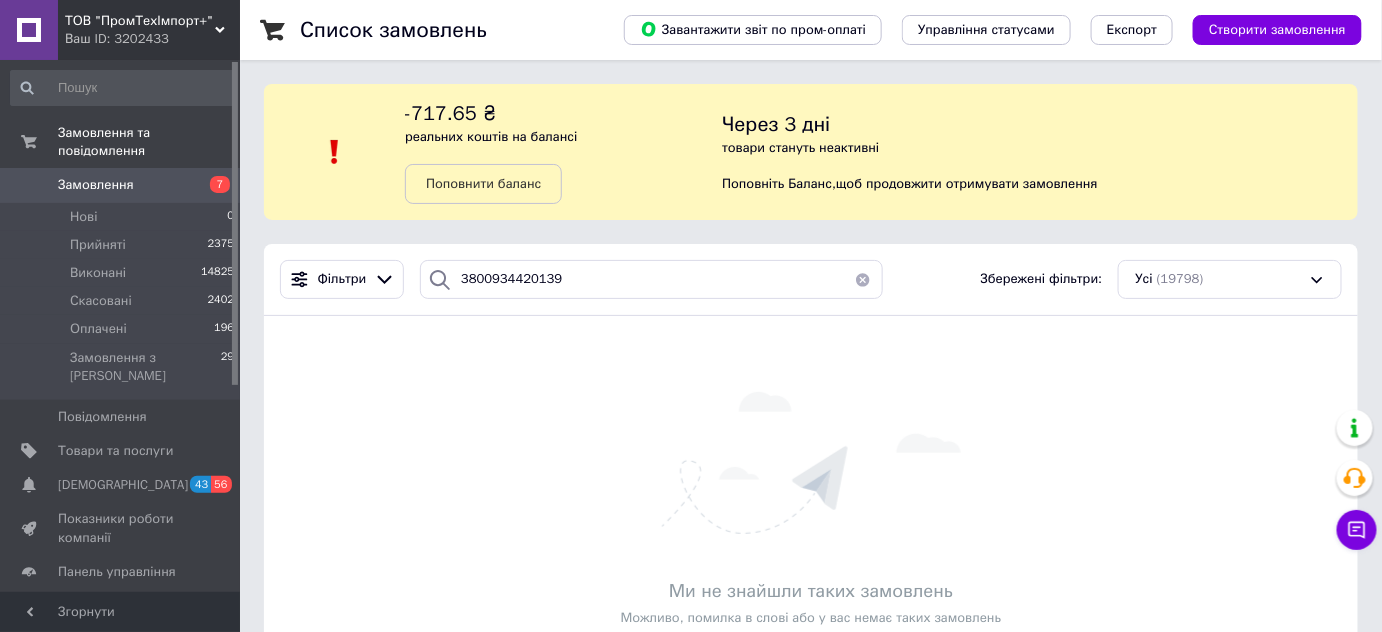 click on "Замовлення" at bounding box center [121, 185] 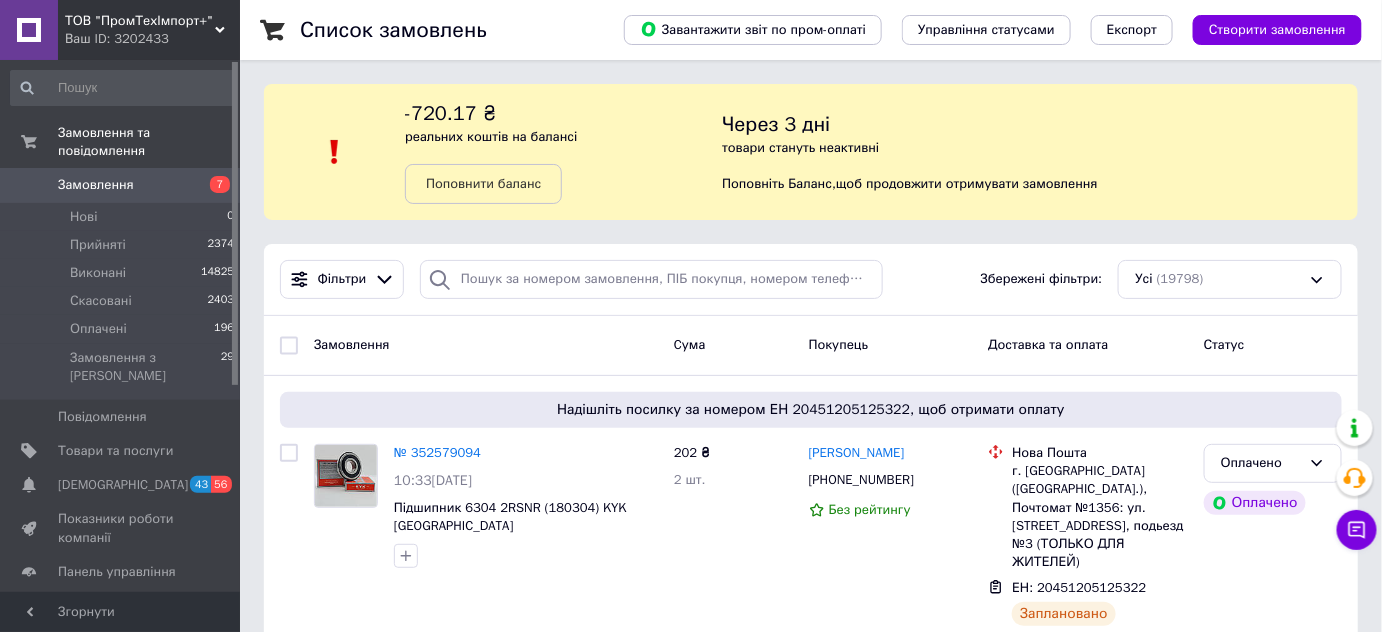click on "Замовлення" at bounding box center (121, 185) 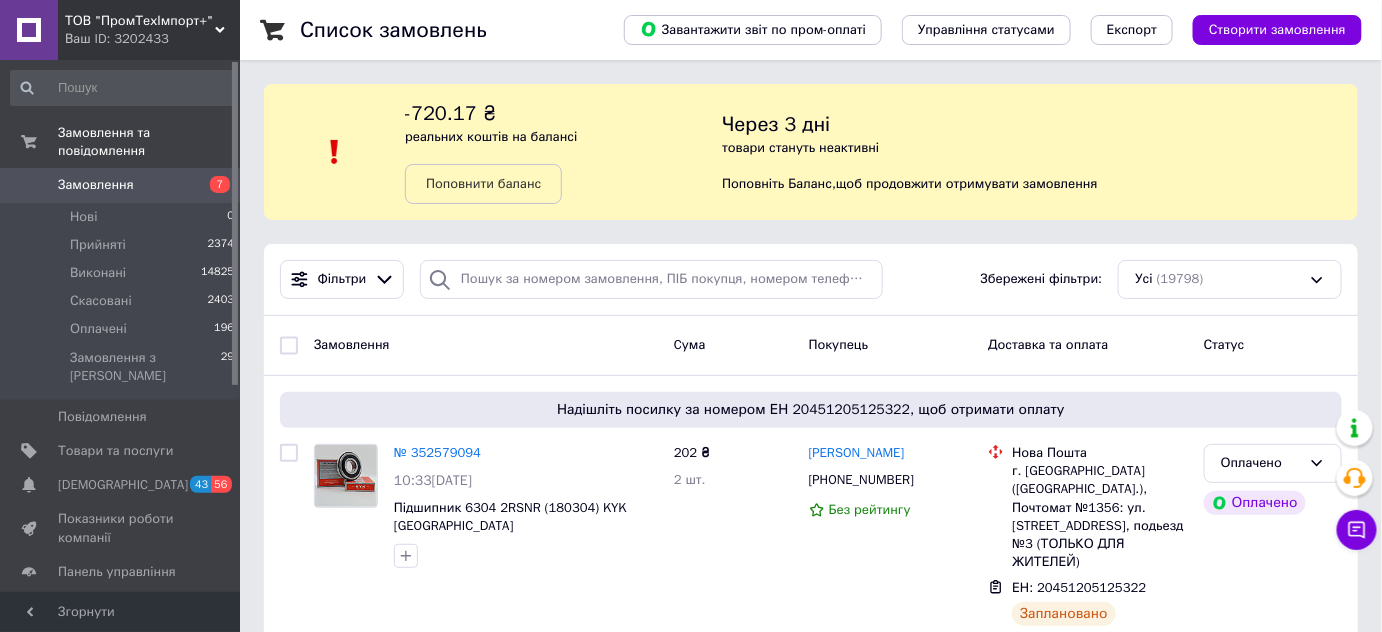 click on "Замовлення 7" at bounding box center [123, 185] 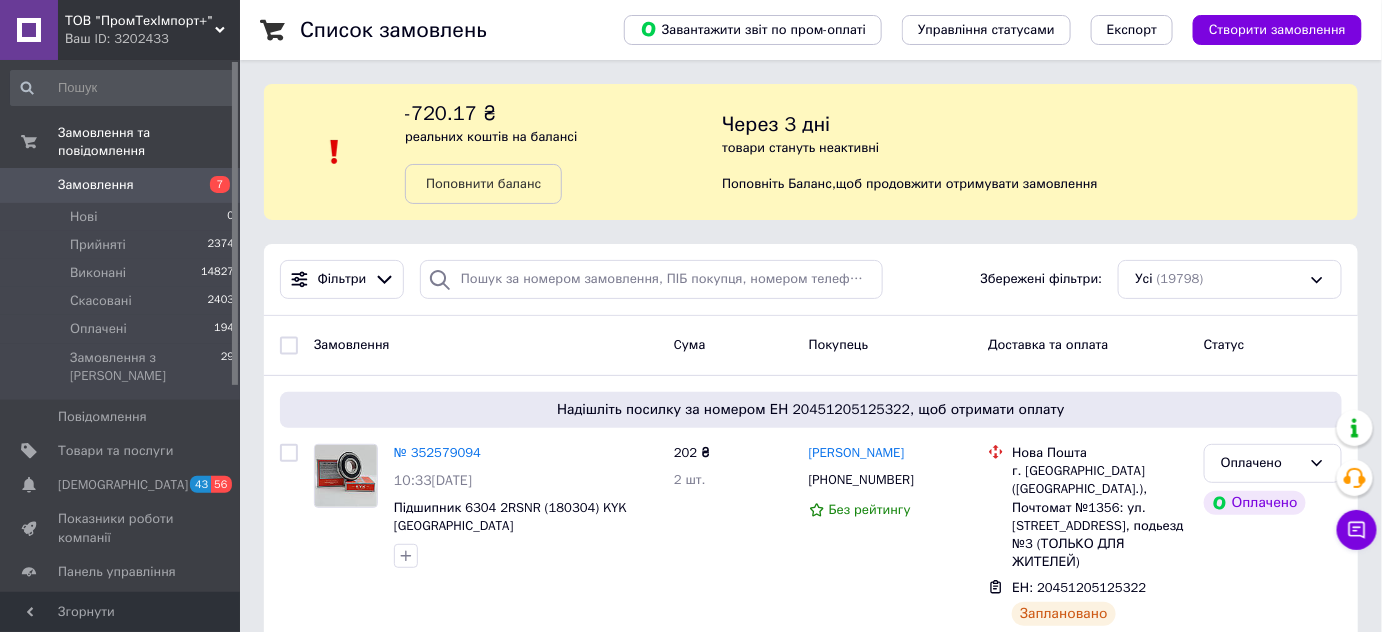 click on "Замовлення" at bounding box center [121, 185] 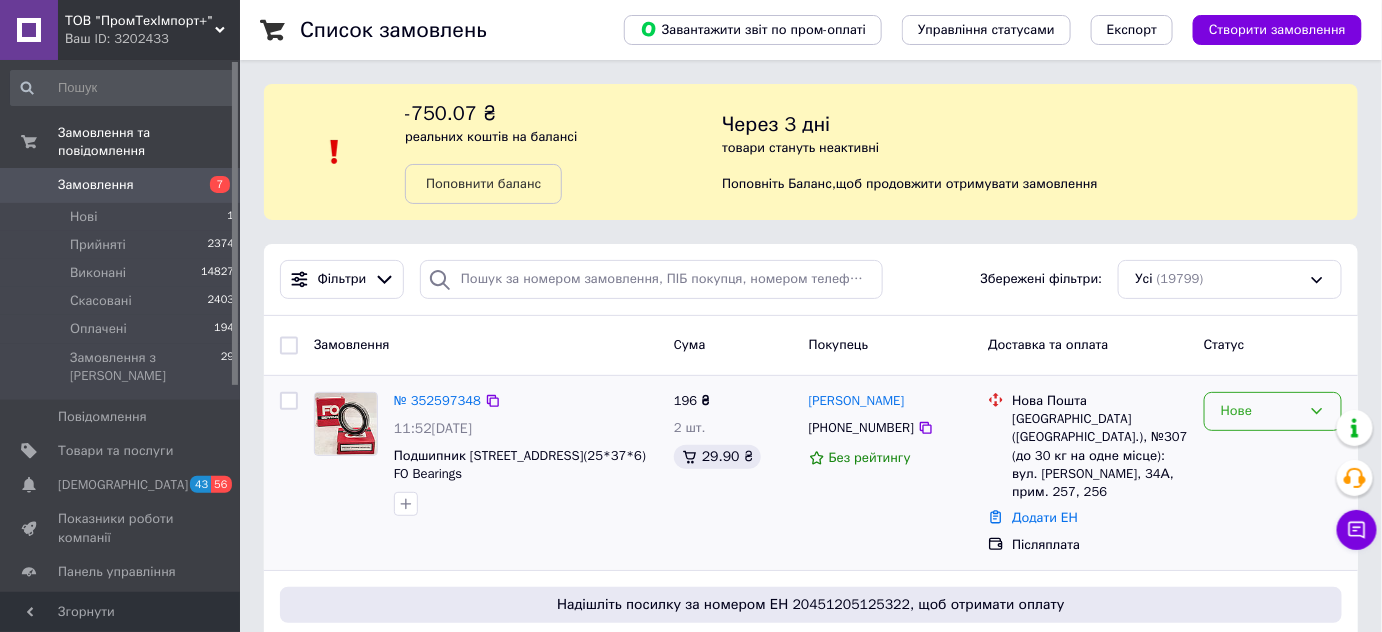 click on "Нове" at bounding box center (1261, 411) 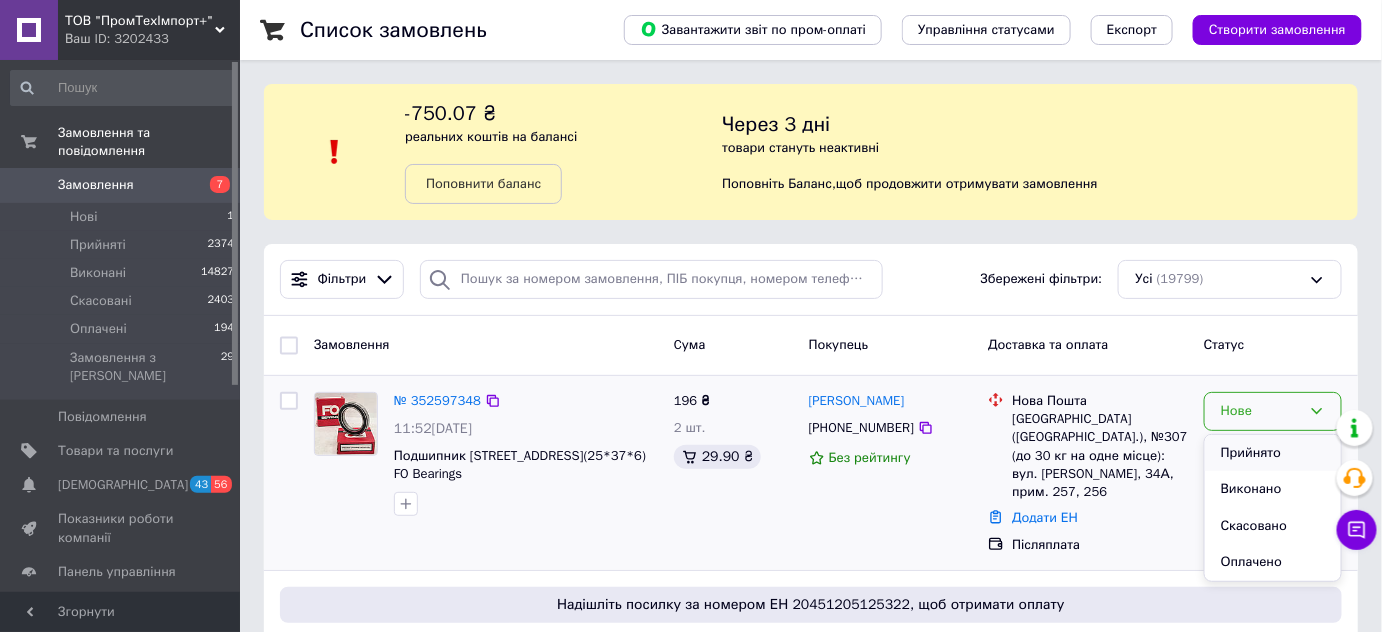 click on "Прийнято" at bounding box center (1273, 453) 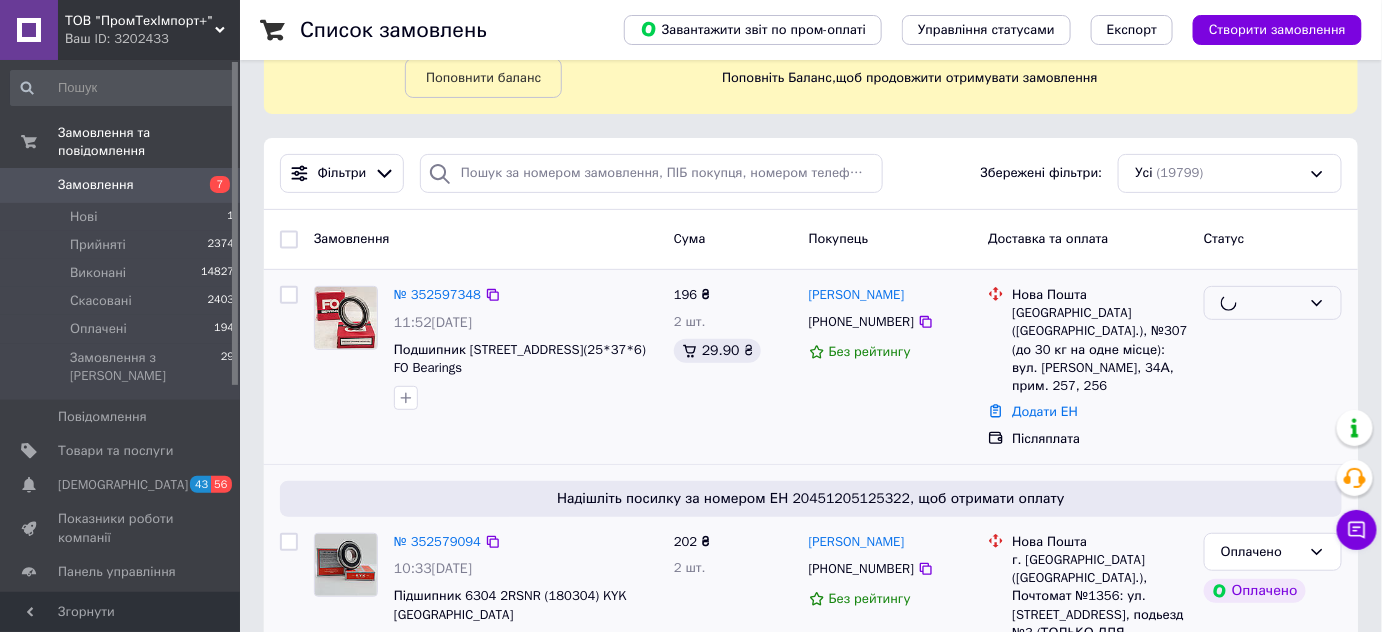 scroll, scrollTop: 272, scrollLeft: 0, axis: vertical 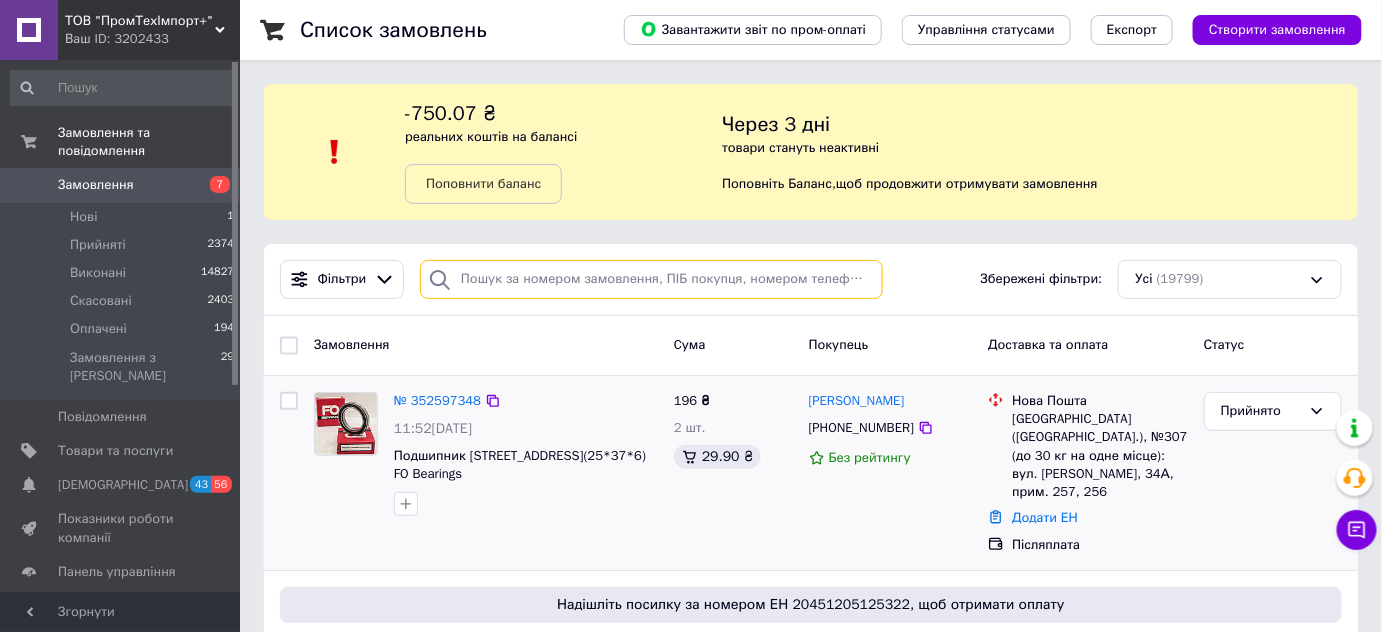 click at bounding box center [651, 279] 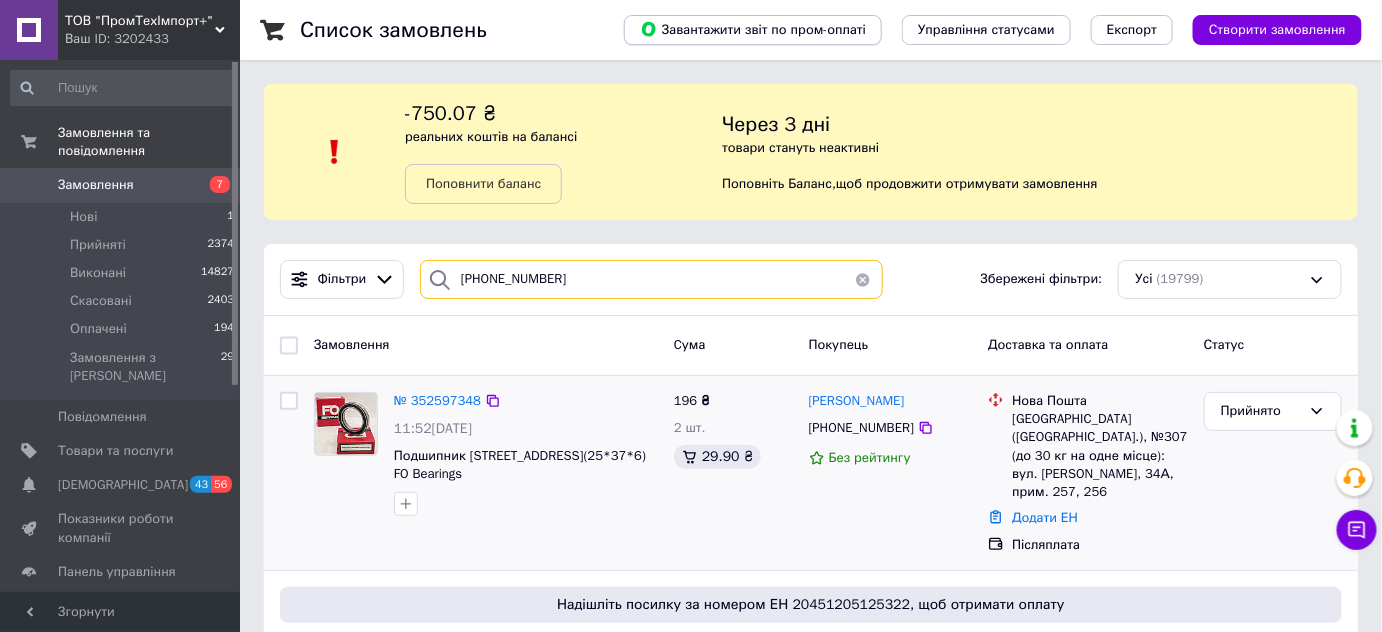 type on "[PHONE_NUMBER]" 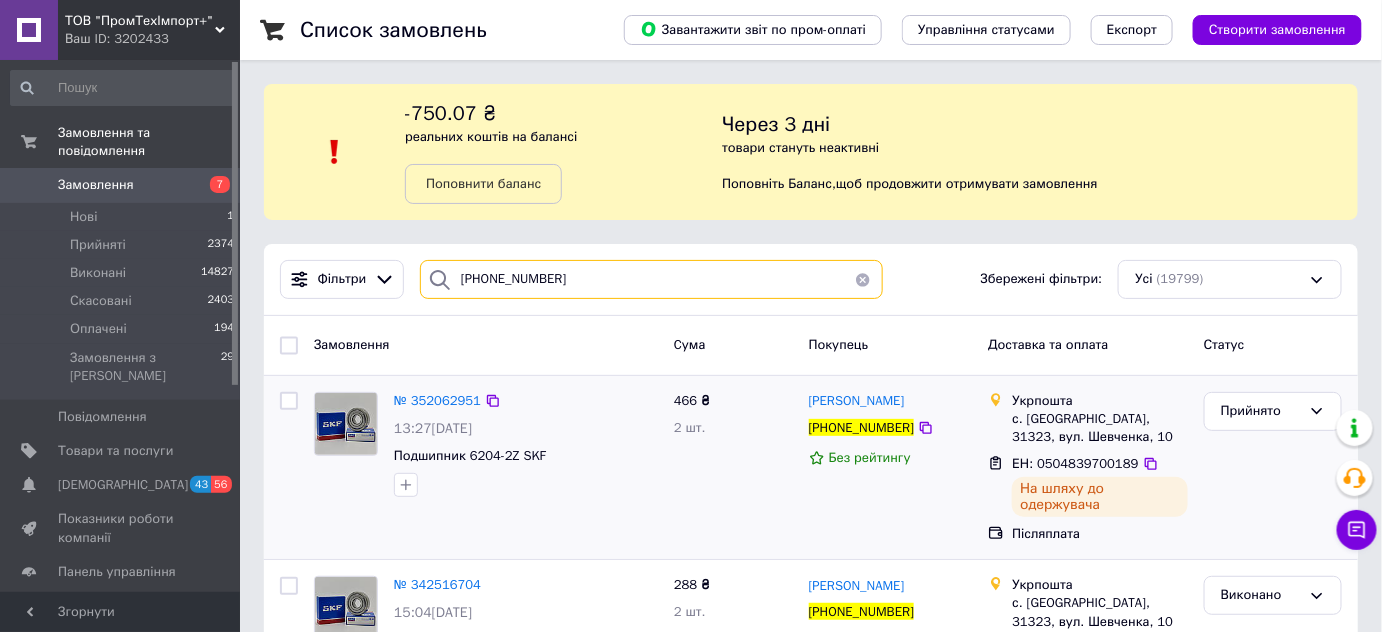 scroll, scrollTop: 90, scrollLeft: 0, axis: vertical 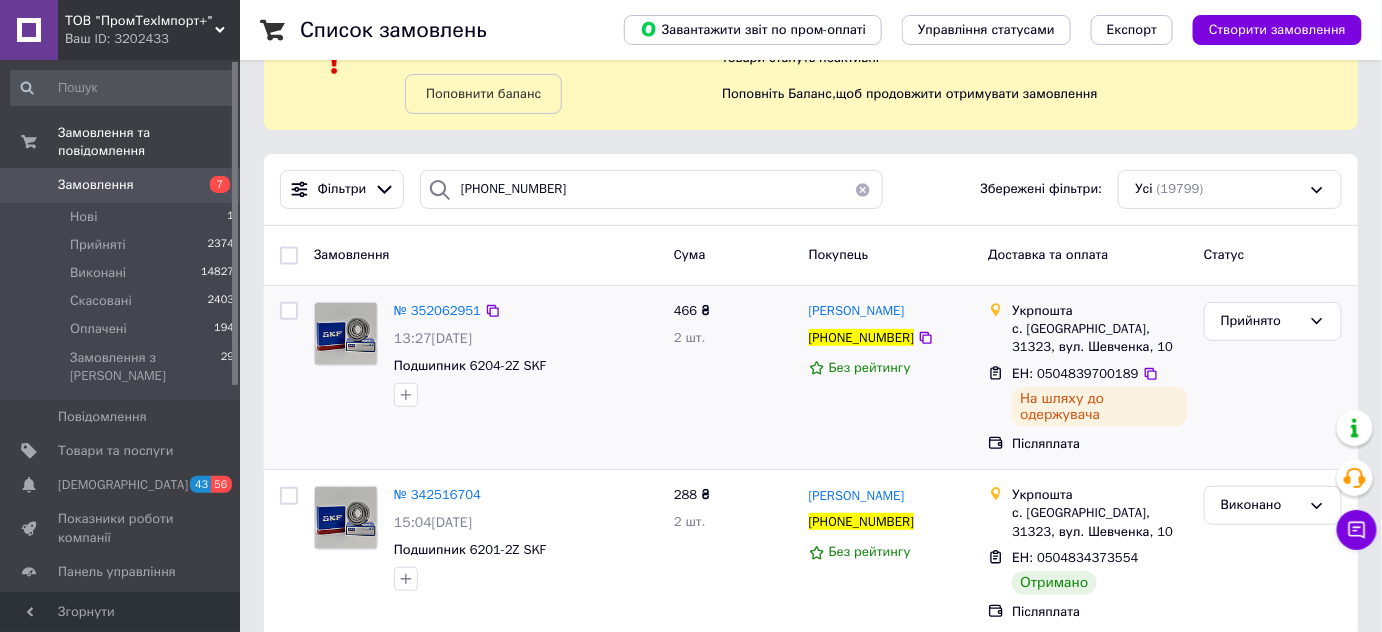 click on "№ 352062951 13:27[DATE] Подшипник 6204-2Z SKF" at bounding box center (526, 354) 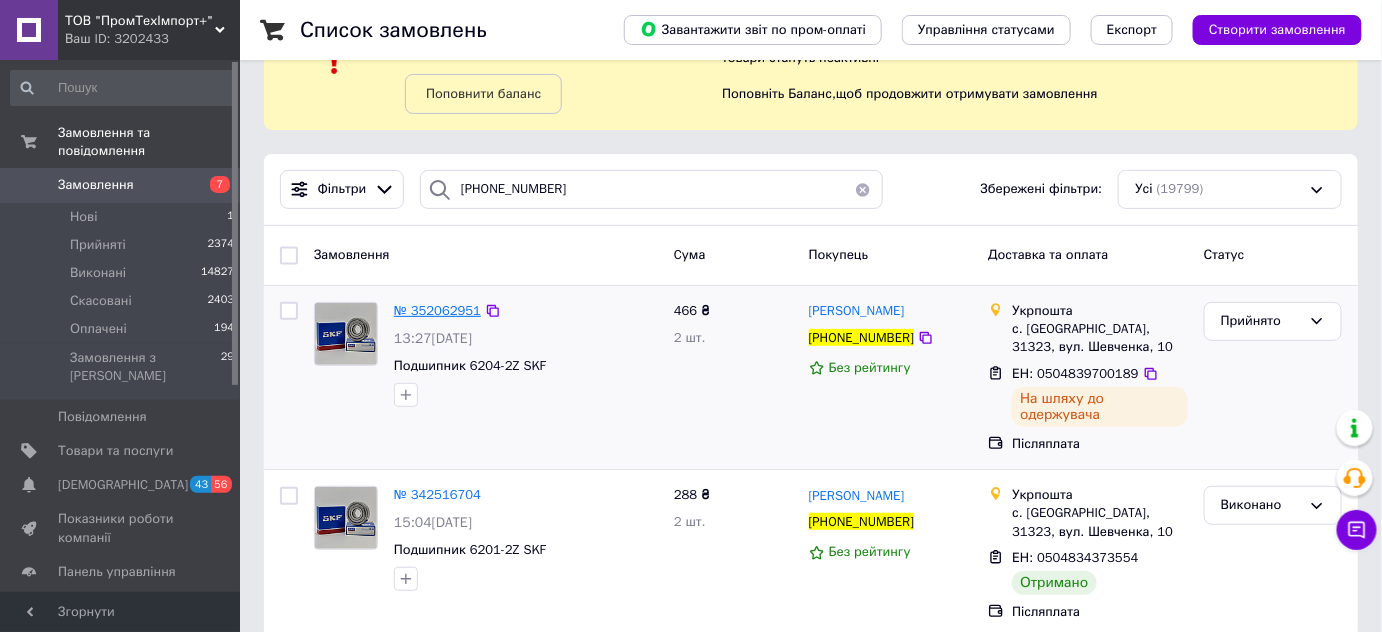 click on "№ 352062951" at bounding box center (437, 310) 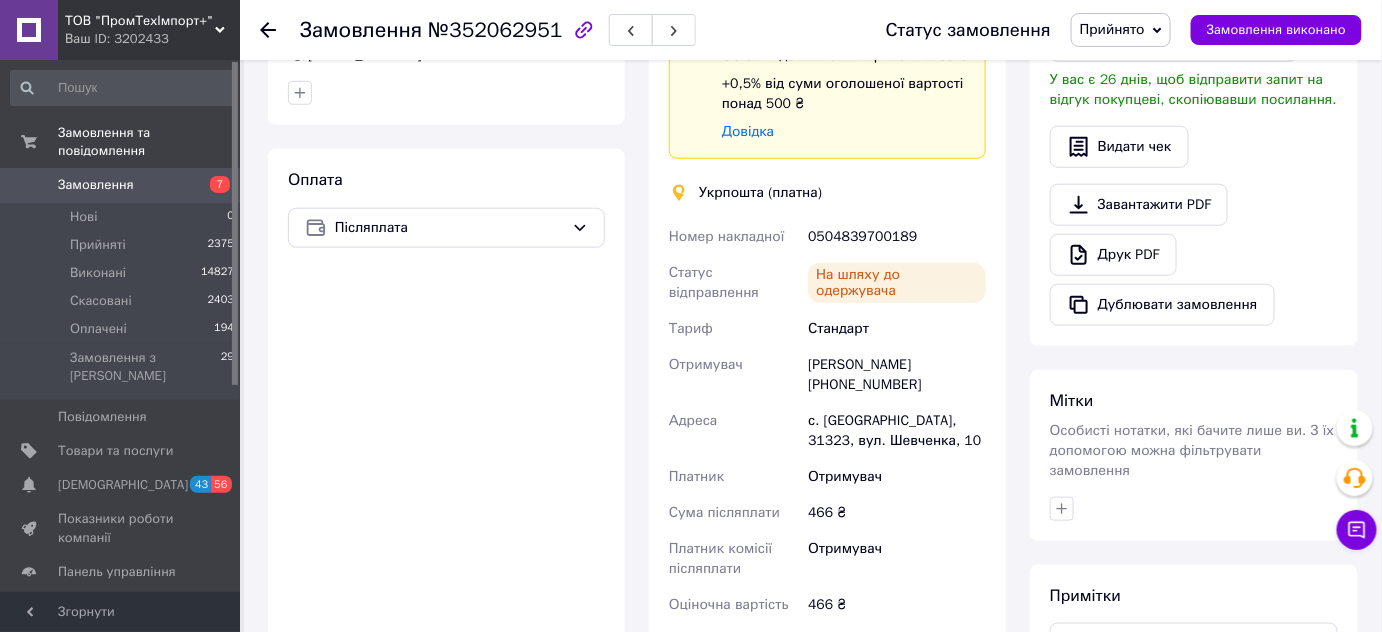 scroll, scrollTop: 545, scrollLeft: 0, axis: vertical 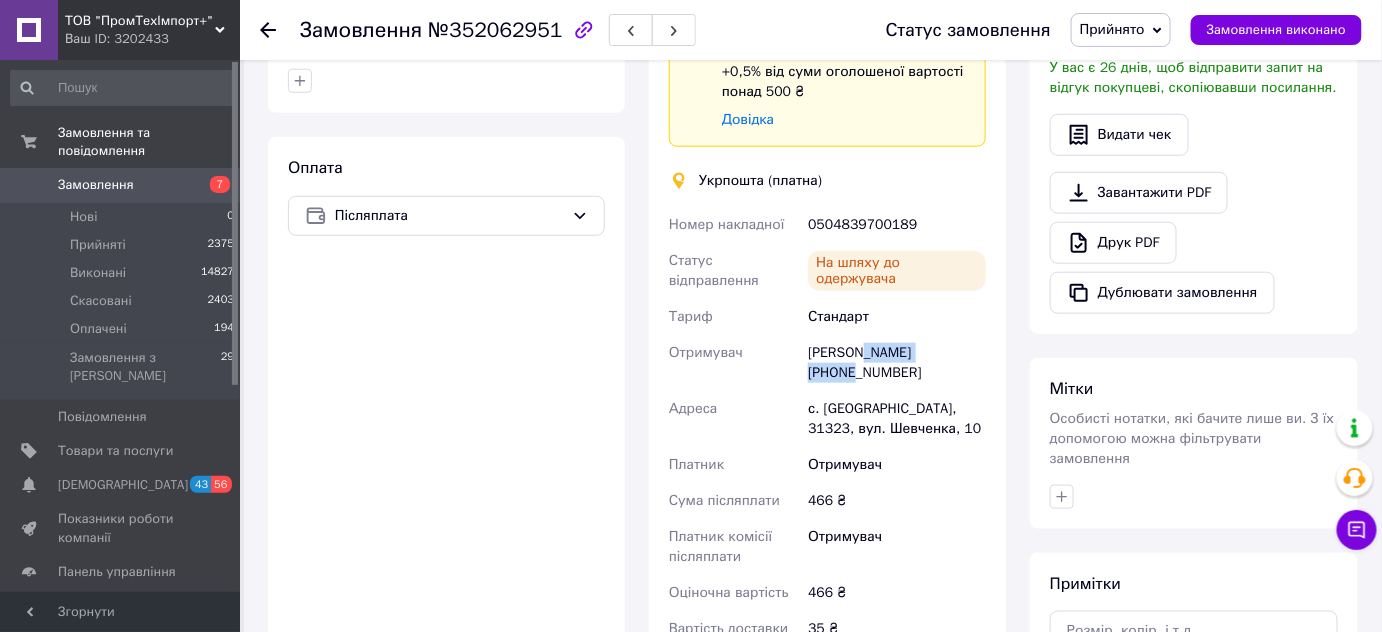 drag, startPoint x: 862, startPoint y: 332, endPoint x: 969, endPoint y: 334, distance: 107.01869 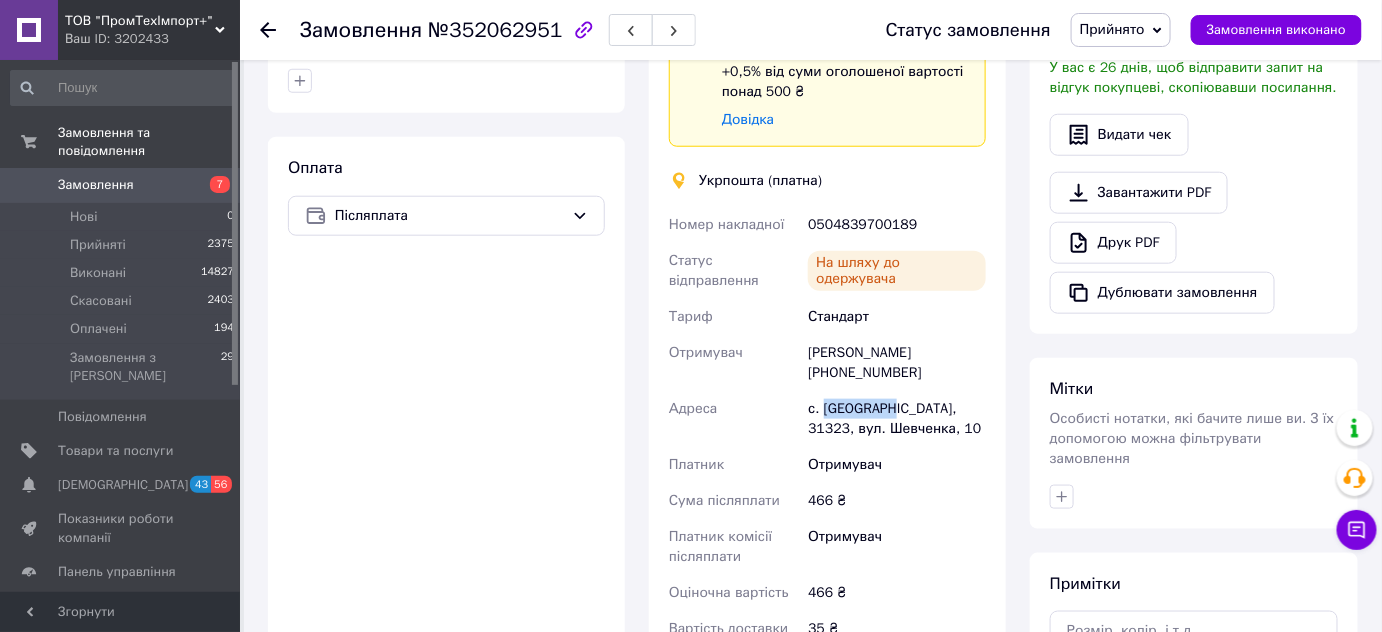 drag, startPoint x: 820, startPoint y: 386, endPoint x: 889, endPoint y: 392, distance: 69.260376 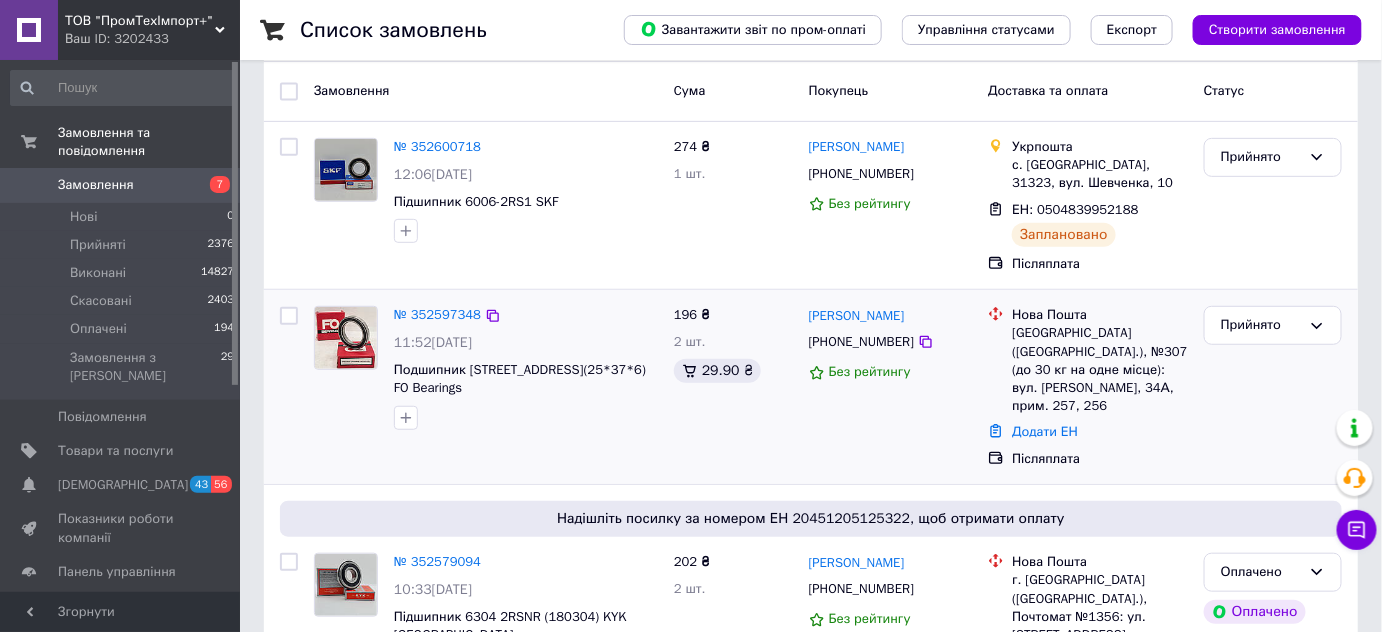 scroll, scrollTop: 272, scrollLeft: 0, axis: vertical 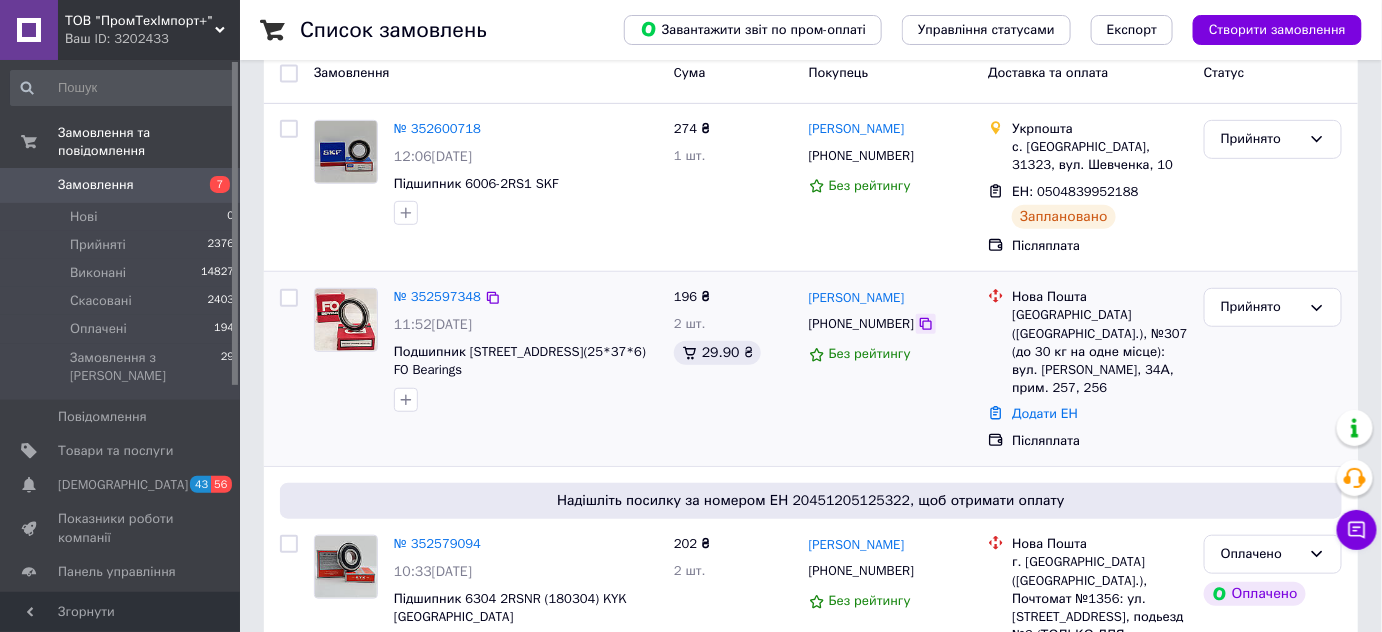 click 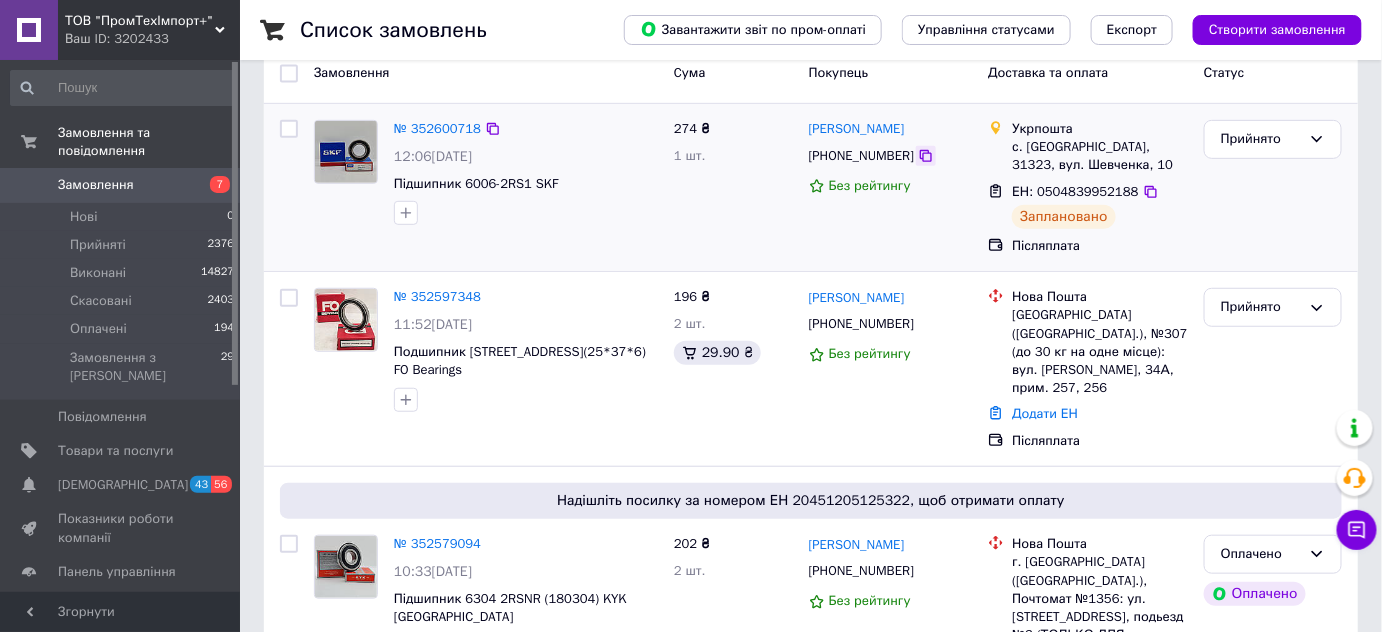 click 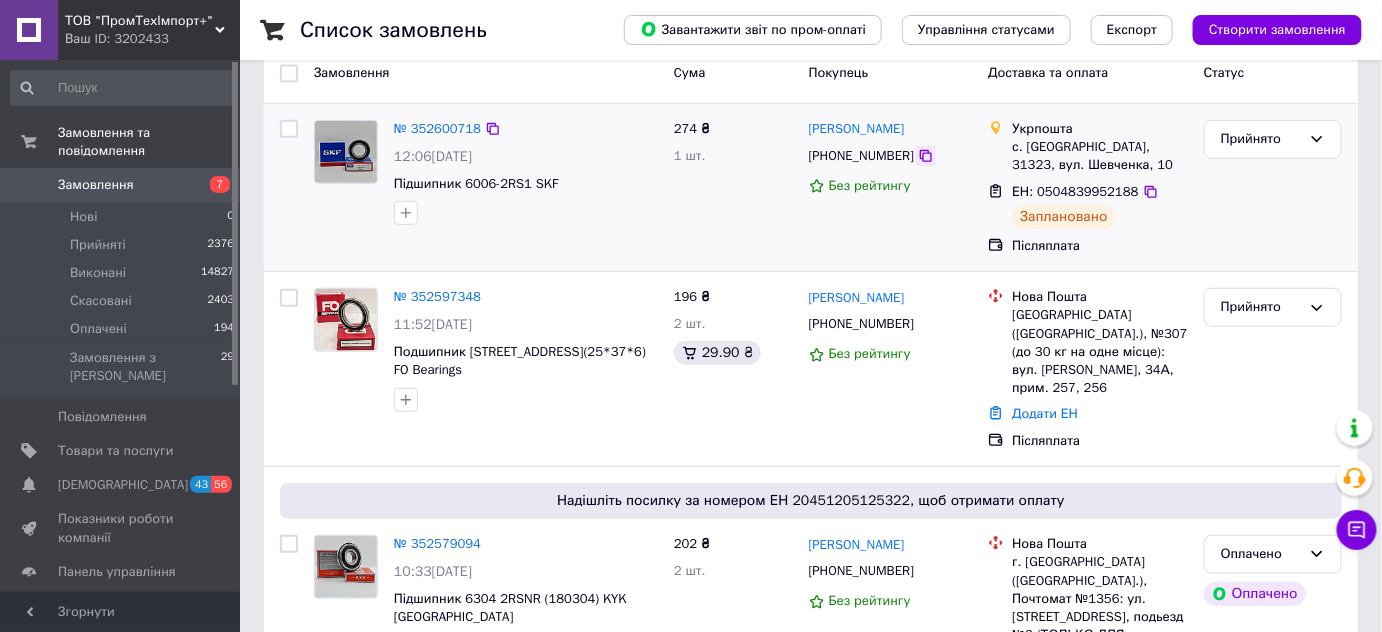 click 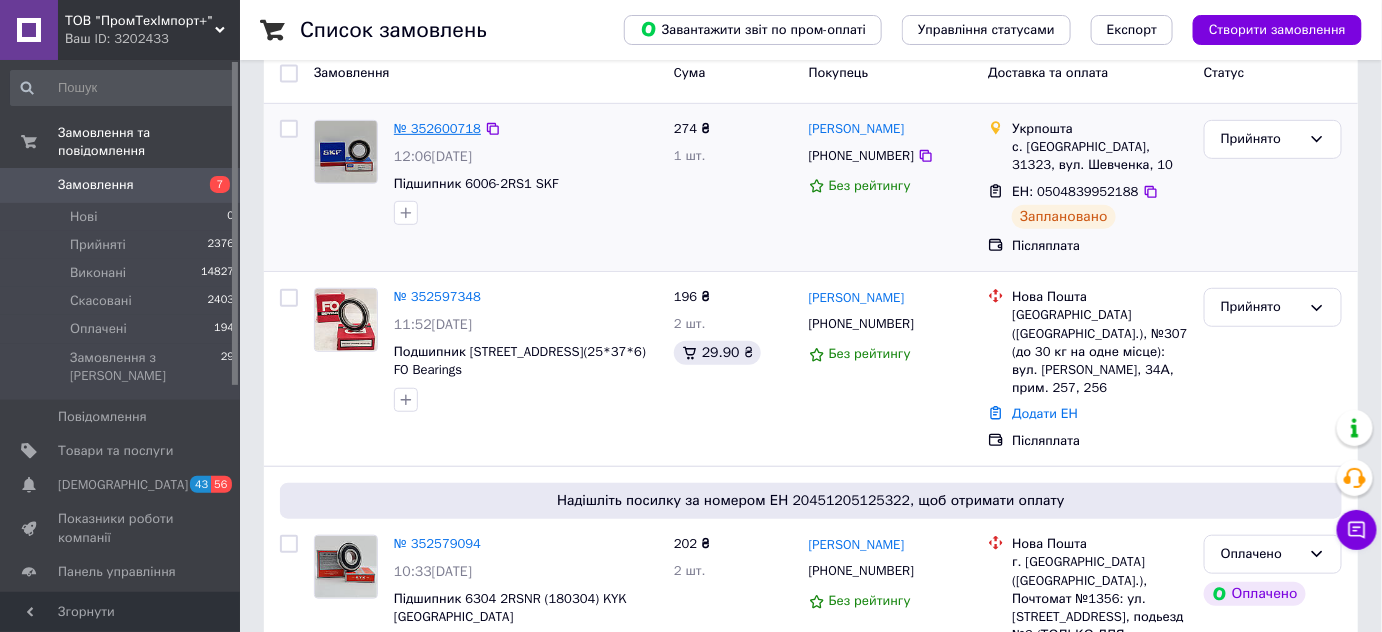 click on "№ 352600718" at bounding box center (437, 128) 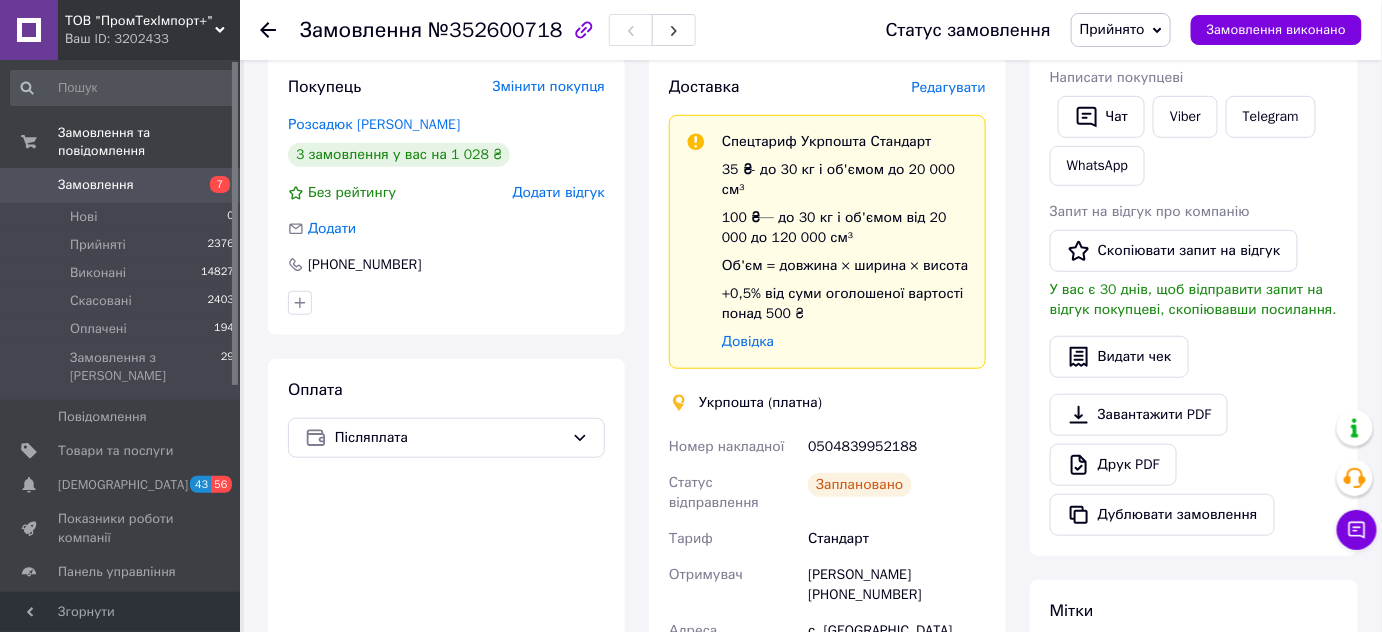scroll, scrollTop: 363, scrollLeft: 0, axis: vertical 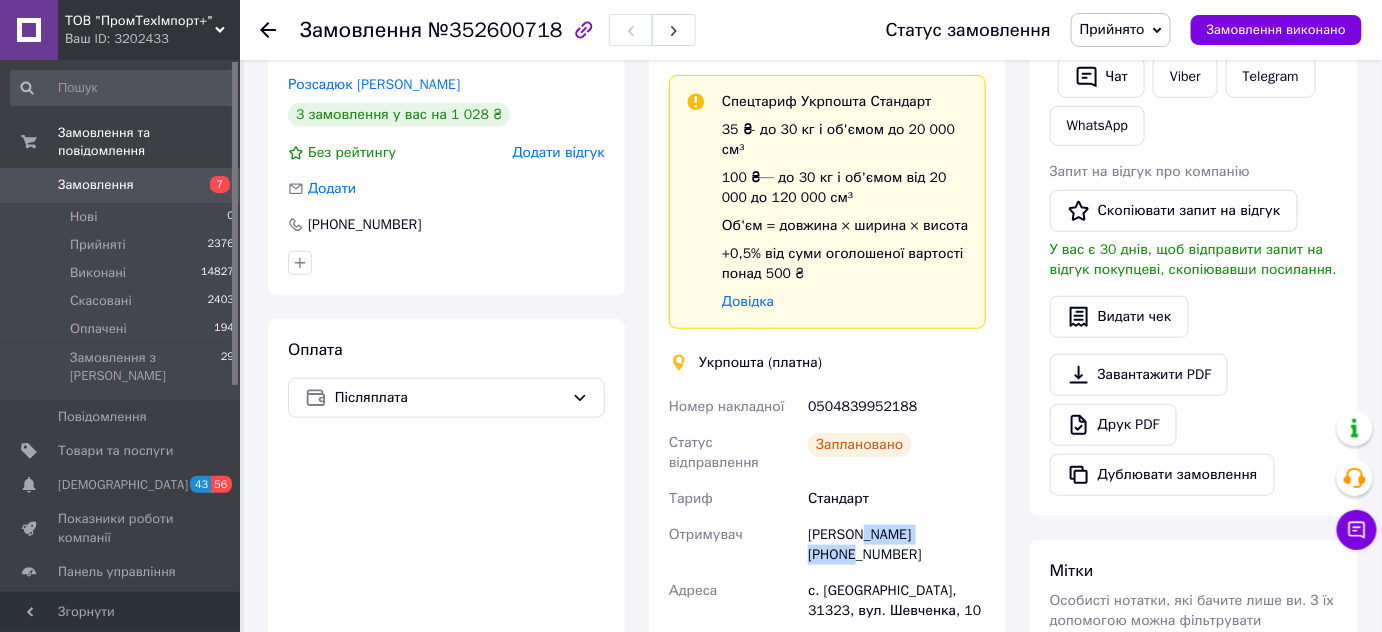 drag, startPoint x: 864, startPoint y: 511, endPoint x: 960, endPoint y: 512, distance: 96.00521 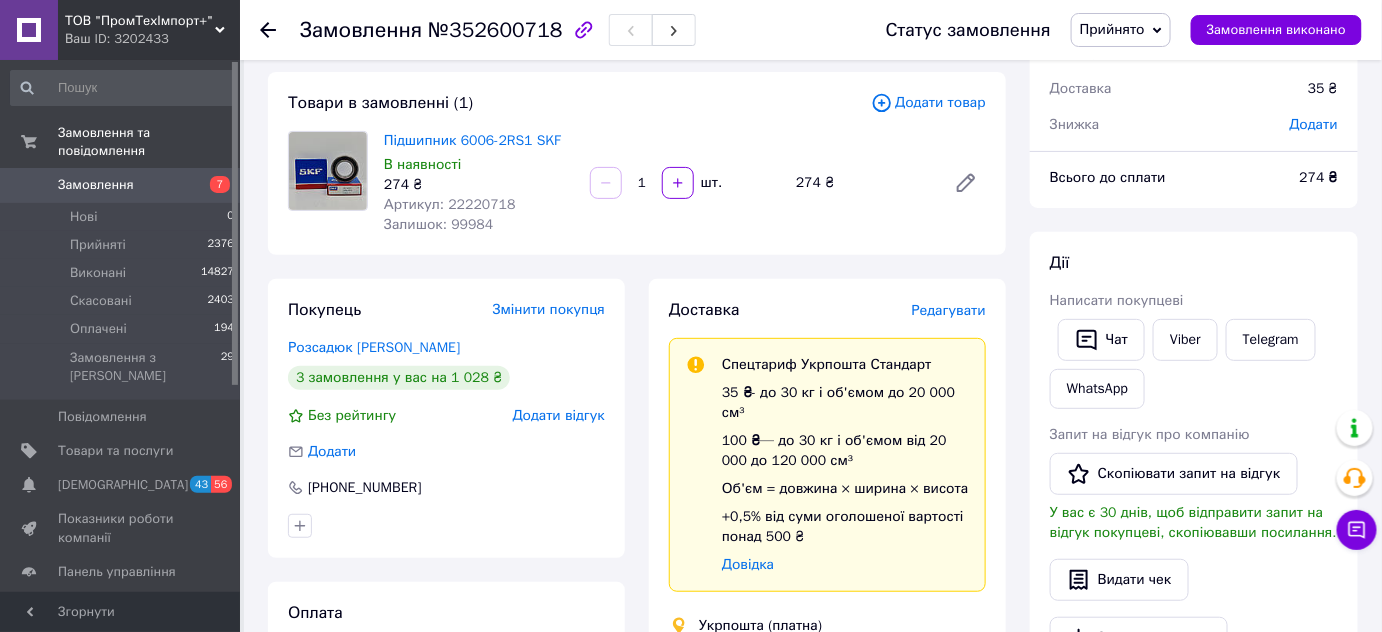scroll, scrollTop: 90, scrollLeft: 0, axis: vertical 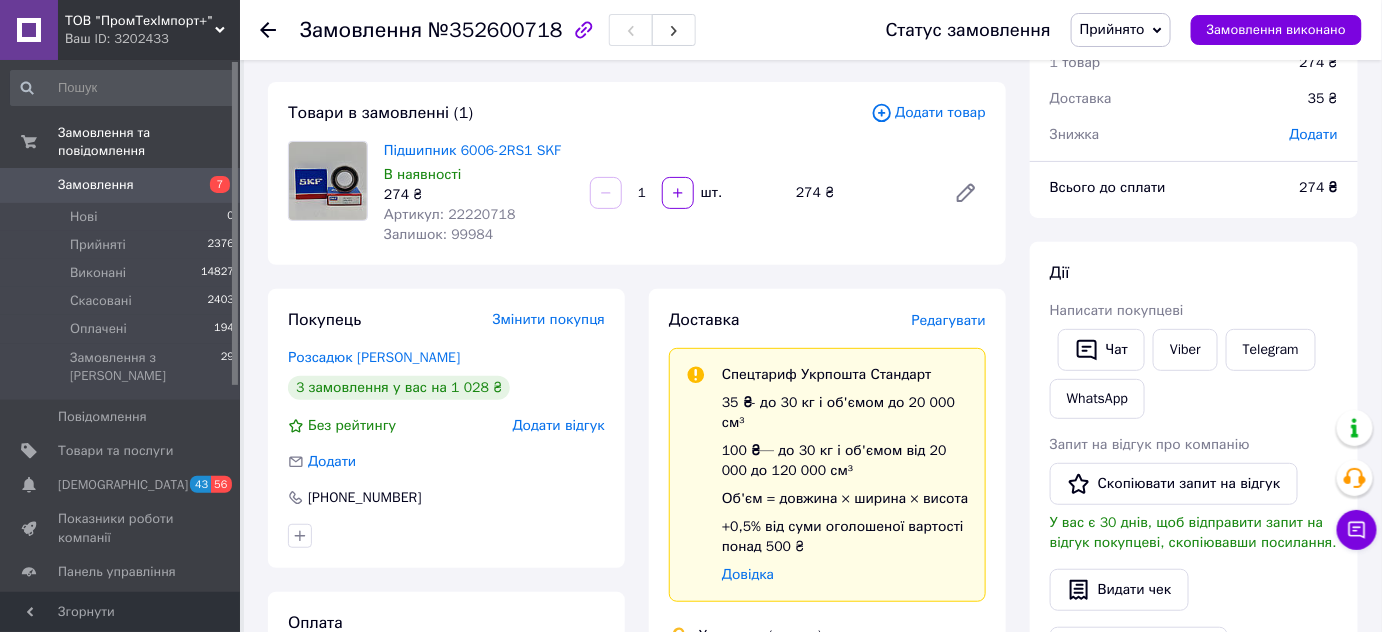 click on "Замовлення" at bounding box center (121, 185) 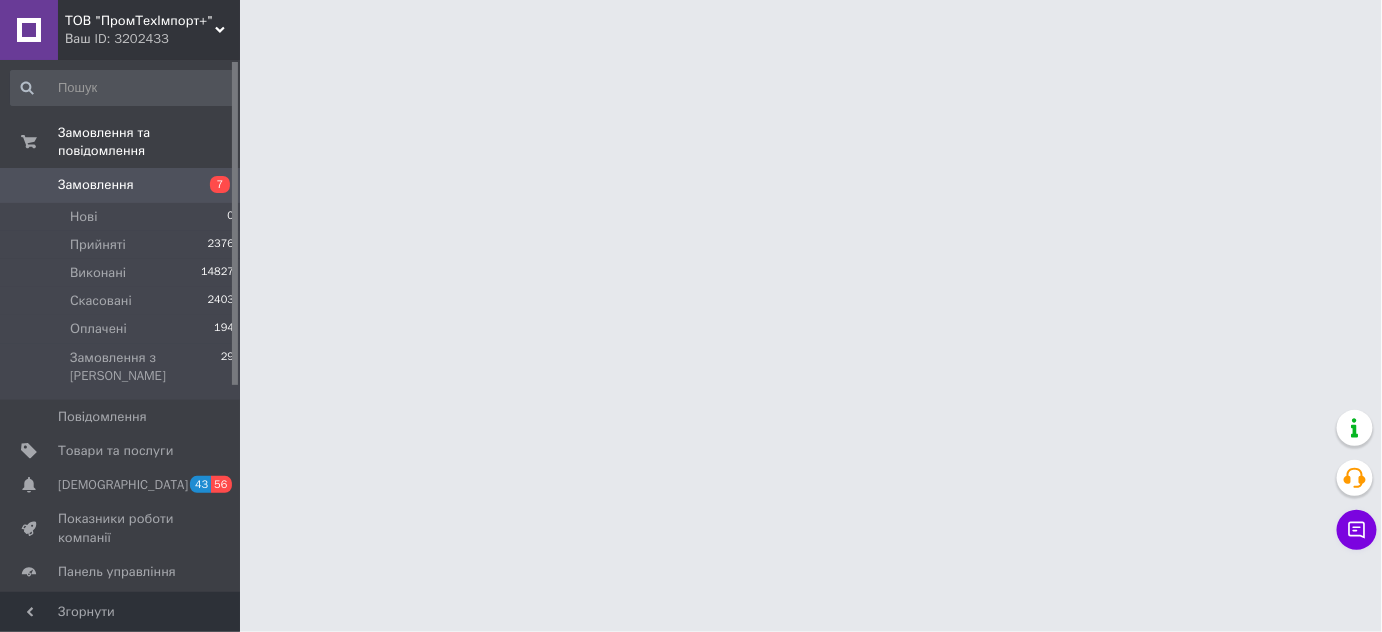scroll, scrollTop: 0, scrollLeft: 0, axis: both 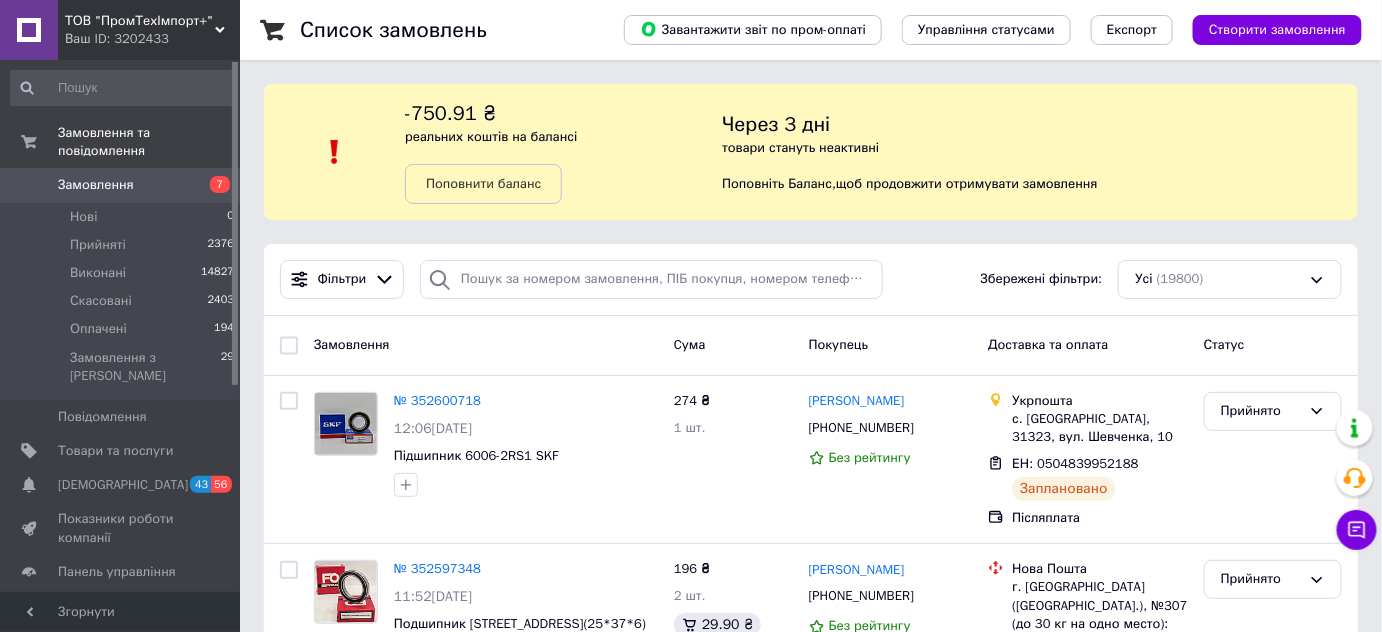 drag, startPoint x: 125, startPoint y: 167, endPoint x: 669, endPoint y: 48, distance: 556.8635 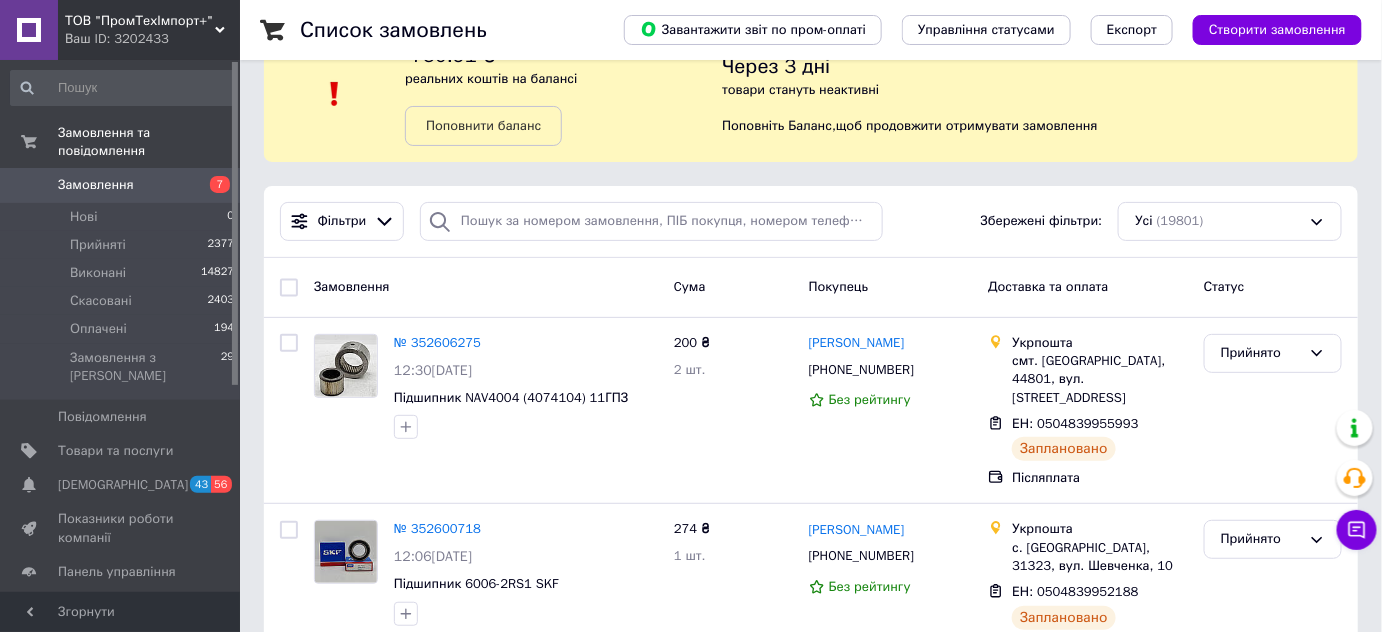 scroll, scrollTop: 90, scrollLeft: 0, axis: vertical 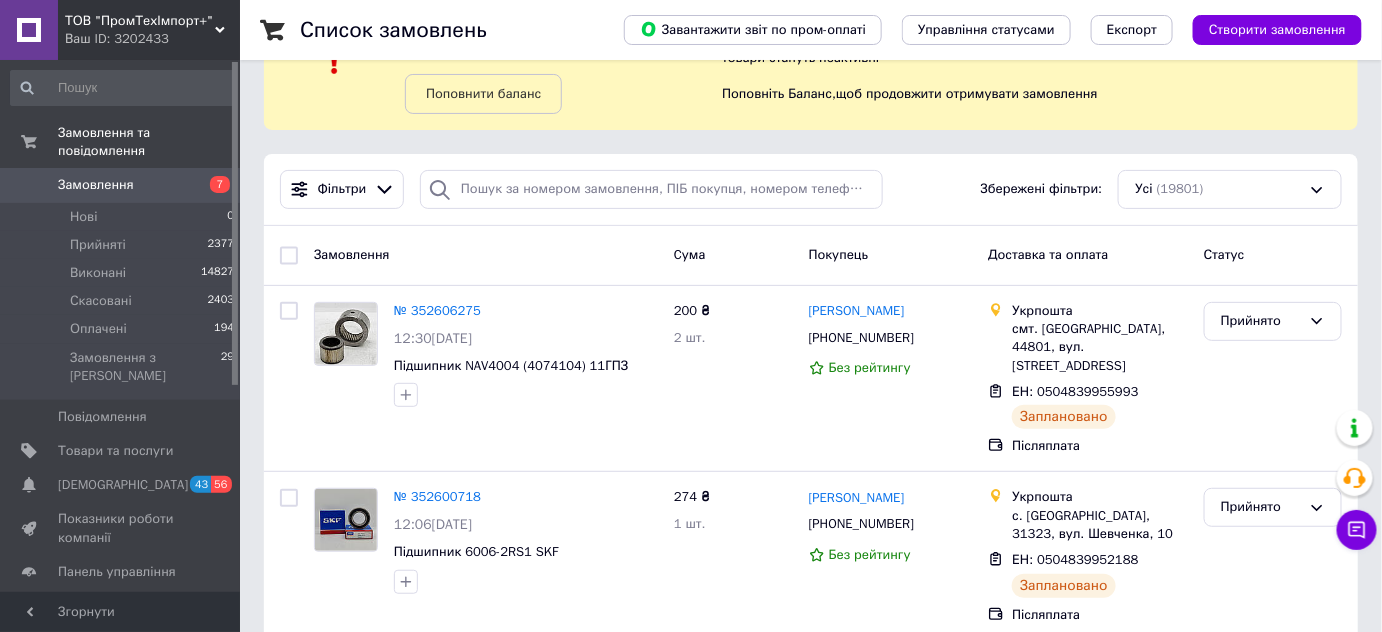click on "Замовлення" at bounding box center (96, 185) 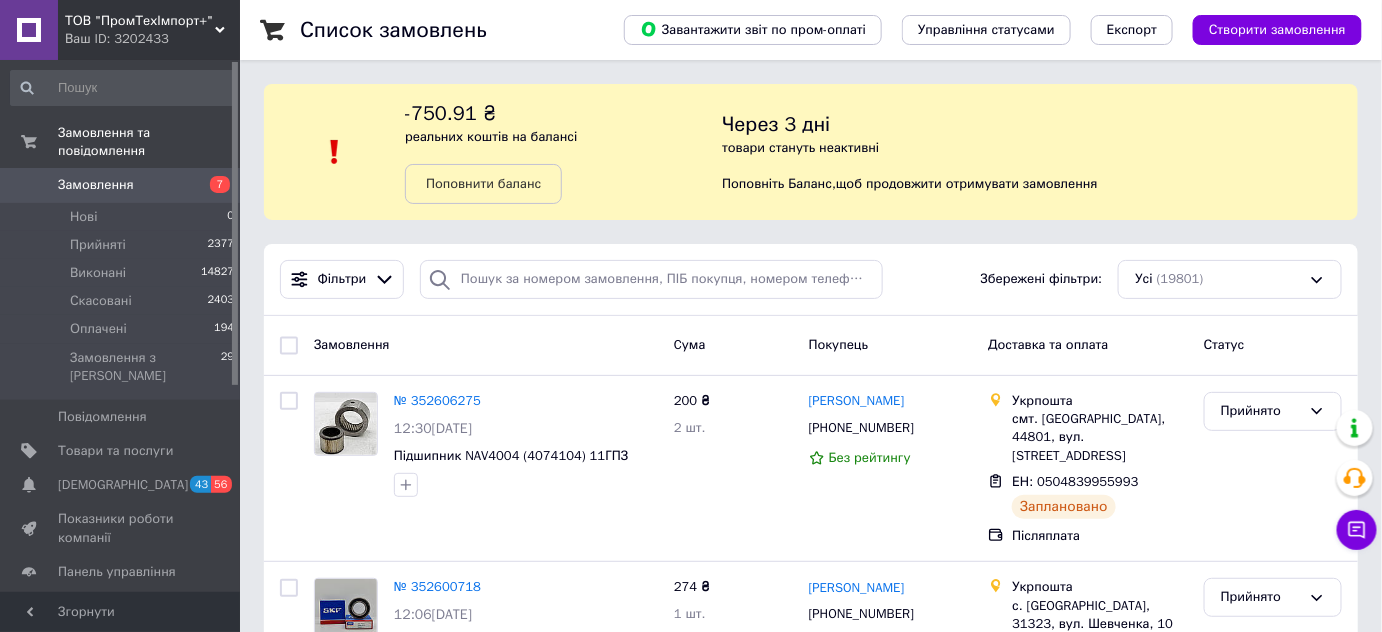 click on "Замовлення" at bounding box center (96, 185) 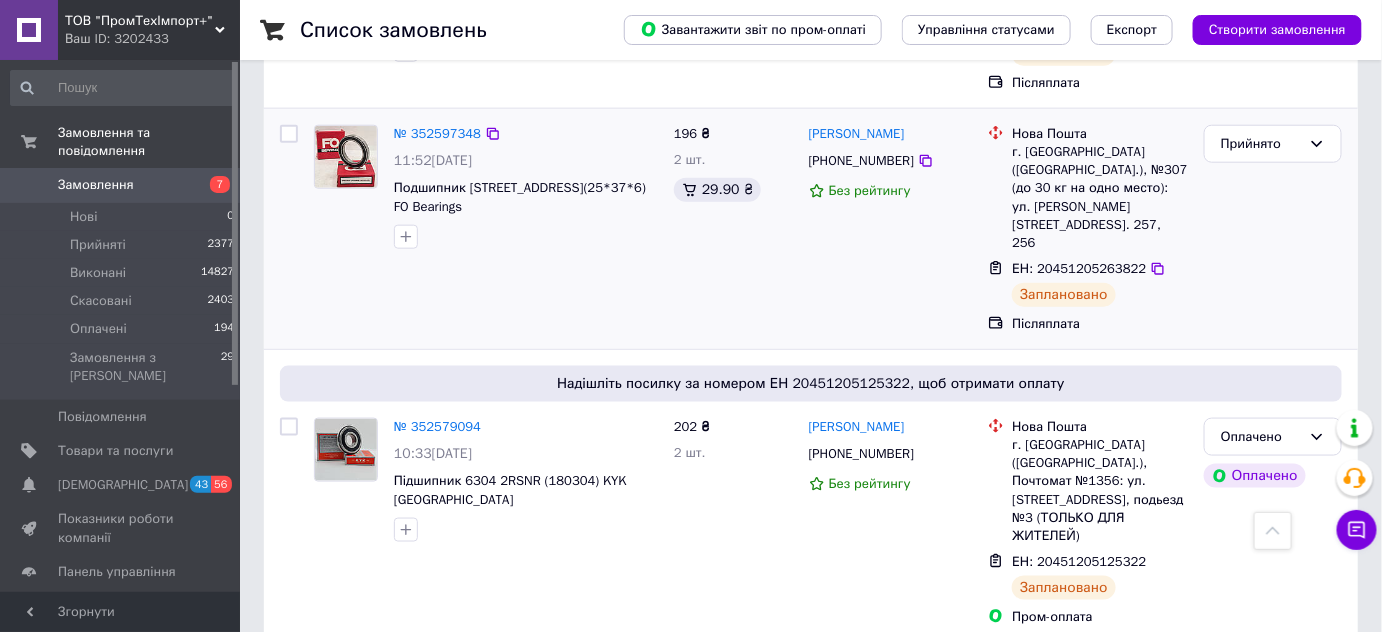 scroll, scrollTop: 727, scrollLeft: 0, axis: vertical 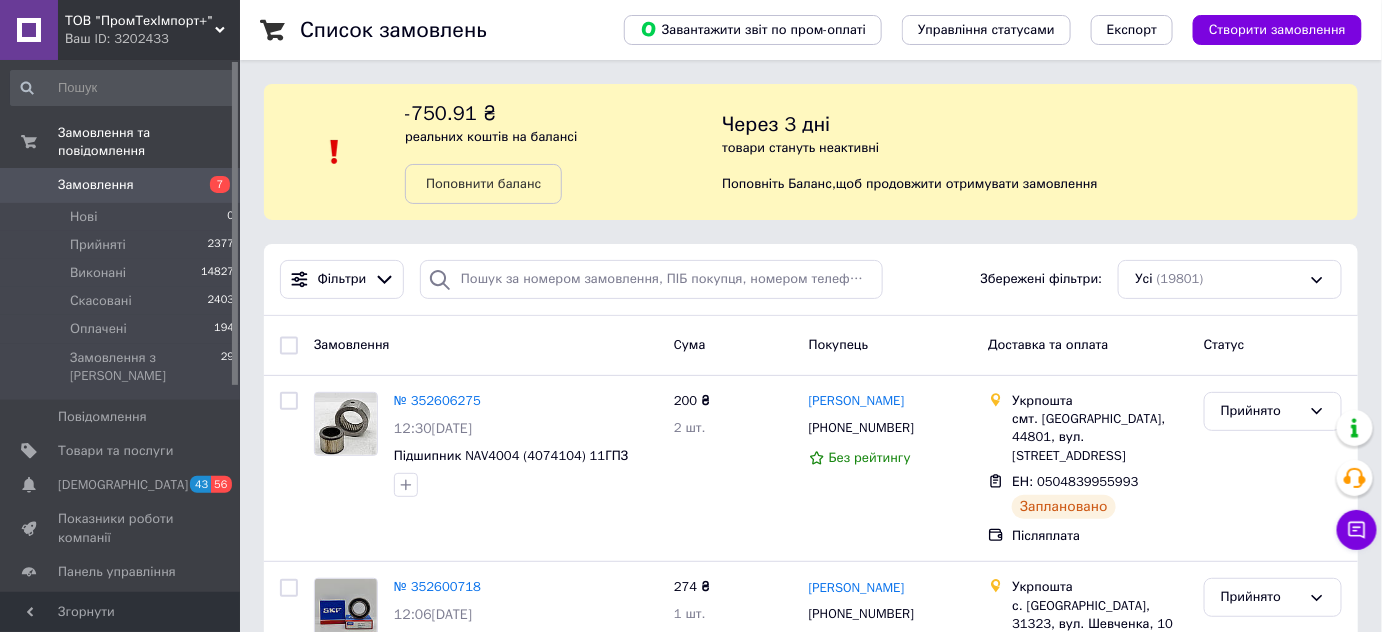 click on "Замовлення" at bounding box center [96, 185] 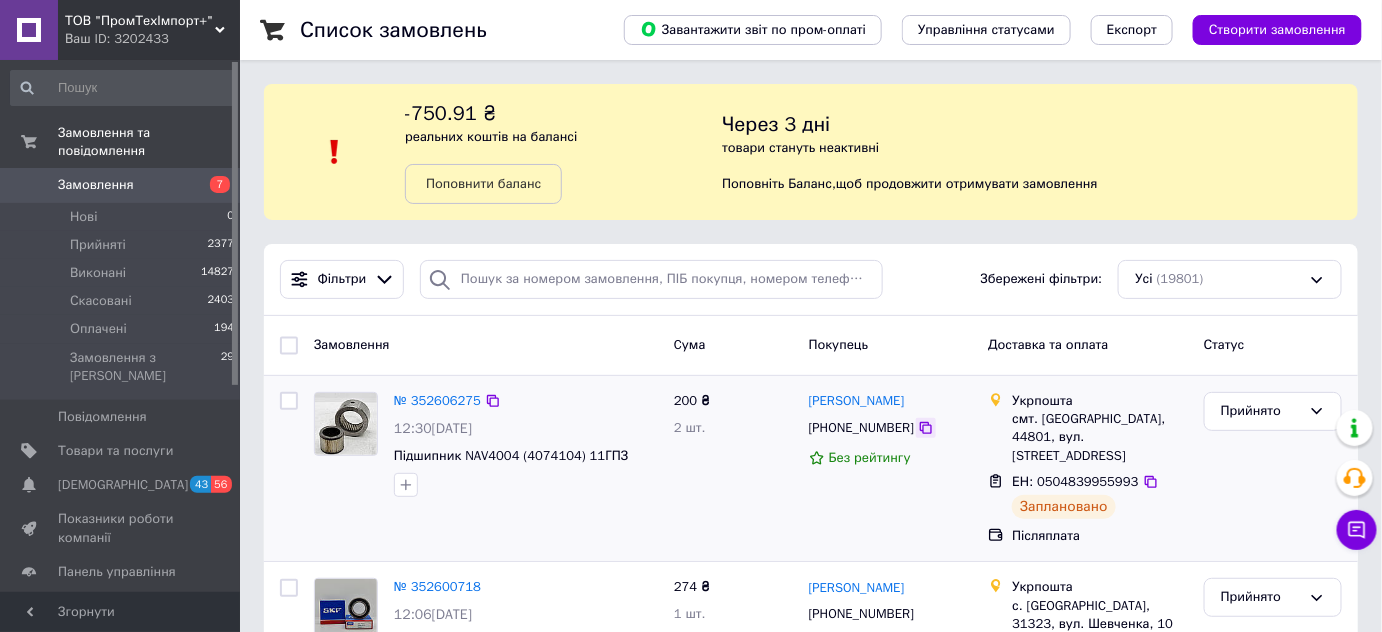 click 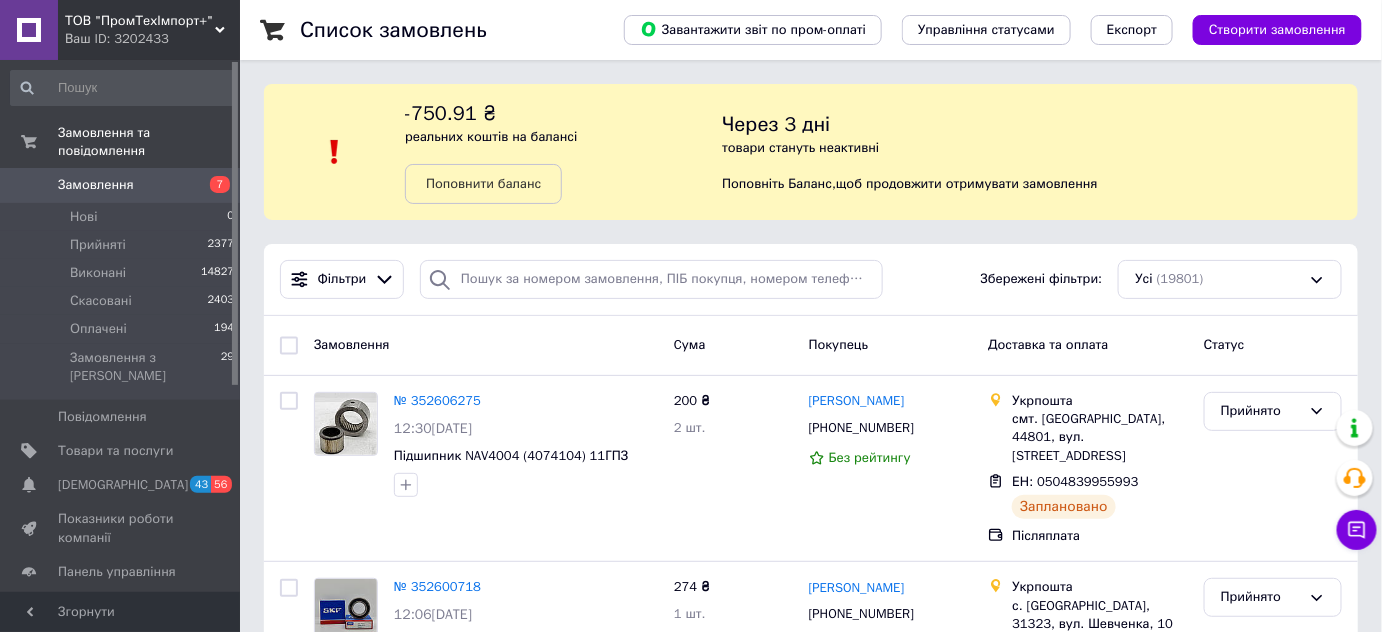 click on "Замовлення" at bounding box center [96, 185] 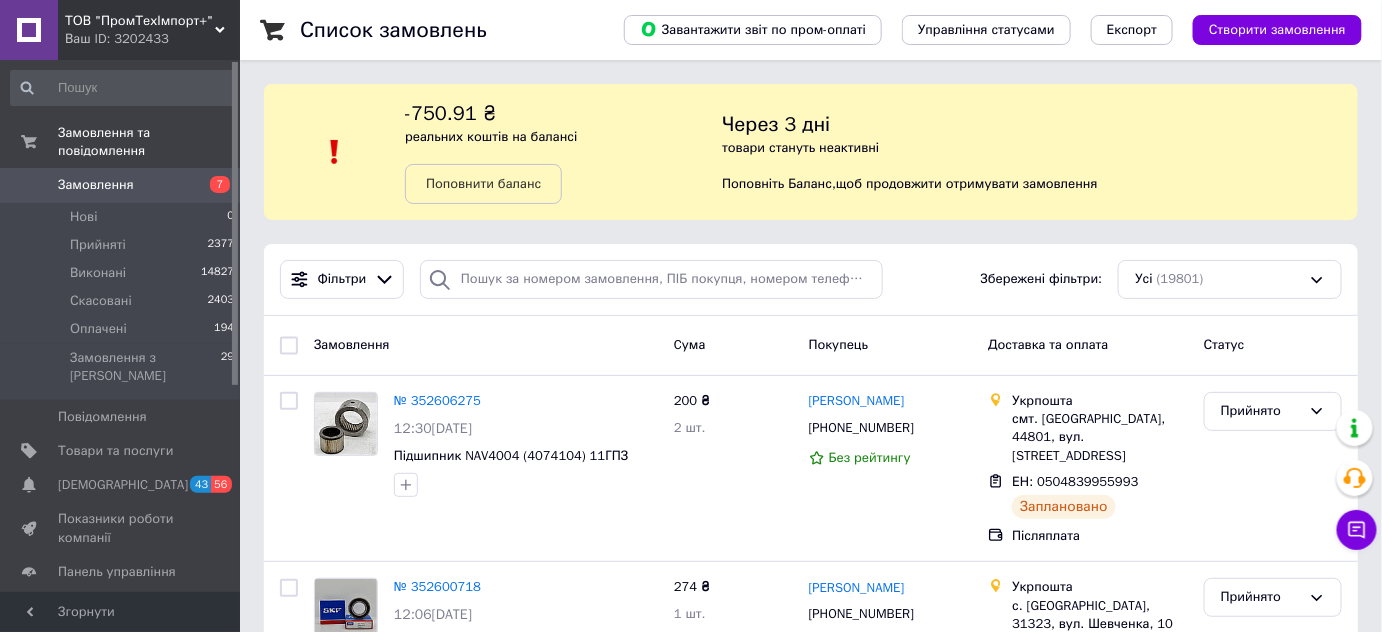click on "Замовлення" at bounding box center (96, 185) 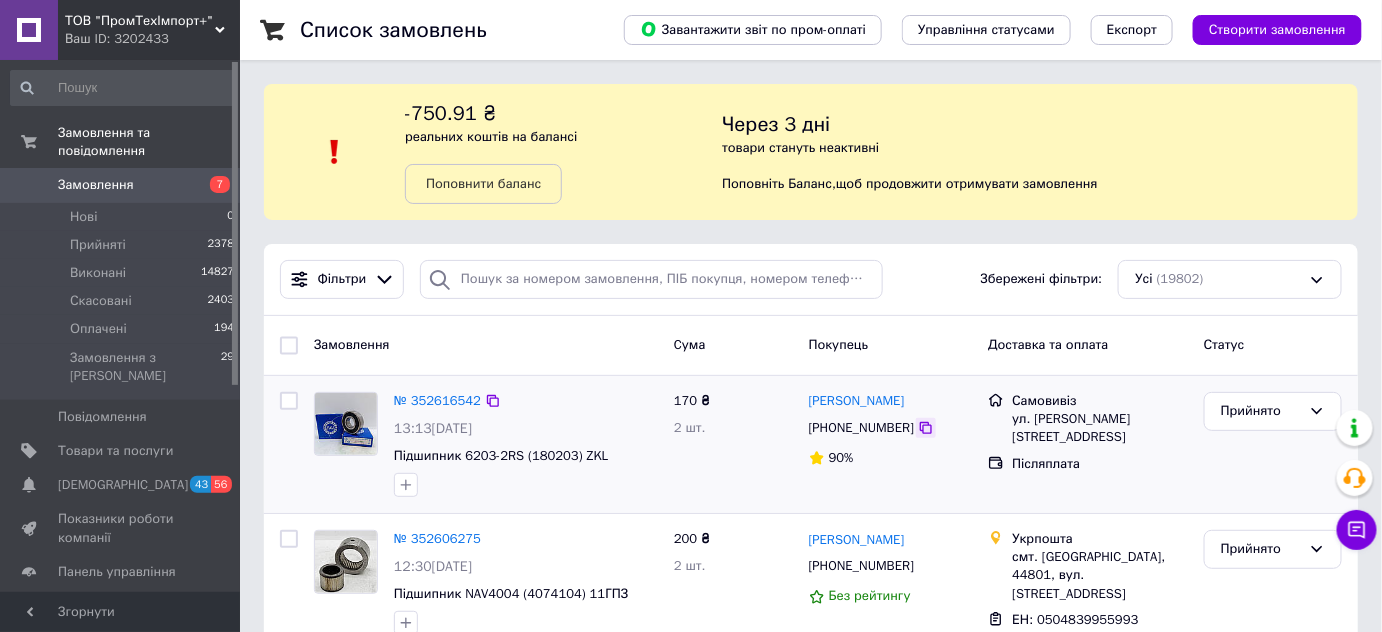 click 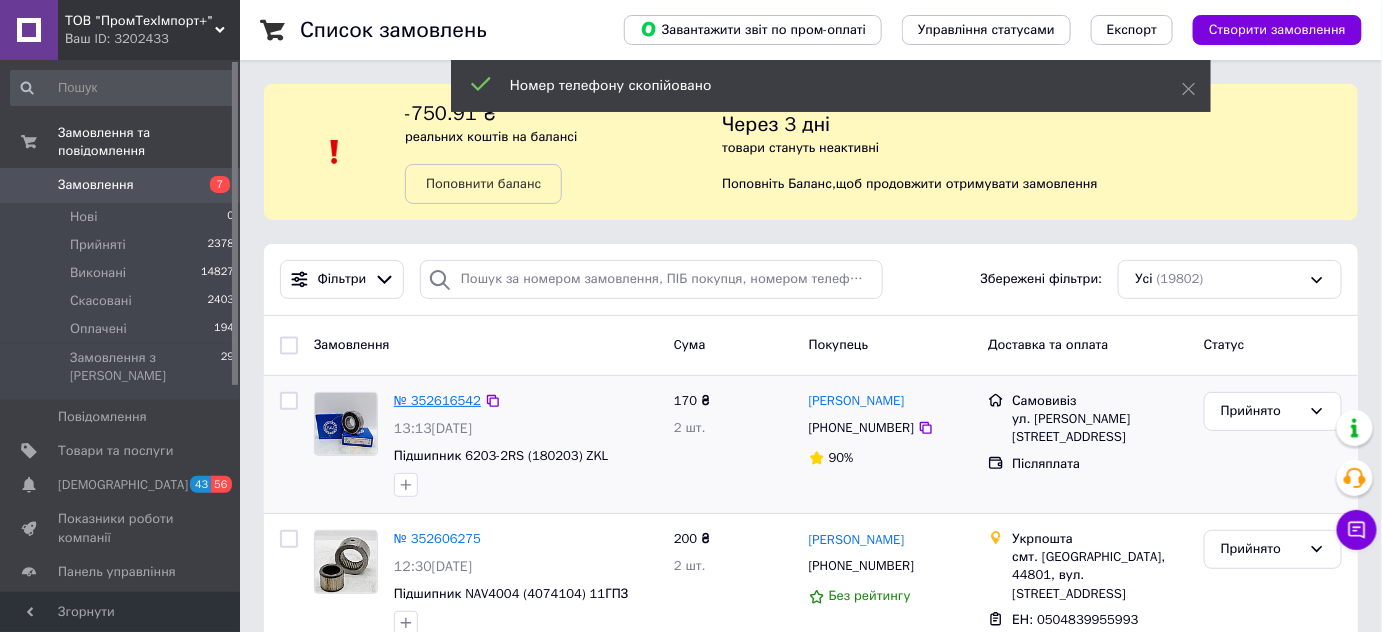 click on "№ 352616542" at bounding box center [437, 400] 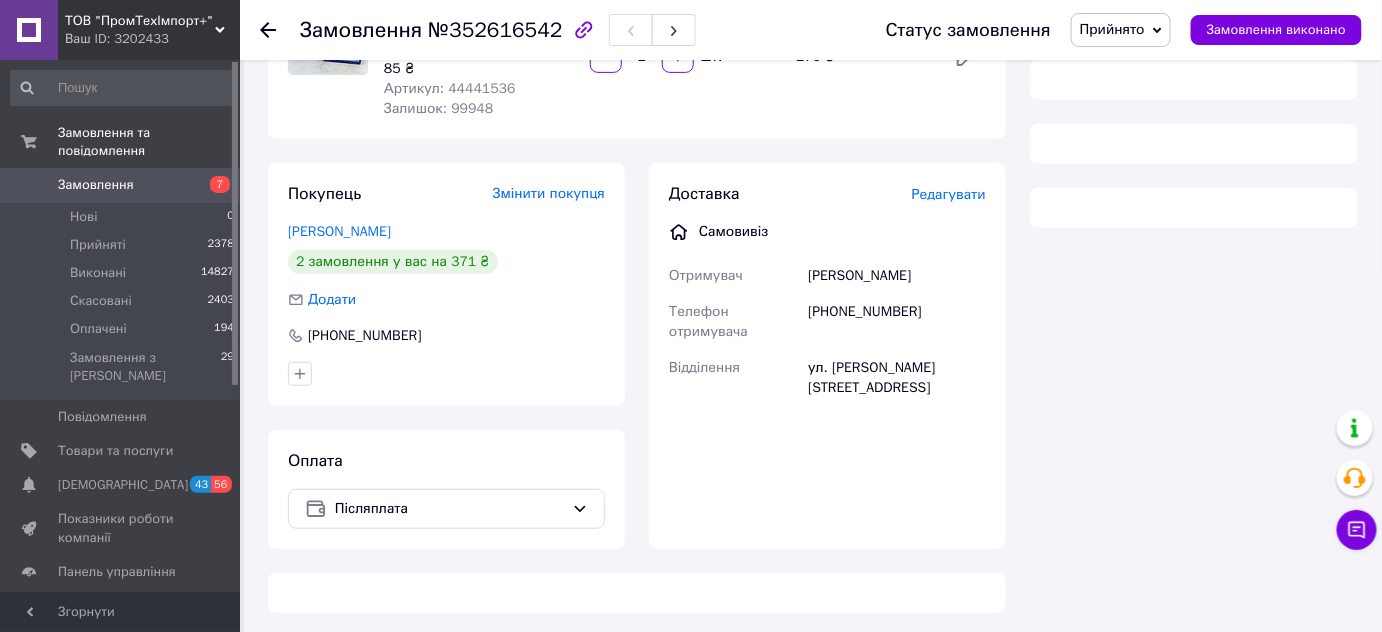 scroll, scrollTop: 240, scrollLeft: 0, axis: vertical 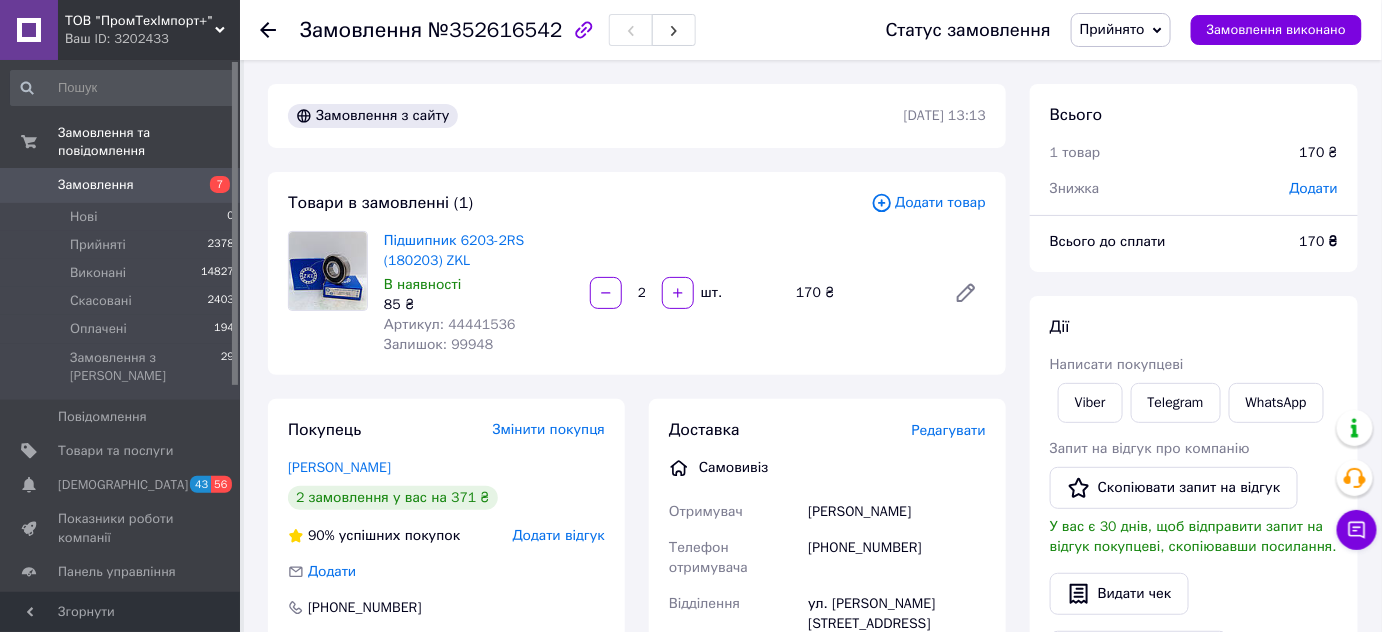click on "Замовлення" at bounding box center [96, 185] 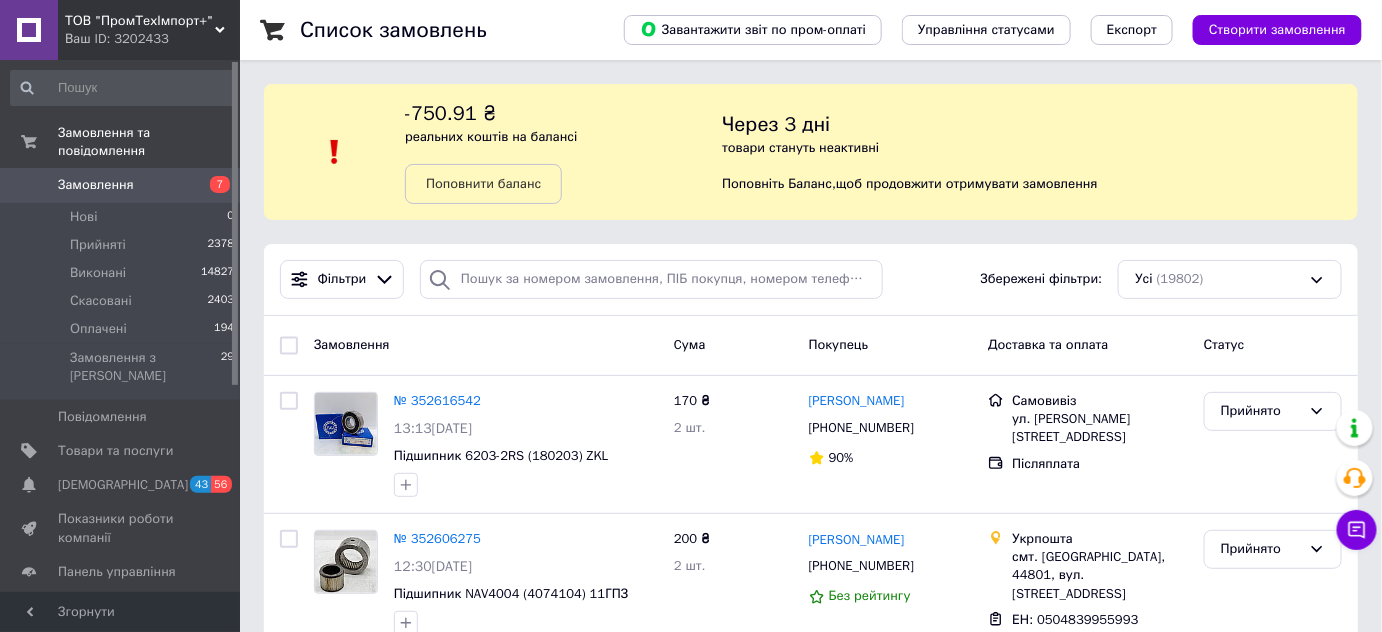 click on "Замовлення" at bounding box center (96, 185) 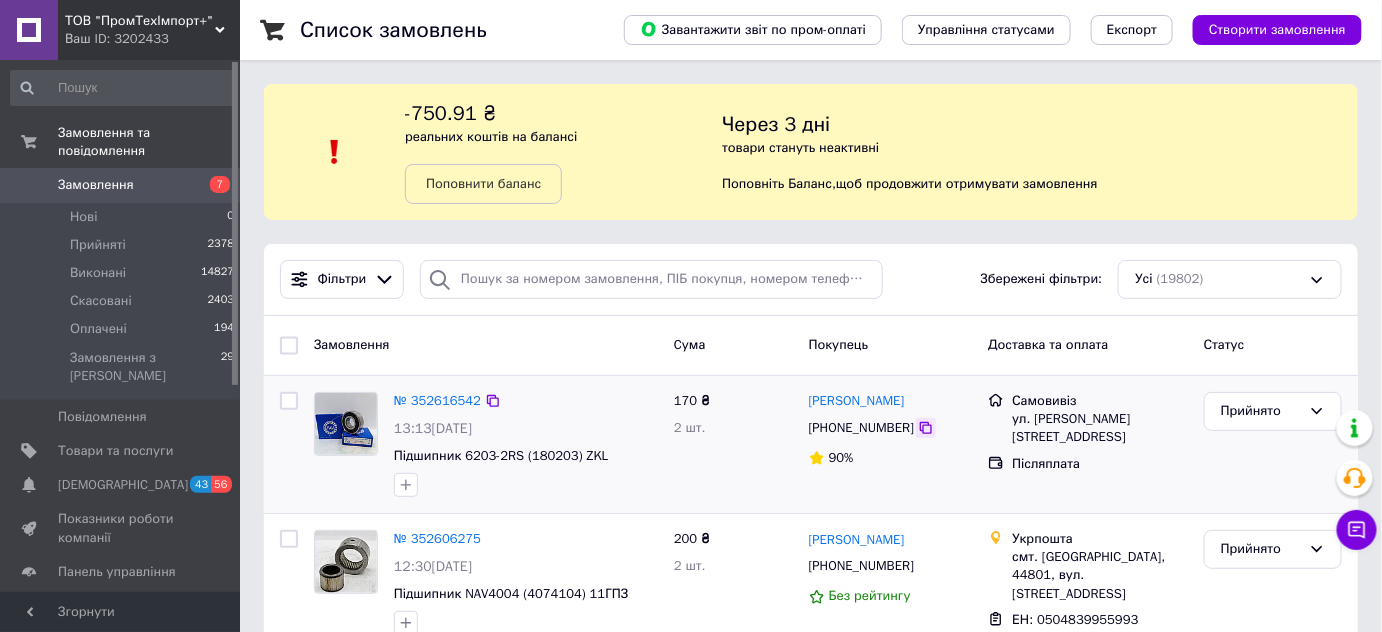 click 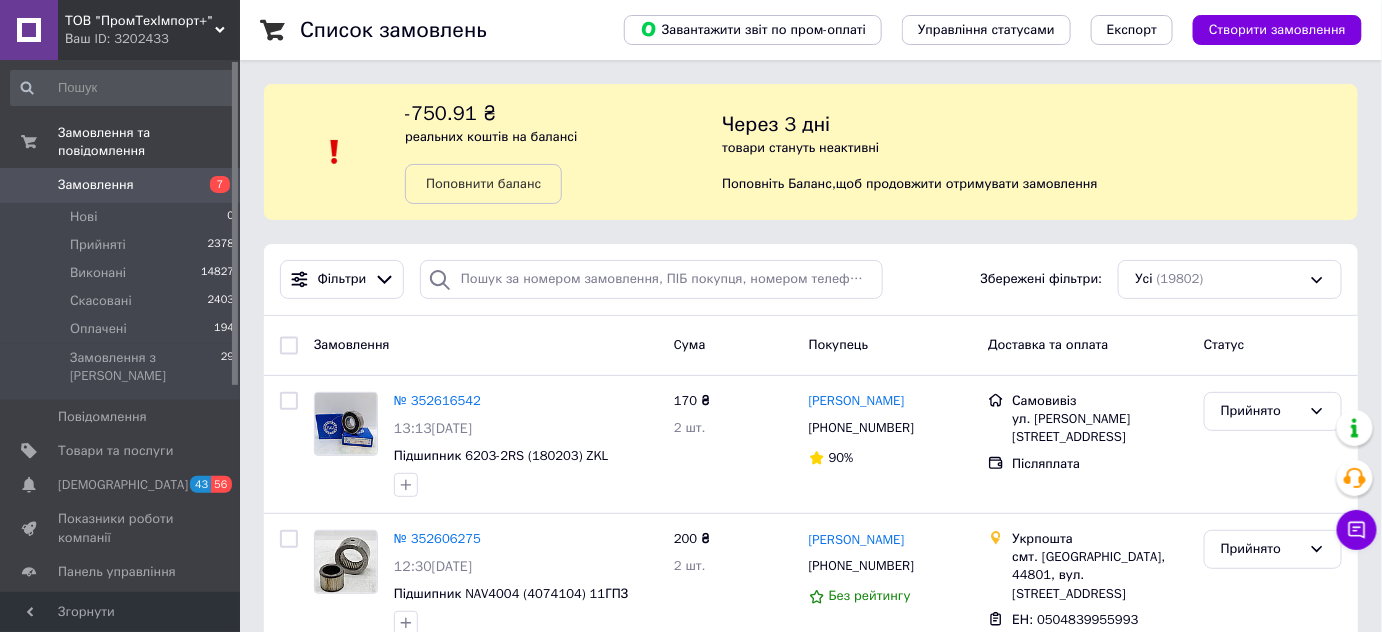 click on "Замовлення" at bounding box center [96, 185] 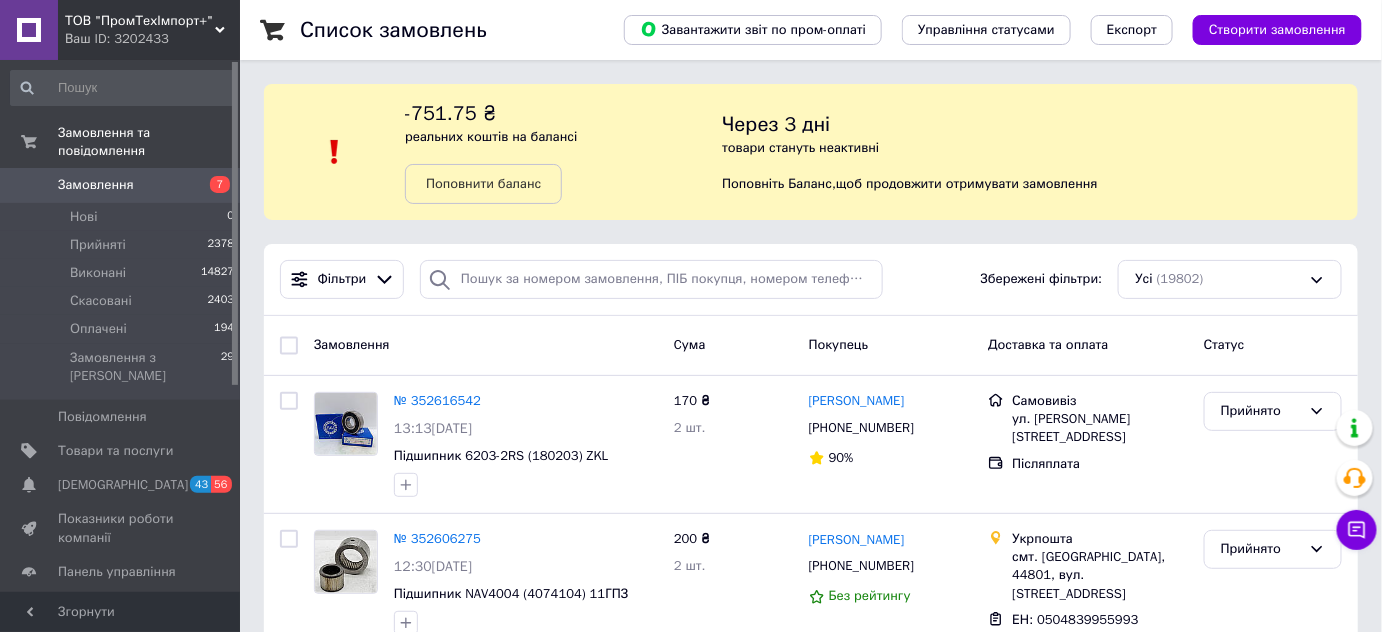 click on "Замовлення 7" at bounding box center (123, 185) 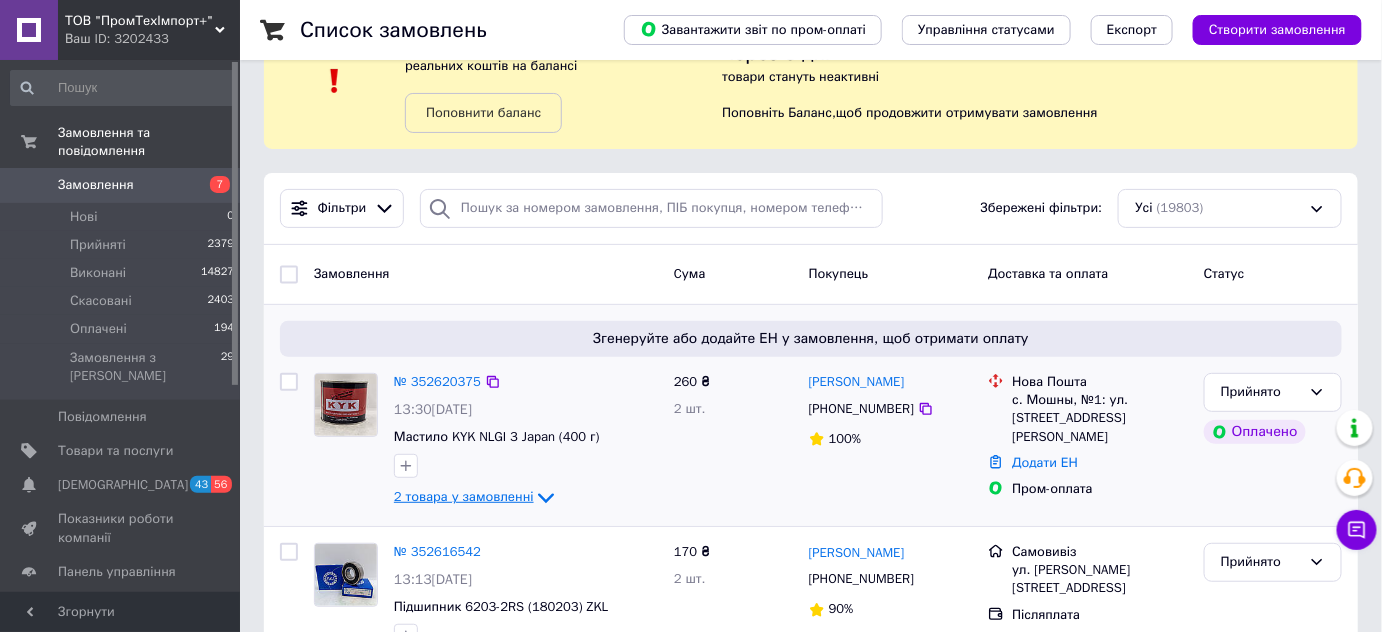scroll, scrollTop: 181, scrollLeft: 0, axis: vertical 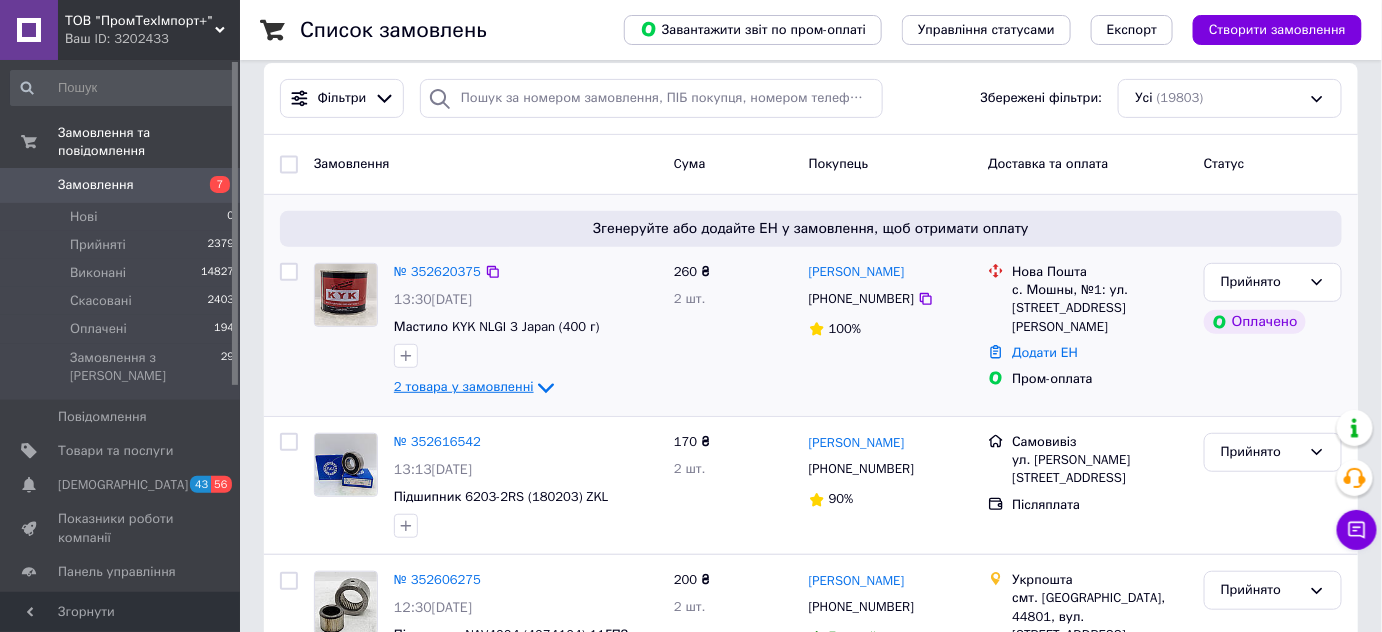 click on "2 товара у замовленні" at bounding box center (464, 387) 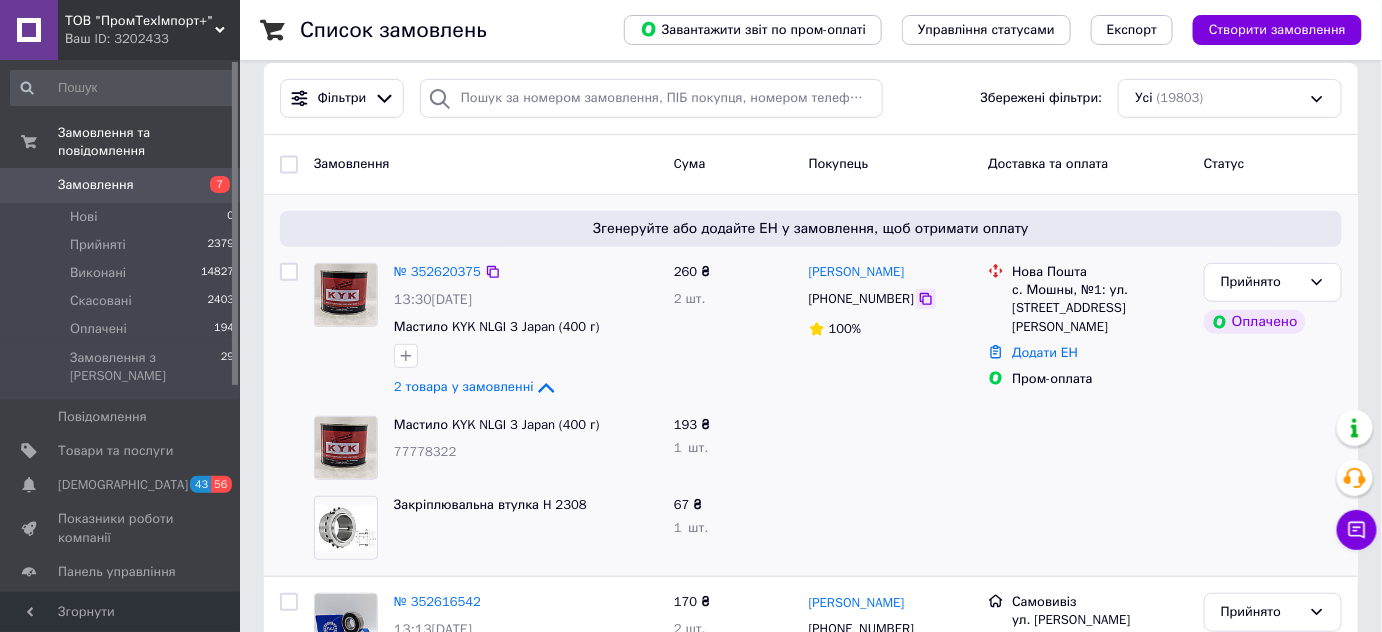 click 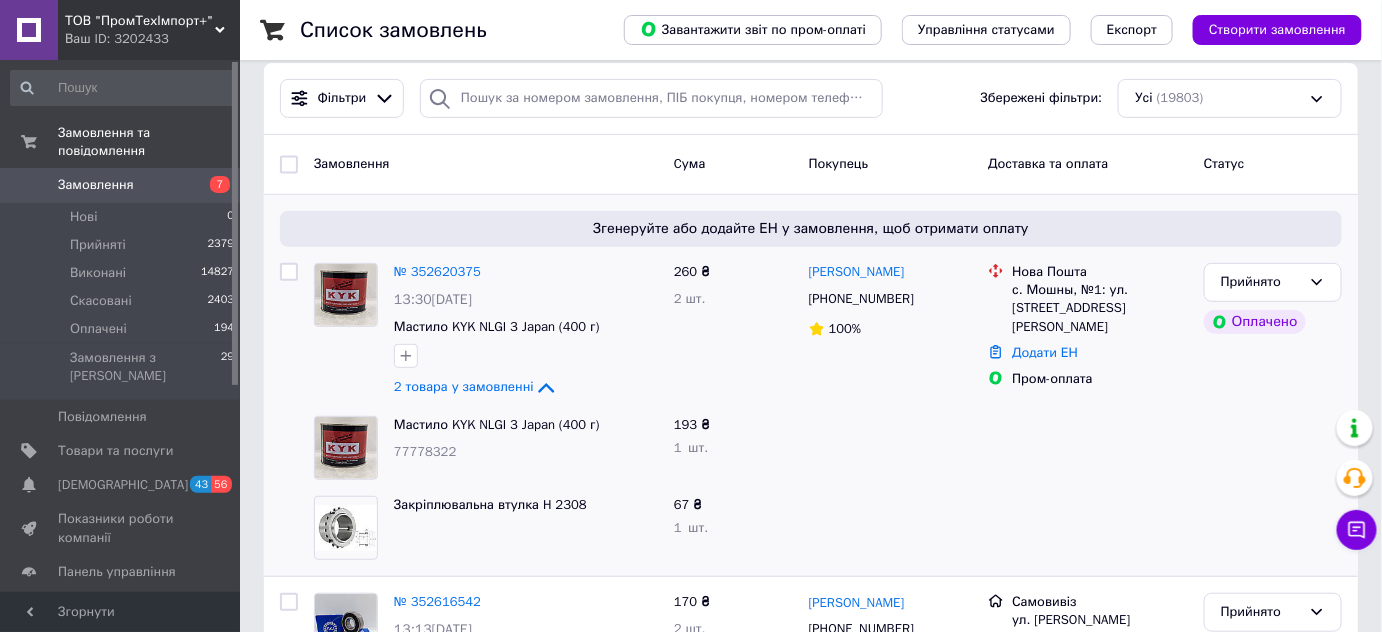 click on "Замовлення" at bounding box center [96, 185] 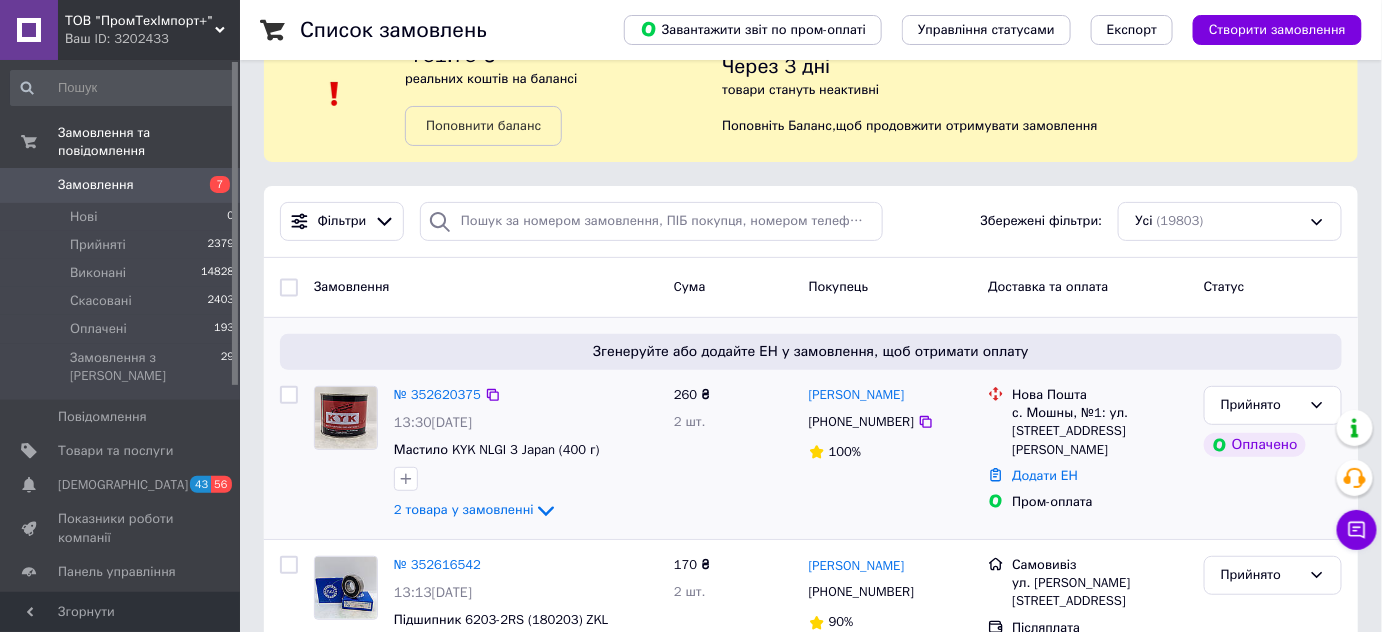scroll, scrollTop: 90, scrollLeft: 0, axis: vertical 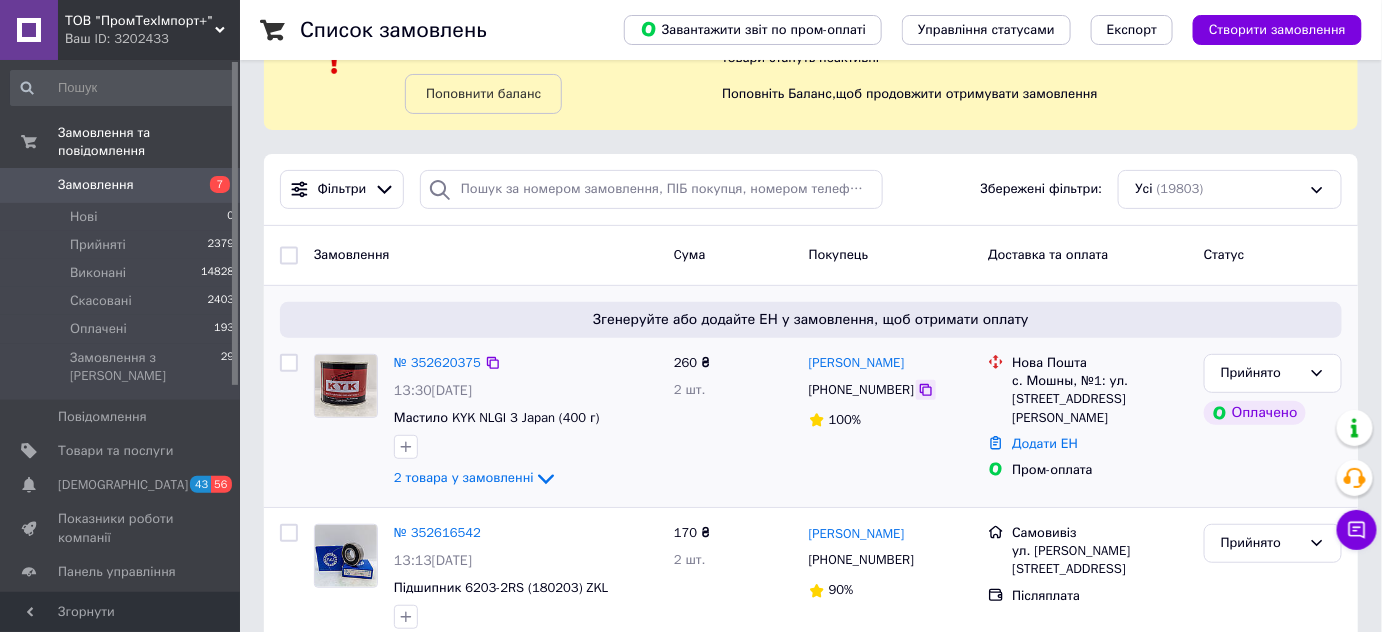 click 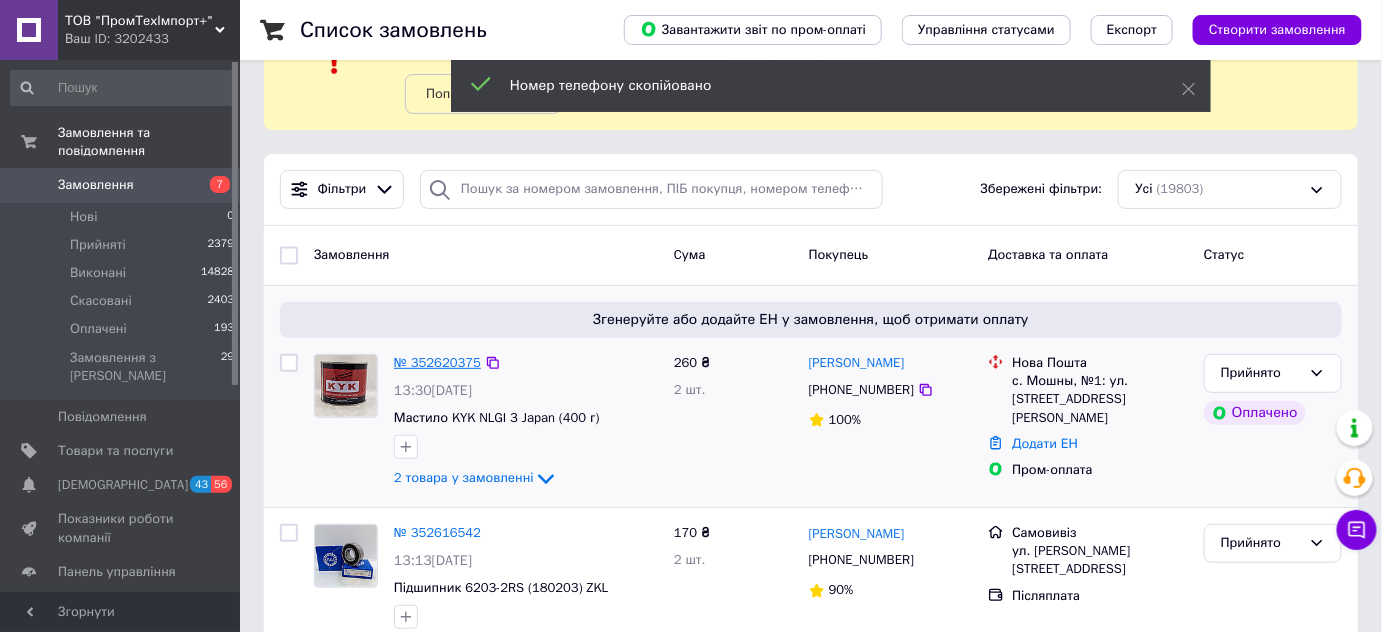 click on "№ 352620375" at bounding box center [437, 362] 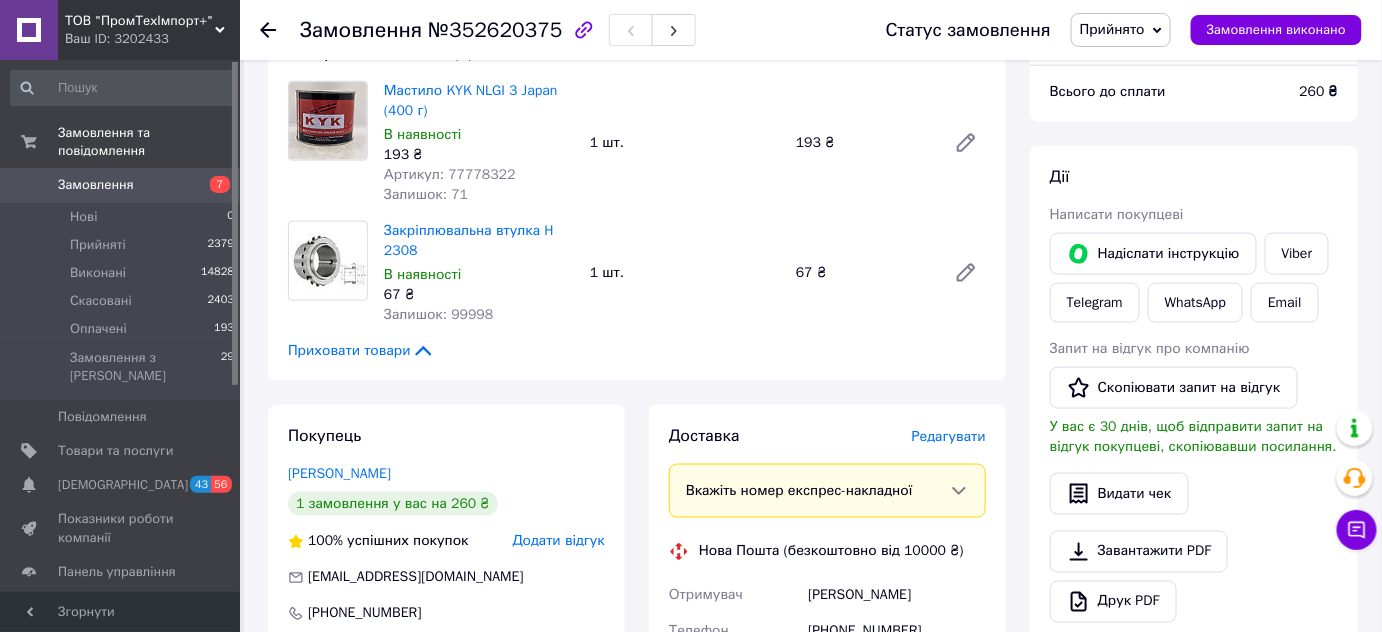 scroll, scrollTop: 636, scrollLeft: 0, axis: vertical 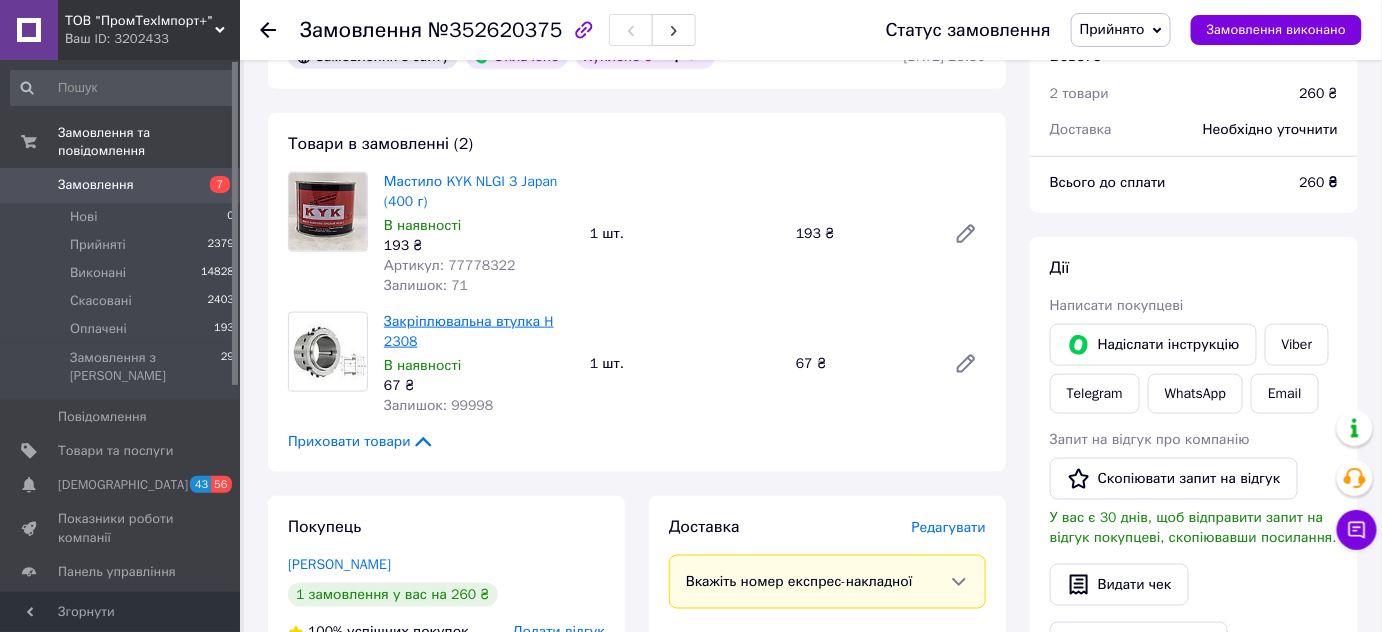 click on "Закріплювальна втулка H 2308" at bounding box center [469, 331] 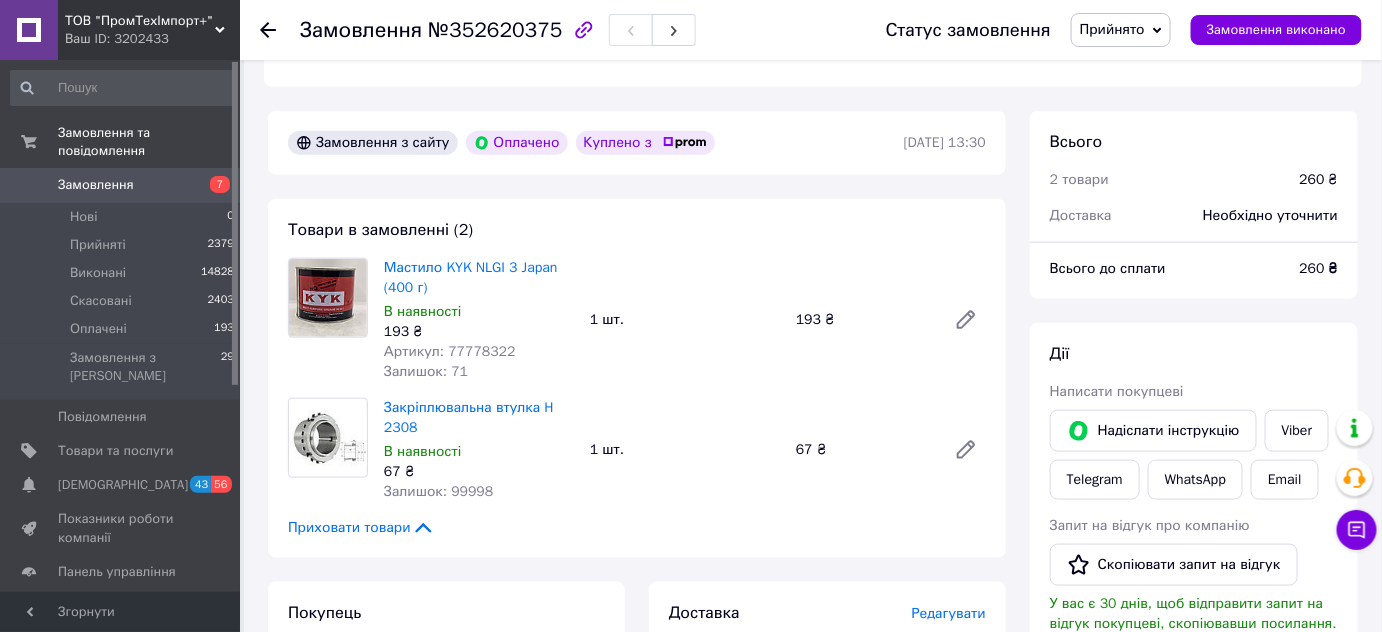 scroll, scrollTop: 545, scrollLeft: 0, axis: vertical 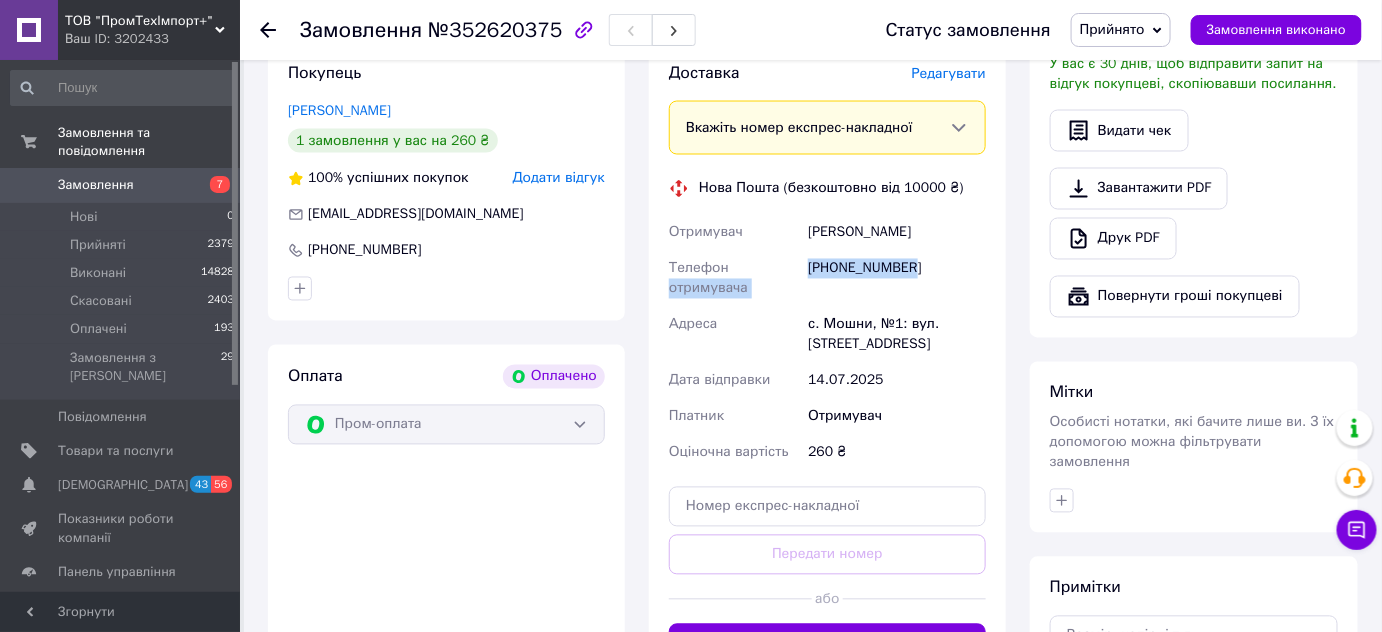 drag, startPoint x: 917, startPoint y: 245, endPoint x: 777, endPoint y: 242, distance: 140.03214 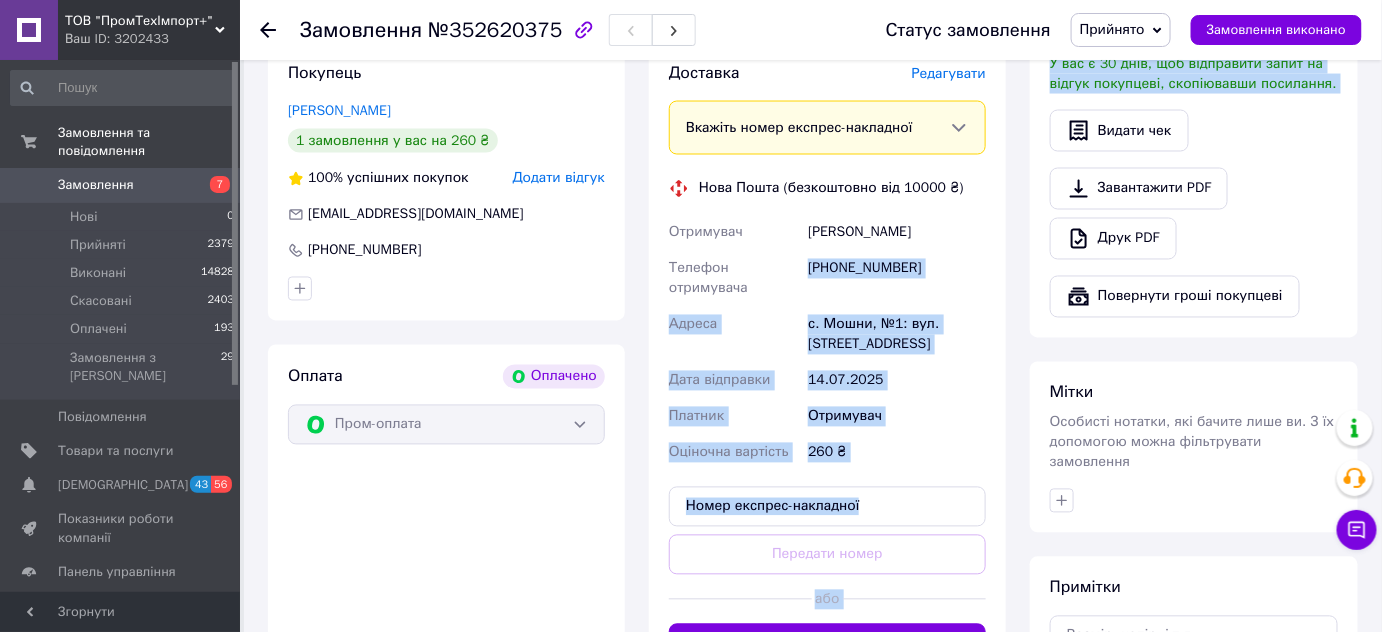 drag, startPoint x: 807, startPoint y: 254, endPoint x: 1018, endPoint y: 260, distance: 211.0853 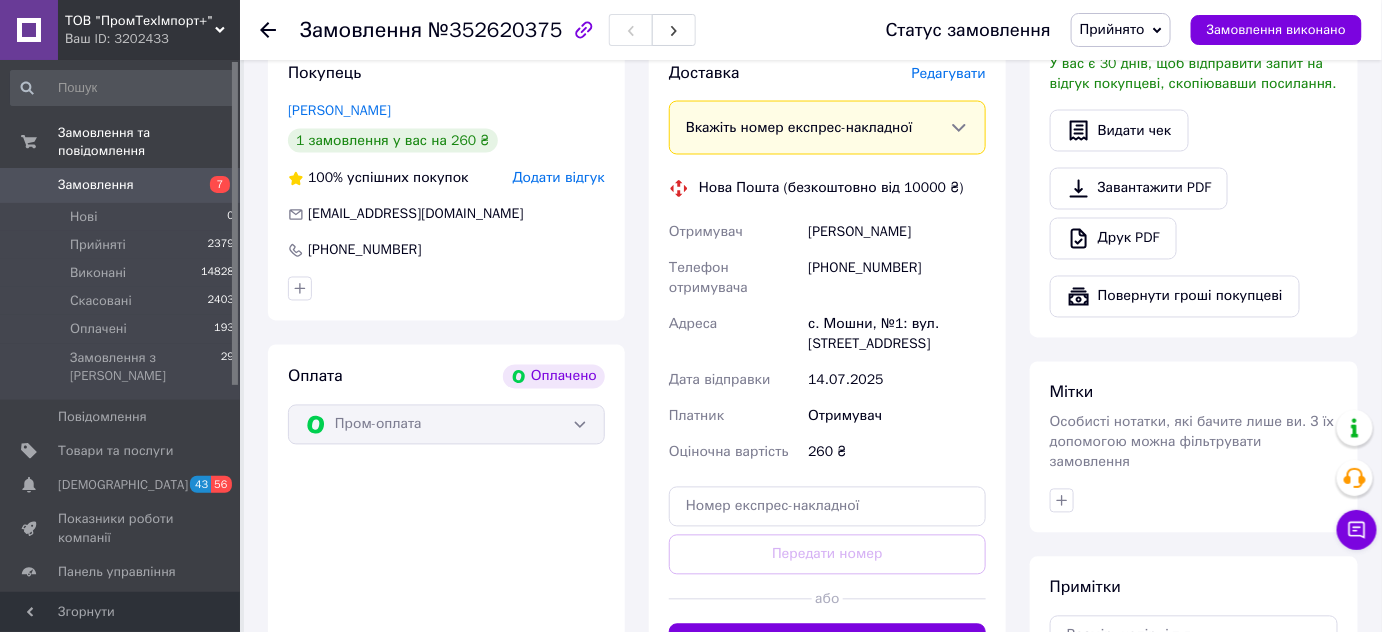 click on "[PHONE_NUMBER]" at bounding box center (897, 279) 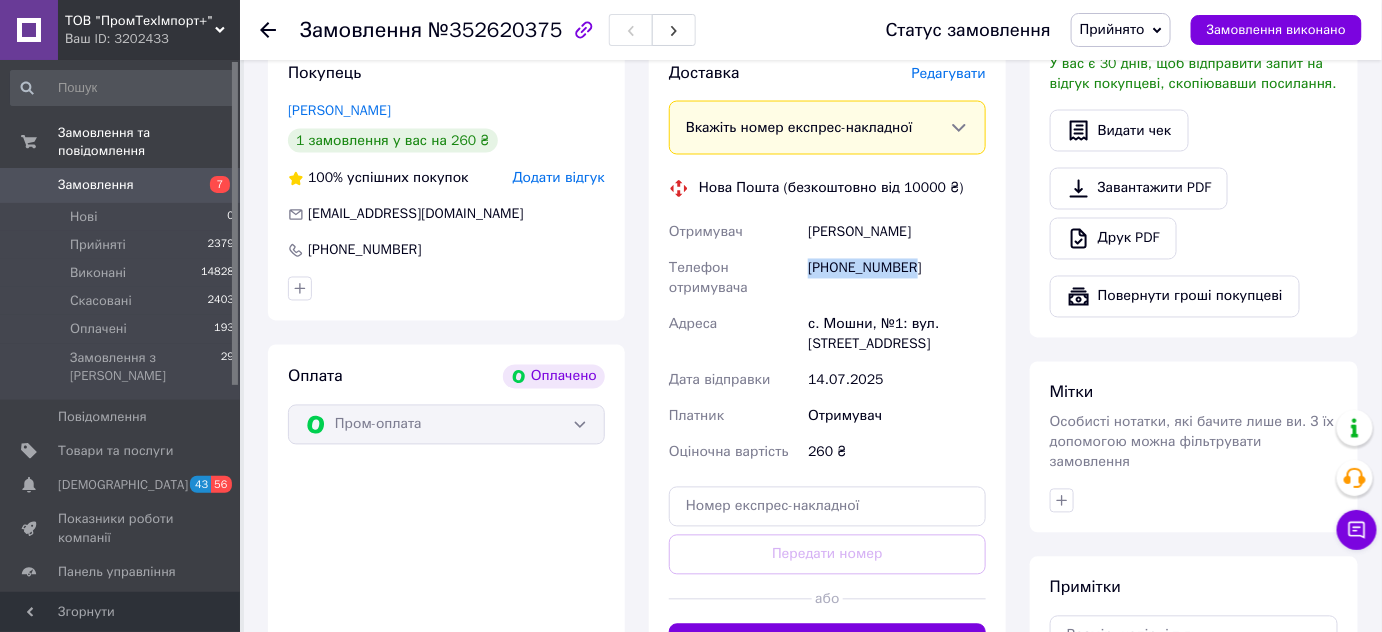 drag, startPoint x: 909, startPoint y: 244, endPoint x: 810, endPoint y: 244, distance: 99 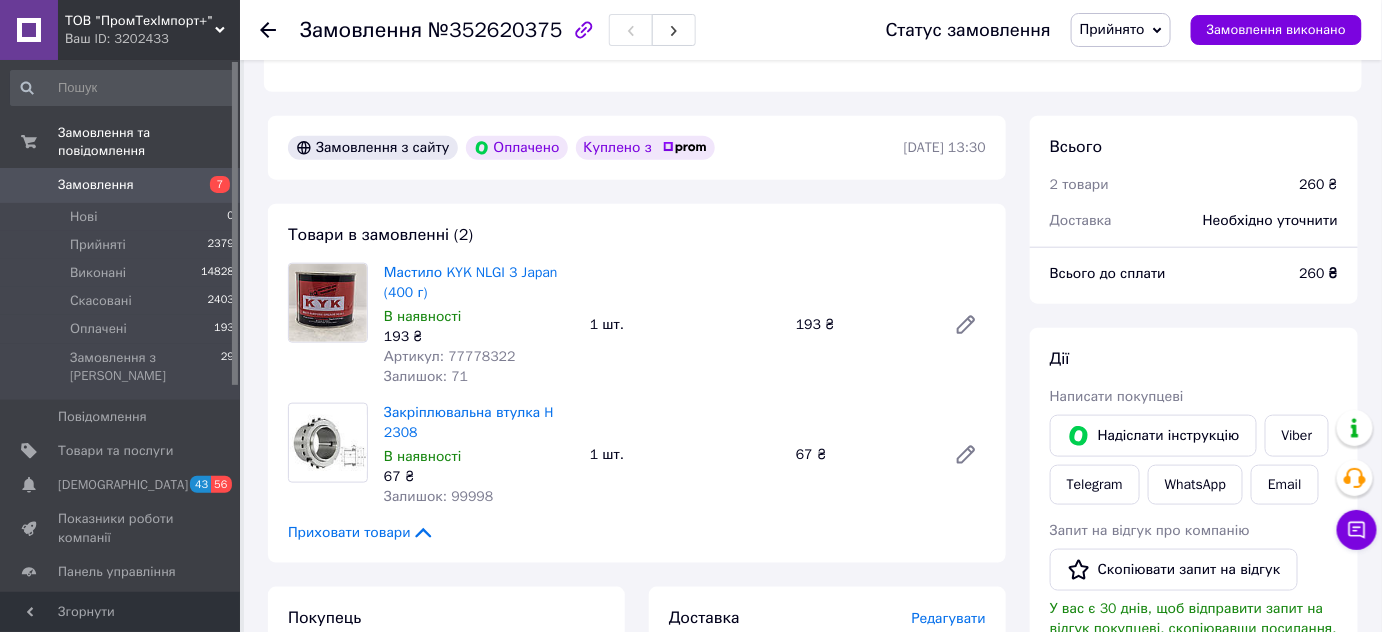 scroll, scrollTop: 909, scrollLeft: 0, axis: vertical 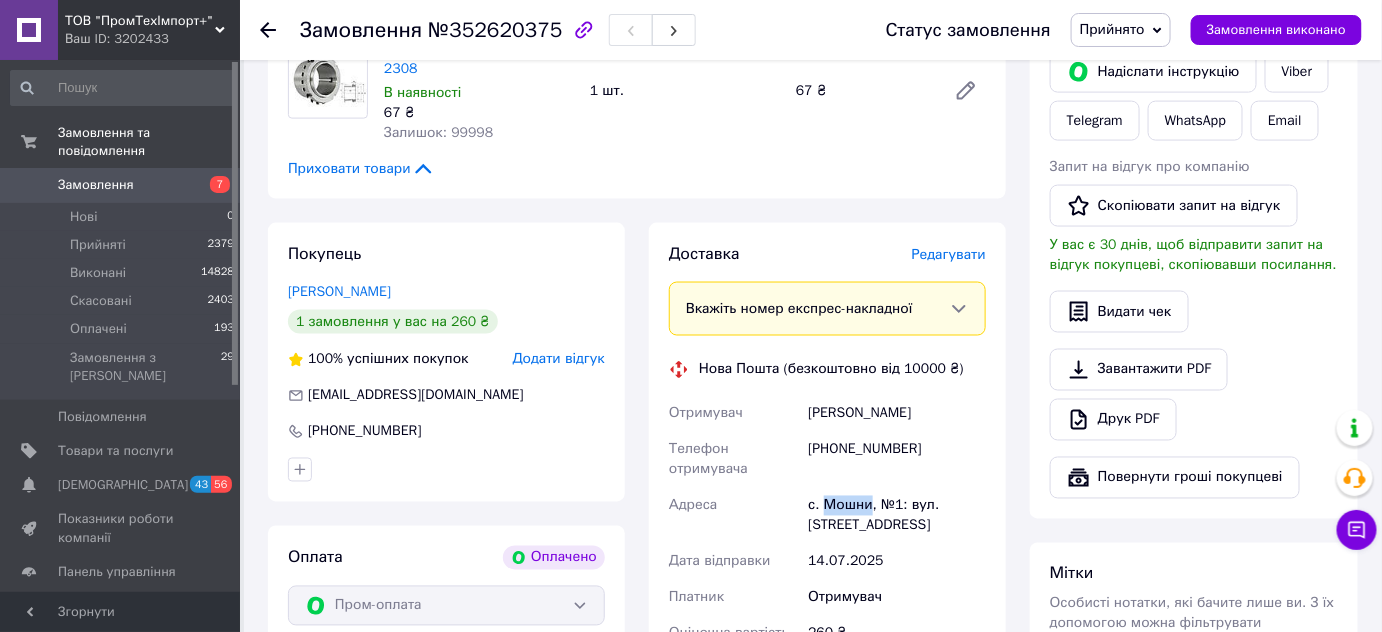 drag, startPoint x: 825, startPoint y: 487, endPoint x: 866, endPoint y: 487, distance: 41 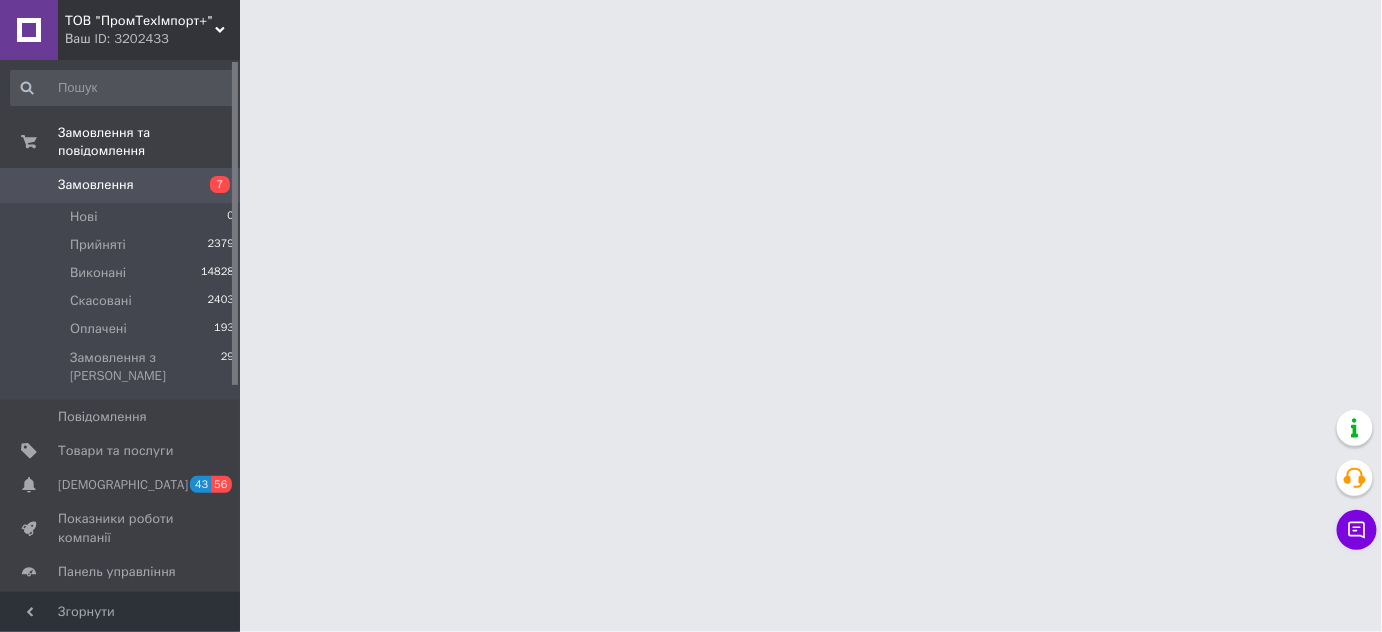 scroll, scrollTop: 0, scrollLeft: 0, axis: both 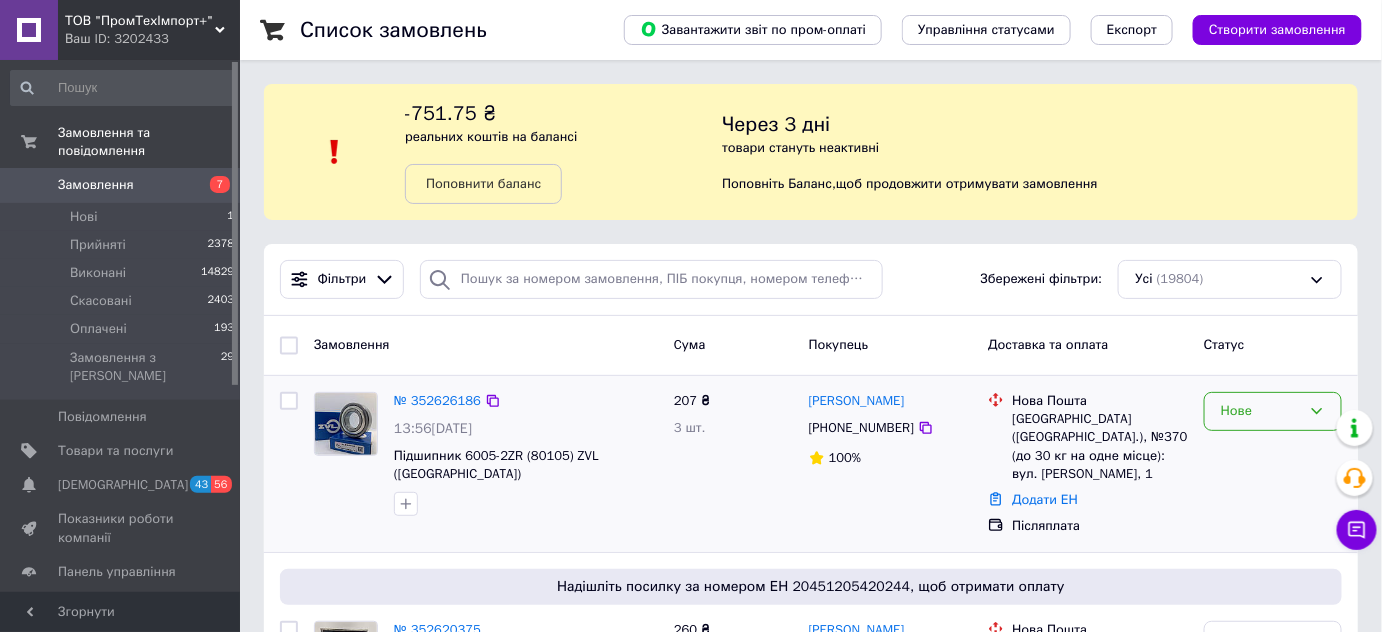 click on "Нове" at bounding box center (1273, 411) 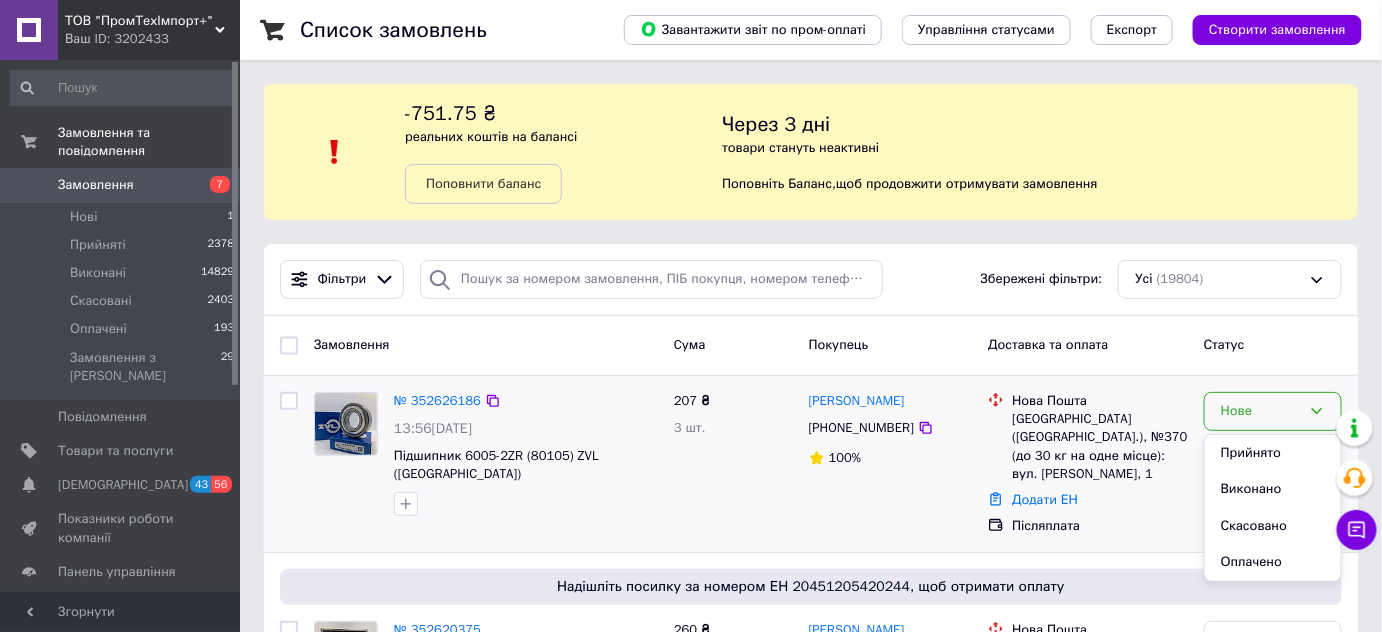 click on "Прийнято" at bounding box center [1273, 453] 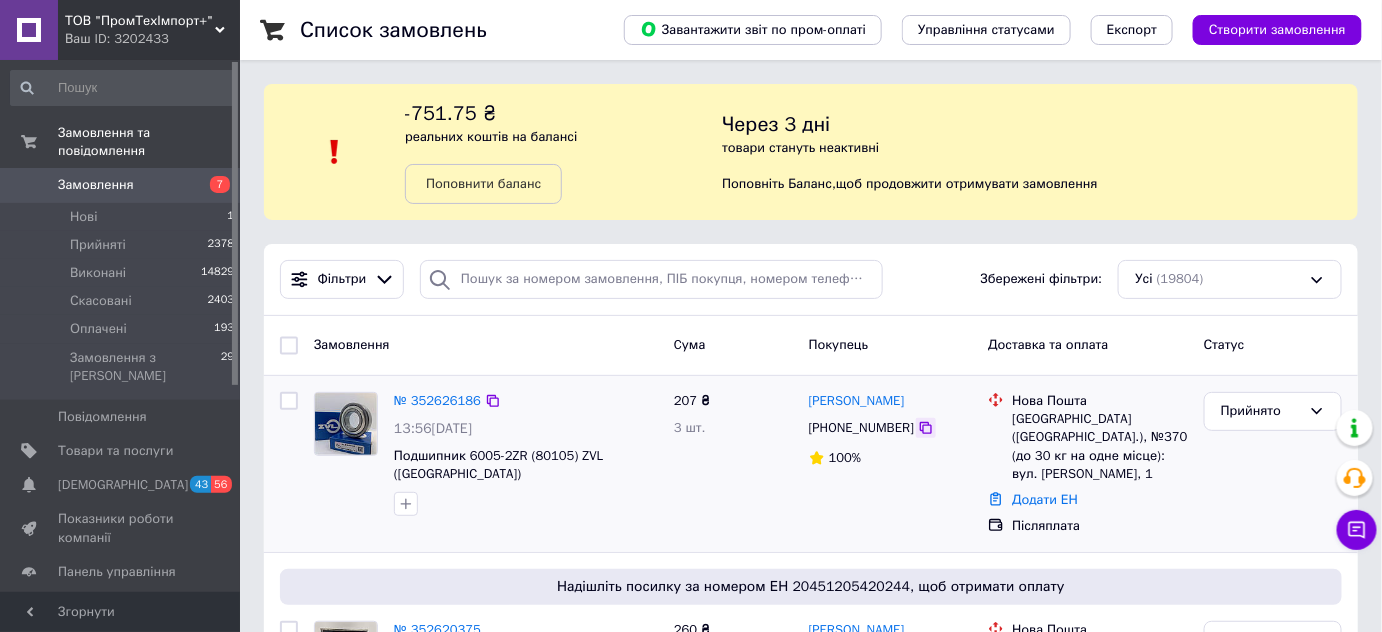 click 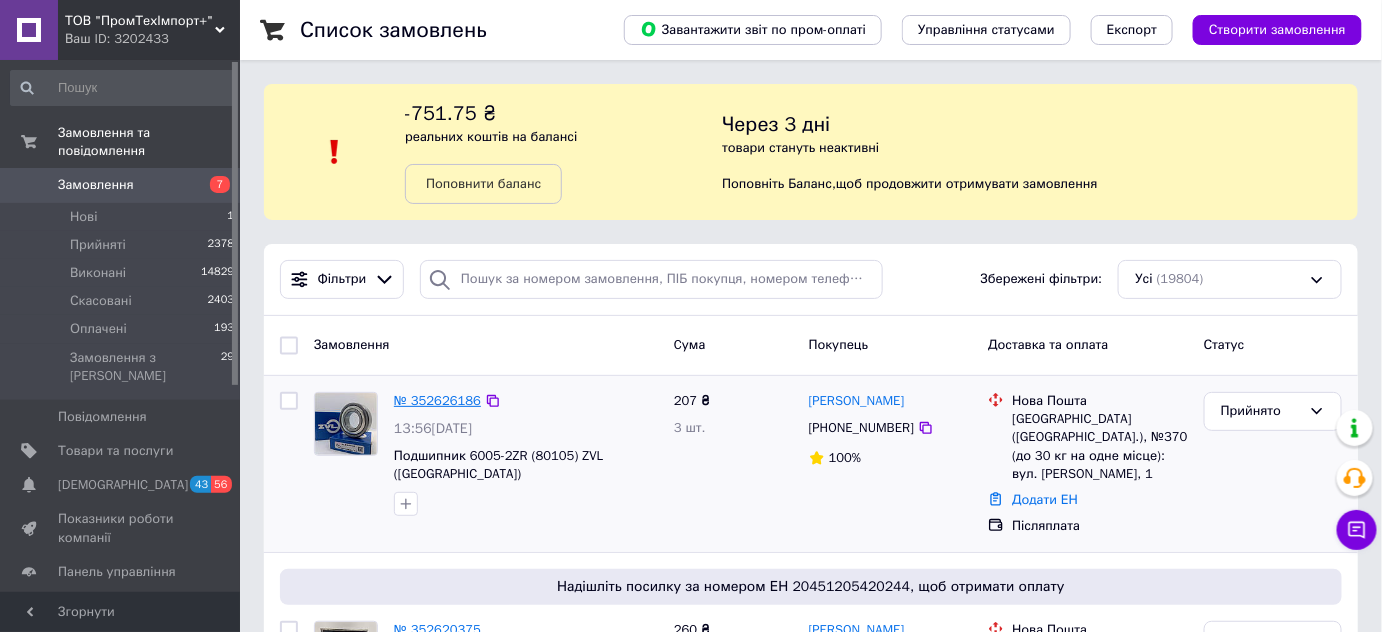 click on "№ 352626186" at bounding box center [437, 400] 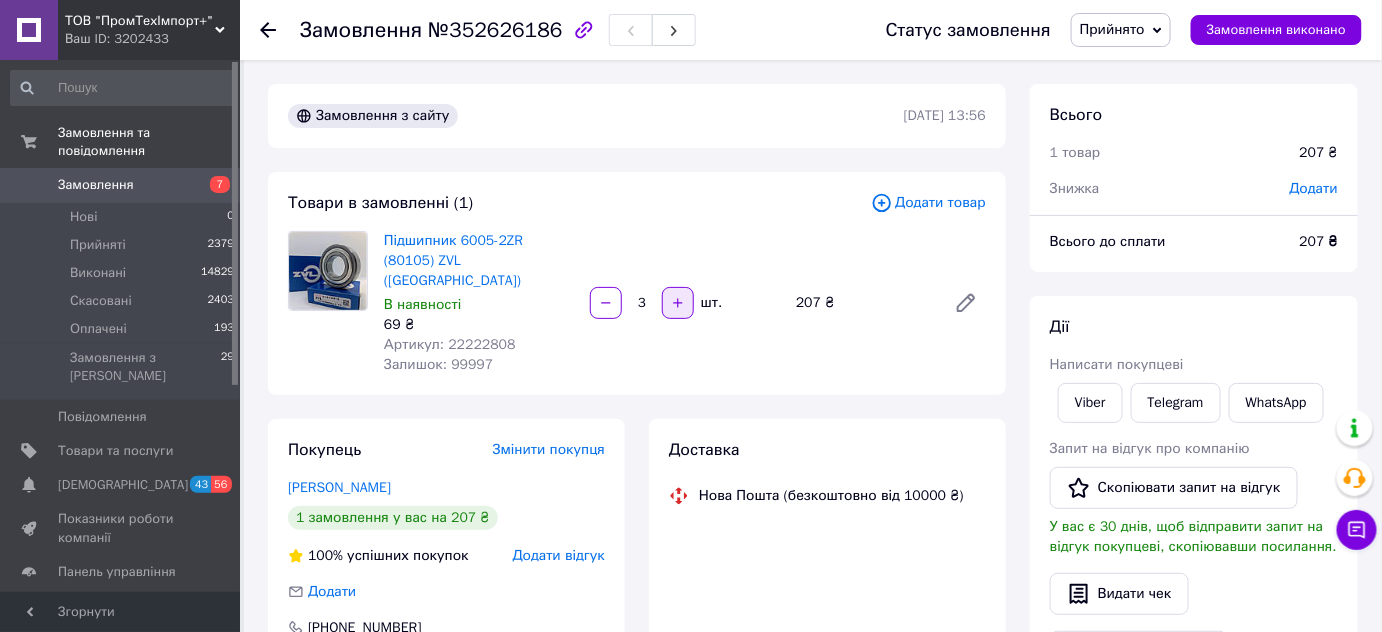 click 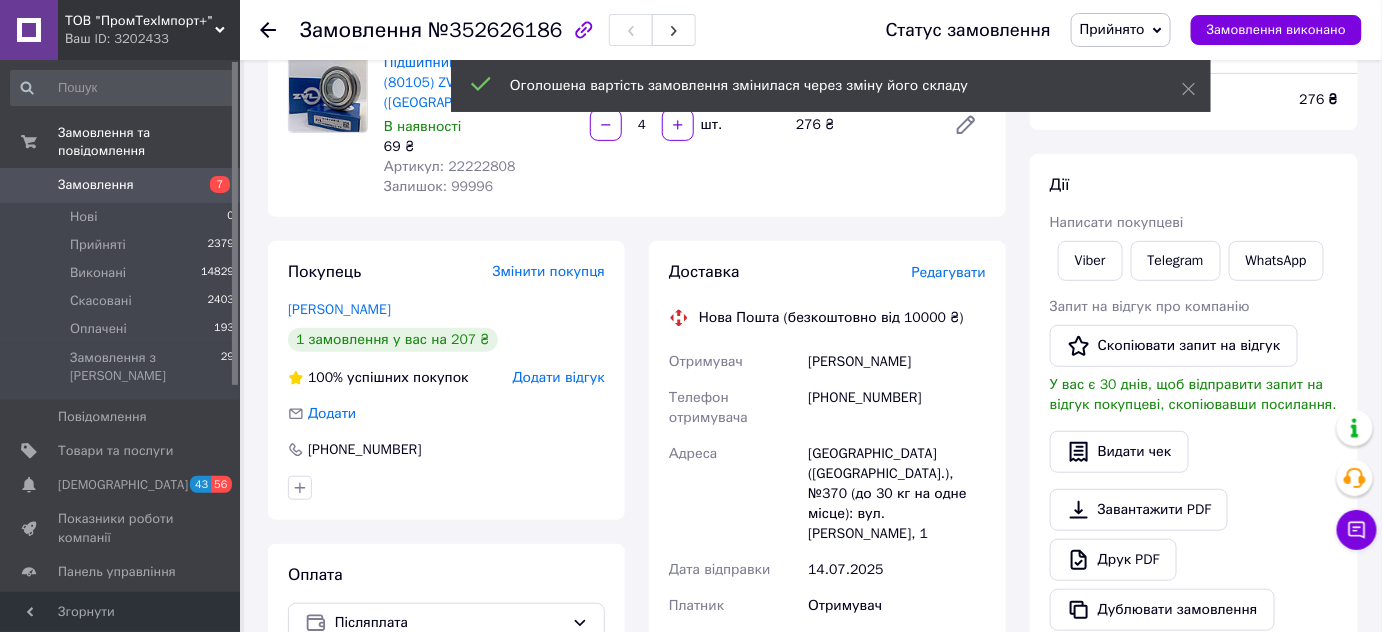 scroll, scrollTop: 181, scrollLeft: 0, axis: vertical 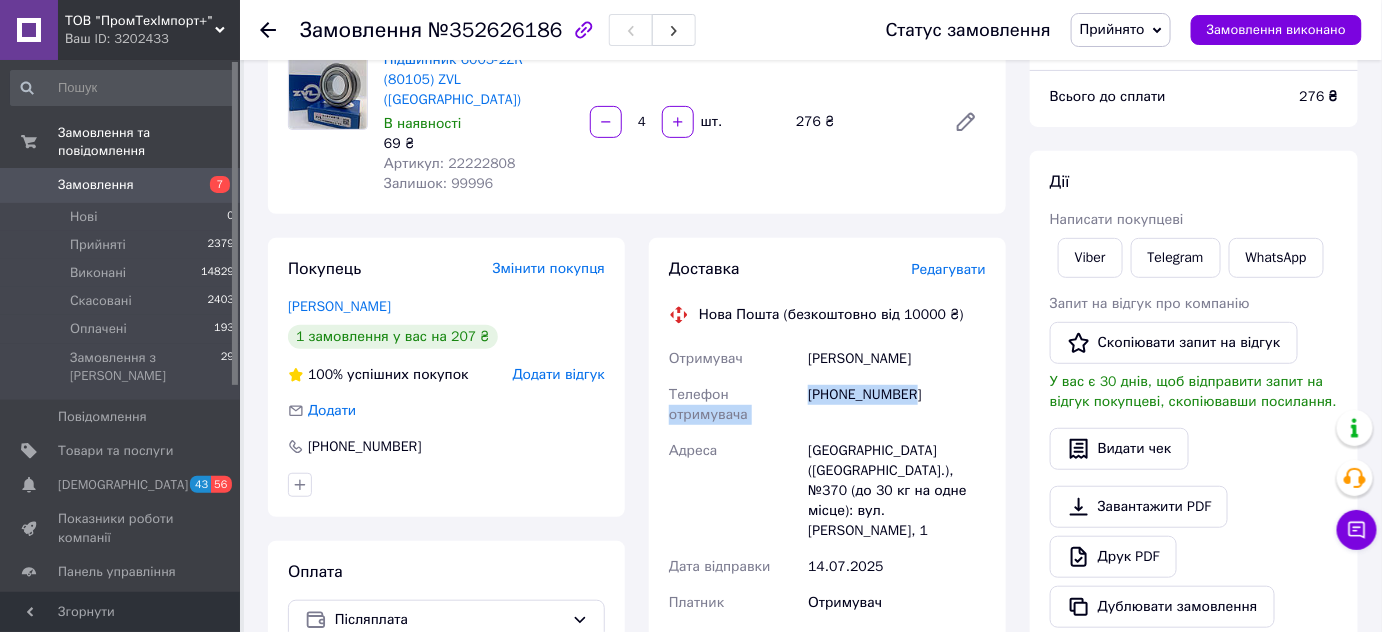 drag, startPoint x: 929, startPoint y: 375, endPoint x: 797, endPoint y: 371, distance: 132.0606 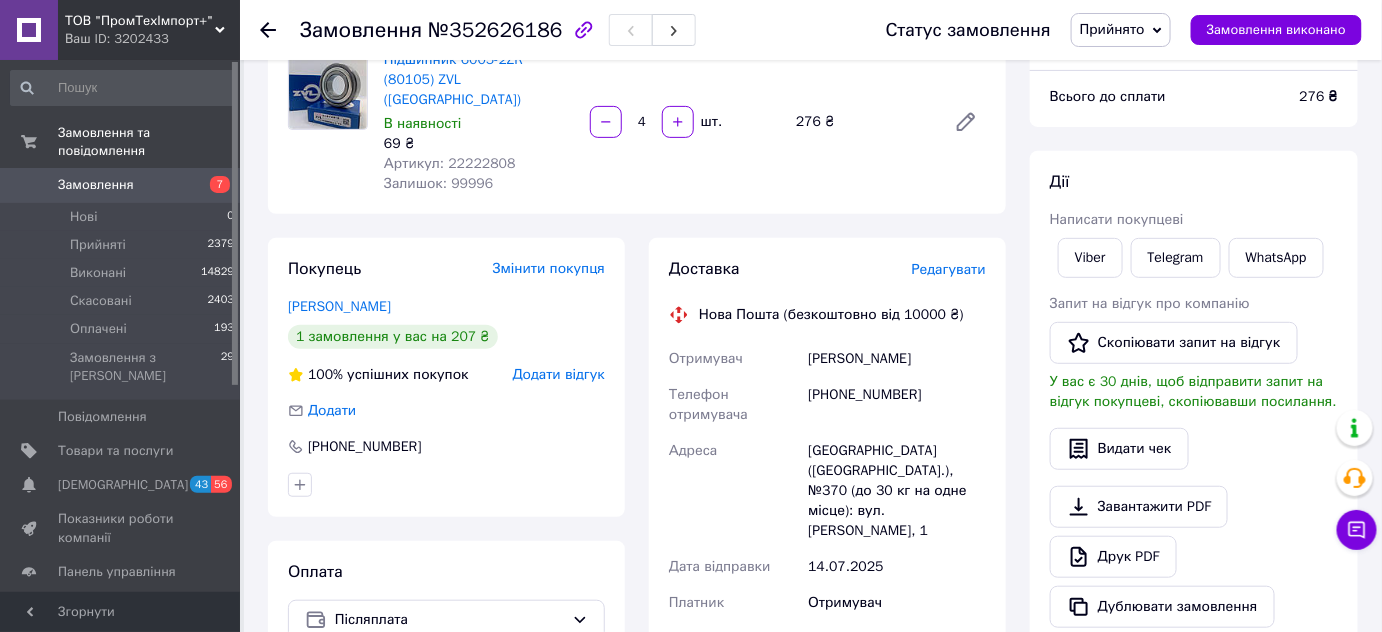 click on "[PHONE_NUMBER]" at bounding box center [897, 405] 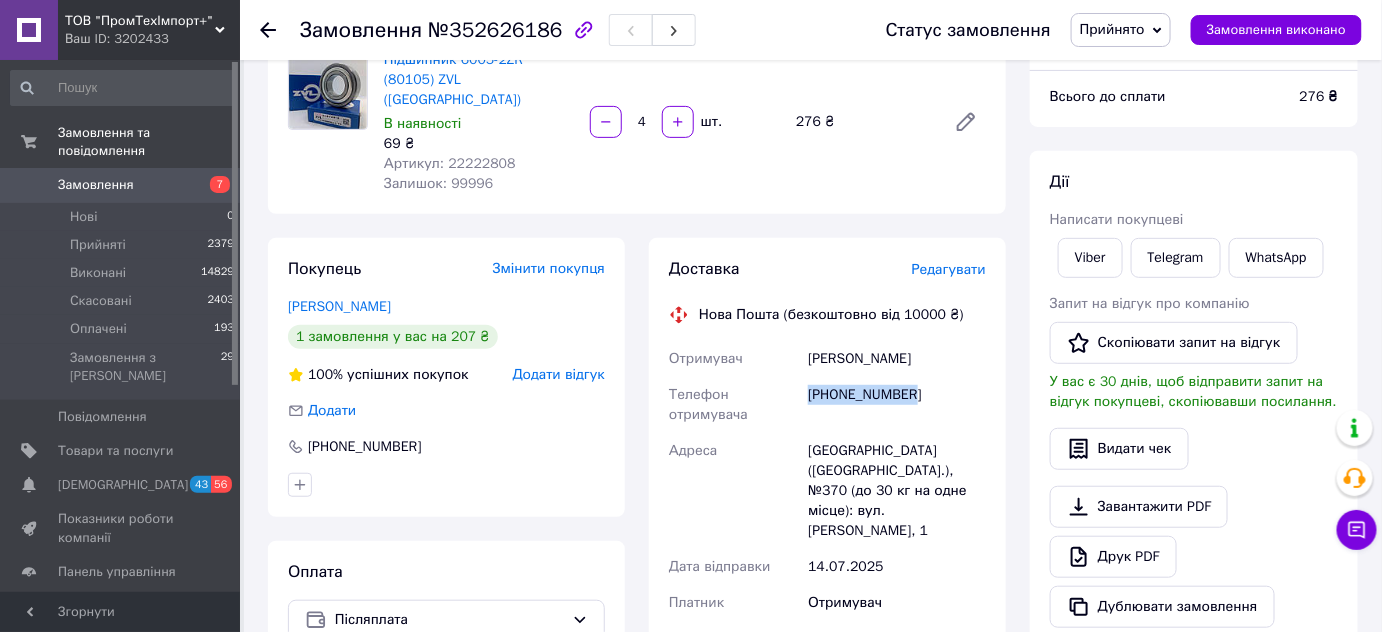 drag, startPoint x: 810, startPoint y: 374, endPoint x: 941, endPoint y: 370, distance: 131.06105 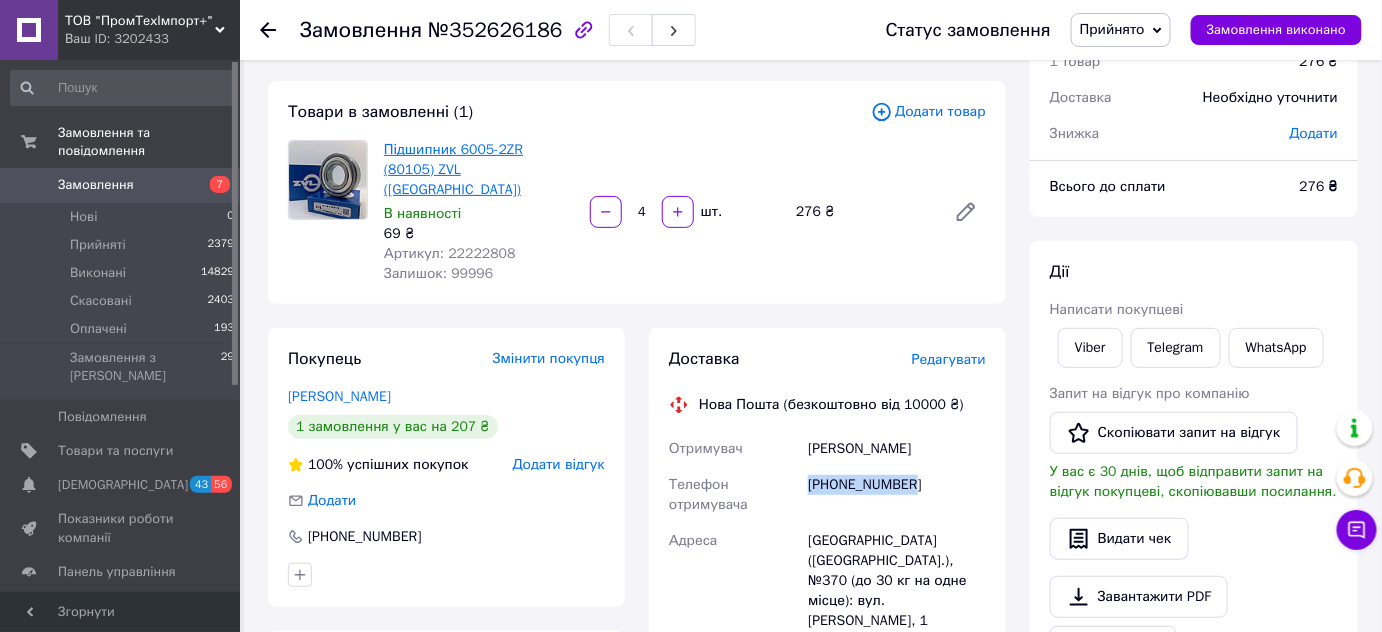 scroll, scrollTop: 90, scrollLeft: 0, axis: vertical 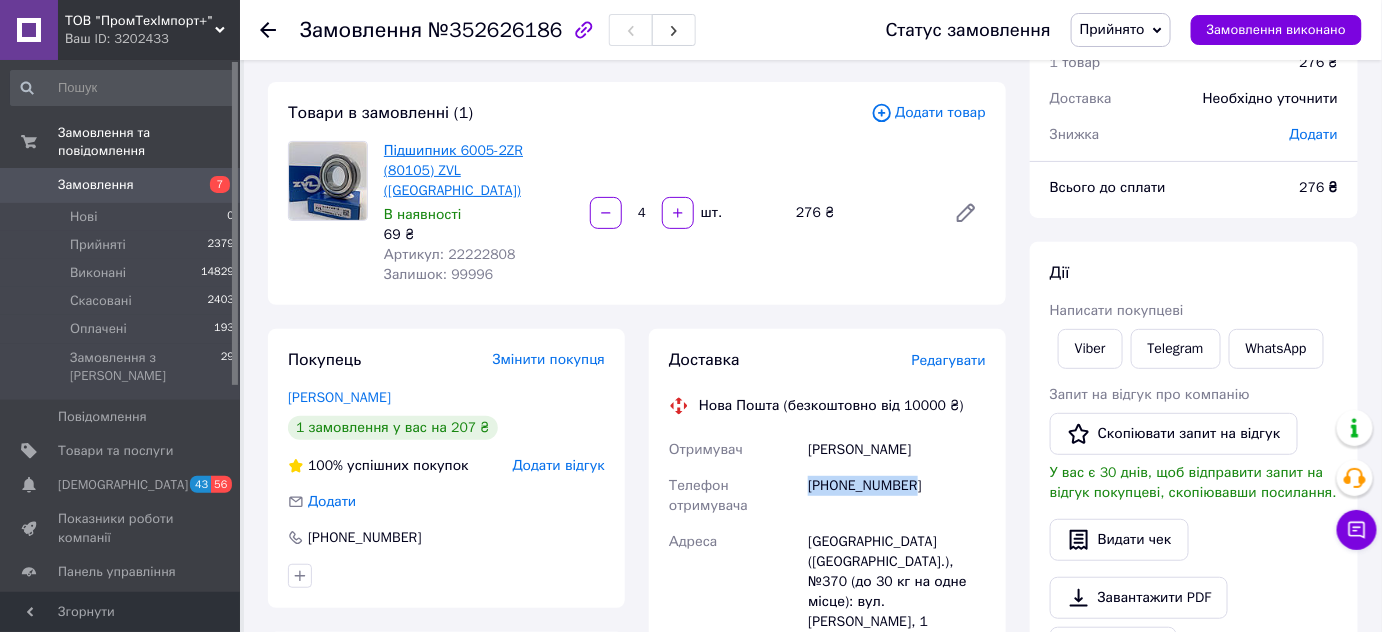 click on "Підшипник 6005-2ZR (80105) ZVL ([GEOGRAPHIC_DATA])" at bounding box center (453, 170) 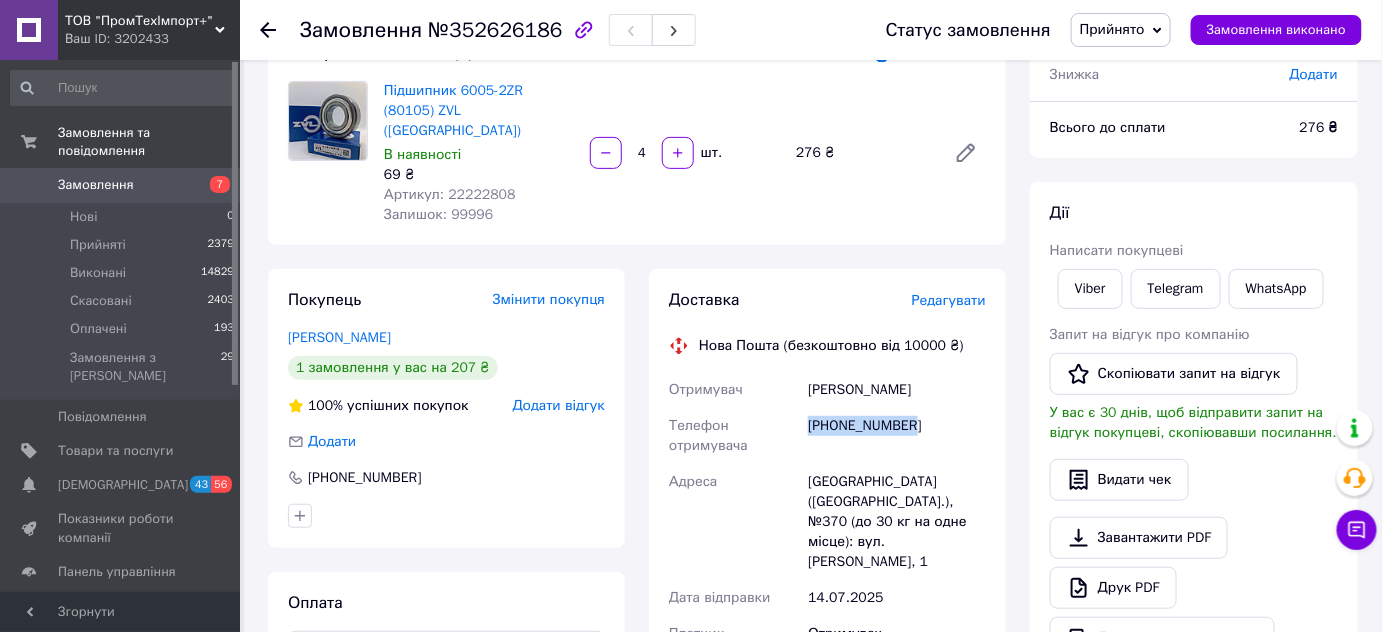 scroll, scrollTop: 181, scrollLeft: 0, axis: vertical 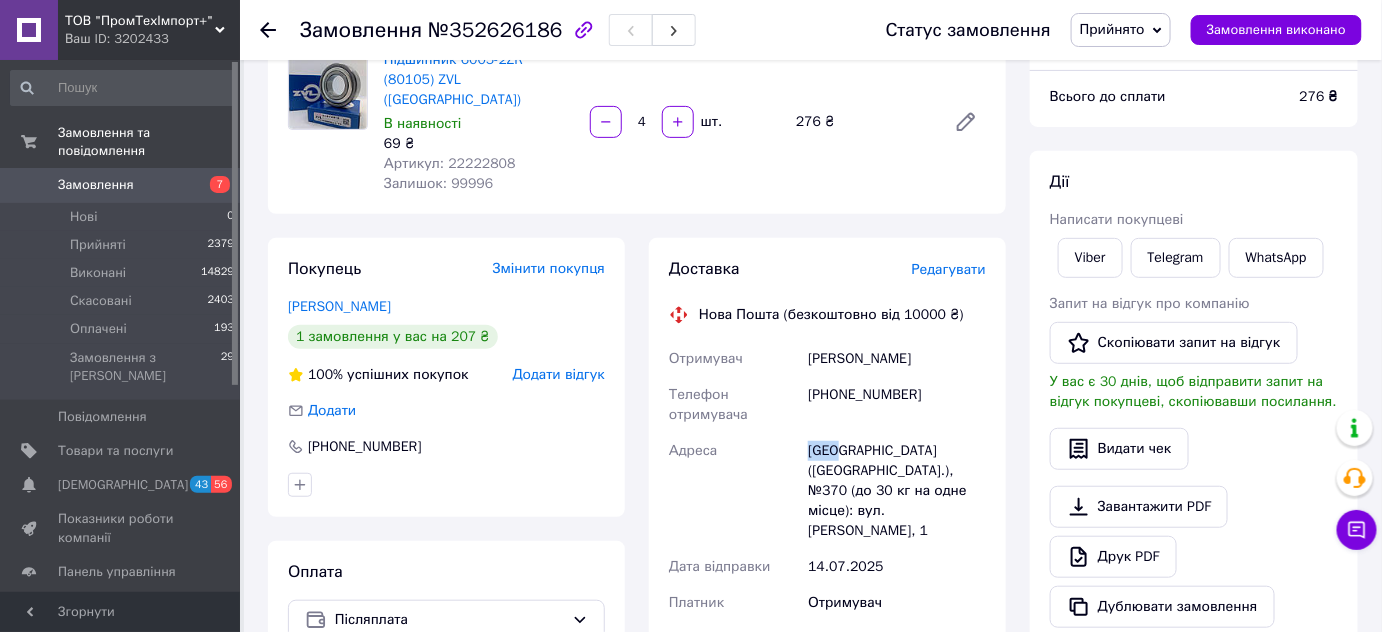 drag, startPoint x: 832, startPoint y: 433, endPoint x: 807, endPoint y: 431, distance: 25.079872 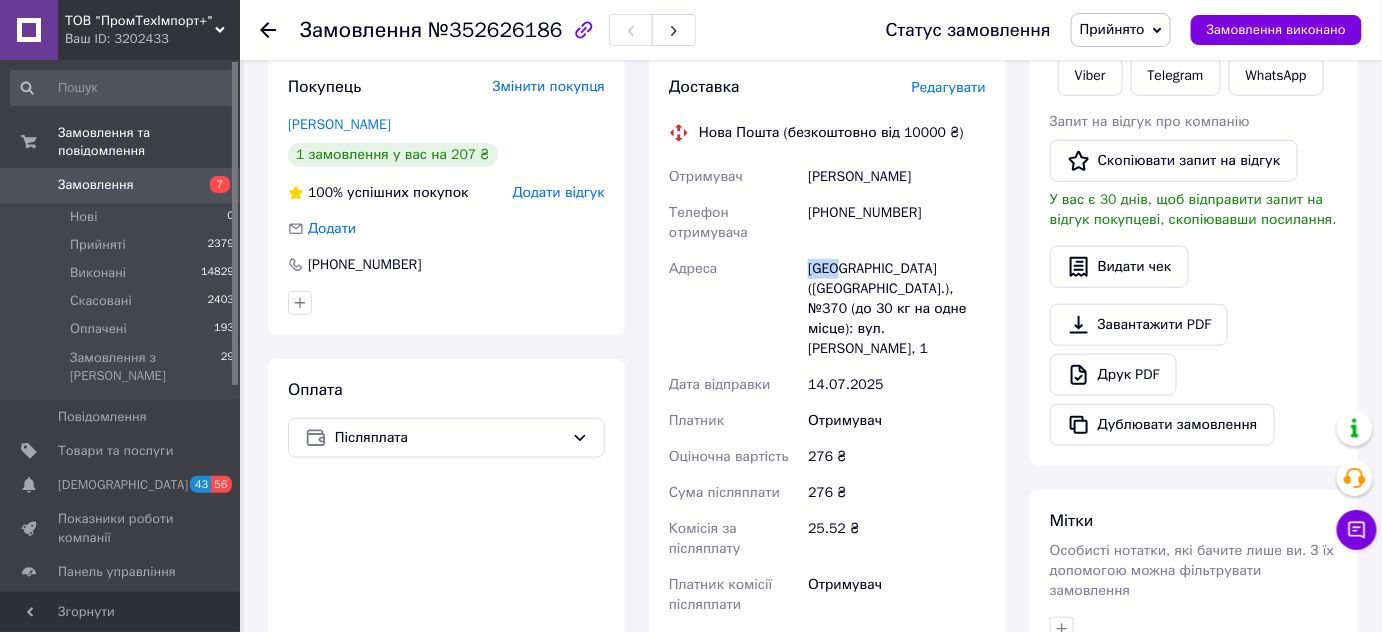 scroll, scrollTop: 181, scrollLeft: 0, axis: vertical 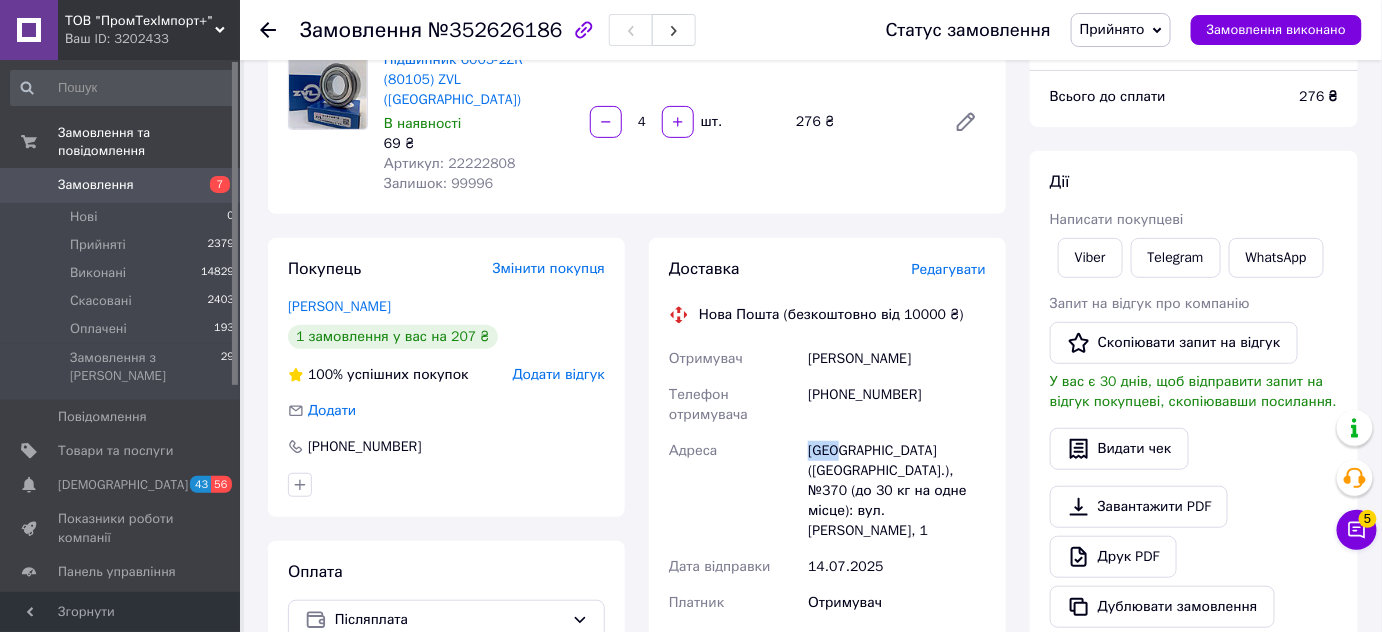 click on "Замовлення" at bounding box center (121, 185) 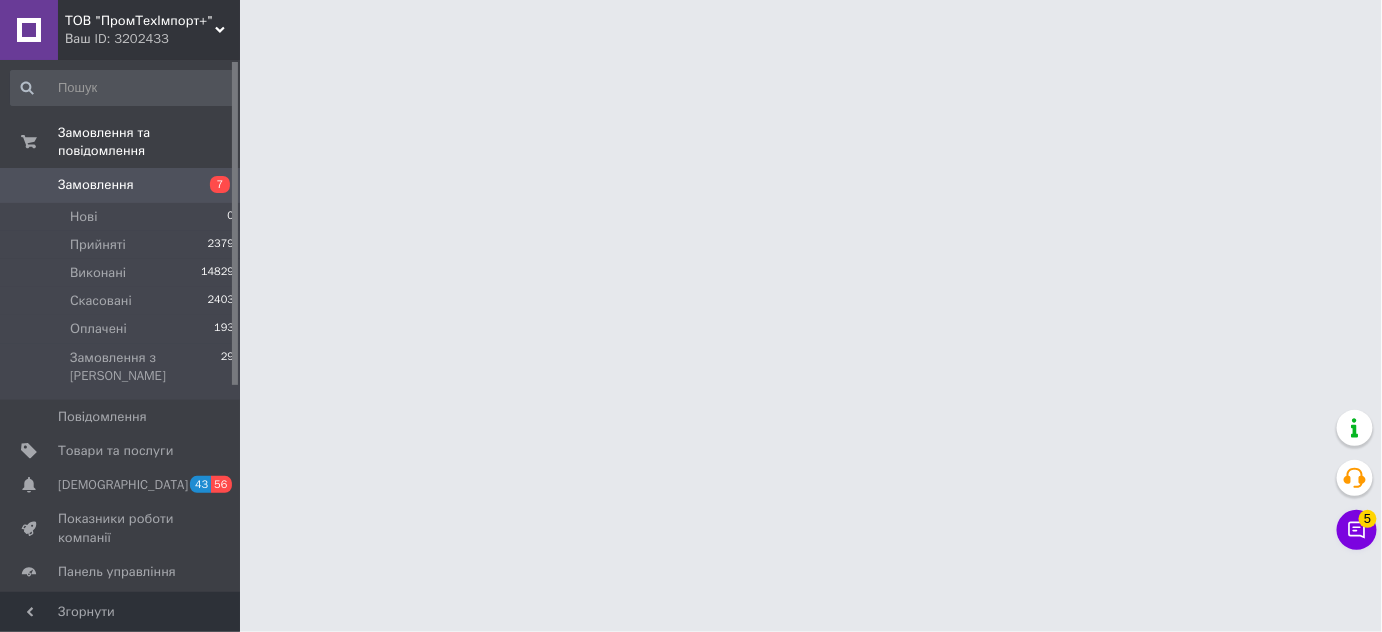 scroll, scrollTop: 0, scrollLeft: 0, axis: both 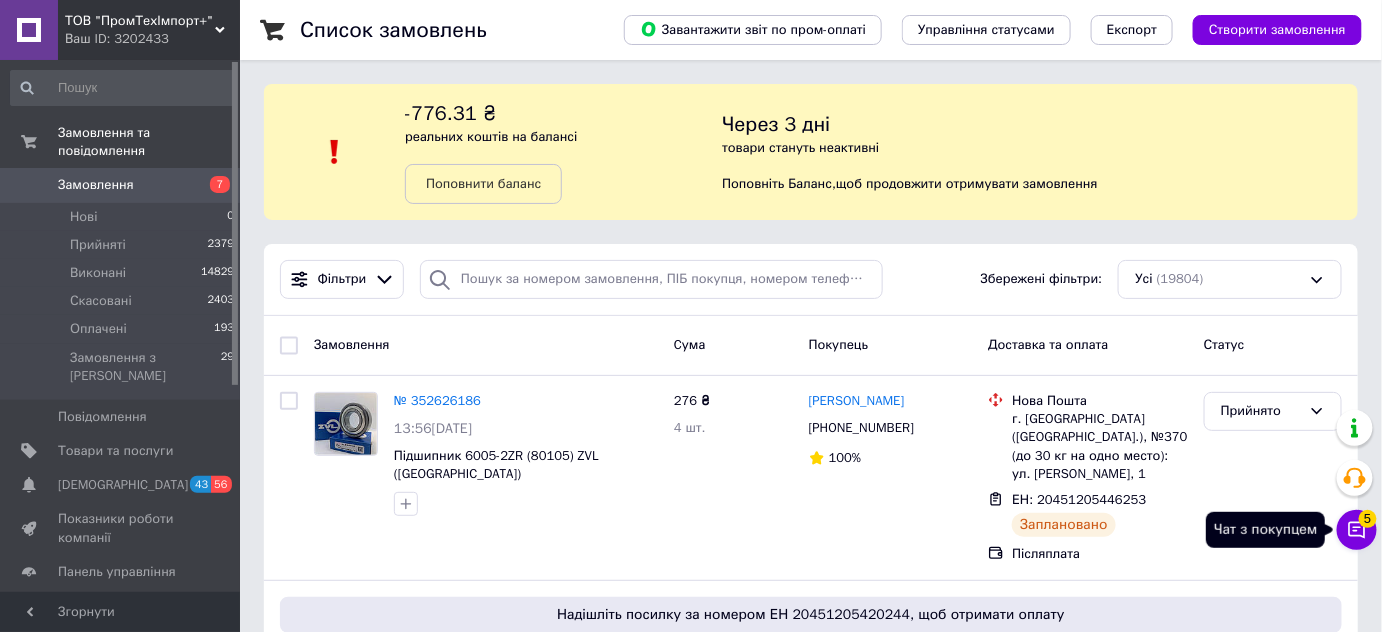 click on "5" at bounding box center [1368, 519] 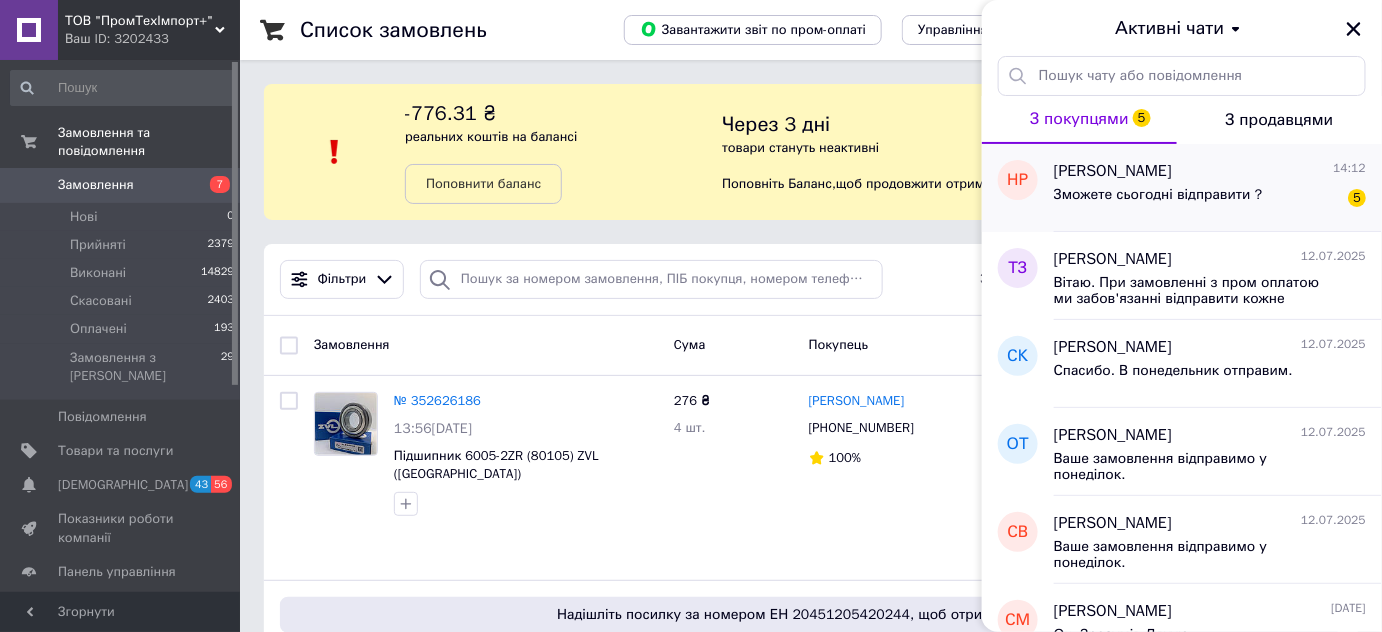 click on "[PERSON_NAME]" at bounding box center [1113, 171] 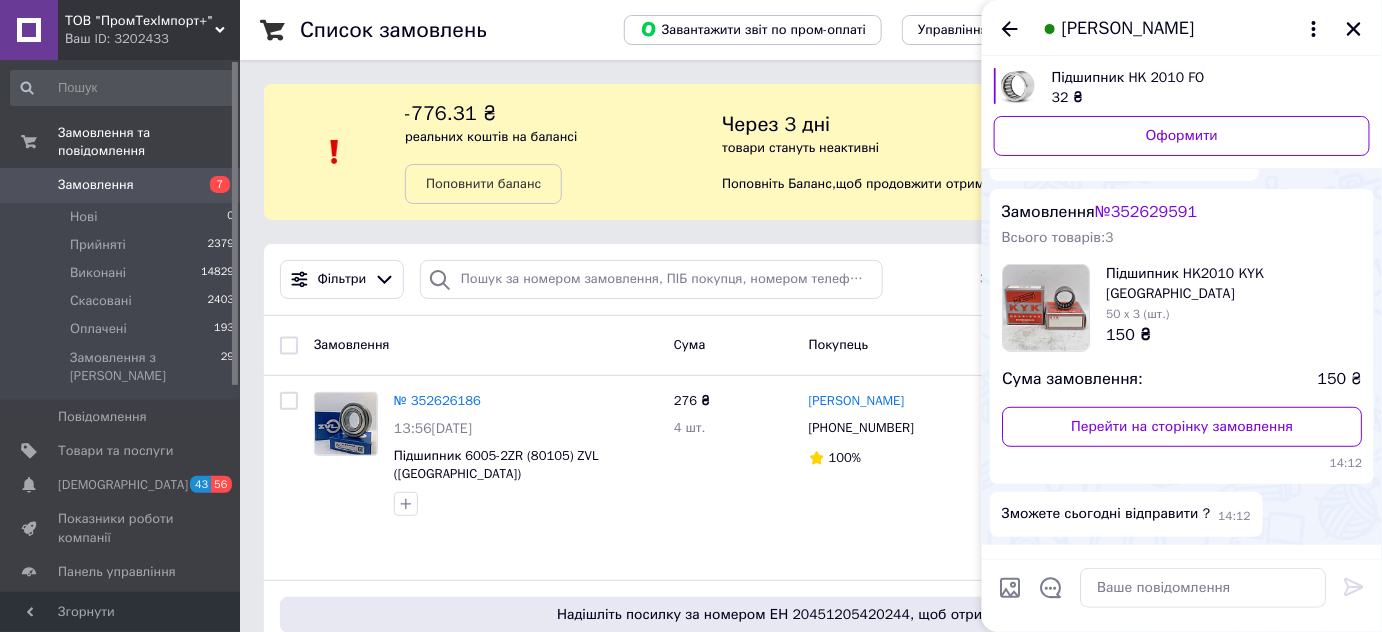 scroll, scrollTop: 181, scrollLeft: 0, axis: vertical 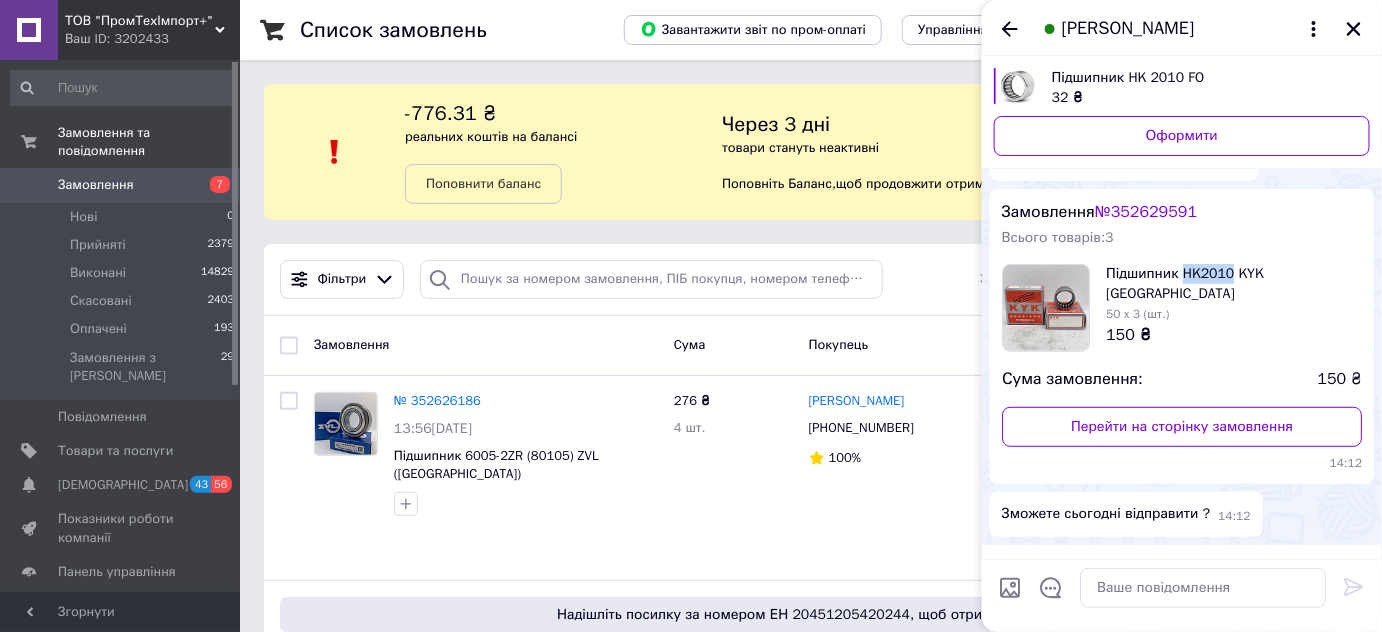 drag, startPoint x: 1184, startPoint y: 274, endPoint x: 1232, endPoint y: 276, distance: 48.04165 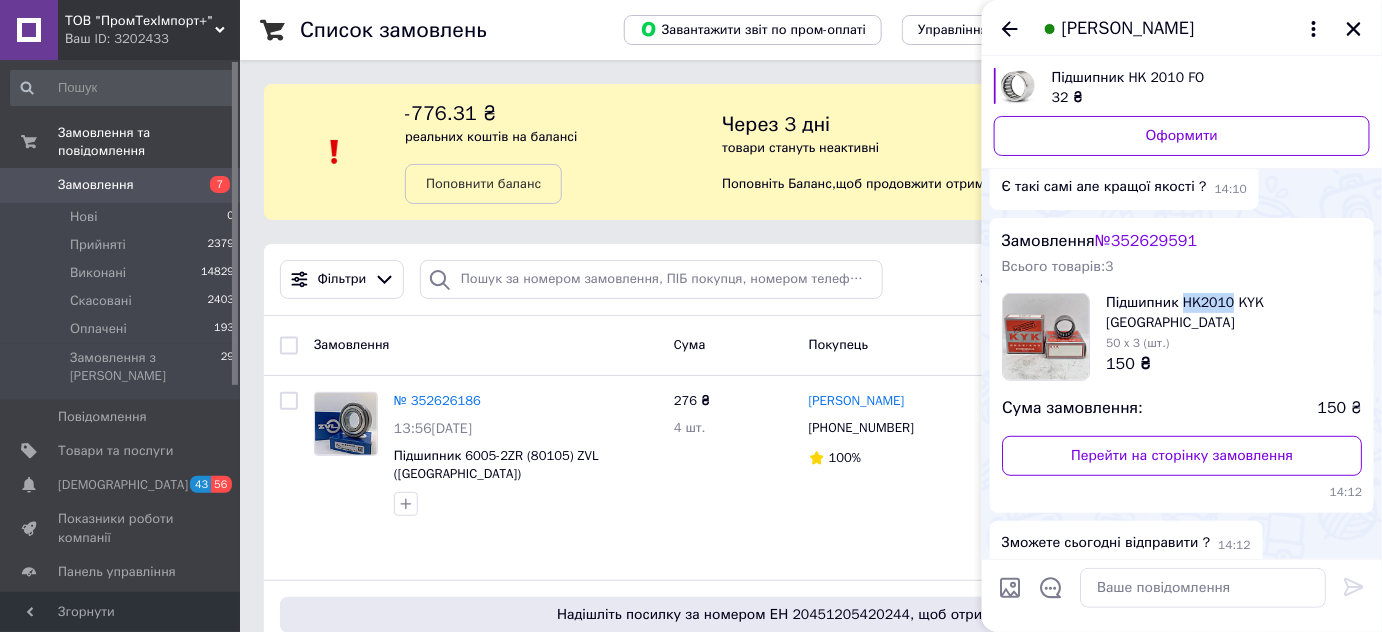 scroll, scrollTop: 58, scrollLeft: 0, axis: vertical 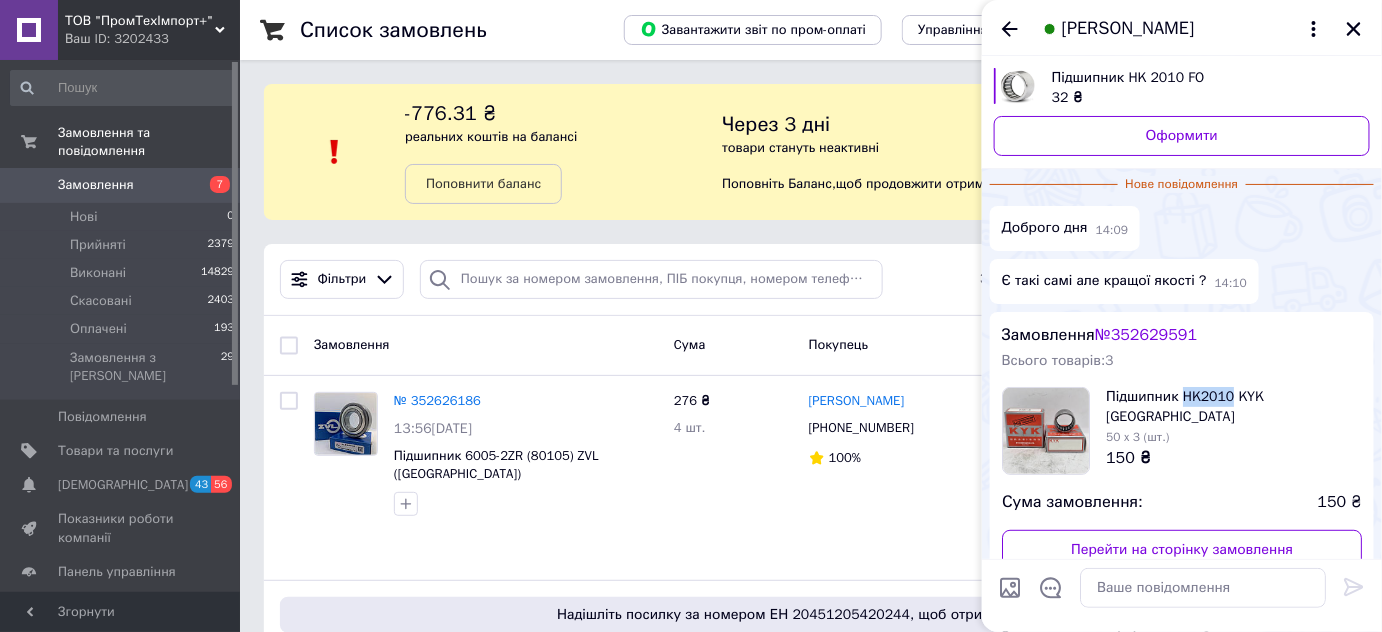 click on "[PERSON_NAME]" at bounding box center (1128, 29) 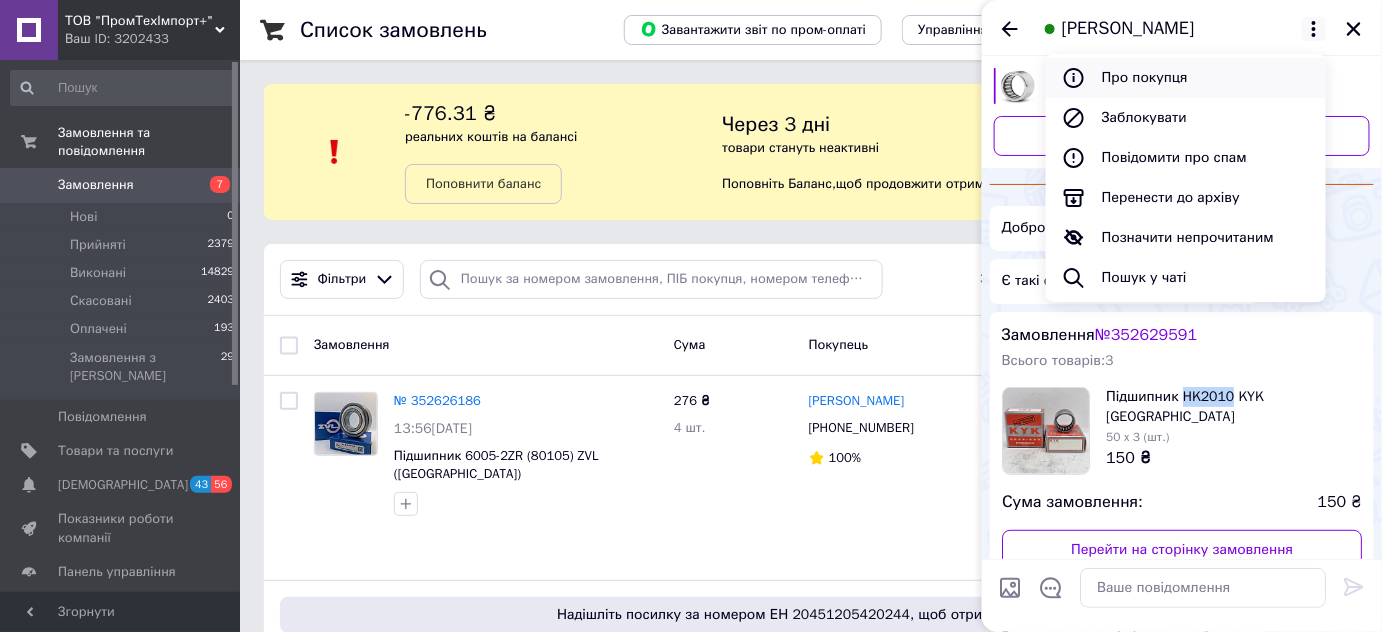 click on "Про покупця" at bounding box center [1186, 78] 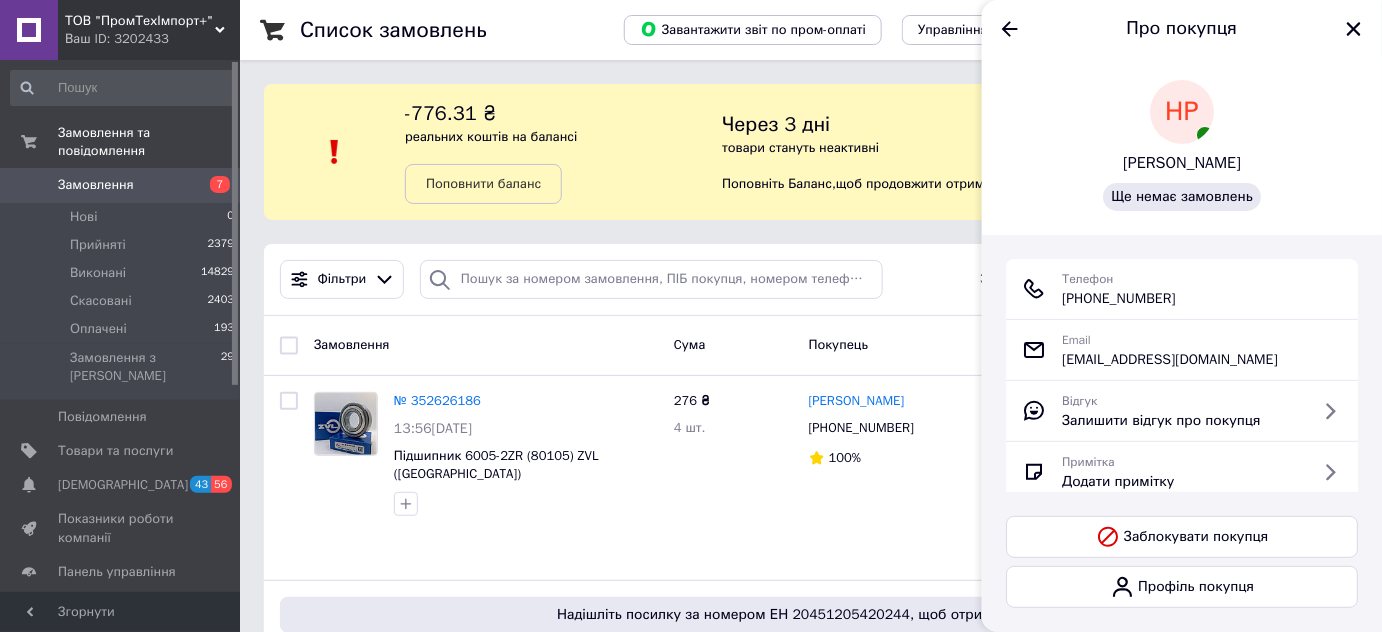 drag, startPoint x: 1194, startPoint y: 295, endPoint x: 1064, endPoint y: 295, distance: 130 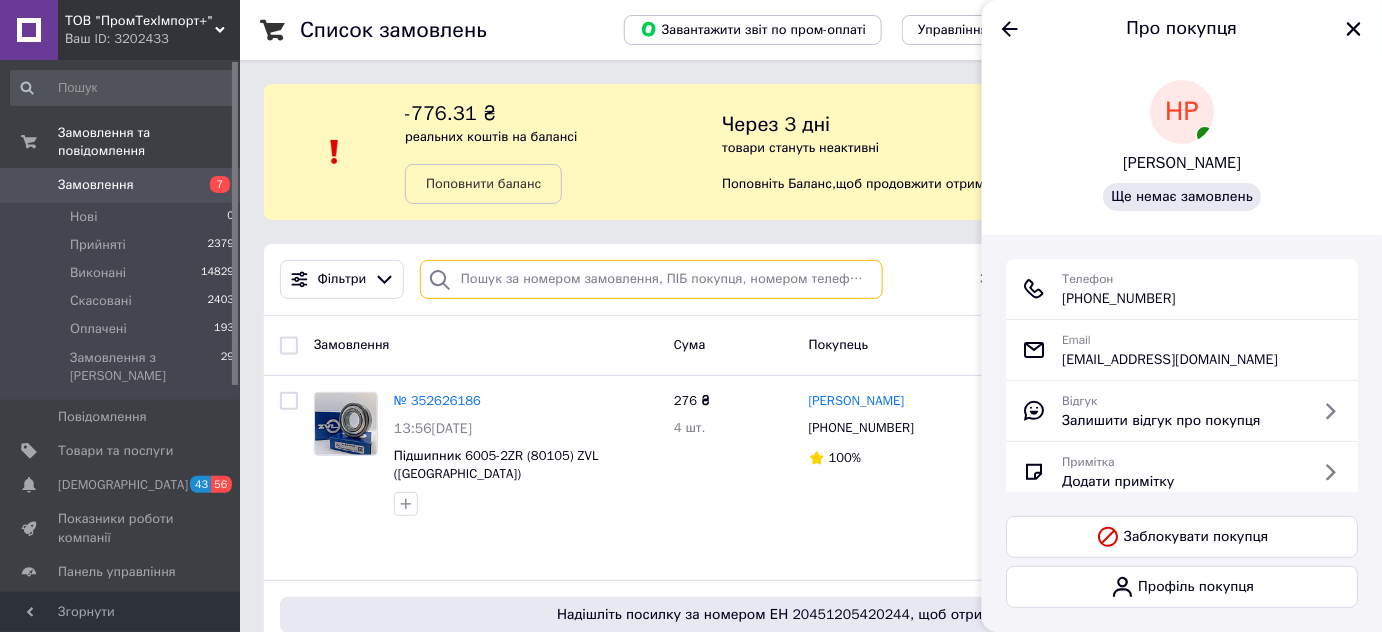 click at bounding box center (651, 279) 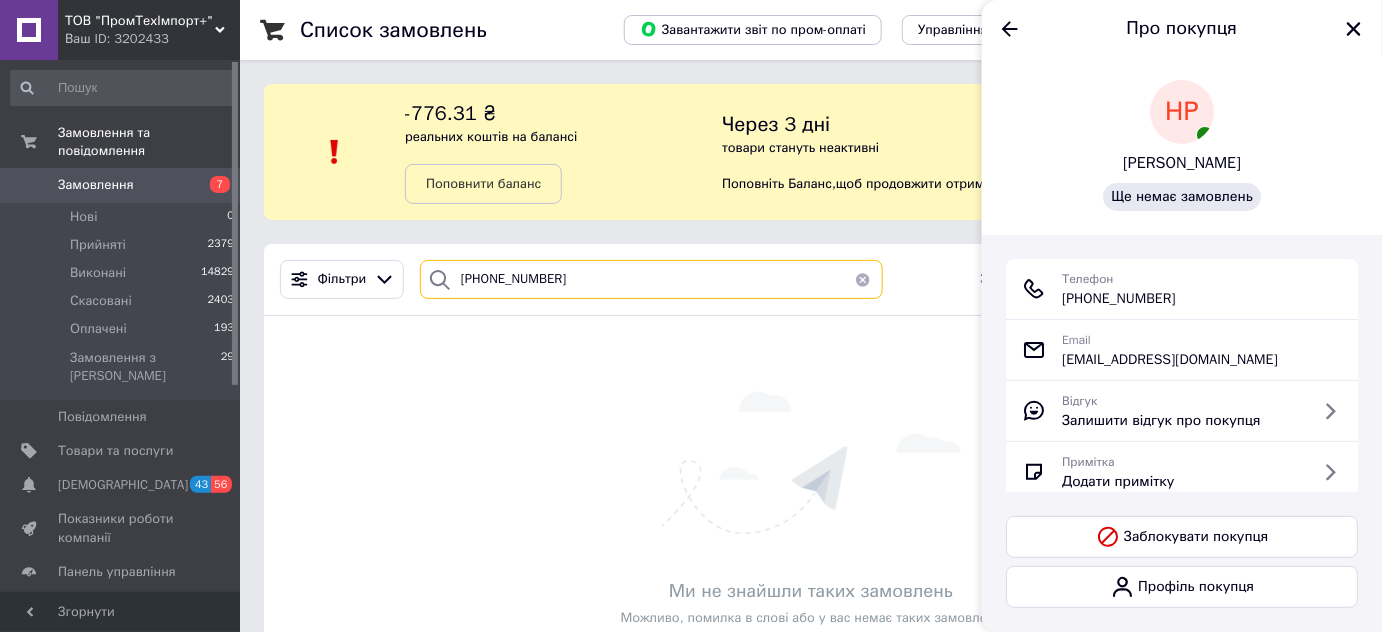 click on "[PHONE_NUMBER]" at bounding box center (651, 279) 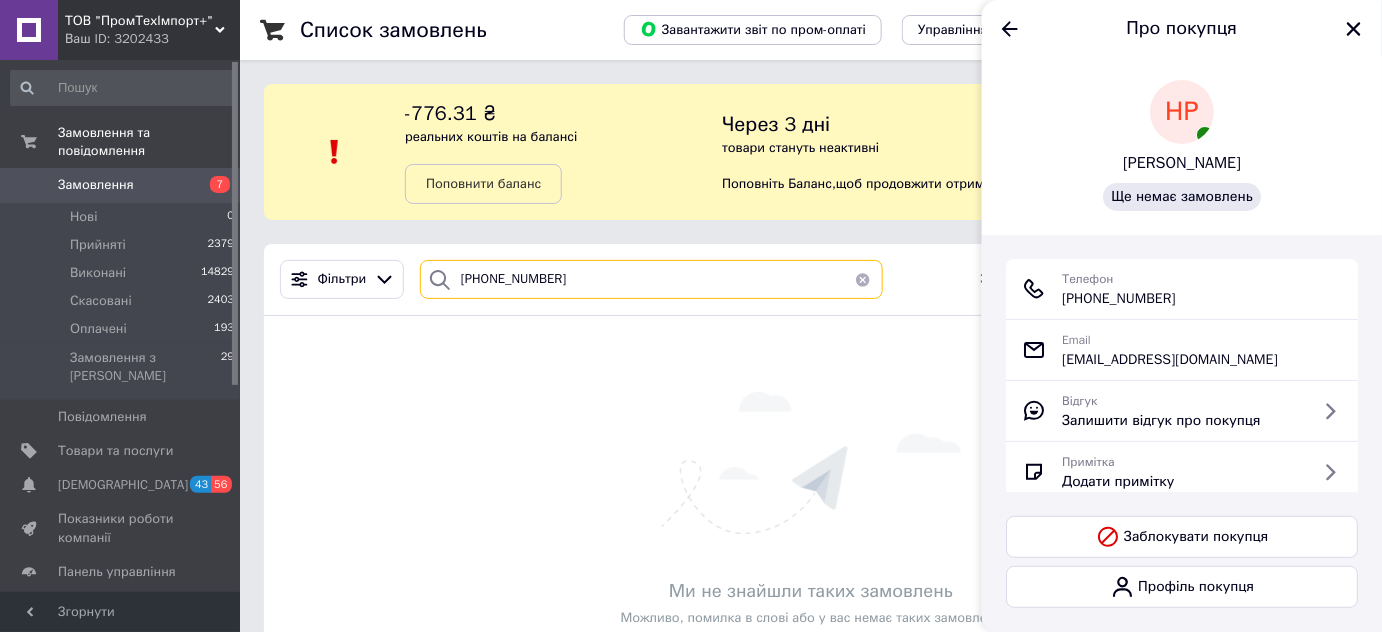click on "[PHONE_NUMBER]" at bounding box center [651, 279] 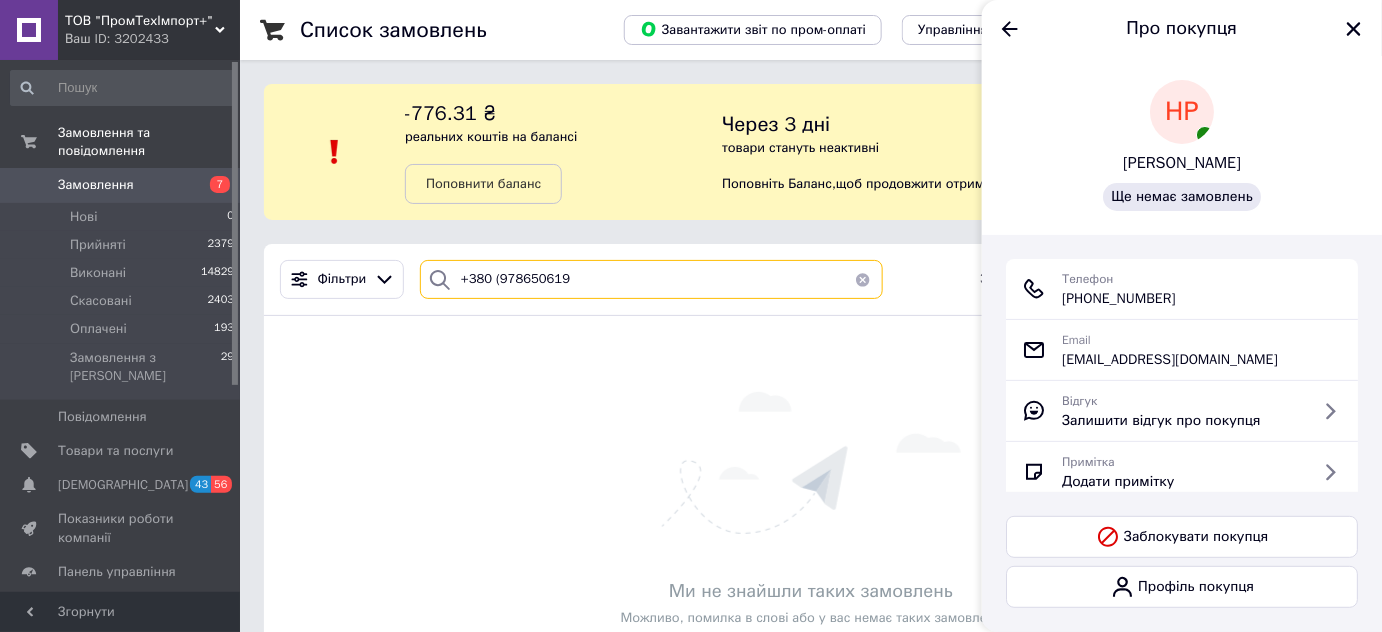 click on "+380 (978650619" at bounding box center [651, 279] 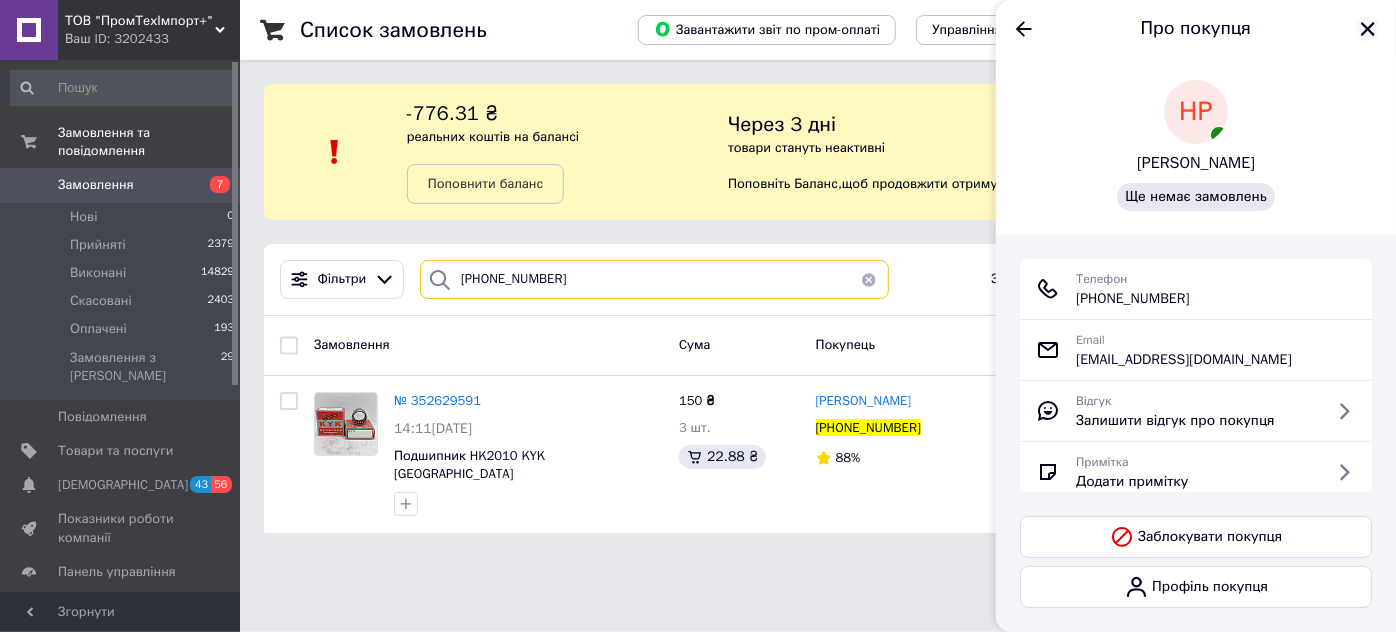 type on "[PHONE_NUMBER]" 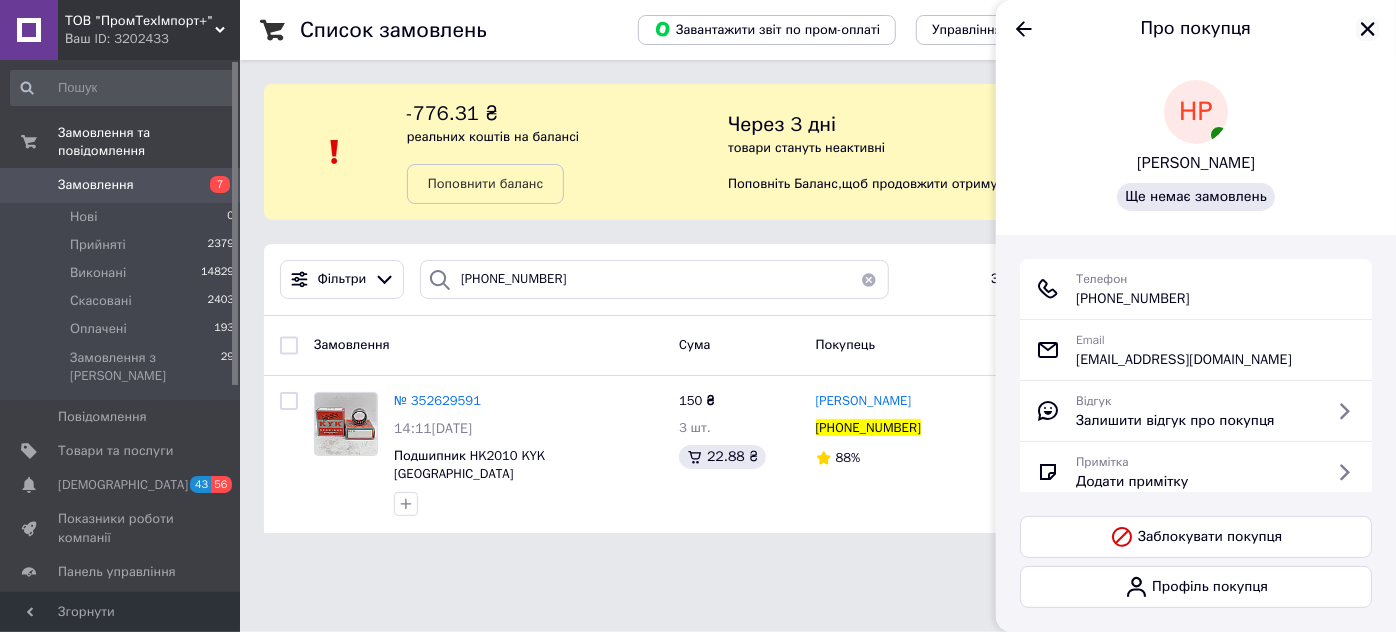 click 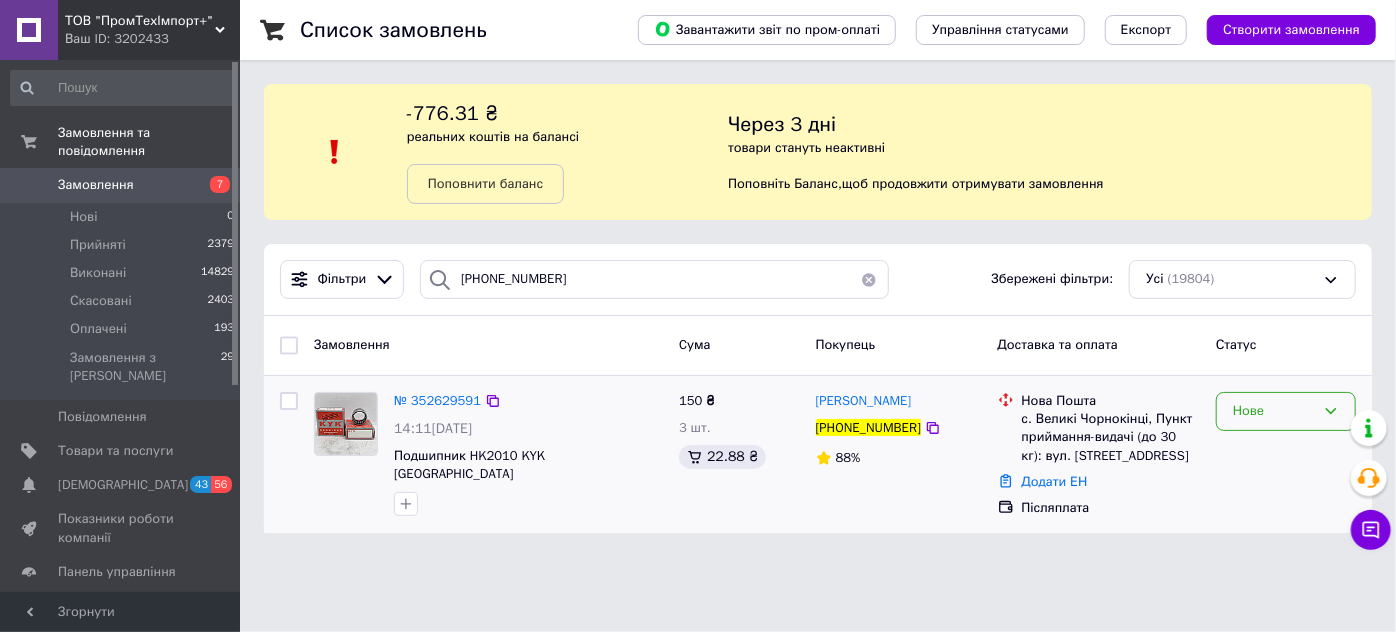 click on "Нове" at bounding box center [1274, 411] 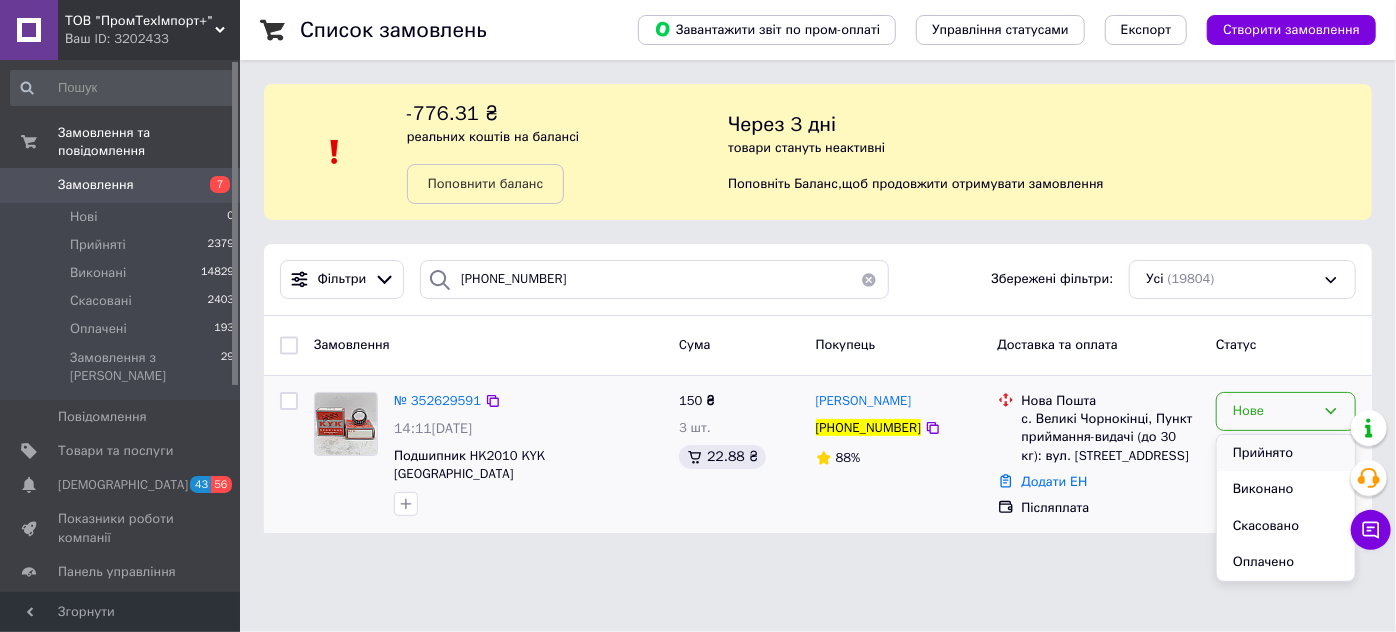 click on "Прийнято" at bounding box center (1286, 453) 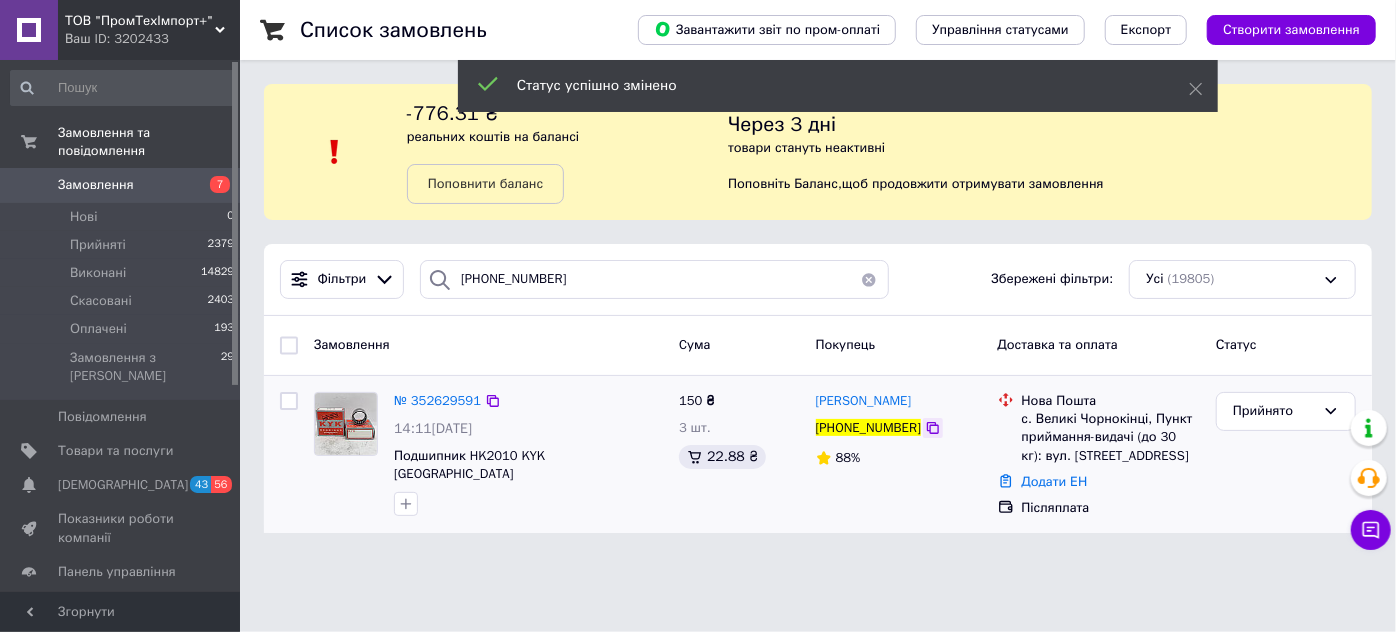 click 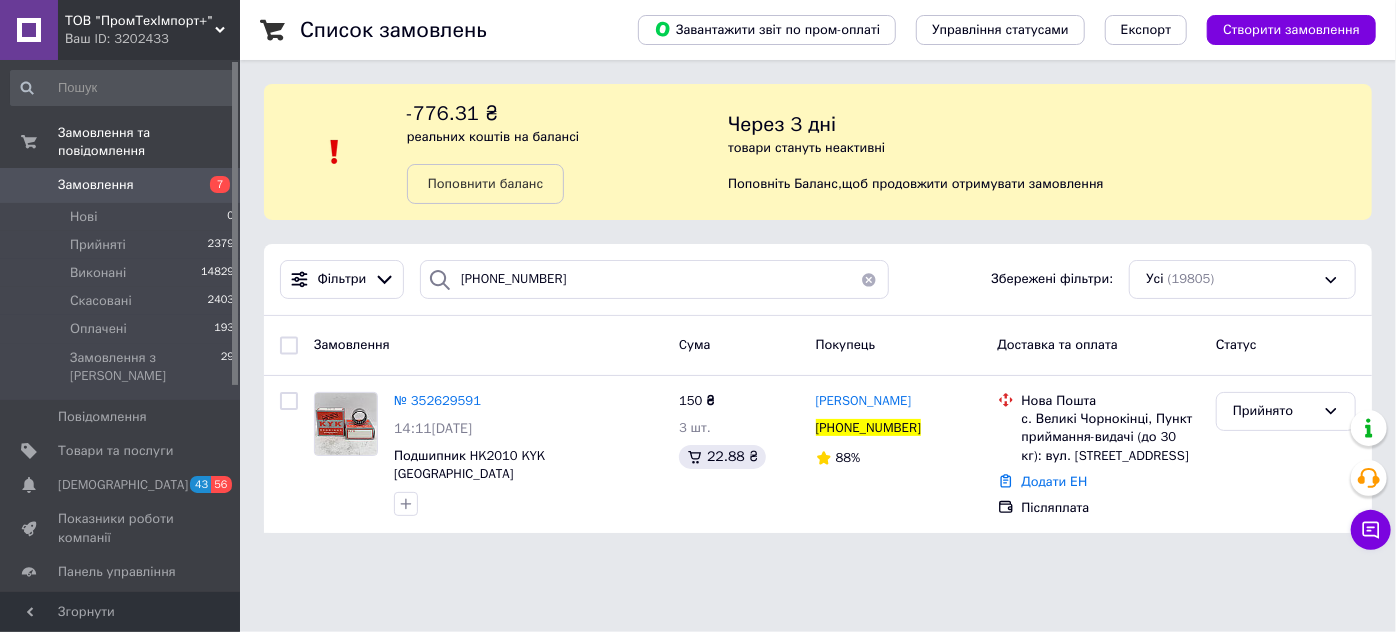 click on "Замовлення" at bounding box center [96, 185] 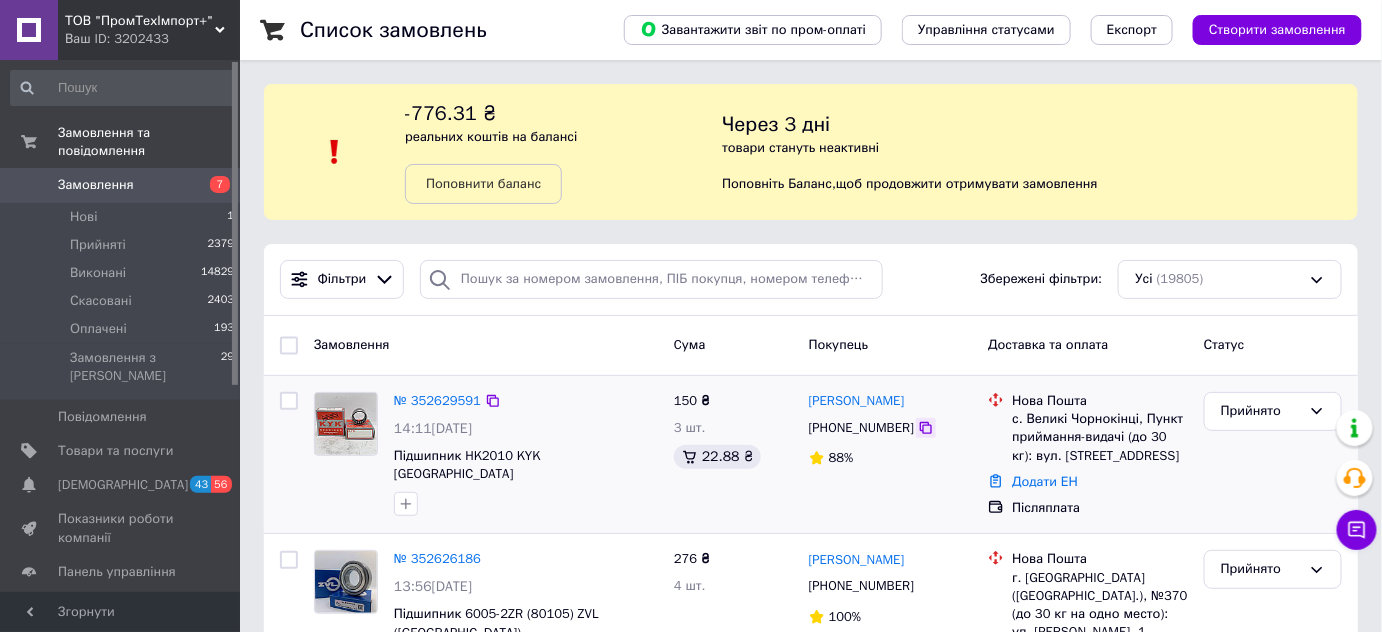 click 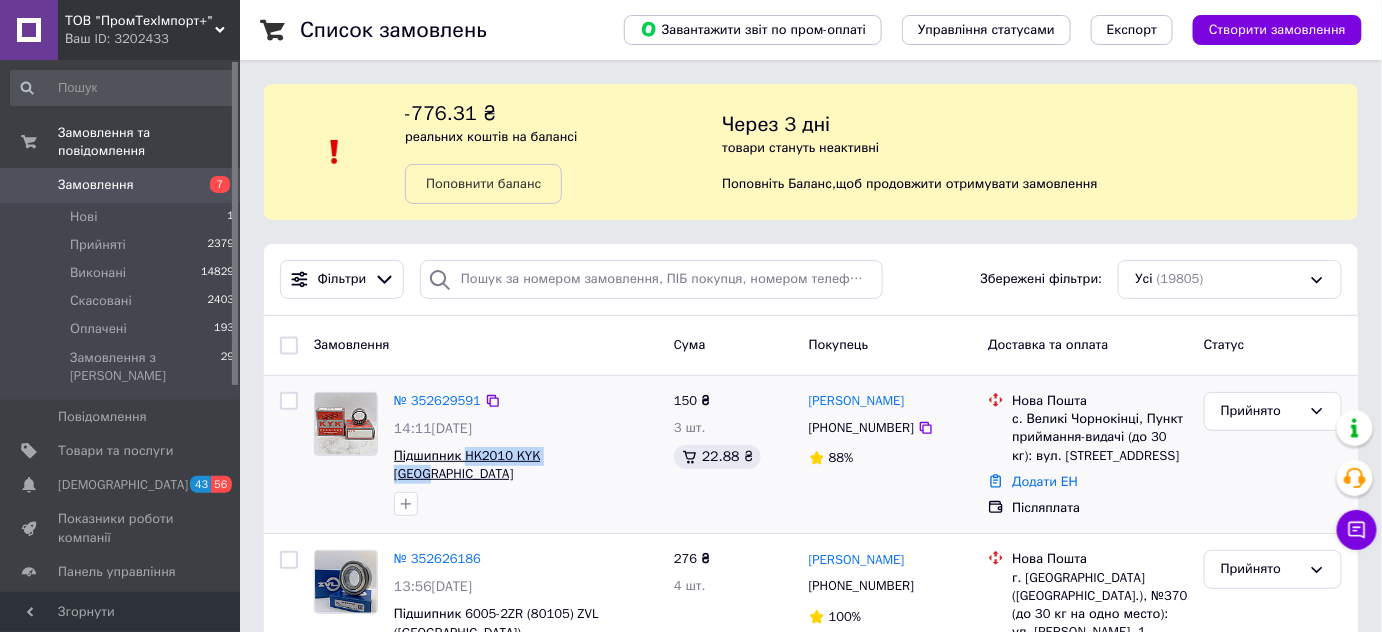 drag, startPoint x: 589, startPoint y: 456, endPoint x: 465, endPoint y: 453, distance: 124.036285 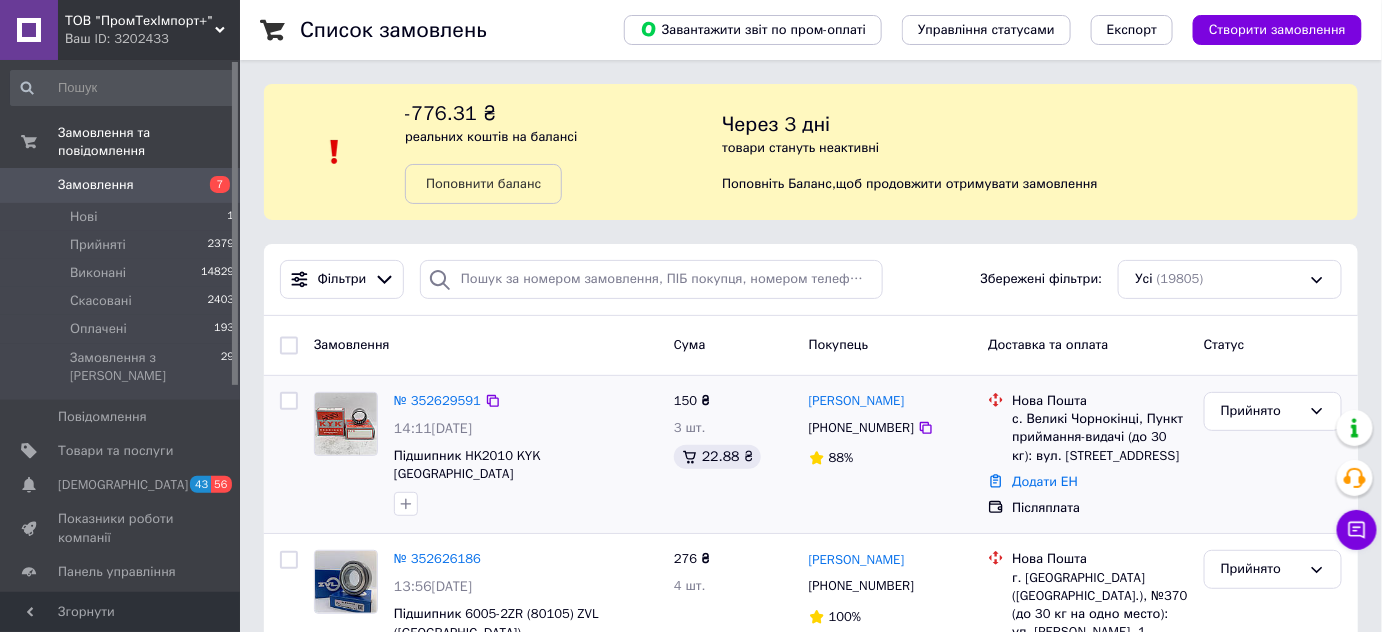 drag, startPoint x: 776, startPoint y: 503, endPoint x: 860, endPoint y: 500, distance: 84.05355 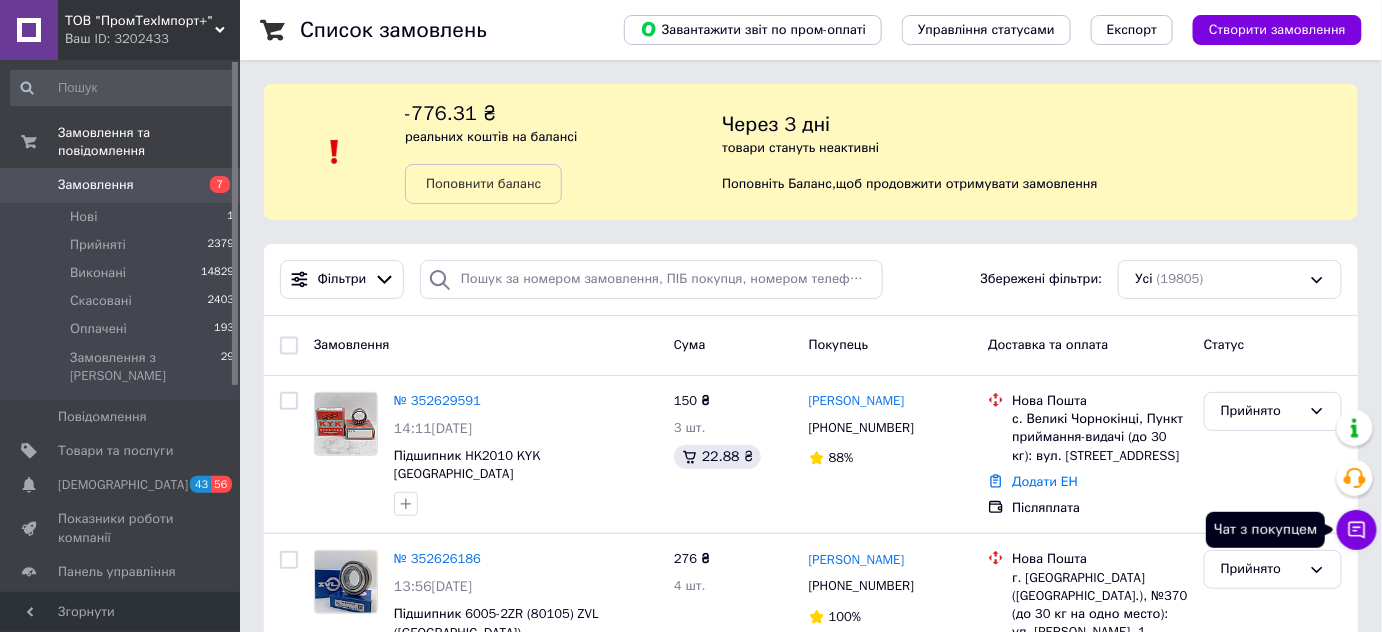click 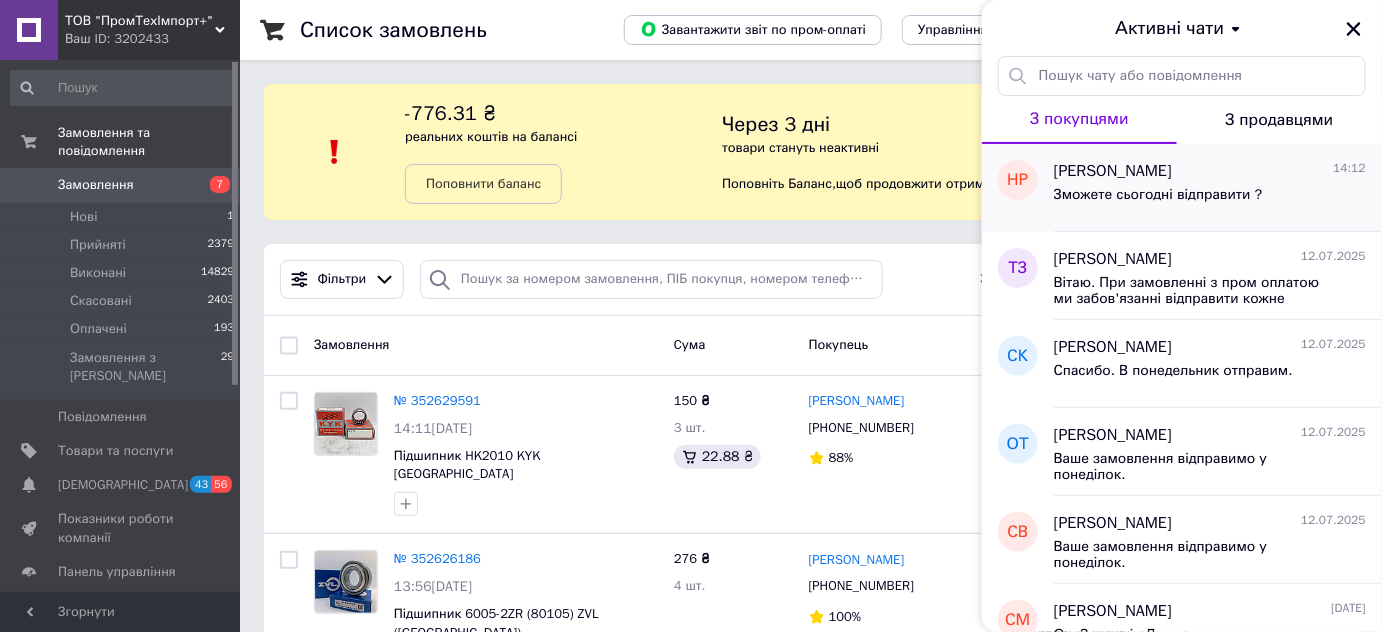 click on "Зможете сьогодні відправити ?" at bounding box center [1210, 199] 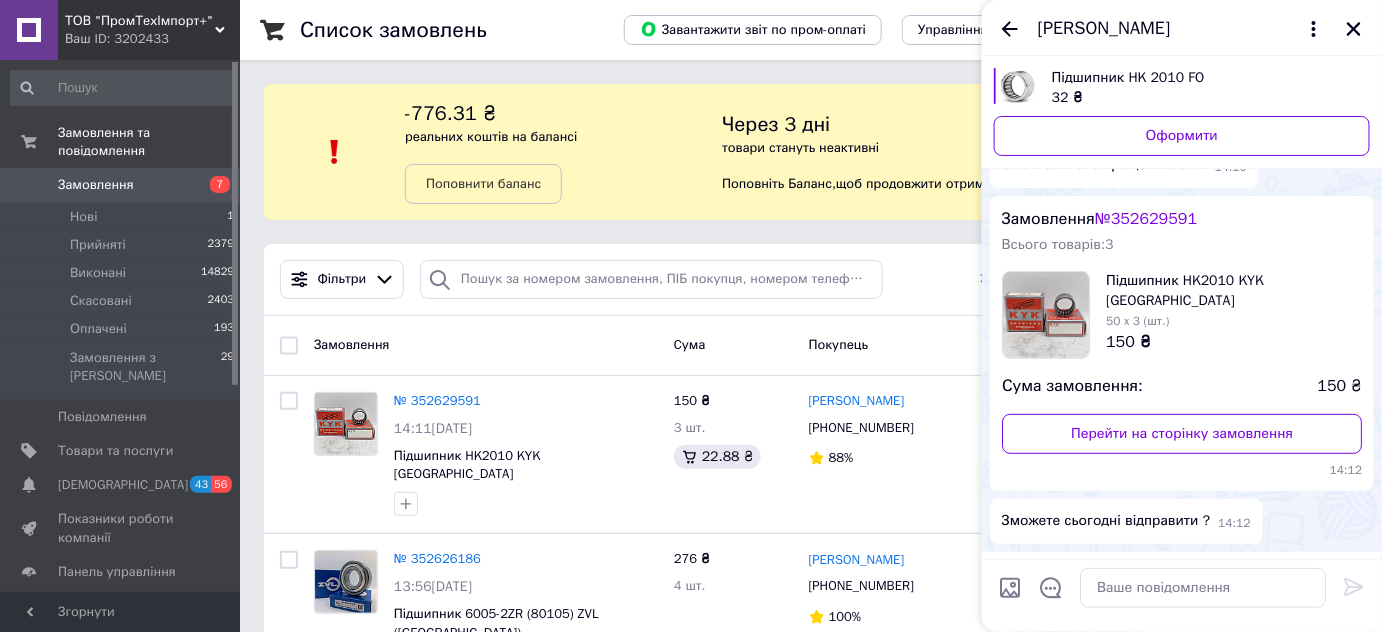 scroll, scrollTop: 205, scrollLeft: 0, axis: vertical 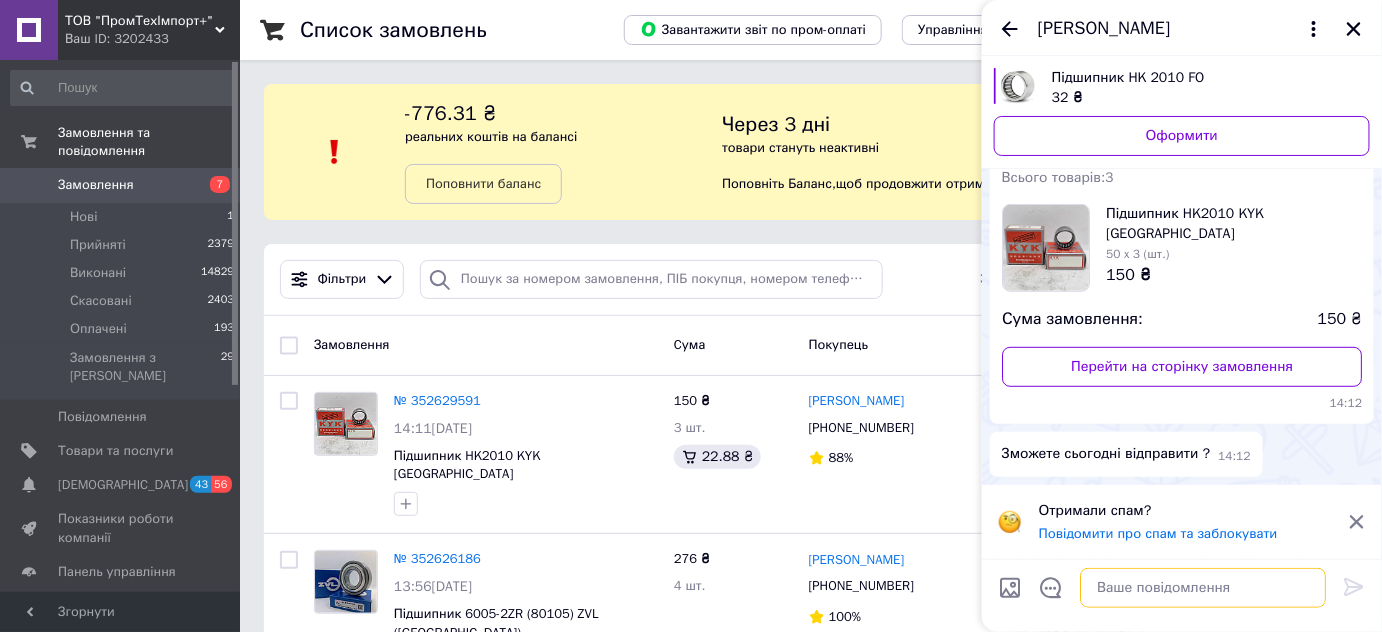 click at bounding box center (1203, 588) 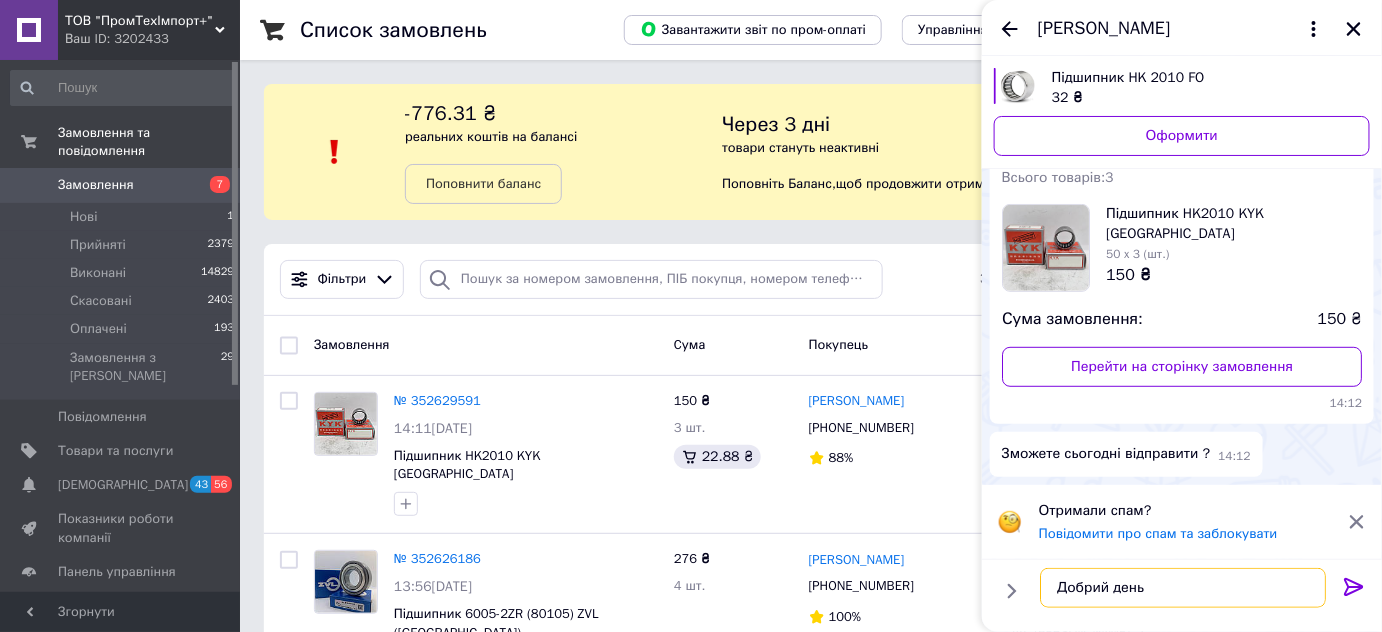 type on "Добрий день." 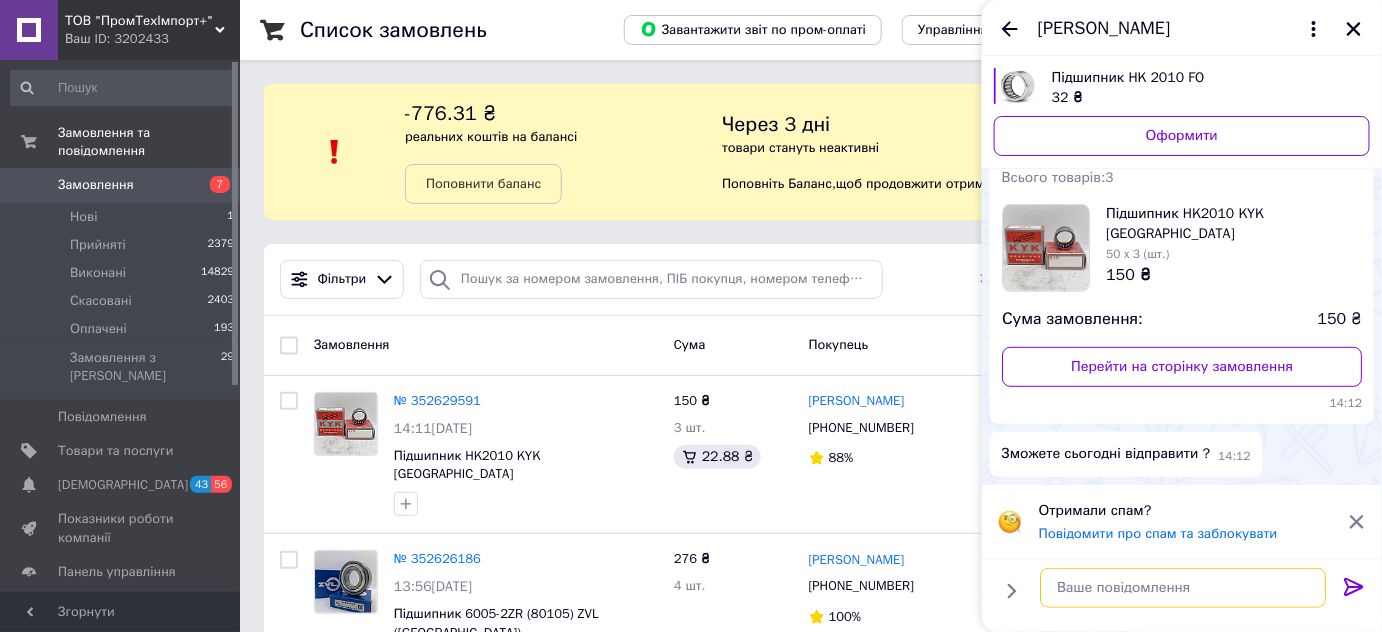 scroll, scrollTop: 184, scrollLeft: 0, axis: vertical 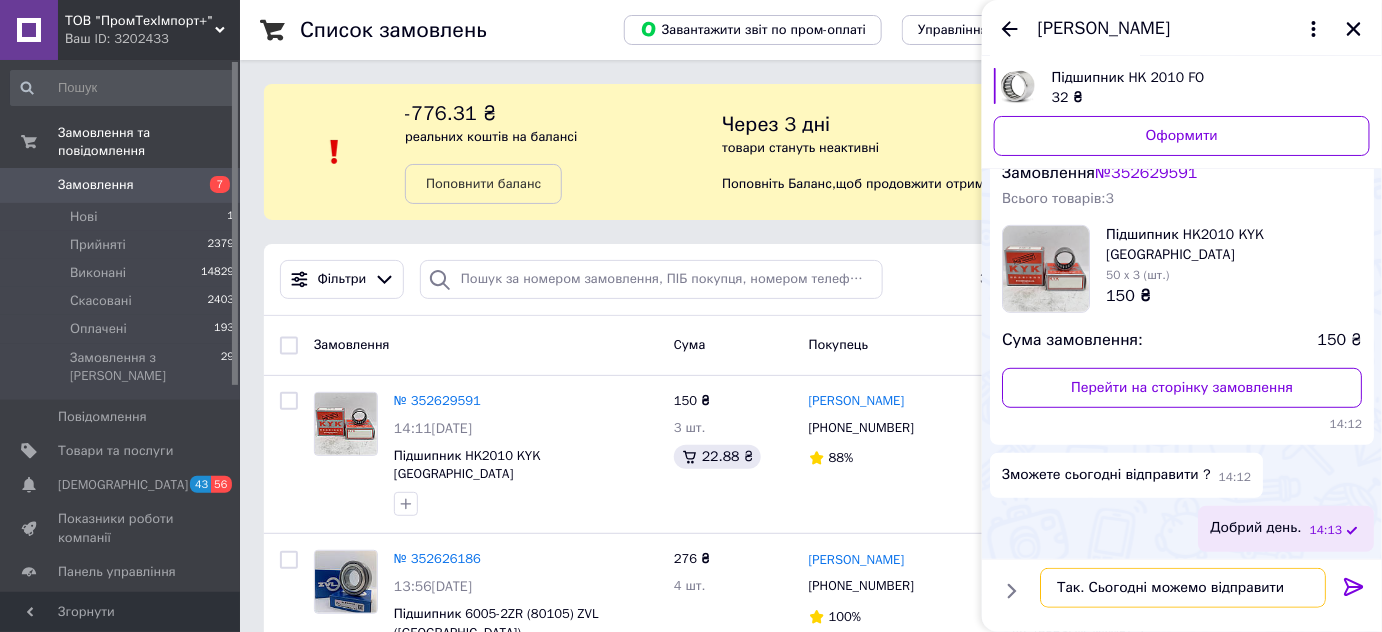 type on "Так. Сьогодні можемо відправити." 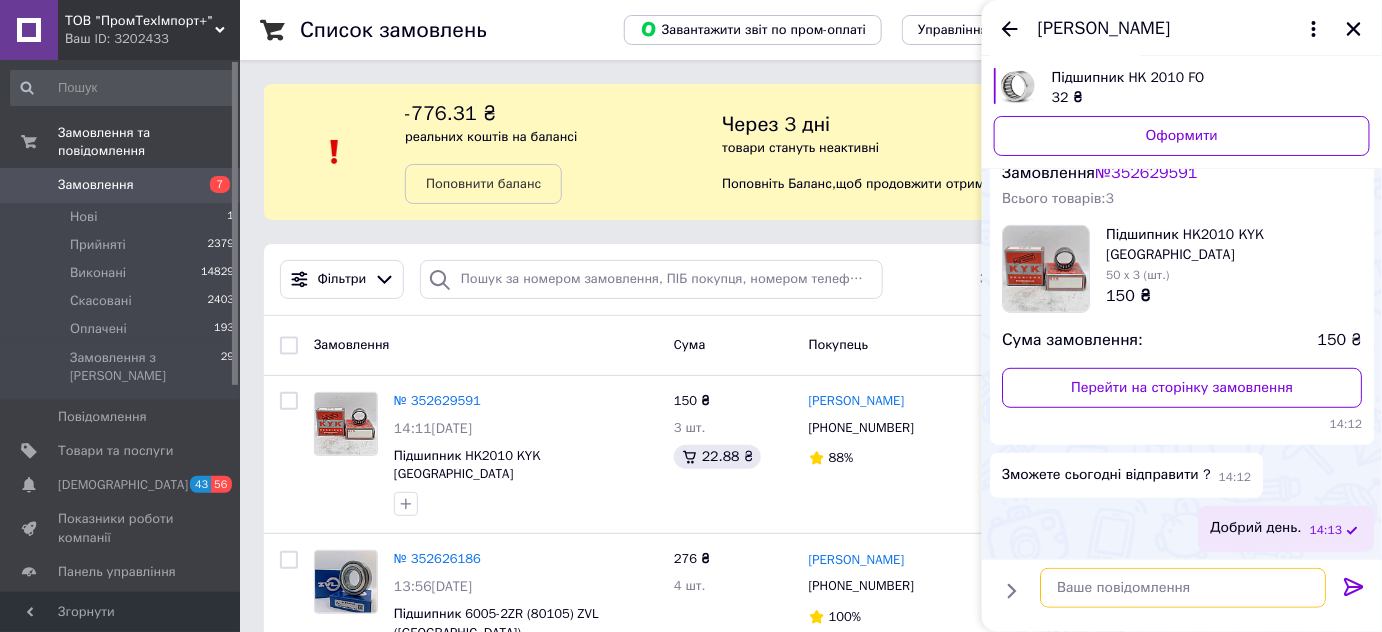 scroll, scrollTop: 237, scrollLeft: 0, axis: vertical 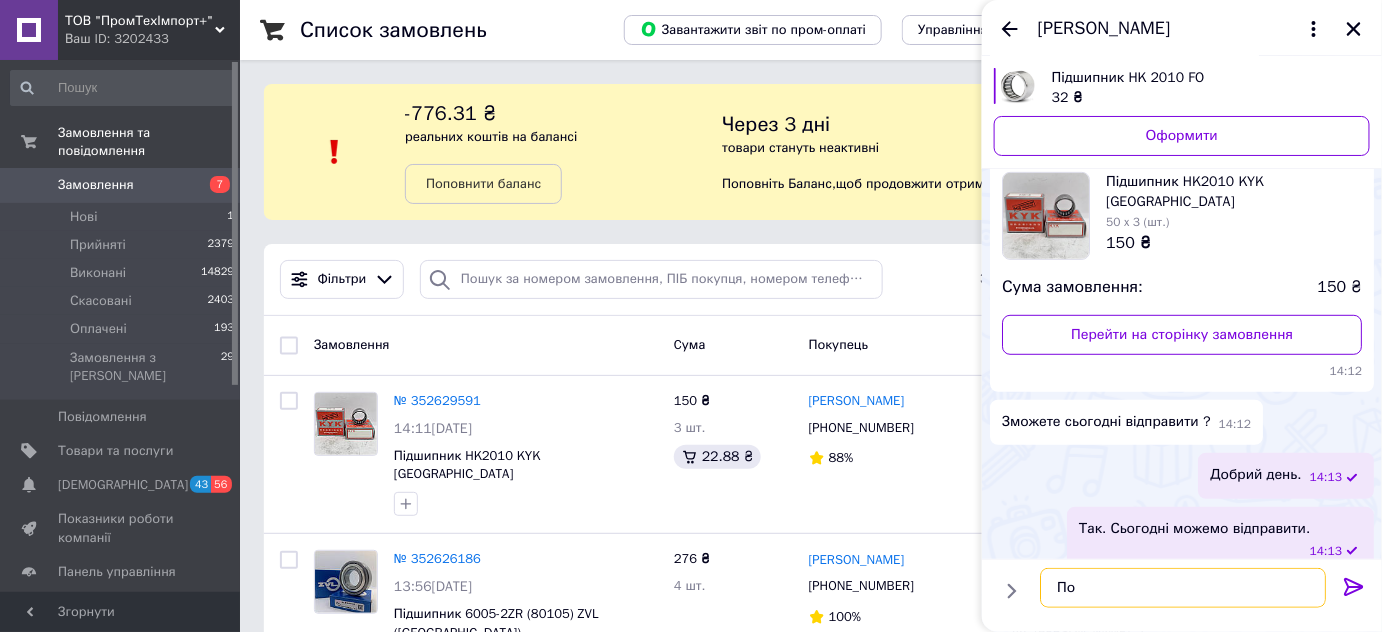 type on "П" 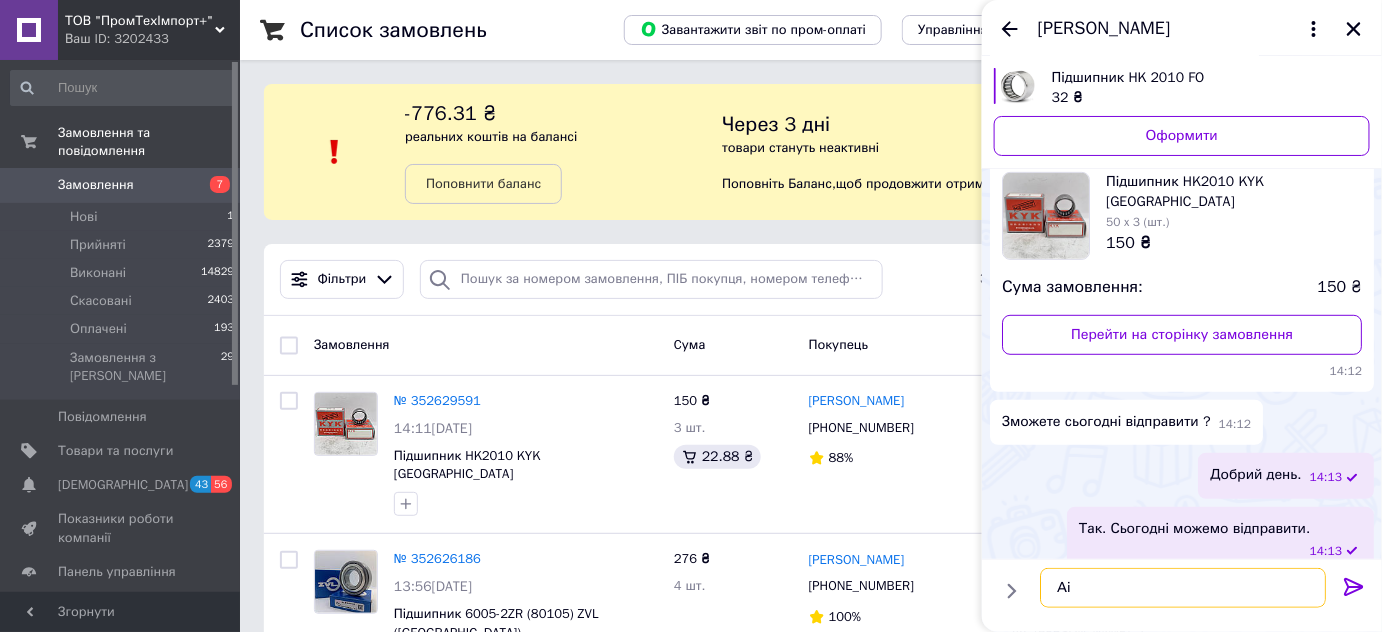 type on "А" 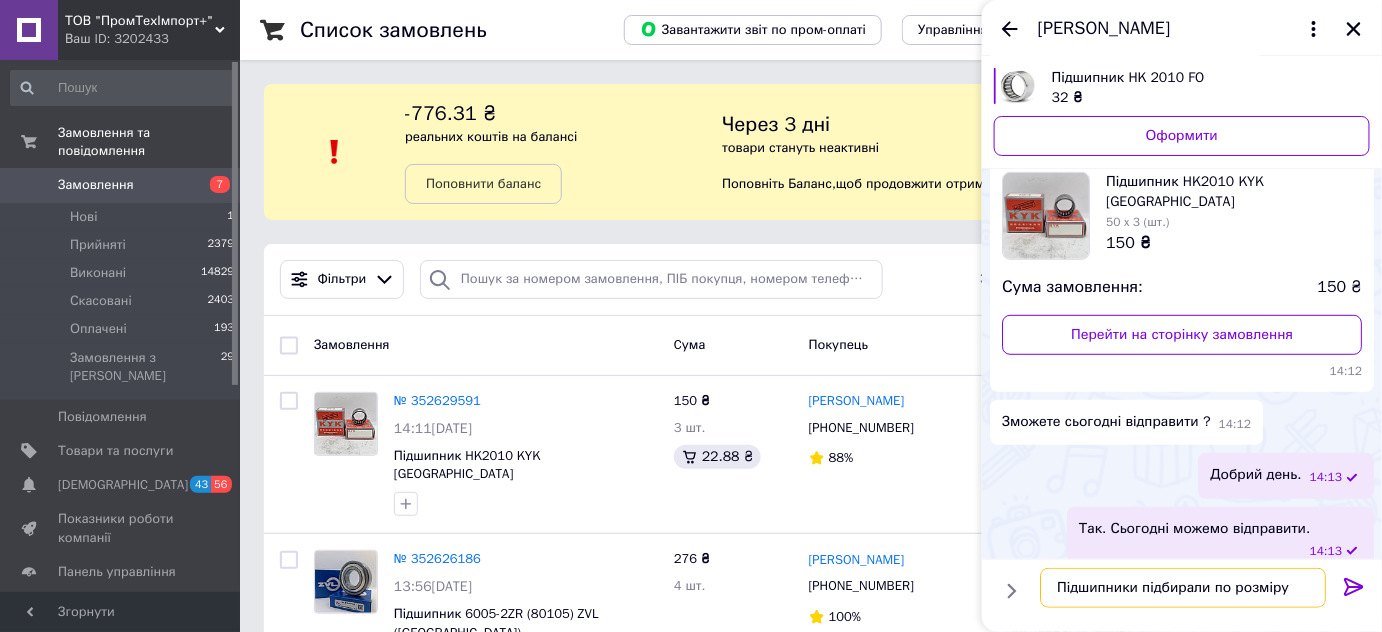 type on "Підшипники підбирали по розміру?" 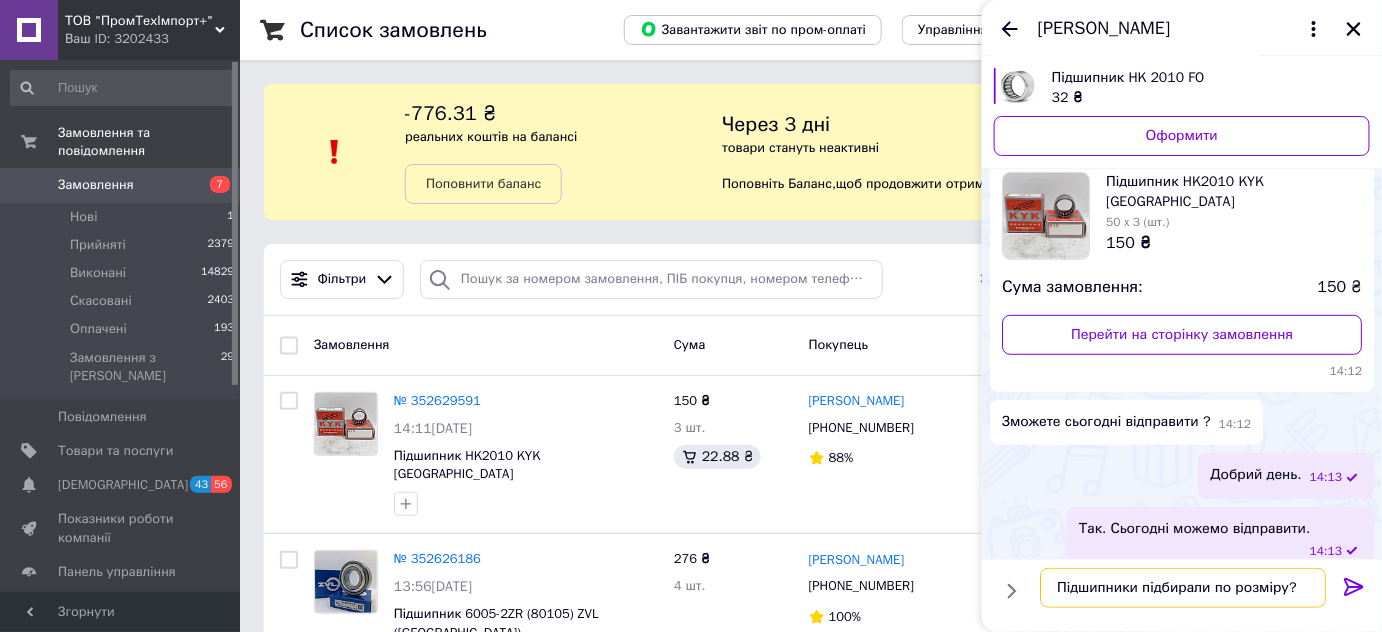type 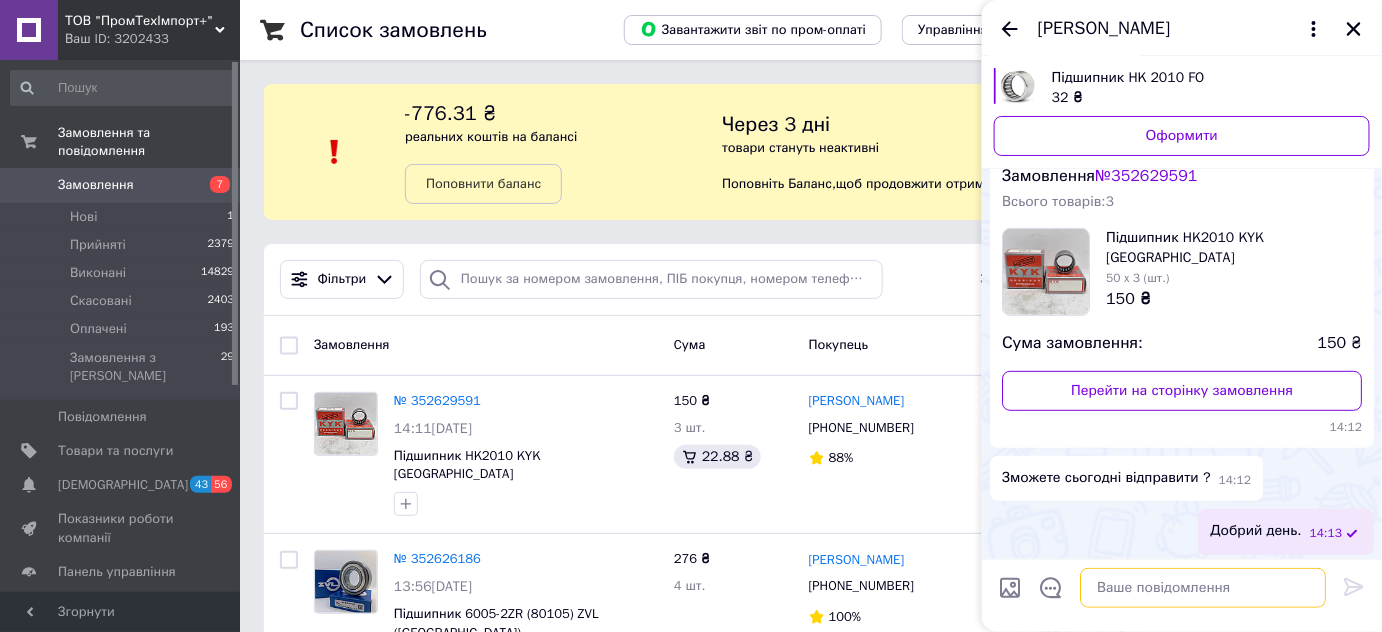 scroll, scrollTop: 310, scrollLeft: 0, axis: vertical 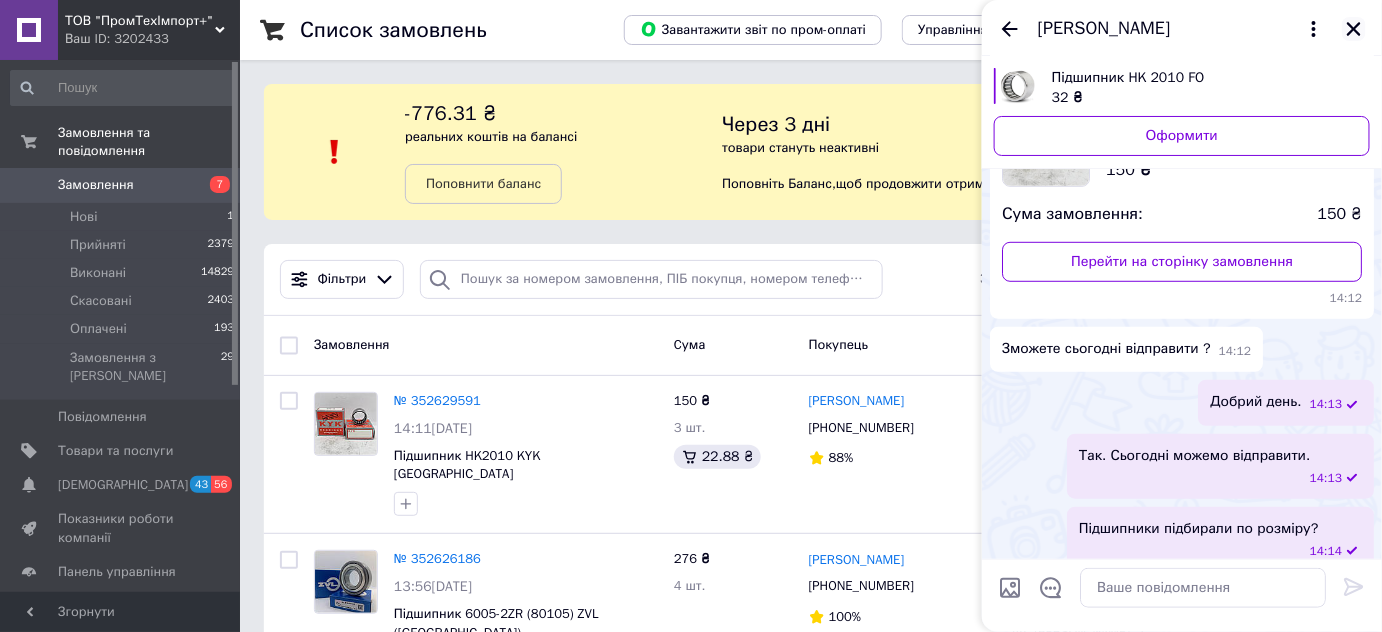 click at bounding box center (1354, 29) 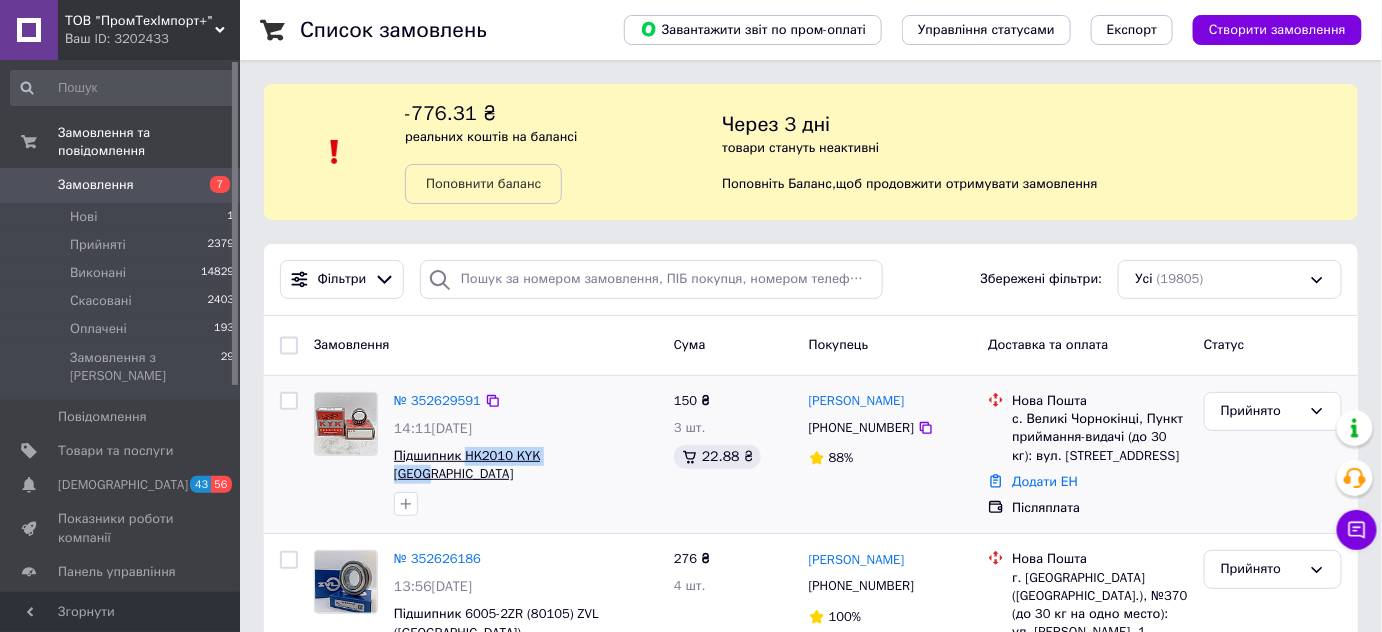 drag, startPoint x: 583, startPoint y: 461, endPoint x: 467, endPoint y: 460, distance: 116.00431 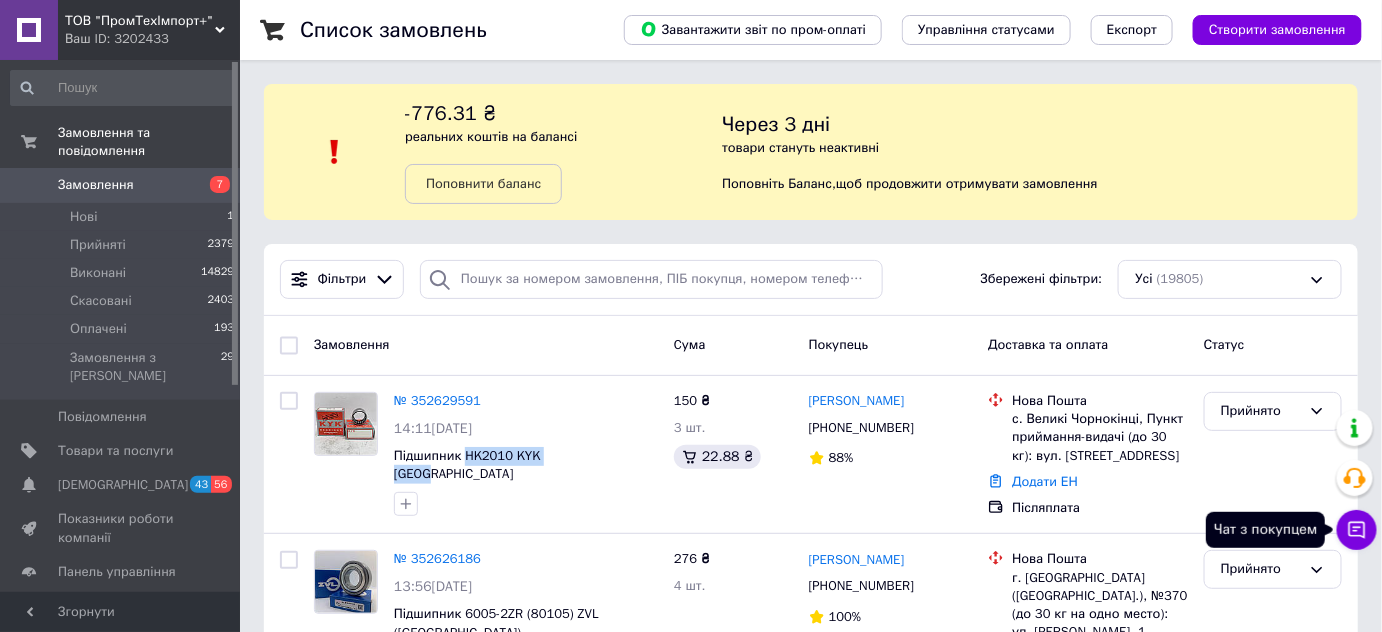 click on "Чат з покупцем" at bounding box center [1357, 530] 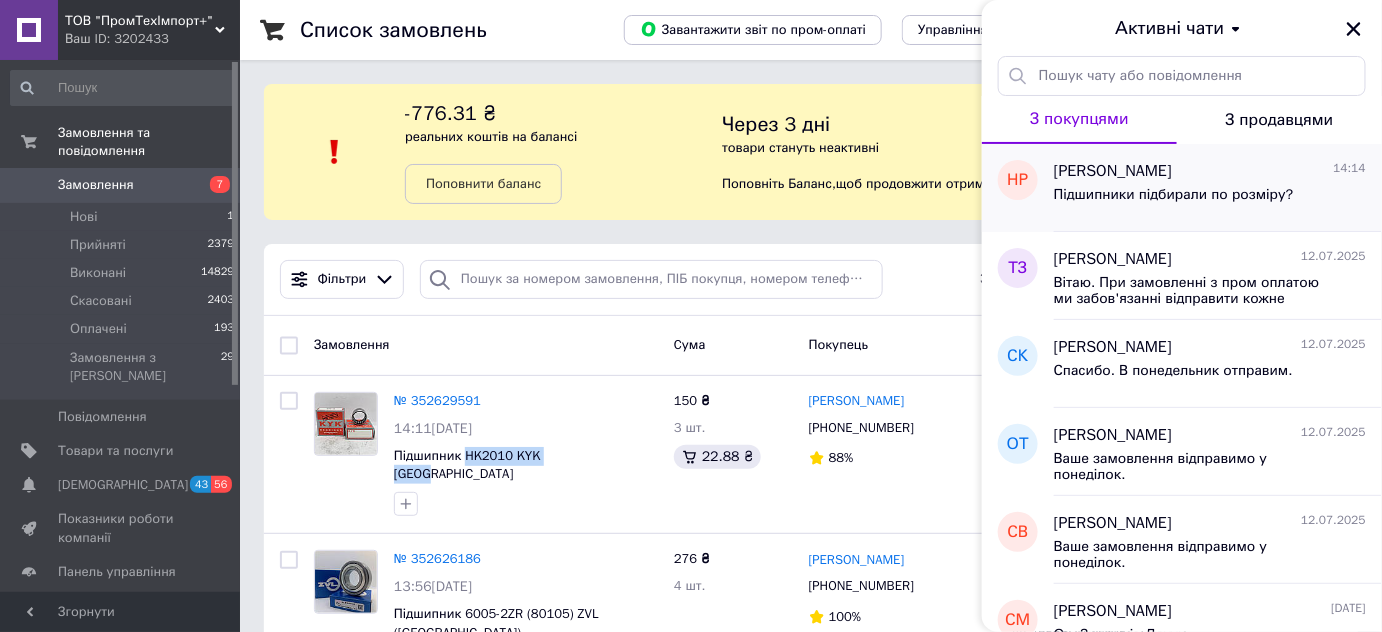 click on "Підшипники підбирали по розміру?" at bounding box center [1174, 201] 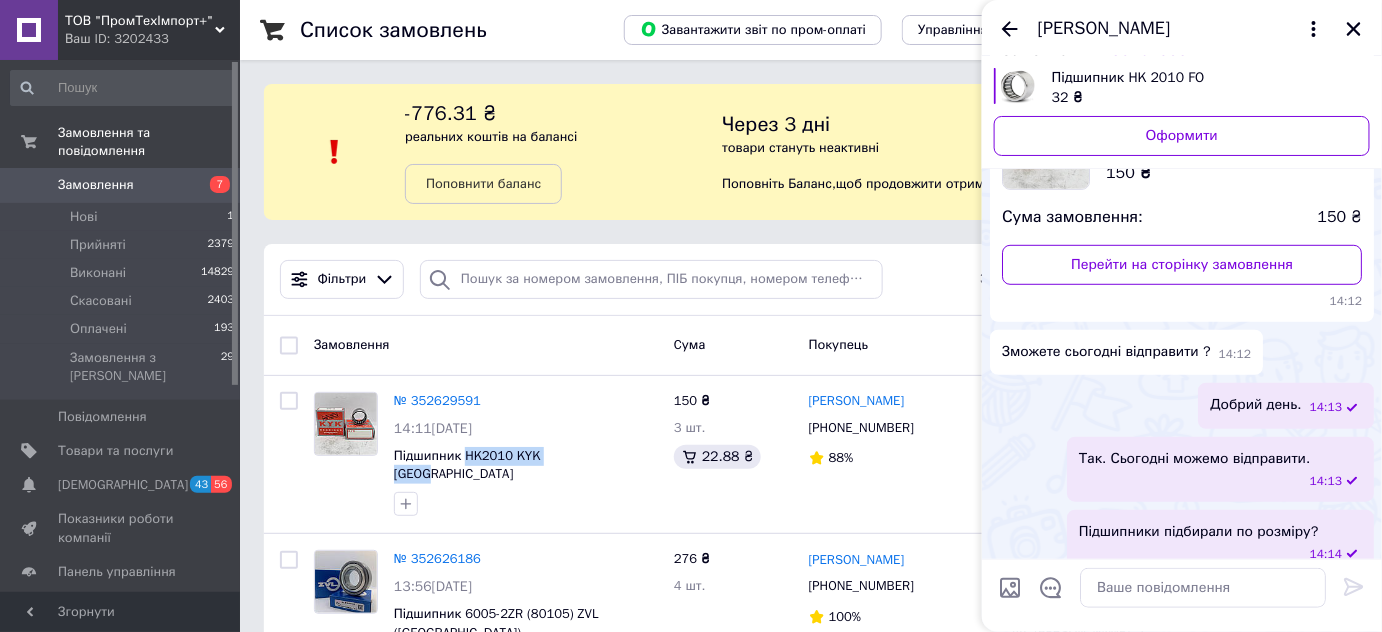 scroll, scrollTop: 310, scrollLeft: 0, axis: vertical 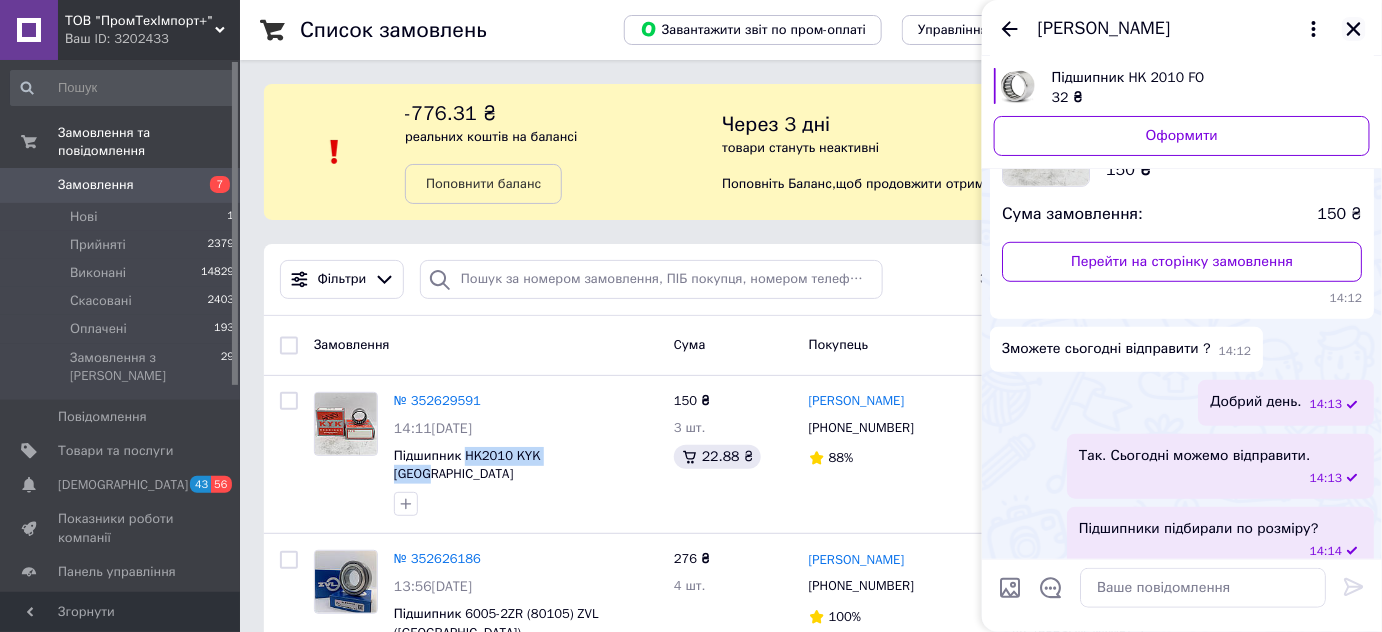 click 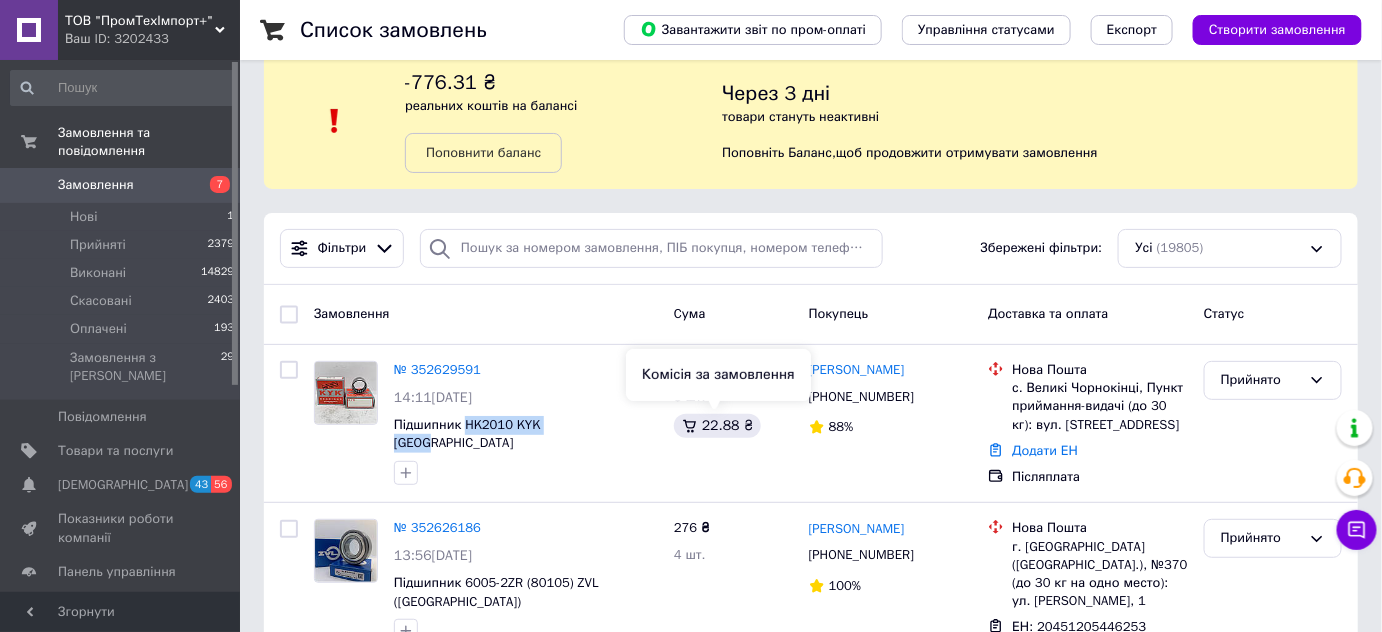 scroll, scrollTop: 0, scrollLeft: 0, axis: both 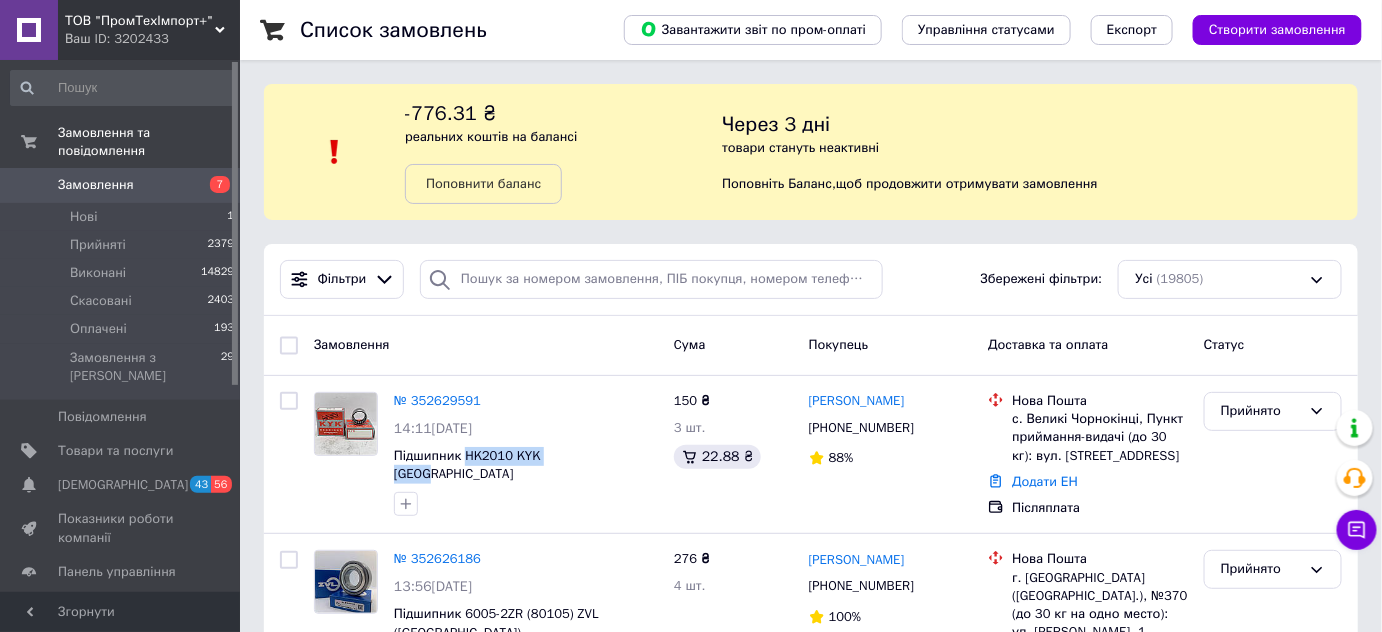 click on "Замовлення 7" at bounding box center (123, 185) 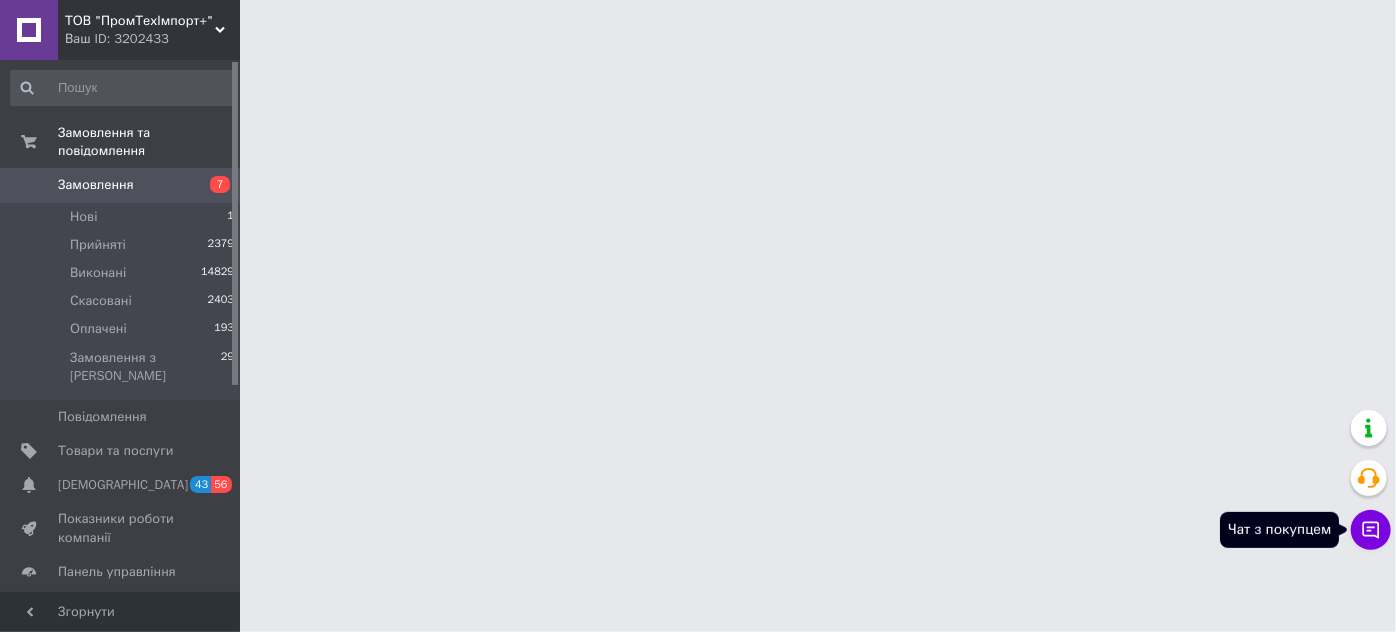click on "Чат з покупцем" at bounding box center (1371, 530) 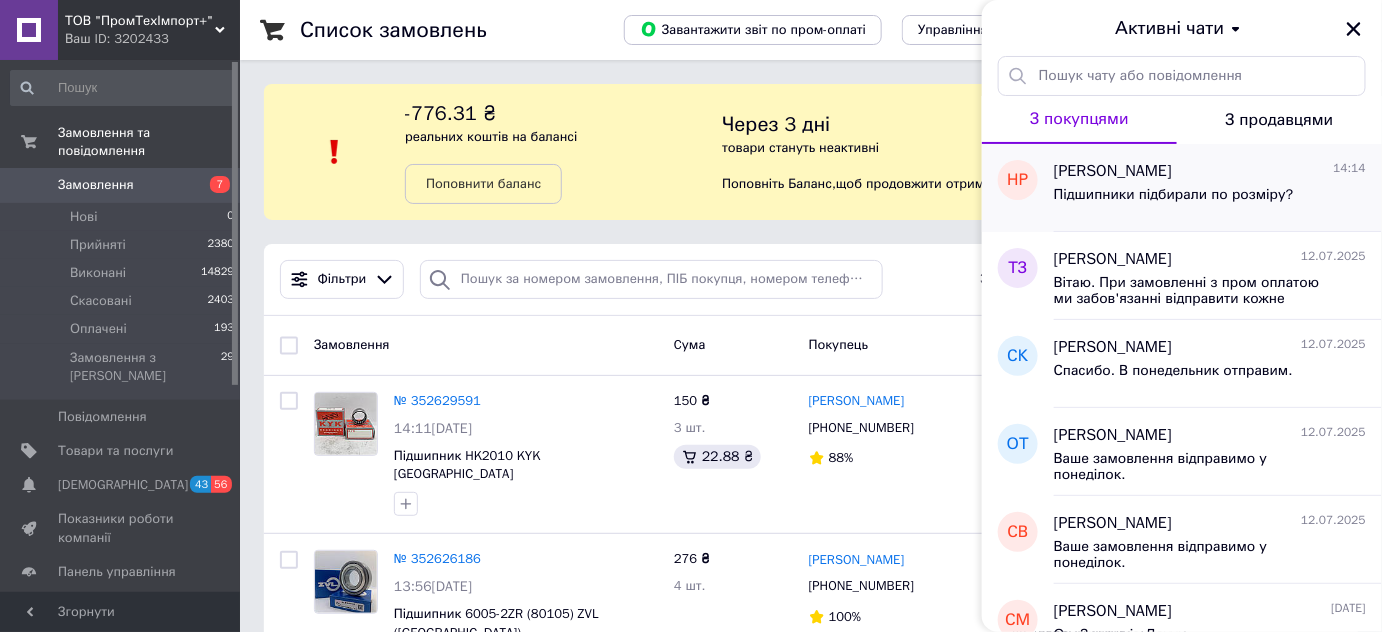 click on "[PERSON_NAME]" at bounding box center [1113, 171] 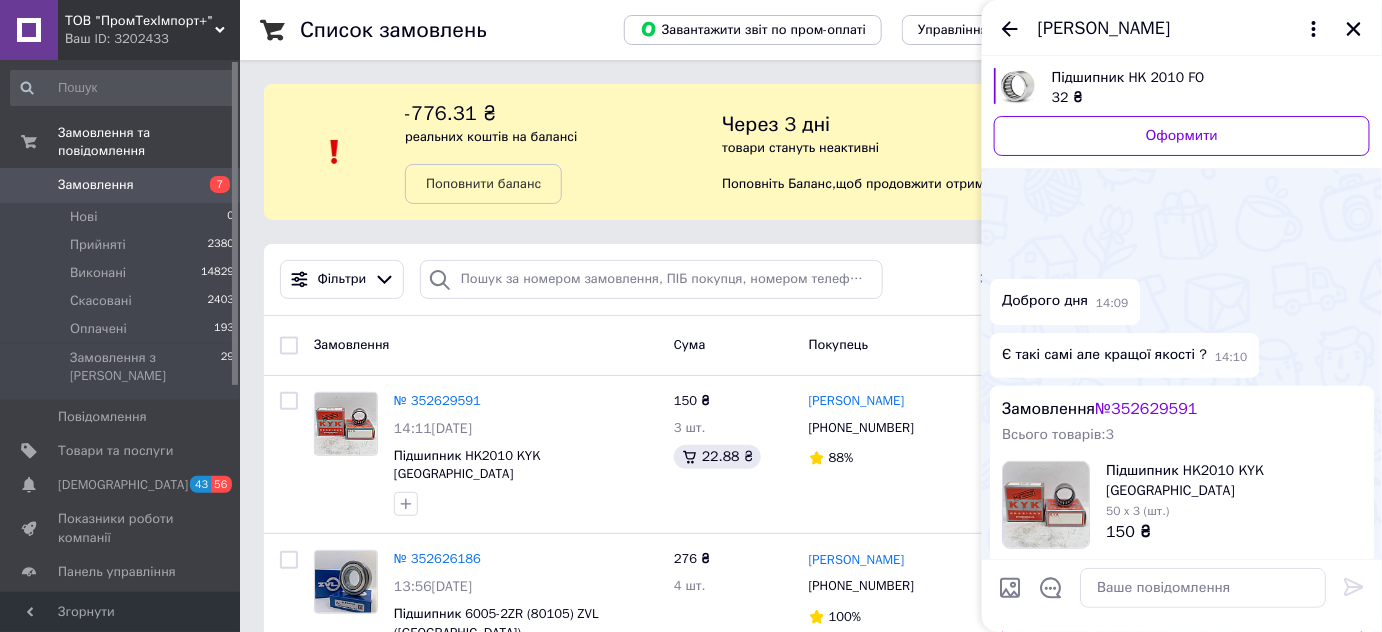scroll, scrollTop: 361, scrollLeft: 0, axis: vertical 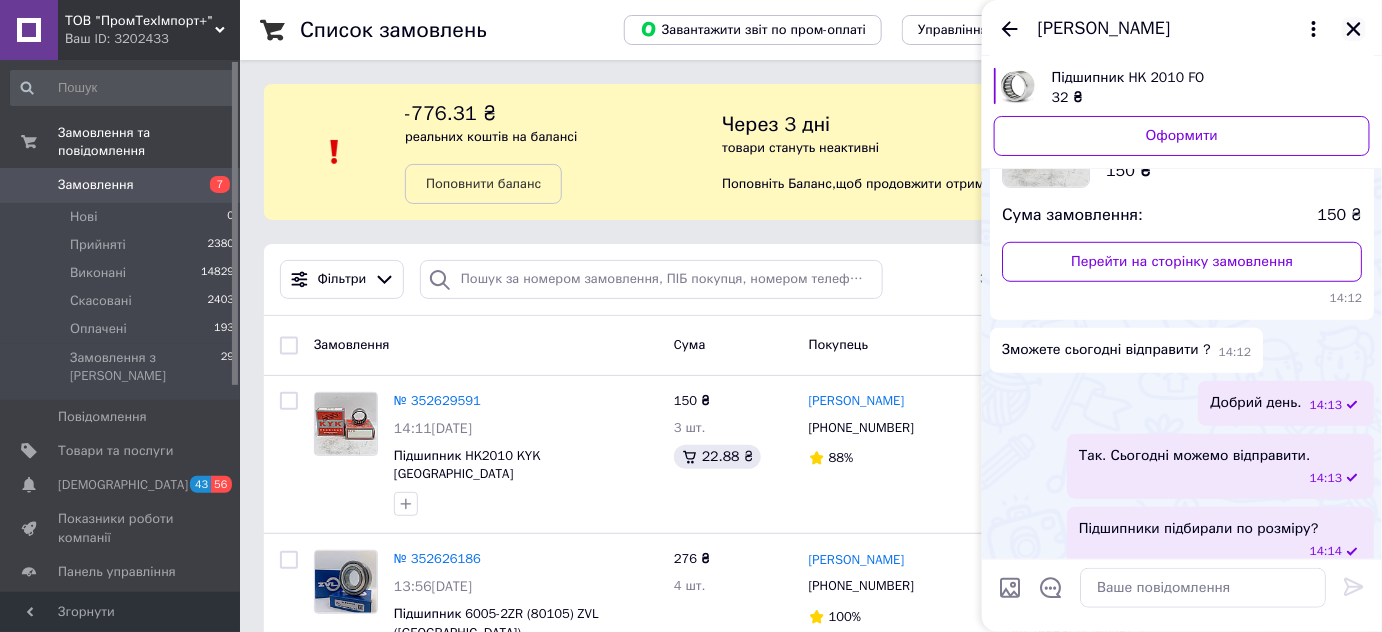 click 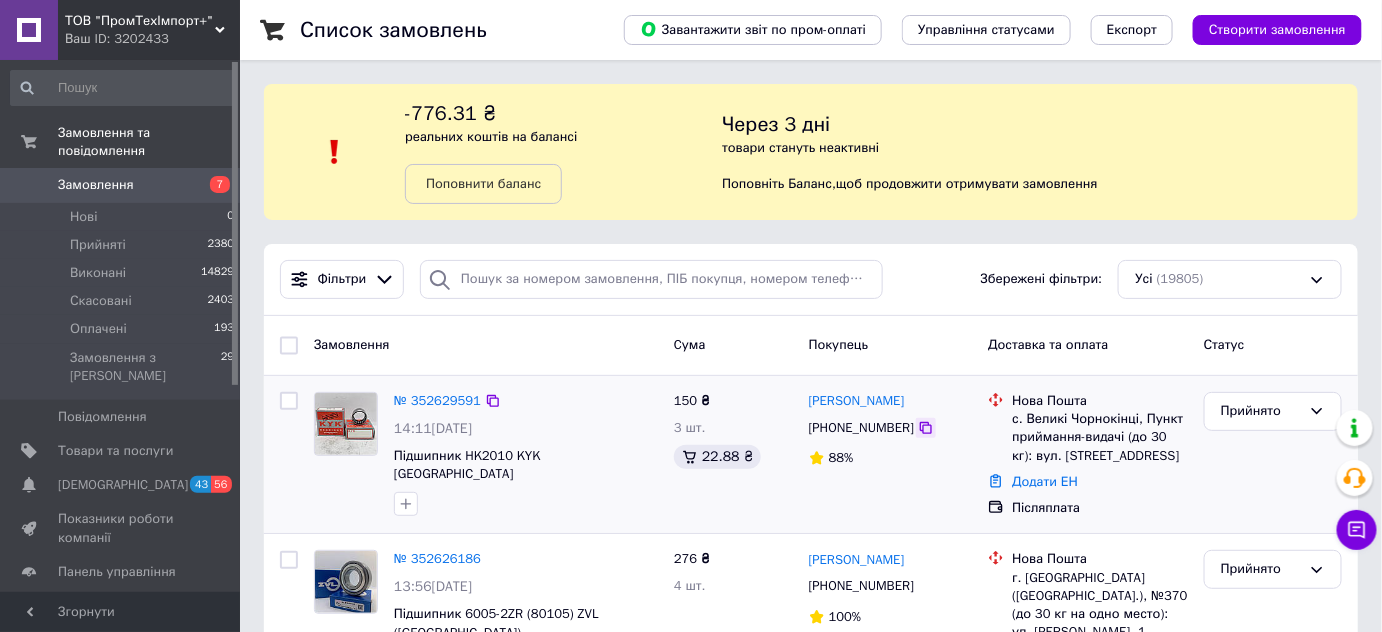 click at bounding box center [926, 428] 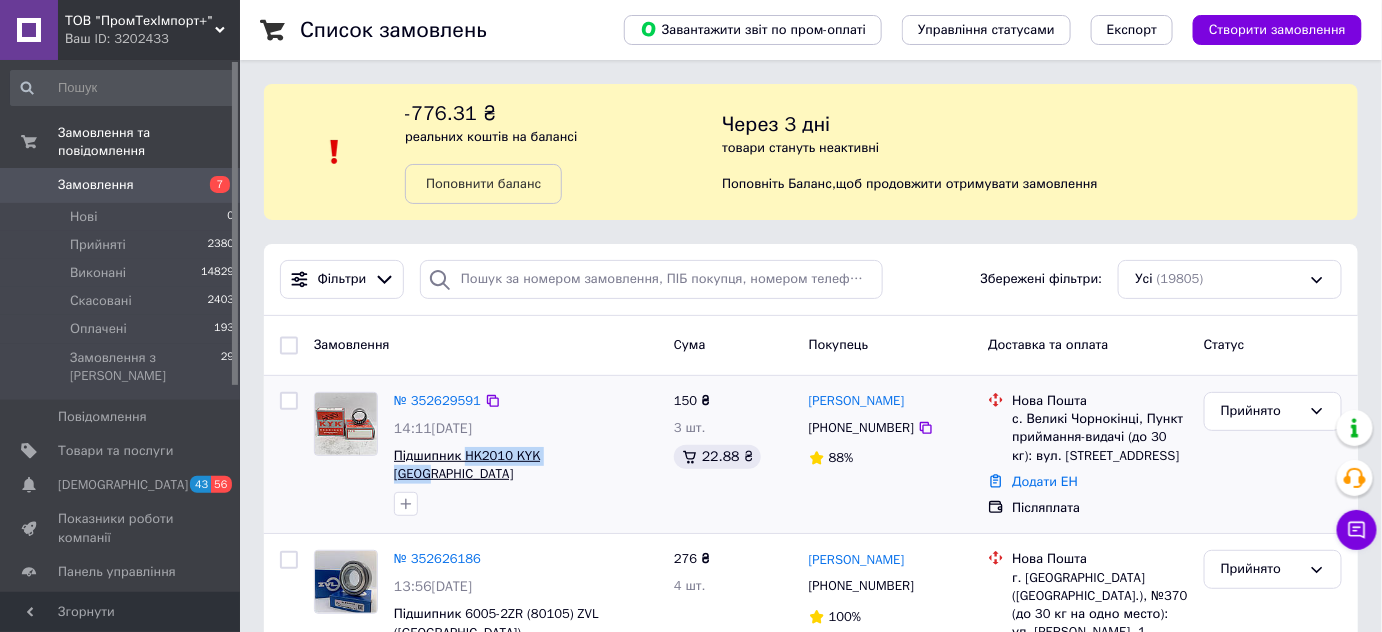 drag, startPoint x: 595, startPoint y: 455, endPoint x: 464, endPoint y: 452, distance: 131.03435 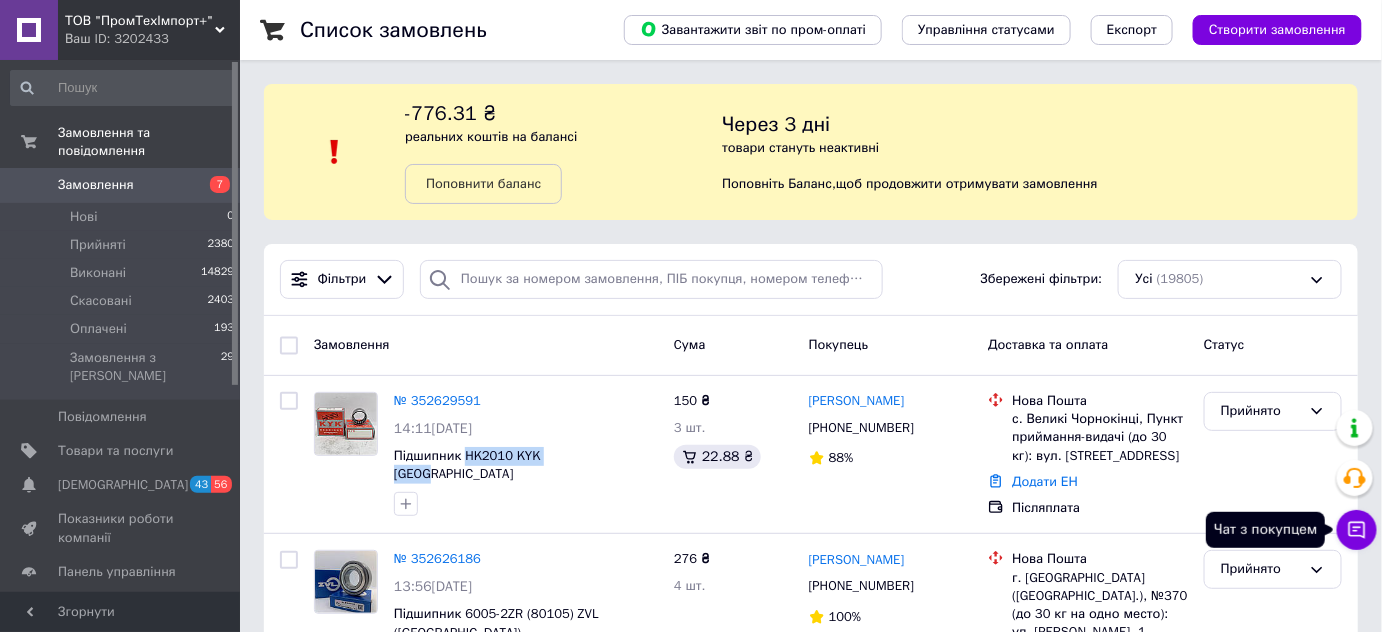 click 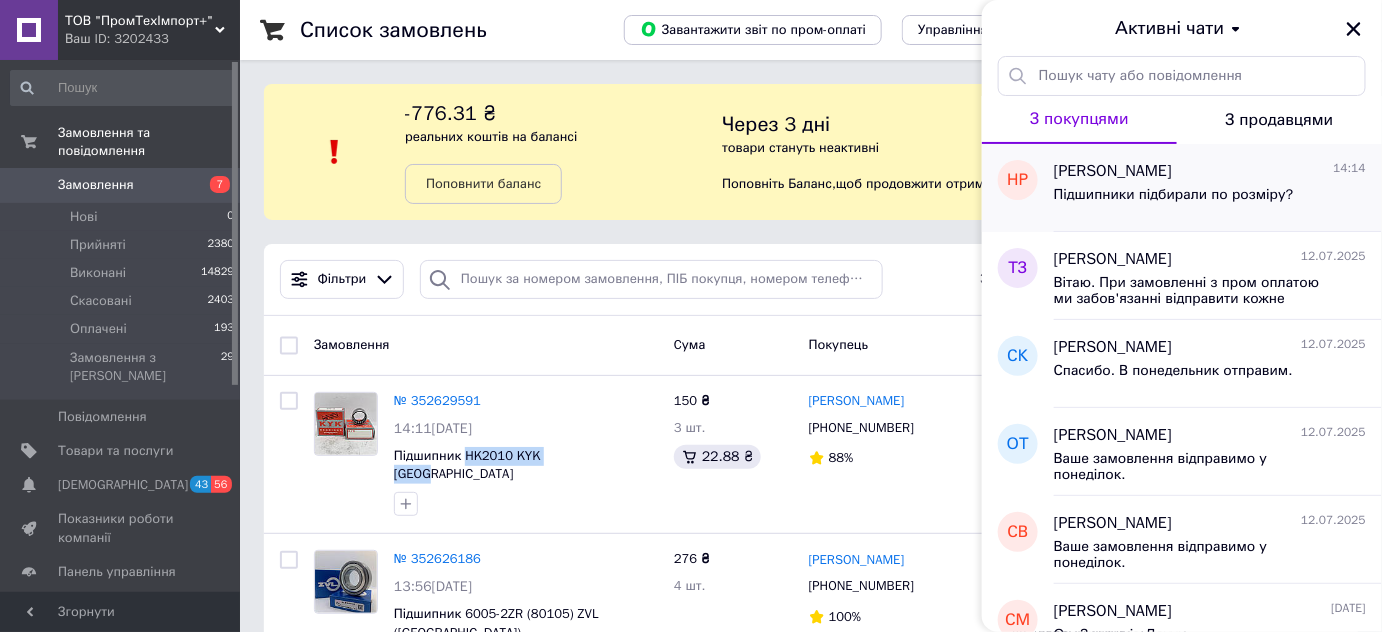 click on "[PERSON_NAME]" at bounding box center (1113, 171) 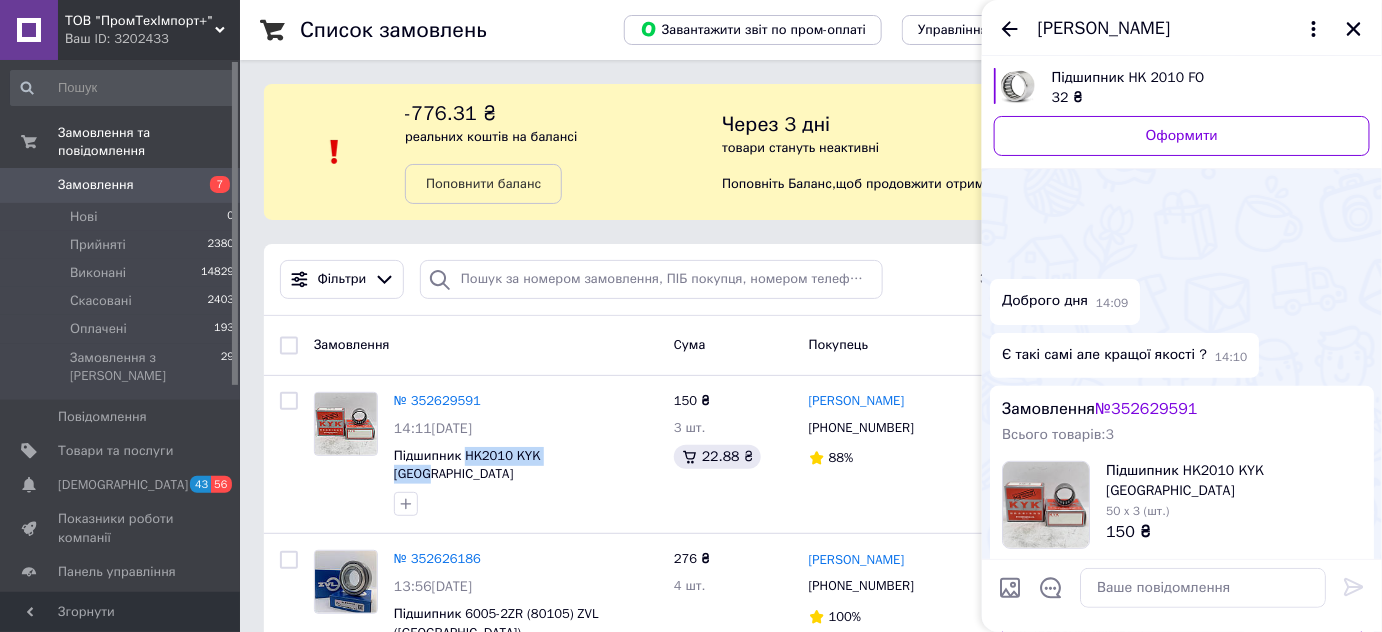 scroll, scrollTop: 361, scrollLeft: 0, axis: vertical 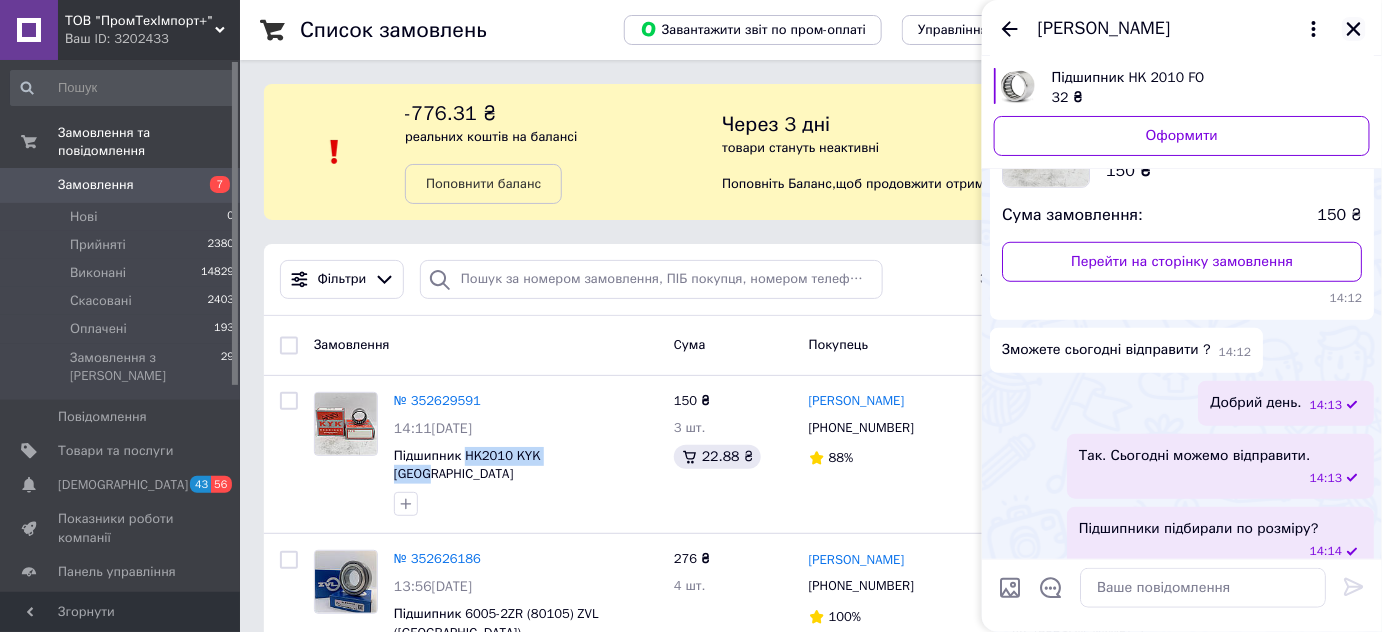 click 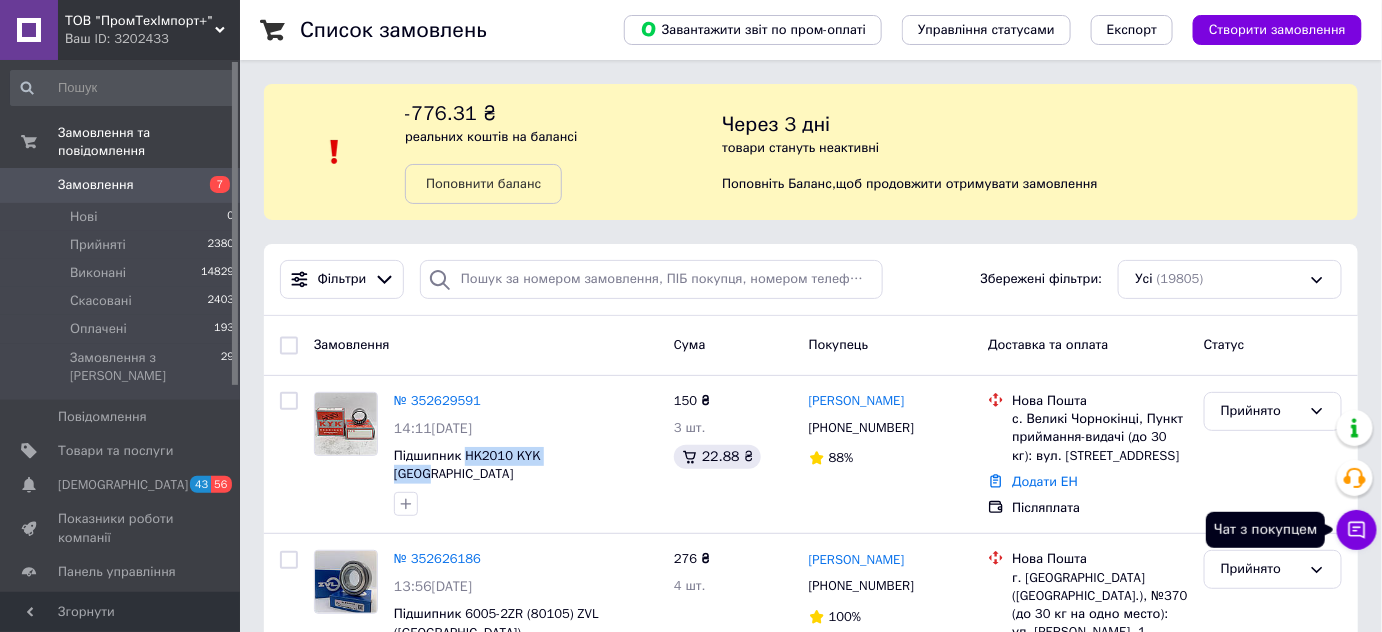 click 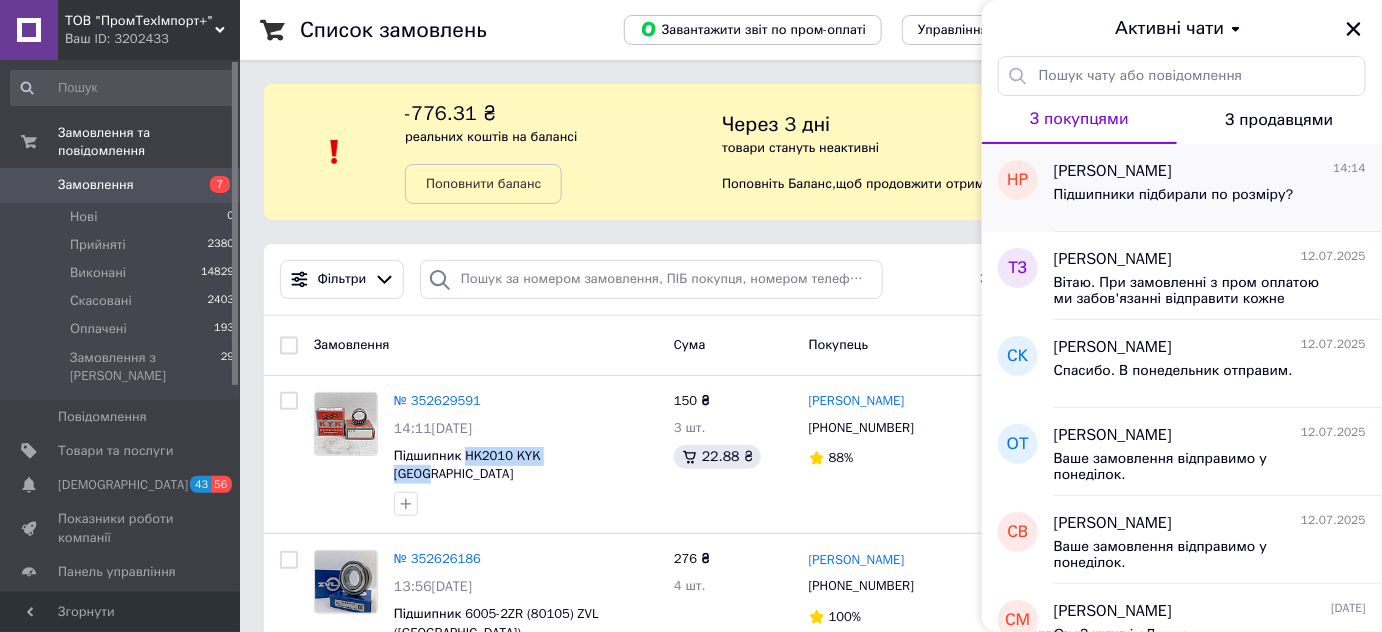 click on "Підшипники підбирали по розміру?" at bounding box center [1174, 195] 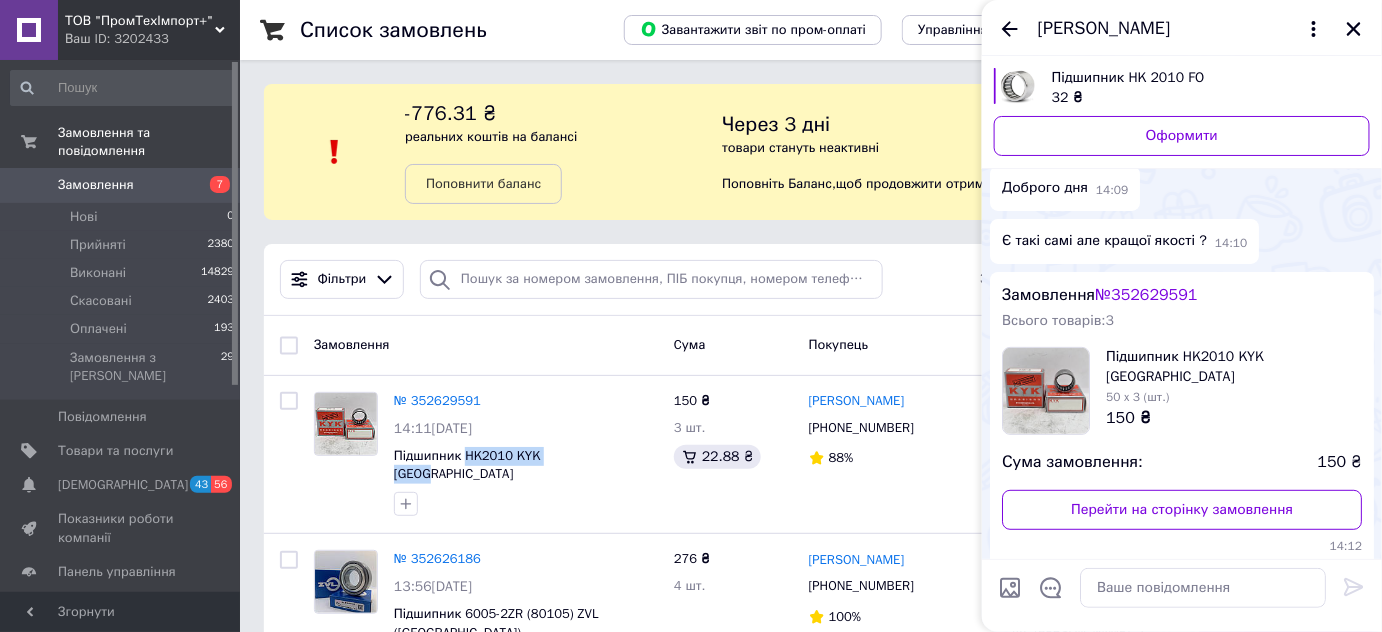 scroll, scrollTop: 0, scrollLeft: 0, axis: both 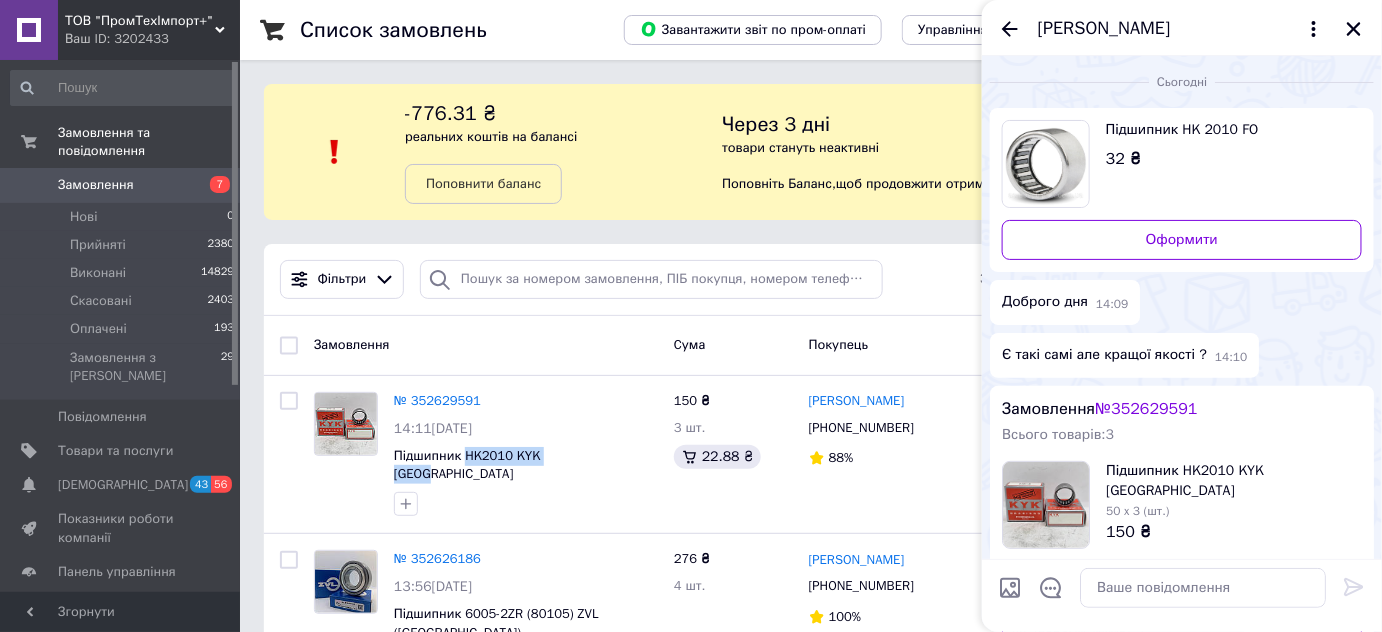 click on "[PERSON_NAME]" at bounding box center (1182, 28) 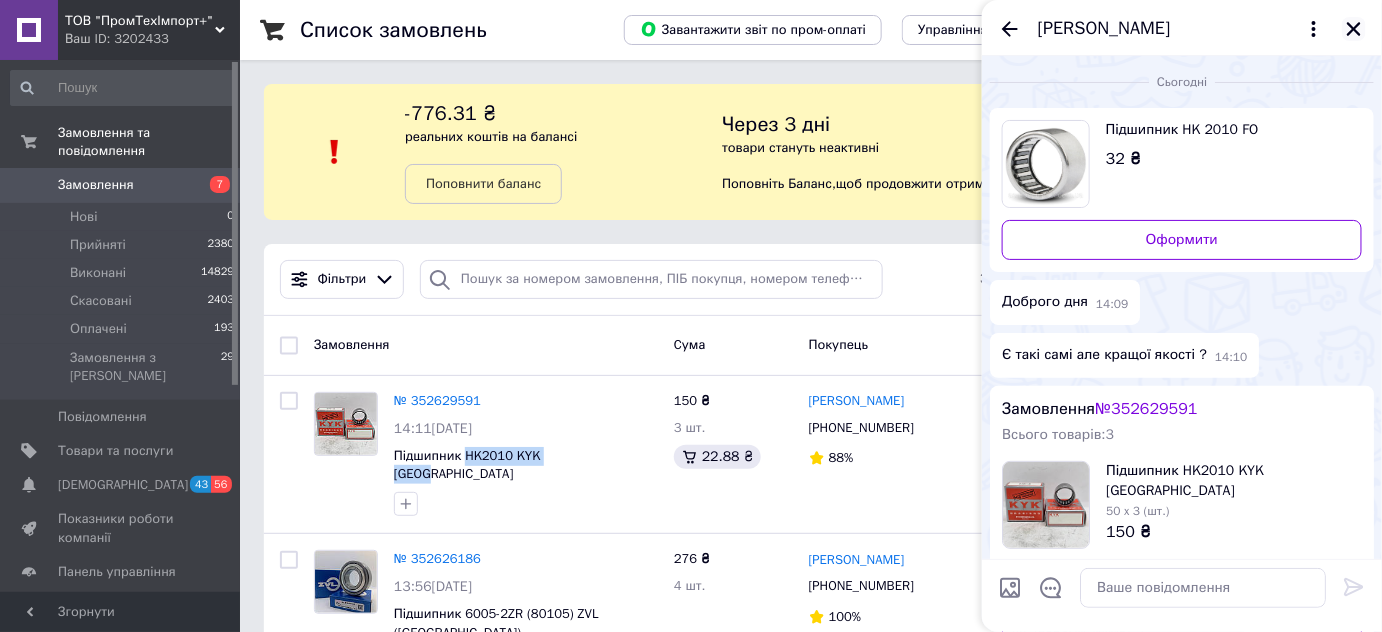 click 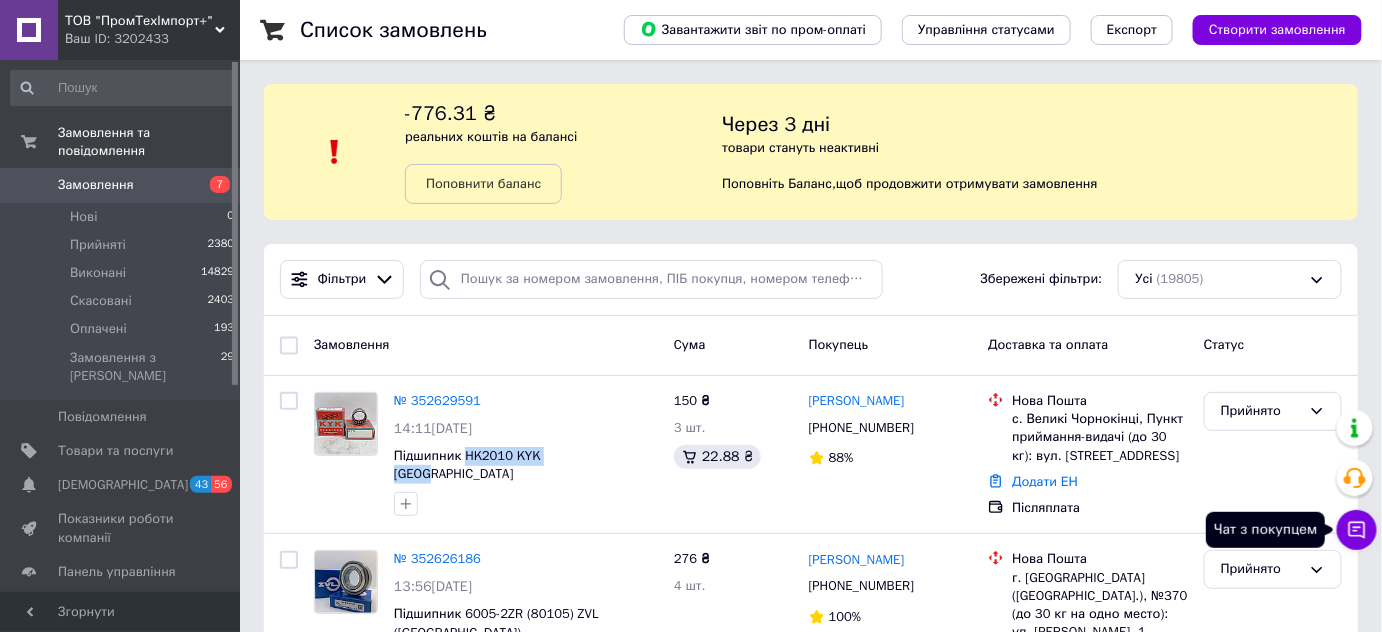 click 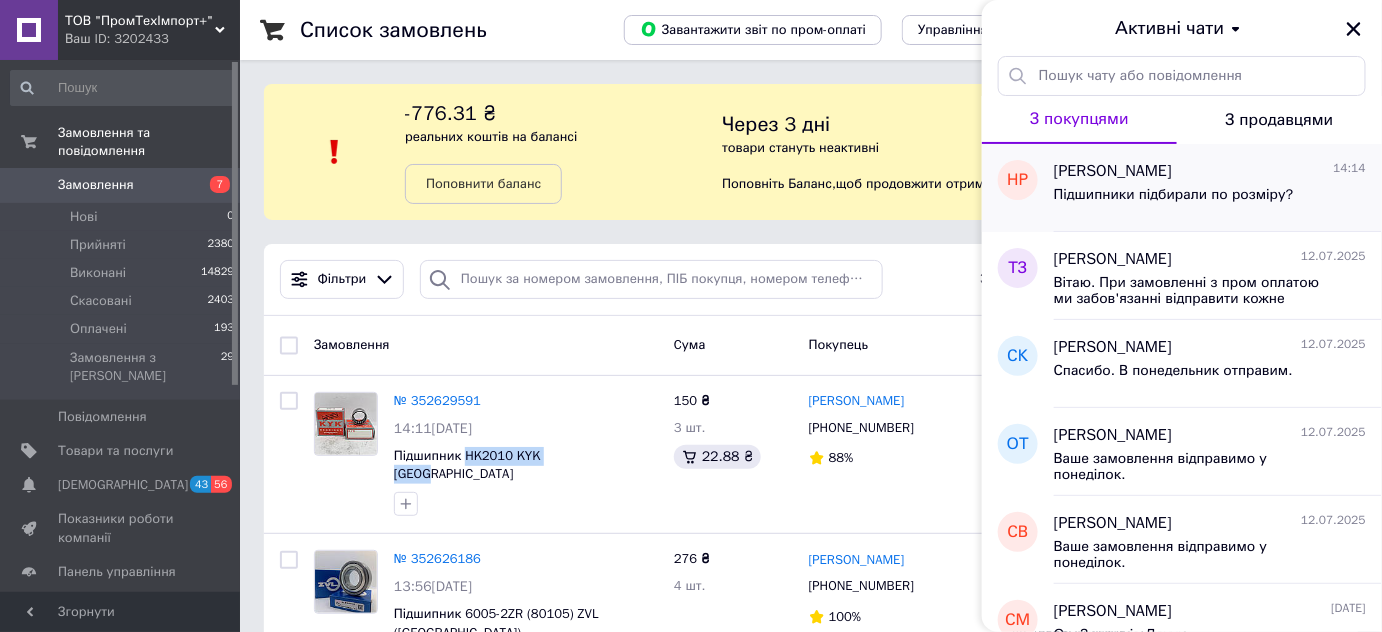 click on "Підшипники підбирали по розміру?" at bounding box center [1174, 195] 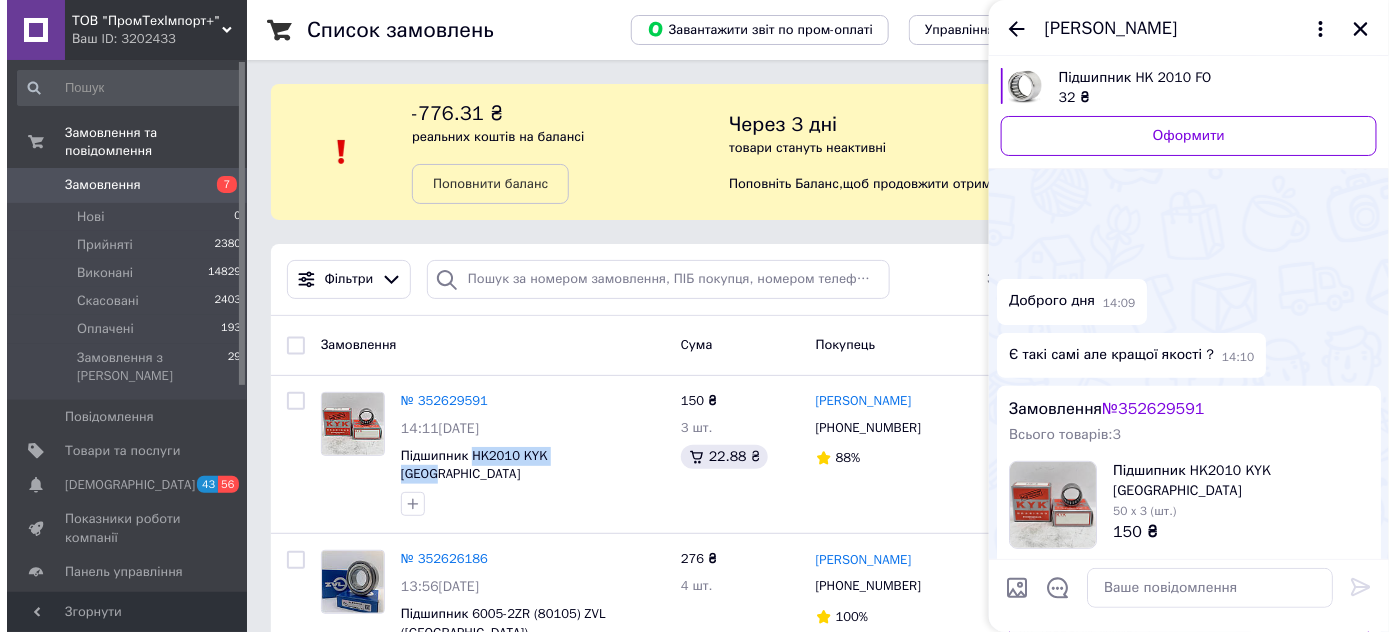 scroll, scrollTop: 361, scrollLeft: 0, axis: vertical 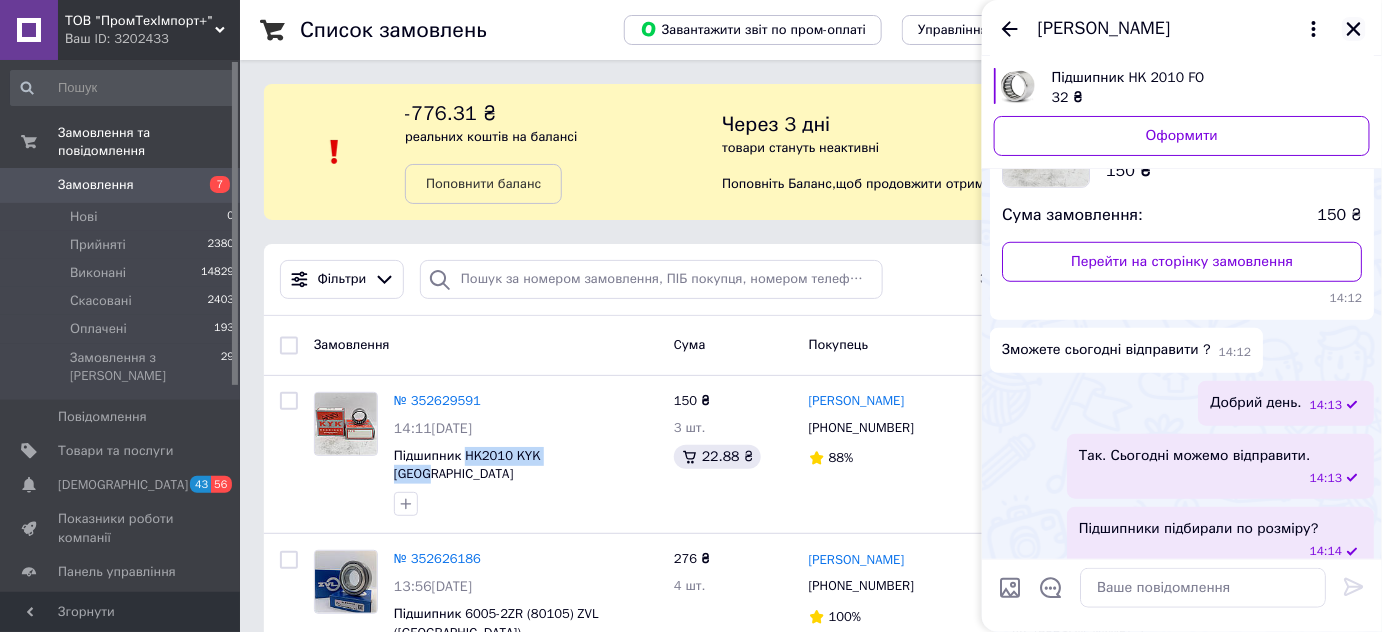 click 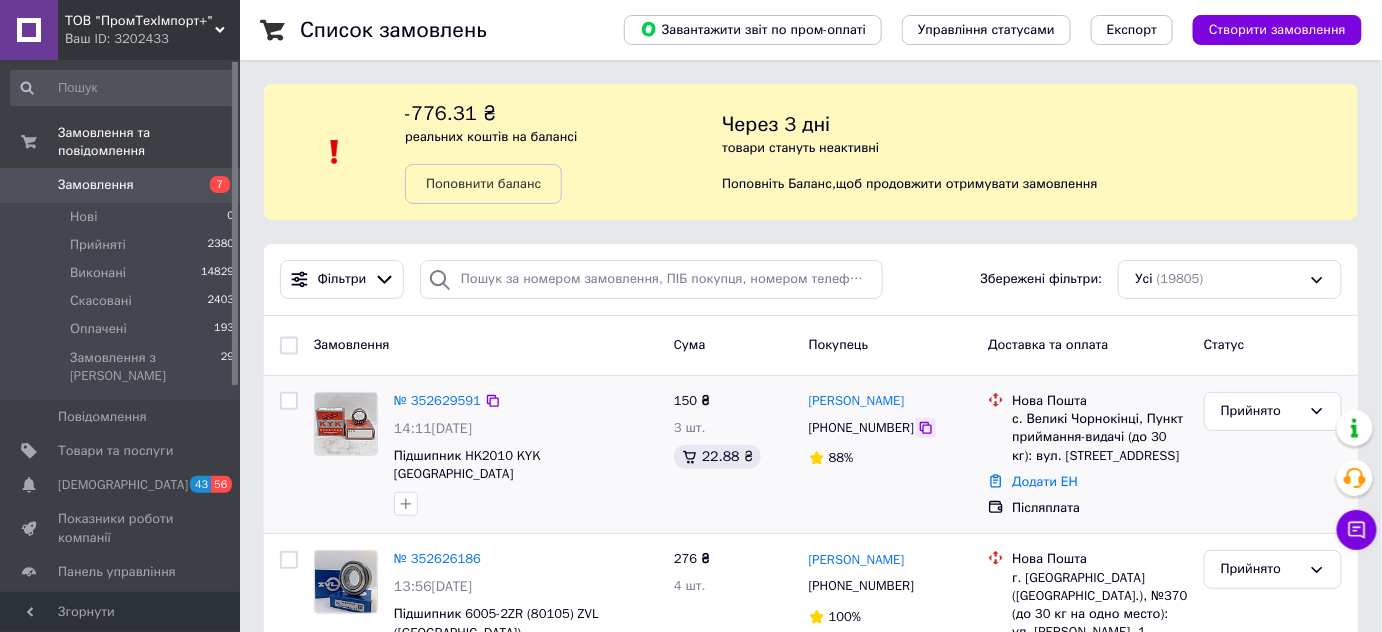 click at bounding box center (926, 428) 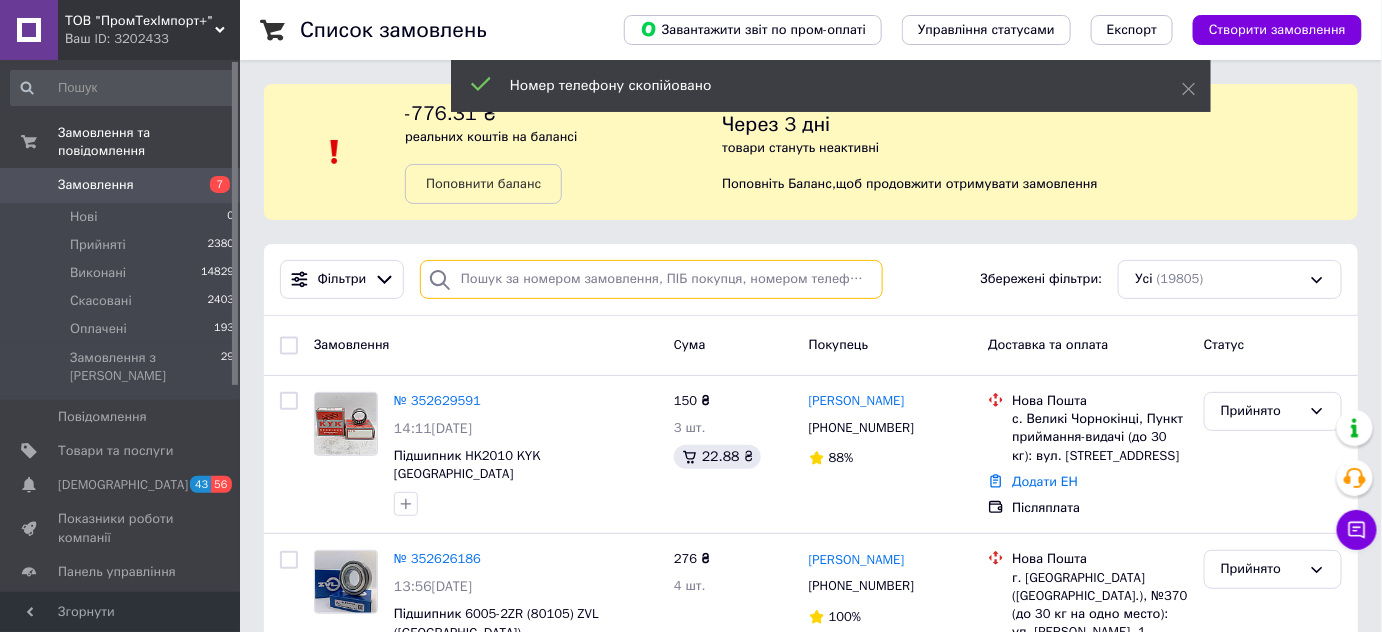 click at bounding box center [651, 279] 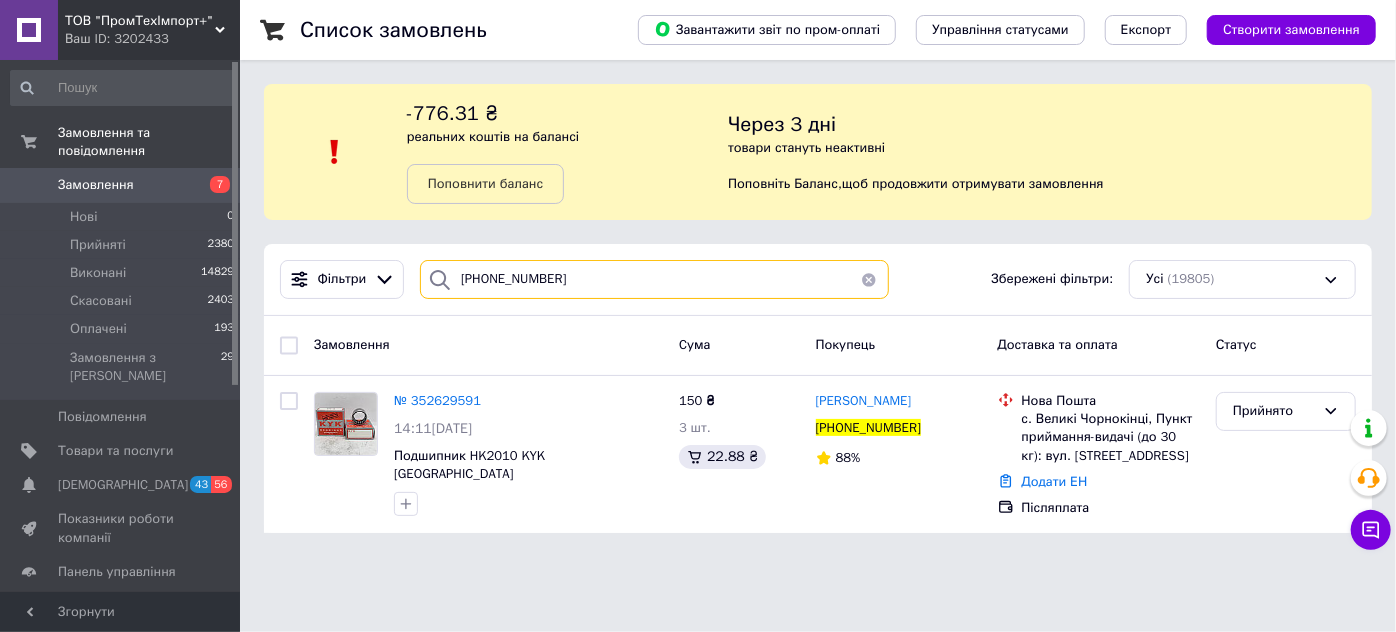 type on "[PHONE_NUMBER]" 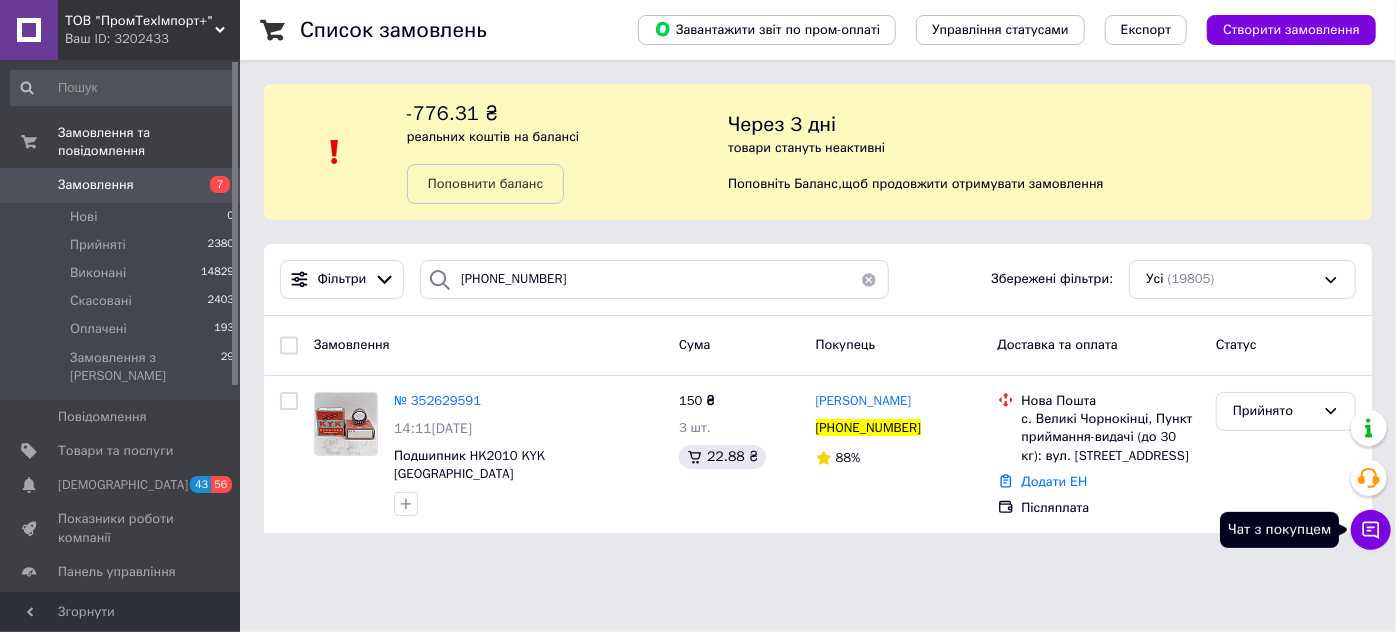 click 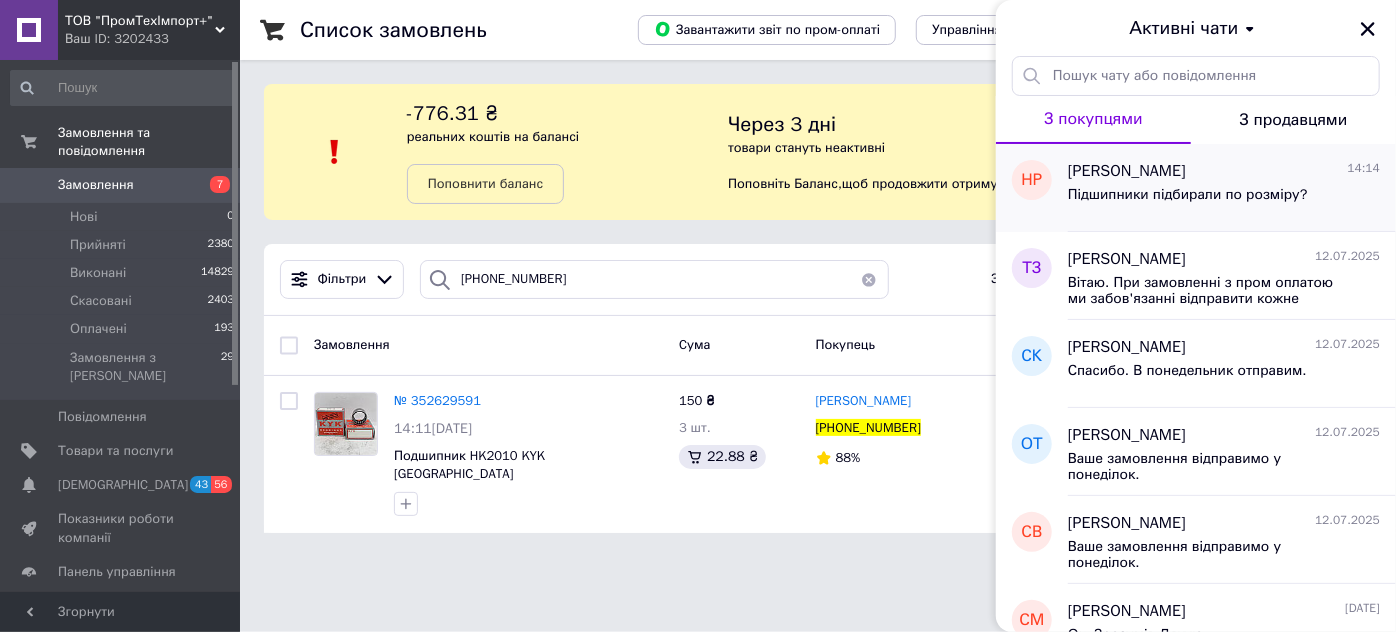 click on "[PERSON_NAME]" at bounding box center [1127, 171] 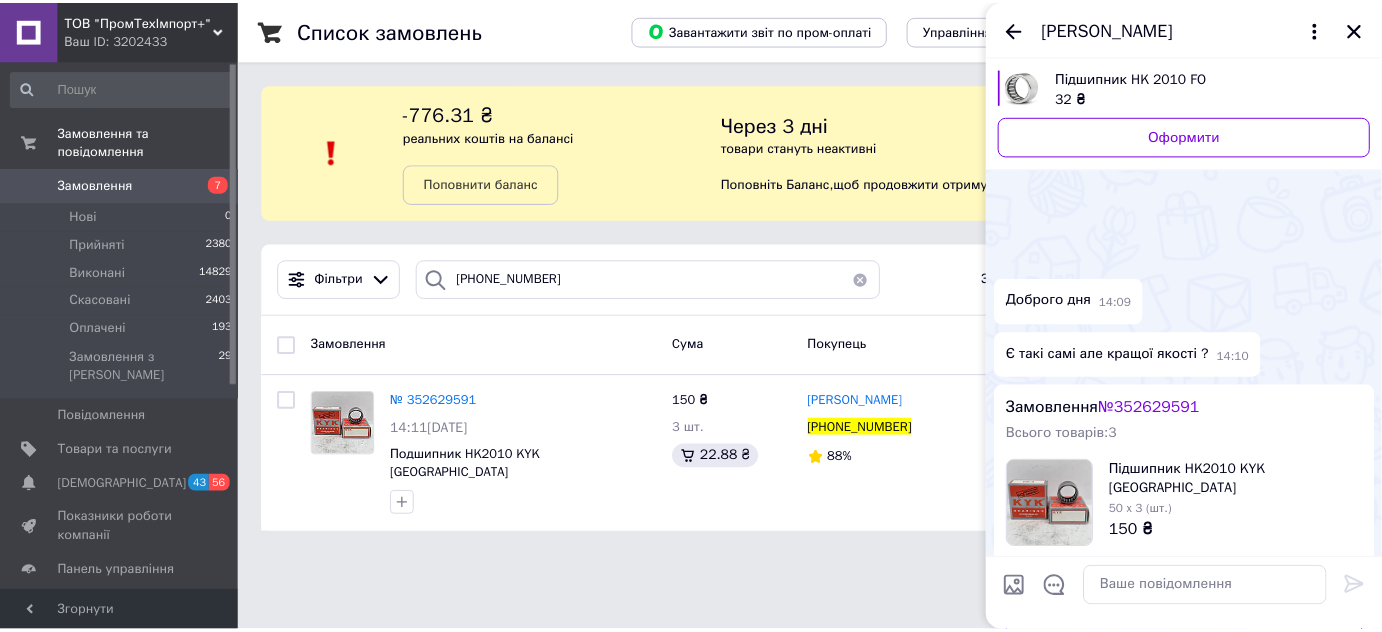 scroll, scrollTop: 361, scrollLeft: 0, axis: vertical 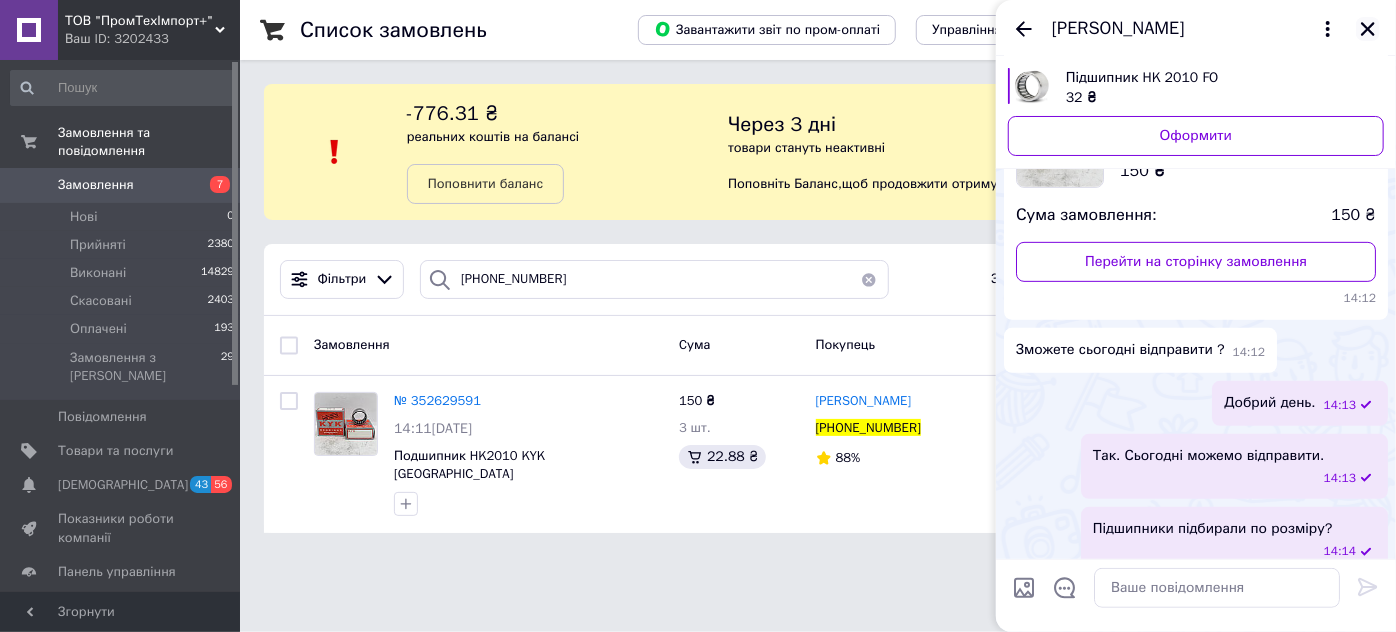 click 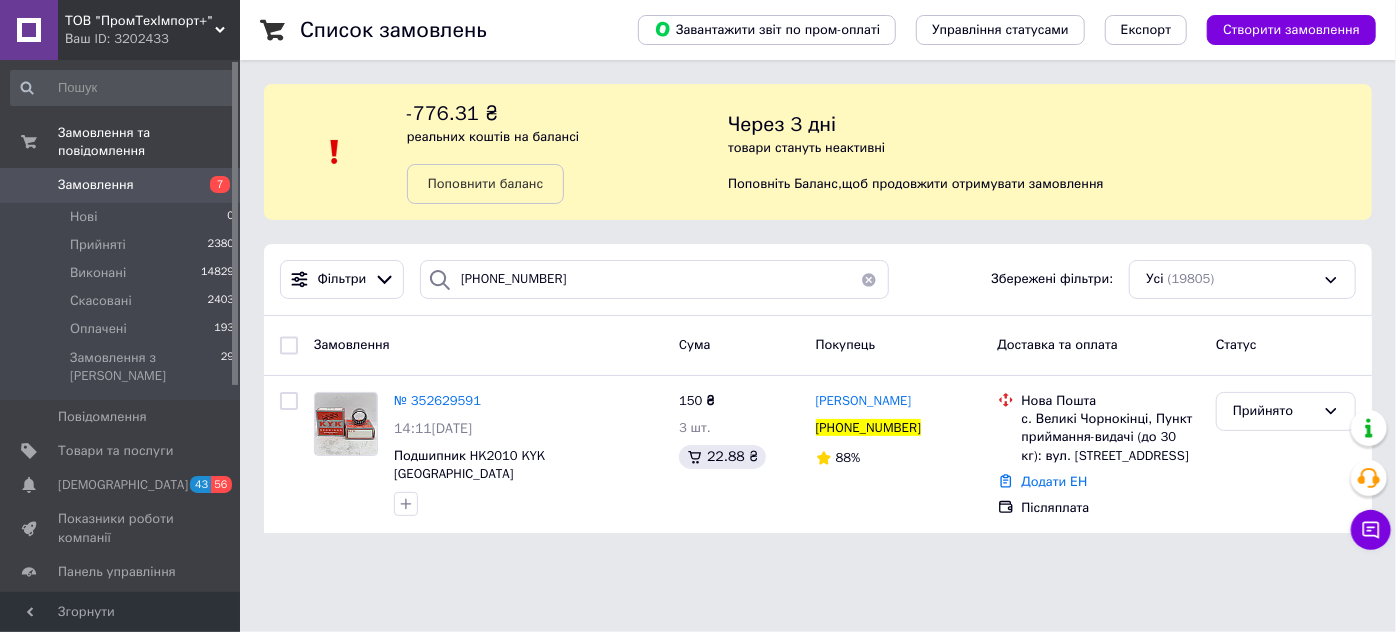 click on "Замовлення" at bounding box center (96, 185) 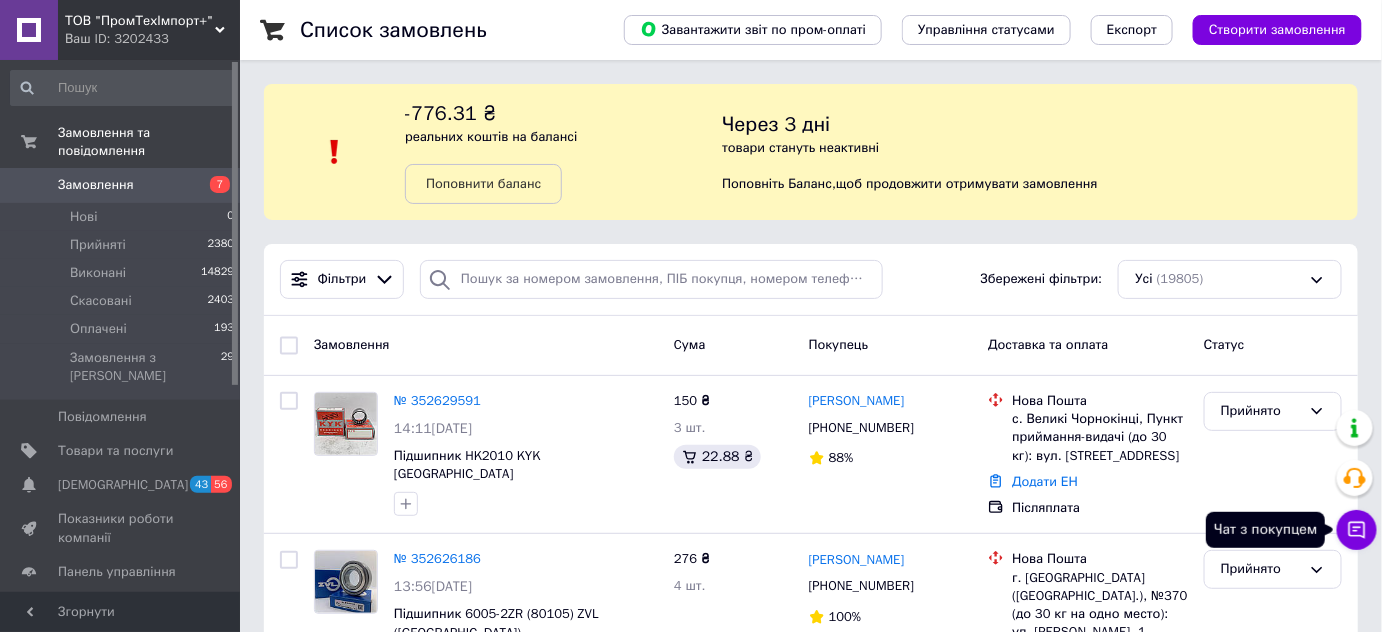 click 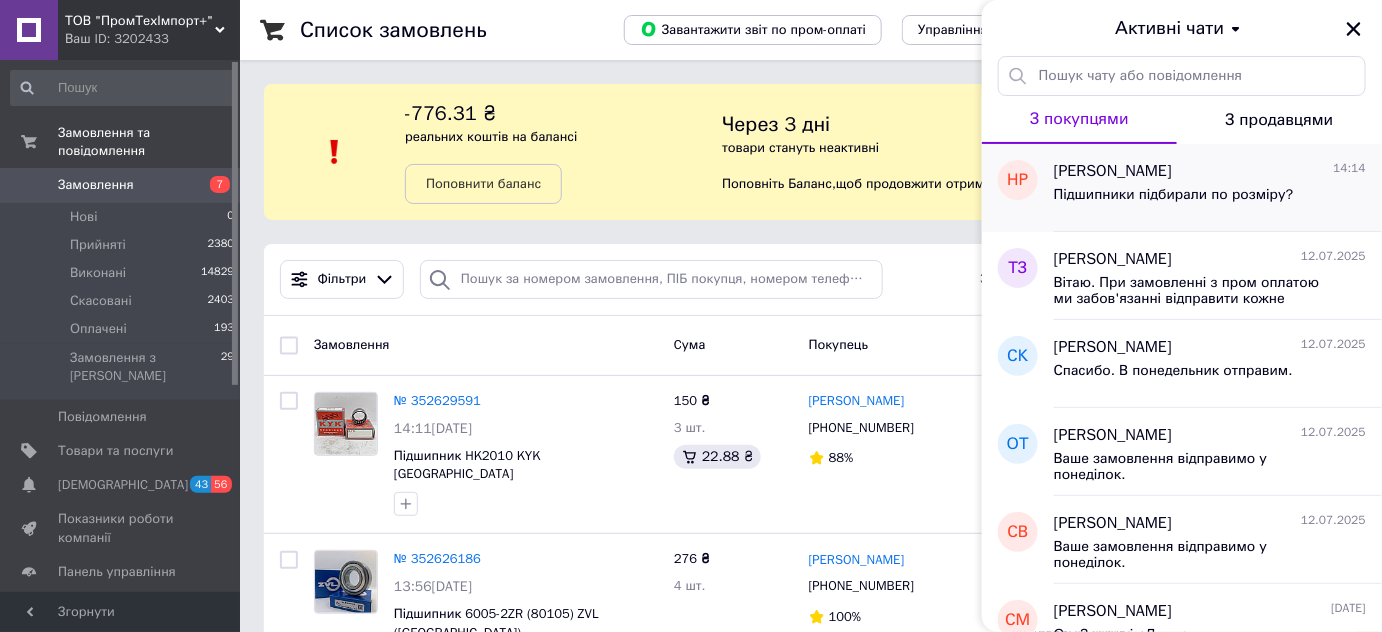 click on "Підшипники підбирали по розміру?" at bounding box center (1174, 195) 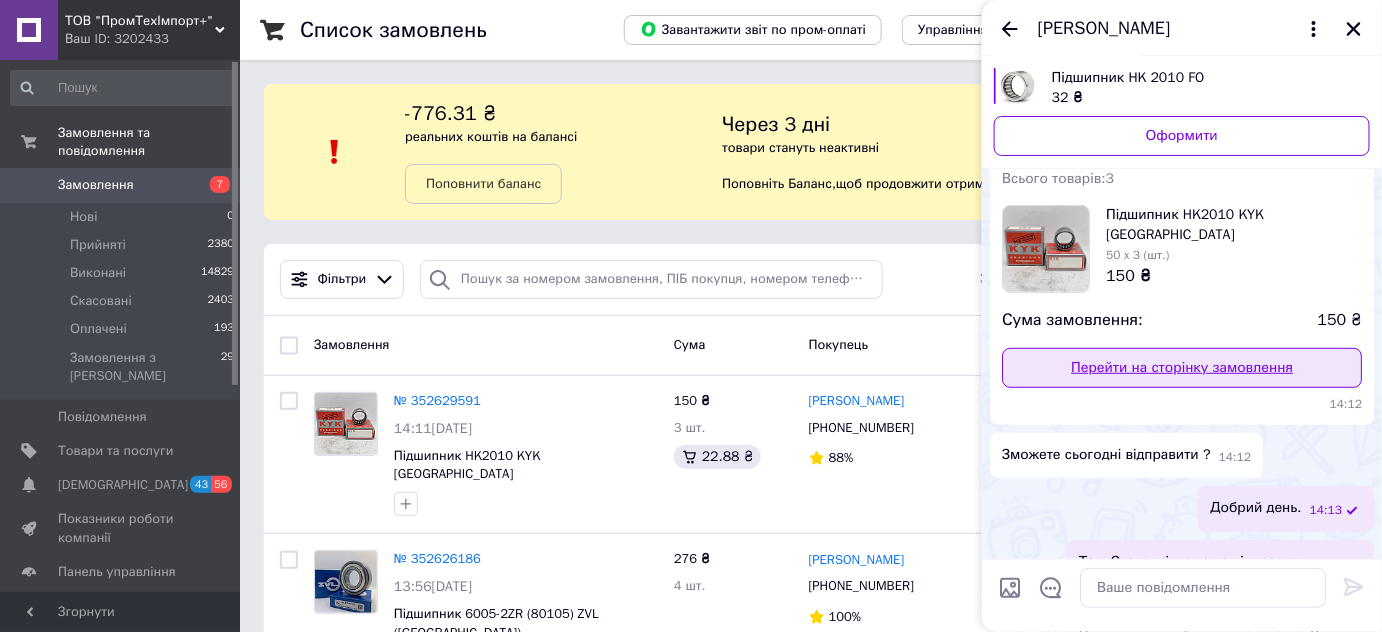scroll, scrollTop: 310, scrollLeft: 0, axis: vertical 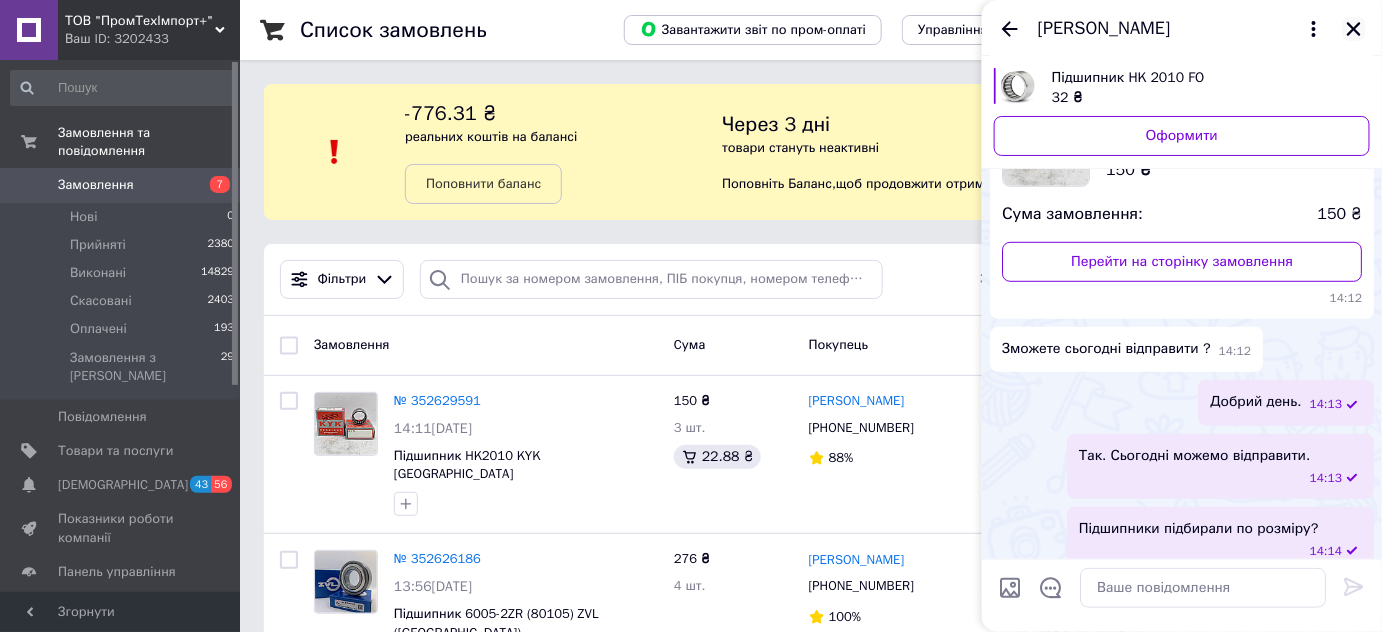 click 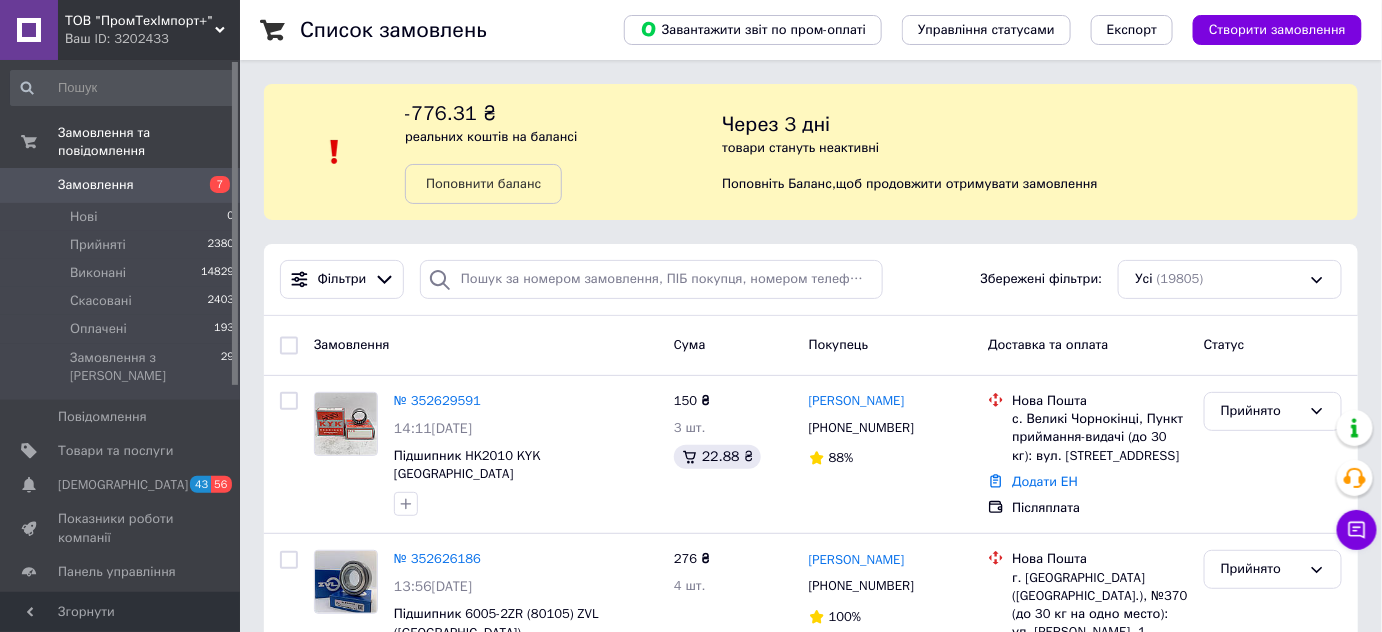 click on "Замовлення" at bounding box center [121, 185] 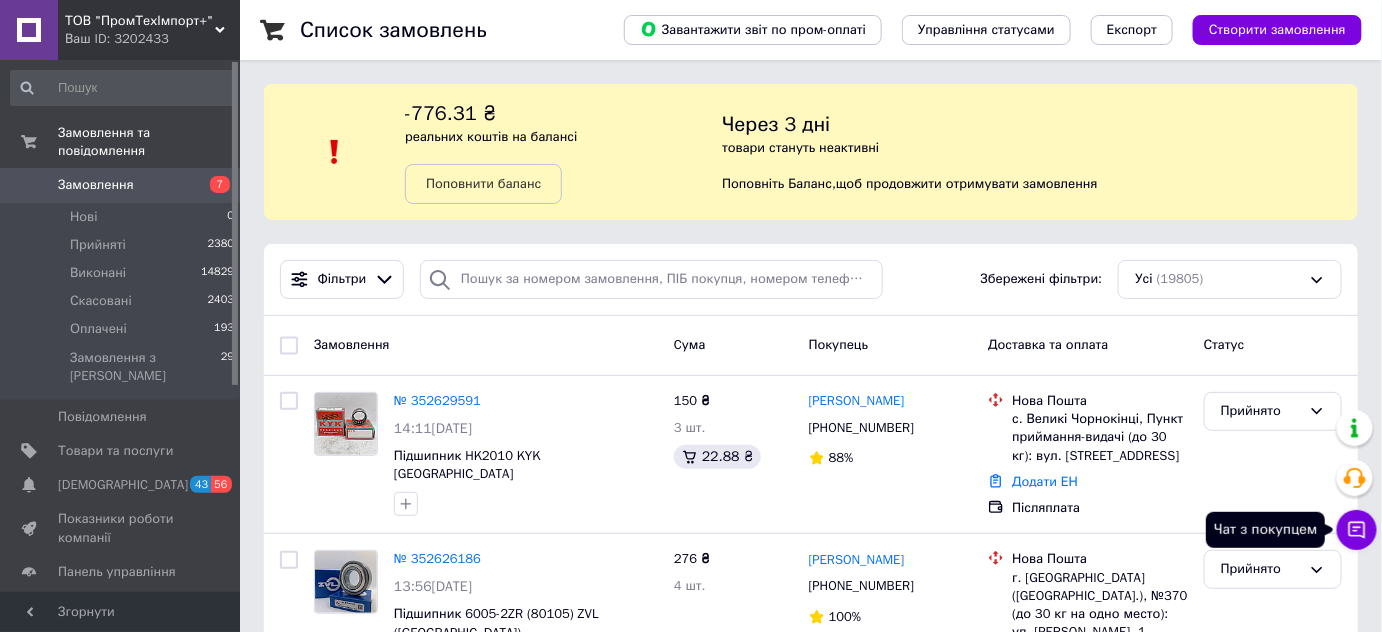 click on "Чат з покупцем" at bounding box center [1357, 530] 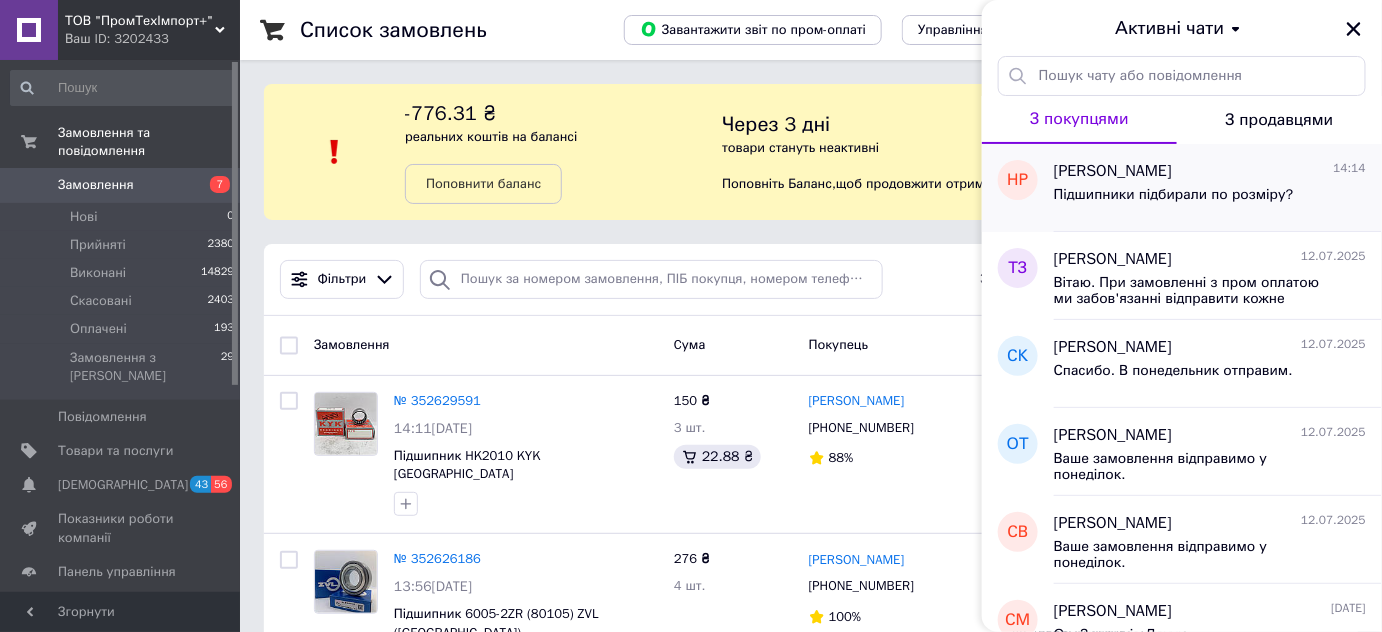 click on "[PERSON_NAME]" at bounding box center (1113, 171) 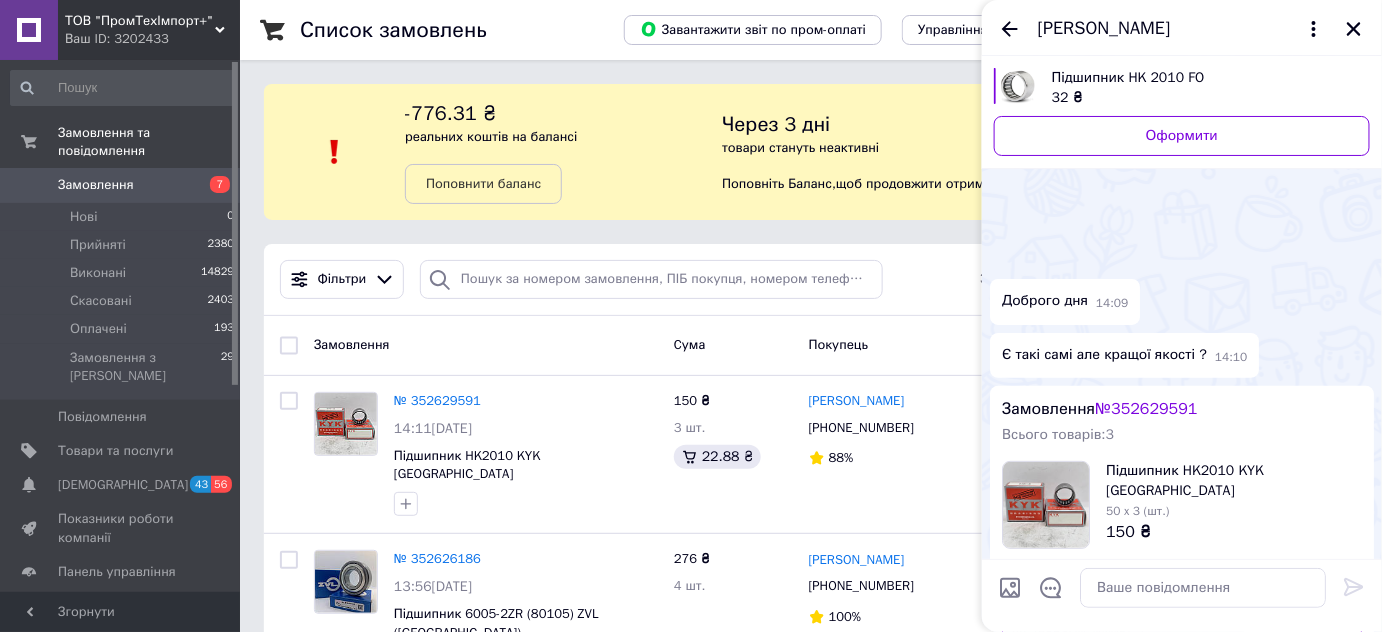 scroll, scrollTop: 361, scrollLeft: 0, axis: vertical 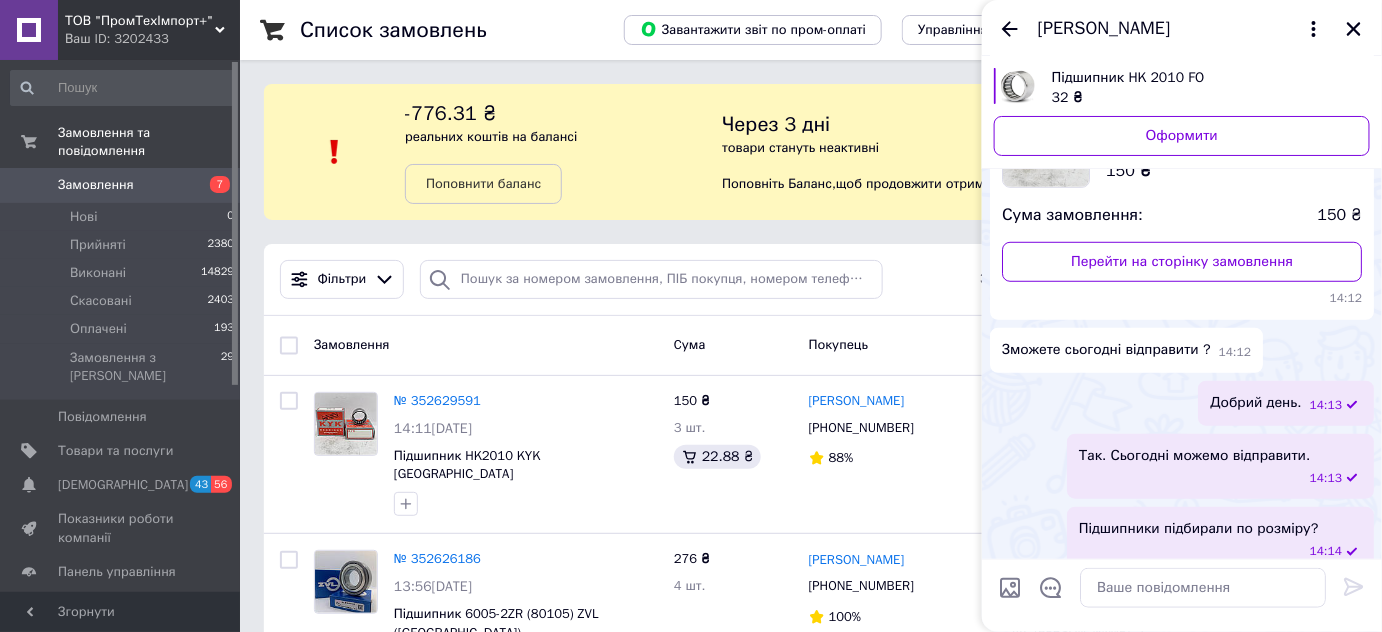 click at bounding box center [1354, 29] 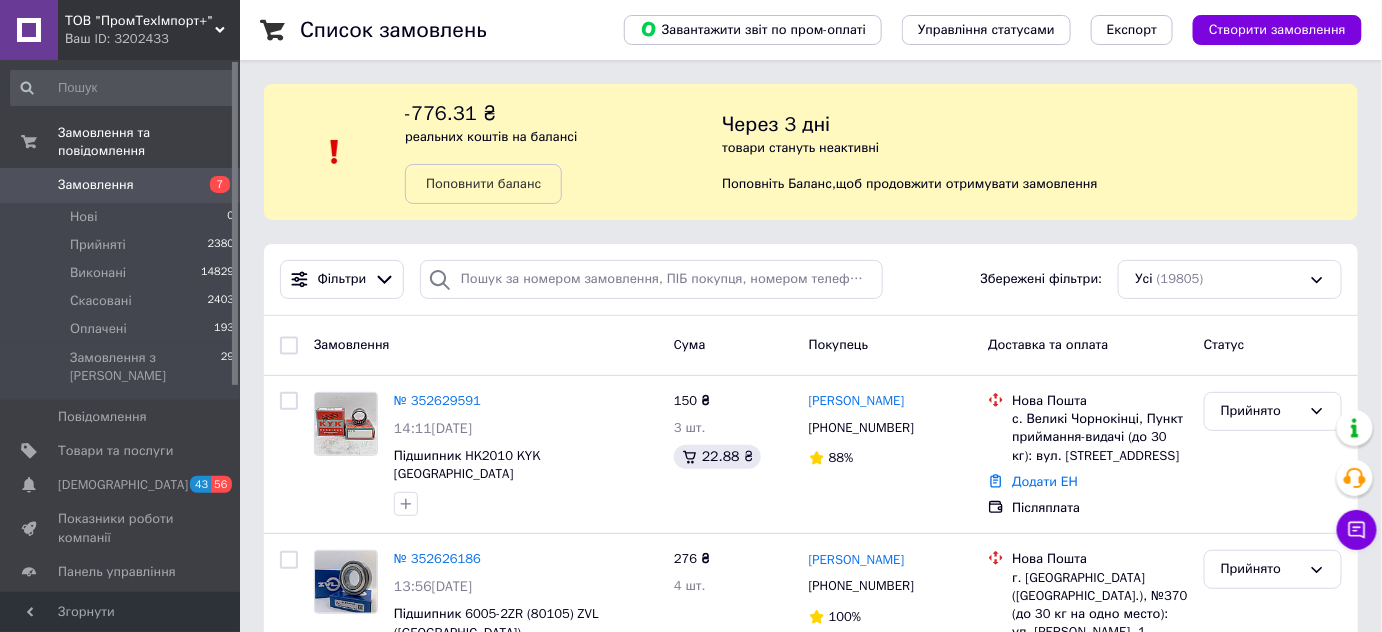 click on "Замовлення" at bounding box center (121, 185) 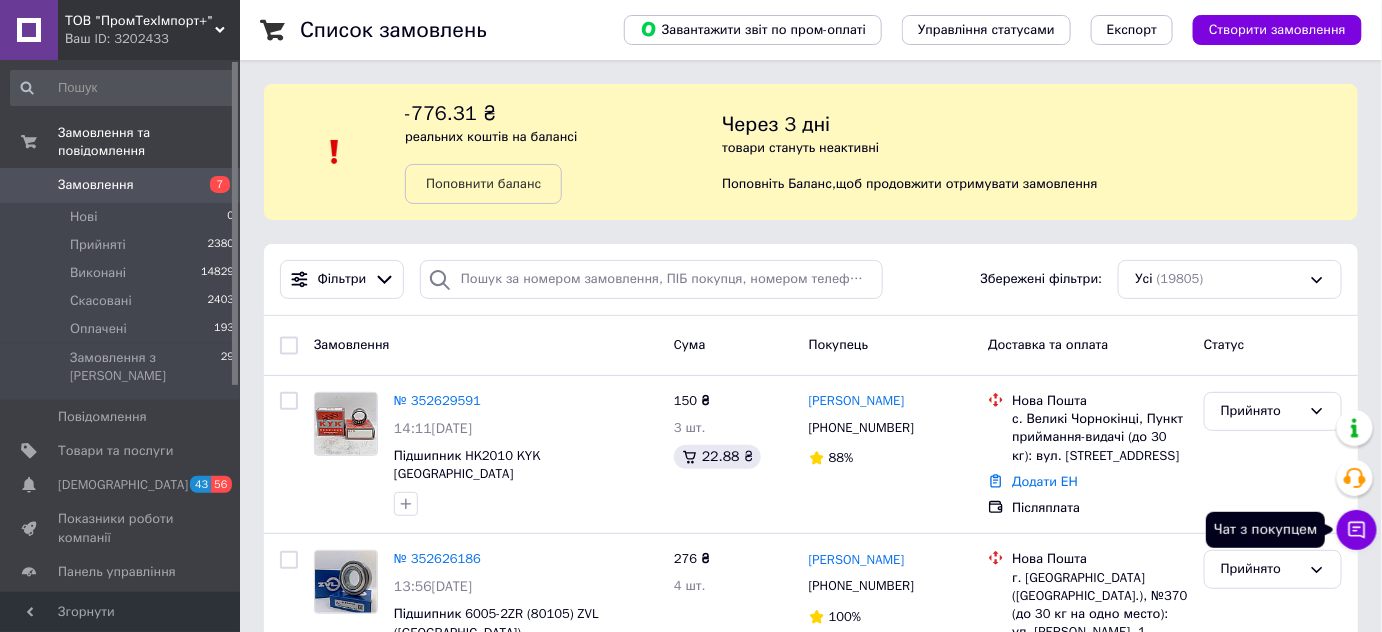 click on "Чат з покупцем" at bounding box center [1357, 530] 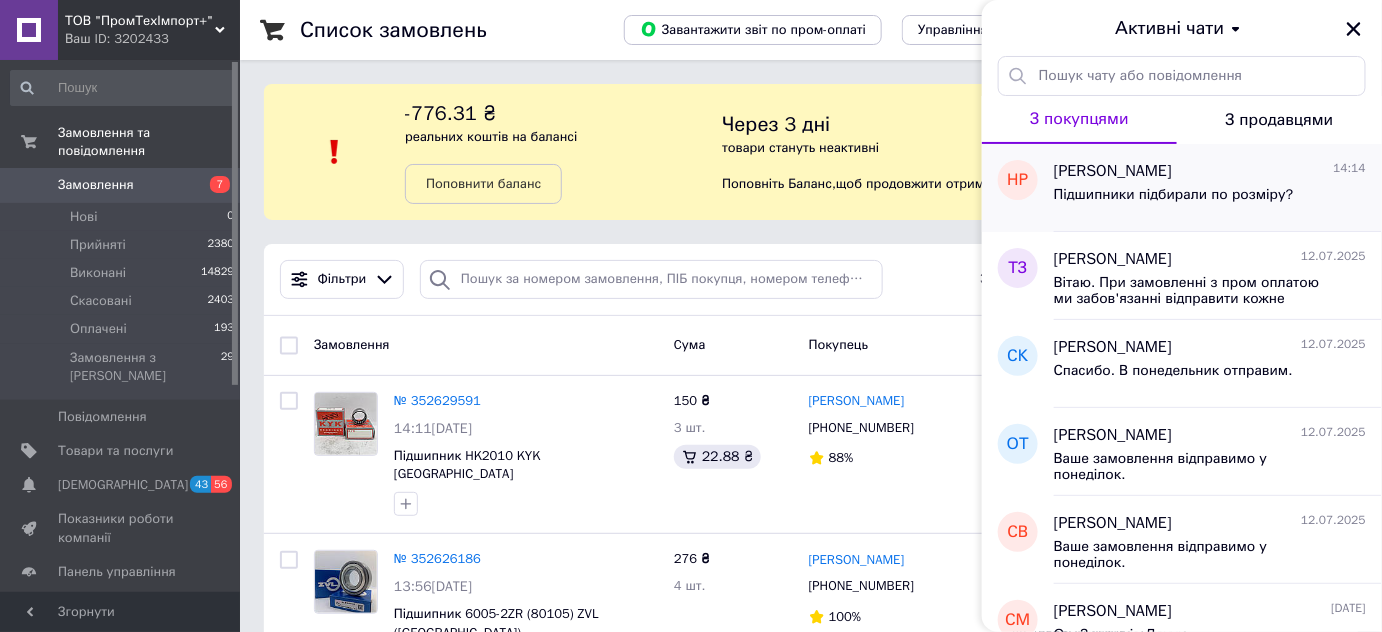 click on "Підшипники підбирали по розміру?" at bounding box center [1174, 195] 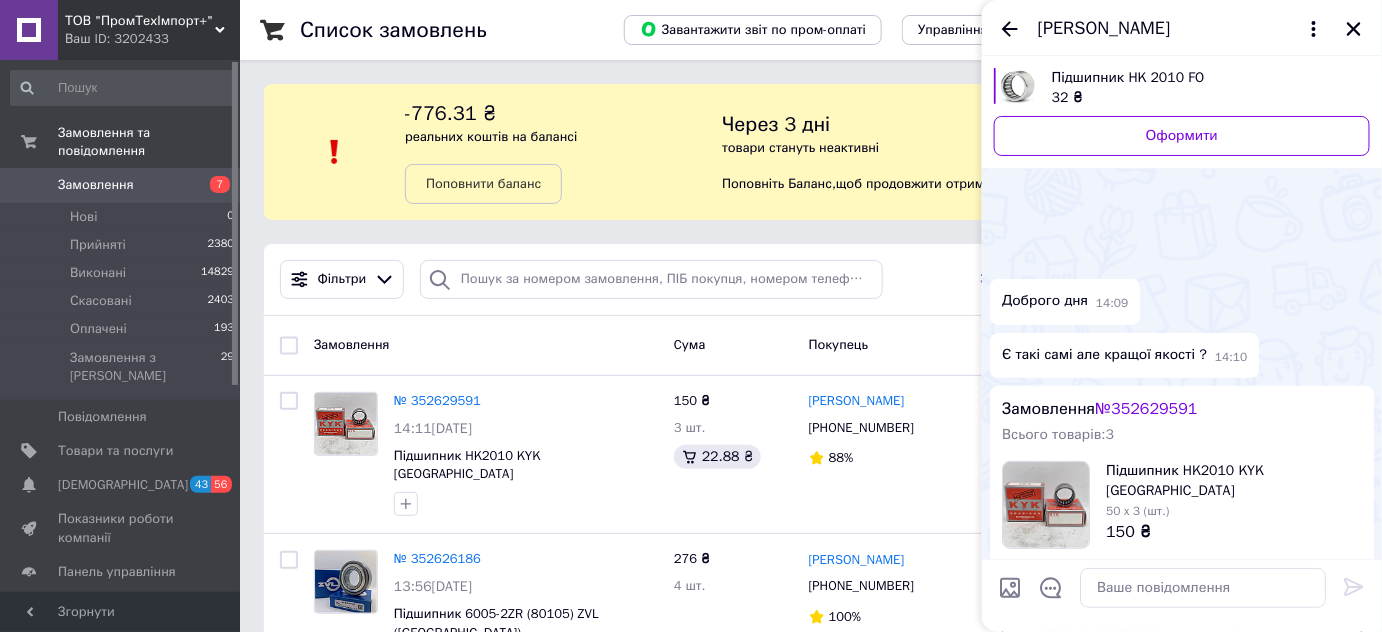 scroll, scrollTop: 361, scrollLeft: 0, axis: vertical 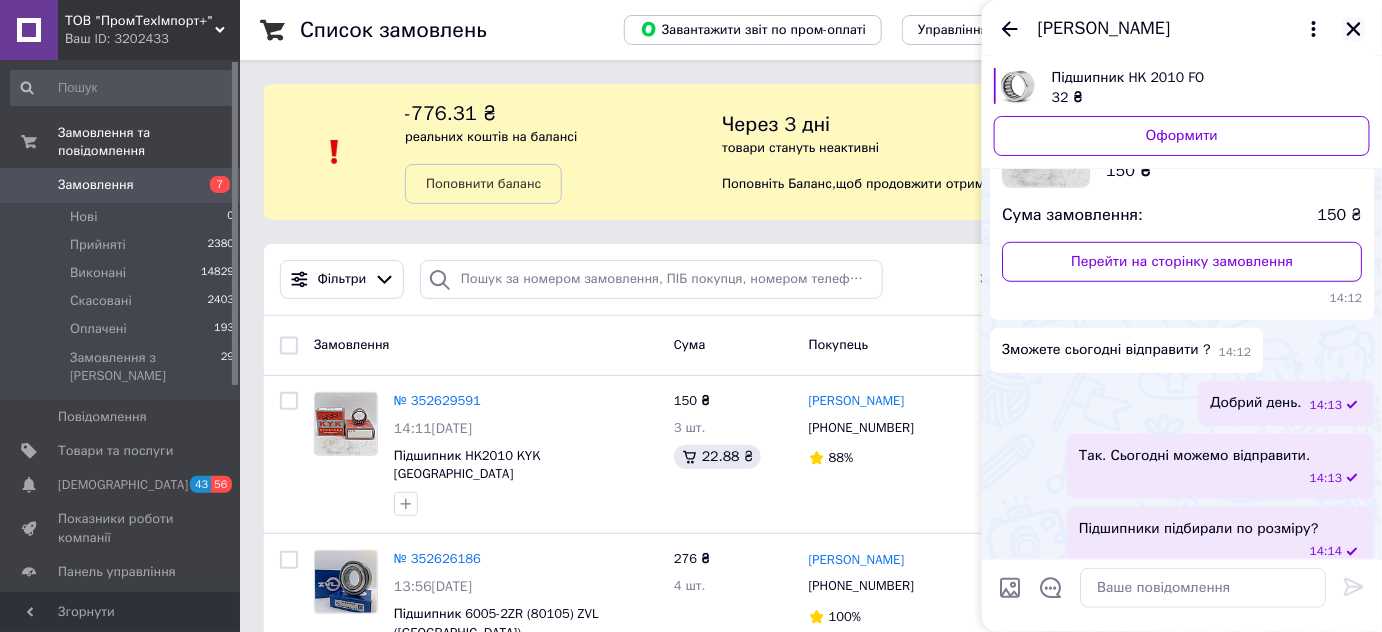 click 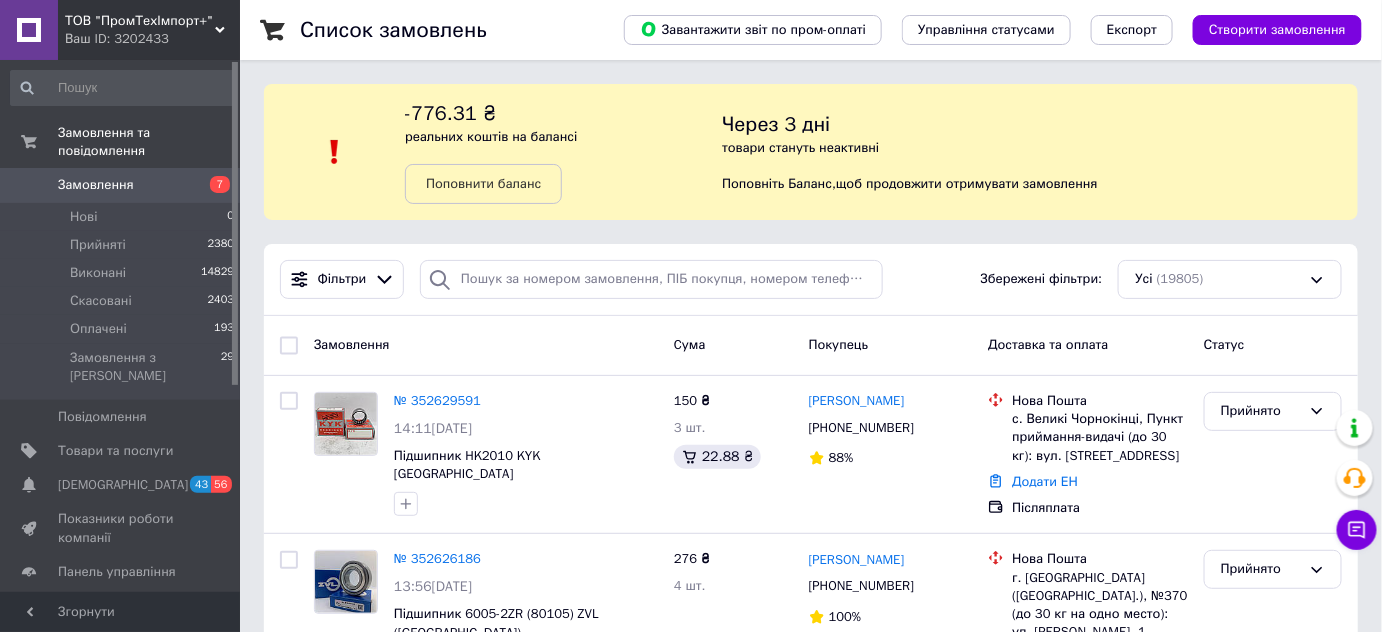 click on "Замовлення" at bounding box center (121, 185) 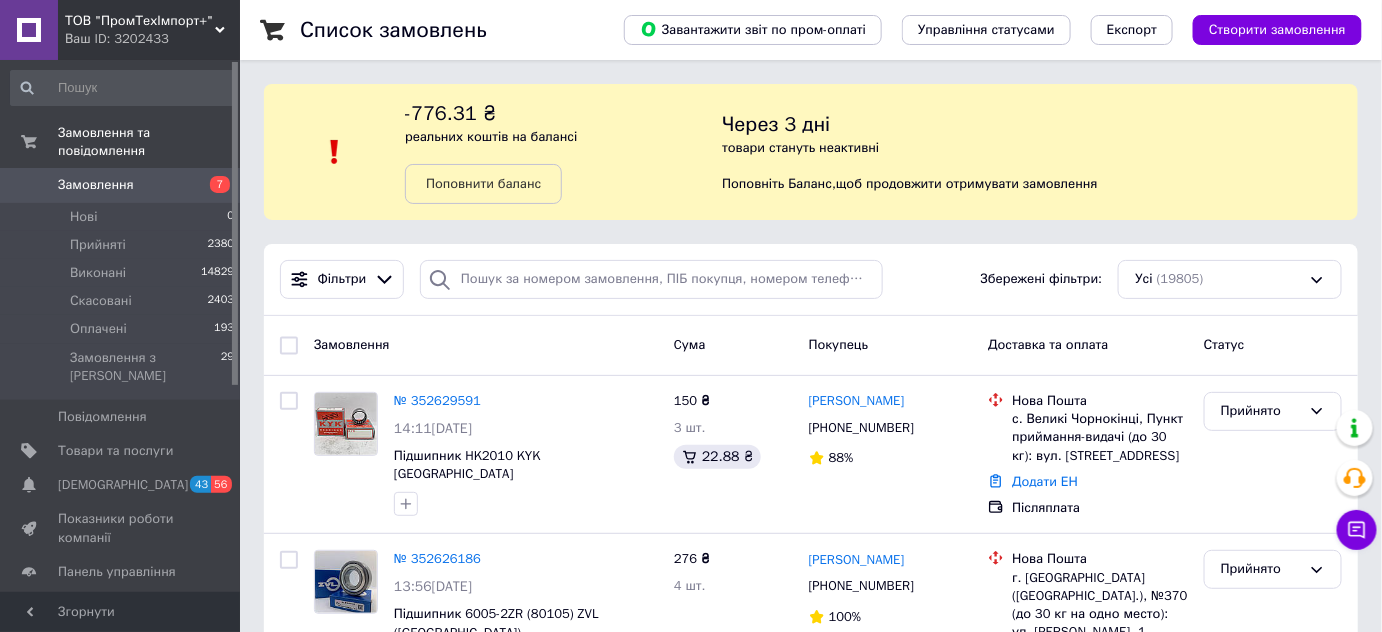 click on "Замовлення" at bounding box center (121, 185) 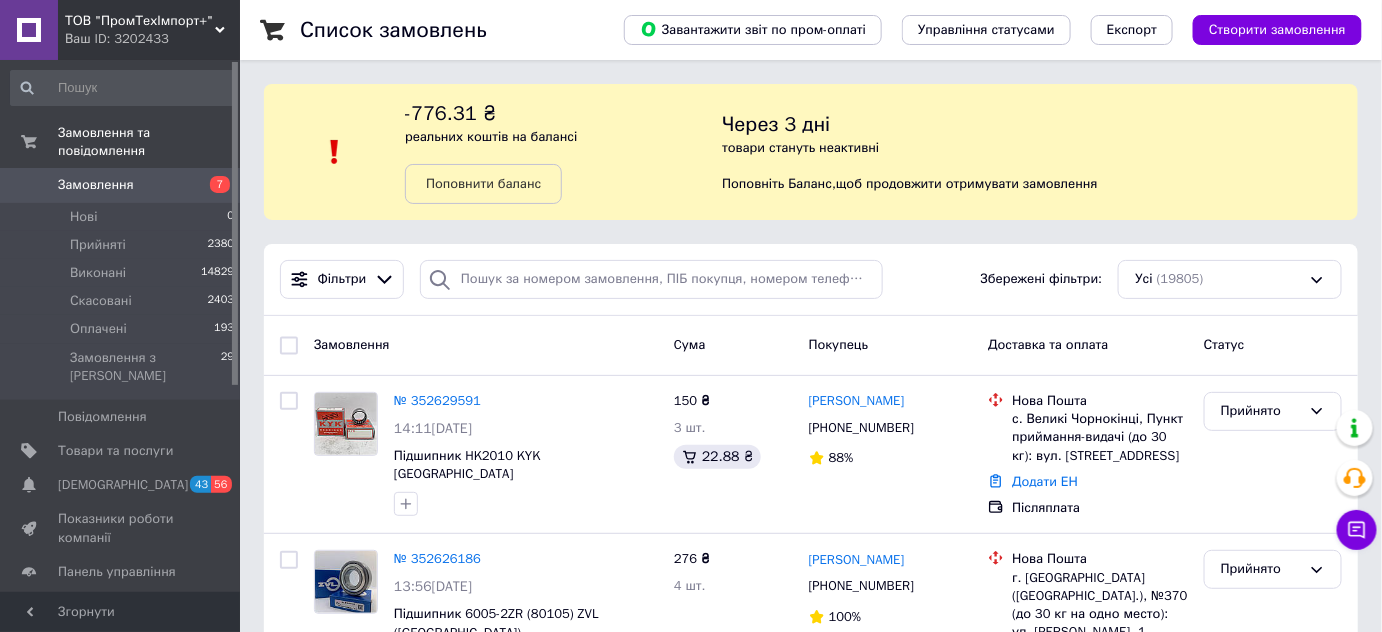click on "Замовлення" at bounding box center (96, 185) 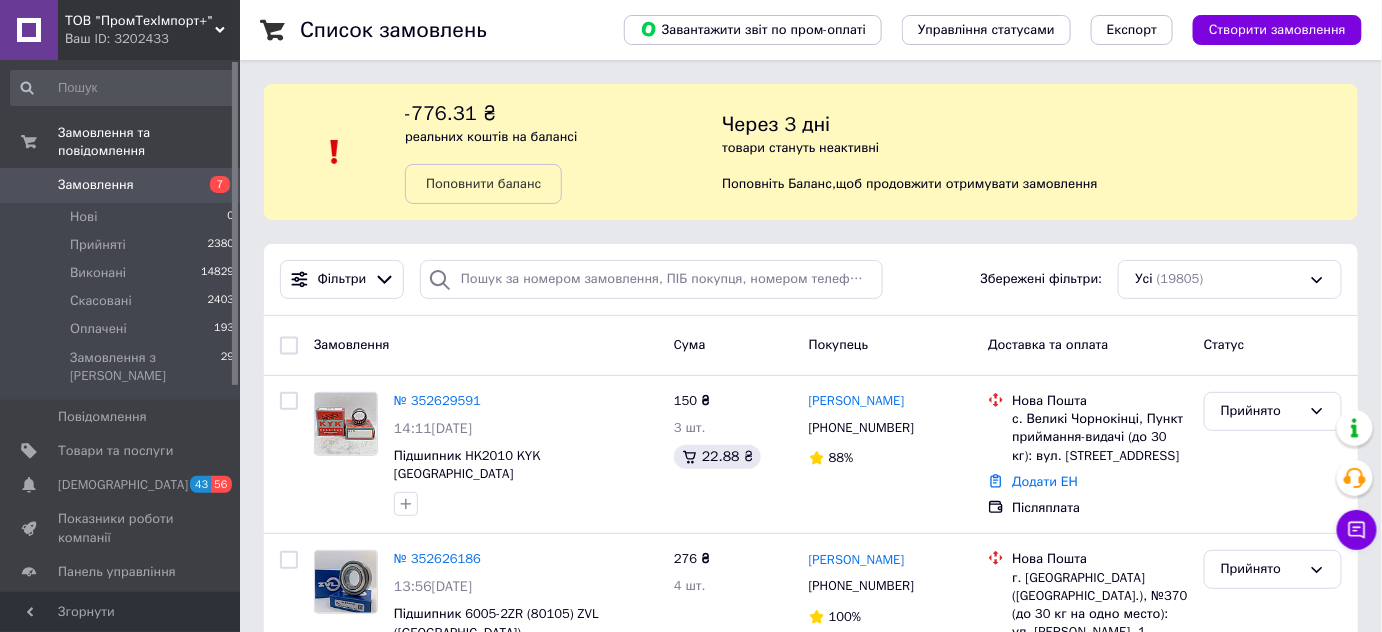 click on "Замовлення" at bounding box center (121, 185) 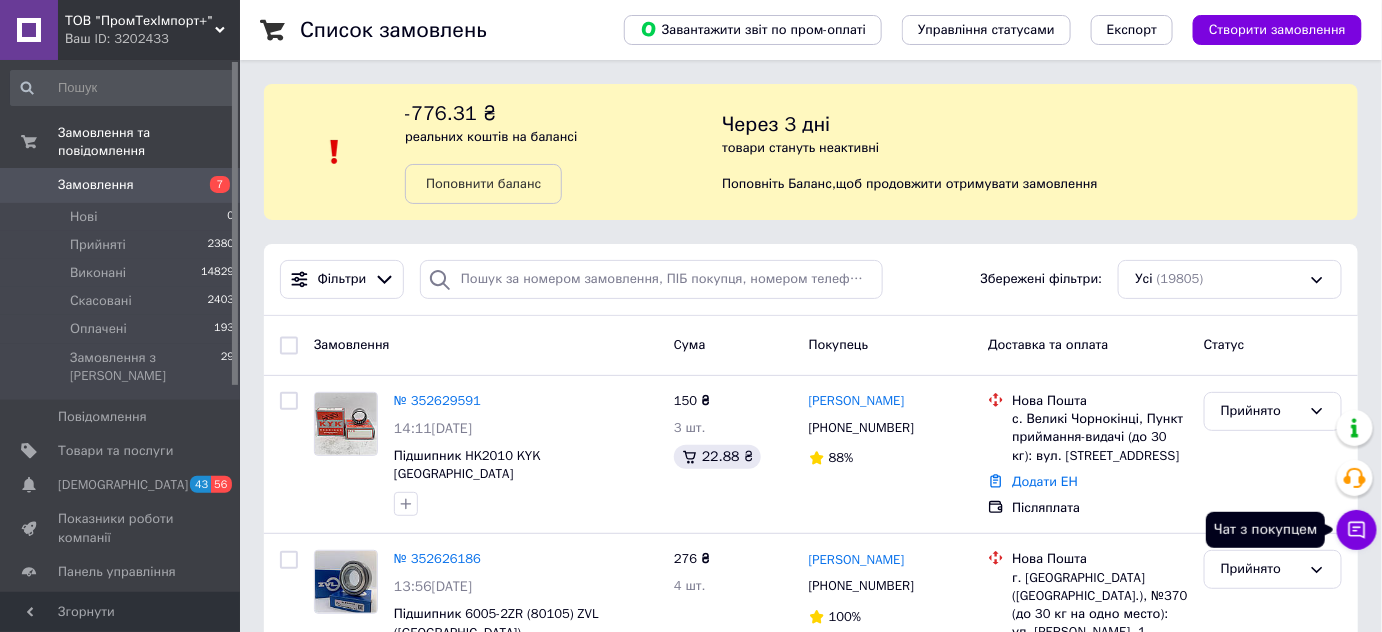 click 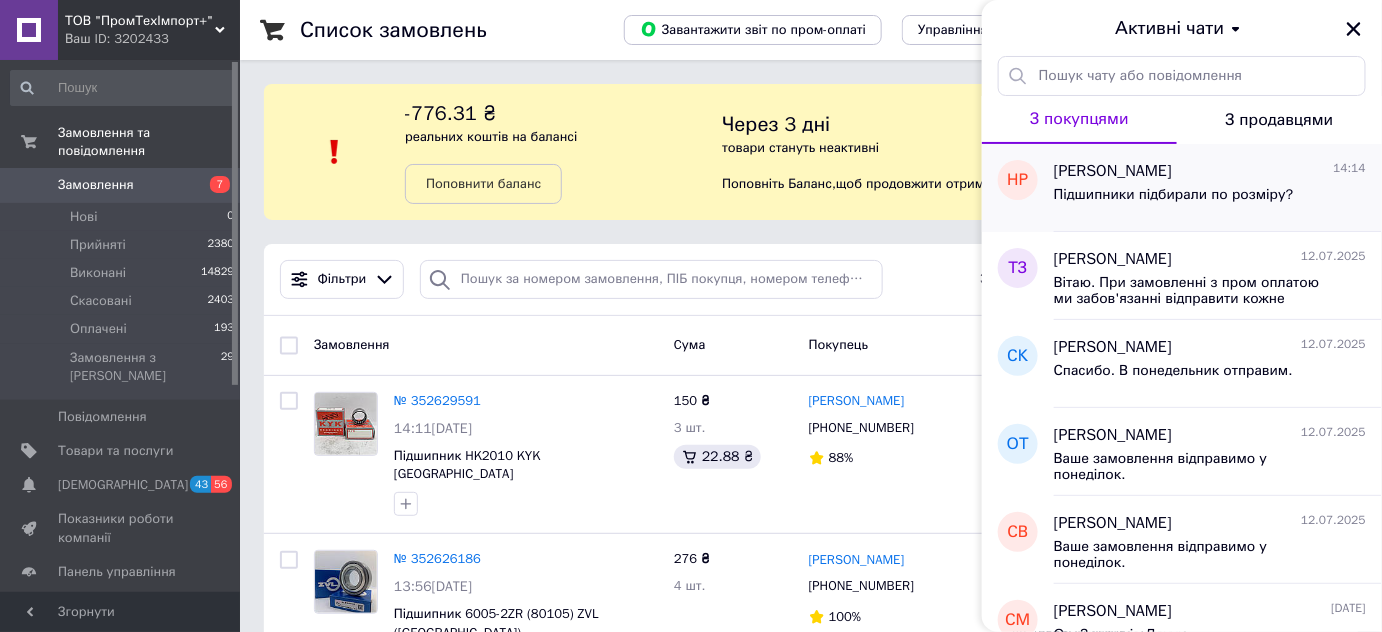 click on "Підшипники підбирали по розміру?" at bounding box center (1174, 201) 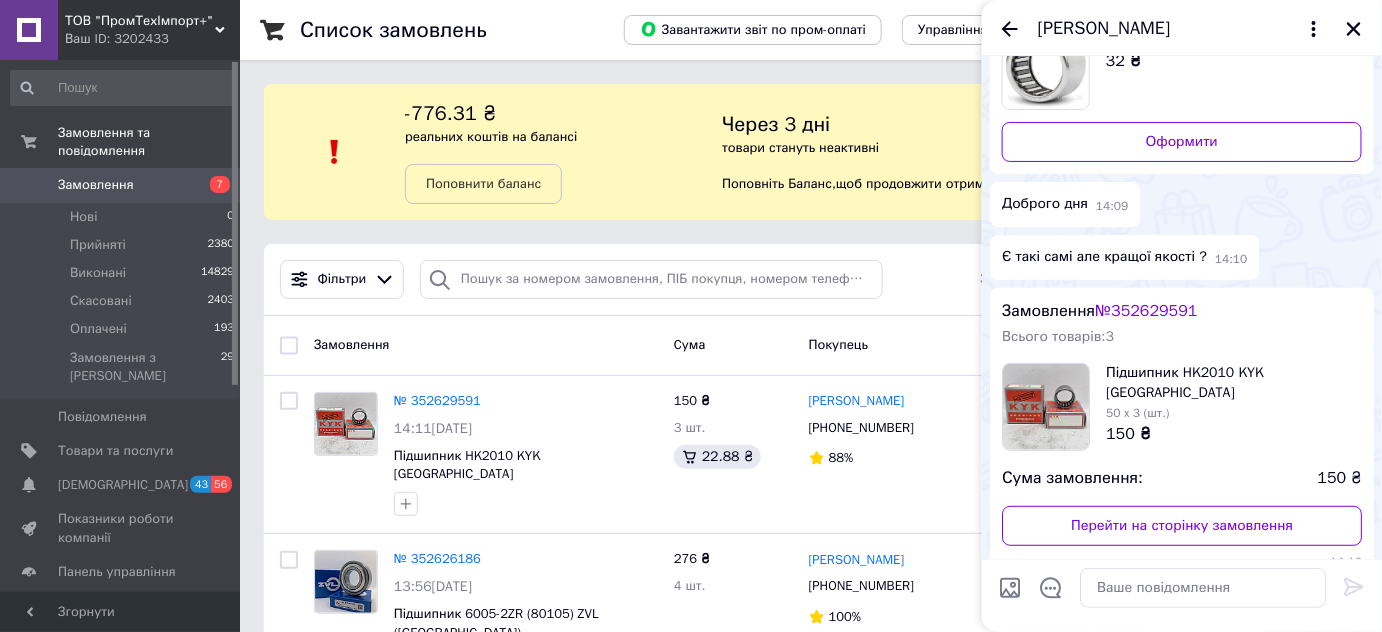 scroll, scrollTop: 310, scrollLeft: 0, axis: vertical 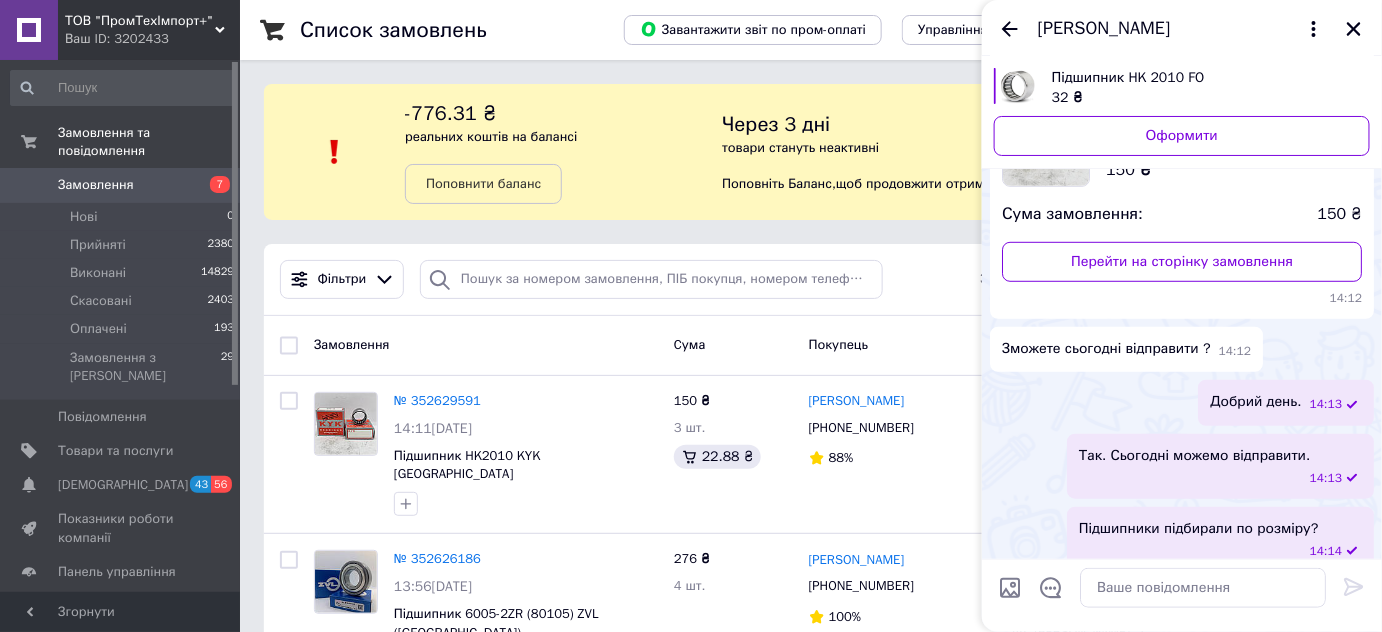 click on "Замовлення" at bounding box center (486, 345) 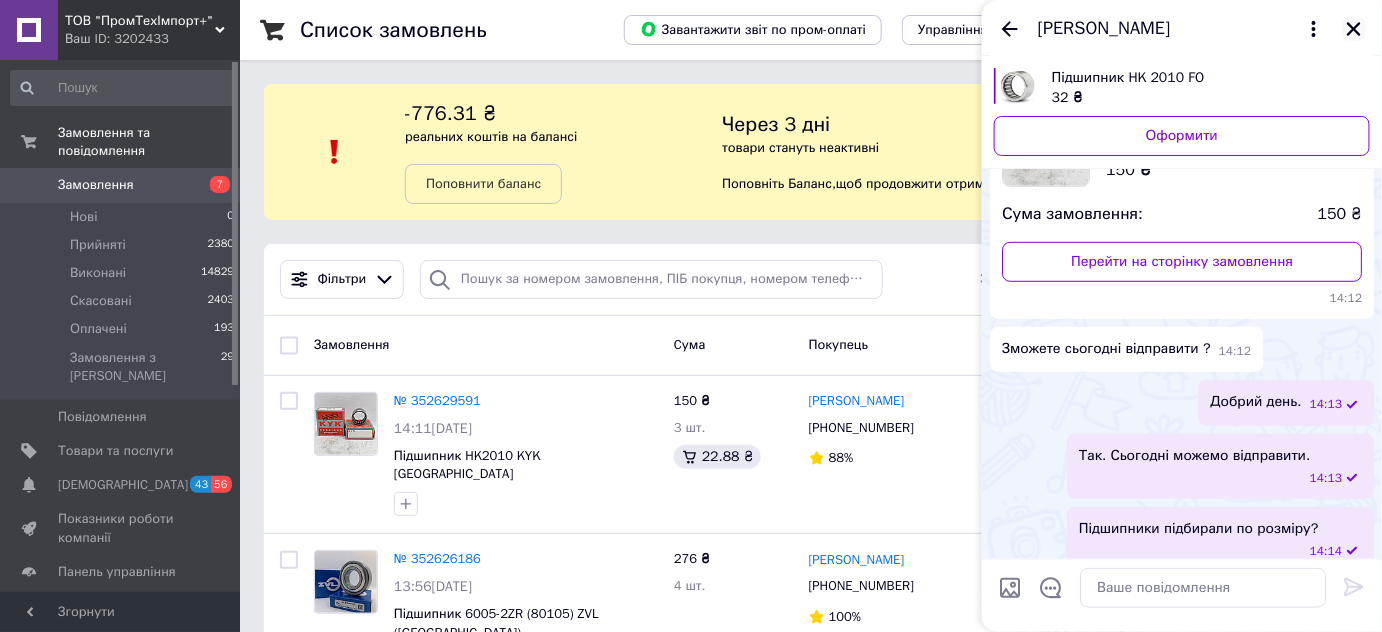 click 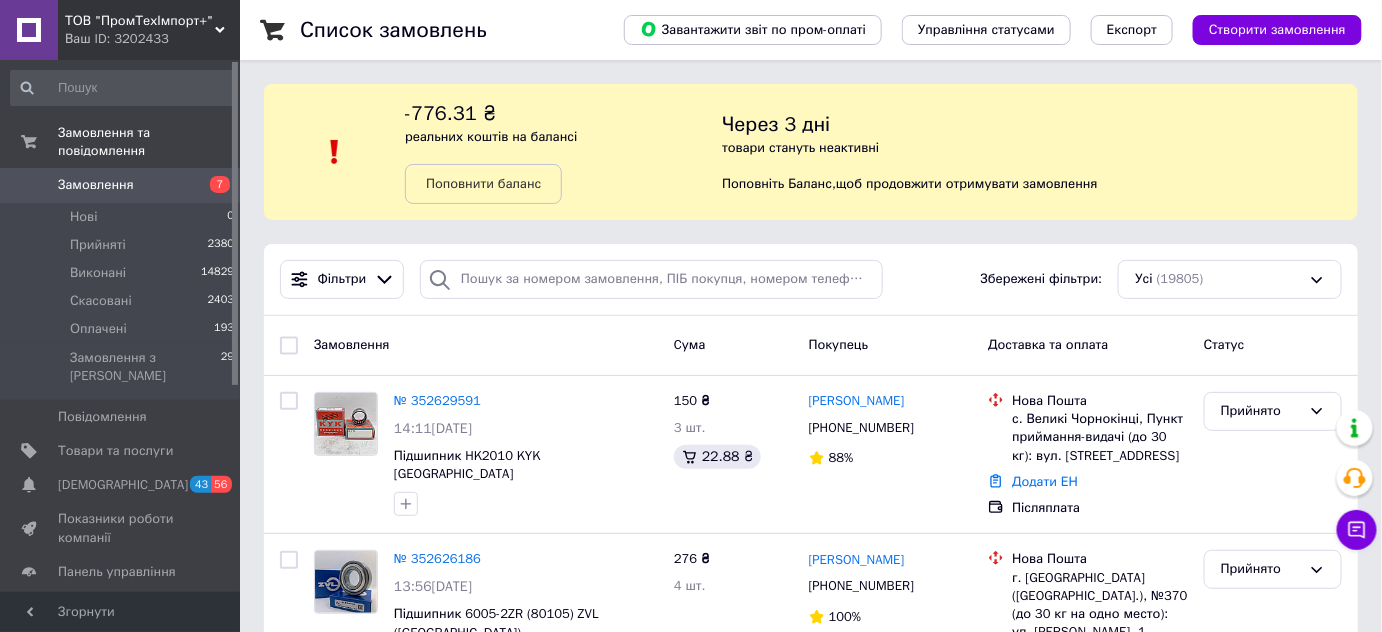 click on "Замовлення" at bounding box center [96, 185] 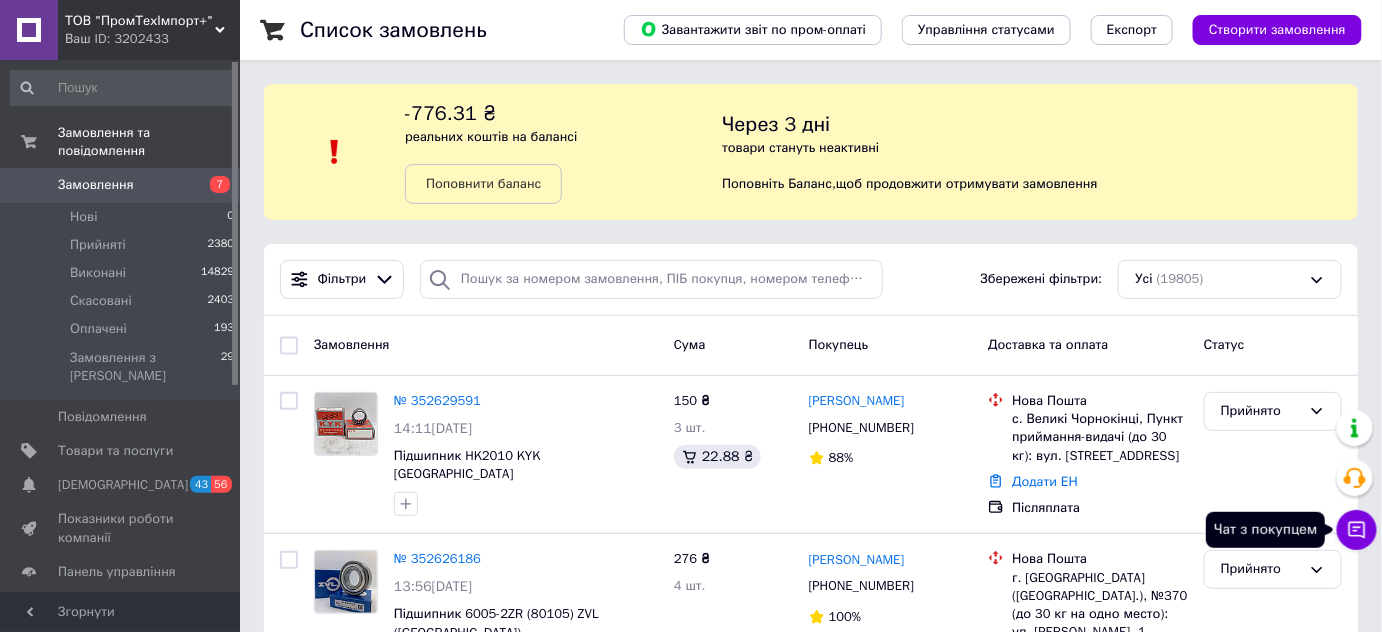 click 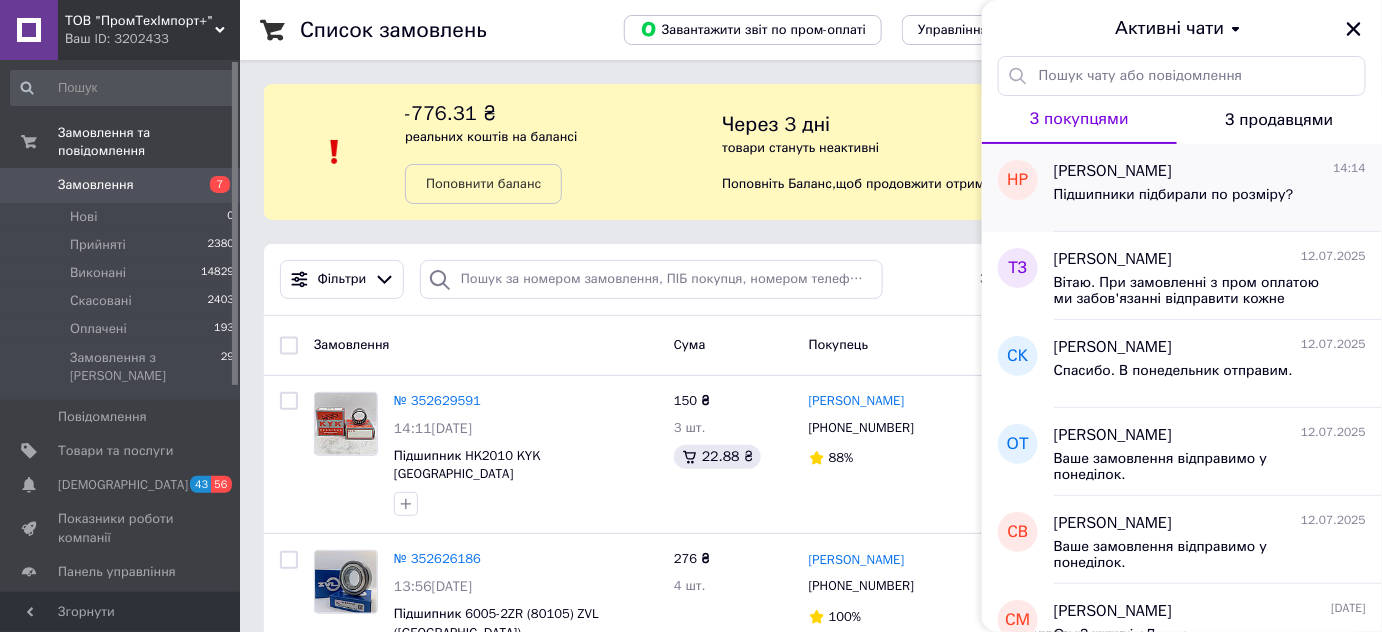 click on "Підшипники підбирали по розміру?" at bounding box center [1174, 201] 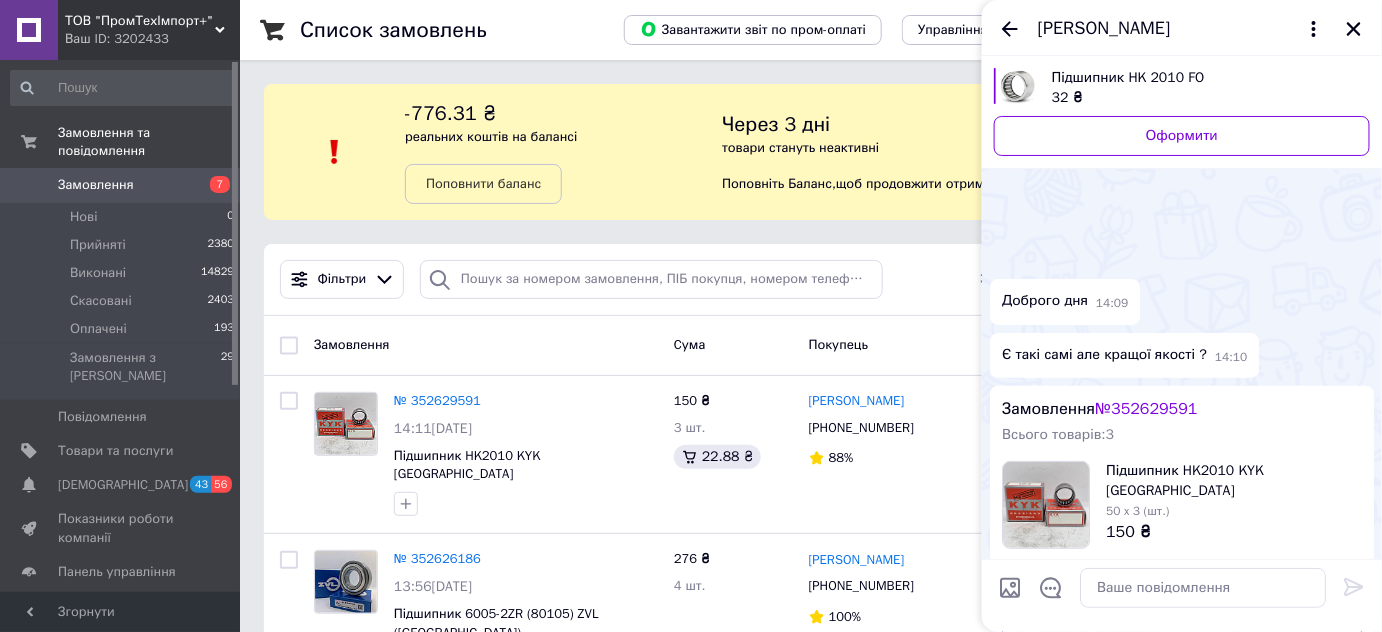 scroll, scrollTop: 361, scrollLeft: 0, axis: vertical 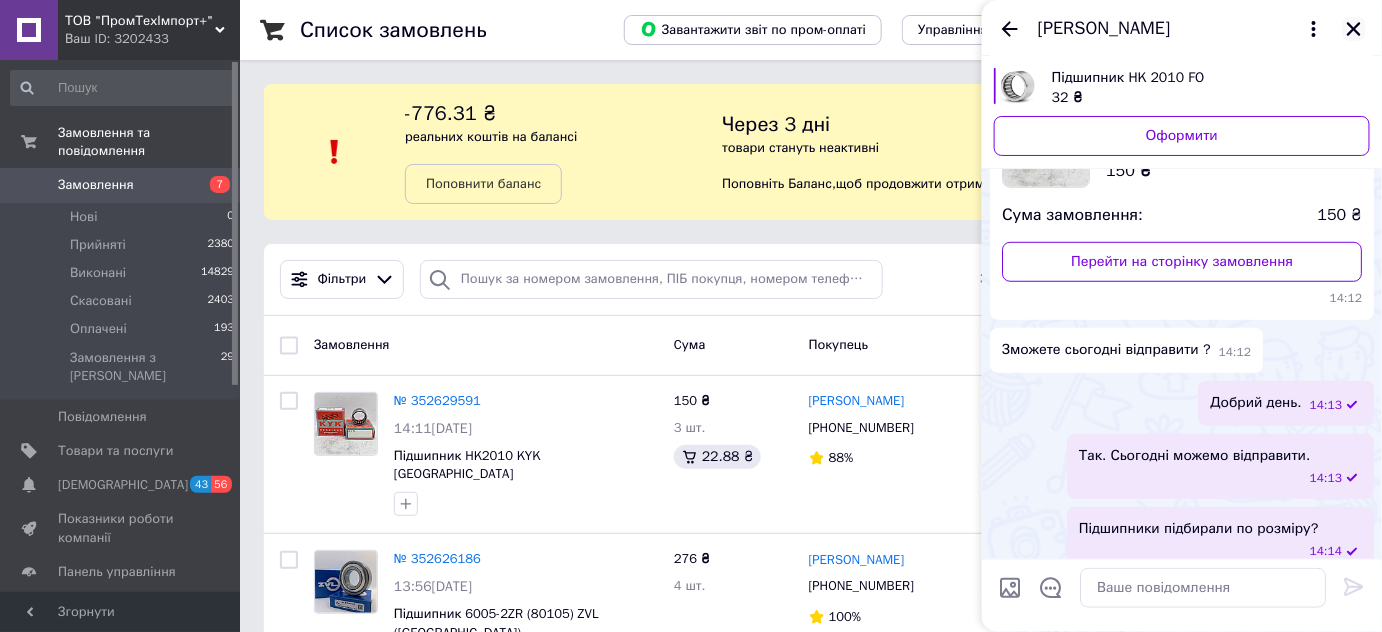 click 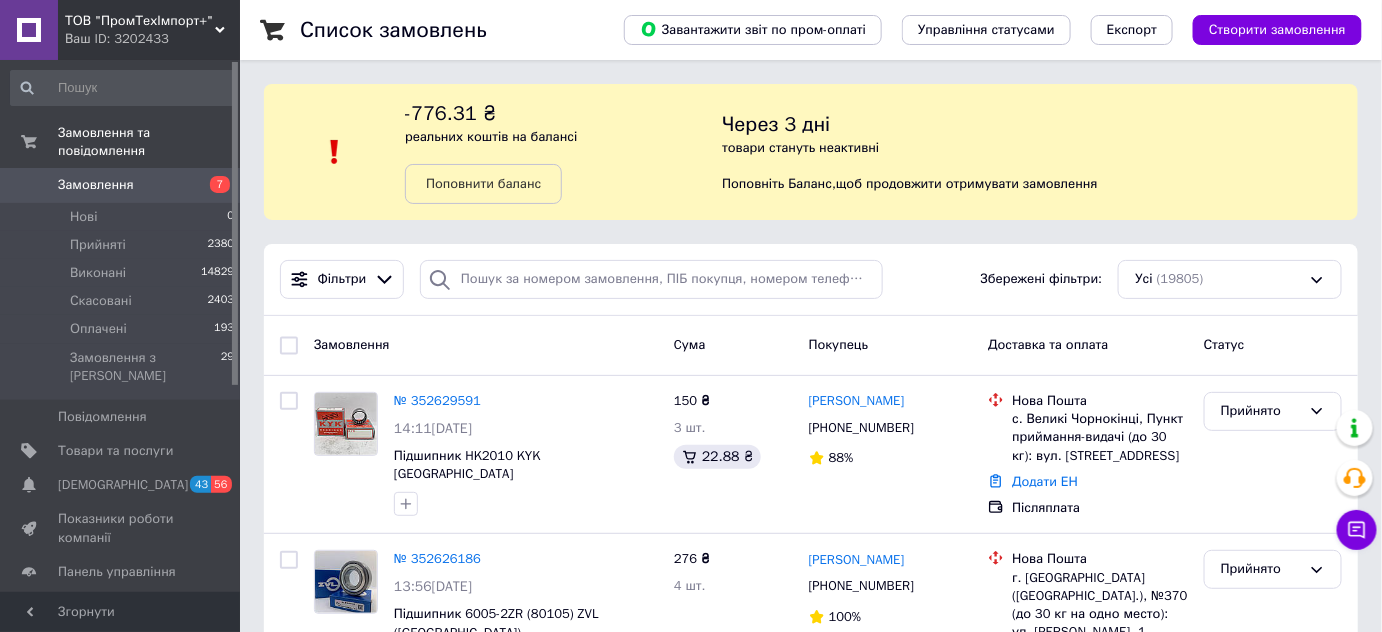 click on "Замовлення" at bounding box center [96, 185] 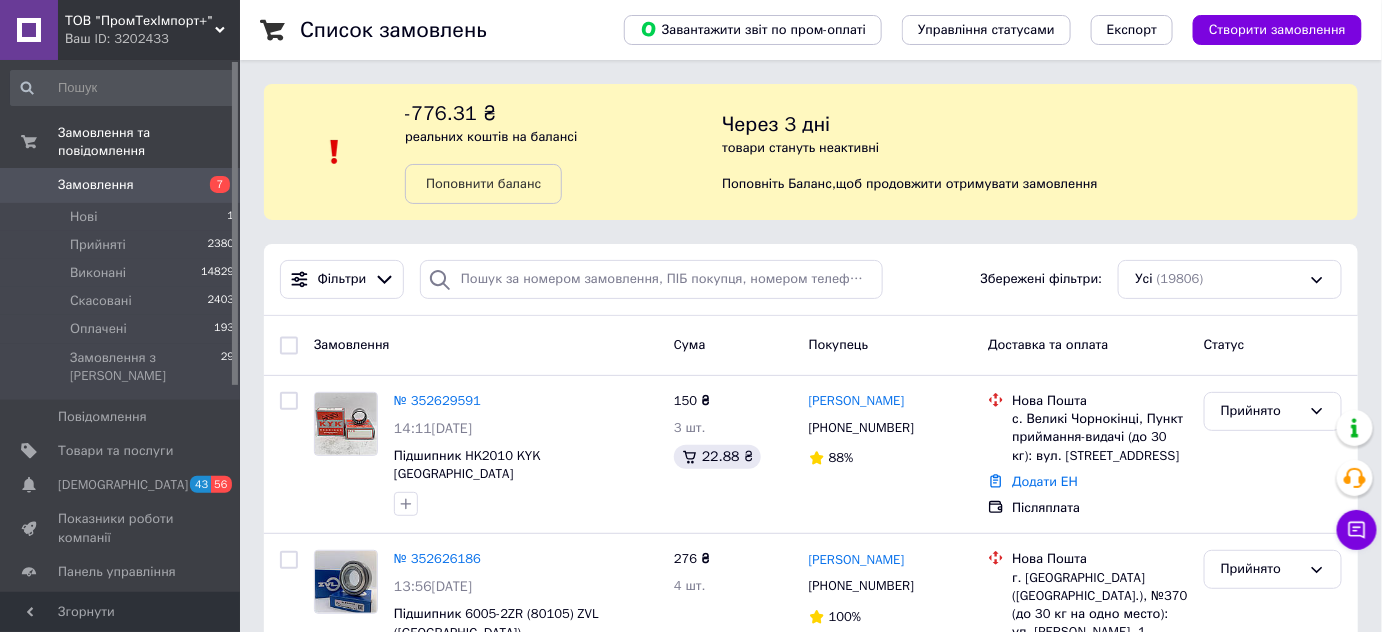 click on "Замовлення" at bounding box center [96, 185] 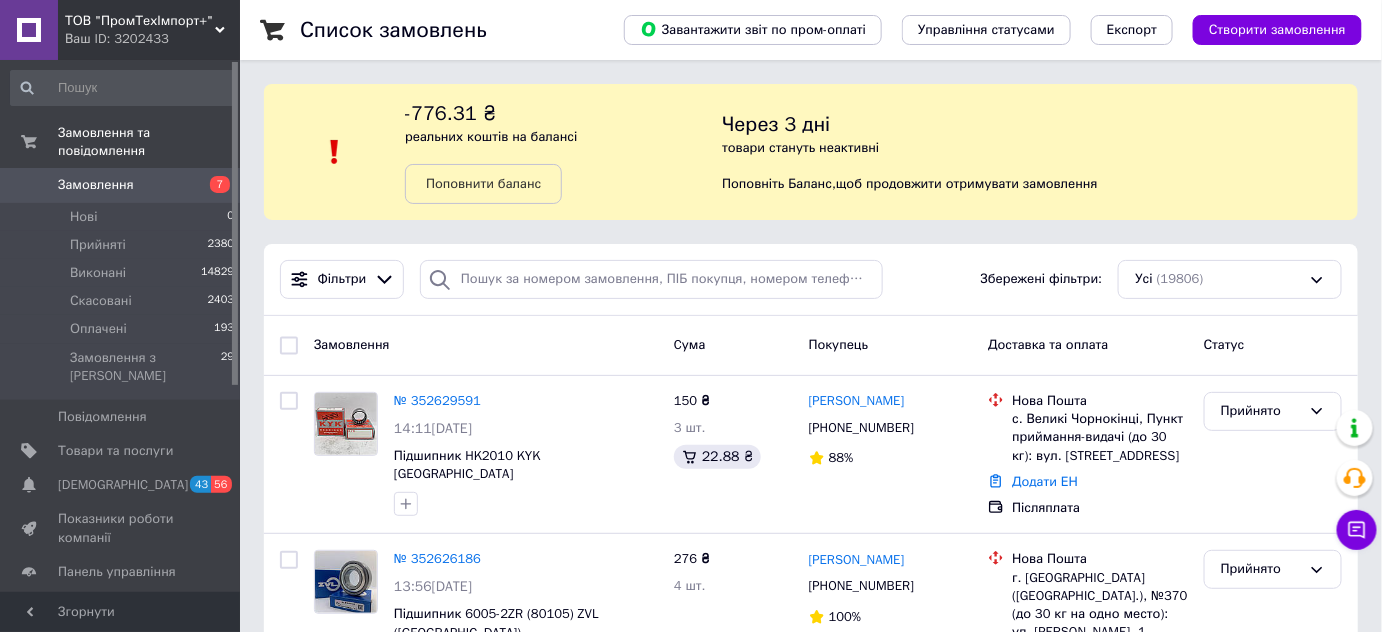 click on "Замовлення" at bounding box center (96, 185) 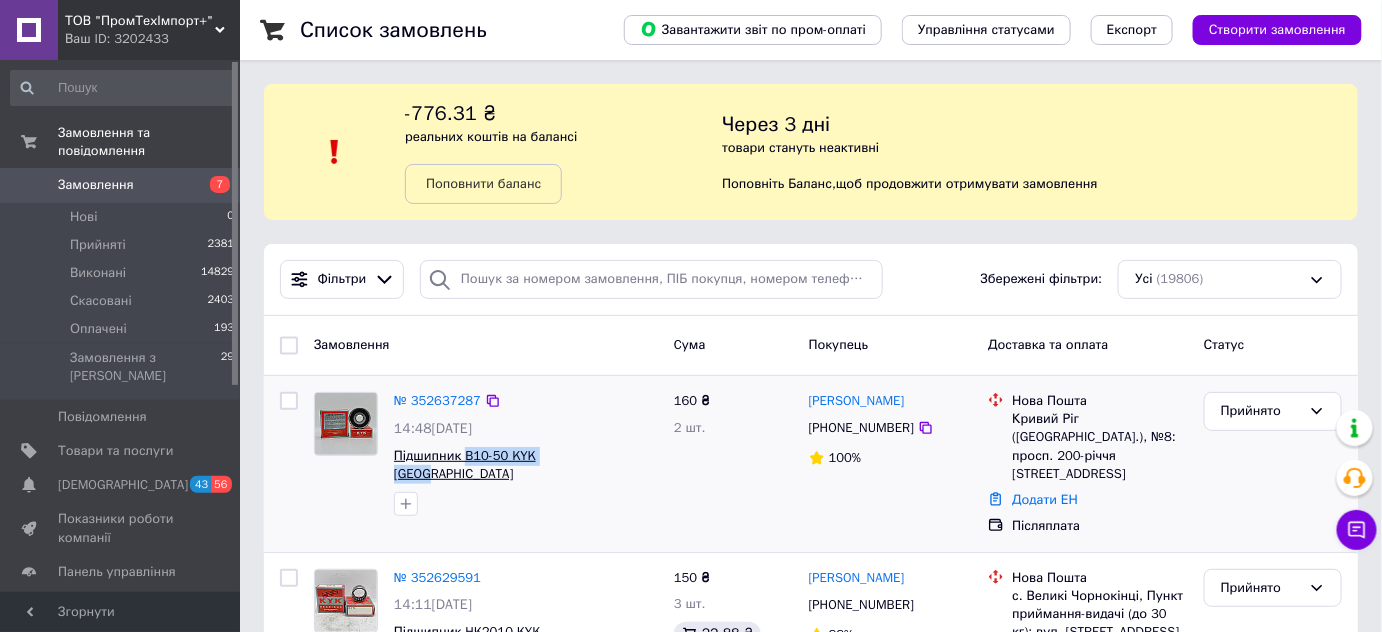 drag, startPoint x: 617, startPoint y: 457, endPoint x: 466, endPoint y: 452, distance: 151.08276 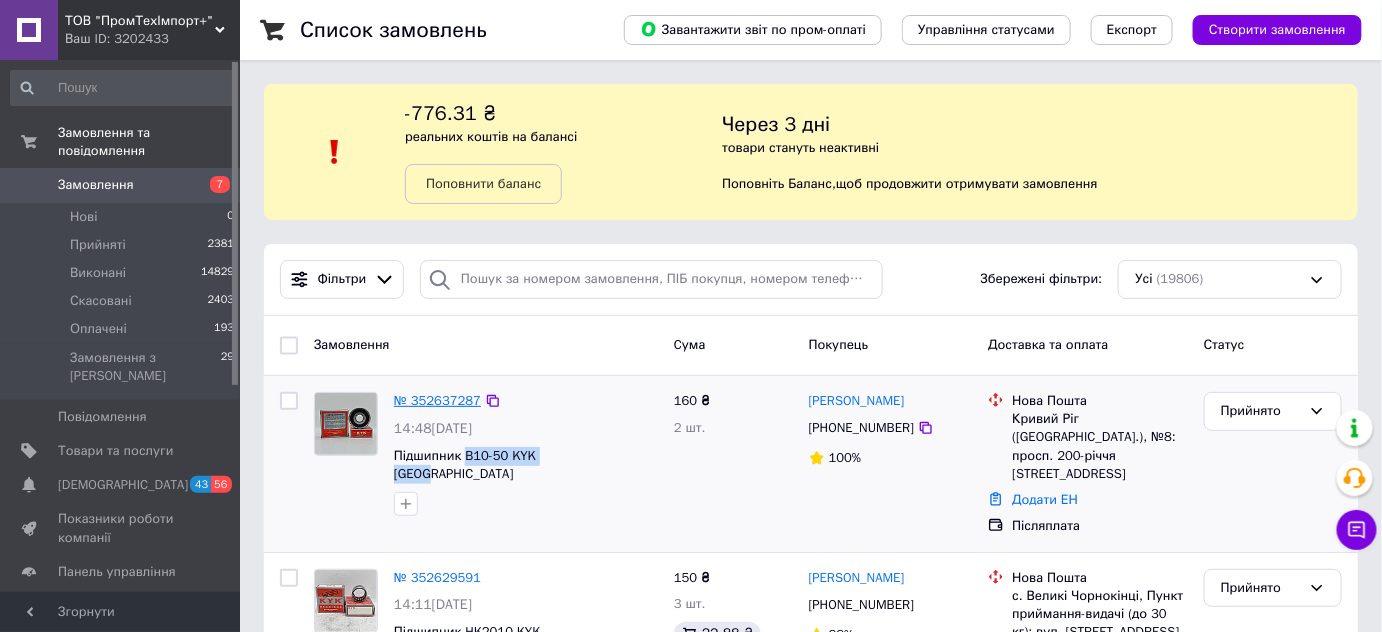 click on "№ 352637287" at bounding box center [437, 400] 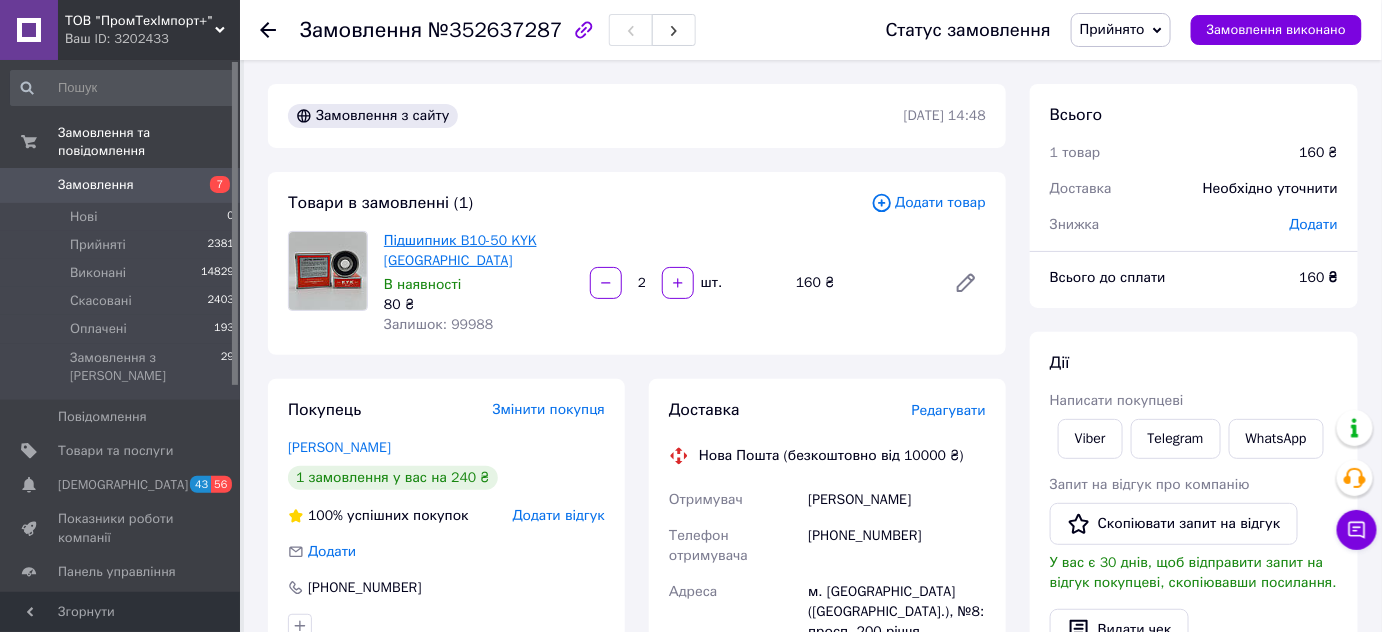 click on "Підшипник B10-50 KYK [GEOGRAPHIC_DATA]" at bounding box center (460, 250) 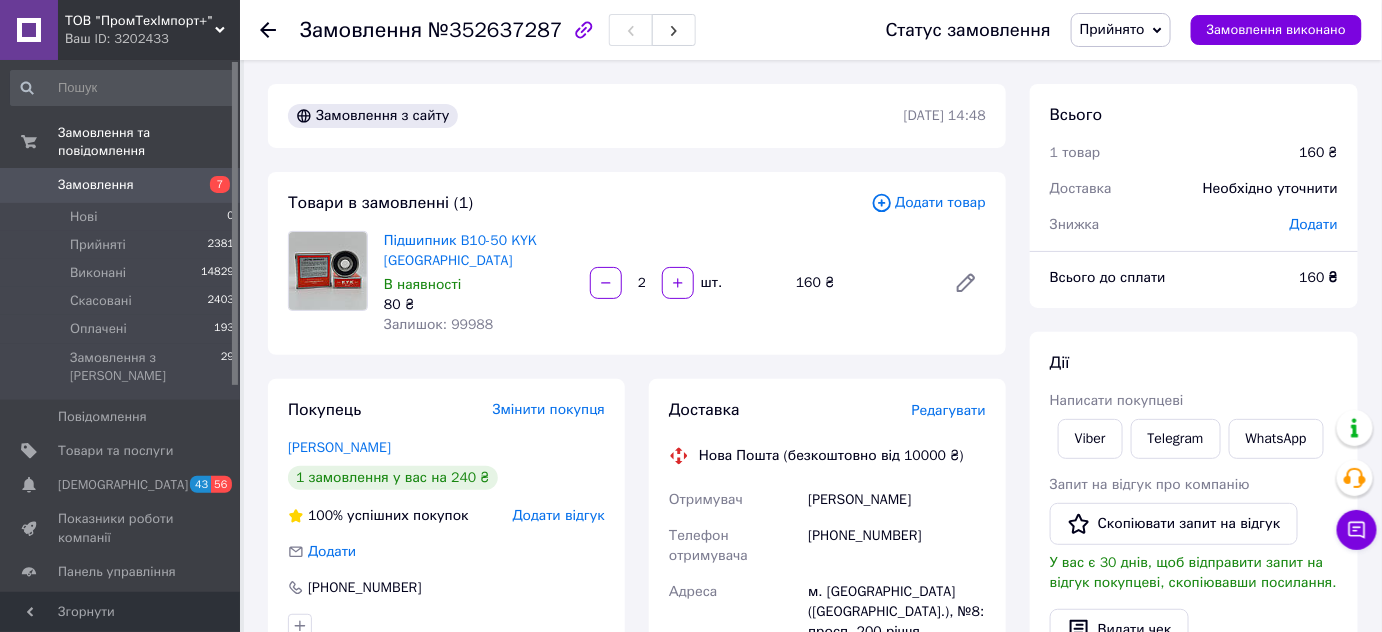 click on "Замовлення" at bounding box center [96, 185] 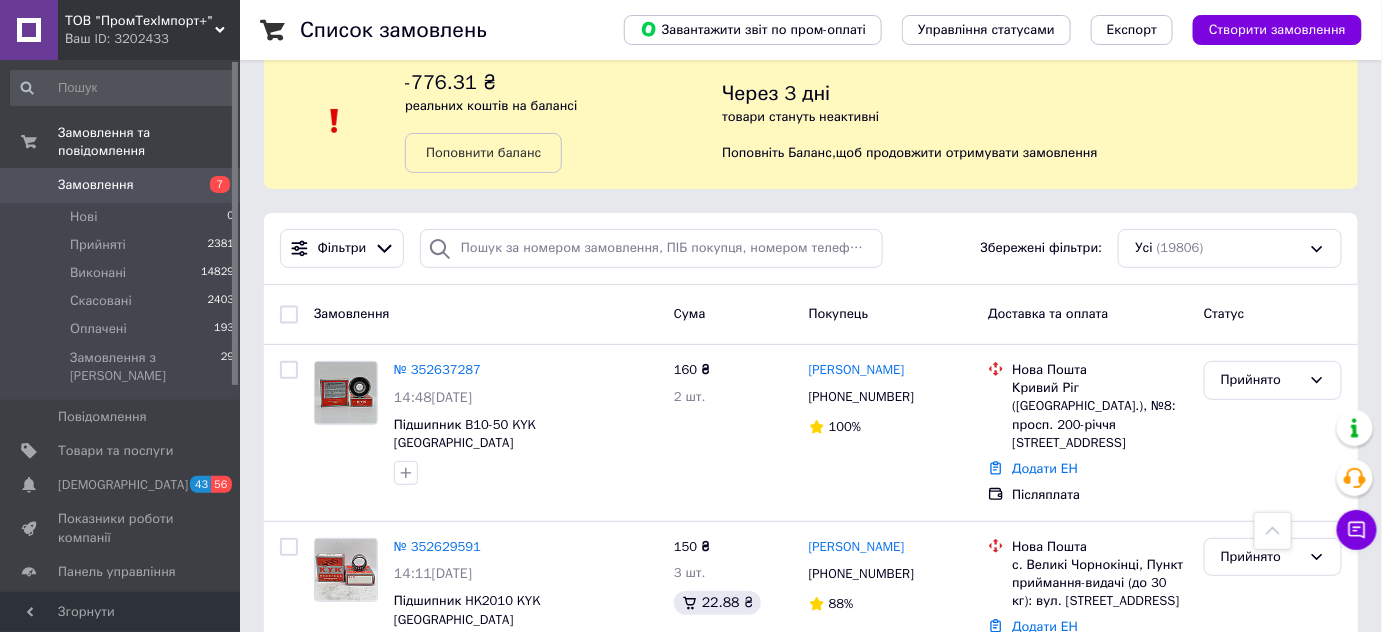 scroll, scrollTop: 0, scrollLeft: 0, axis: both 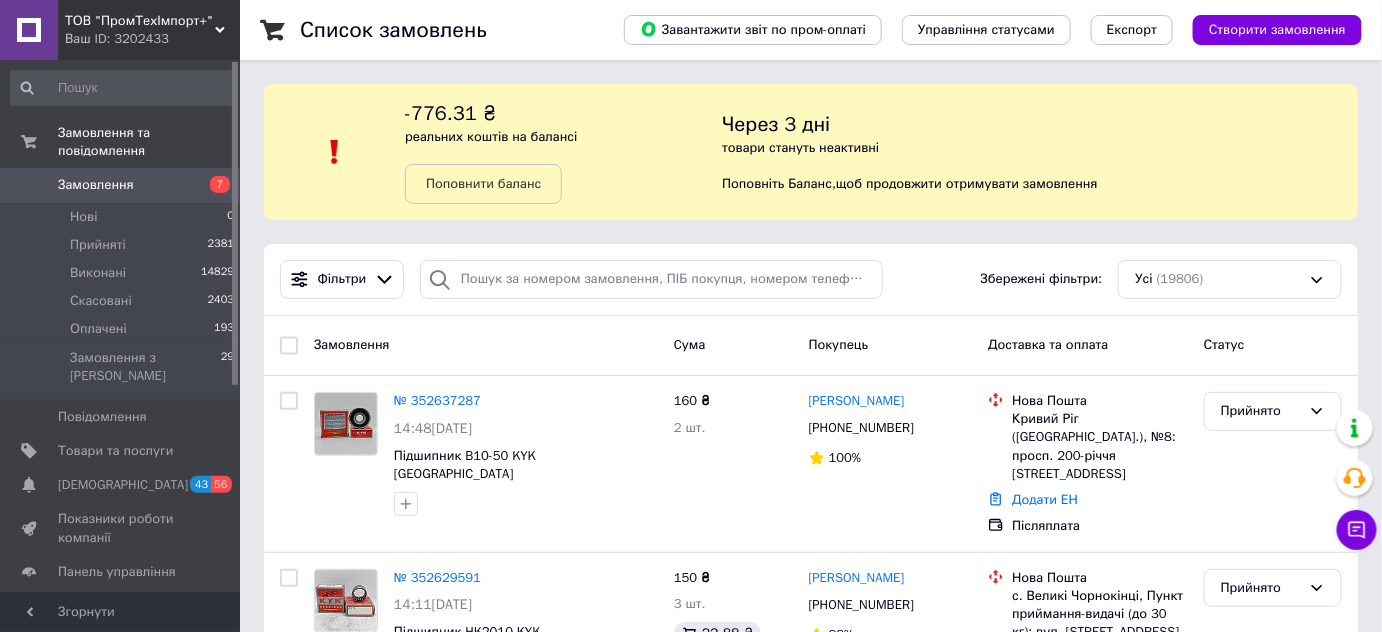 click on "Замовлення" at bounding box center (96, 185) 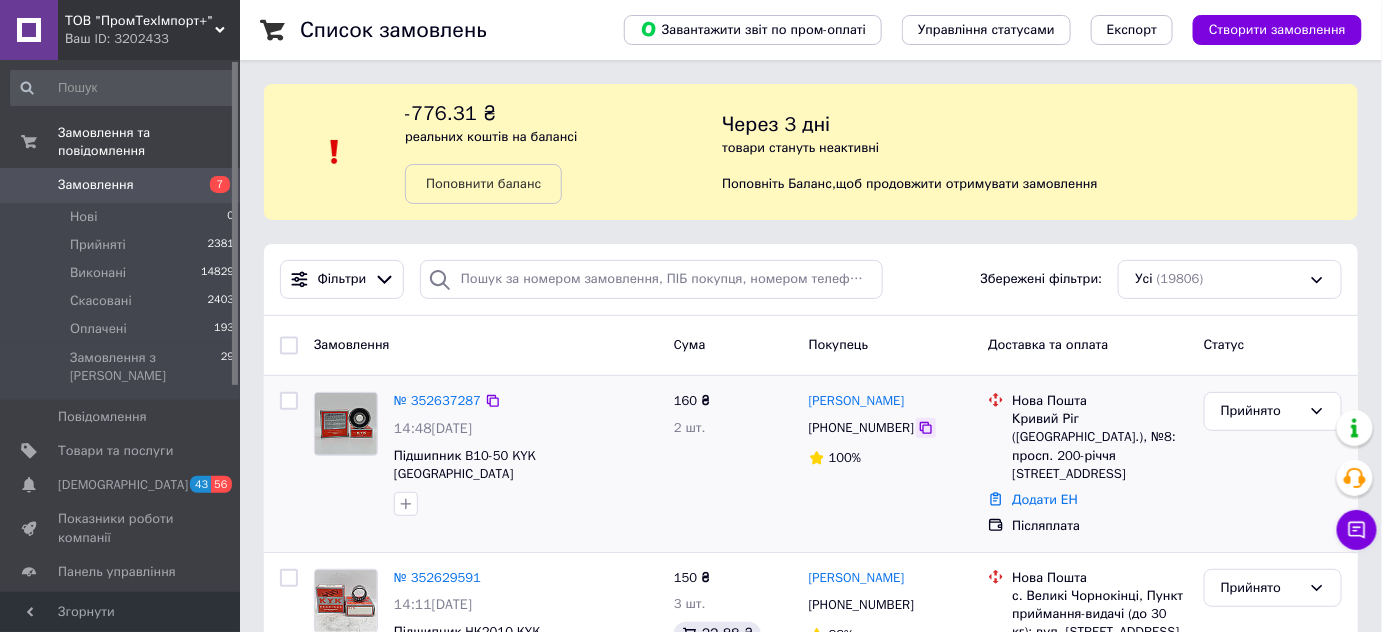 click 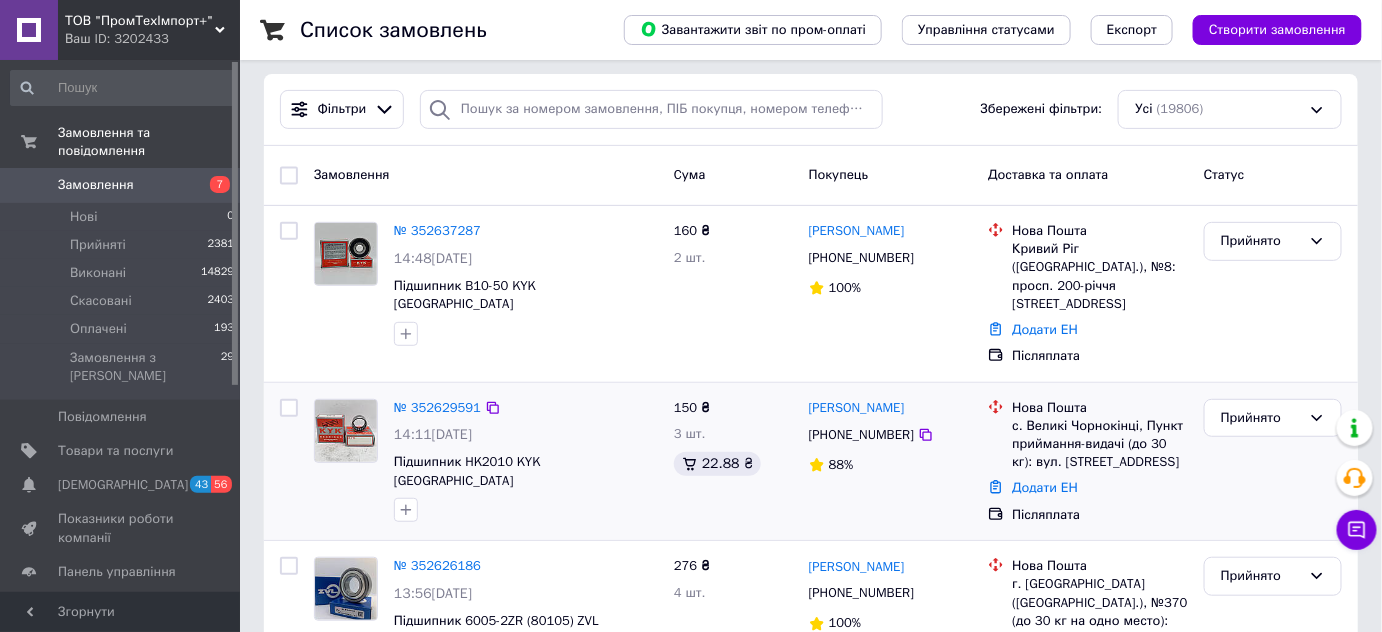 scroll, scrollTop: 181, scrollLeft: 0, axis: vertical 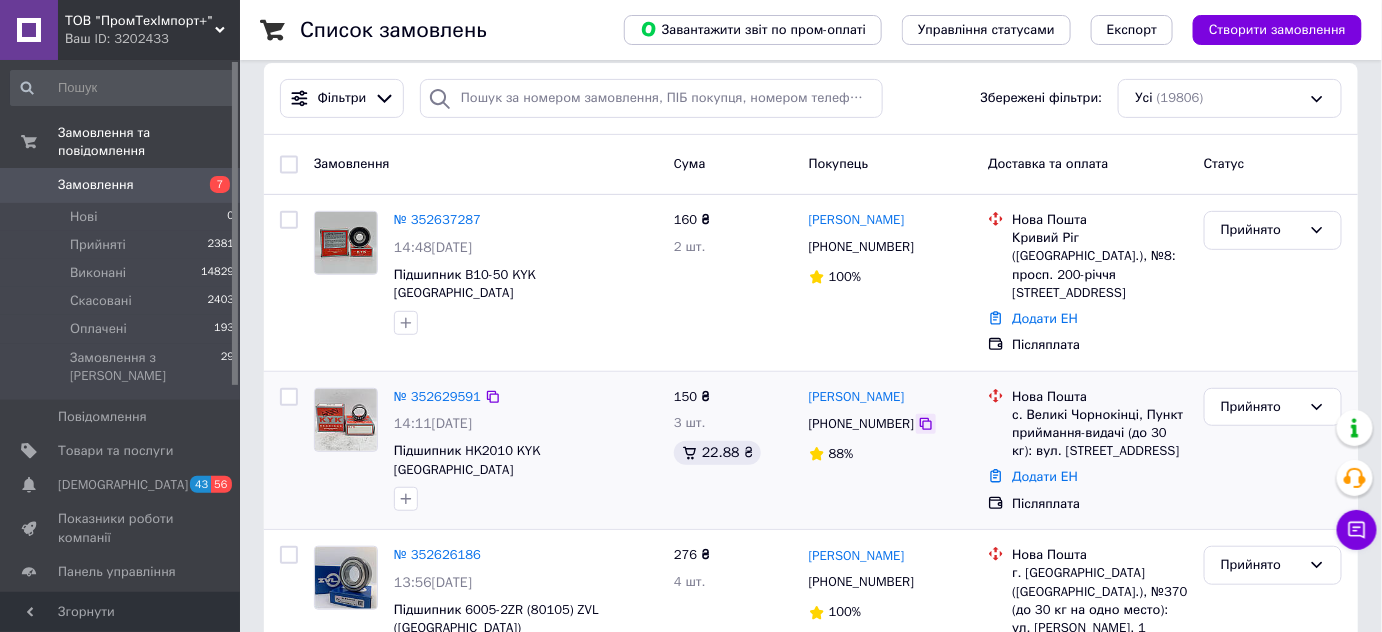 click 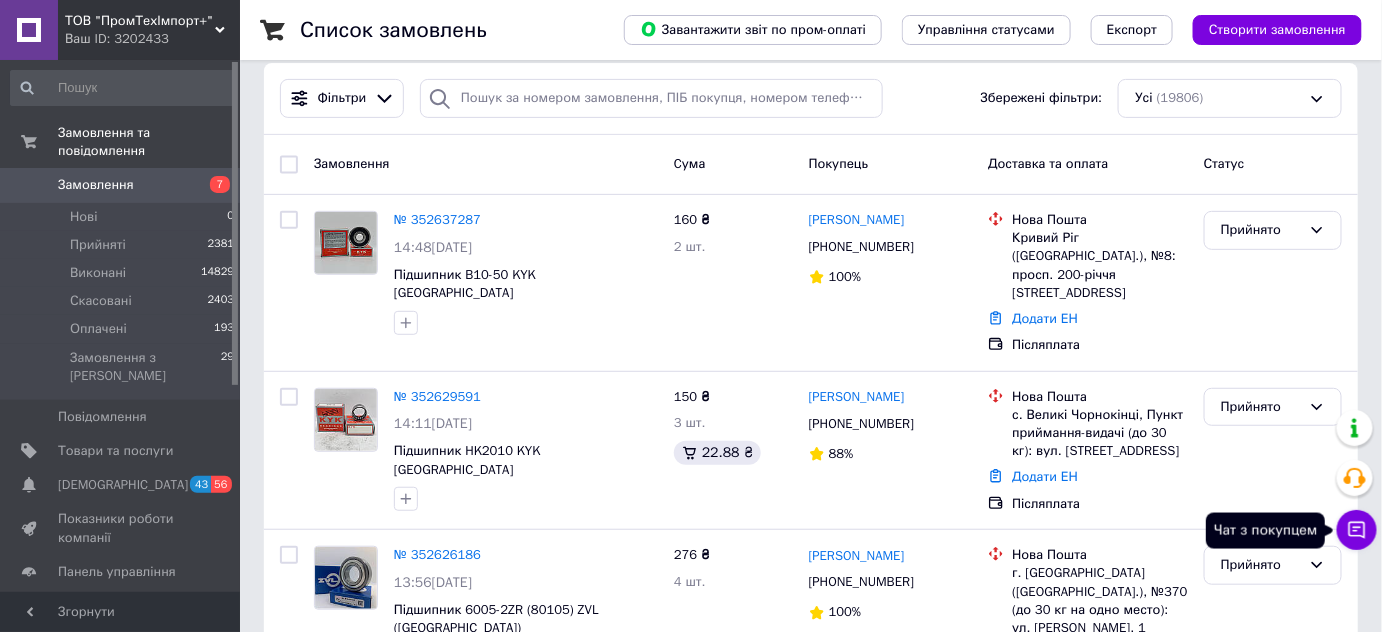 click 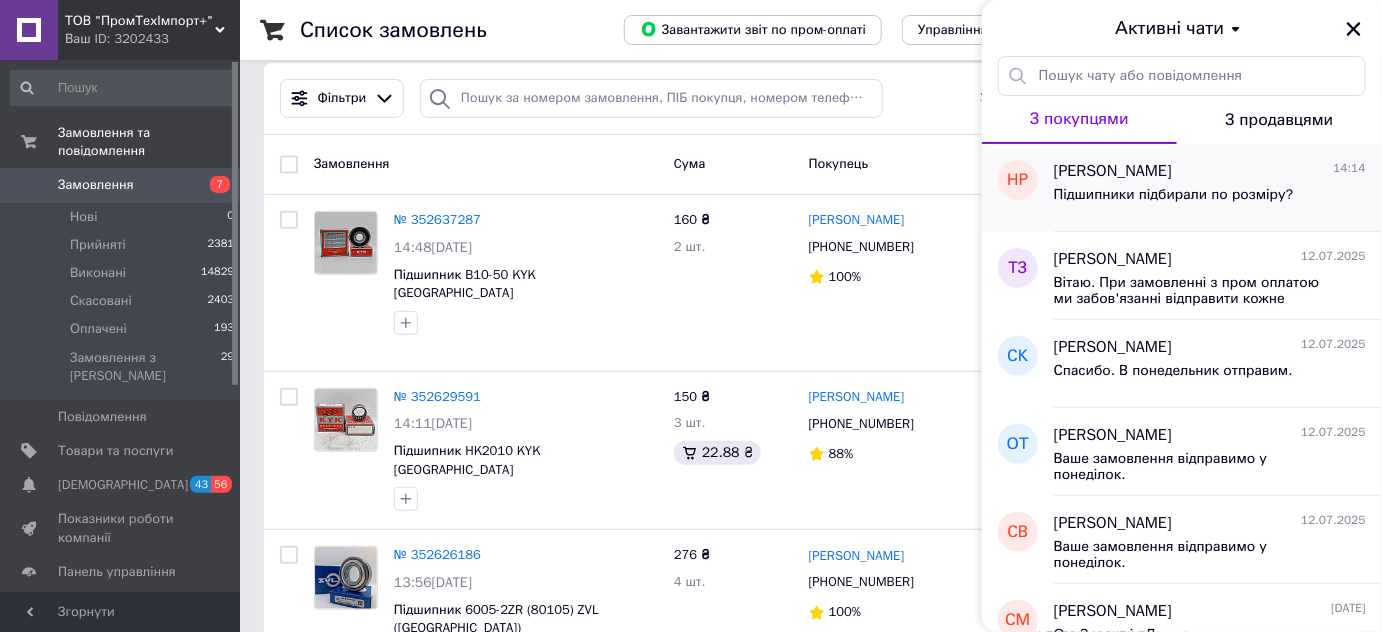 click on "Підшипники підбирали по розміру?" at bounding box center [1174, 201] 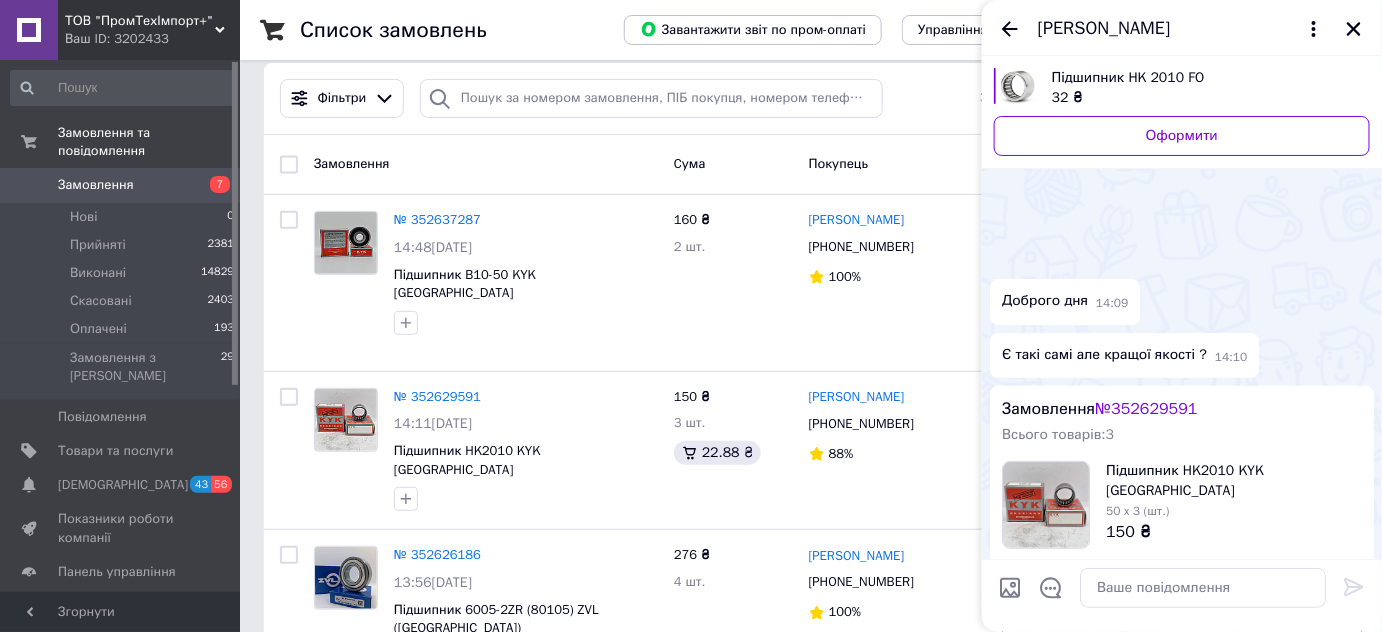 scroll, scrollTop: 361, scrollLeft: 0, axis: vertical 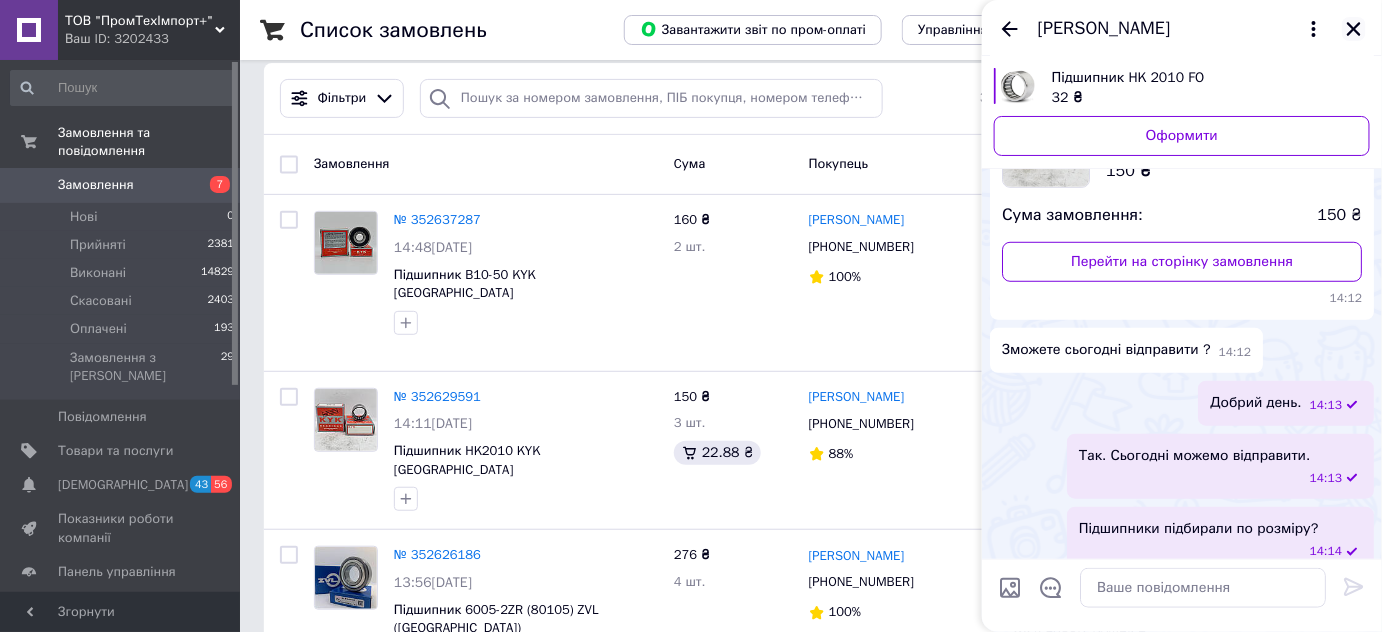 click 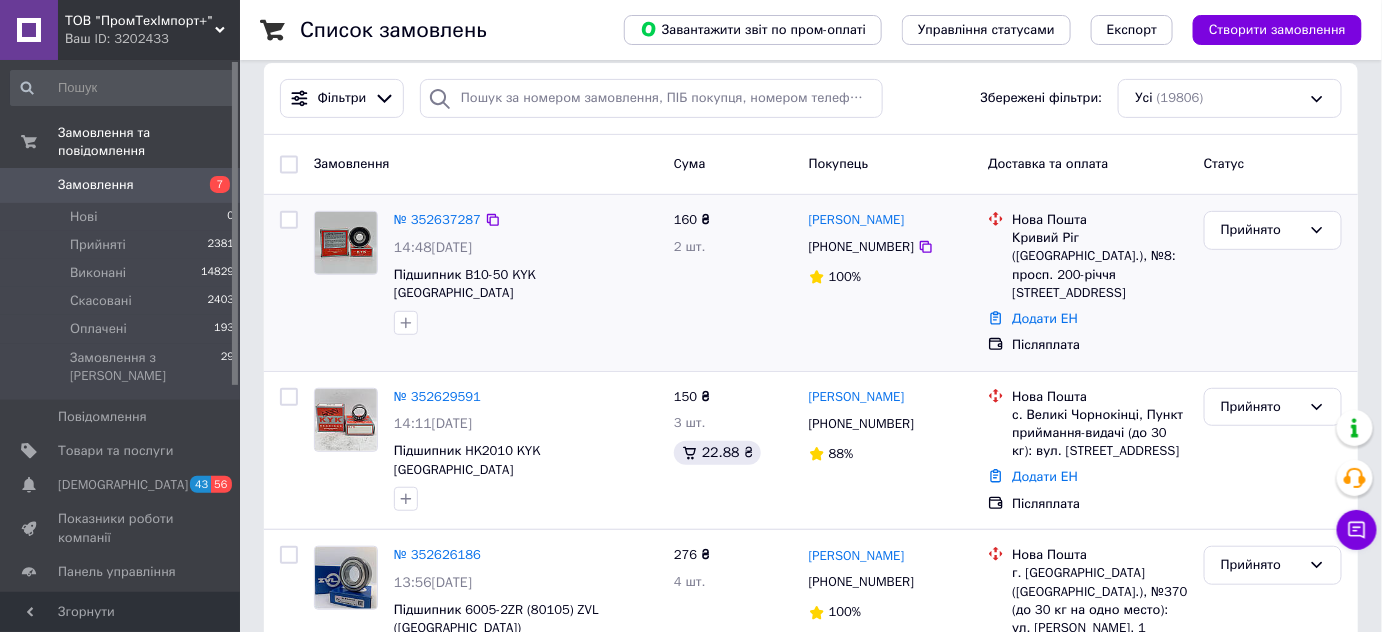 click on "160 ₴ 2 шт." at bounding box center (733, 283) 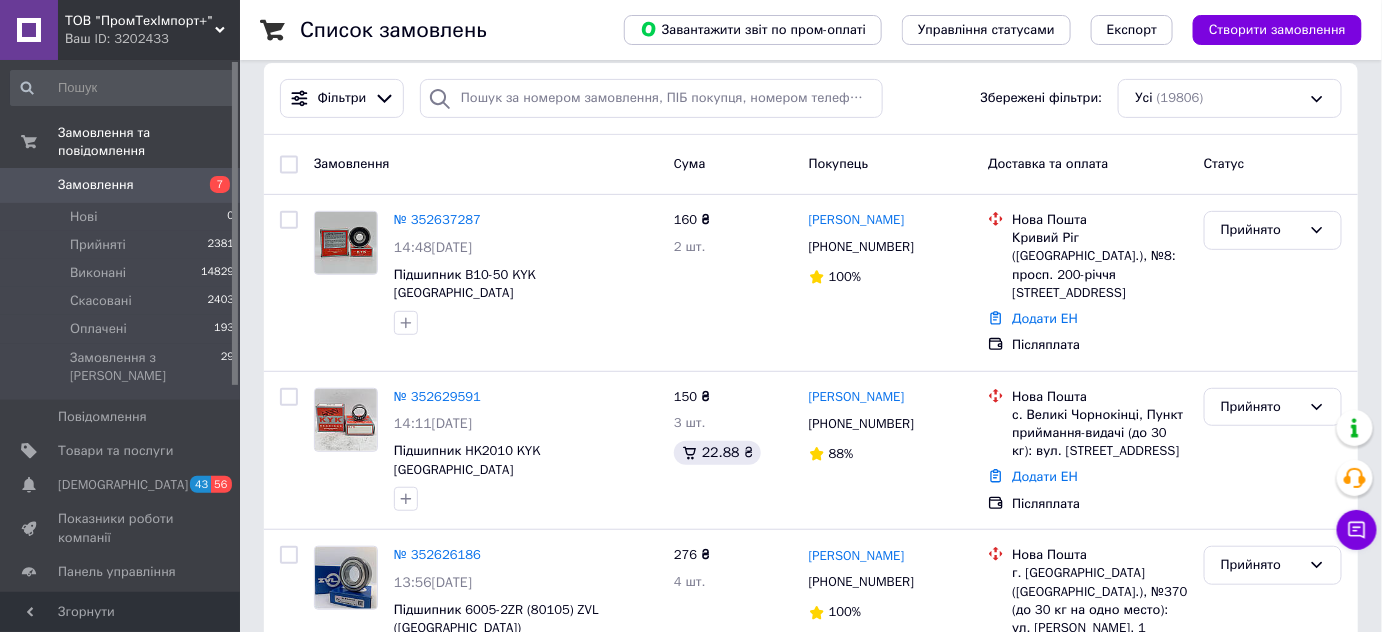scroll, scrollTop: 0, scrollLeft: 0, axis: both 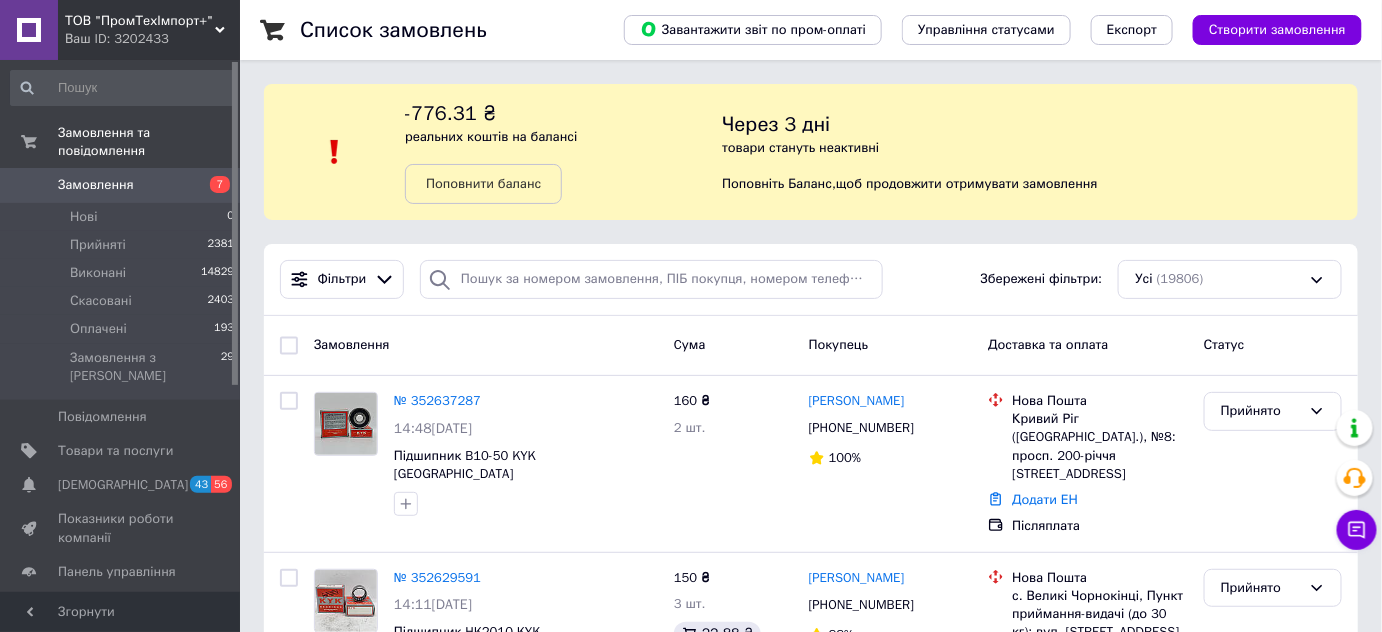 click on "Замовлення" at bounding box center [96, 185] 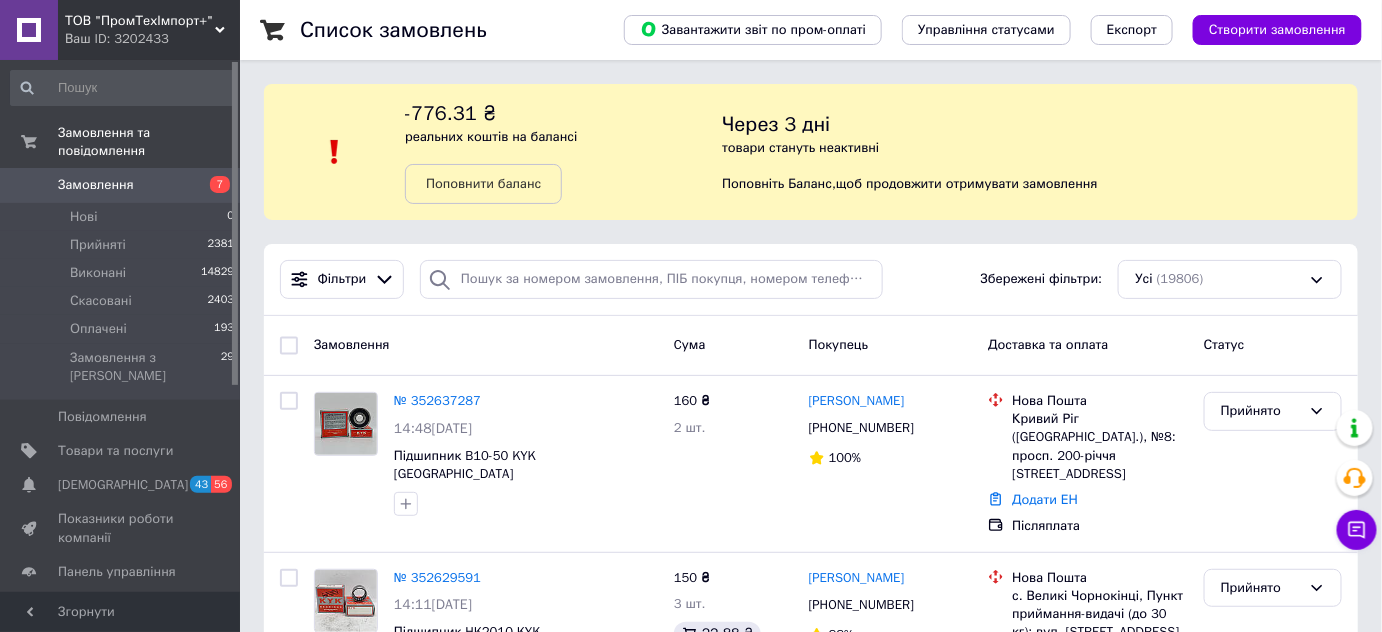 click on "Замовлення" at bounding box center (96, 185) 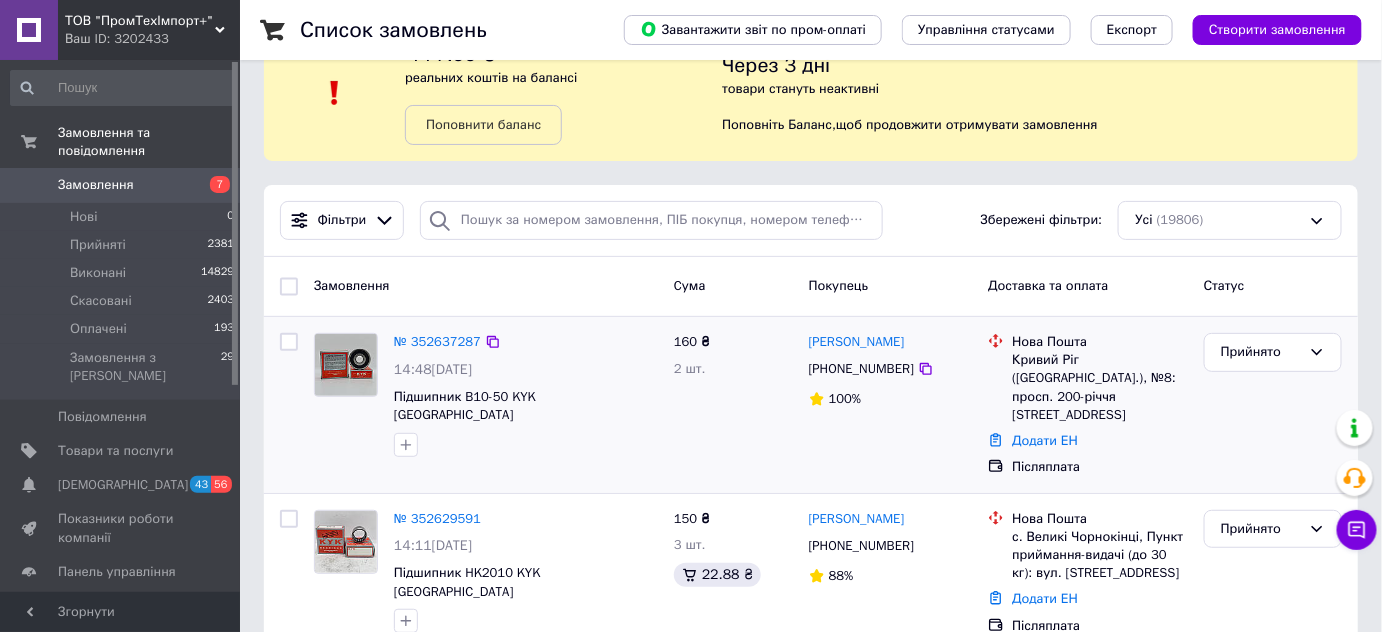 scroll, scrollTop: 90, scrollLeft: 0, axis: vertical 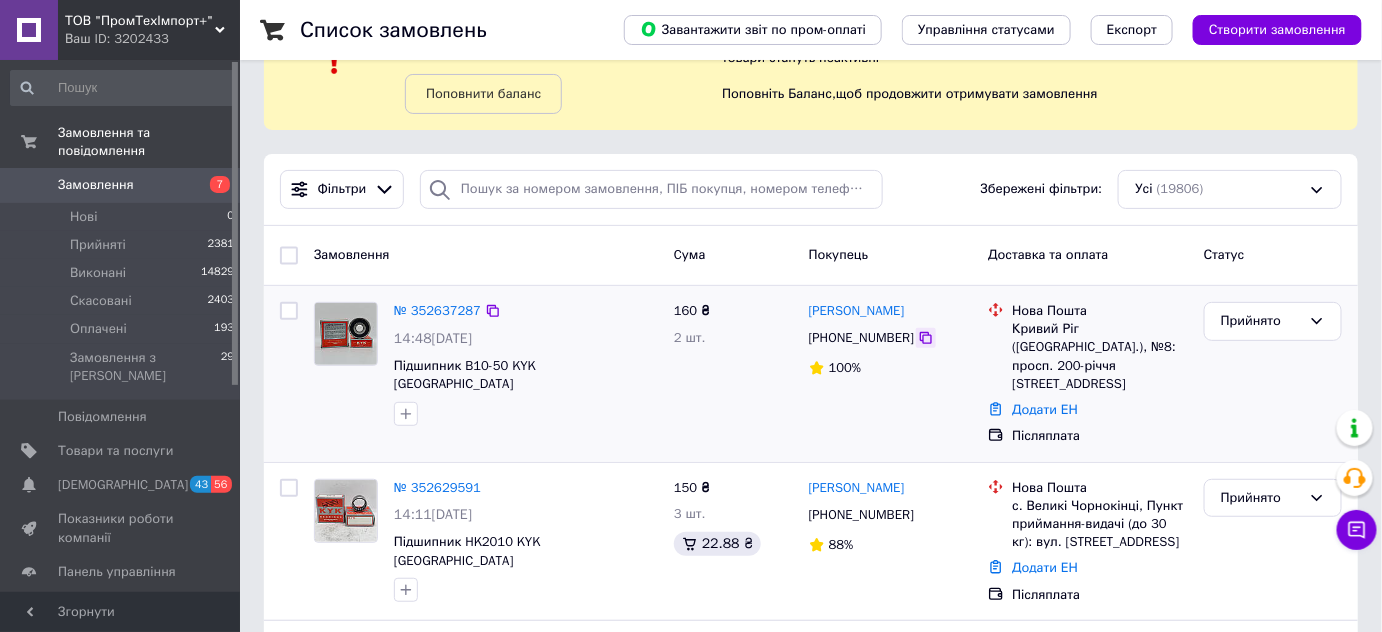 click 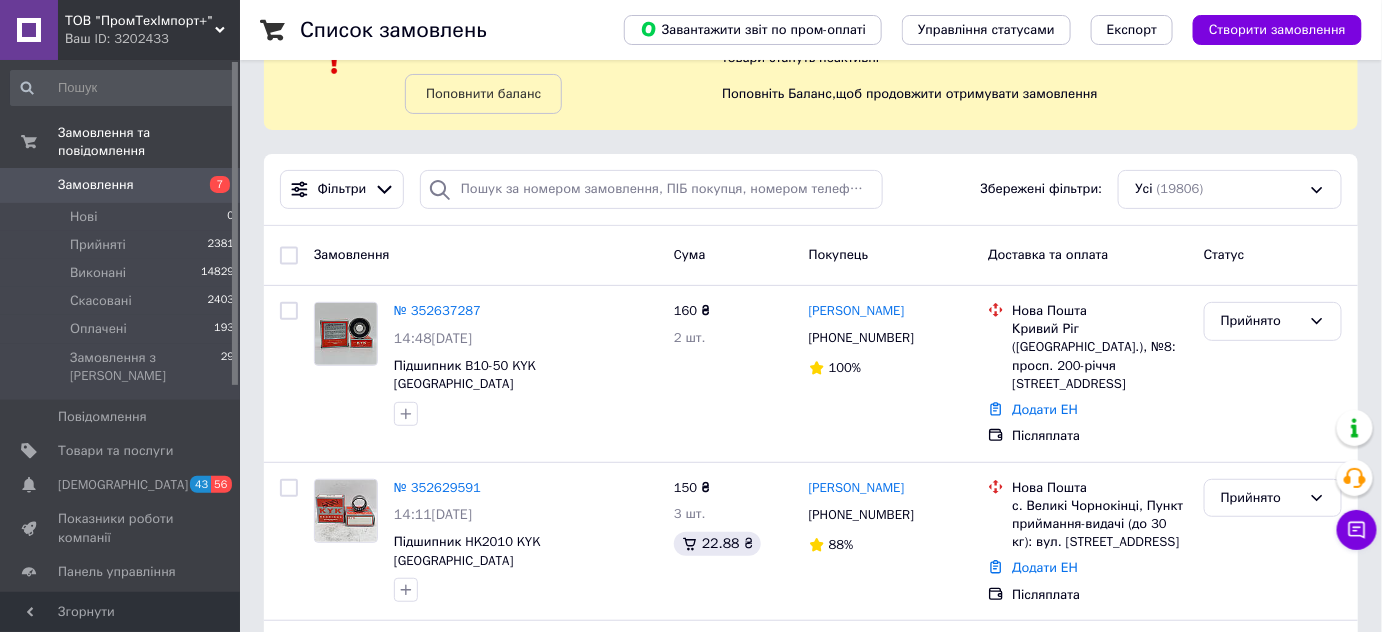 click on "Замовлення" at bounding box center [96, 185] 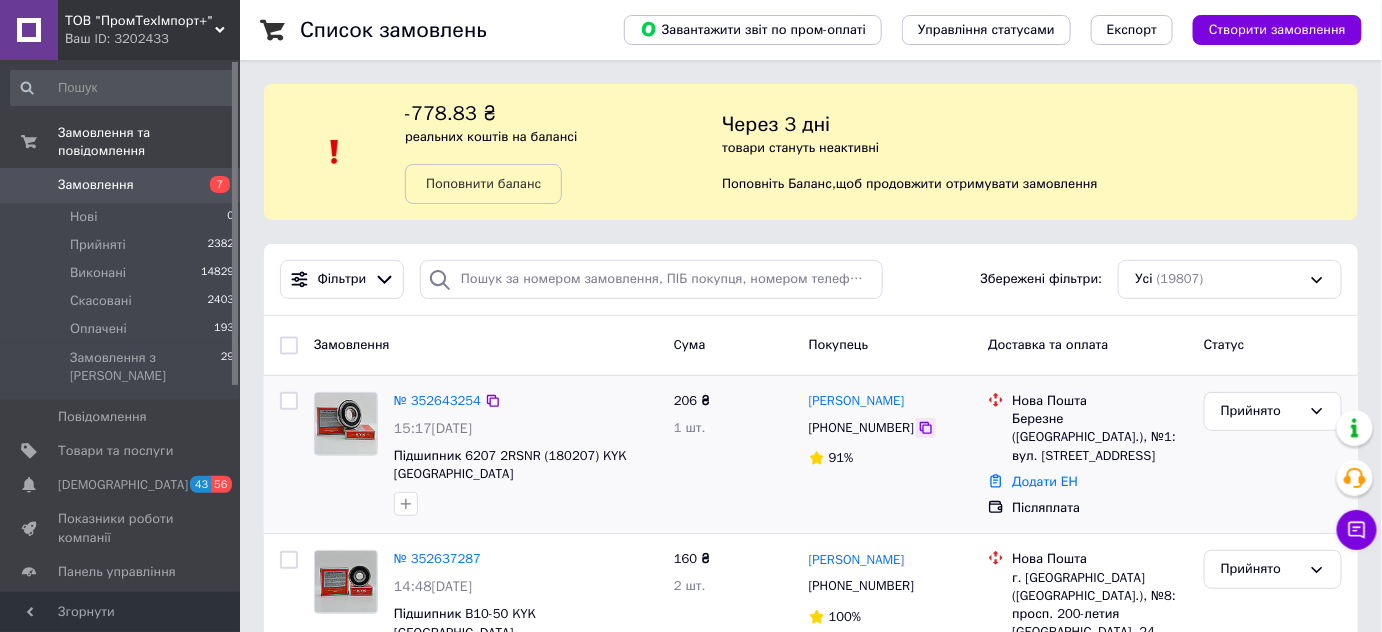 click 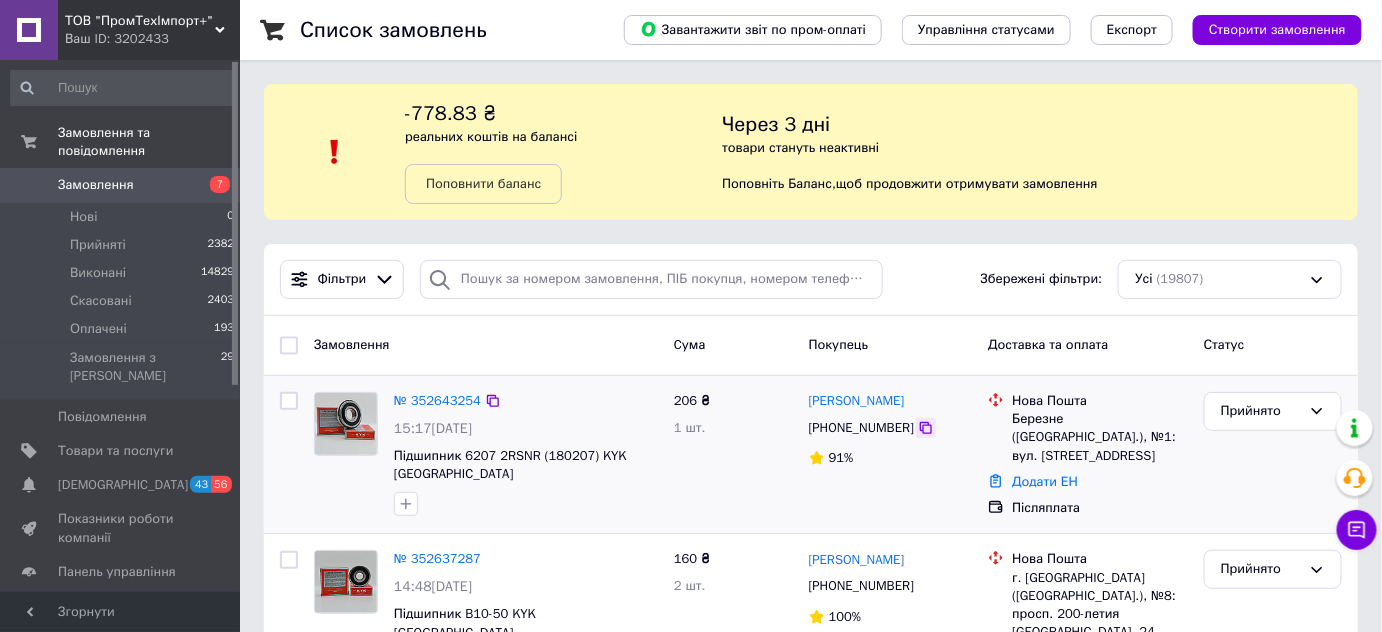 click 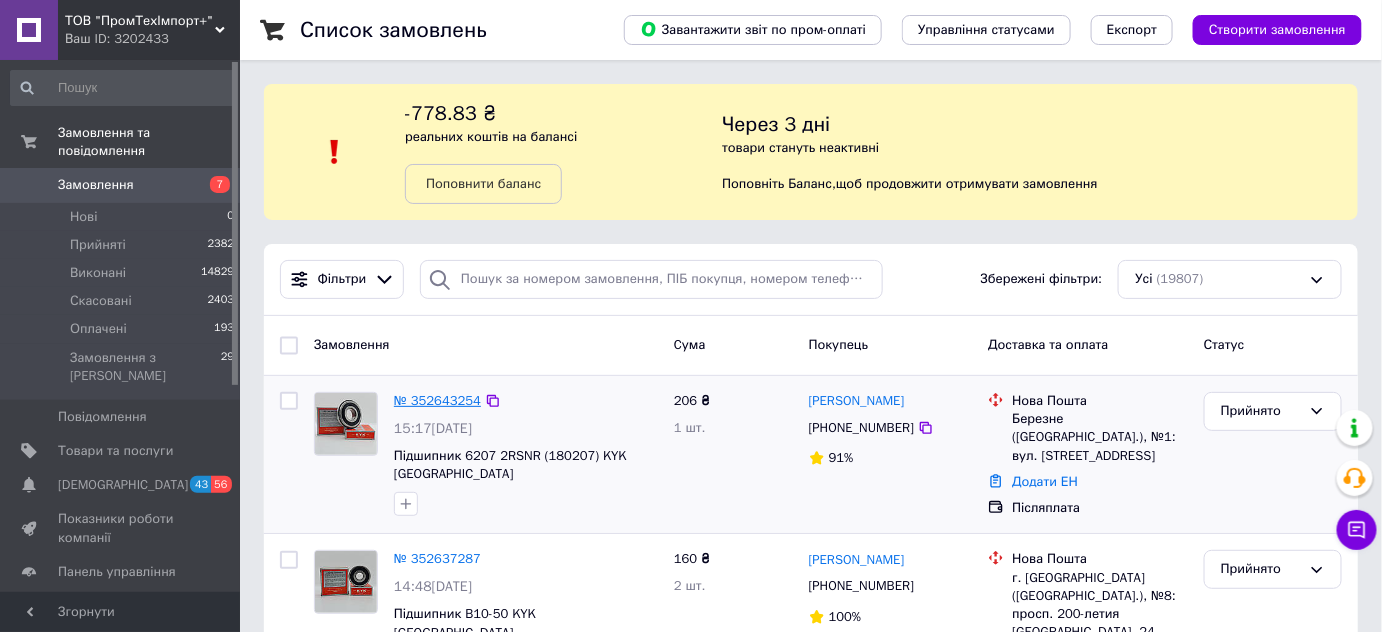click on "№ 352643254" at bounding box center (437, 400) 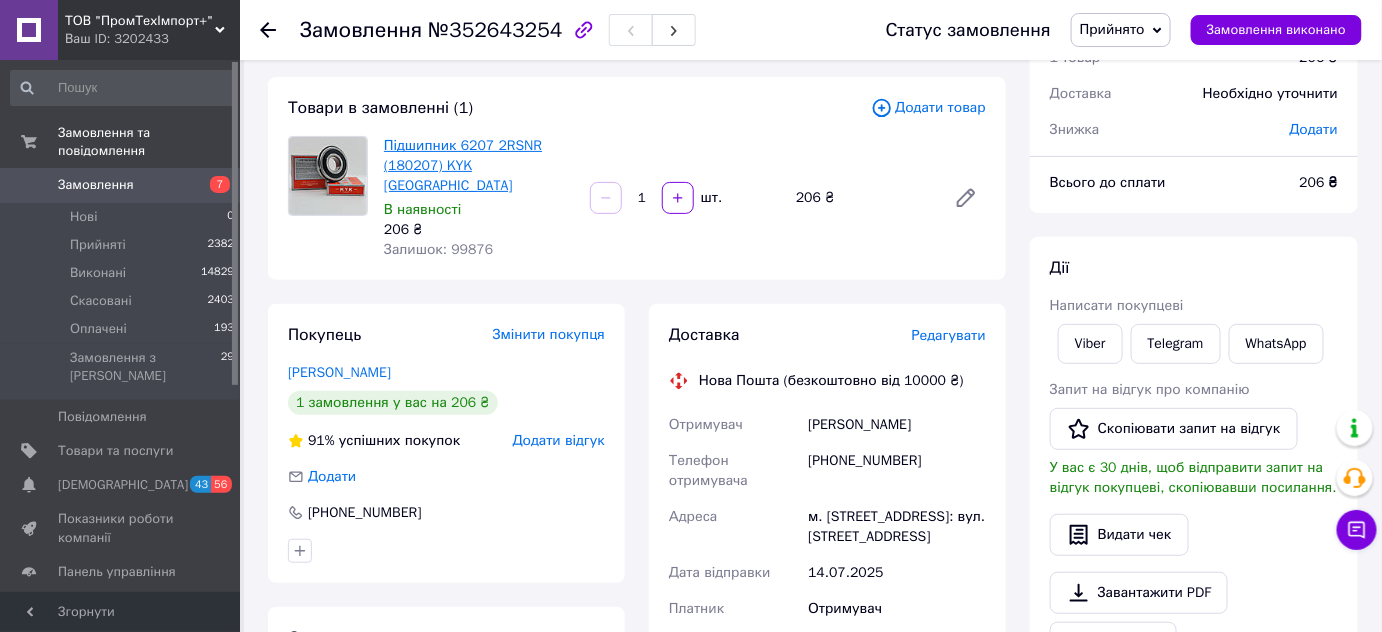 scroll, scrollTop: 0, scrollLeft: 0, axis: both 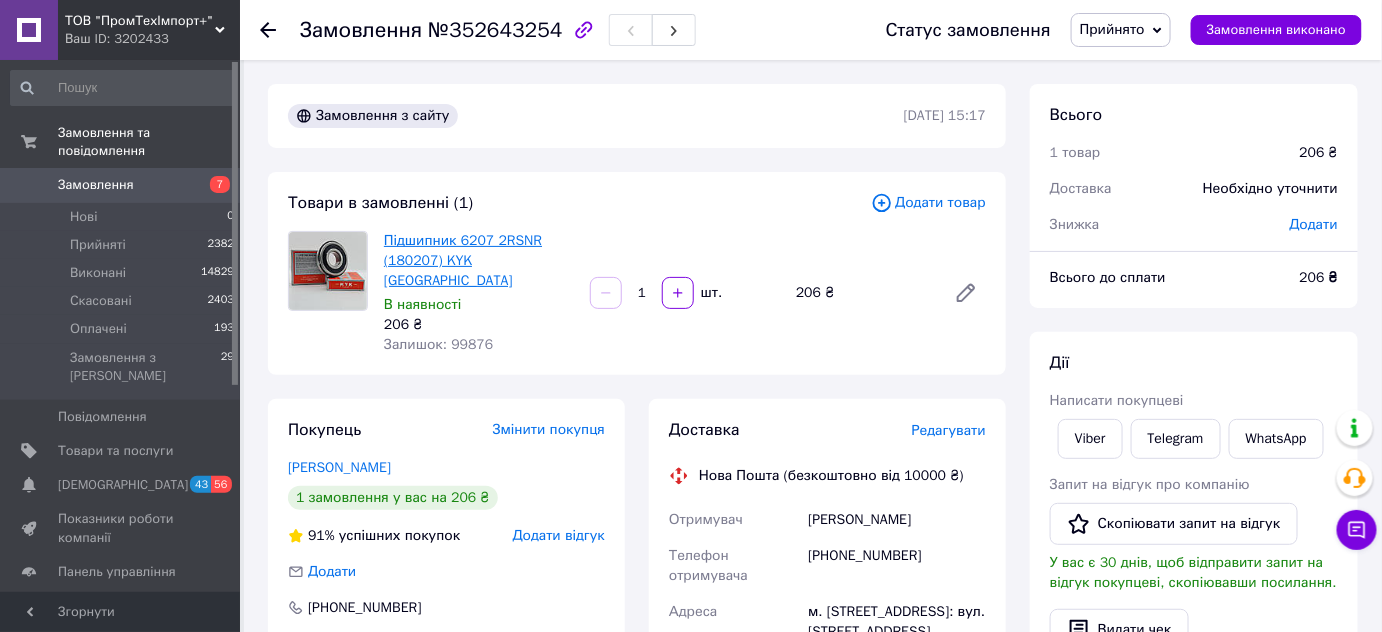 click on "Підшипник 6207 2RSNR (180207) KYK [GEOGRAPHIC_DATA]" at bounding box center [463, 260] 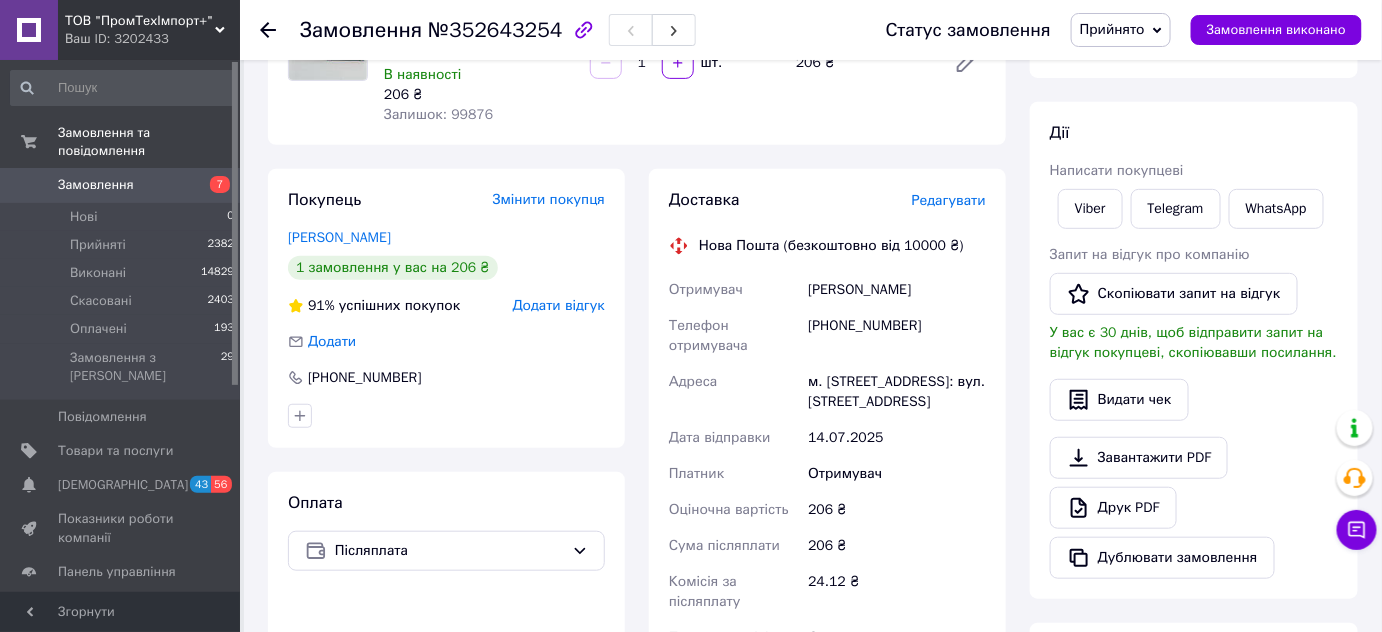 scroll, scrollTop: 272, scrollLeft: 0, axis: vertical 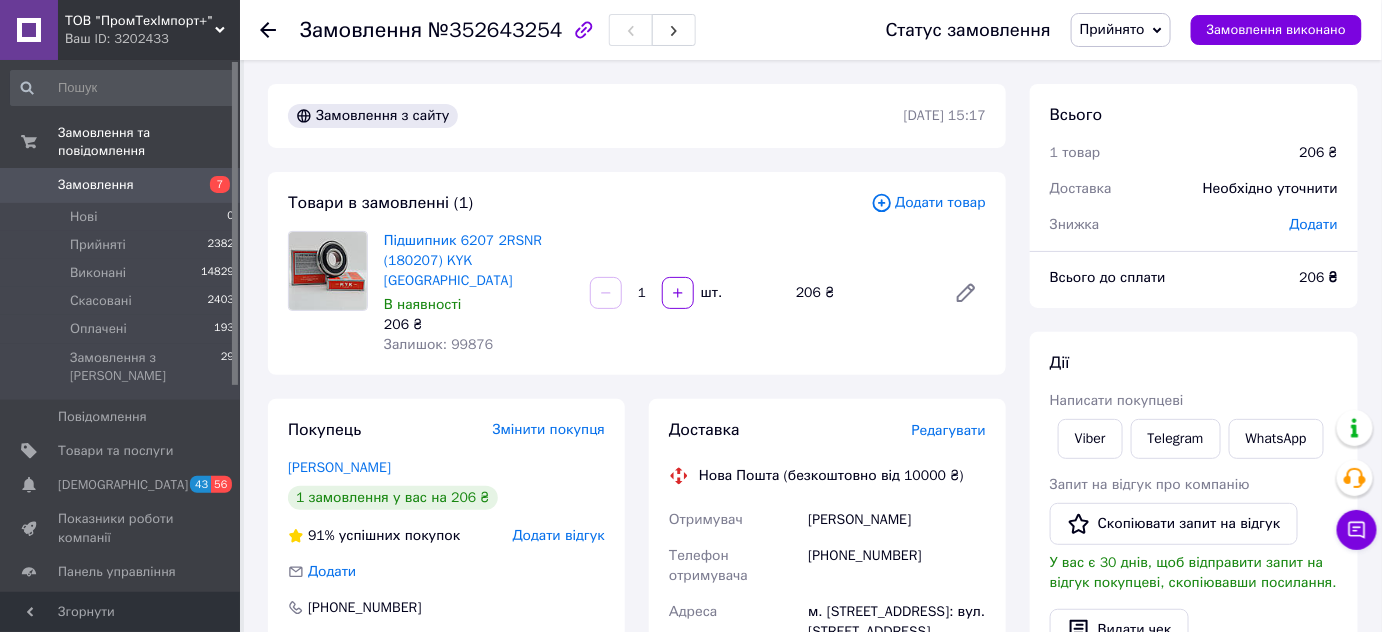 click on "Замовлення" at bounding box center (121, 185) 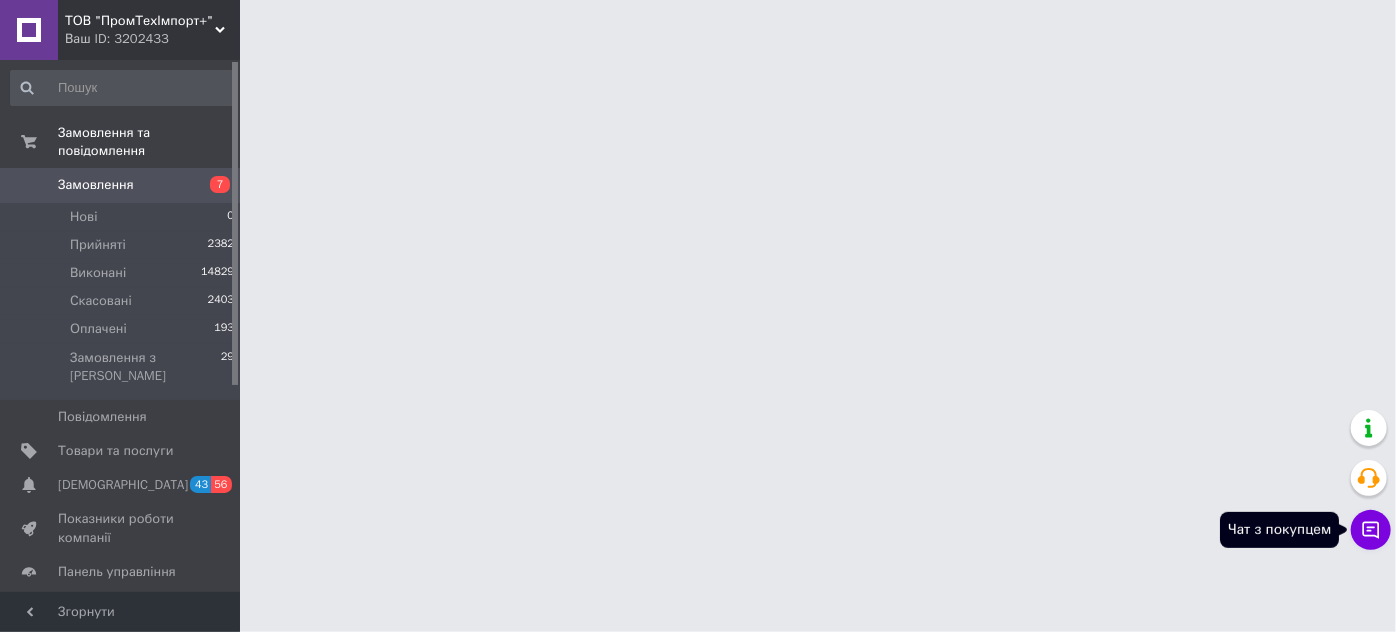 click on "Чат з покупцем" at bounding box center (1371, 530) 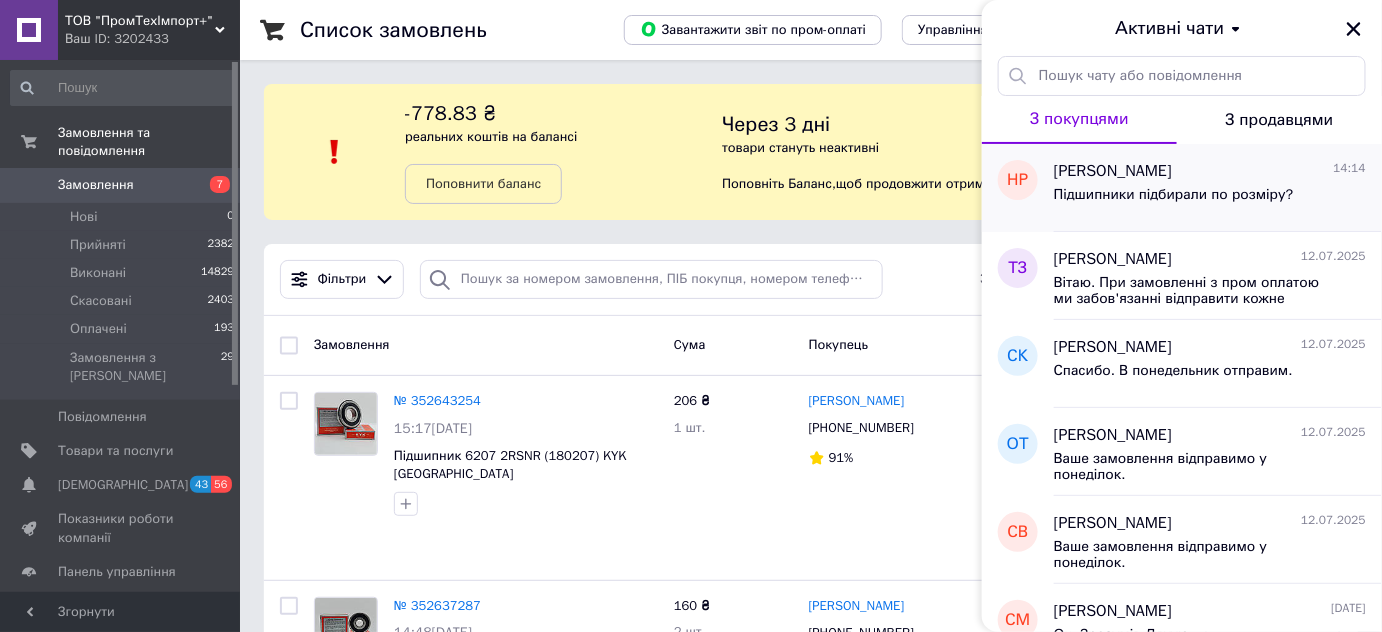 click on "Підшипники підбирали по розміру?" at bounding box center [1174, 195] 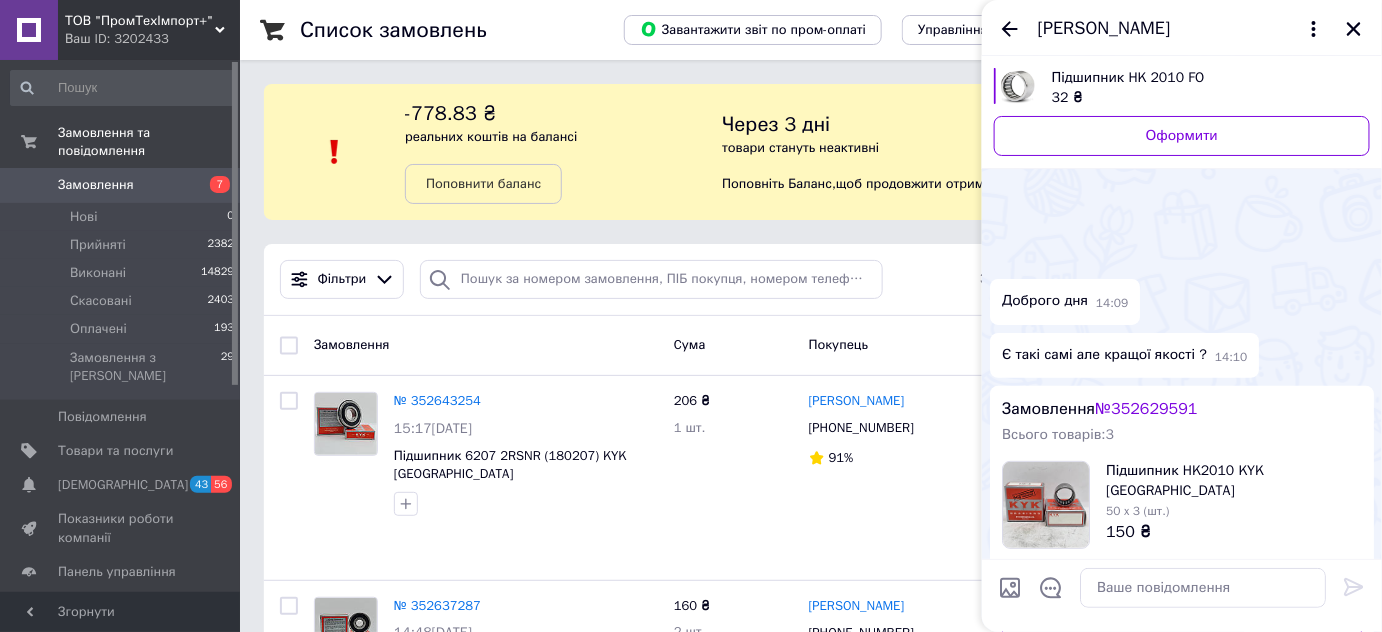 scroll, scrollTop: 361, scrollLeft: 0, axis: vertical 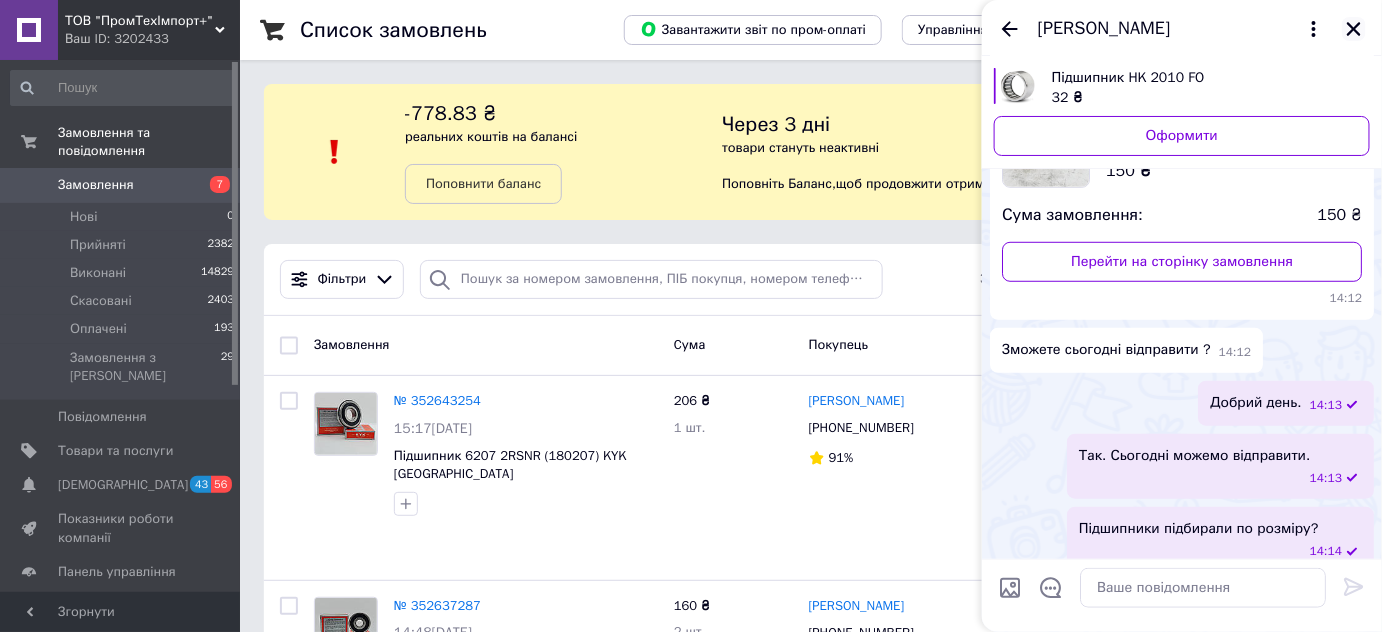 click 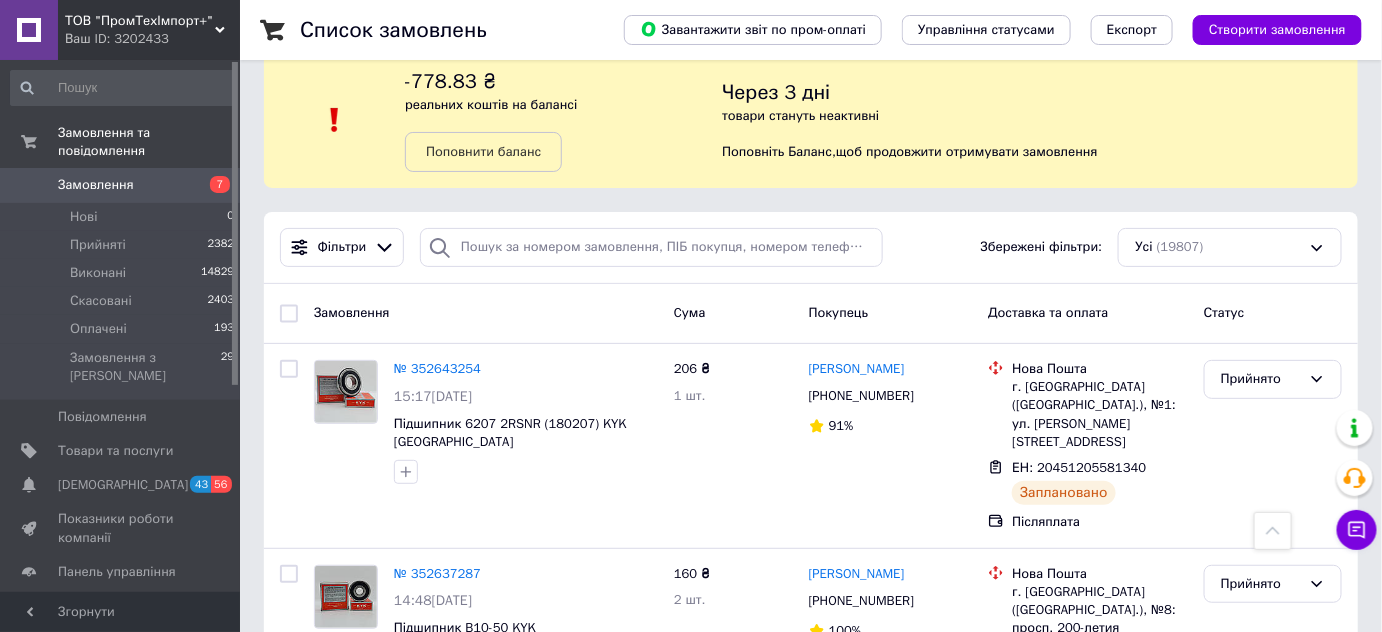 scroll, scrollTop: 0, scrollLeft: 0, axis: both 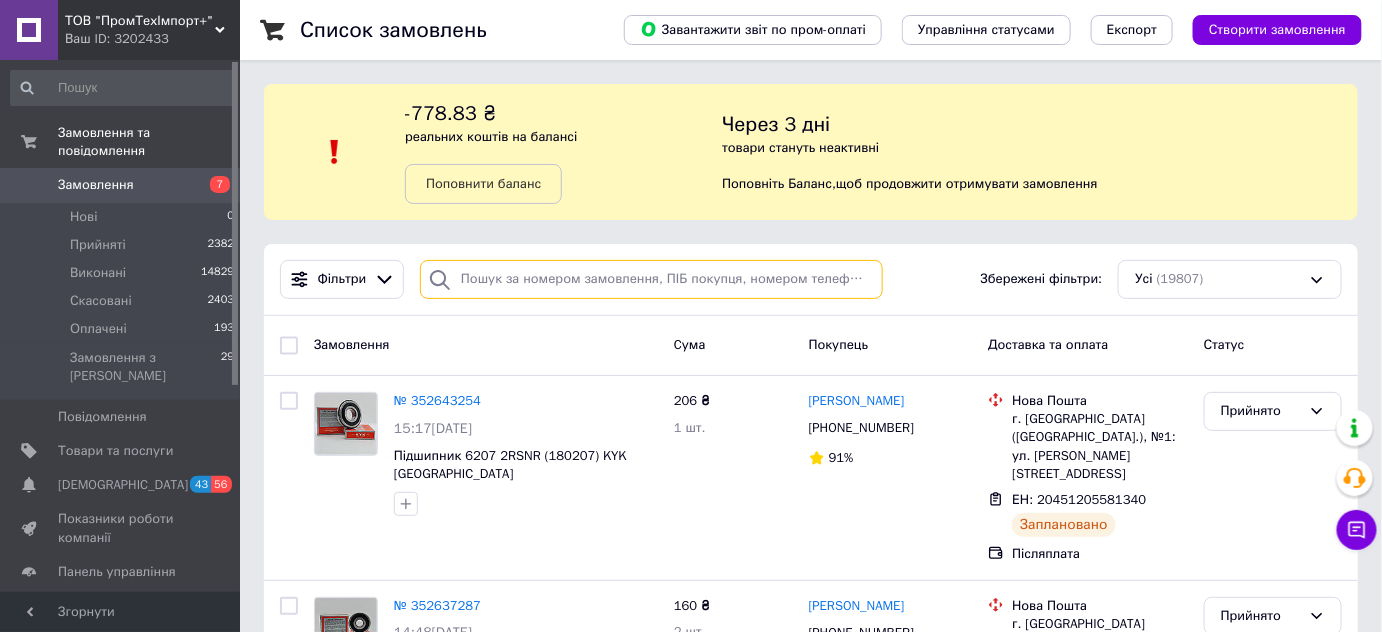 click at bounding box center (651, 279) 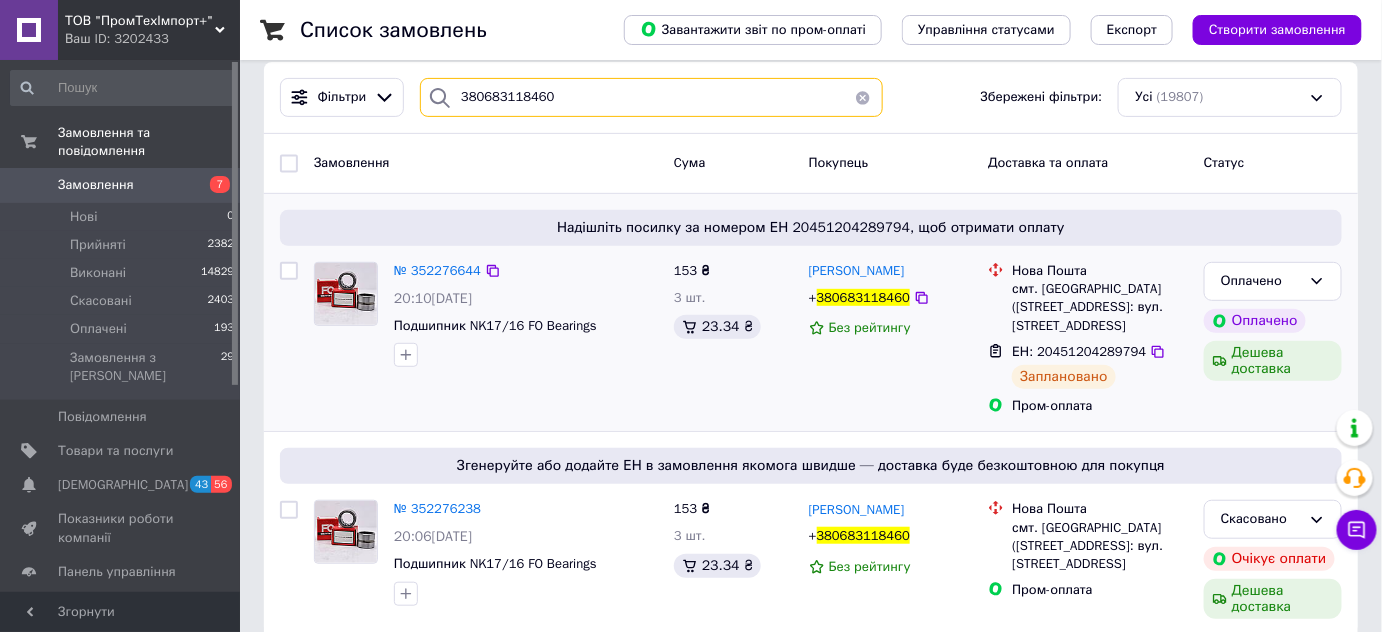 scroll, scrollTop: 207, scrollLeft: 0, axis: vertical 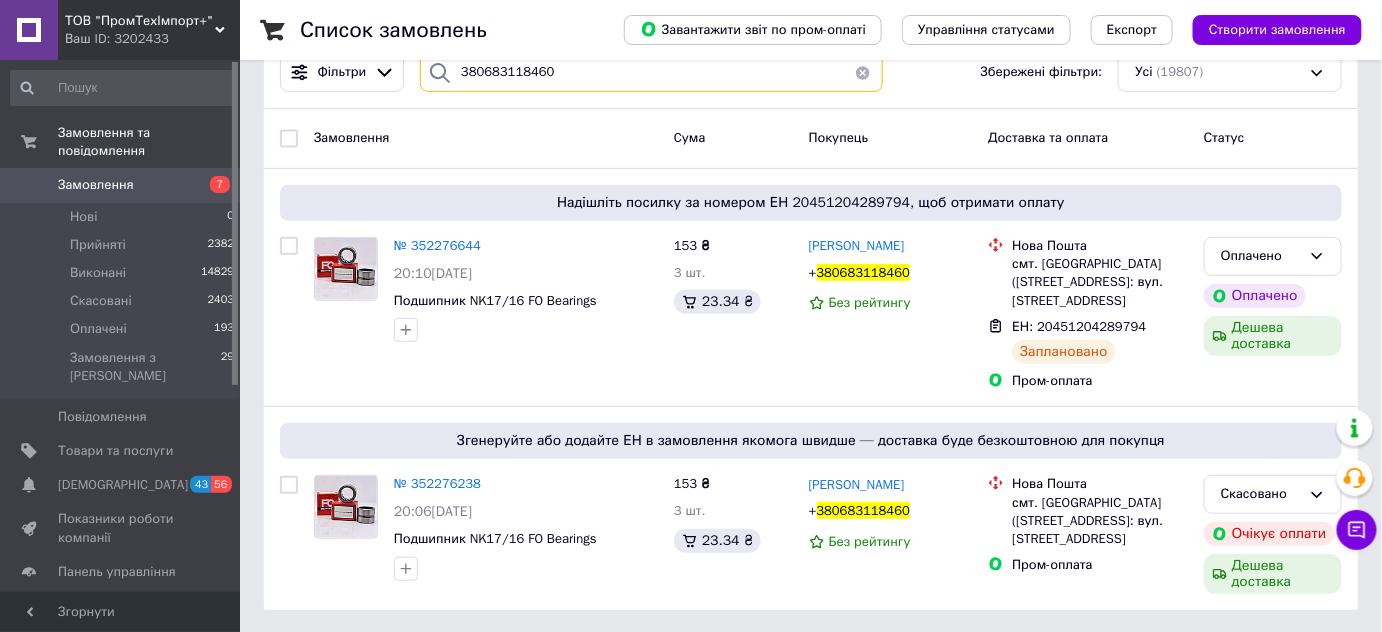 type on "380683118460" 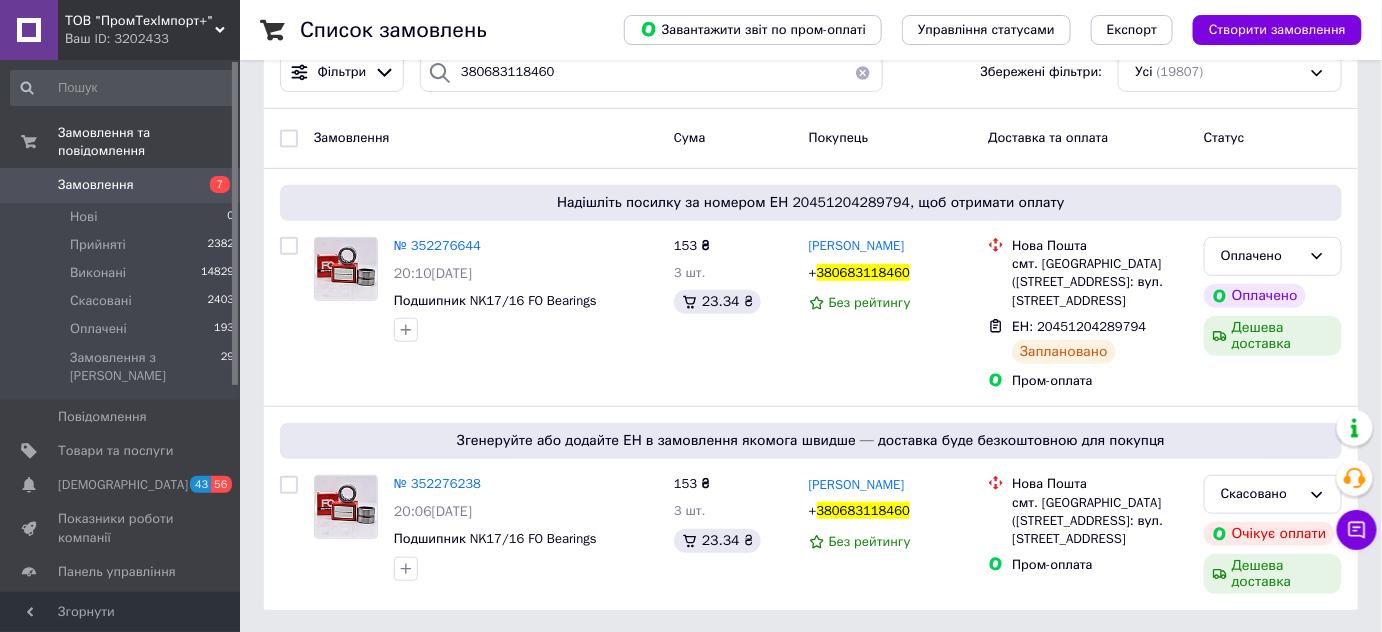 click on "Замовлення" at bounding box center (96, 185) 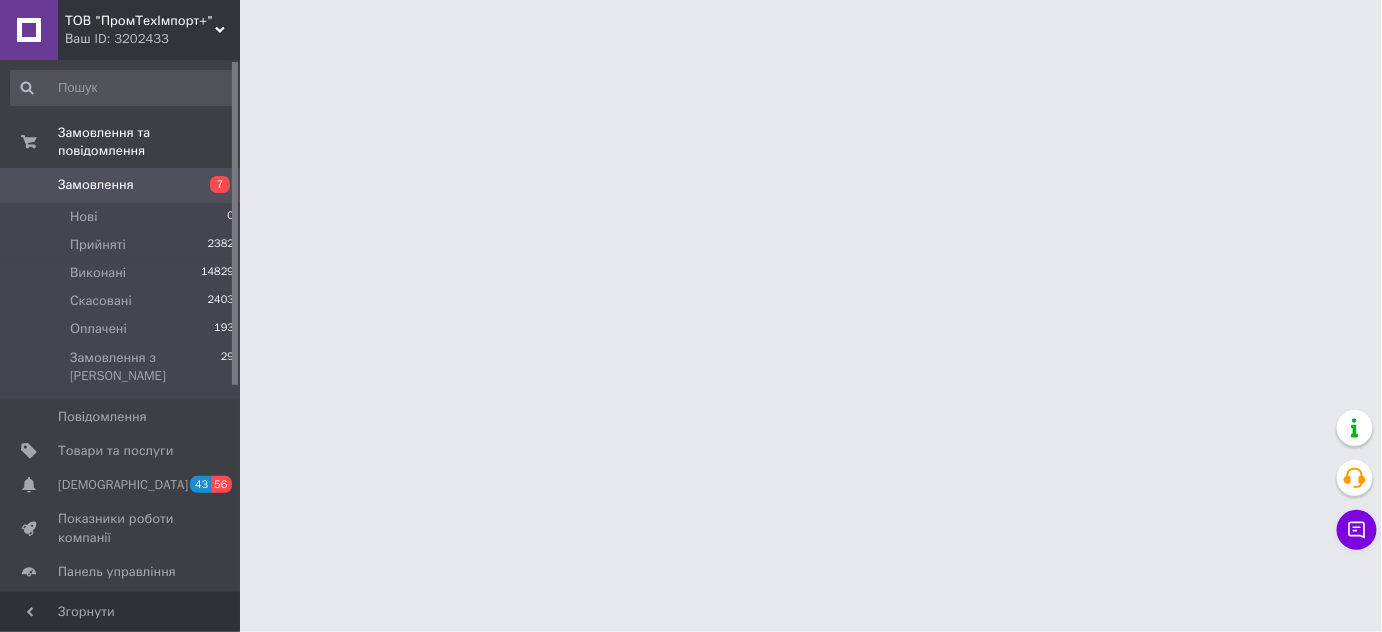 scroll, scrollTop: 0, scrollLeft: 0, axis: both 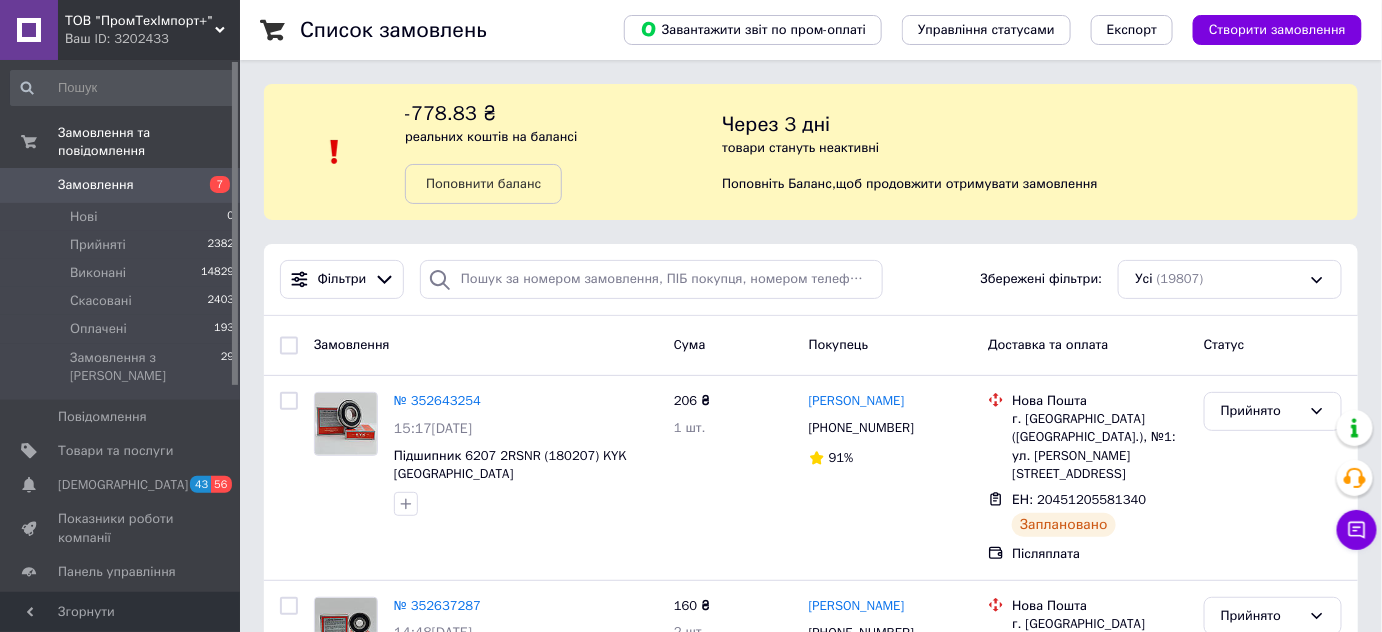 click on "Замовлення 7" at bounding box center (123, 185) 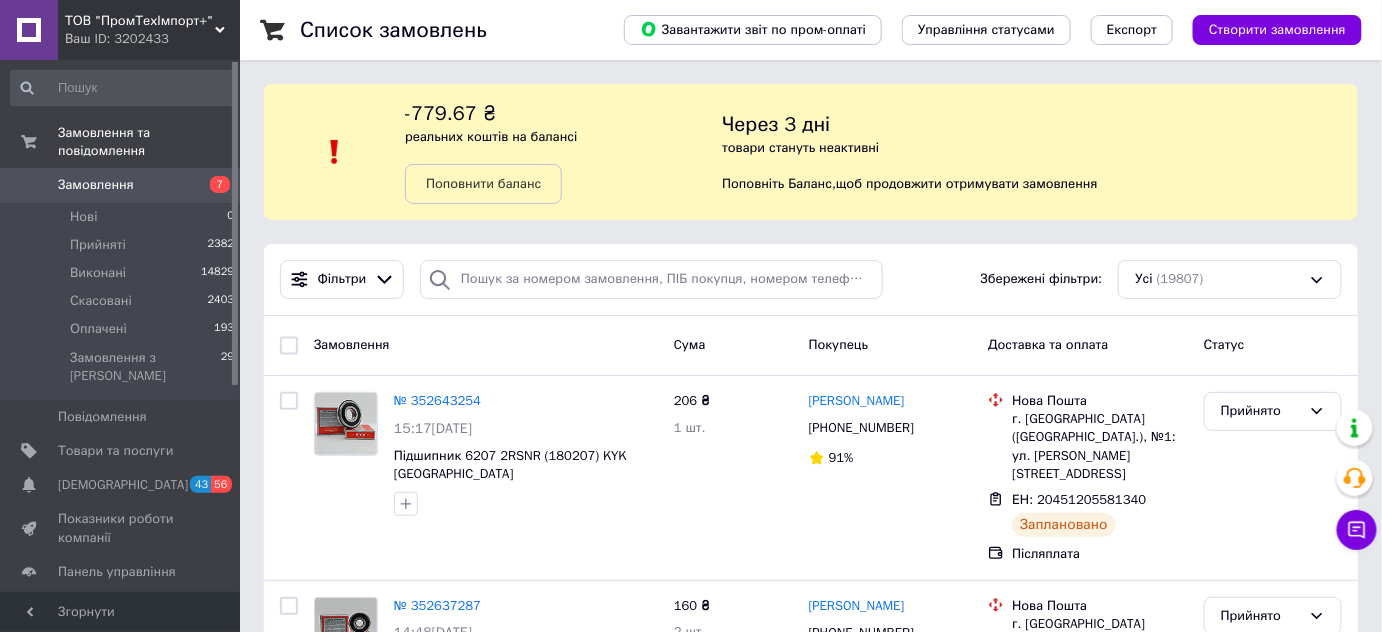 click on "Замовлення 7" at bounding box center (123, 185) 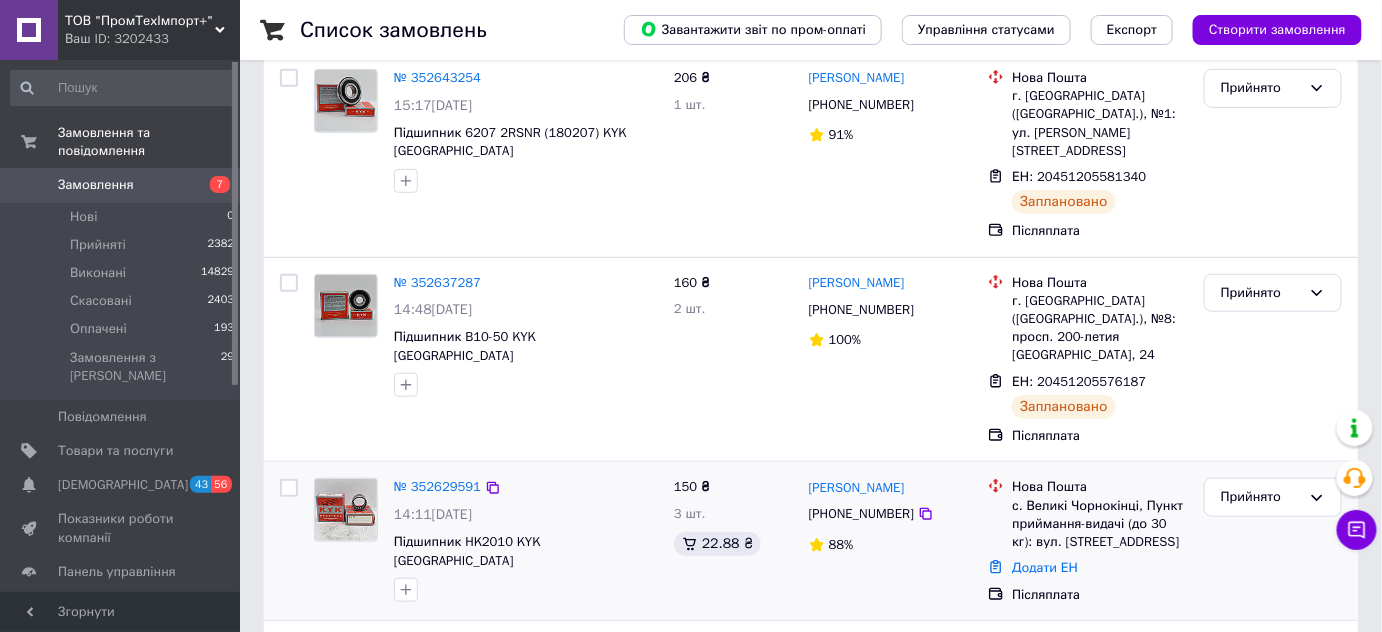 scroll, scrollTop: 363, scrollLeft: 0, axis: vertical 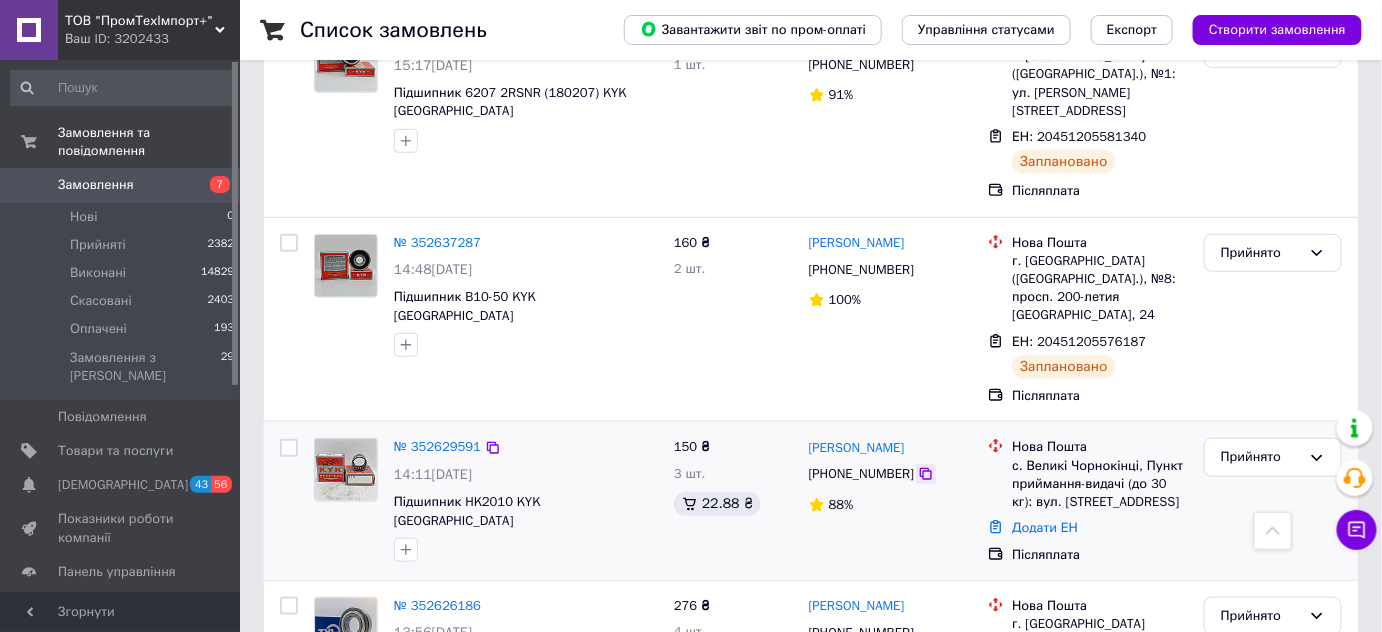 click 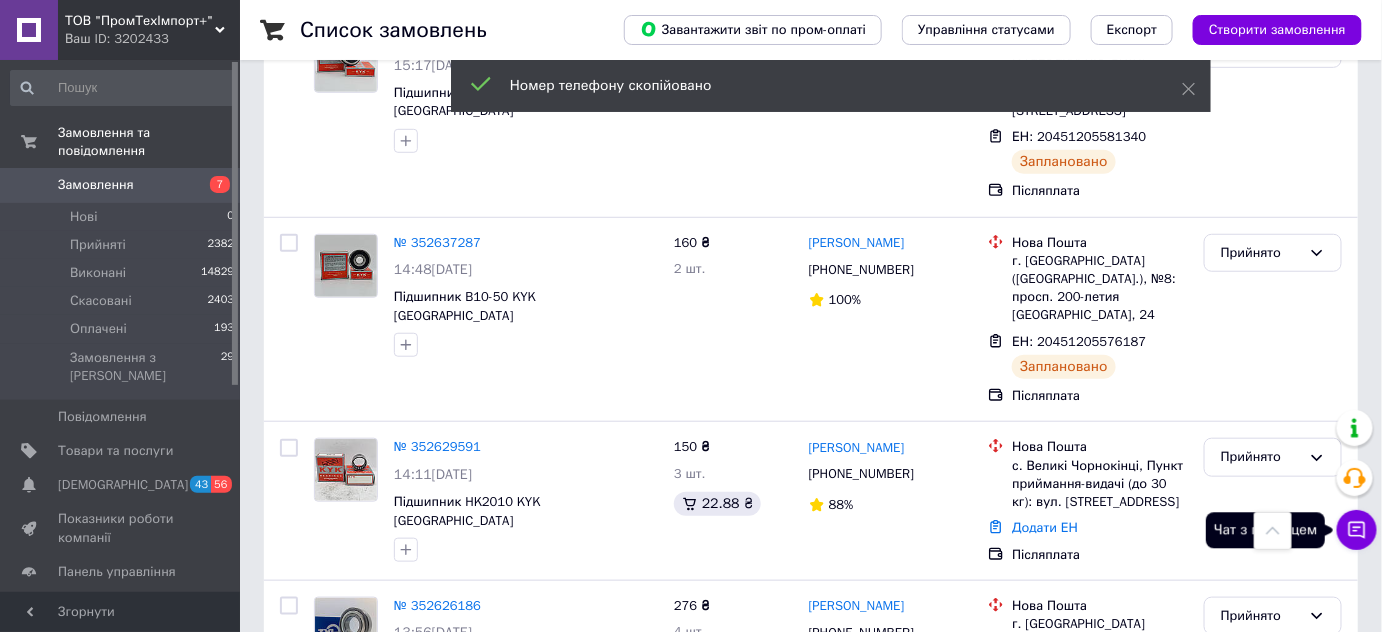 click 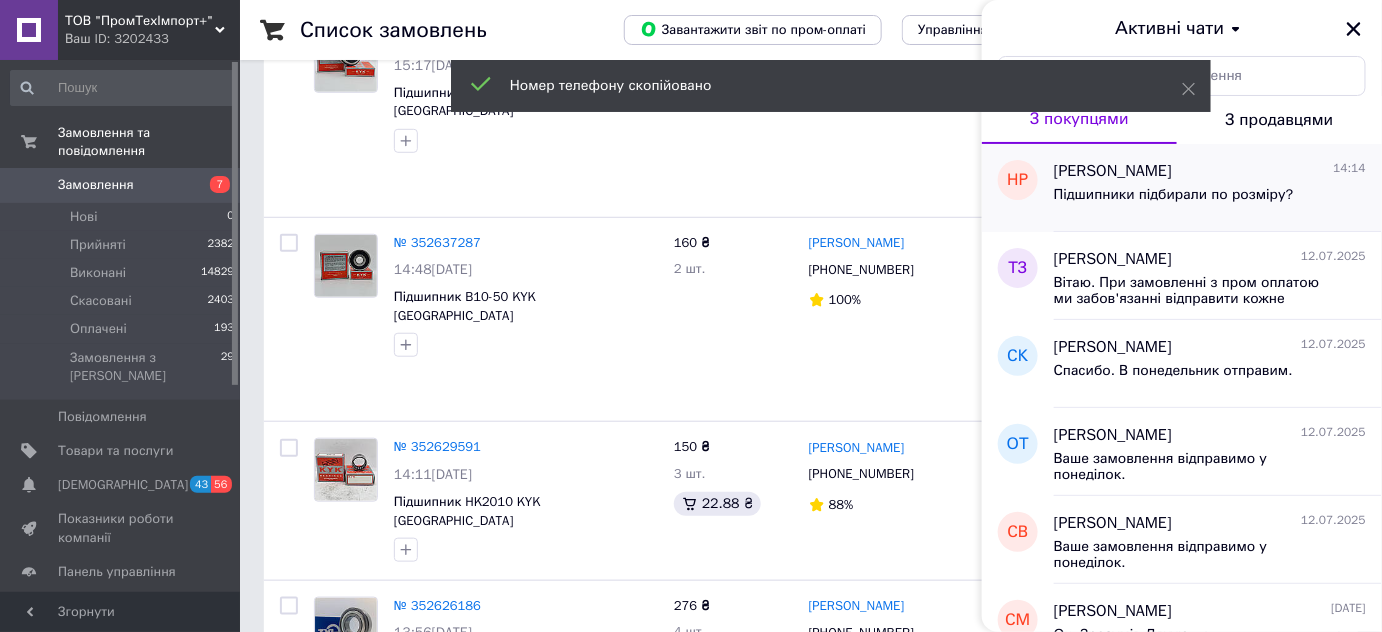 click on "Підшипники підбирали по розміру?" at bounding box center [1174, 195] 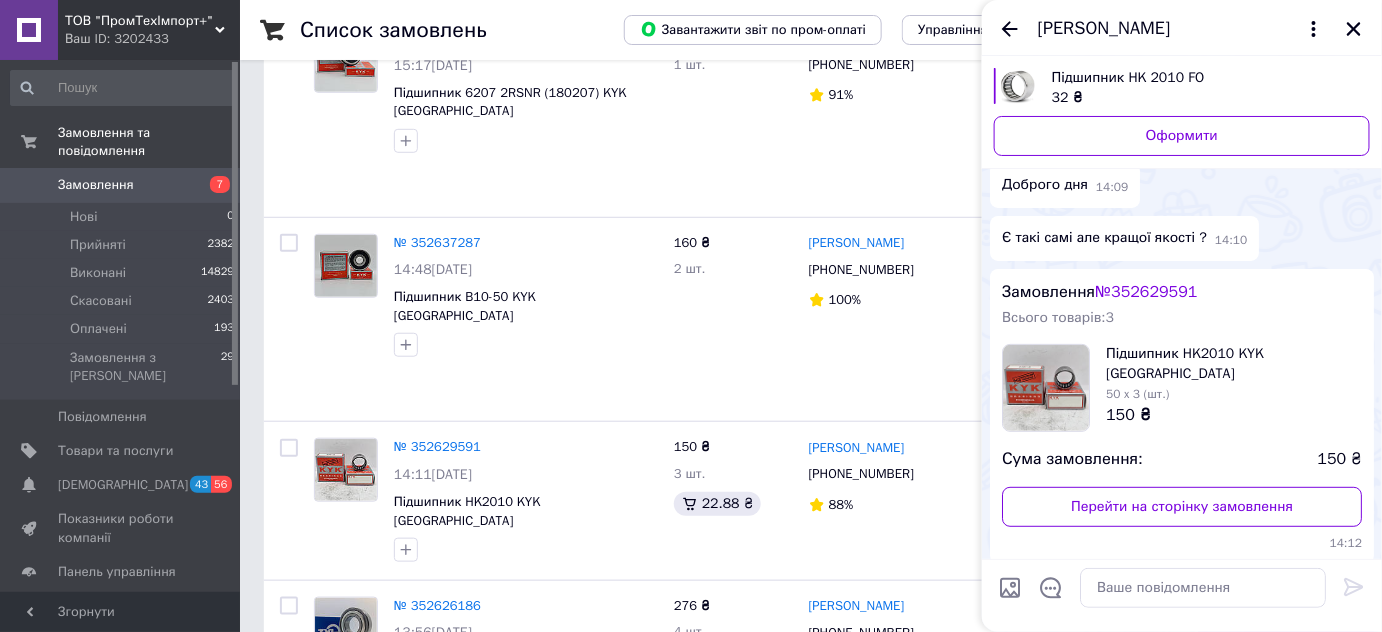 scroll, scrollTop: 0, scrollLeft: 0, axis: both 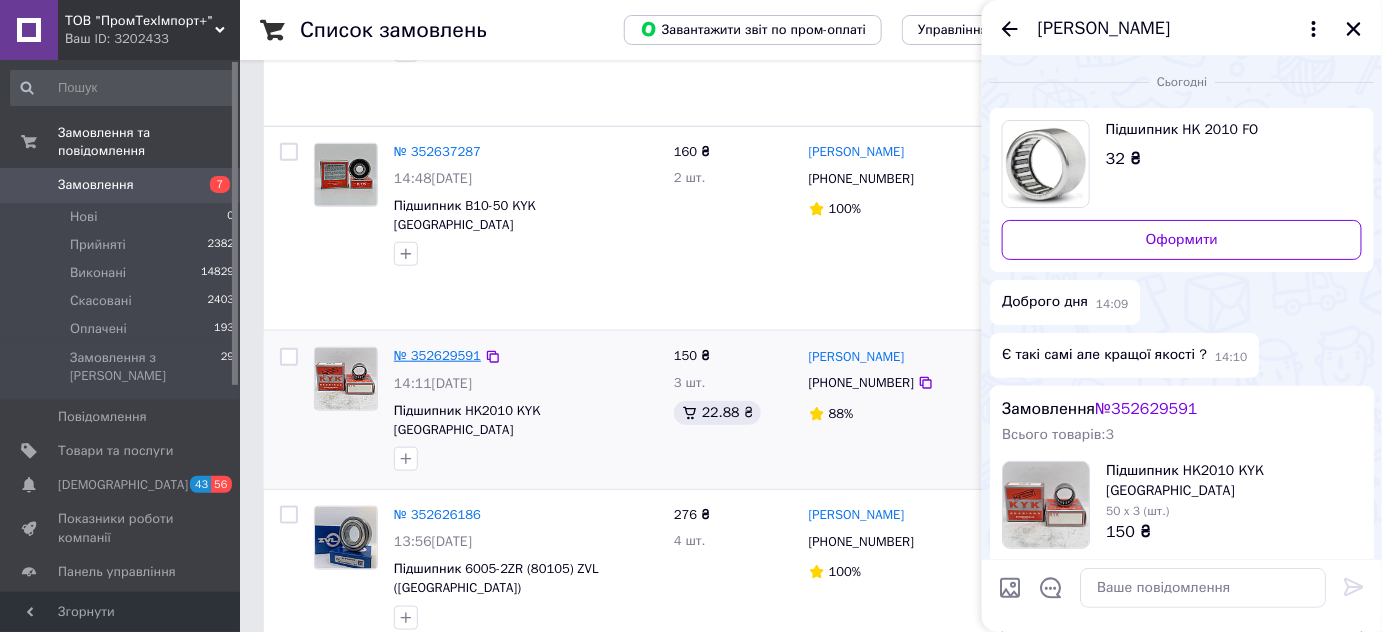 click on "№ 352629591" at bounding box center (437, 355) 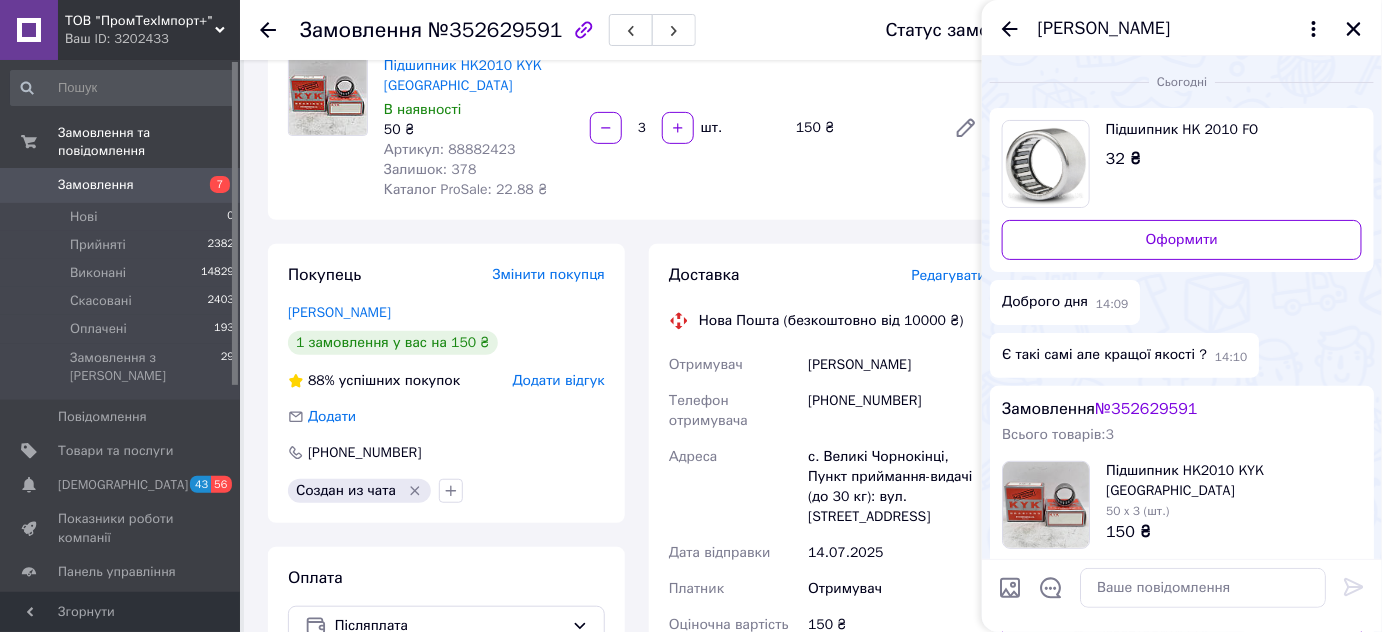 scroll, scrollTop: 0, scrollLeft: 0, axis: both 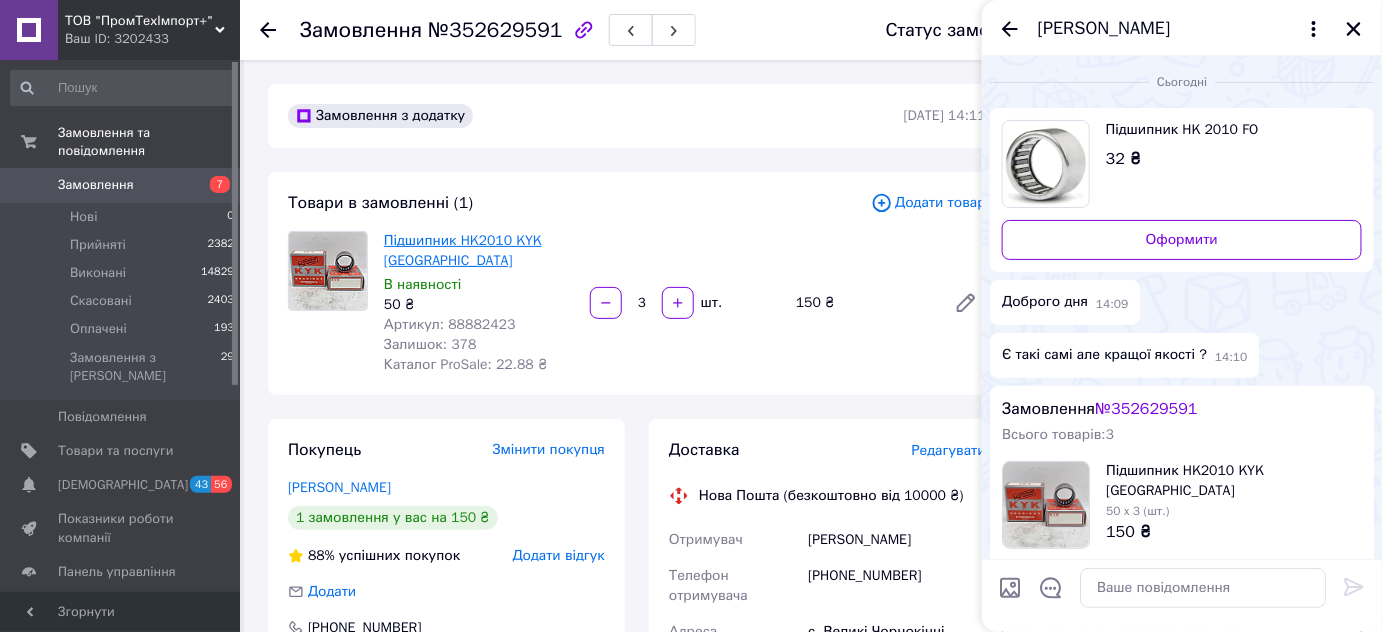 click on "Підшипник HK2010 KYK [GEOGRAPHIC_DATA]" at bounding box center [463, 250] 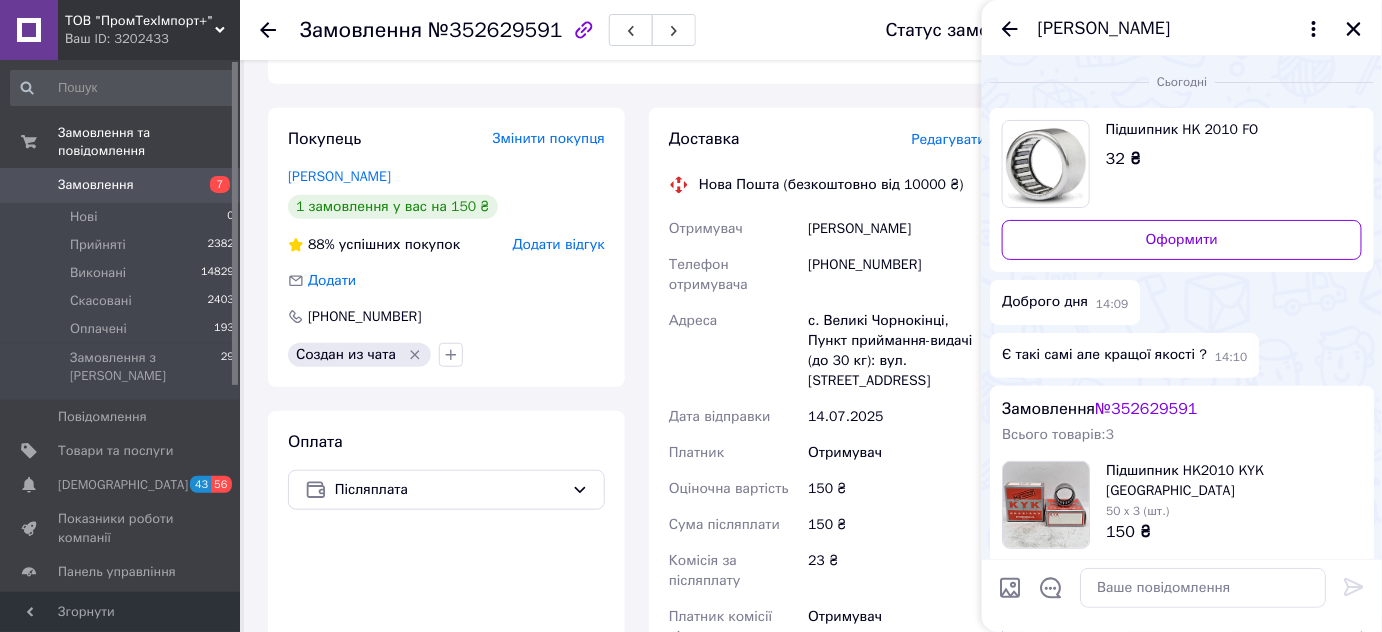 scroll, scrollTop: 363, scrollLeft: 0, axis: vertical 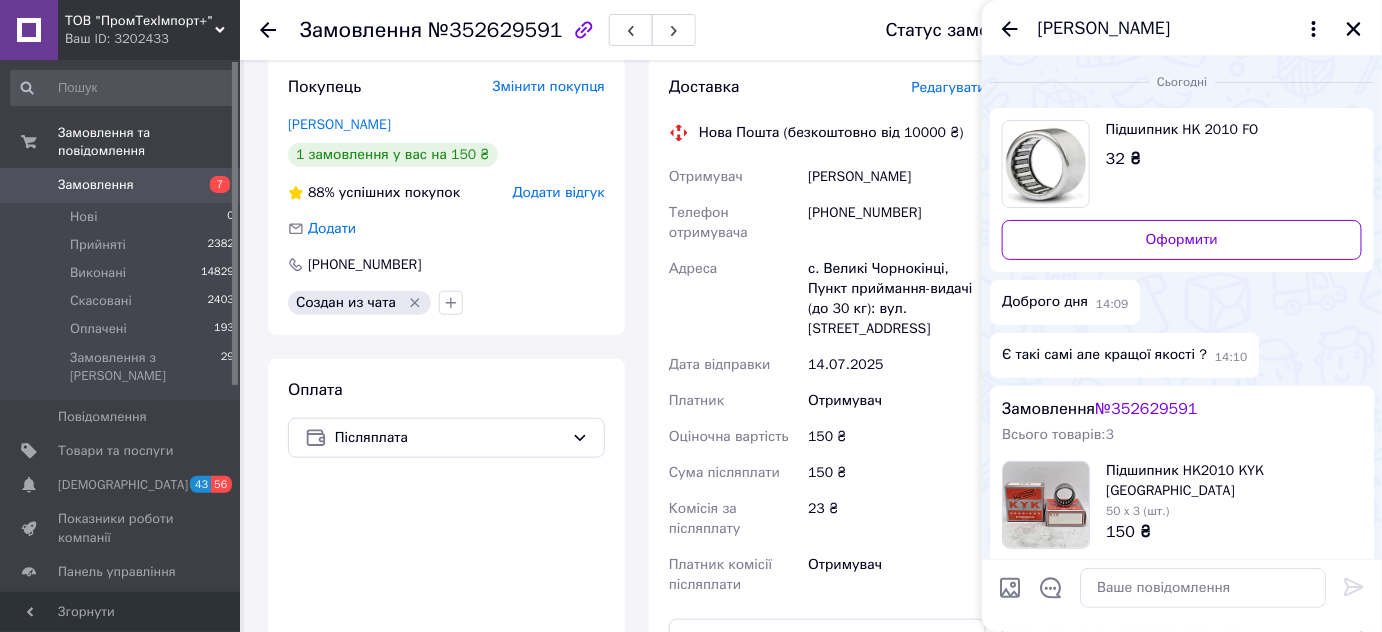 click on "Замовлення" at bounding box center (96, 185) 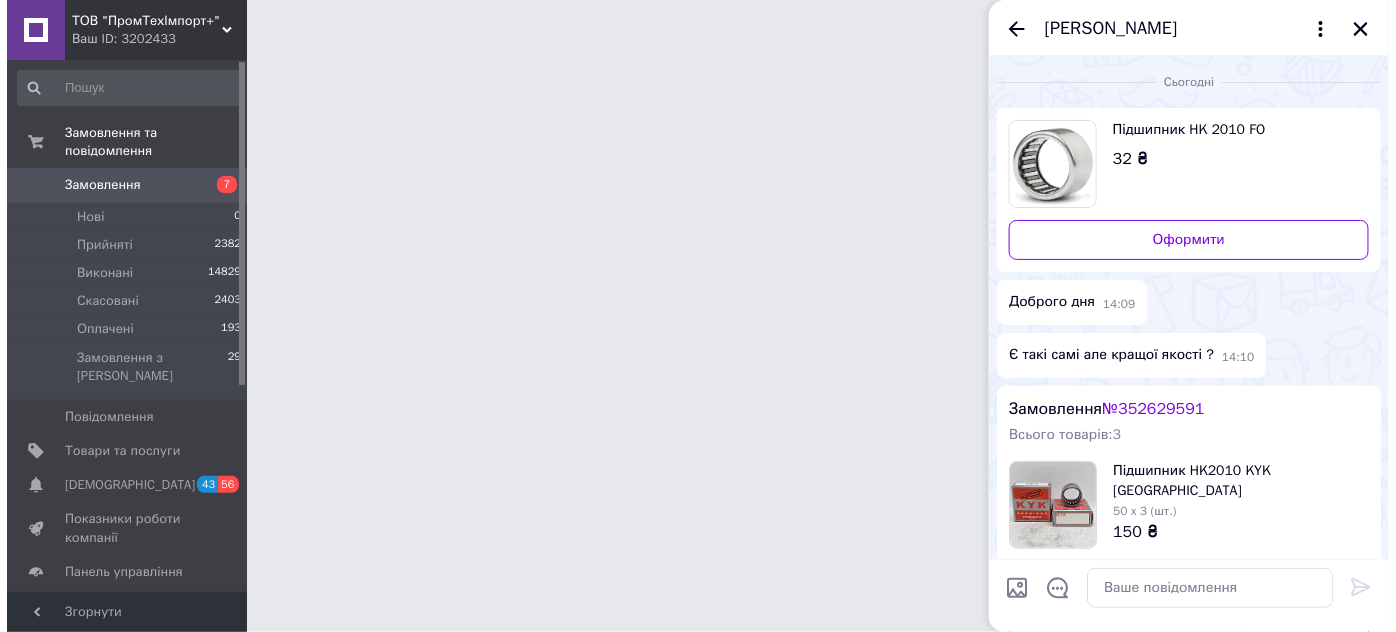 scroll, scrollTop: 0, scrollLeft: 0, axis: both 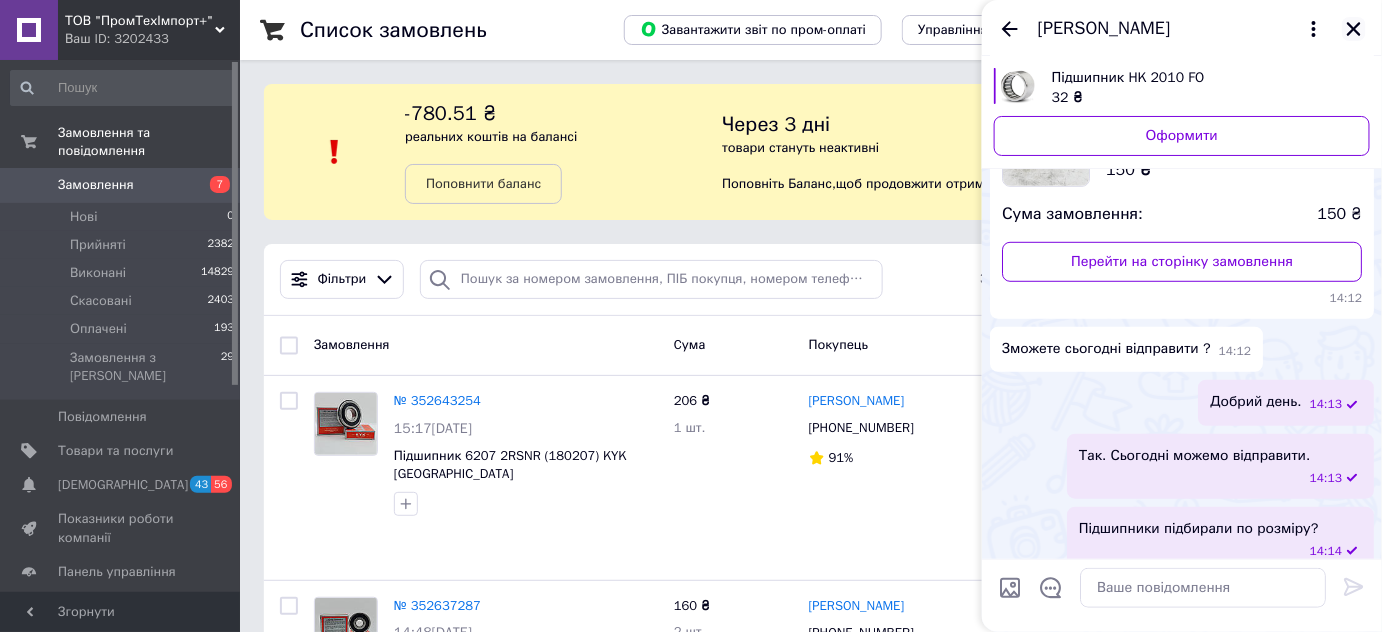 click 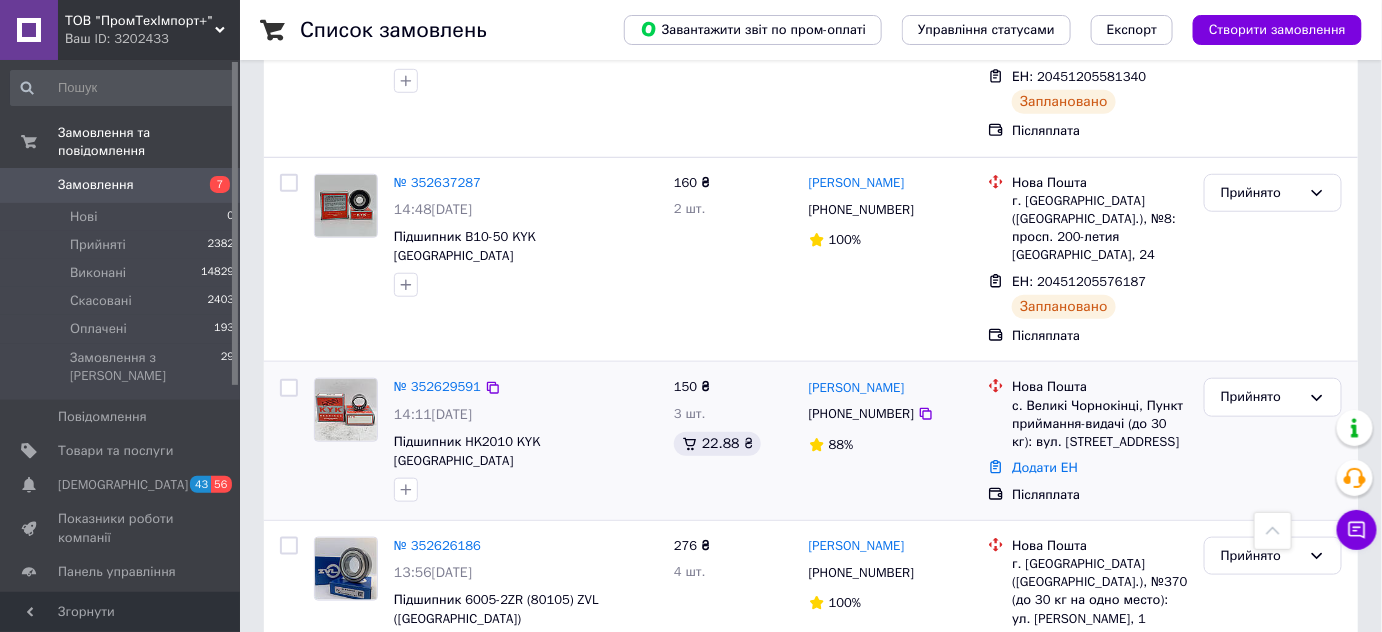 scroll, scrollTop: 454, scrollLeft: 0, axis: vertical 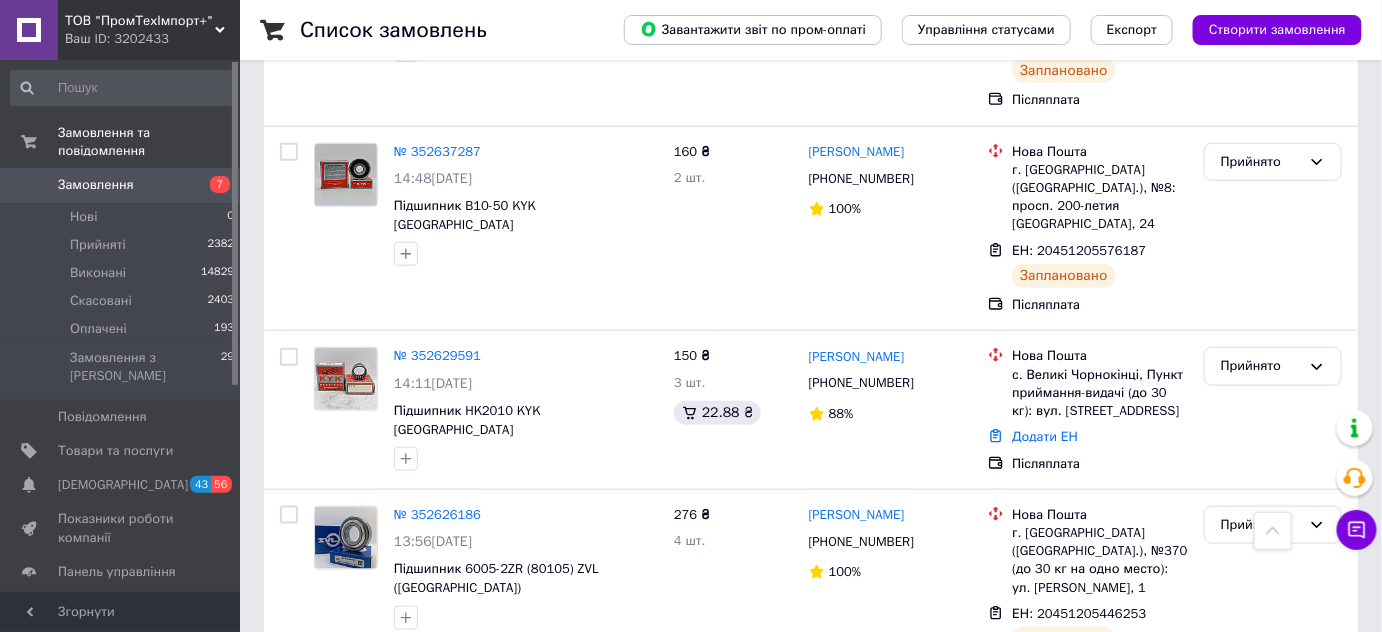 click on "Замовлення" at bounding box center (96, 185) 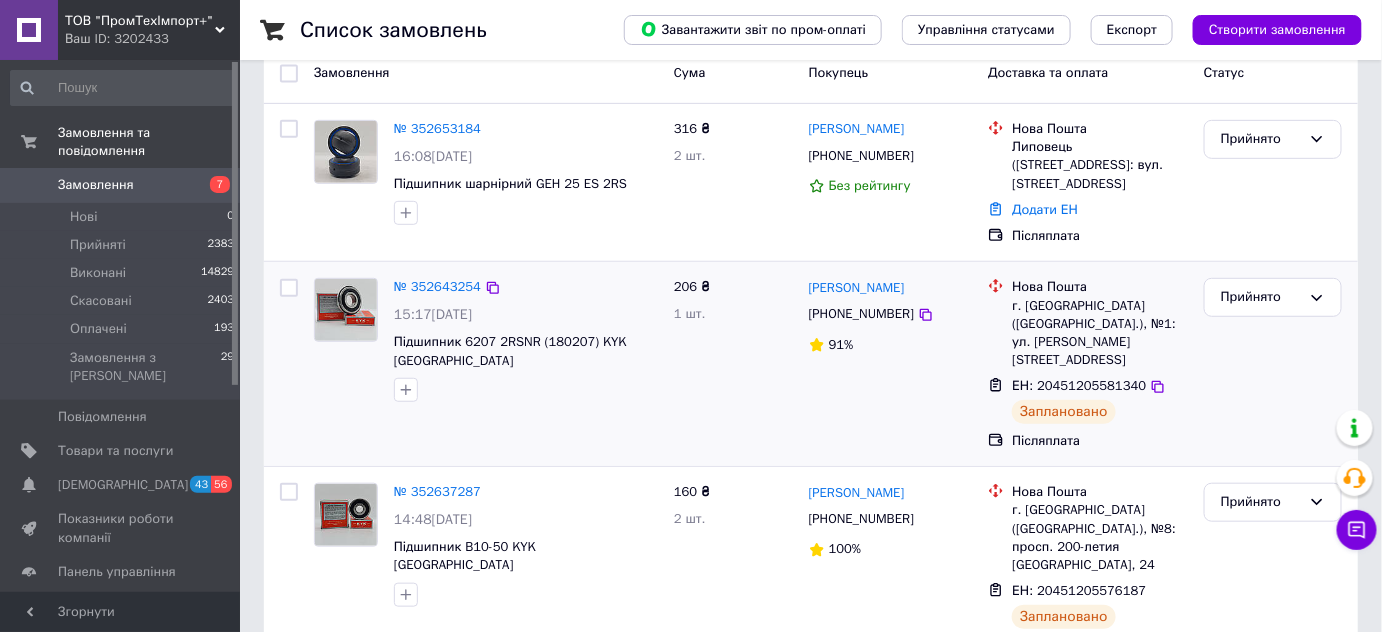 scroll, scrollTop: 272, scrollLeft: 0, axis: vertical 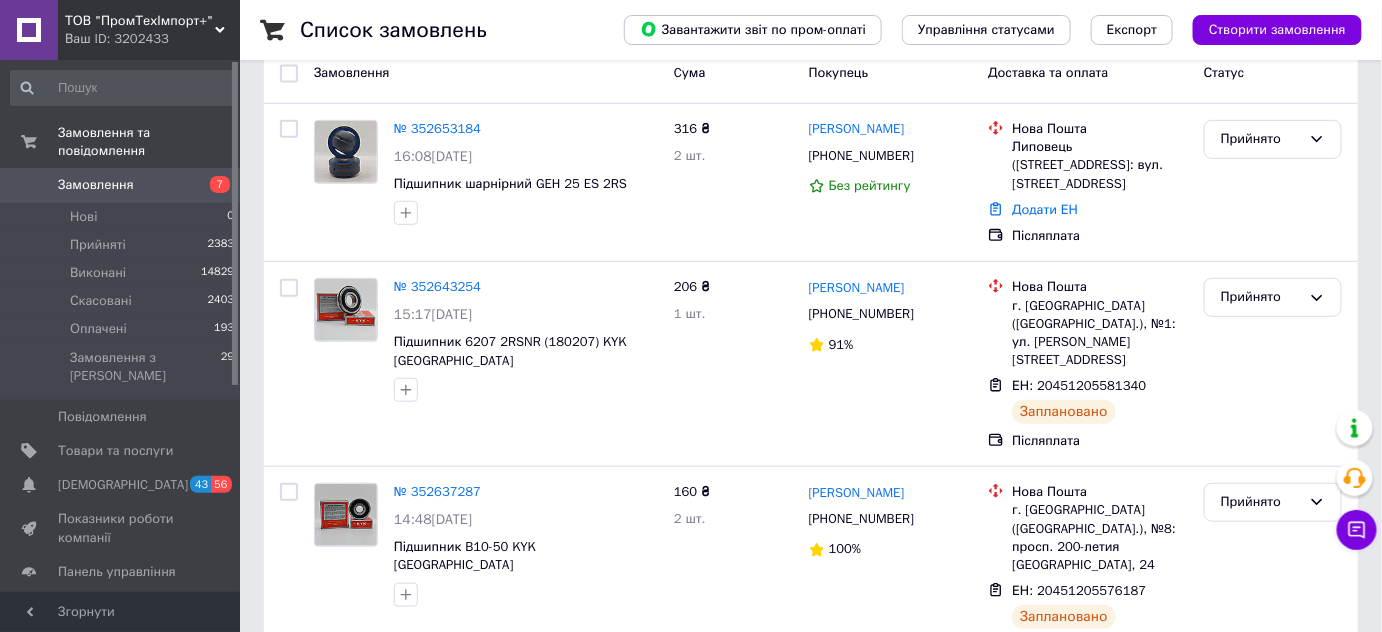 click on "Замовлення" at bounding box center [121, 185] 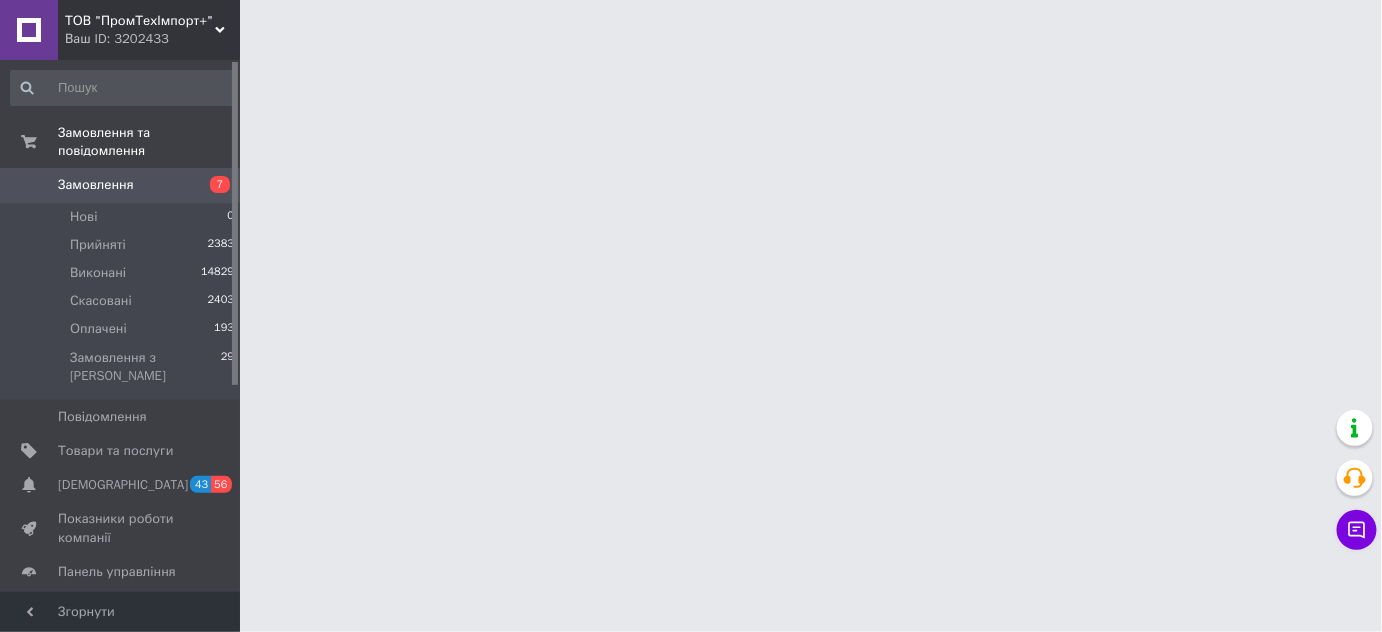 scroll, scrollTop: 0, scrollLeft: 0, axis: both 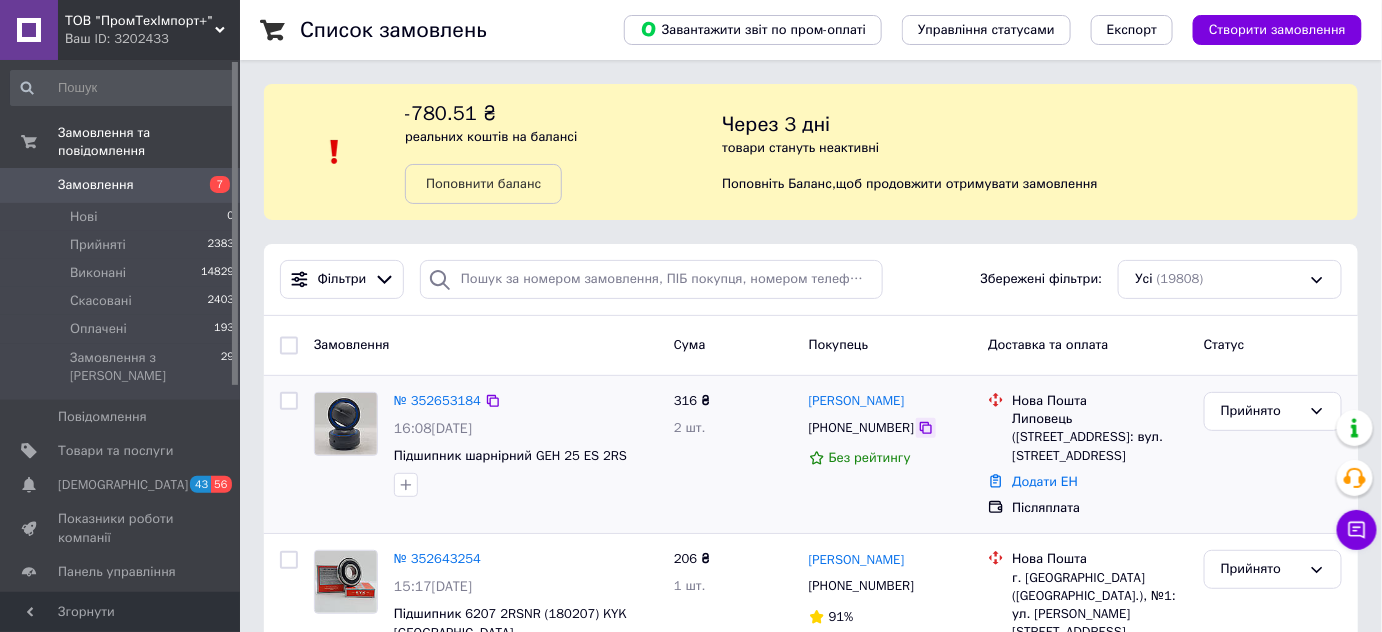 click 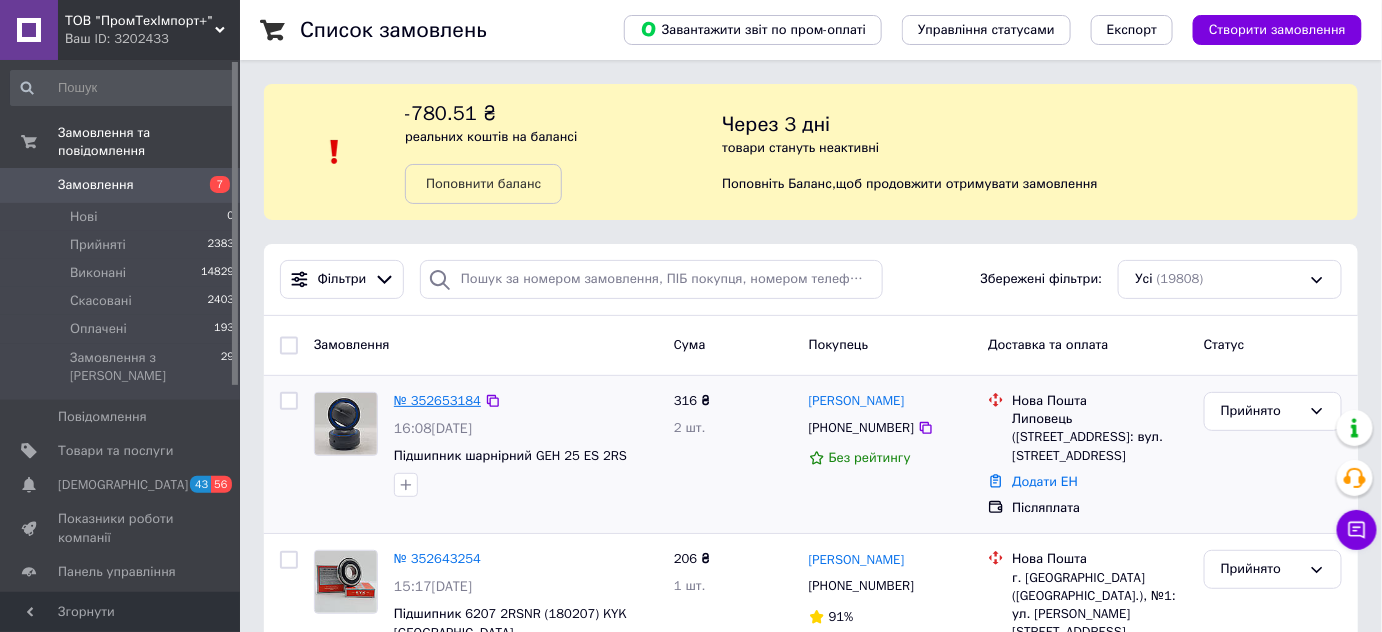 click on "№ 352653184" at bounding box center (437, 400) 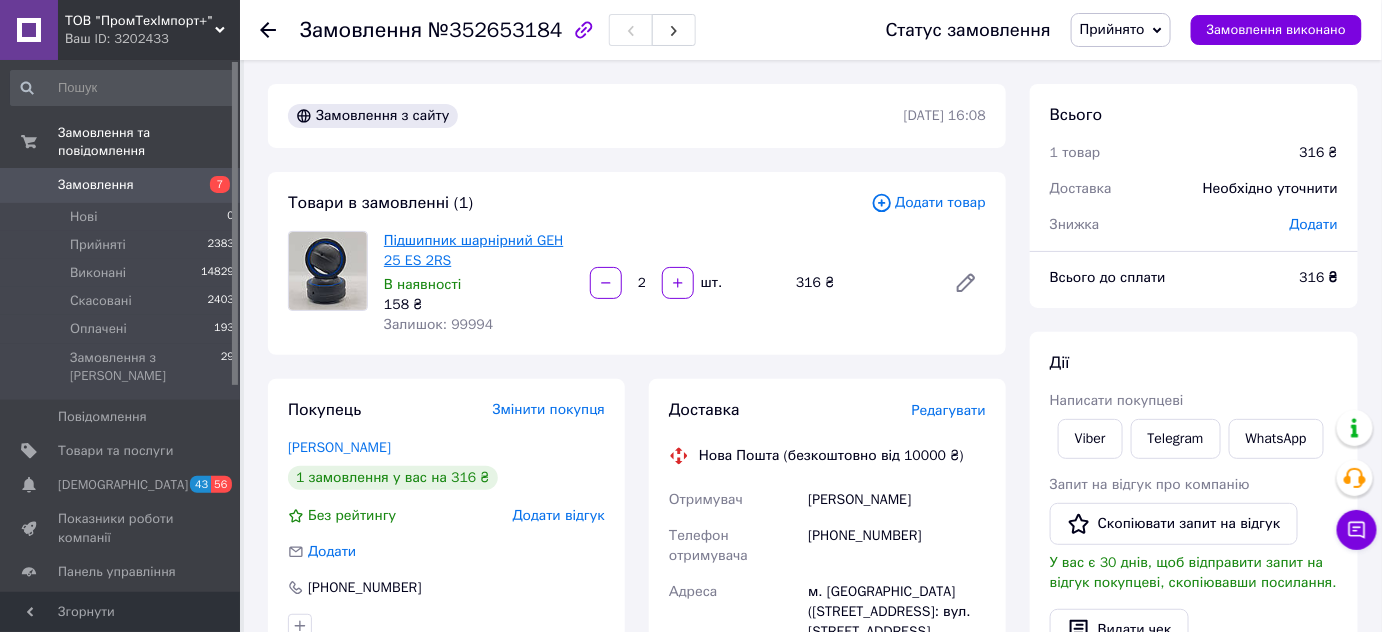 click on "Підшипник шарнірний GEH 25 ES 2RS" at bounding box center (473, 250) 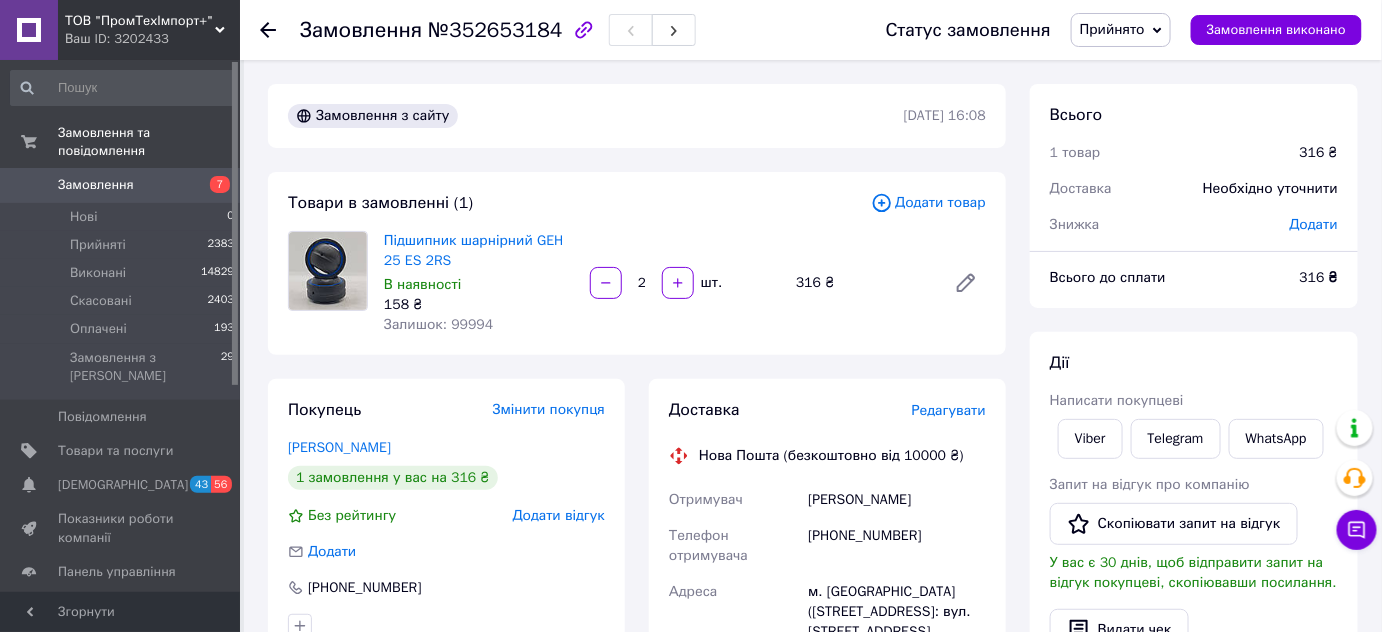 scroll, scrollTop: 90, scrollLeft: 0, axis: vertical 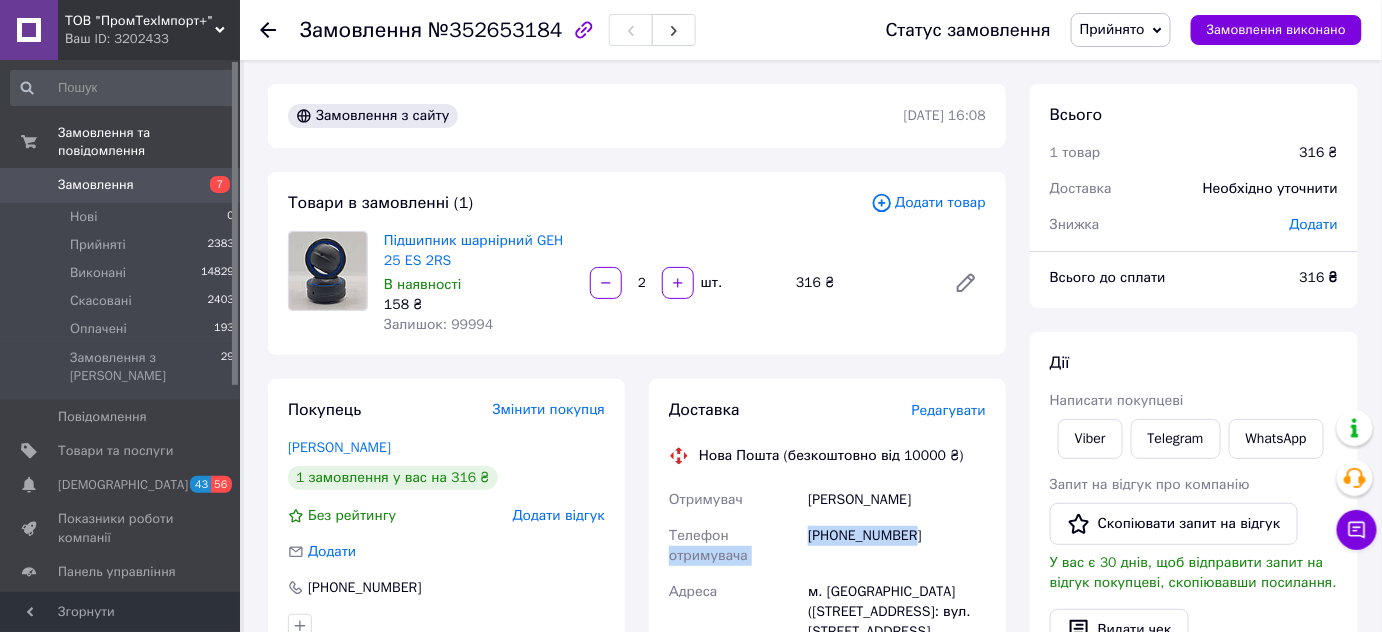 drag, startPoint x: 908, startPoint y: 532, endPoint x: 785, endPoint y: 522, distance: 123.40584 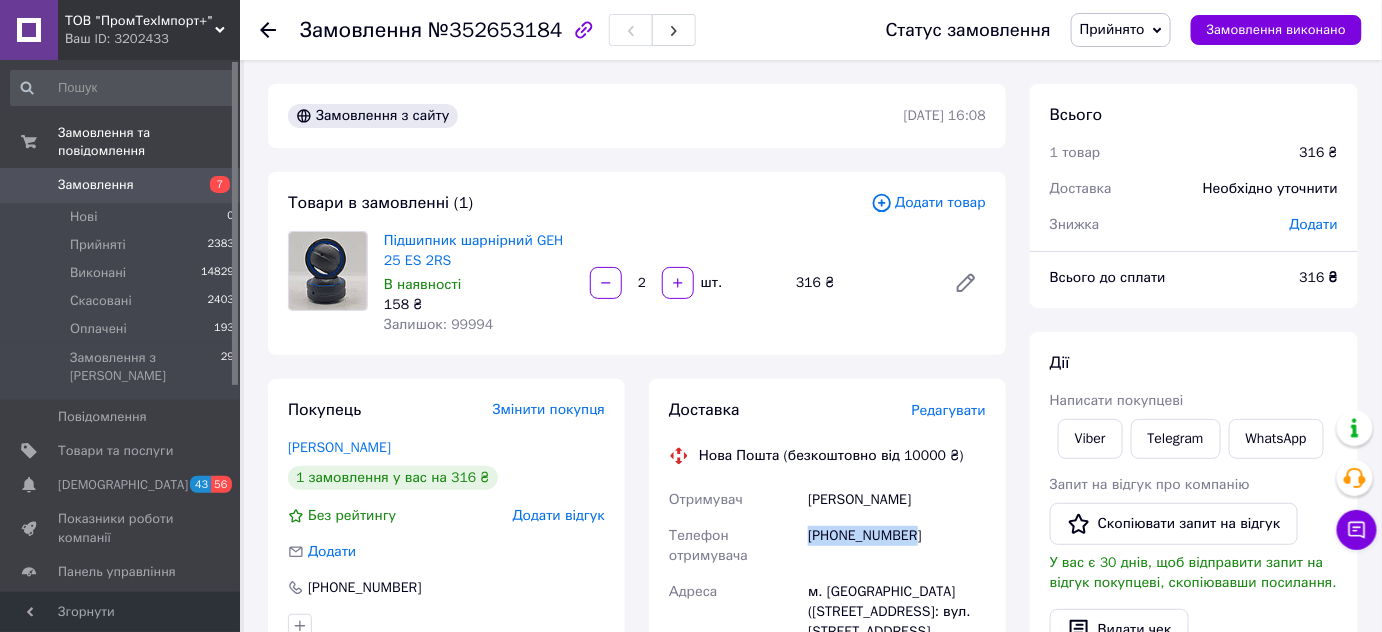 drag, startPoint x: 813, startPoint y: 532, endPoint x: 906, endPoint y: 532, distance: 93 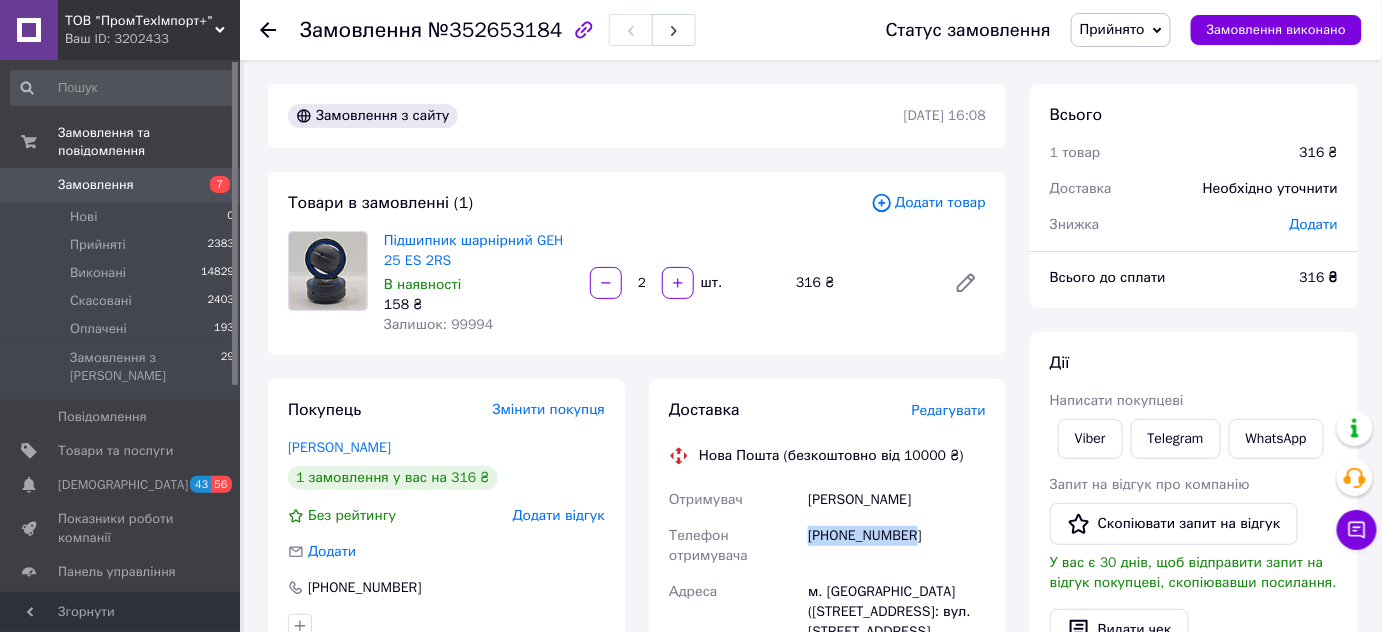 click on "Замовлення" at bounding box center [121, 185] 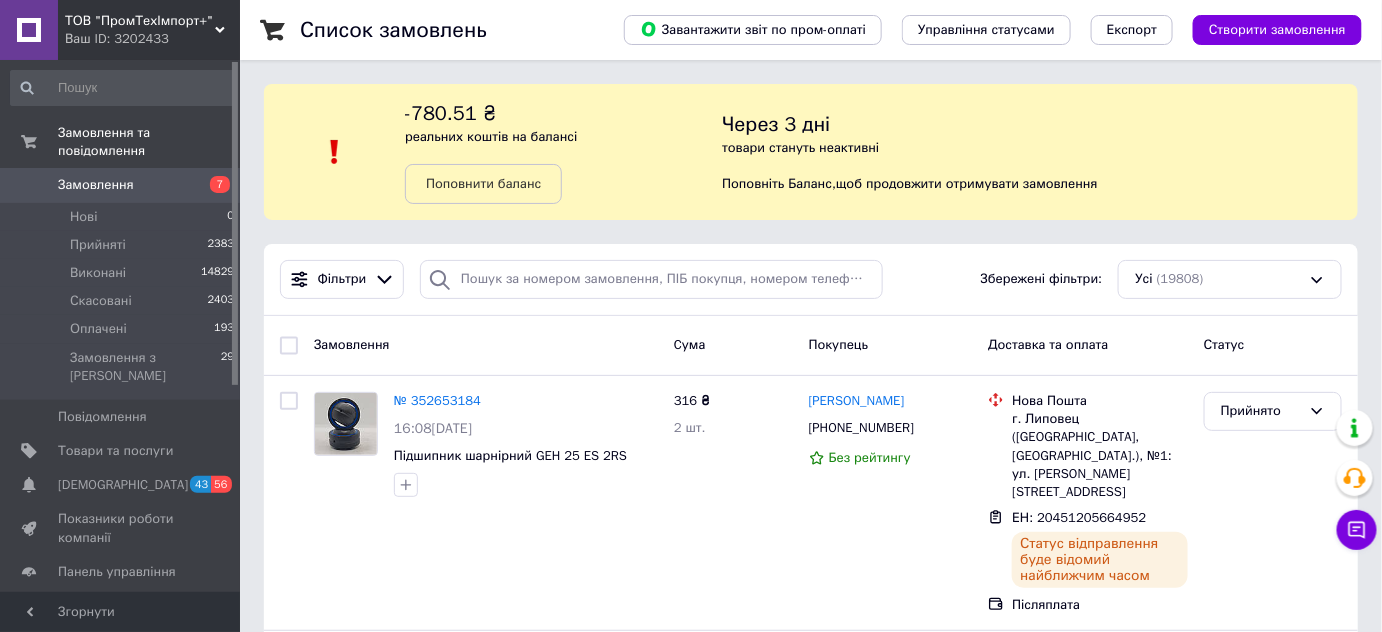 click on "Замовлення" at bounding box center (121, 185) 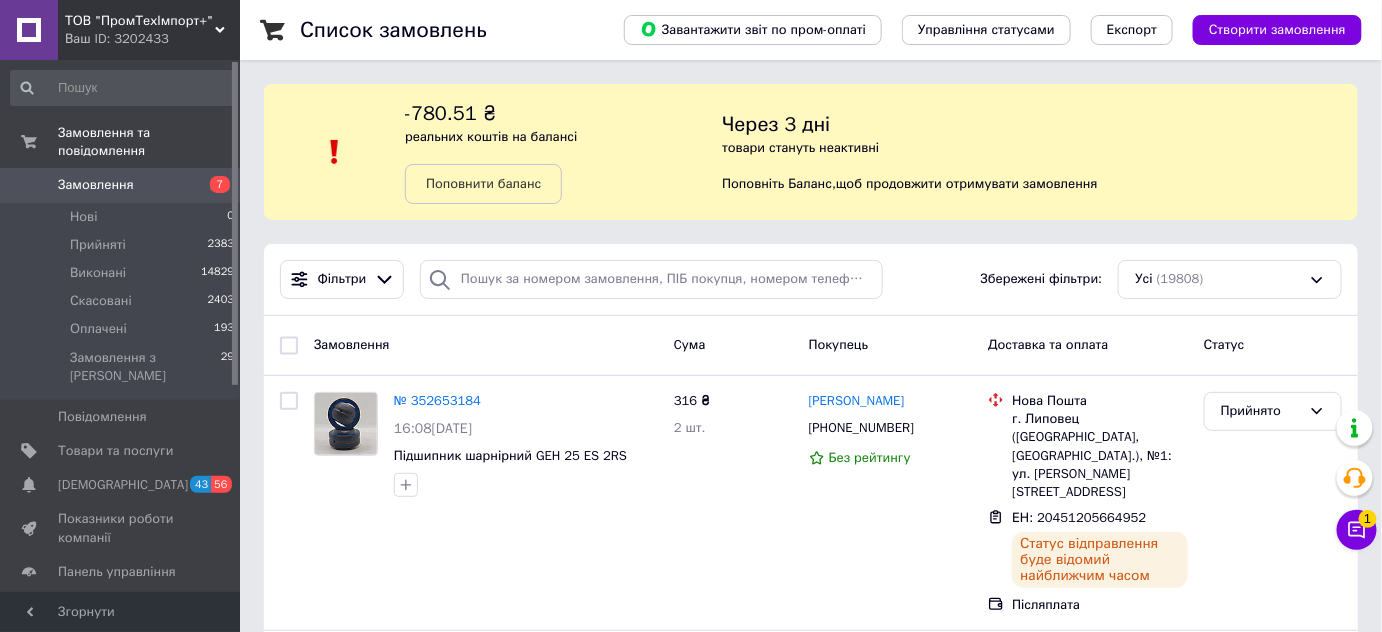 click on "Замовлення" at bounding box center (96, 185) 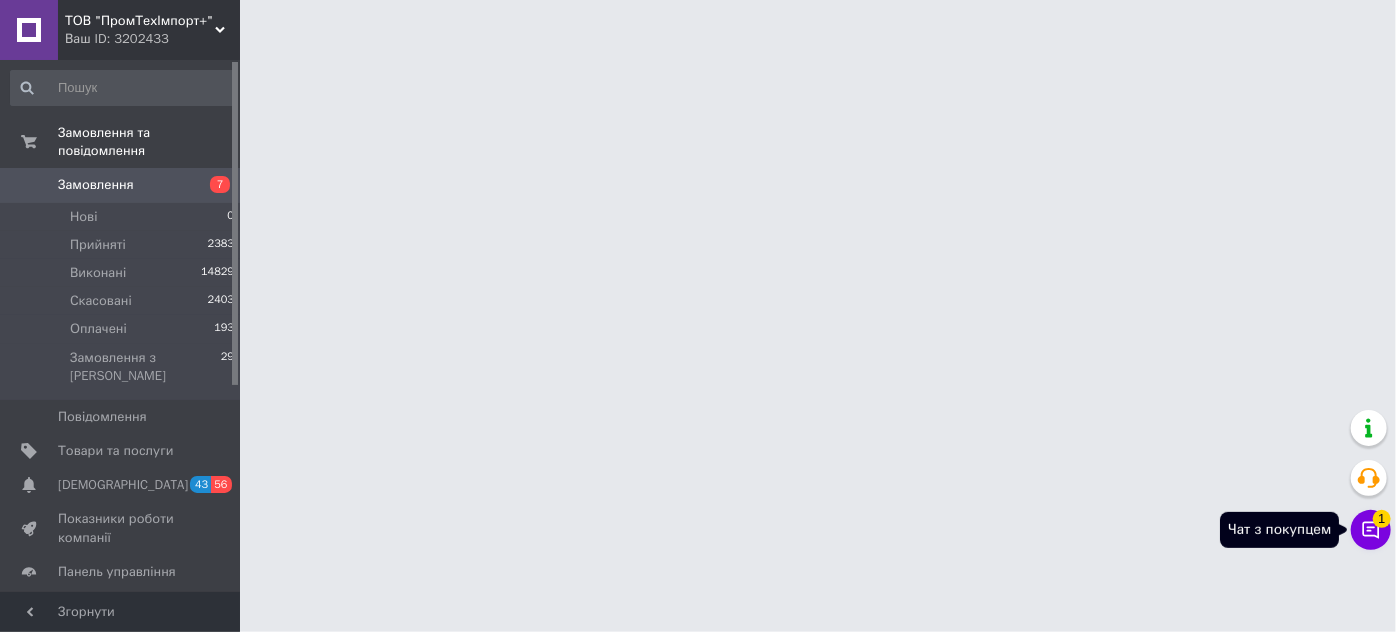 click 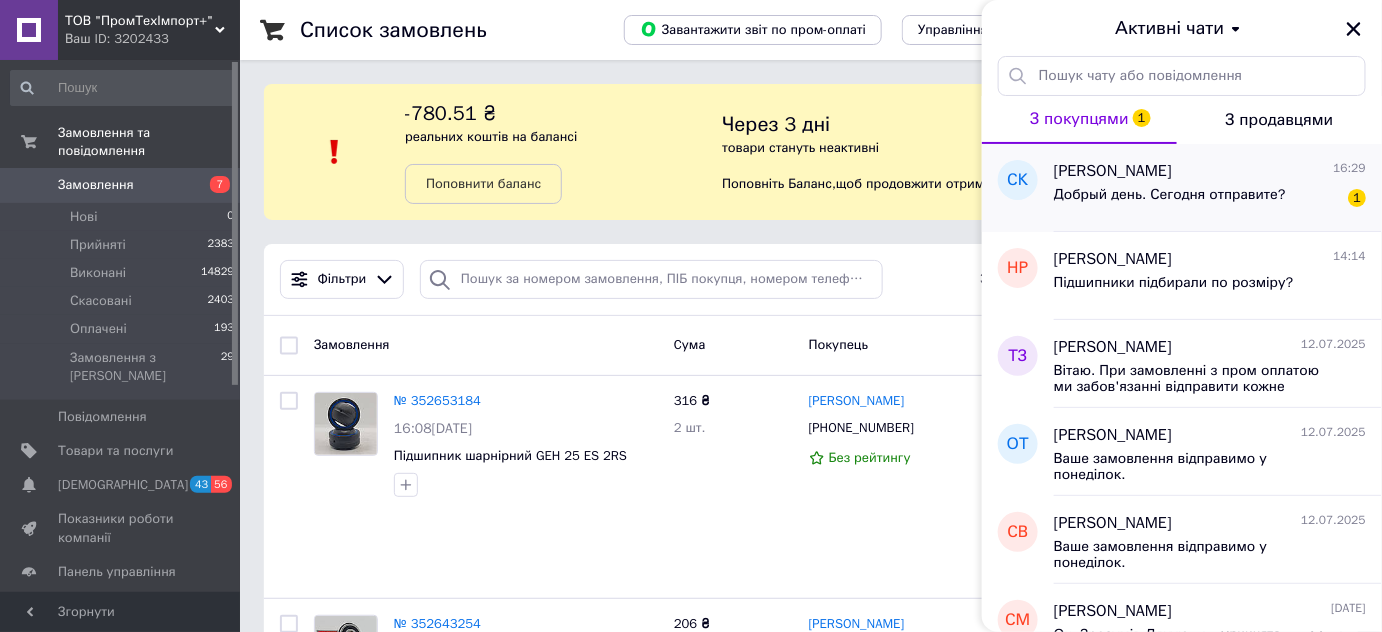 click on "Добрый день. Сегодня отправите?" at bounding box center [1170, 201] 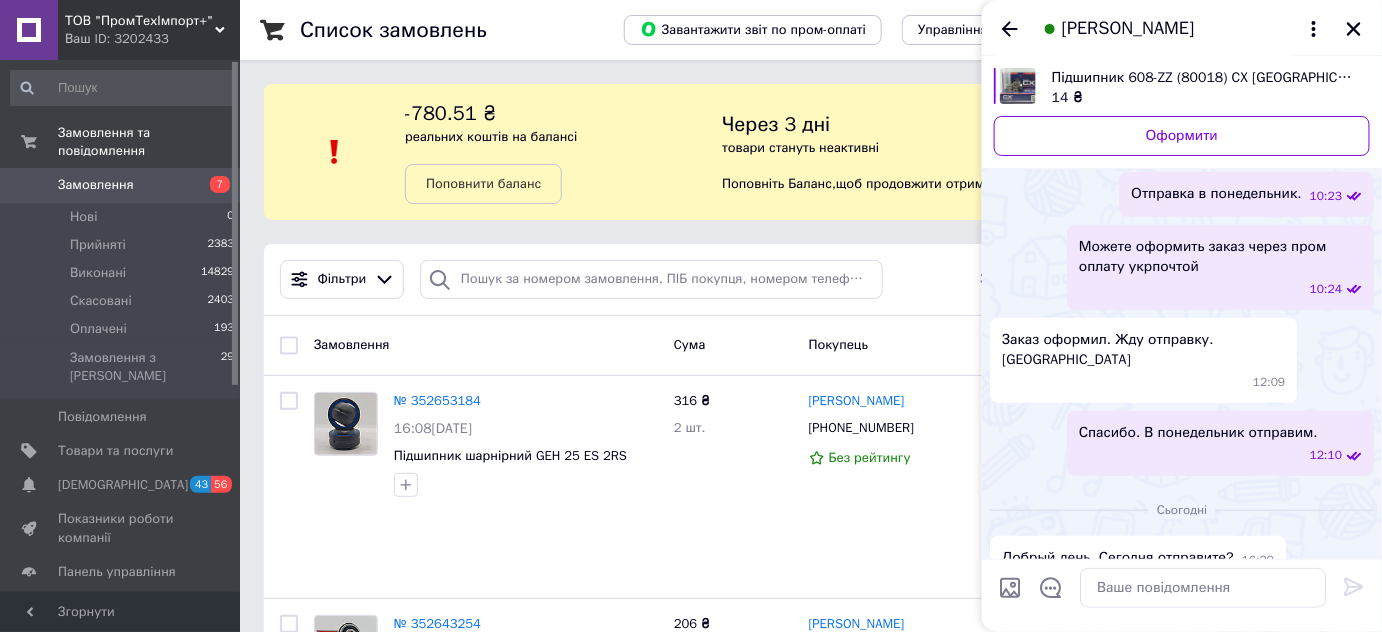 scroll, scrollTop: 362, scrollLeft: 0, axis: vertical 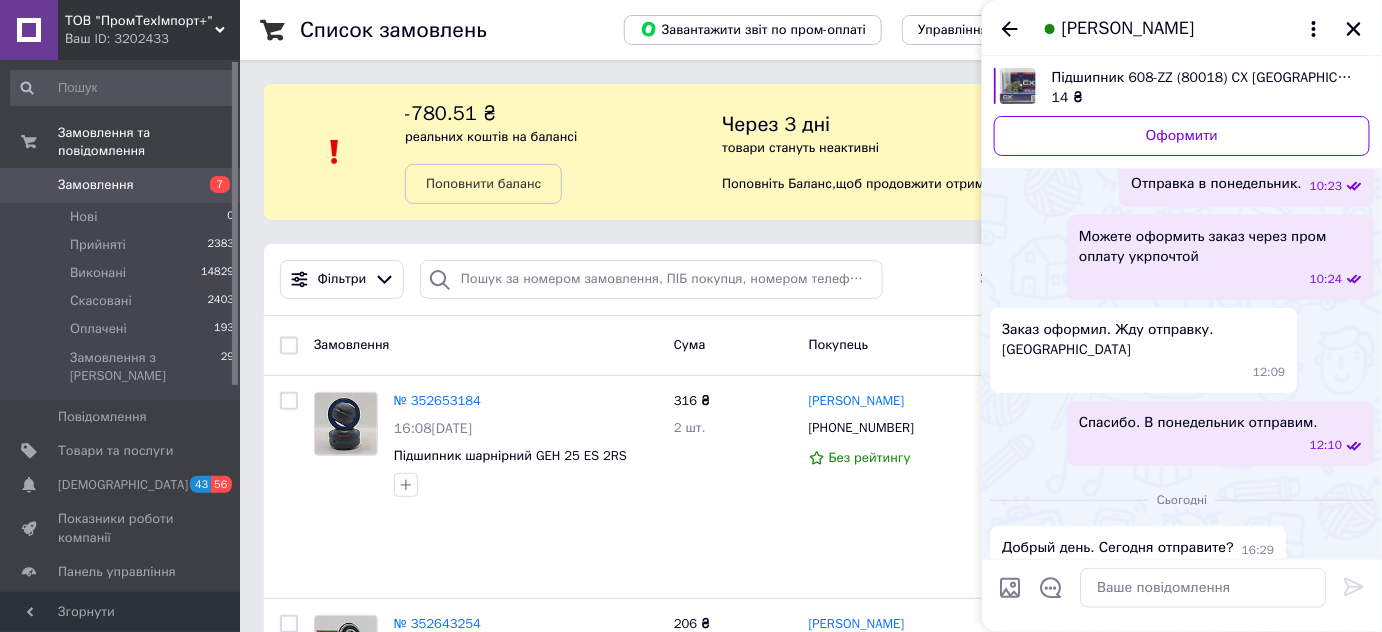 click on "Добрый день. Сегодня отправите?" at bounding box center [1118, 548] 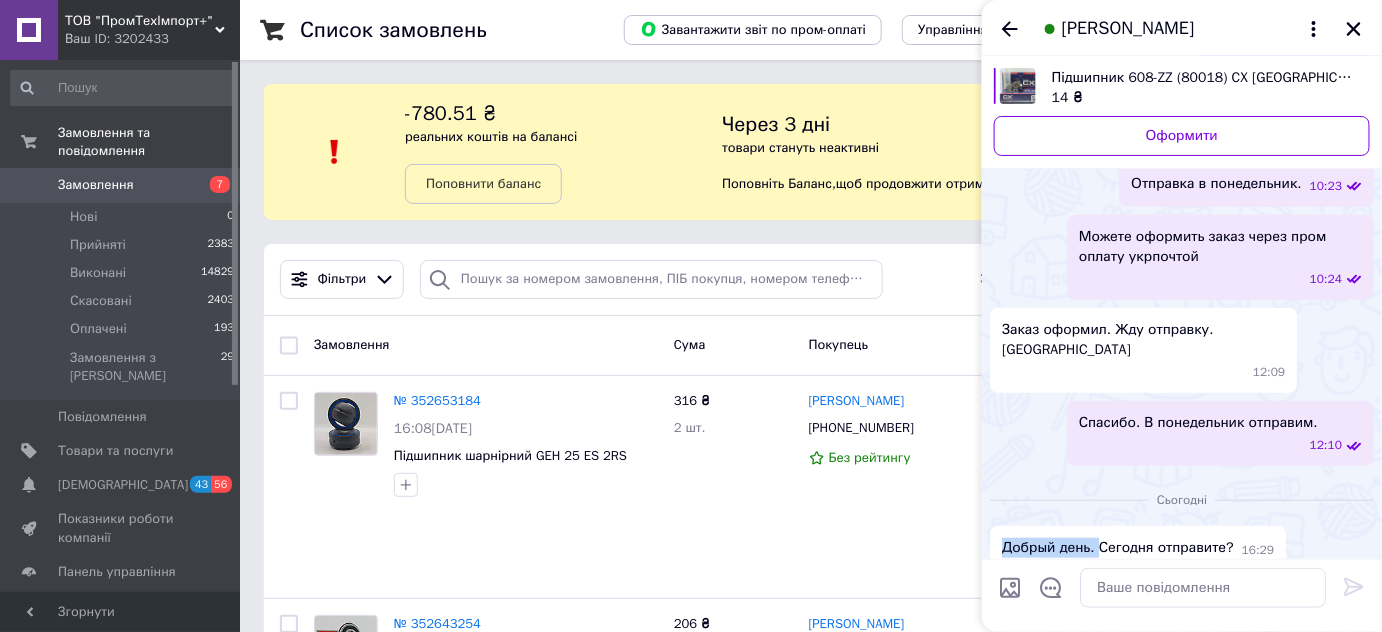 drag, startPoint x: 1093, startPoint y: 527, endPoint x: 1002, endPoint y: 526, distance: 91.00549 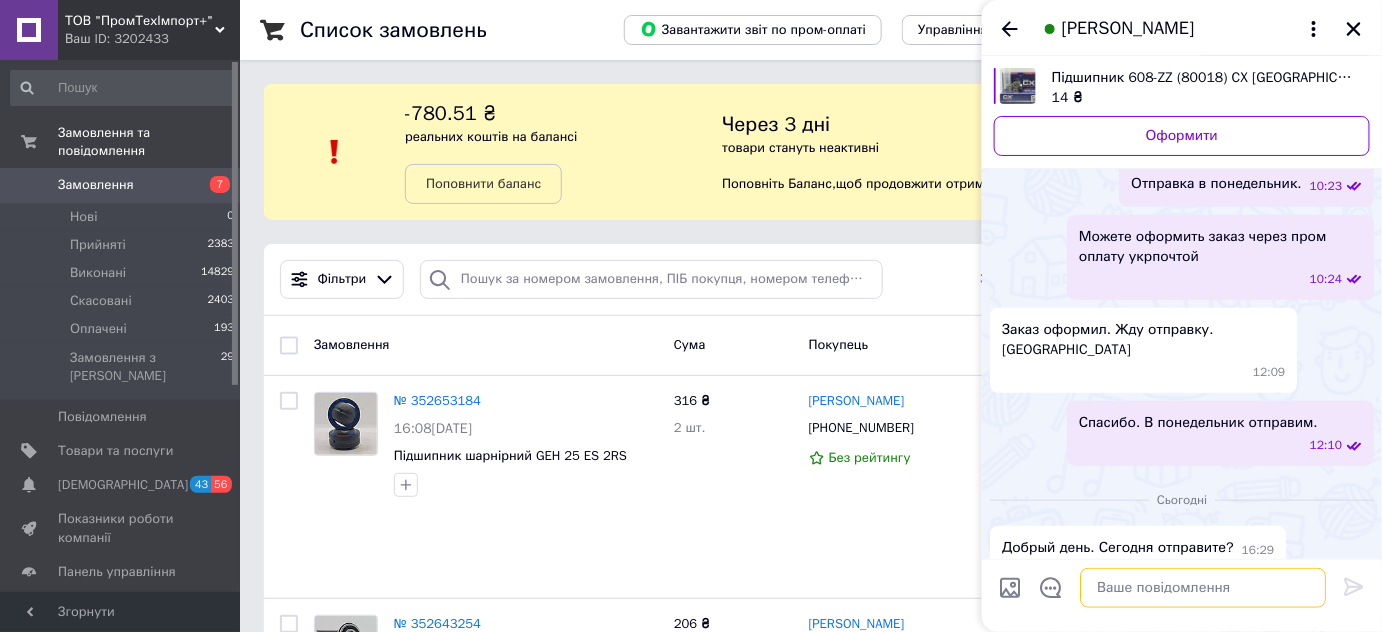 click at bounding box center [1203, 588] 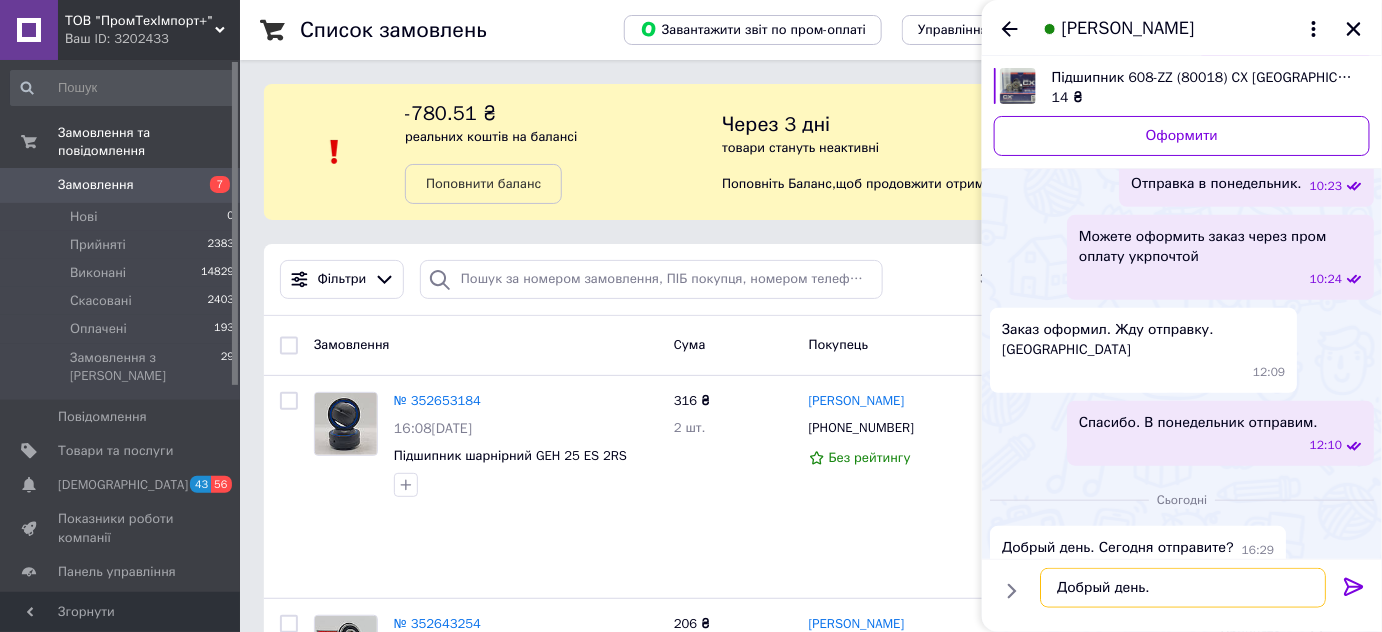 type on "Добрый день." 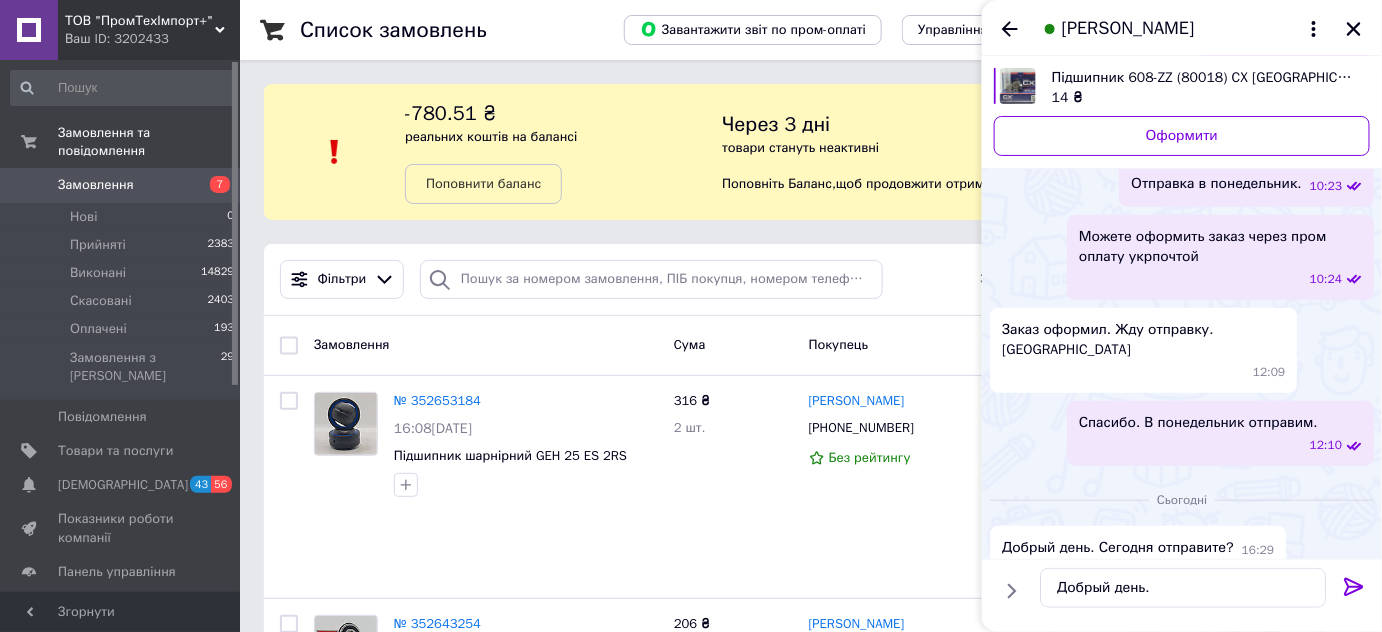 click 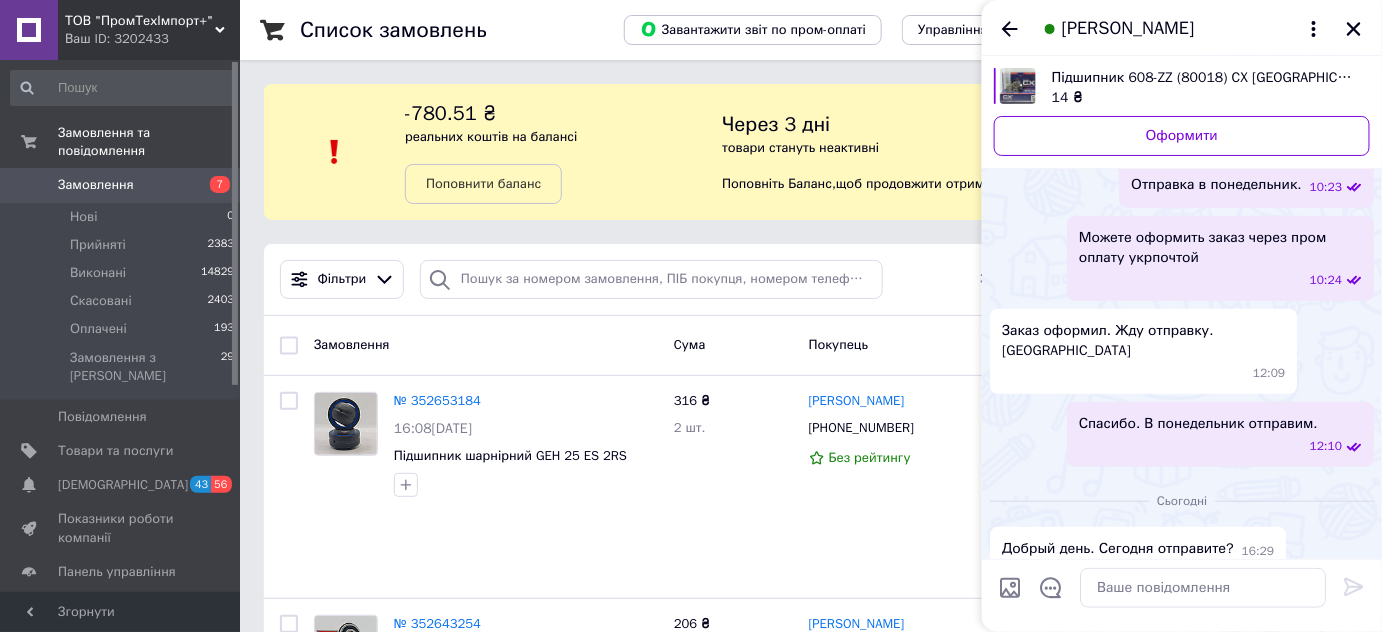 scroll, scrollTop: 379, scrollLeft: 0, axis: vertical 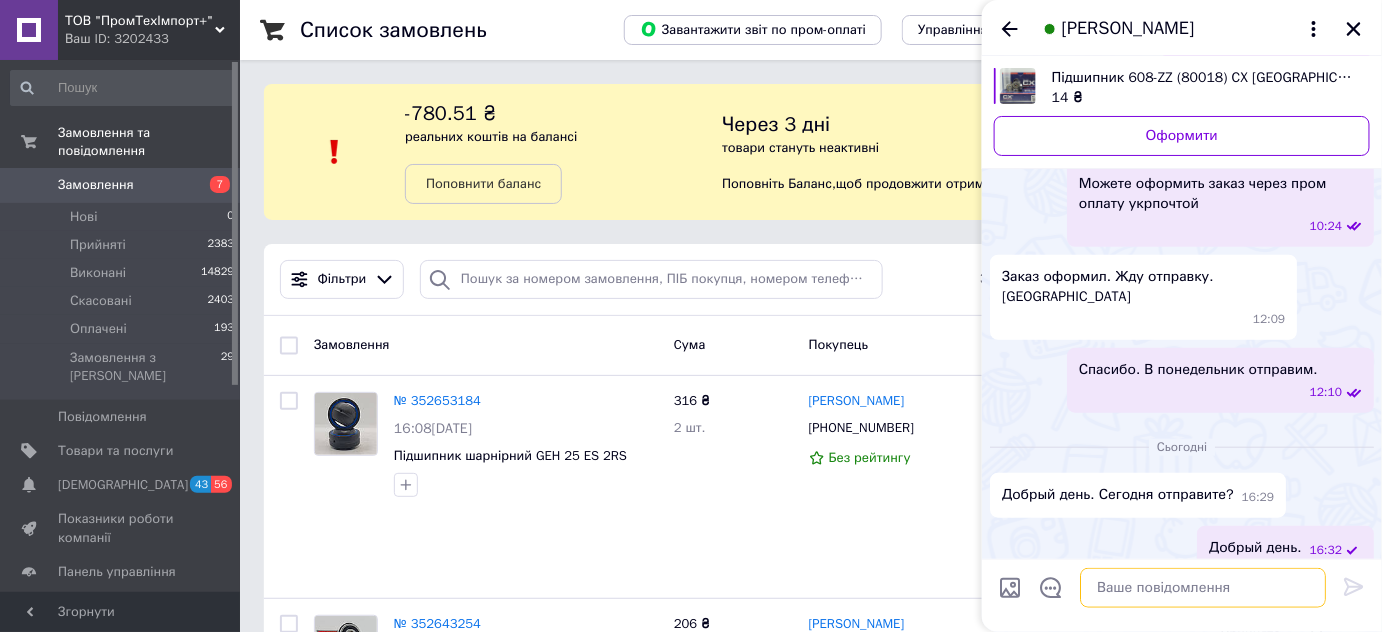 click at bounding box center (1203, 588) 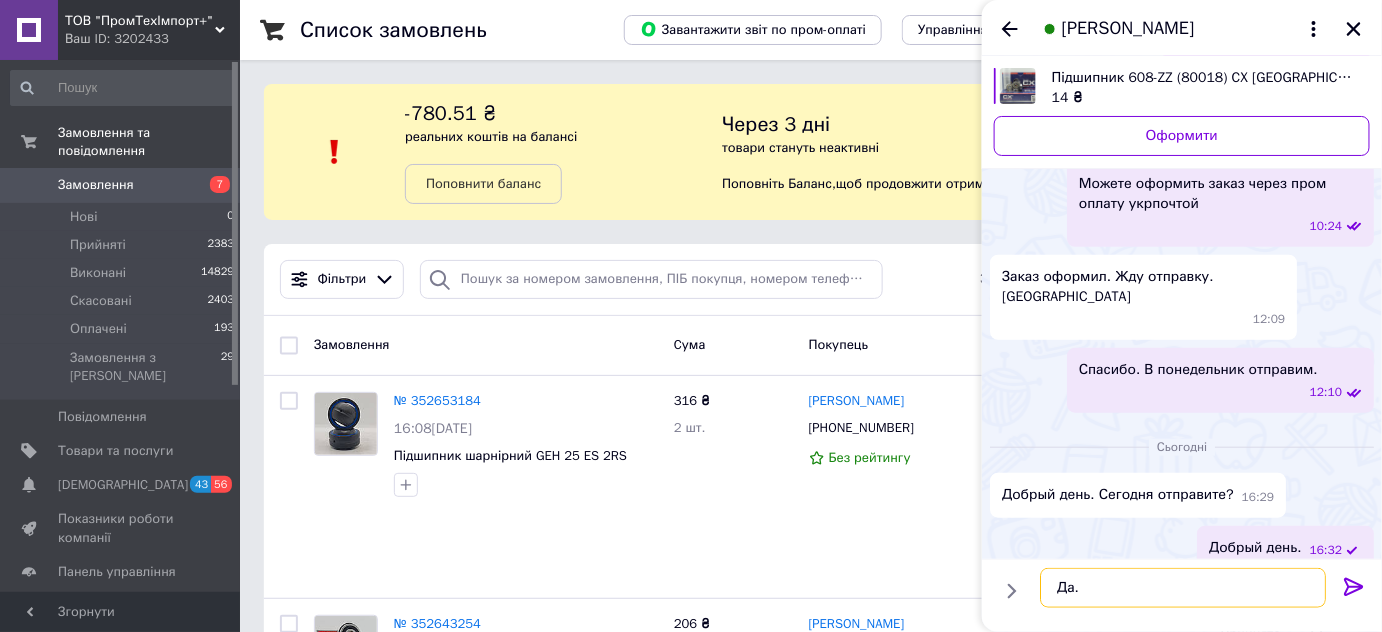 type on "Да." 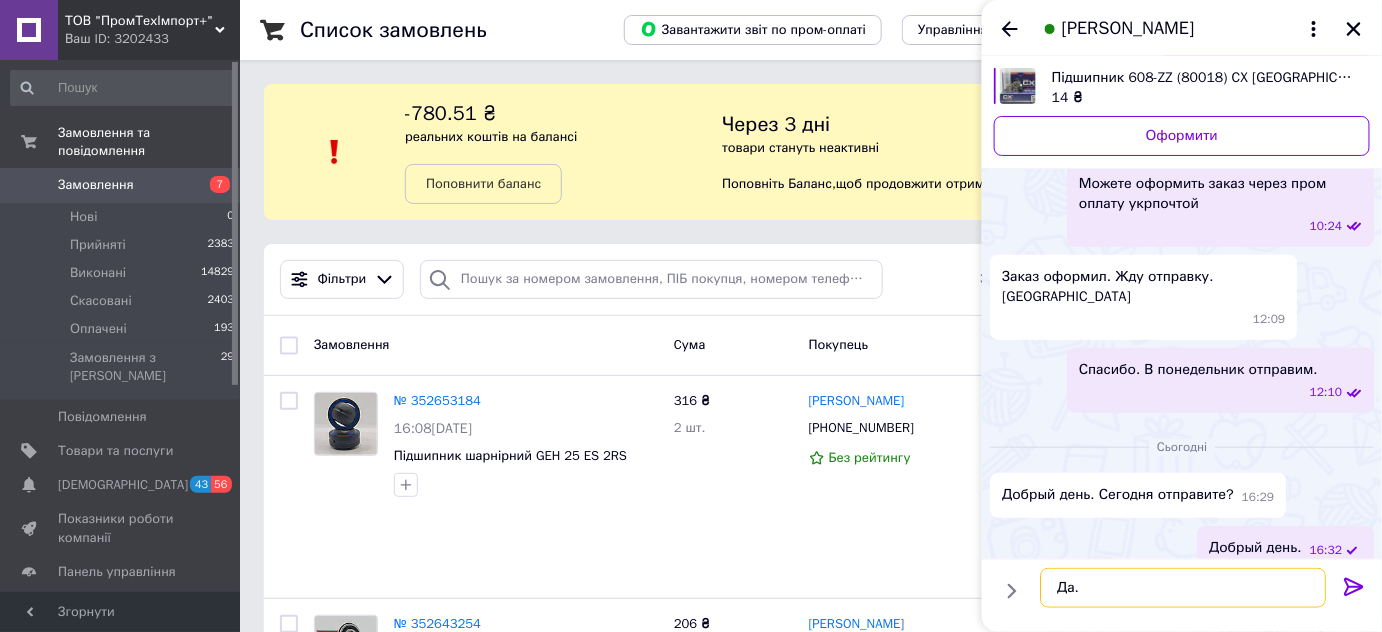 type 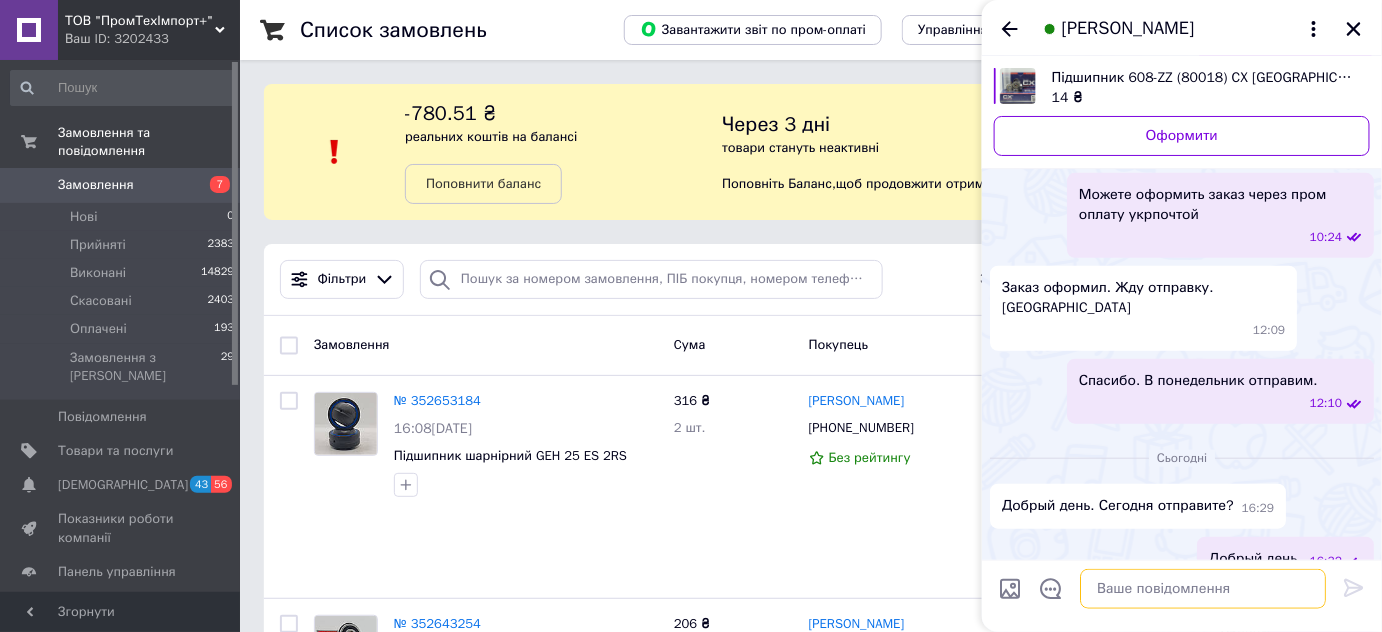 scroll, scrollTop: 341, scrollLeft: 0, axis: vertical 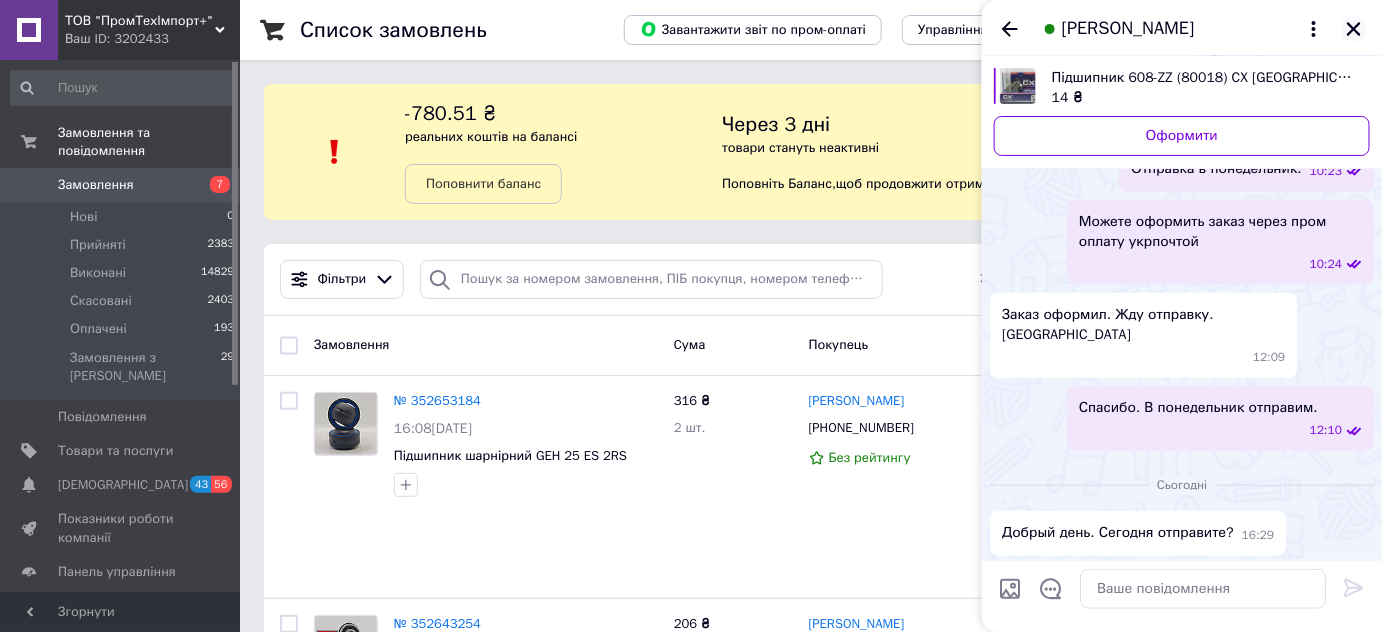click 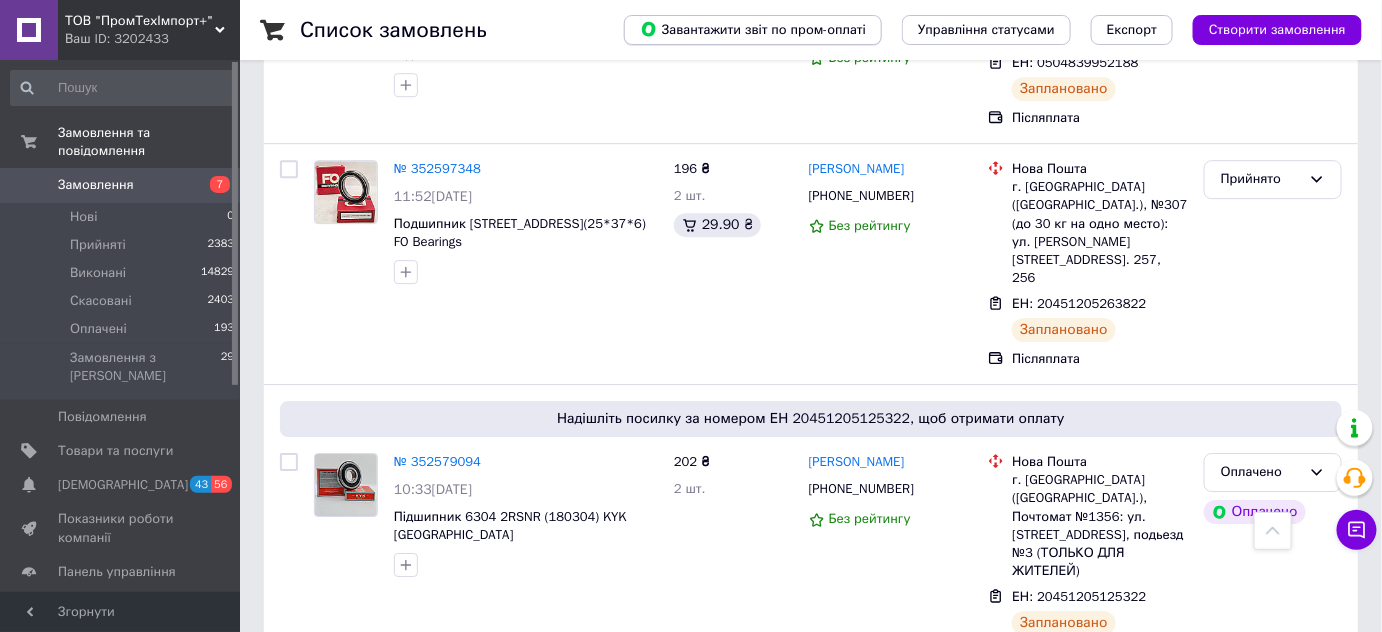 scroll, scrollTop: 2000, scrollLeft: 0, axis: vertical 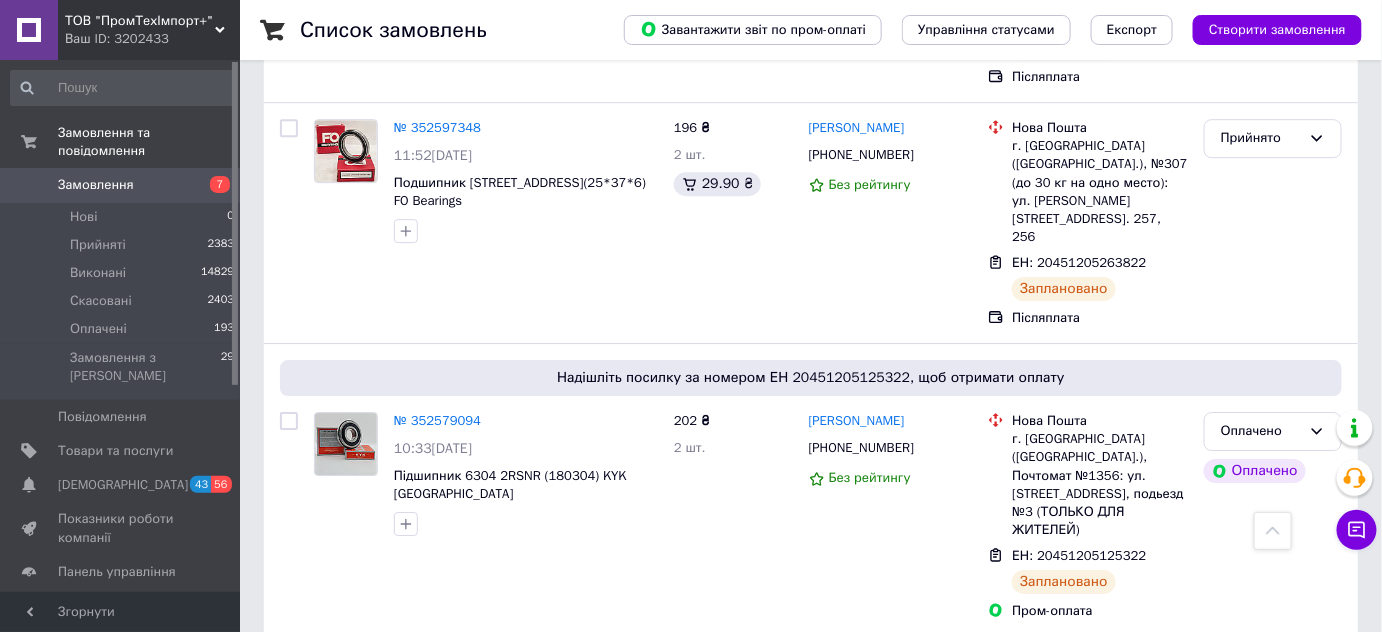 click on "Замовлення" at bounding box center (121, 185) 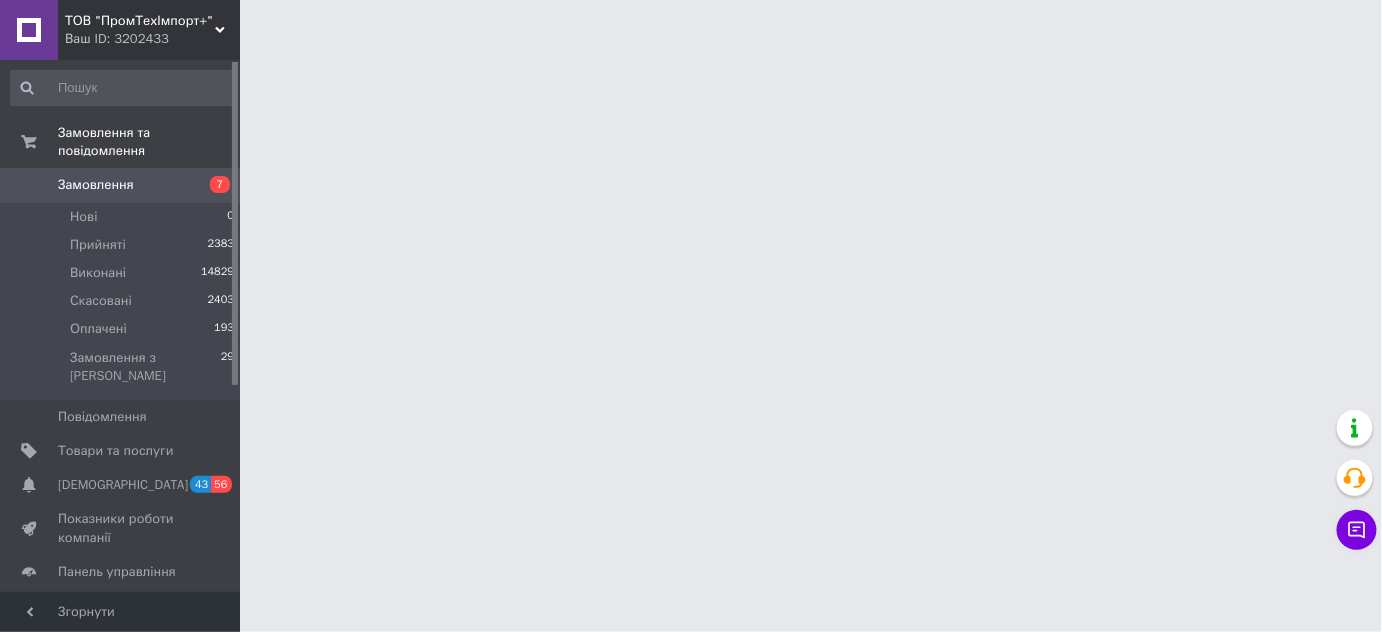 scroll, scrollTop: 0, scrollLeft: 0, axis: both 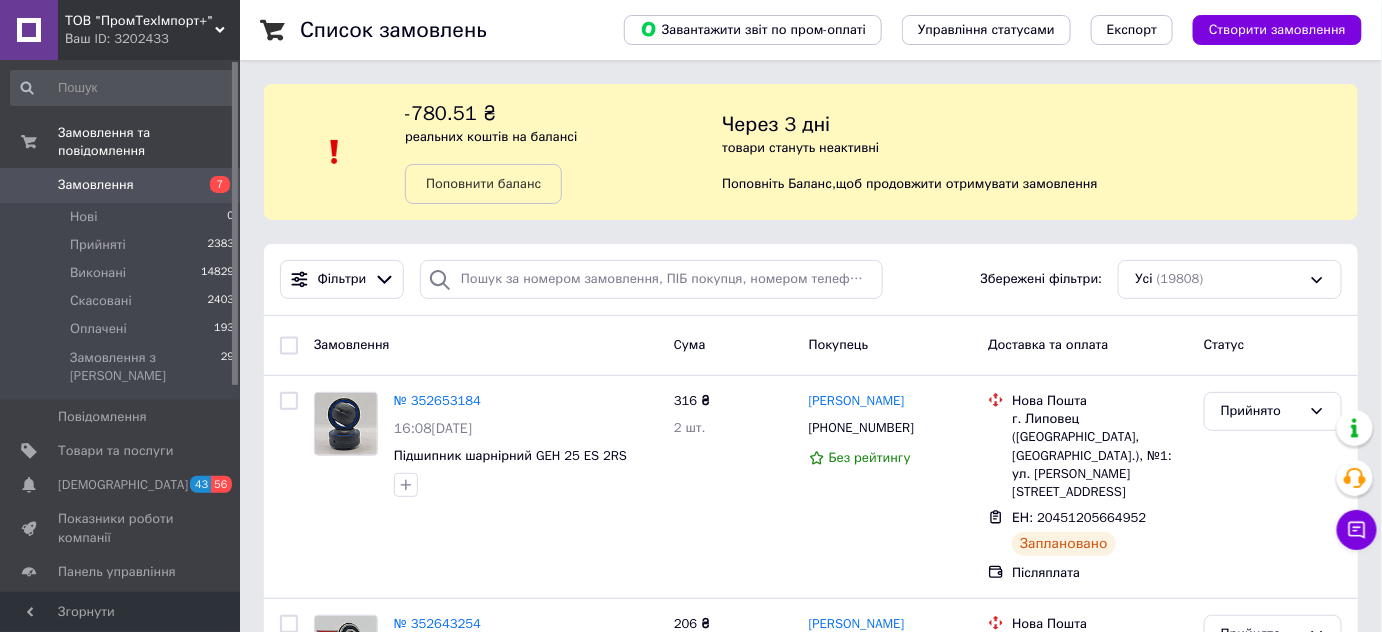 drag, startPoint x: 87, startPoint y: 167, endPoint x: 101, endPoint y: 170, distance: 14.3178215 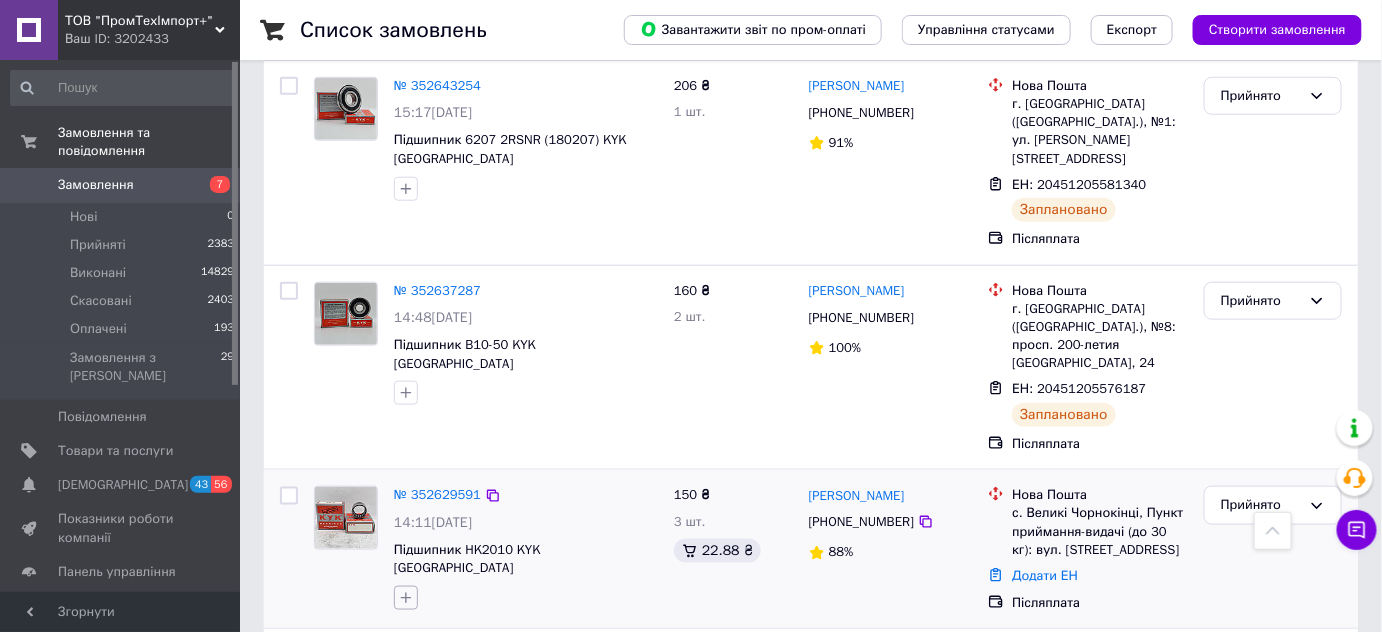 scroll, scrollTop: 545, scrollLeft: 0, axis: vertical 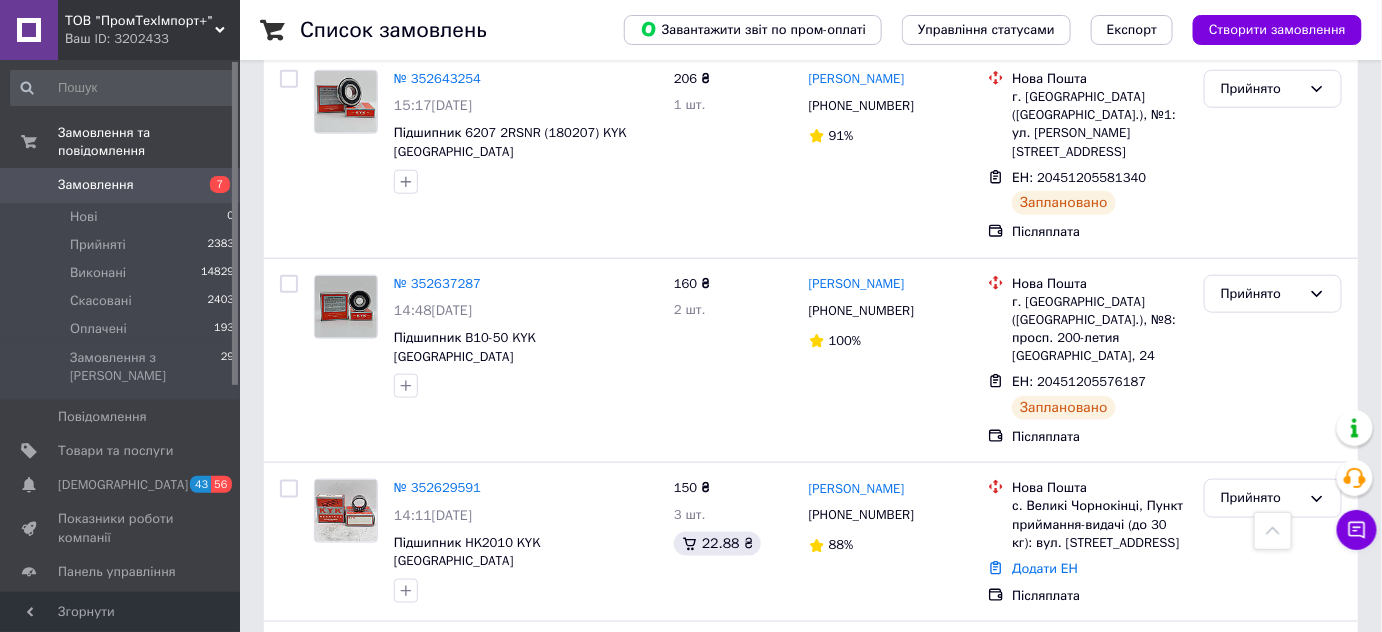click on "Замовлення" at bounding box center [121, 185] 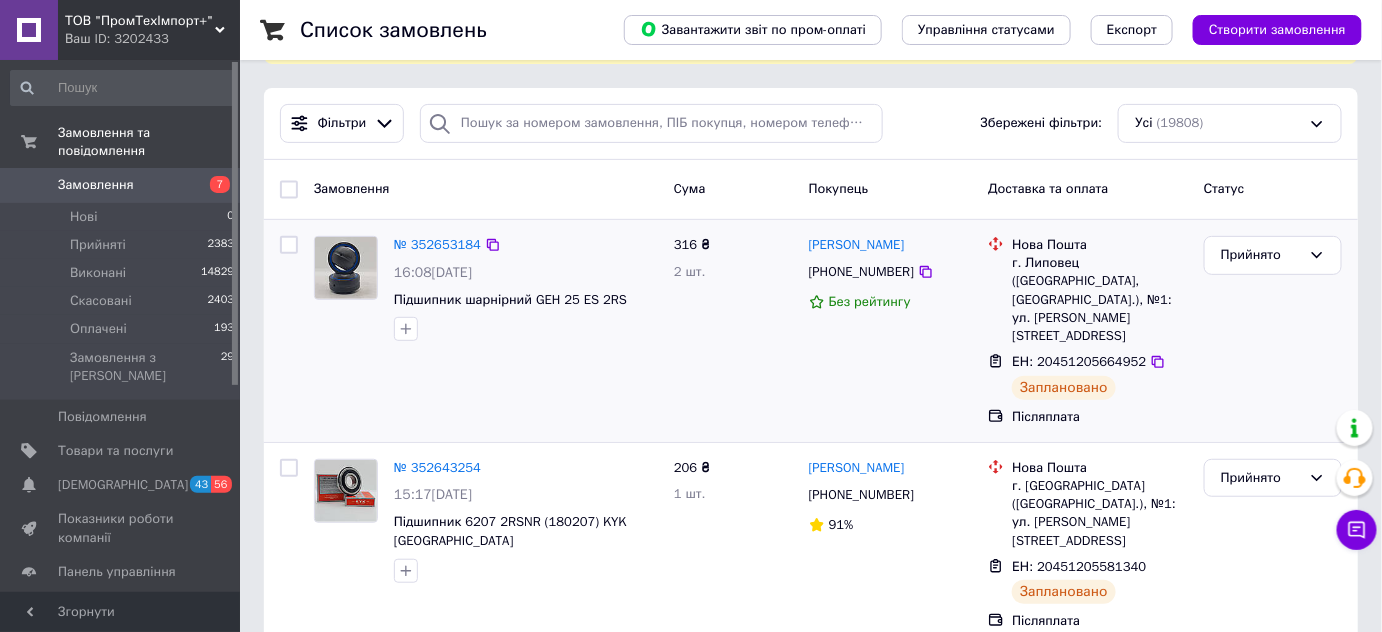 scroll, scrollTop: 181, scrollLeft: 0, axis: vertical 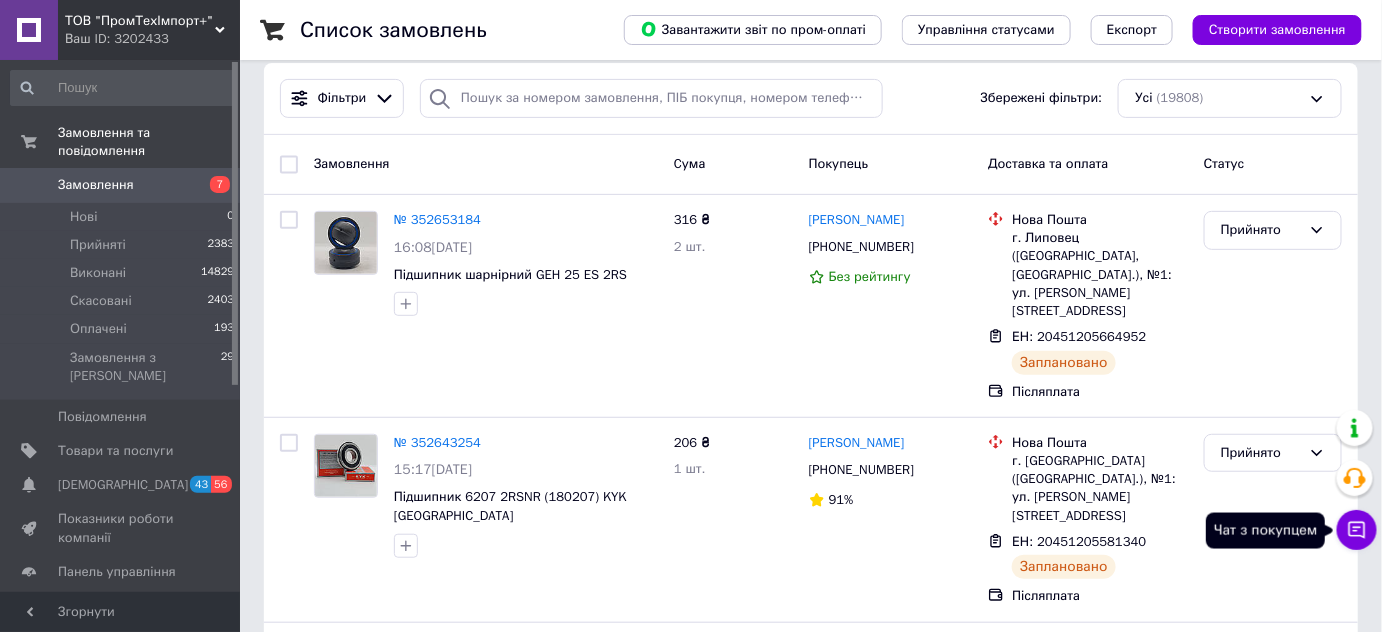 click 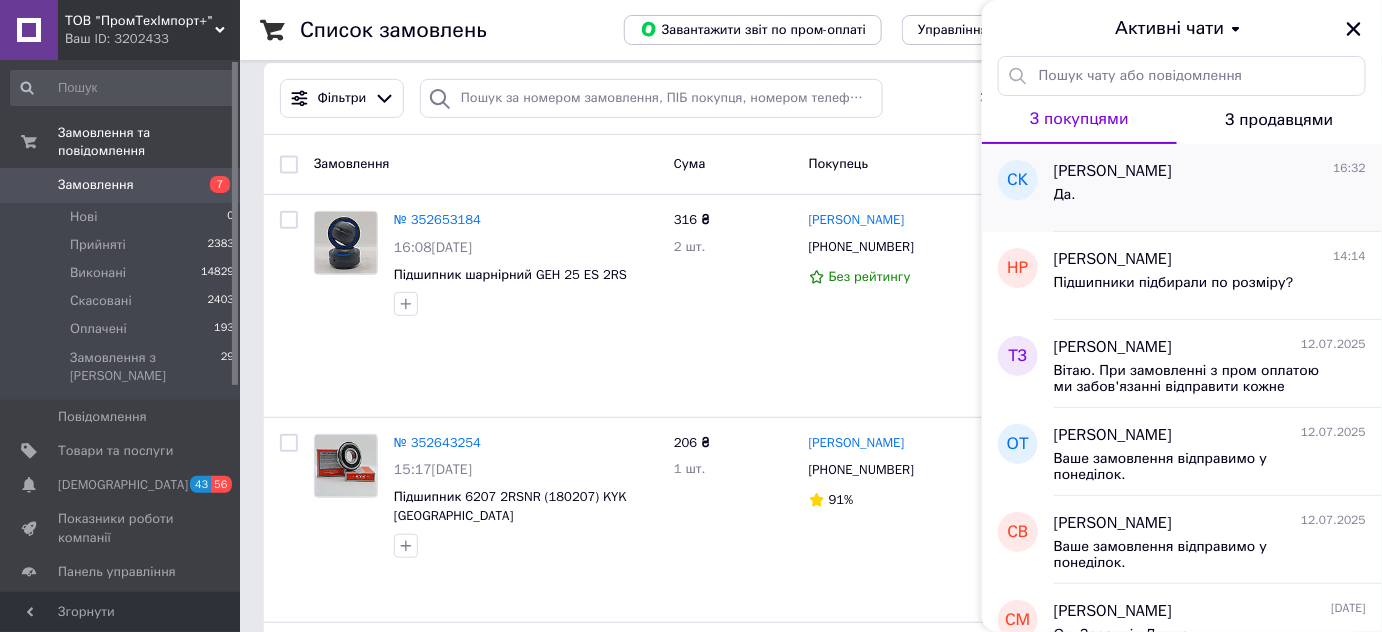 click on "Да." at bounding box center [1210, 199] 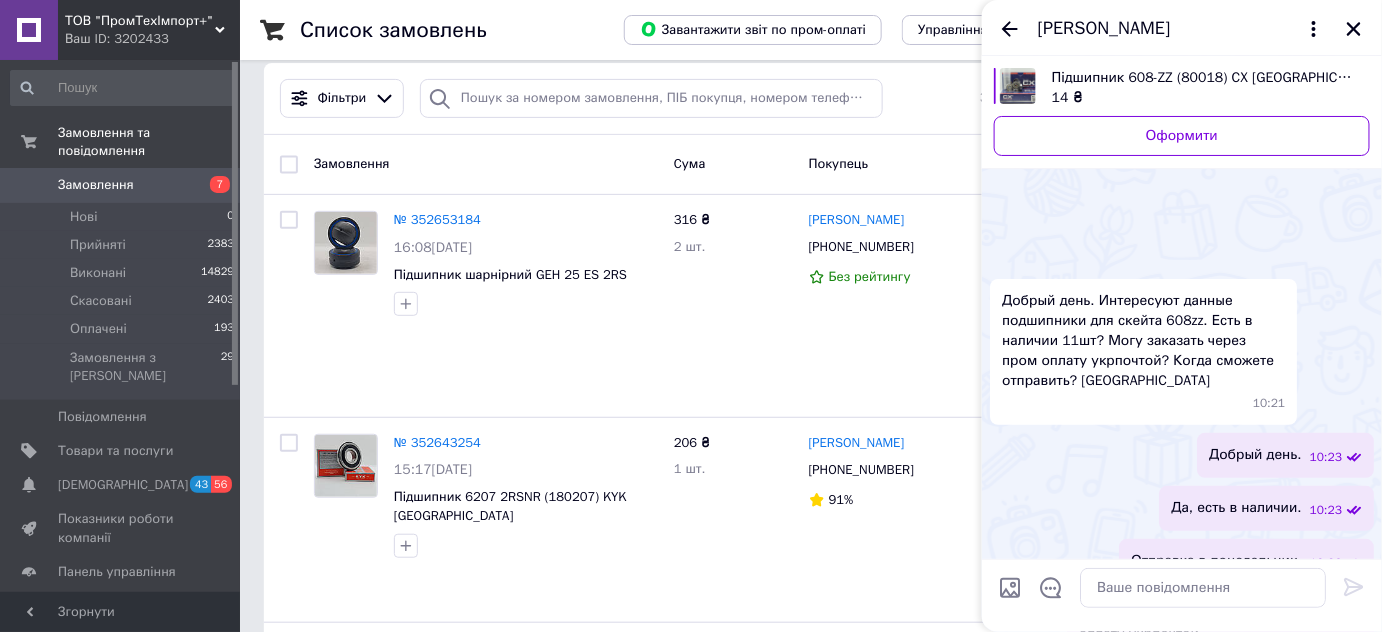 scroll, scrollTop: 483, scrollLeft: 0, axis: vertical 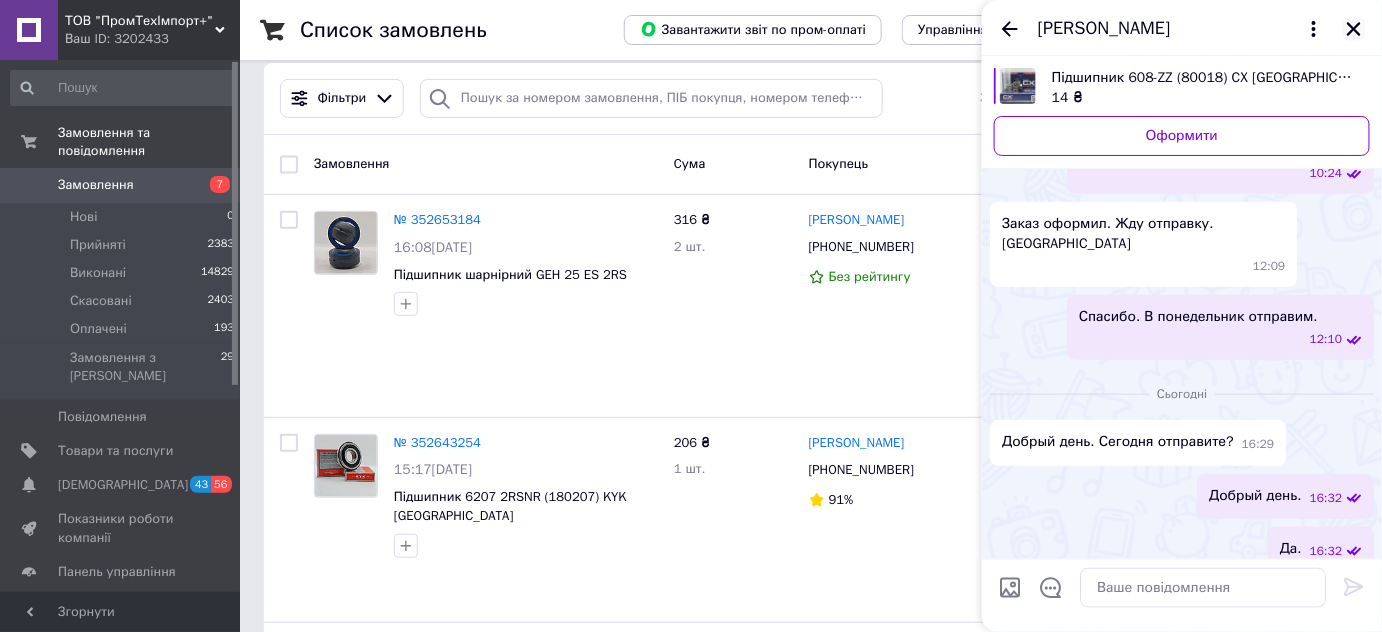 click at bounding box center (1354, 29) 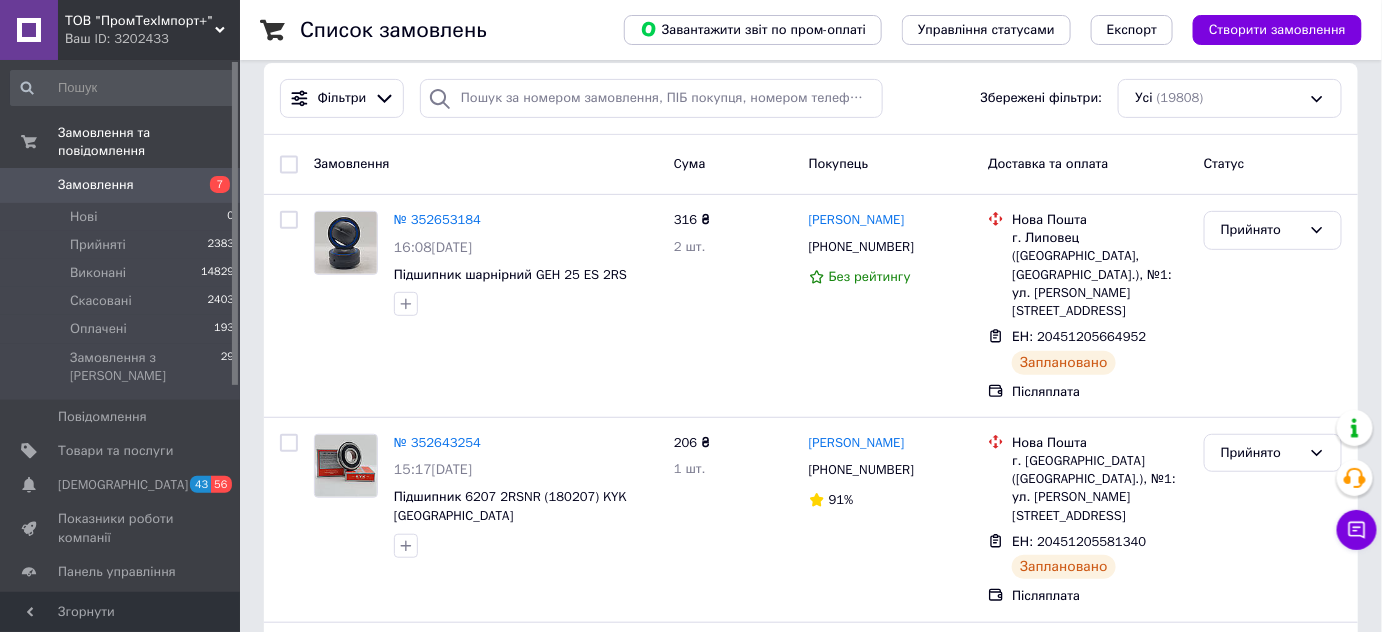 click on "Замовлення" at bounding box center (96, 185) 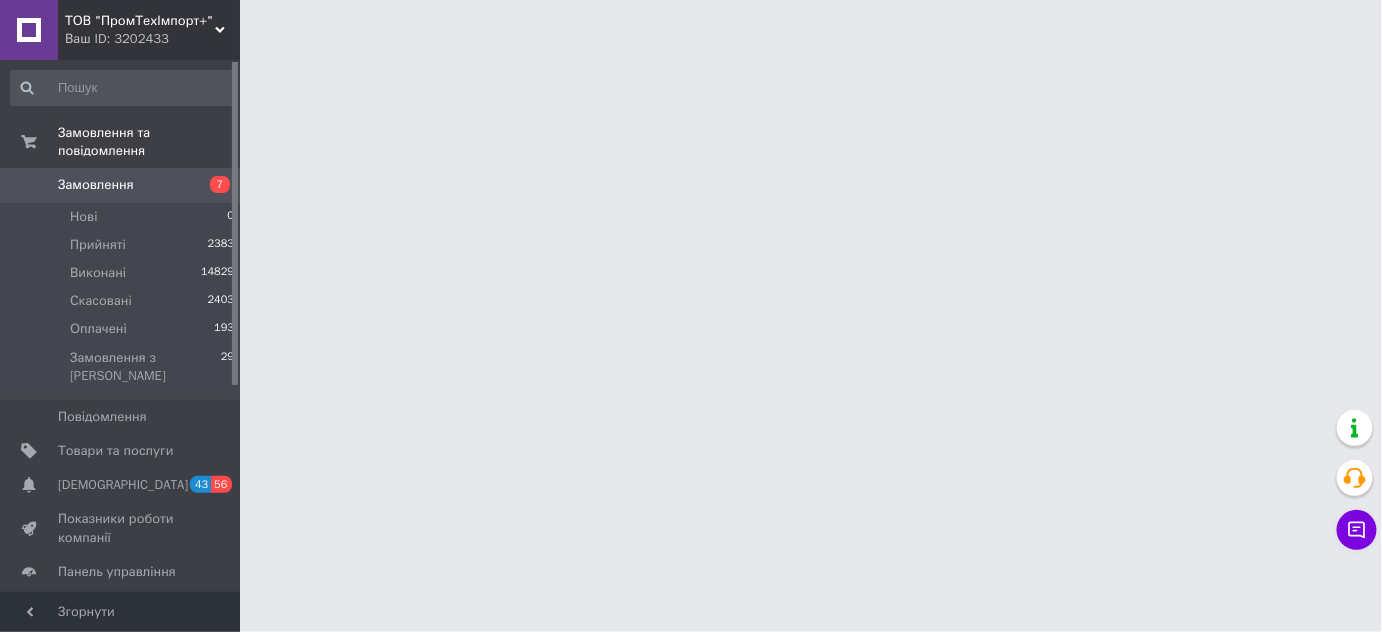 scroll, scrollTop: 0, scrollLeft: 0, axis: both 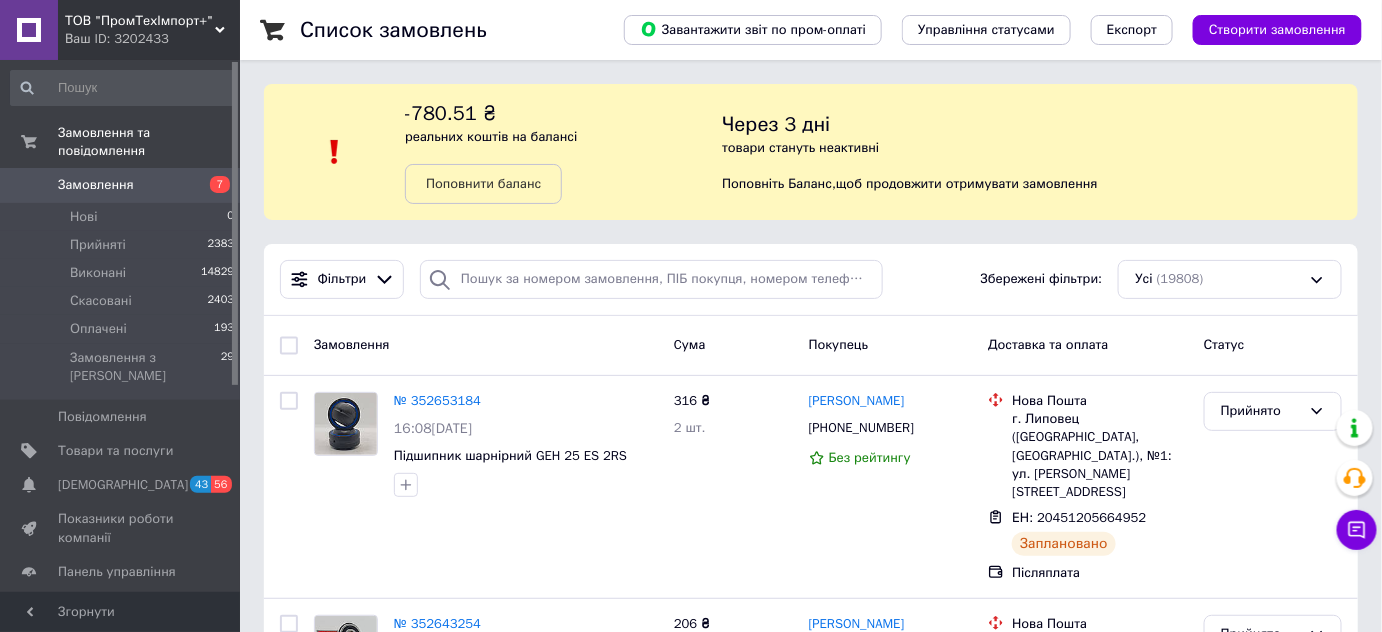 click on "Замовлення" at bounding box center (96, 185) 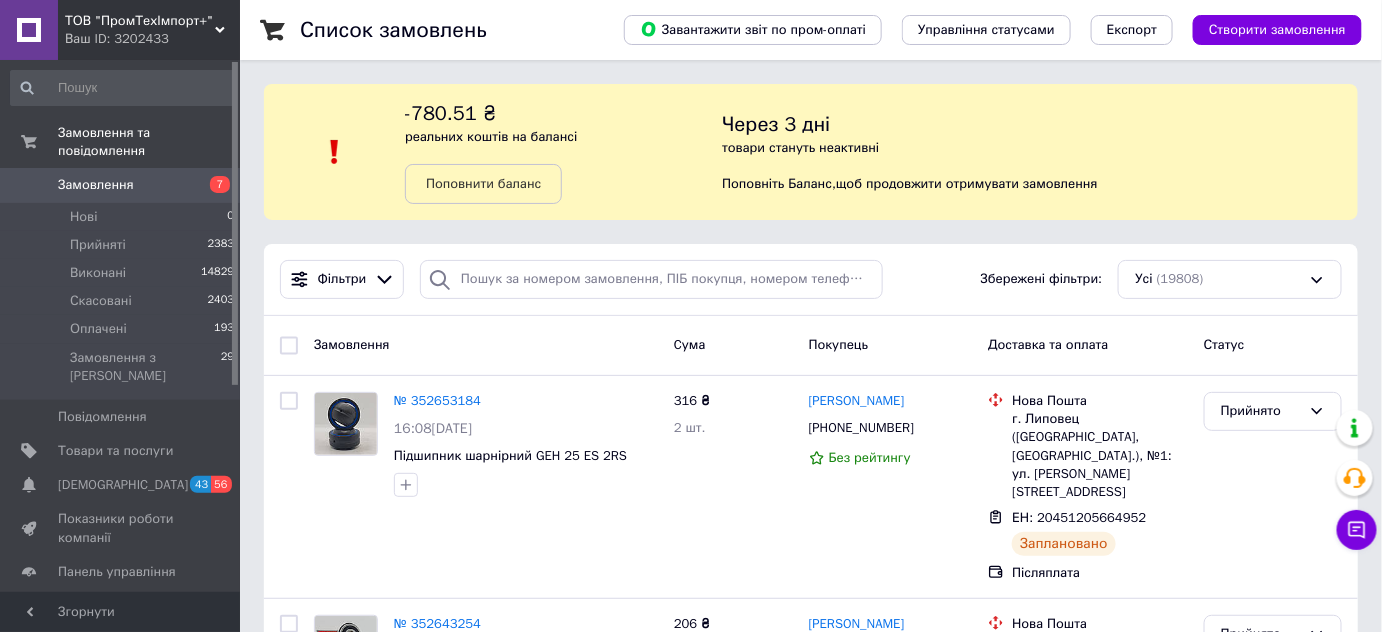 click on "Замовлення" at bounding box center (96, 185) 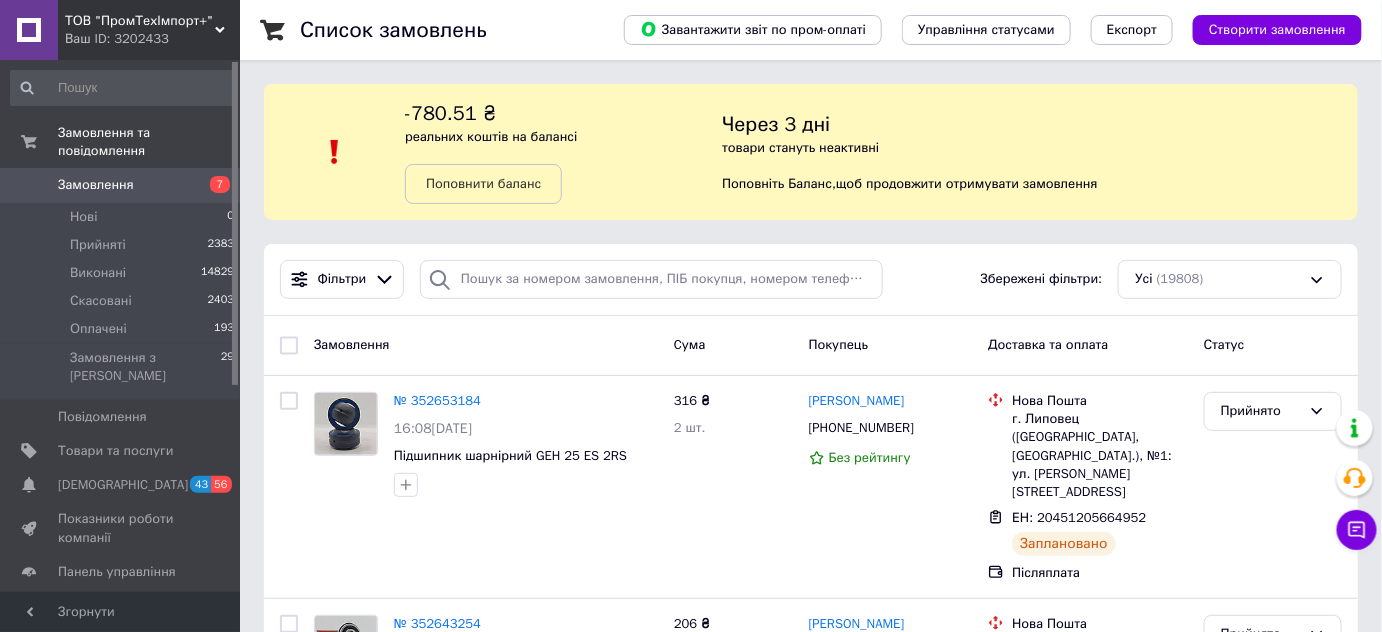 click on "Замовлення" at bounding box center (96, 185) 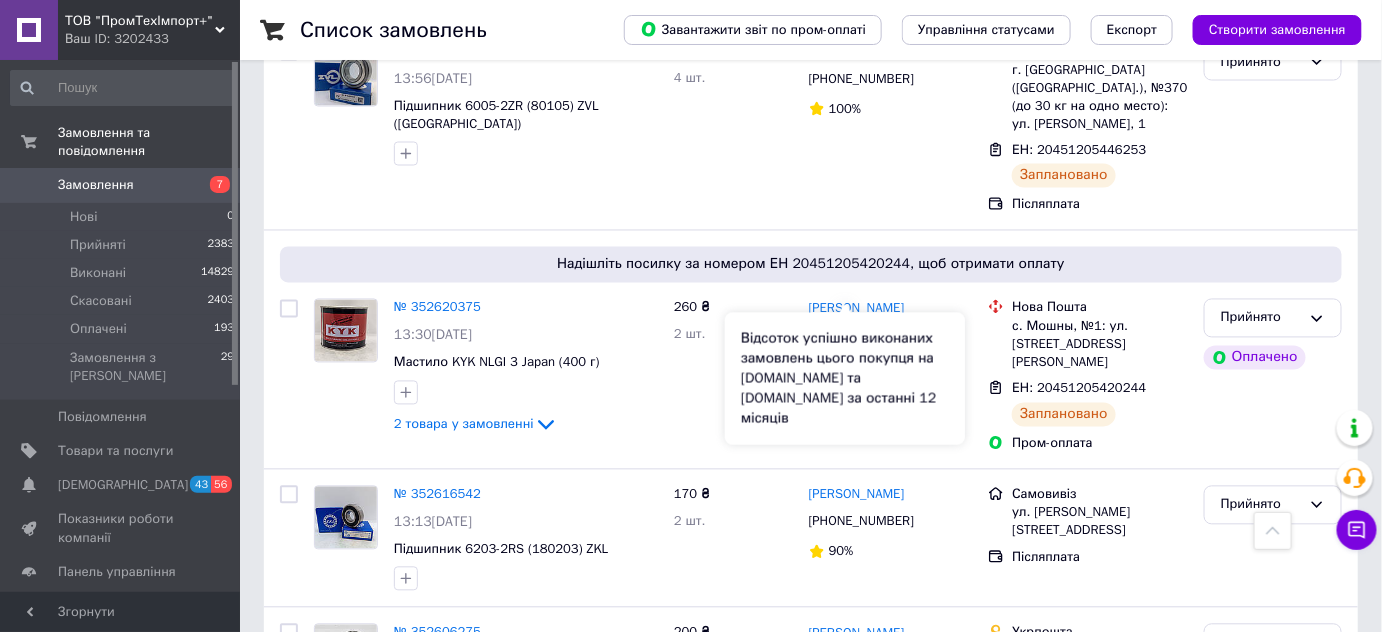 scroll, scrollTop: 1181, scrollLeft: 0, axis: vertical 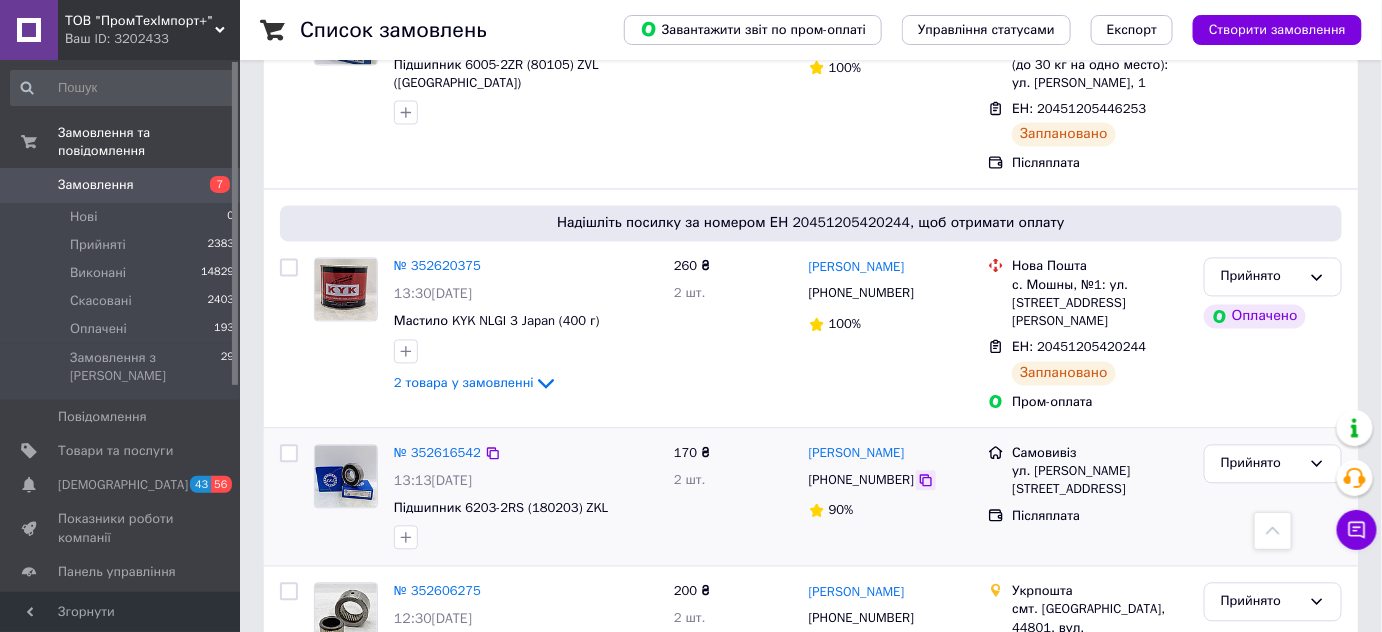 click 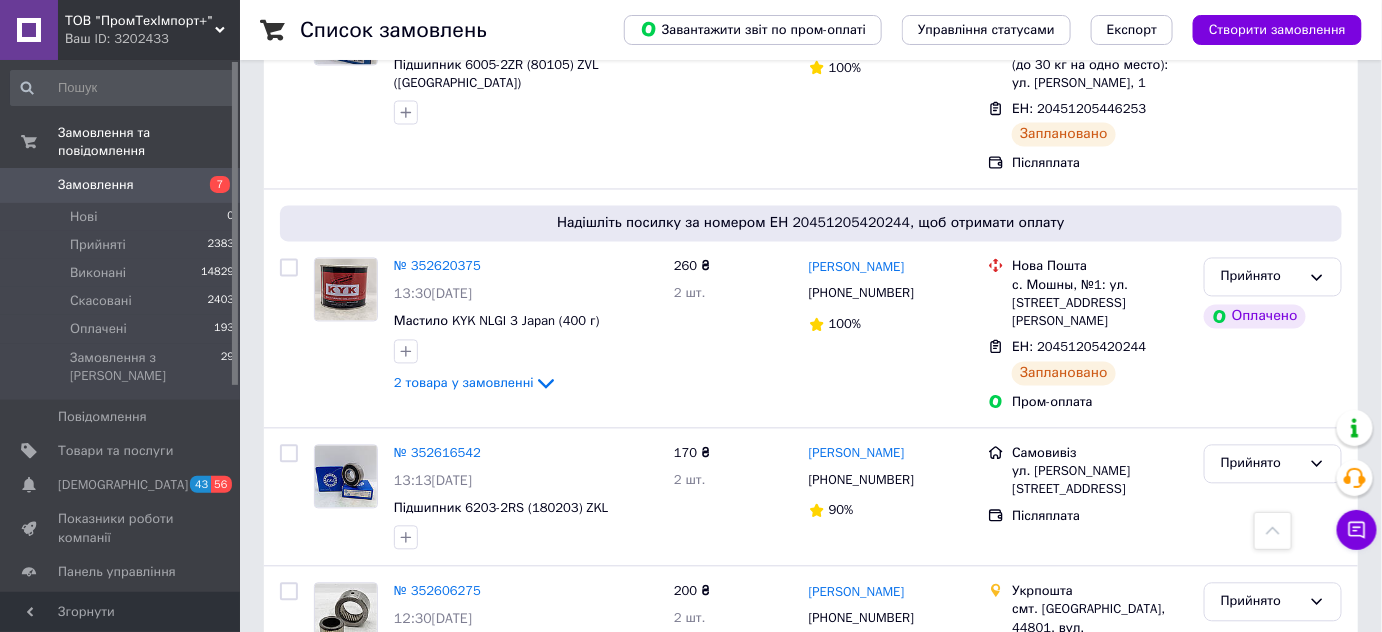 click on "Замовлення" at bounding box center (96, 185) 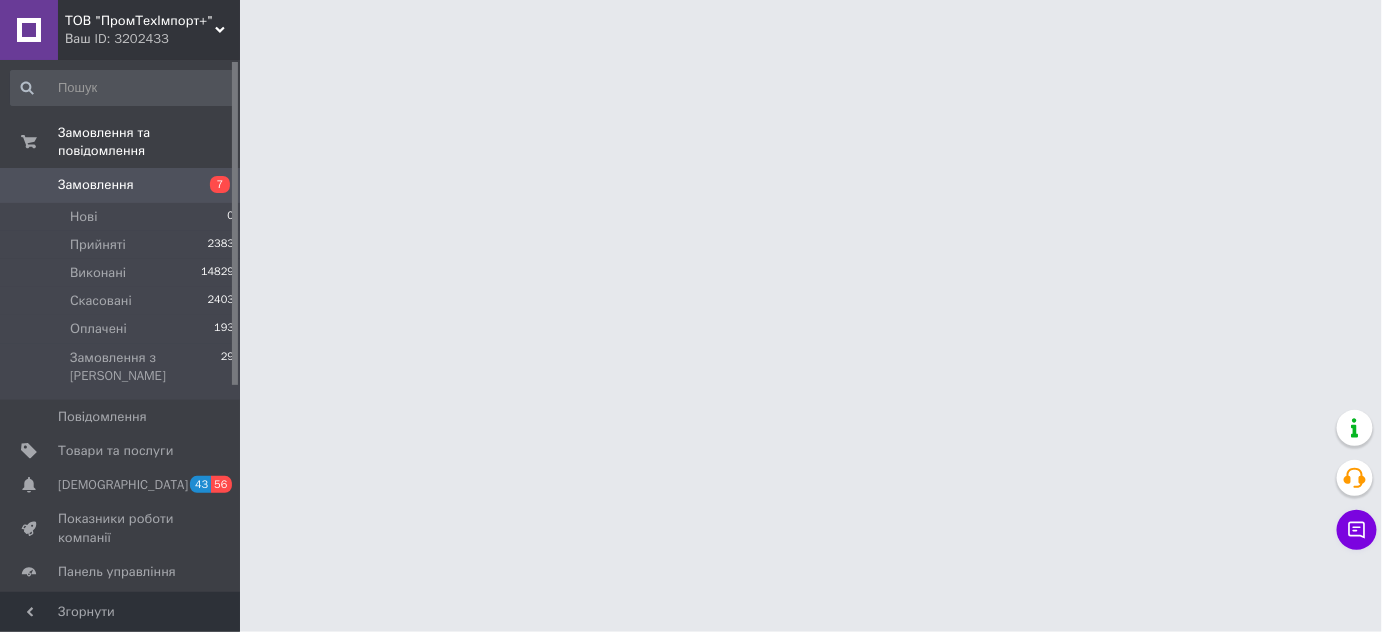scroll, scrollTop: 0, scrollLeft: 0, axis: both 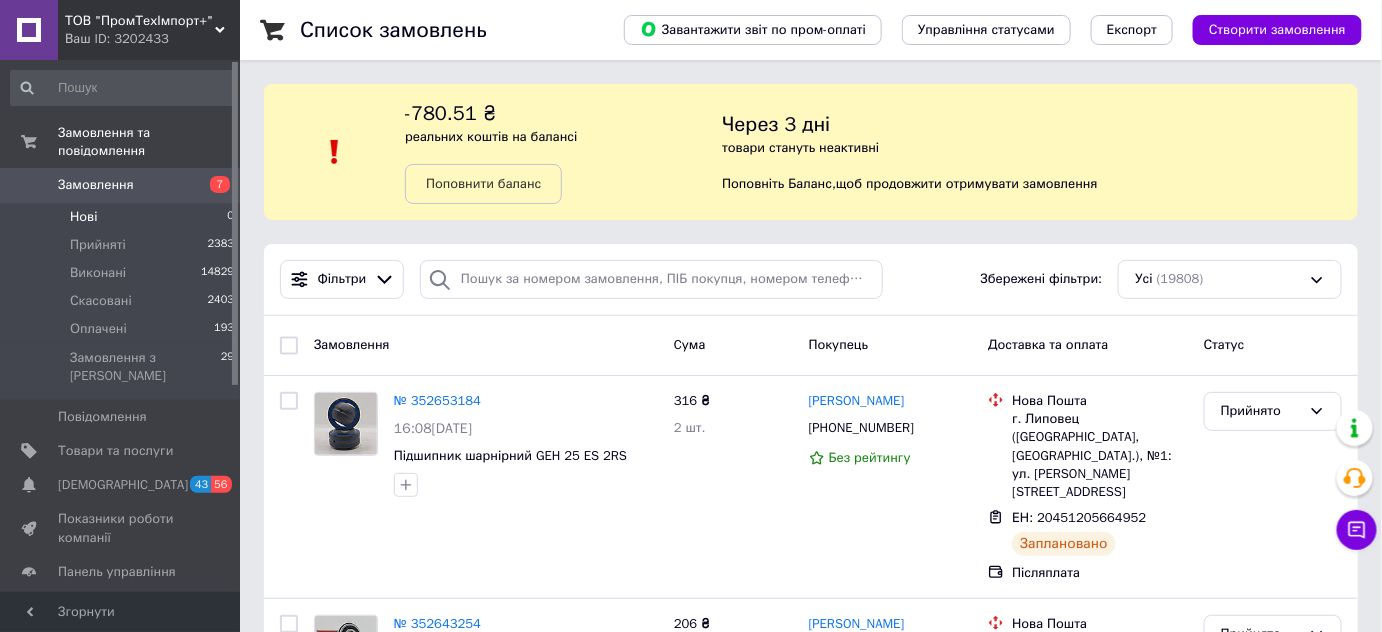 click on "Замовлення" at bounding box center (96, 185) 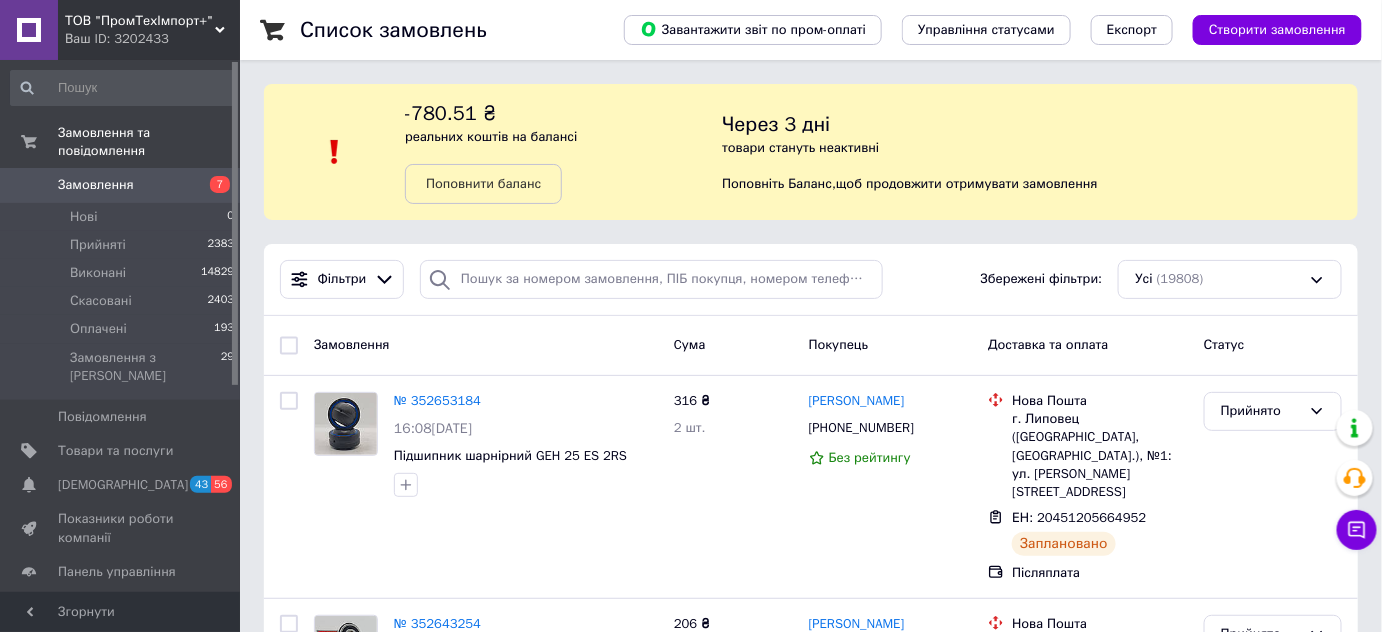 click on "Замовлення" at bounding box center [121, 185] 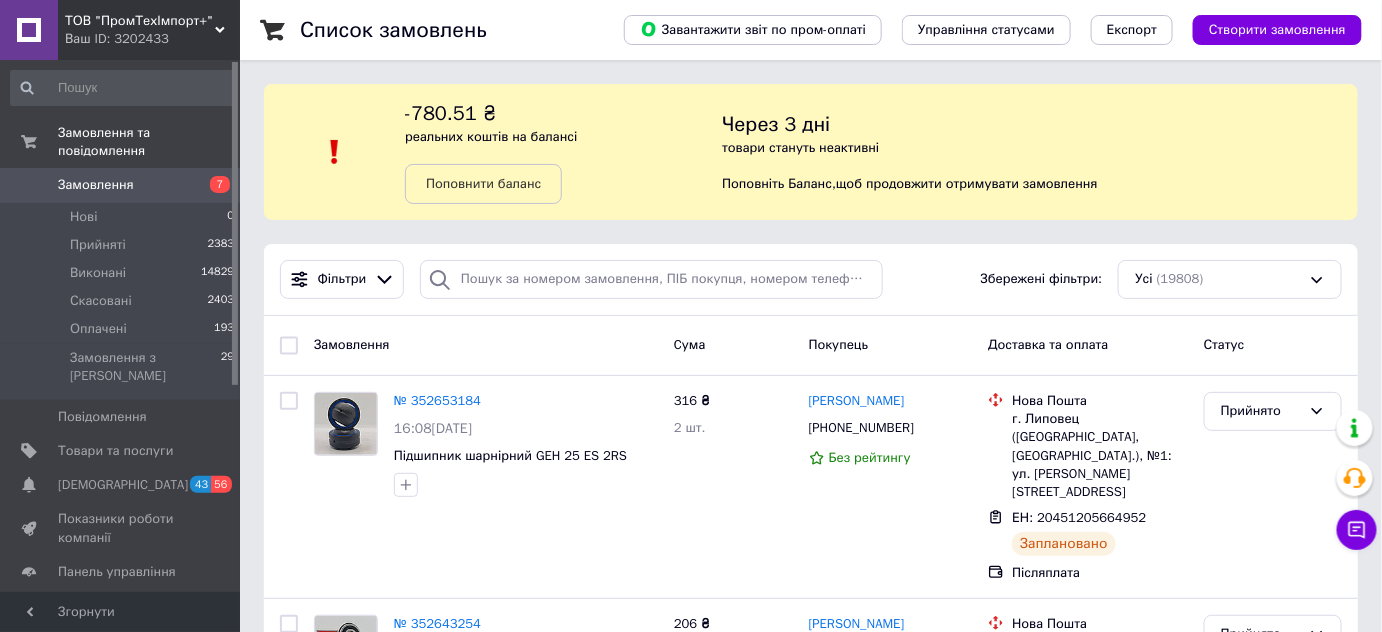 click on "Замовлення" at bounding box center (121, 185) 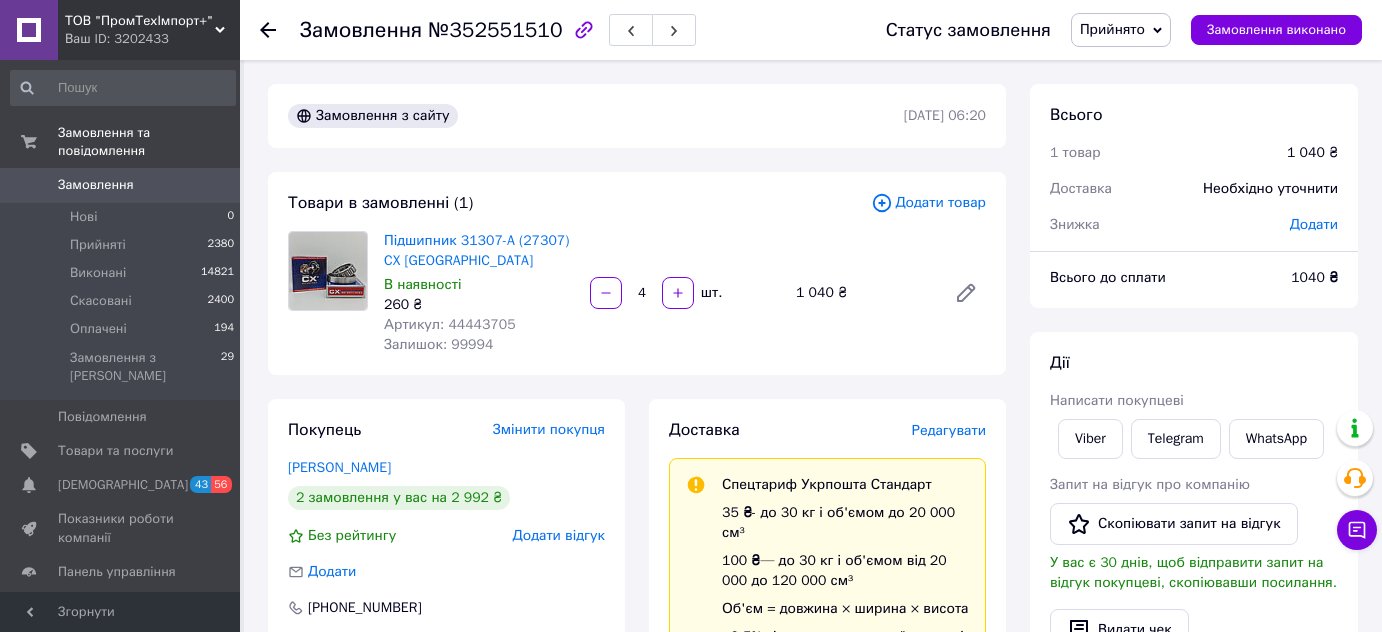 scroll, scrollTop: 0, scrollLeft: 0, axis: both 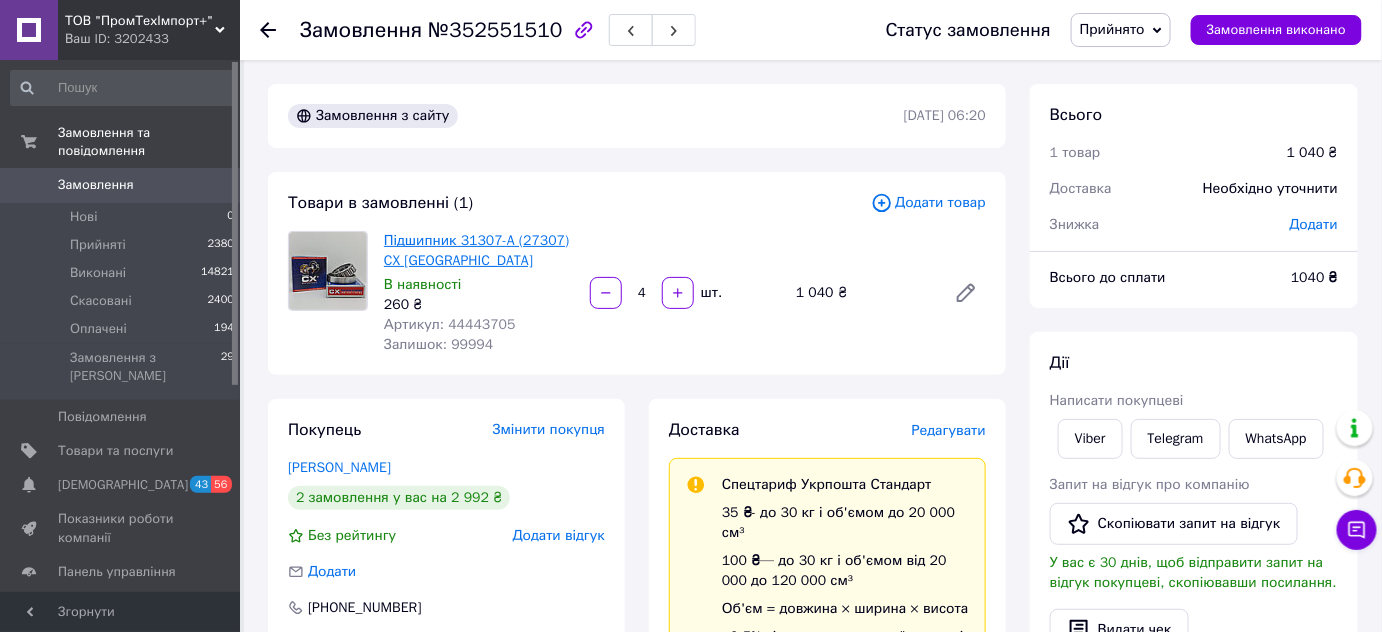 click on "Підшипник 31307-A (27307) CX [GEOGRAPHIC_DATA]" at bounding box center (476, 250) 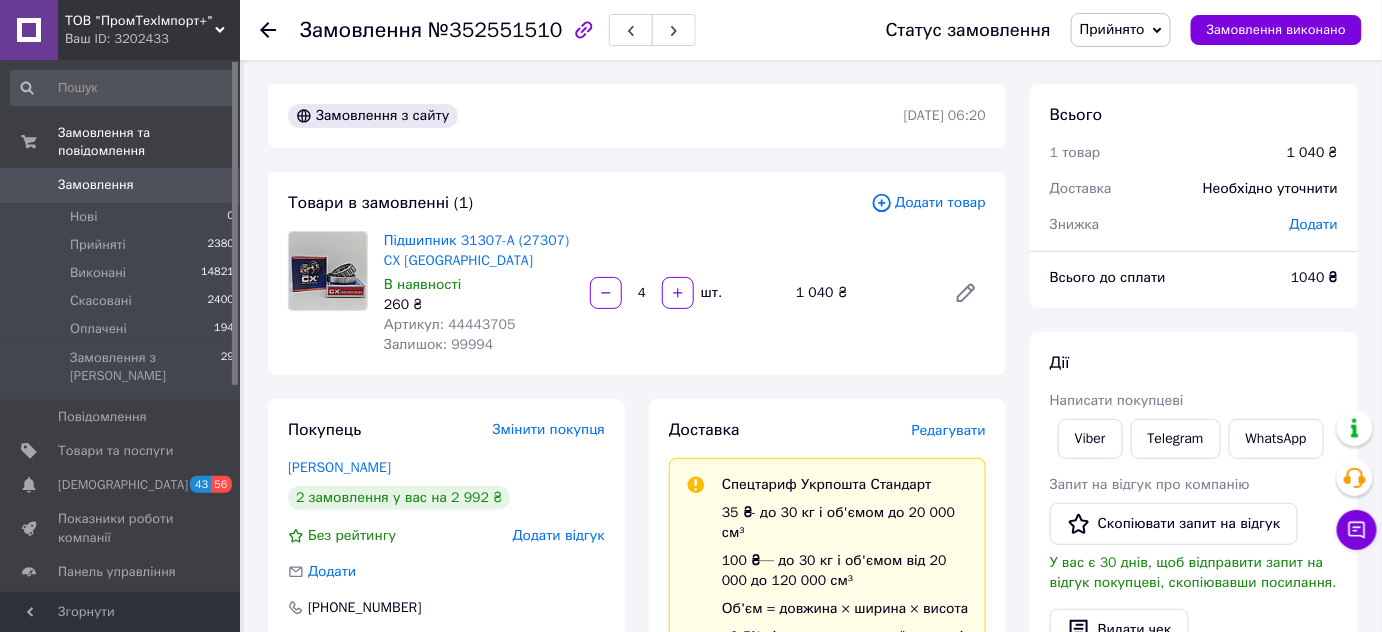 click on "Додати товар" at bounding box center [928, 203] 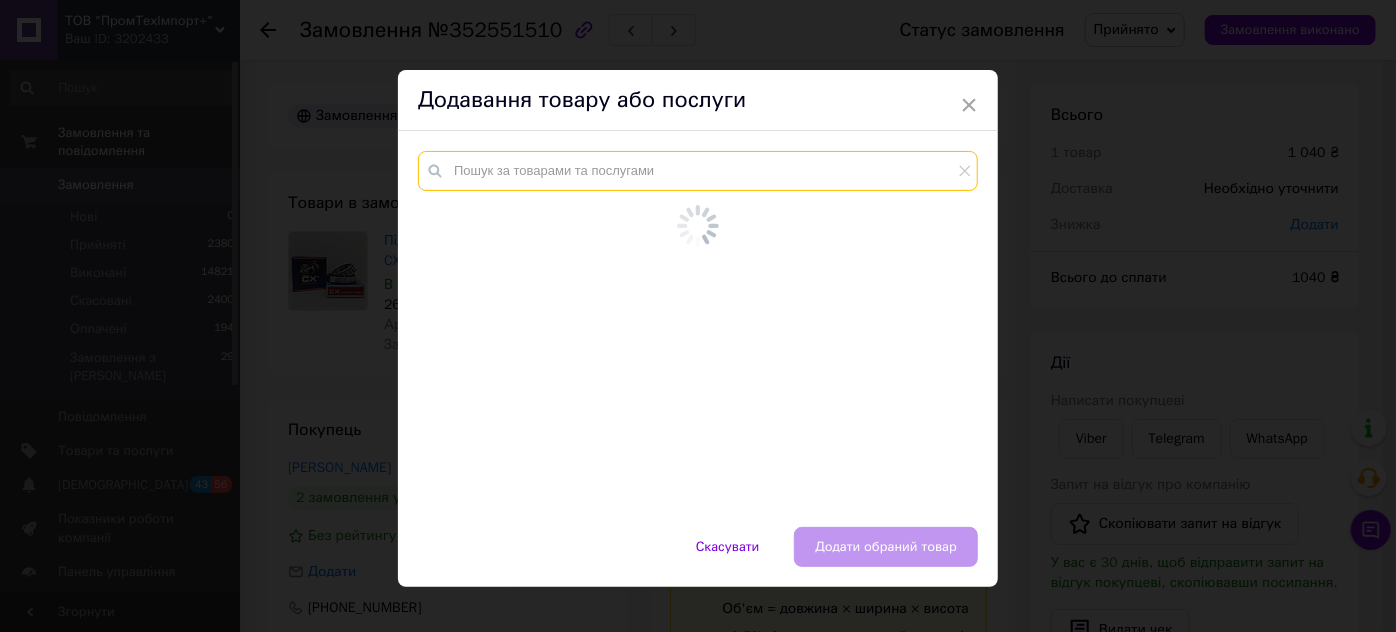 click at bounding box center (698, 171) 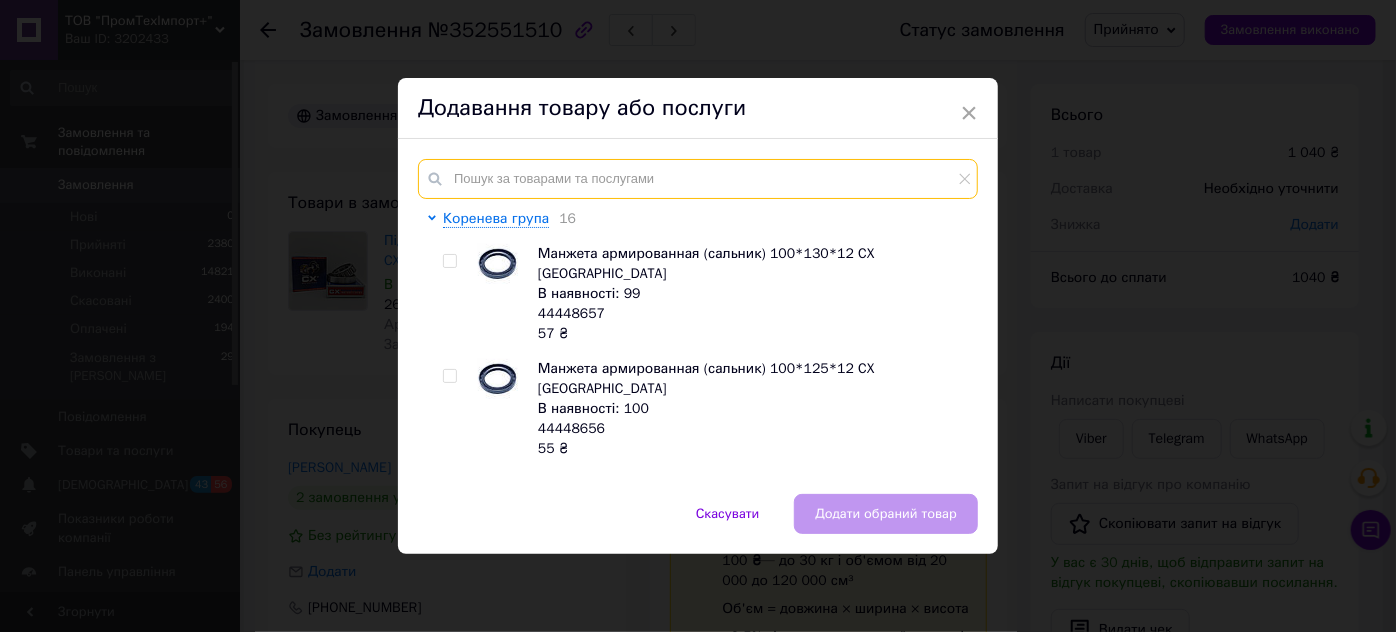 paste on "32215-A (7515 ) CX [GEOGRAPHIC_DATA]" 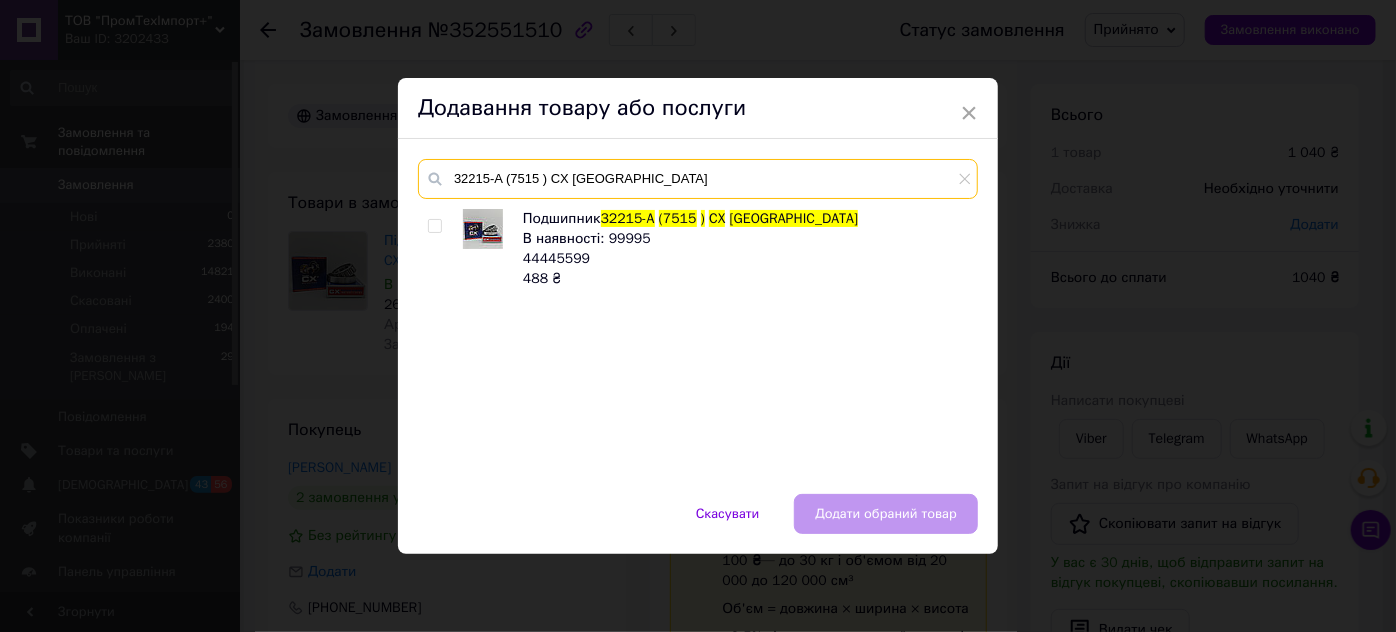 type on "32215-A (7515 ) CX [GEOGRAPHIC_DATA]" 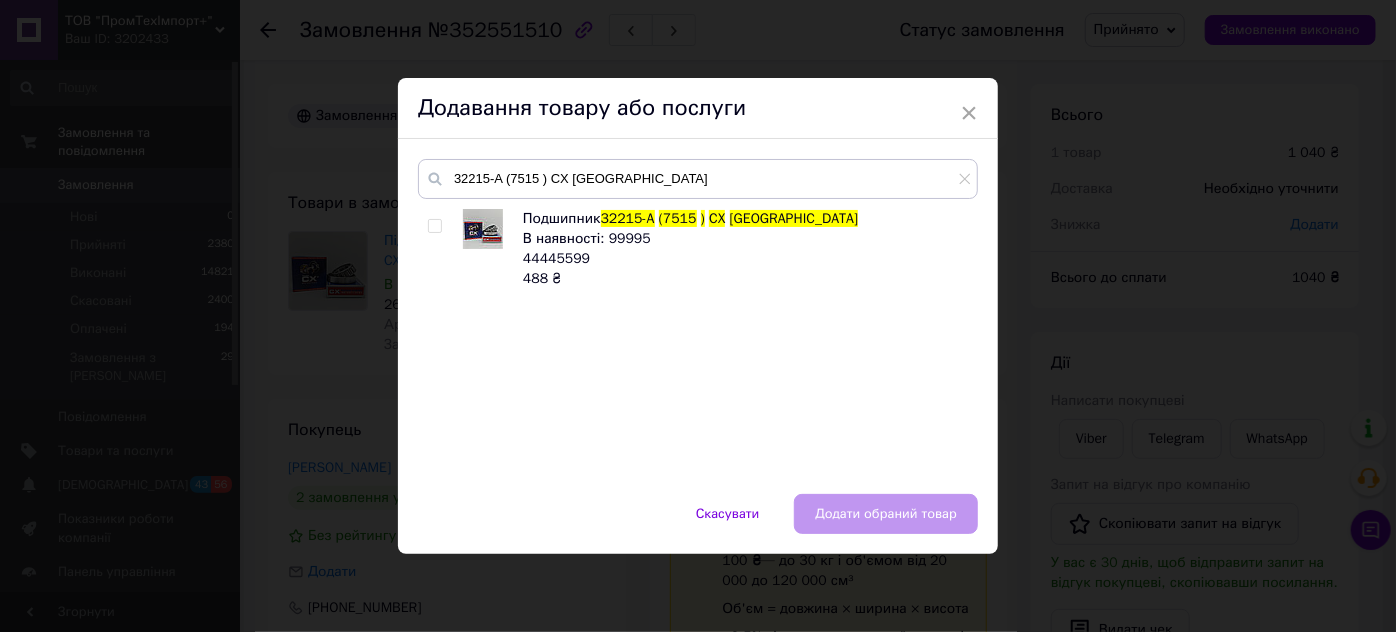 click at bounding box center [434, 226] 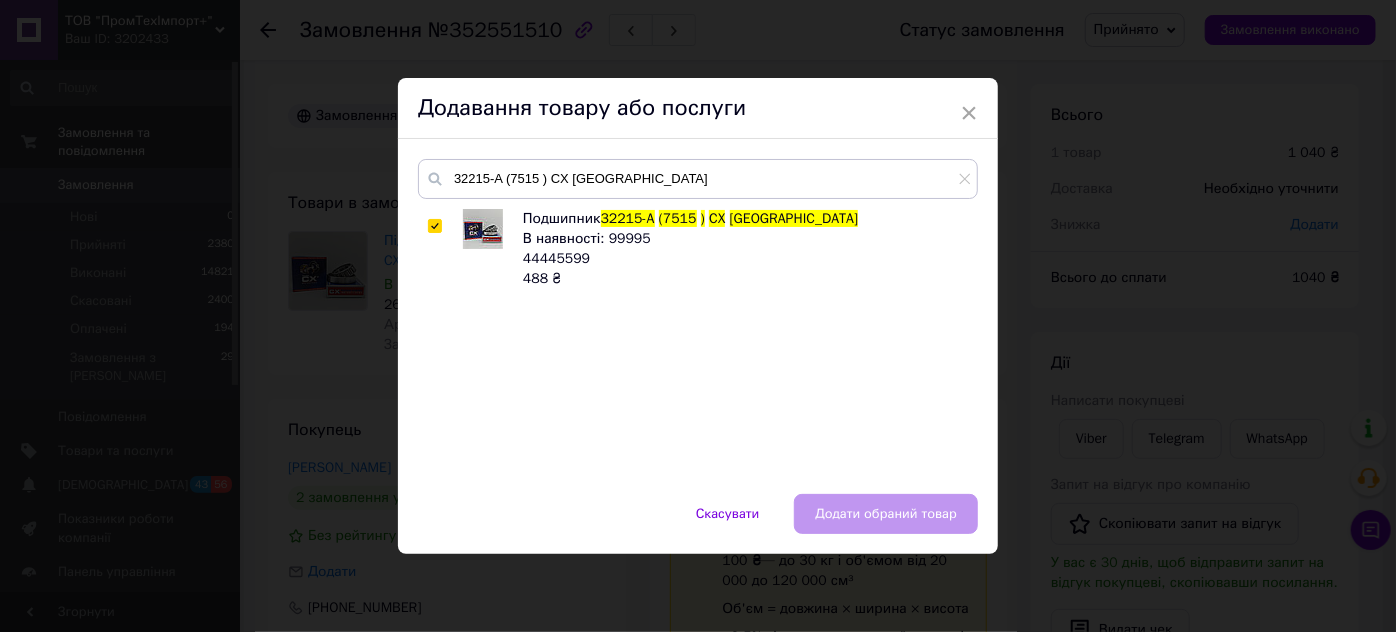 checkbox on "true" 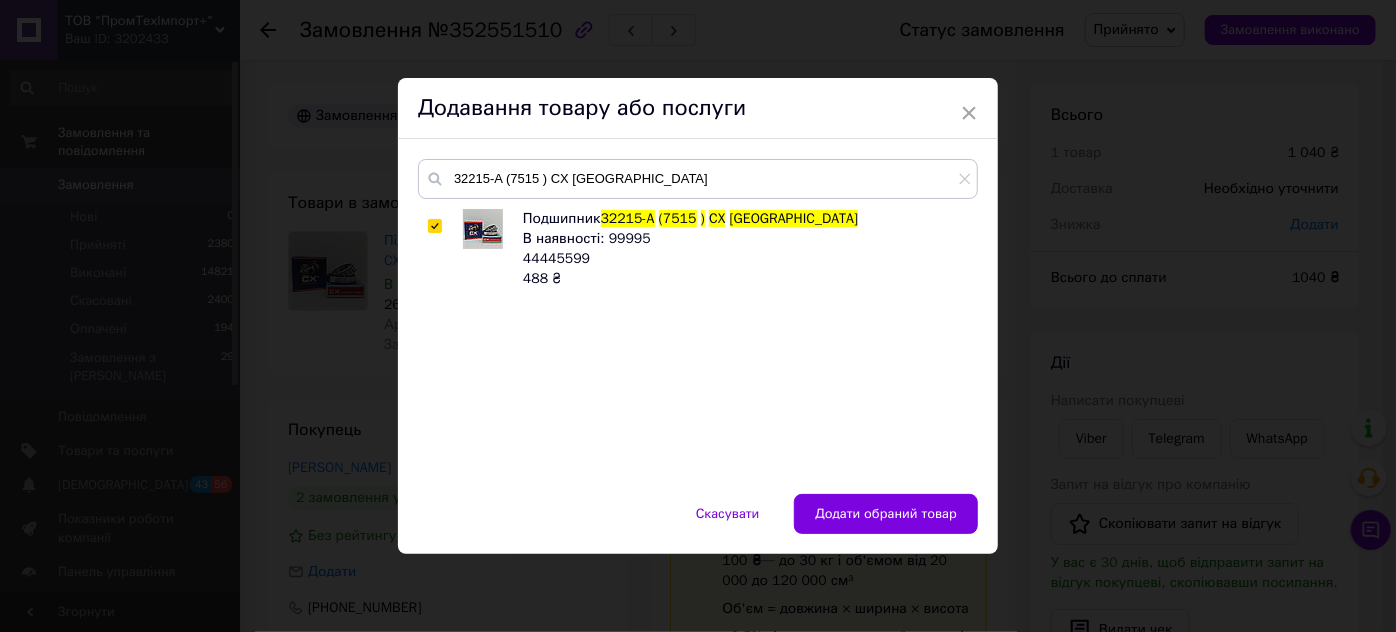 click on "Додати обраний товар" at bounding box center (886, 514) 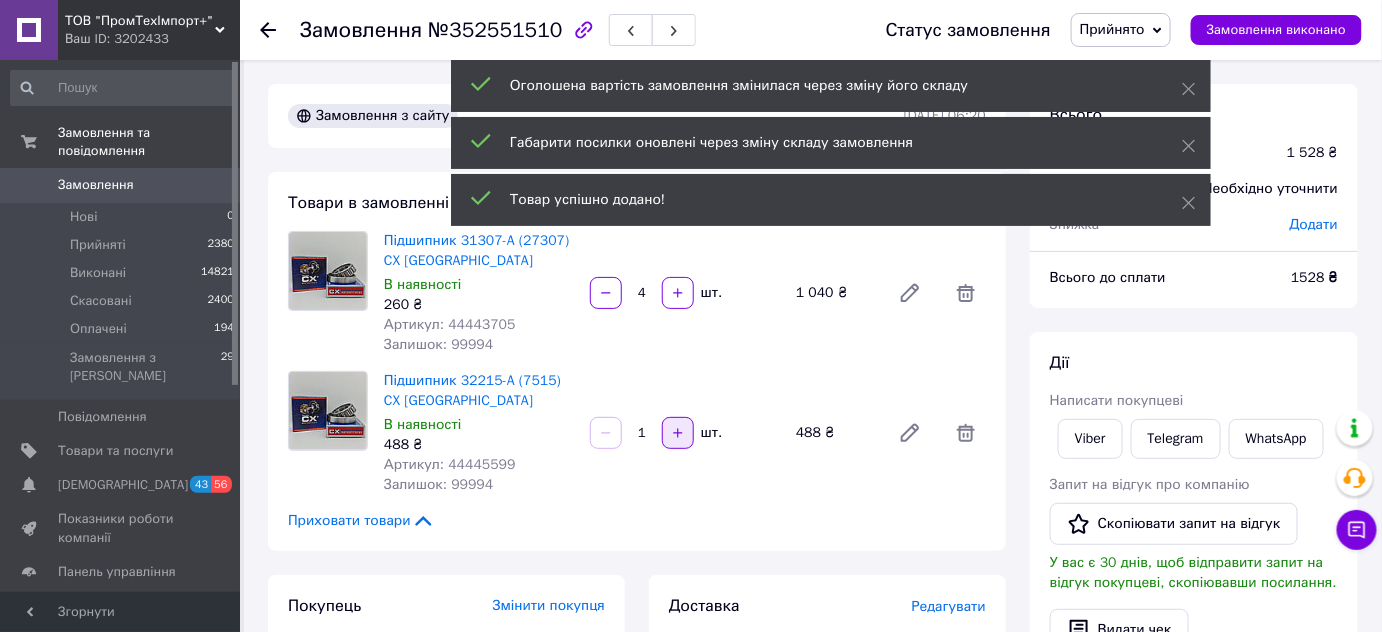 click 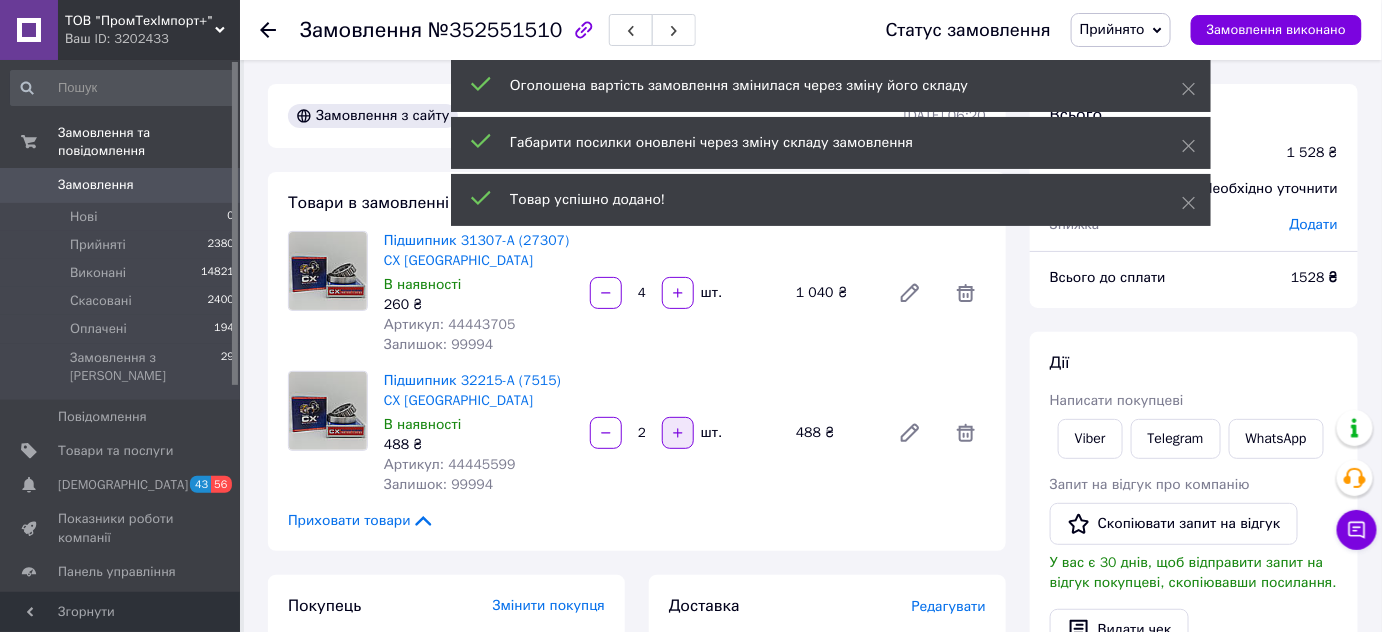 click 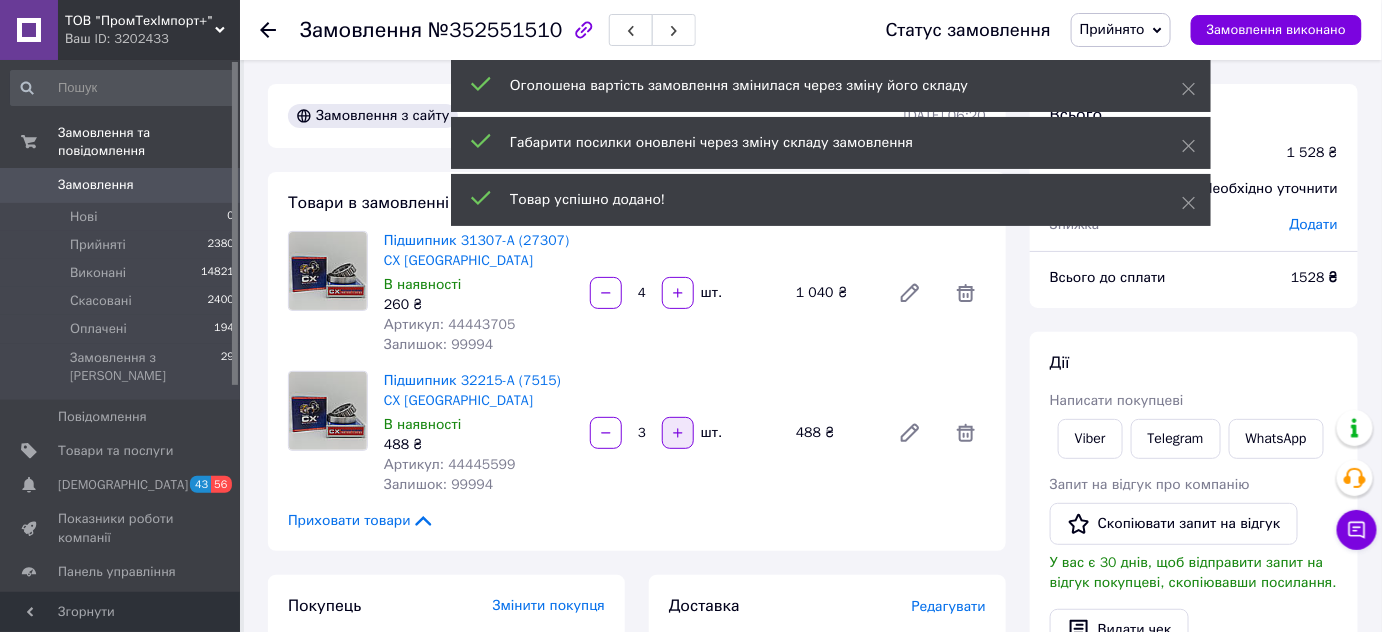 click 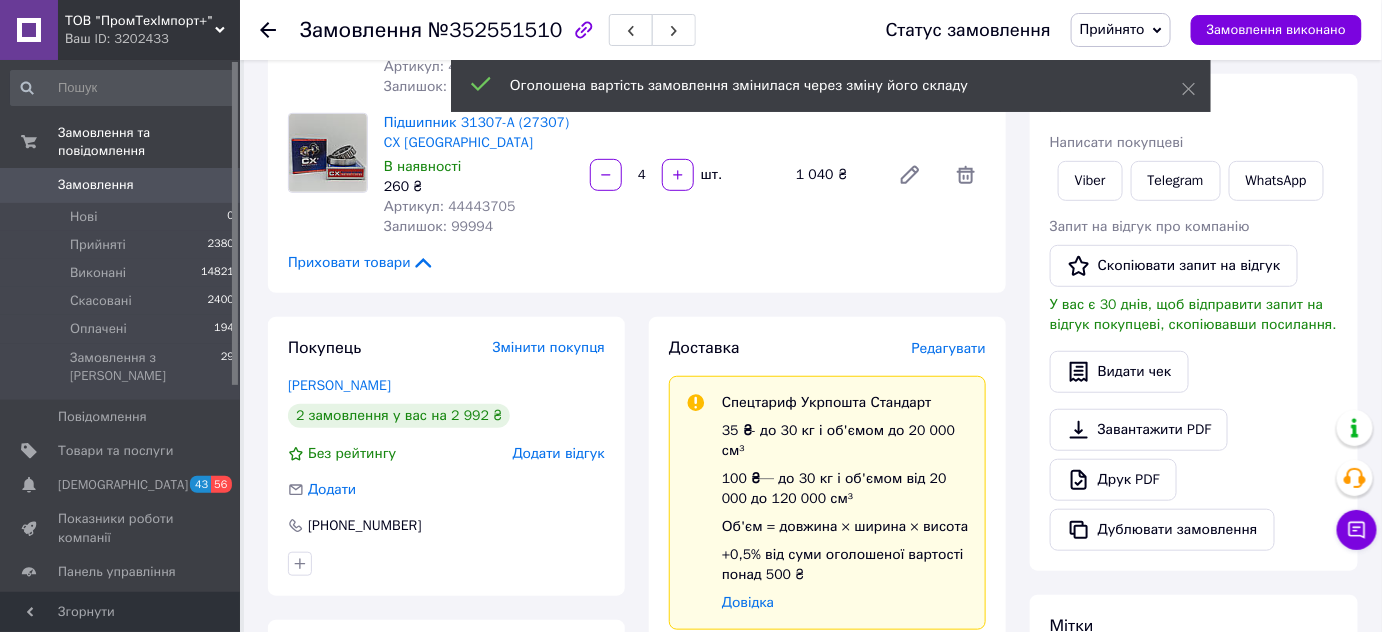 scroll, scrollTop: 0, scrollLeft: 0, axis: both 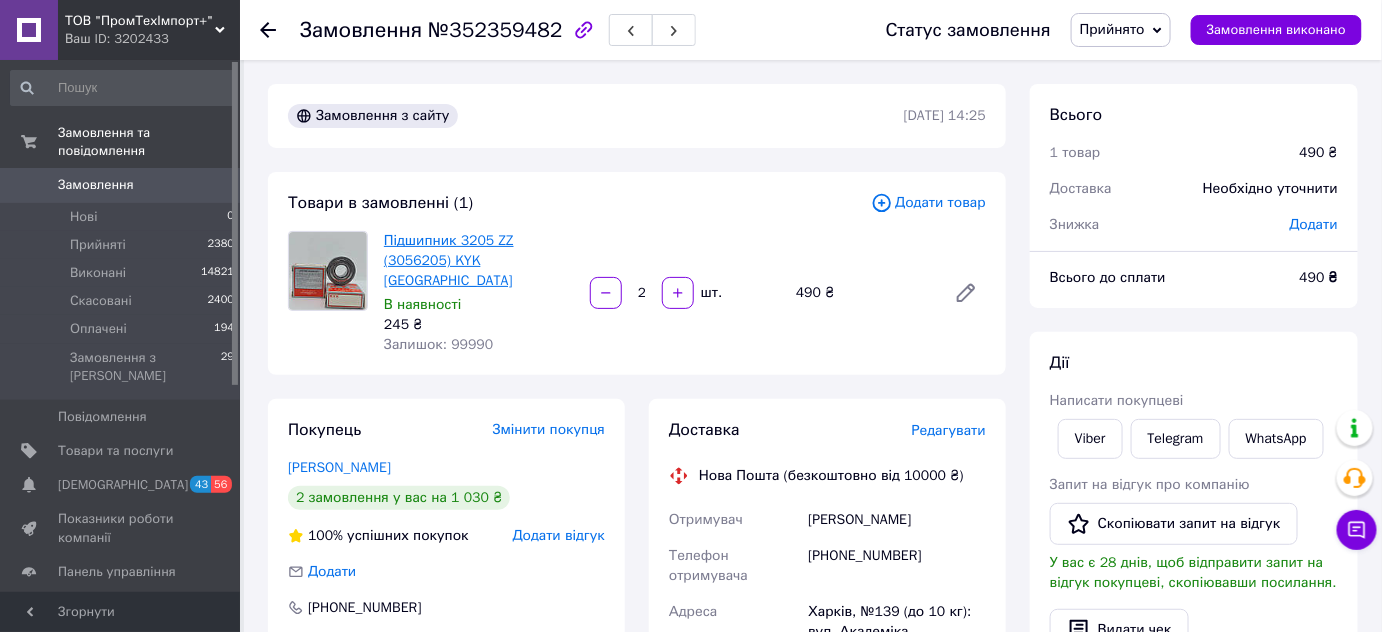click on "Підшипник 3205 ZZ (3056205) KYK Japan" at bounding box center [449, 260] 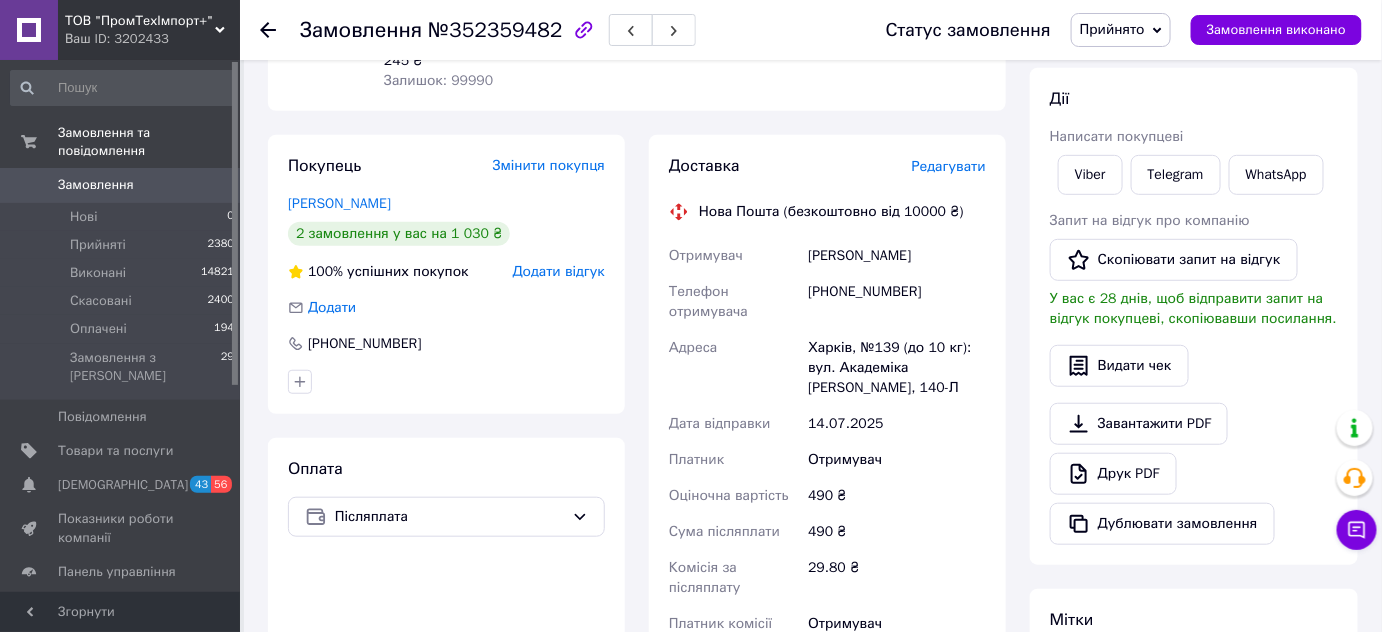 scroll, scrollTop: 272, scrollLeft: 0, axis: vertical 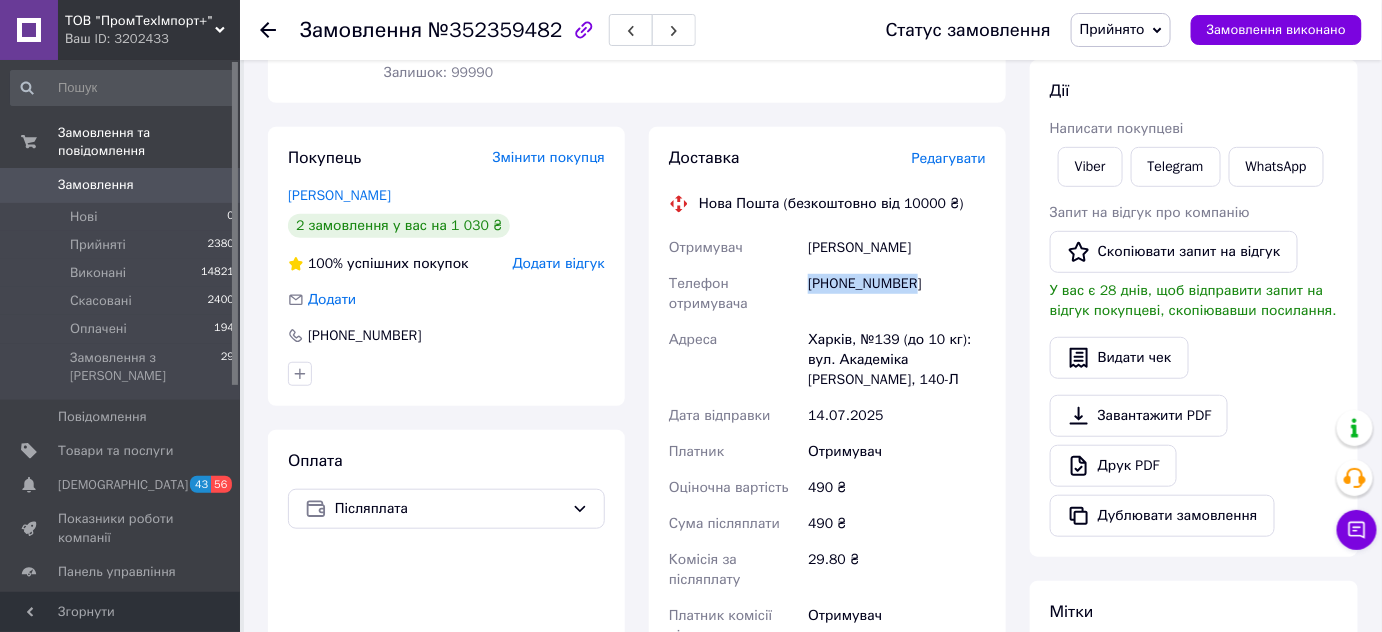 drag, startPoint x: 921, startPoint y: 254, endPoint x: 810, endPoint y: 271, distance: 112.29426 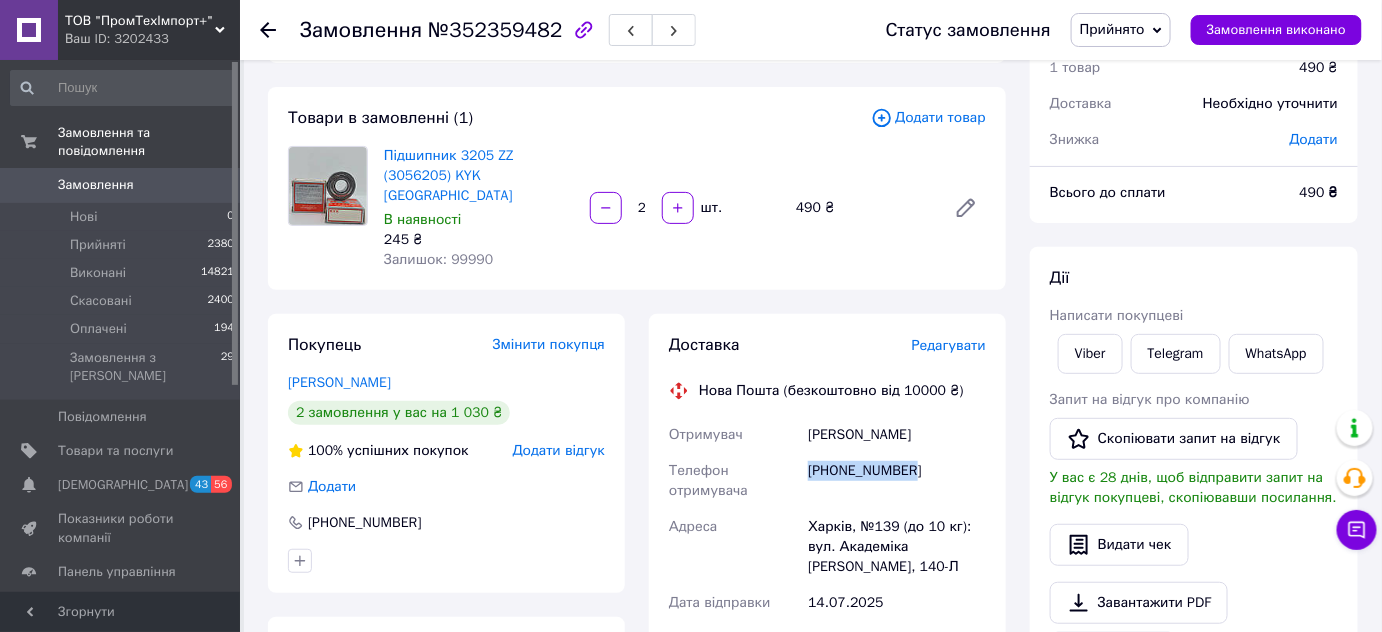 scroll, scrollTop: 0, scrollLeft: 0, axis: both 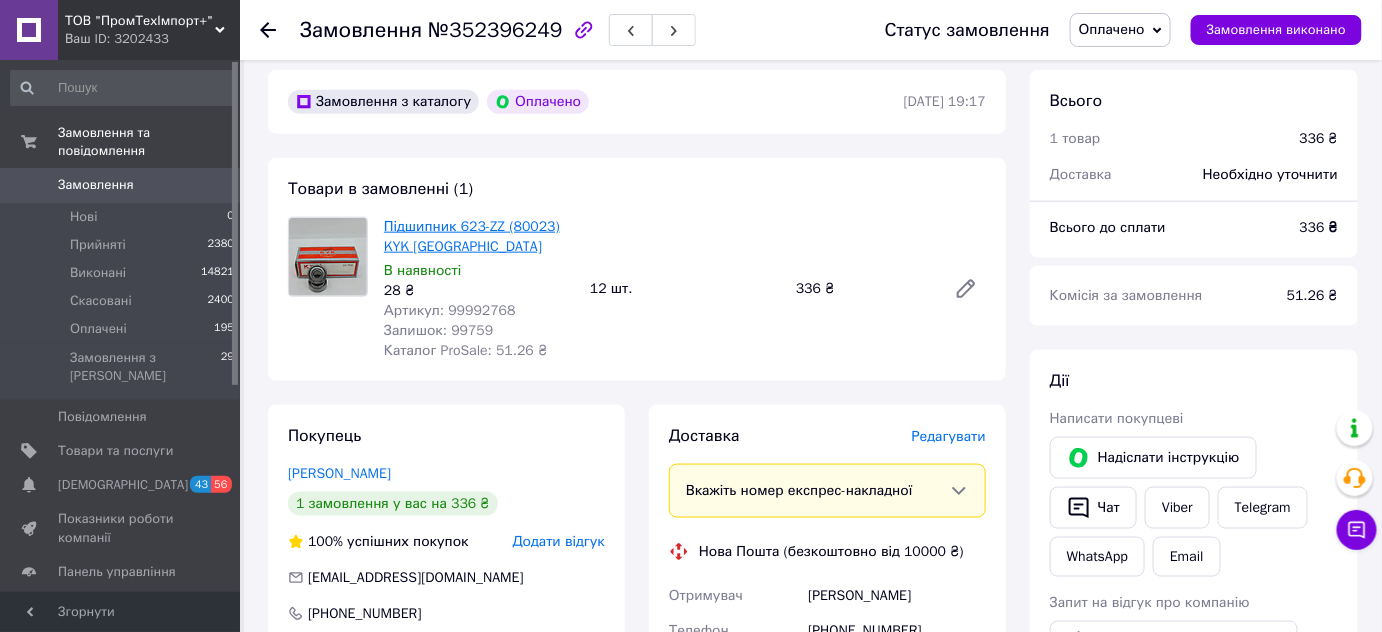 click on "Підшипник 623-ZZ (80023) KYK [GEOGRAPHIC_DATA]" at bounding box center [472, 236] 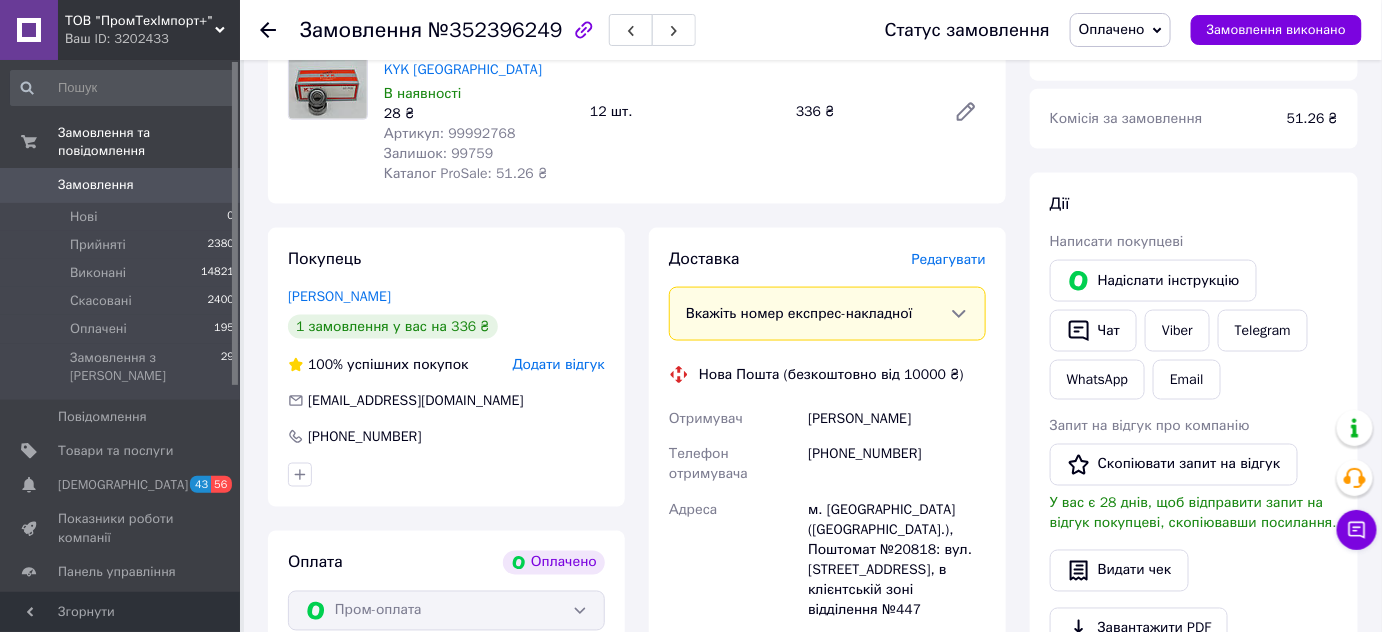 scroll, scrollTop: 909, scrollLeft: 0, axis: vertical 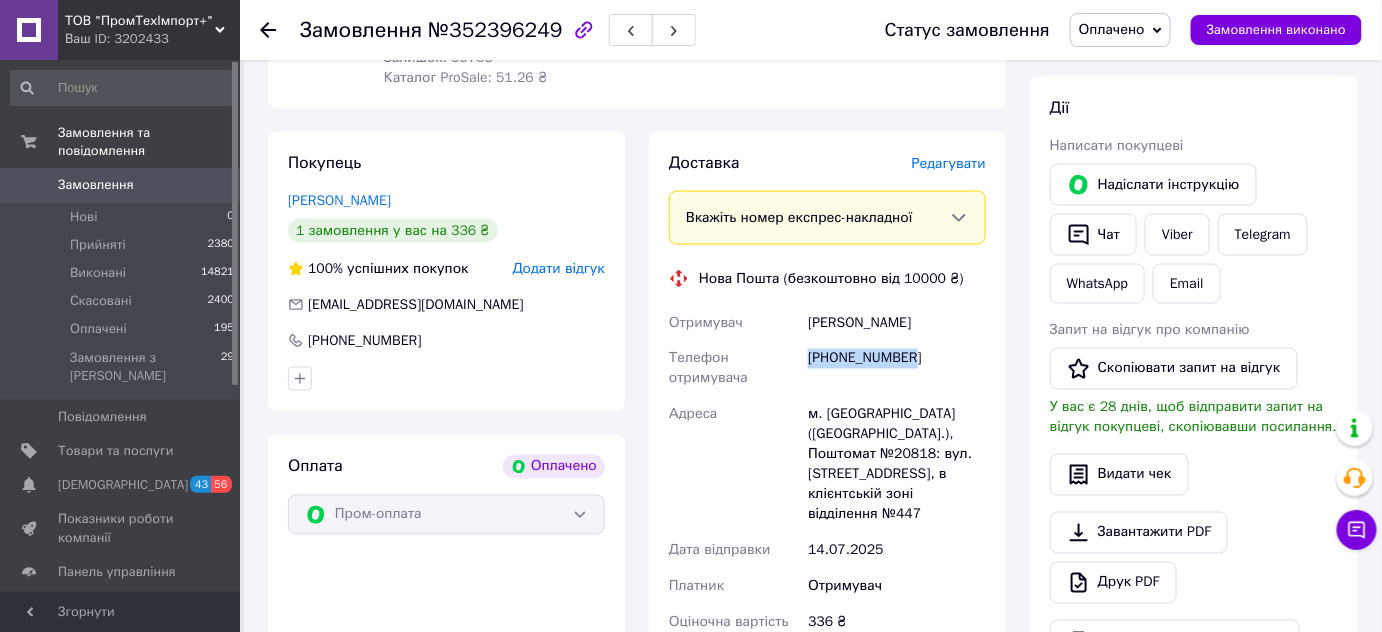 drag, startPoint x: 930, startPoint y: 335, endPoint x: 813, endPoint y: 338, distance: 117.03845 